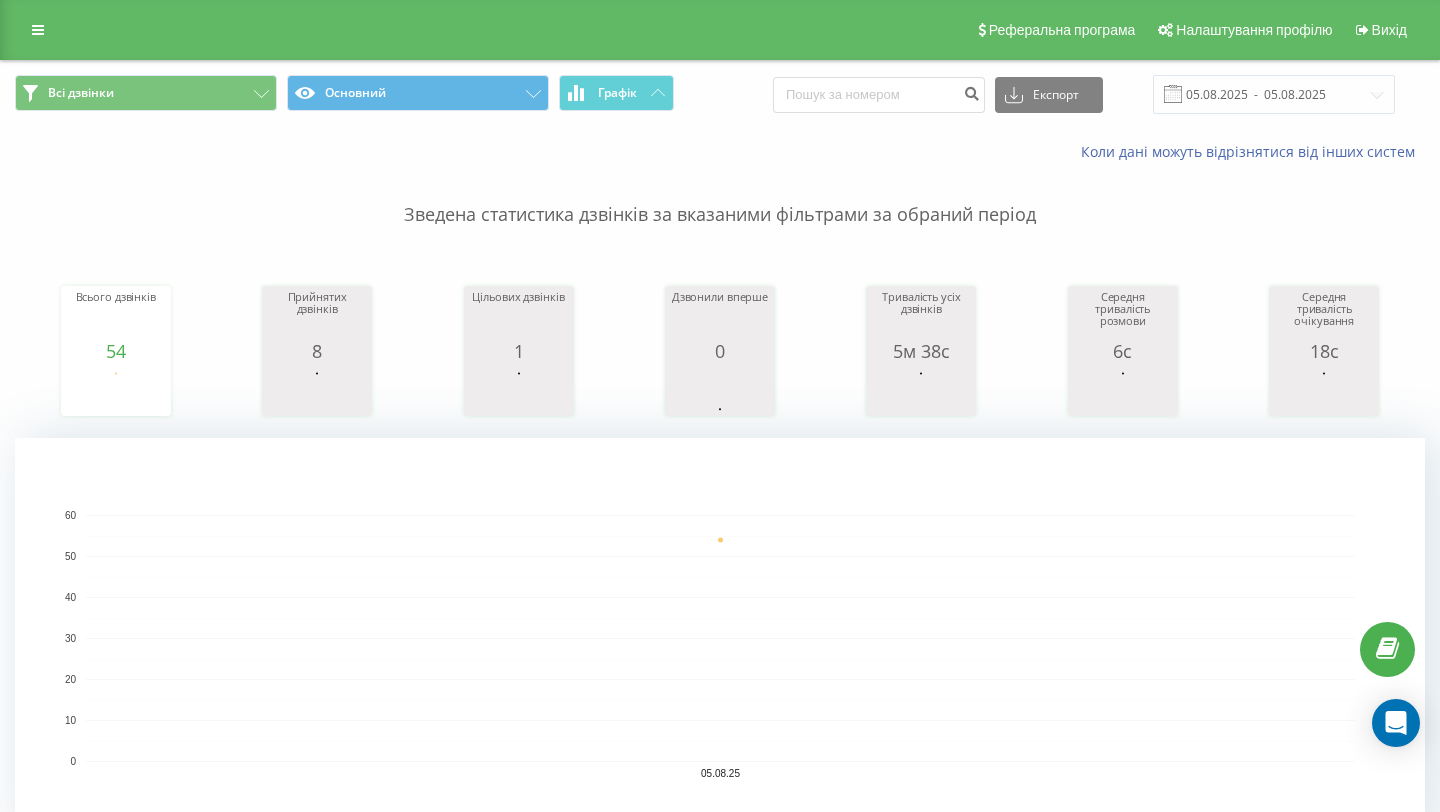 scroll, scrollTop: 0, scrollLeft: 0, axis: both 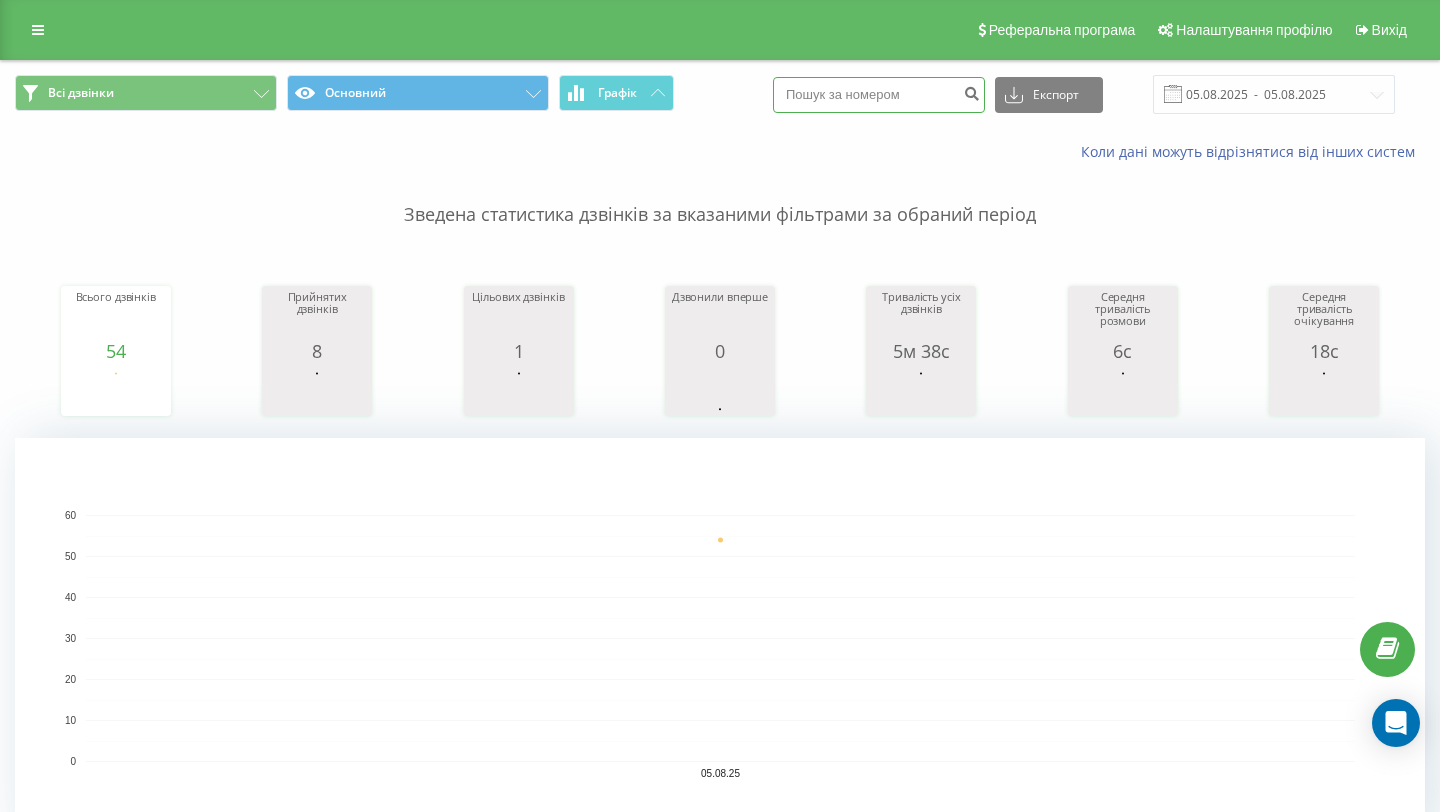 click at bounding box center (879, 95) 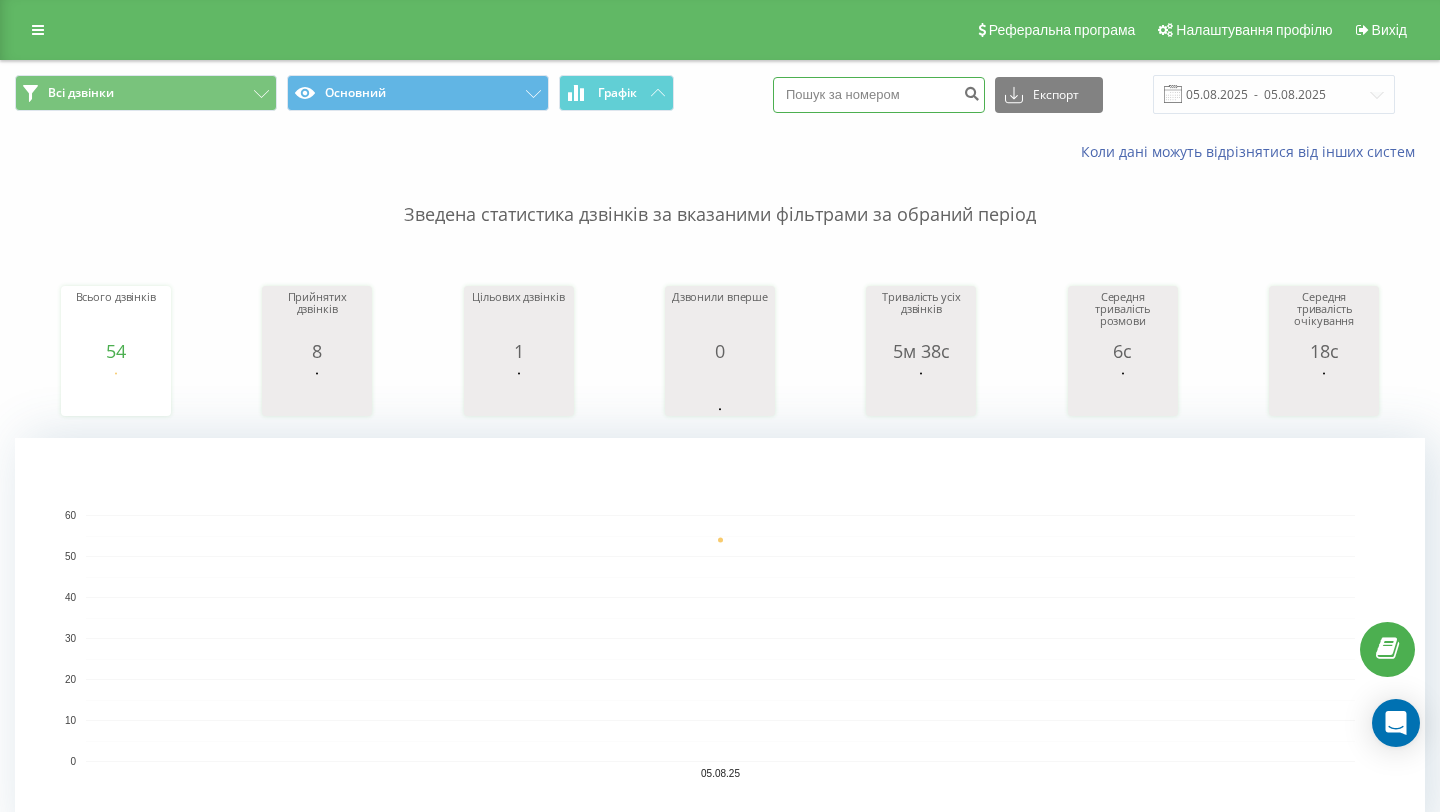 paste on "+38 067 372 70 00" 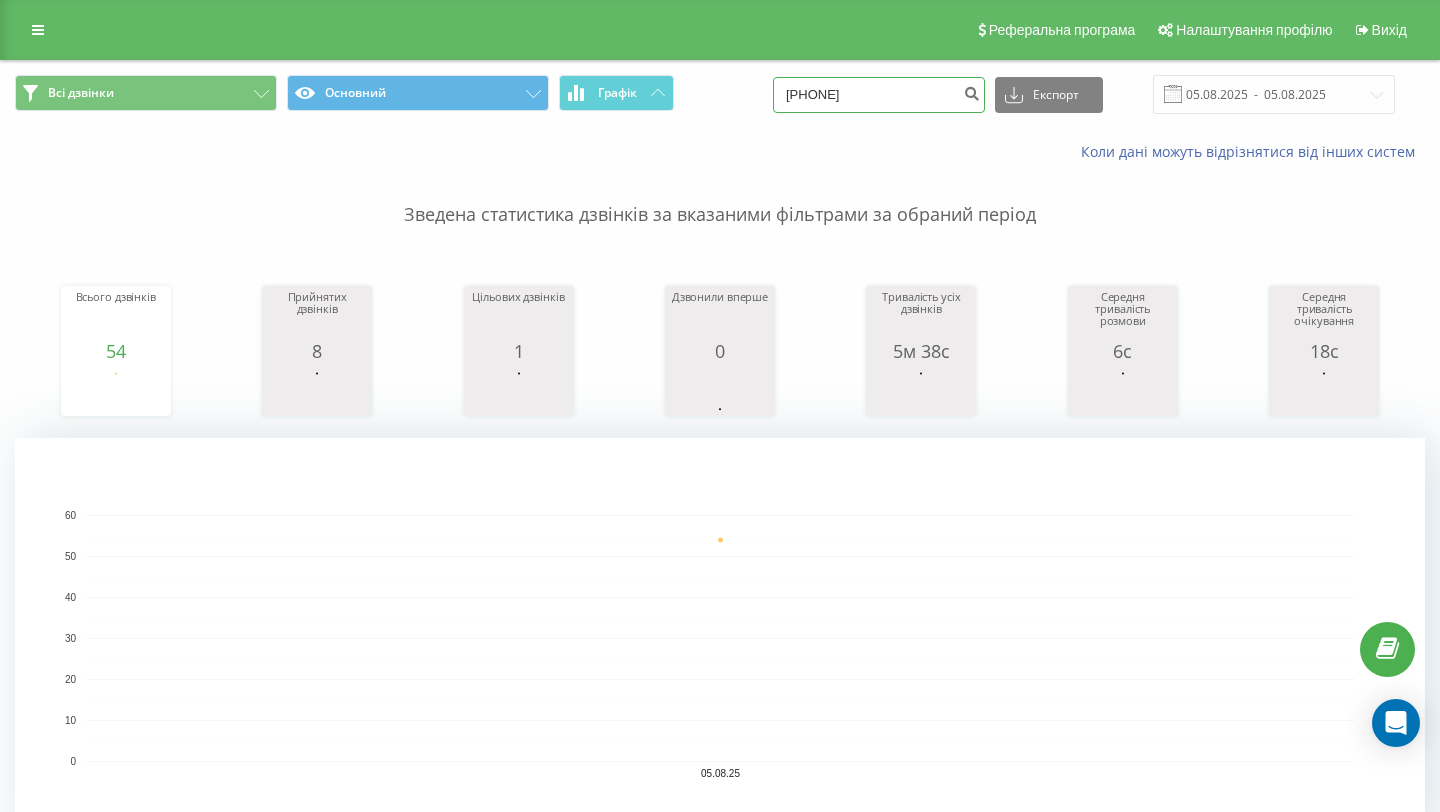drag, startPoint x: 860, startPoint y: 92, endPoint x: 840, endPoint y: 92, distance: 20 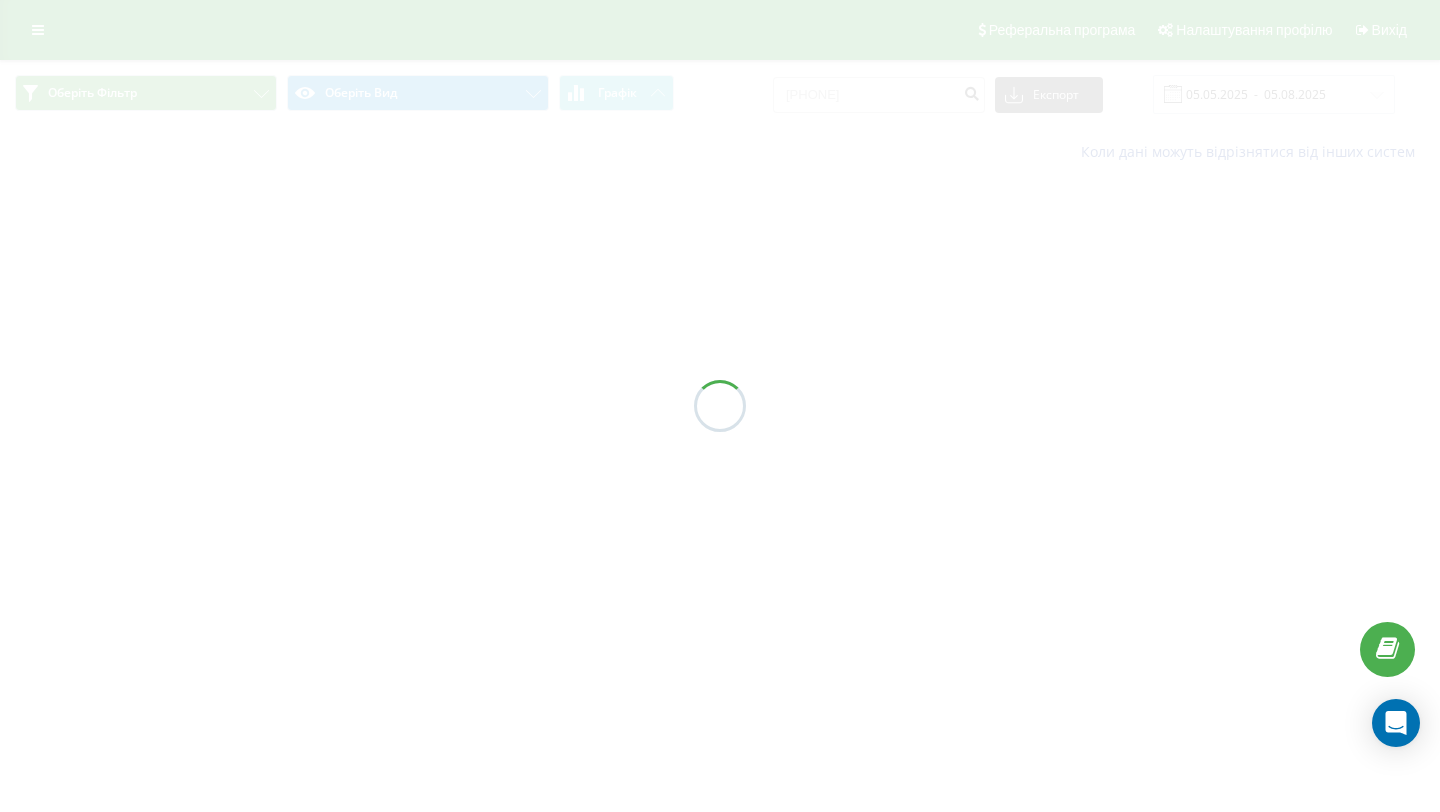 scroll, scrollTop: 0, scrollLeft: 0, axis: both 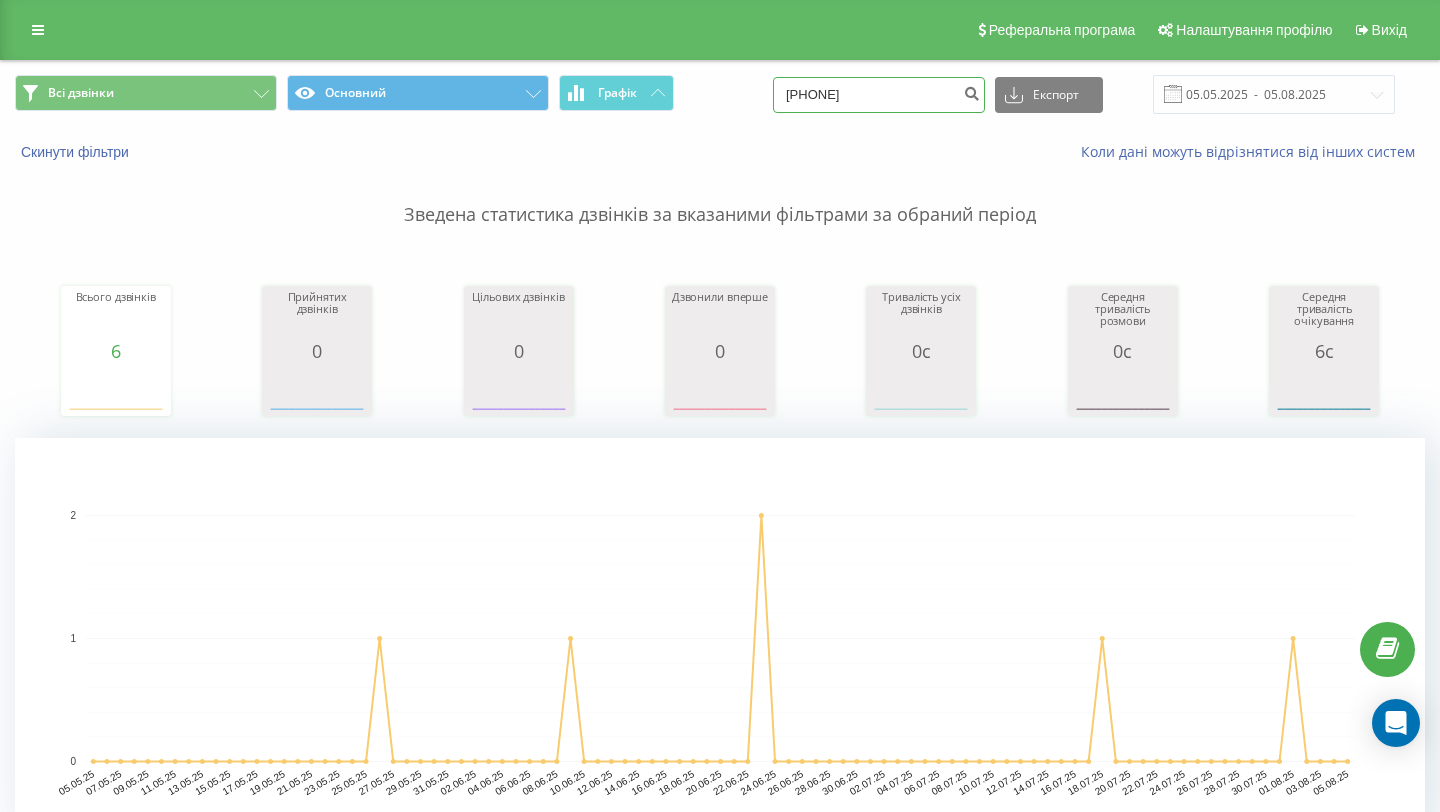 click on "0673727000" at bounding box center (879, 95) 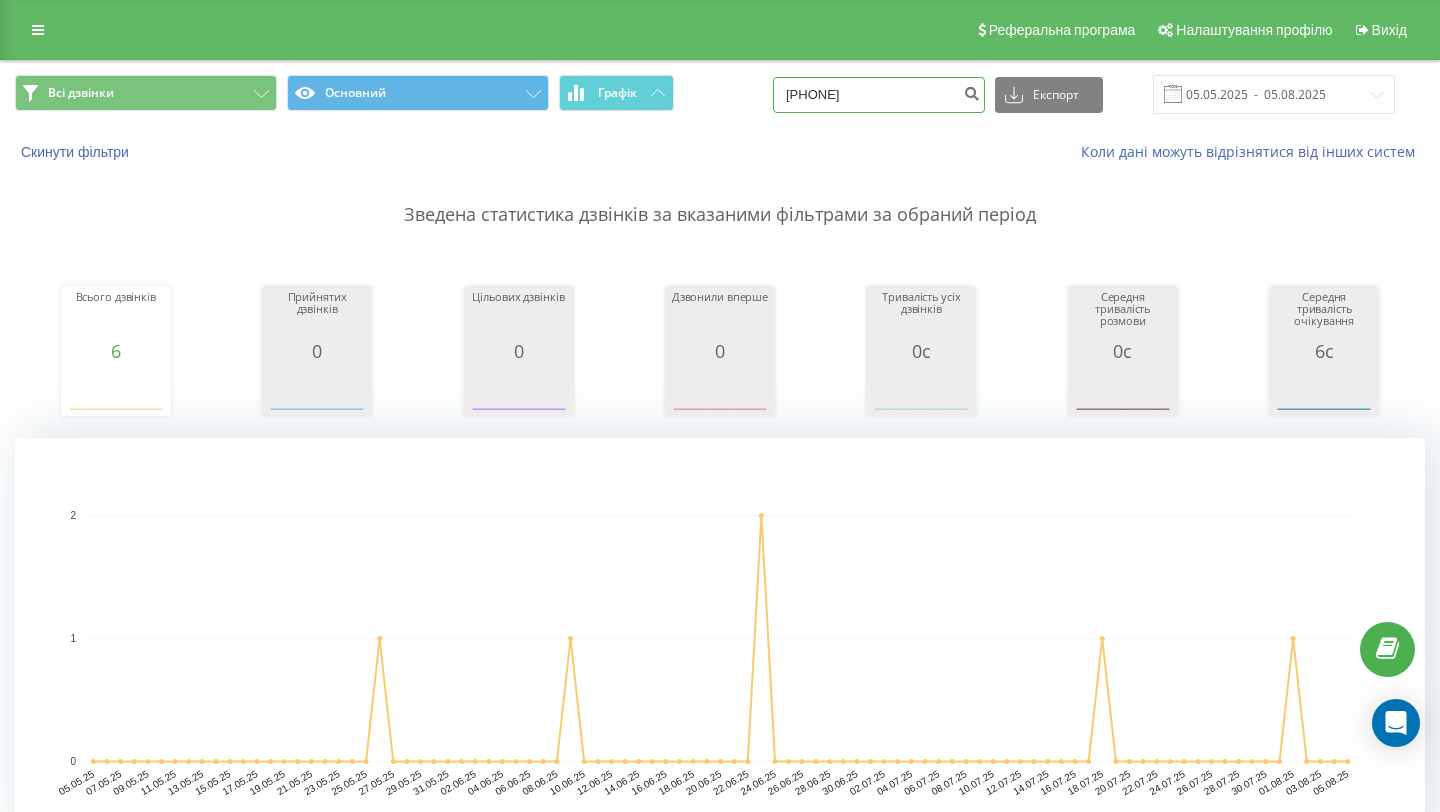 drag, startPoint x: 858, startPoint y: 97, endPoint x: 789, endPoint y: 97, distance: 69 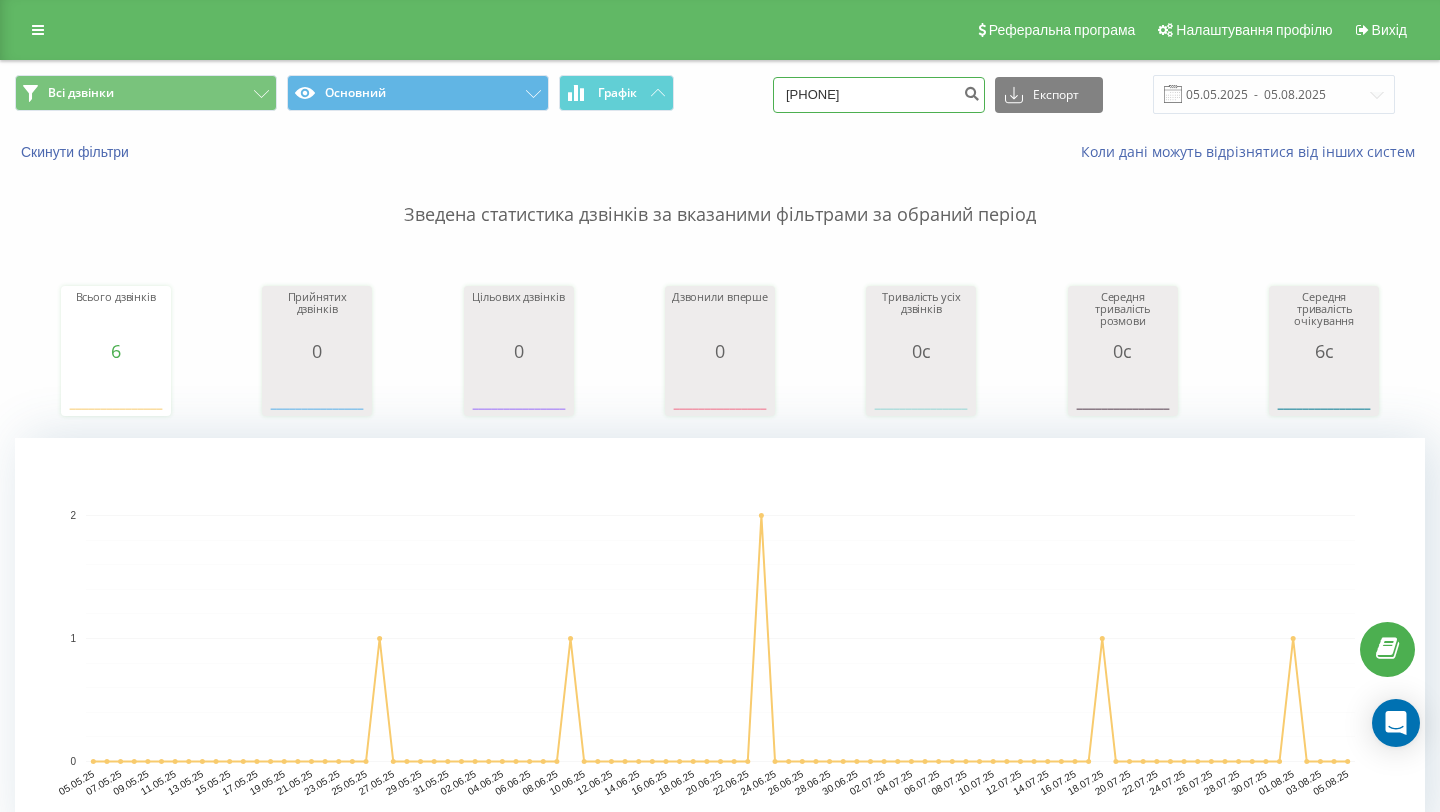 type on "097 143 24 85" 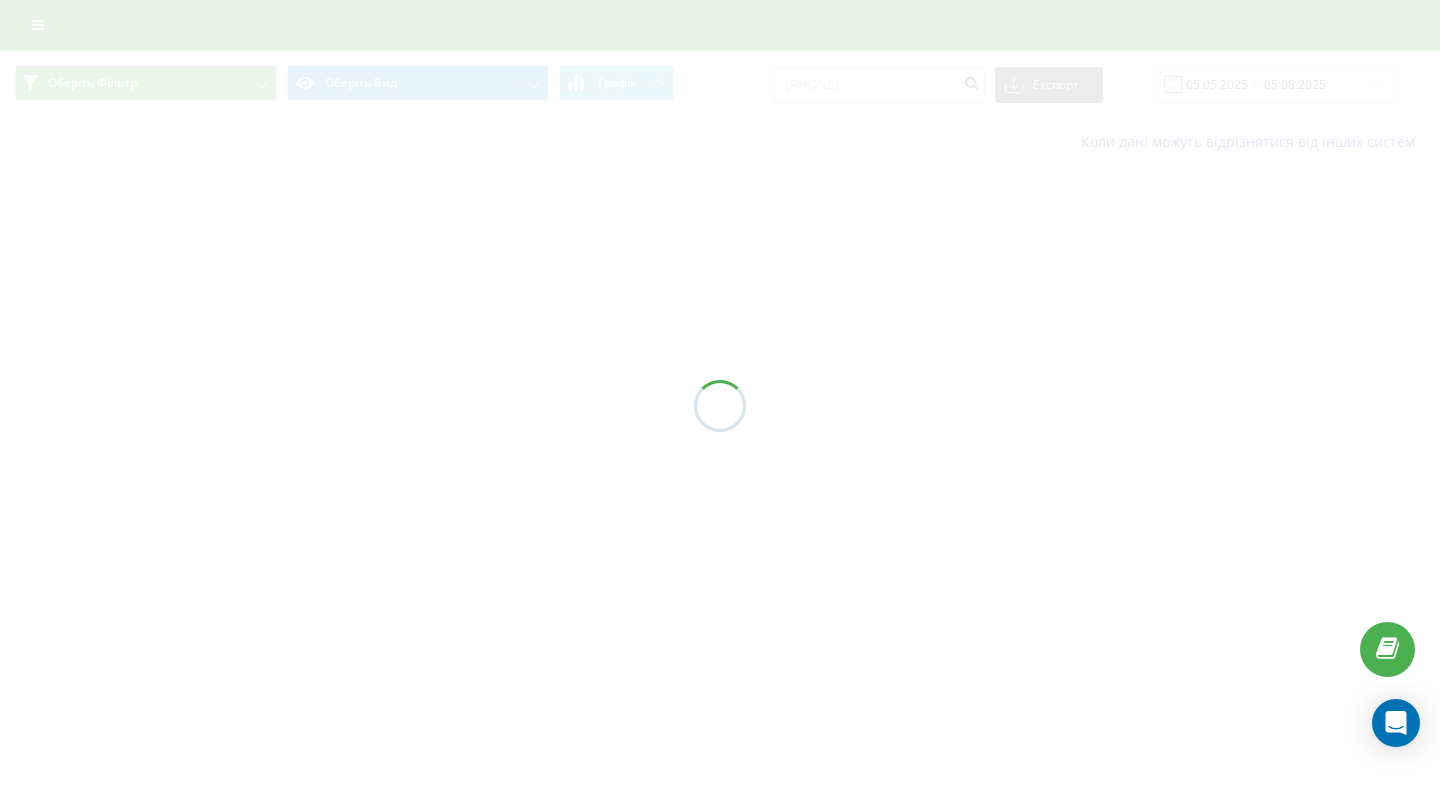 scroll, scrollTop: 0, scrollLeft: 0, axis: both 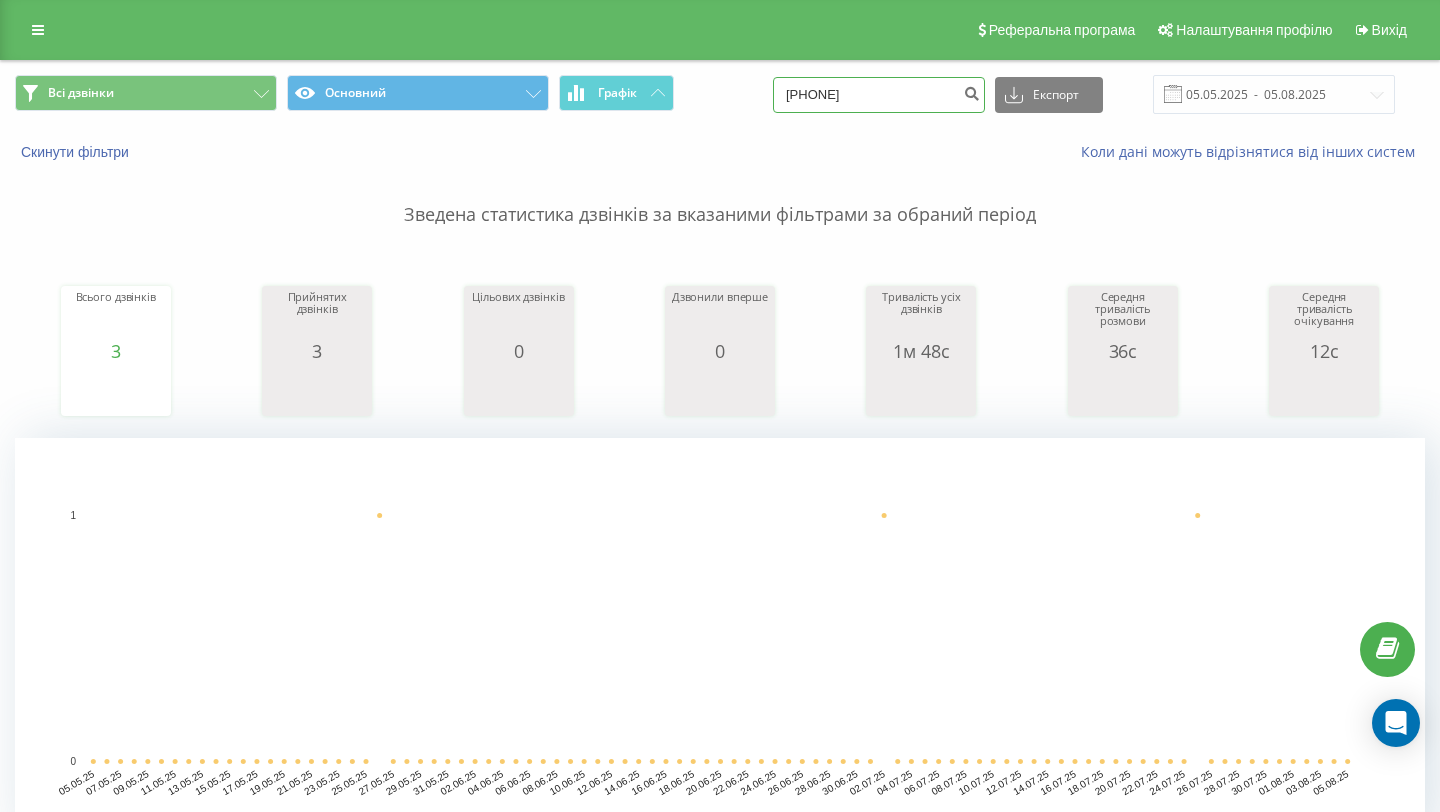 click on "0971432485" at bounding box center [879, 95] 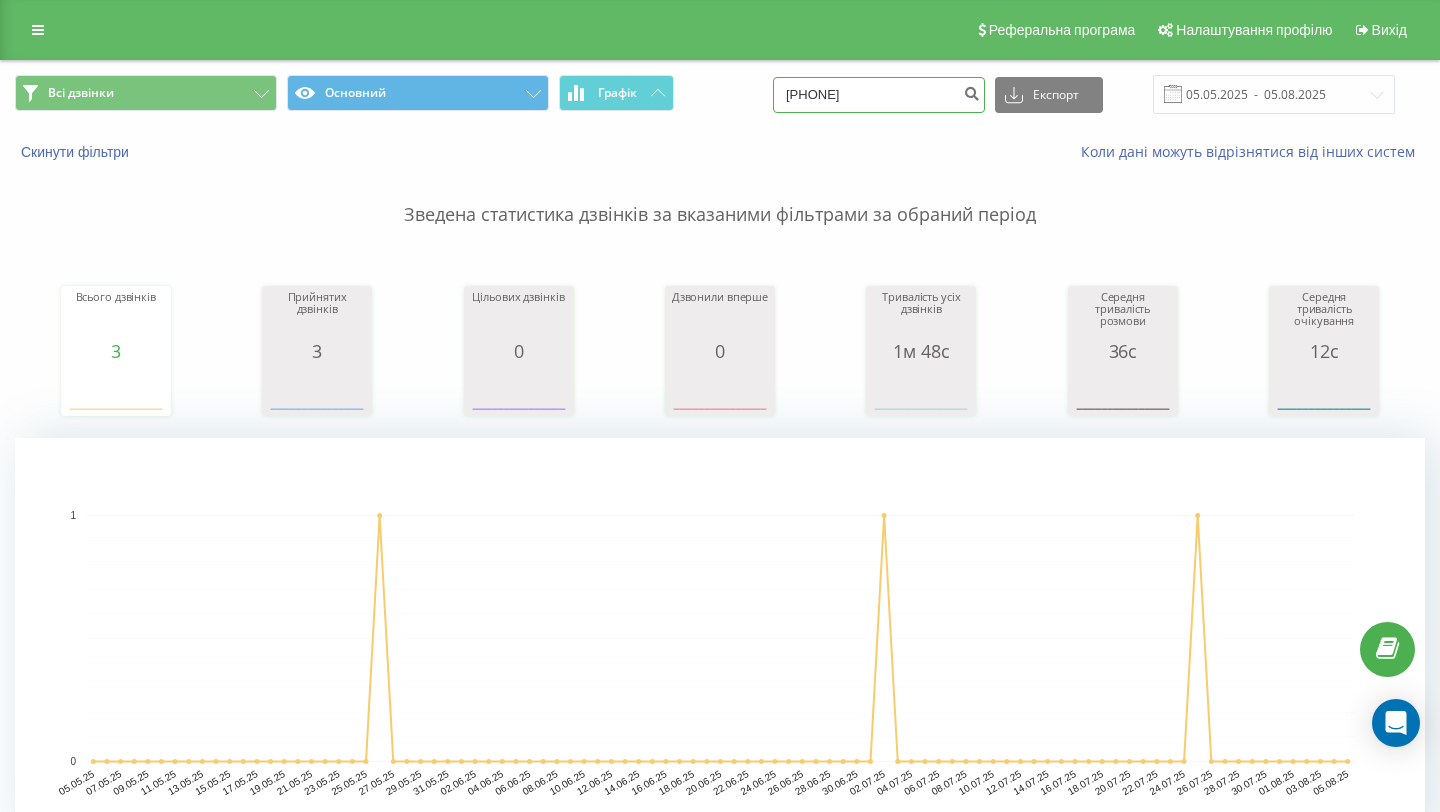 click on "0971432485" at bounding box center [879, 95] 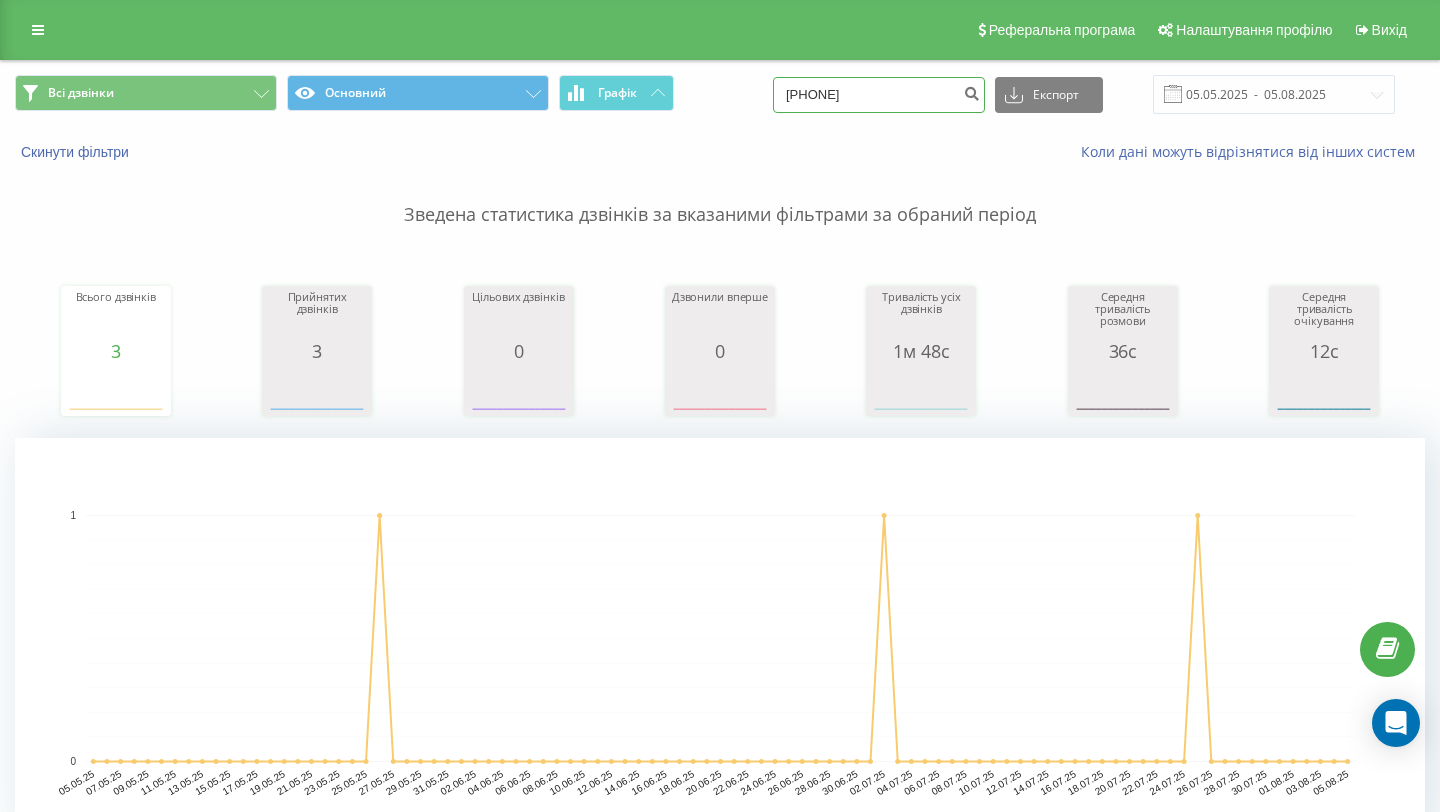 drag, startPoint x: 856, startPoint y: 90, endPoint x: 840, endPoint y: 92, distance: 16.124516 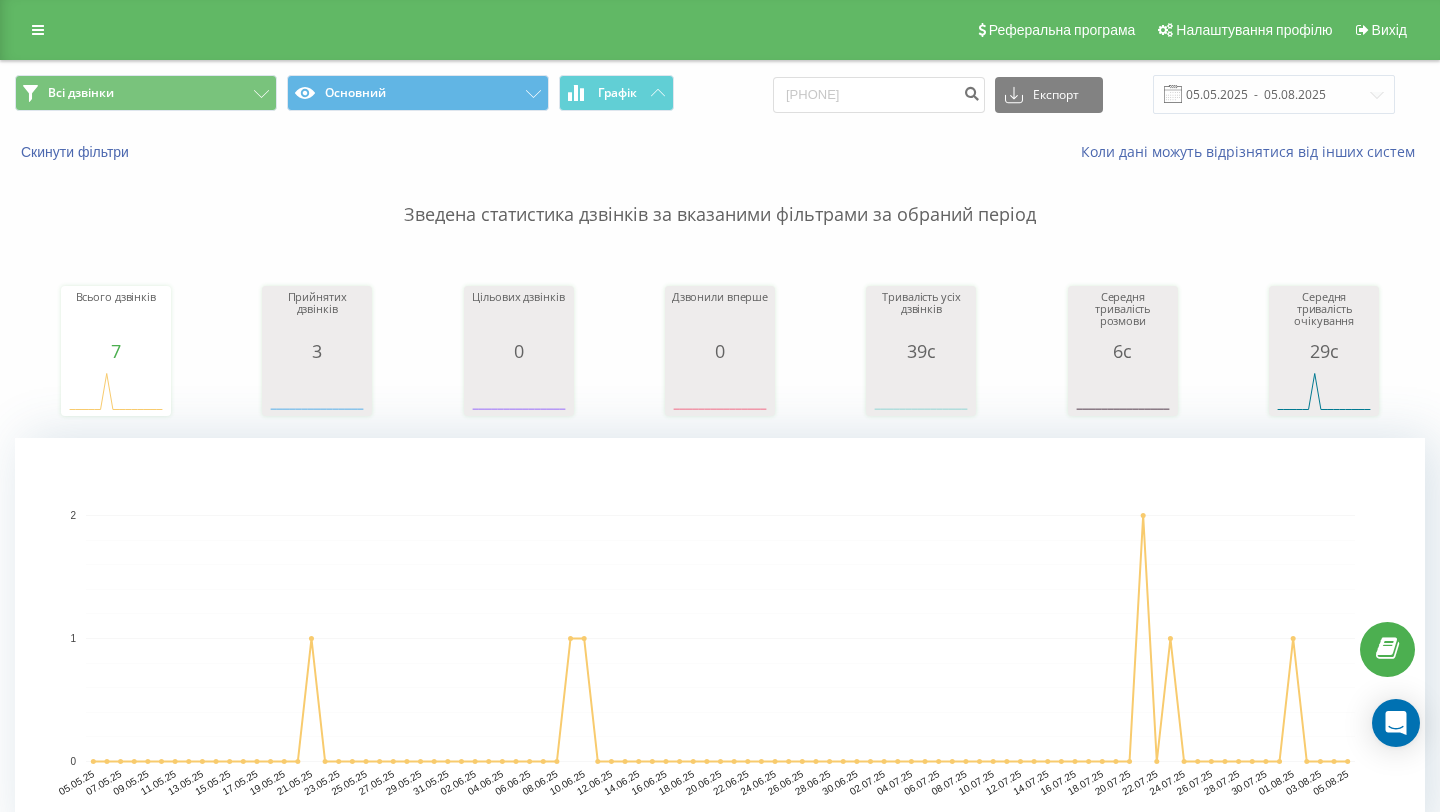 scroll, scrollTop: 0, scrollLeft: 0, axis: both 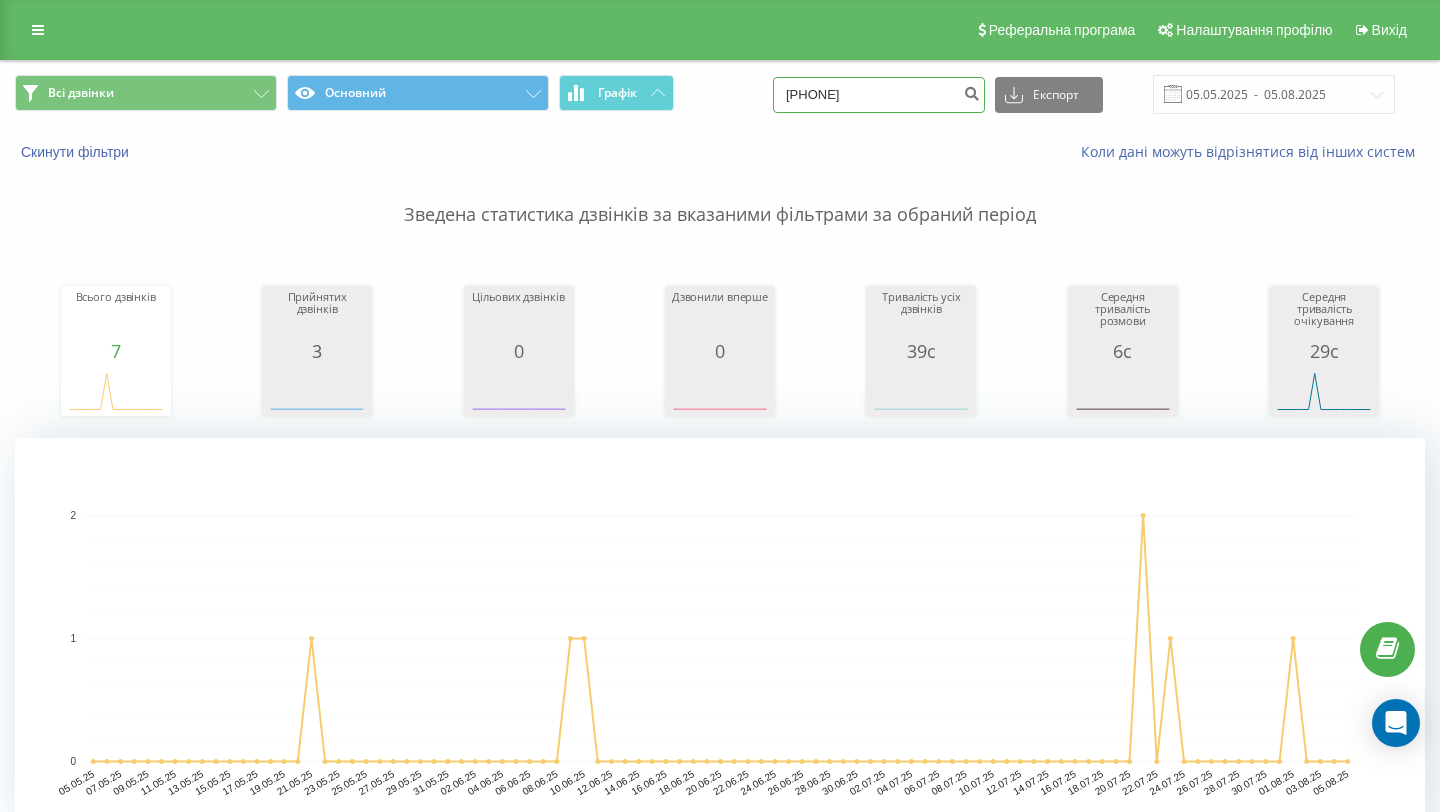 click on "0976686412" at bounding box center (879, 95) 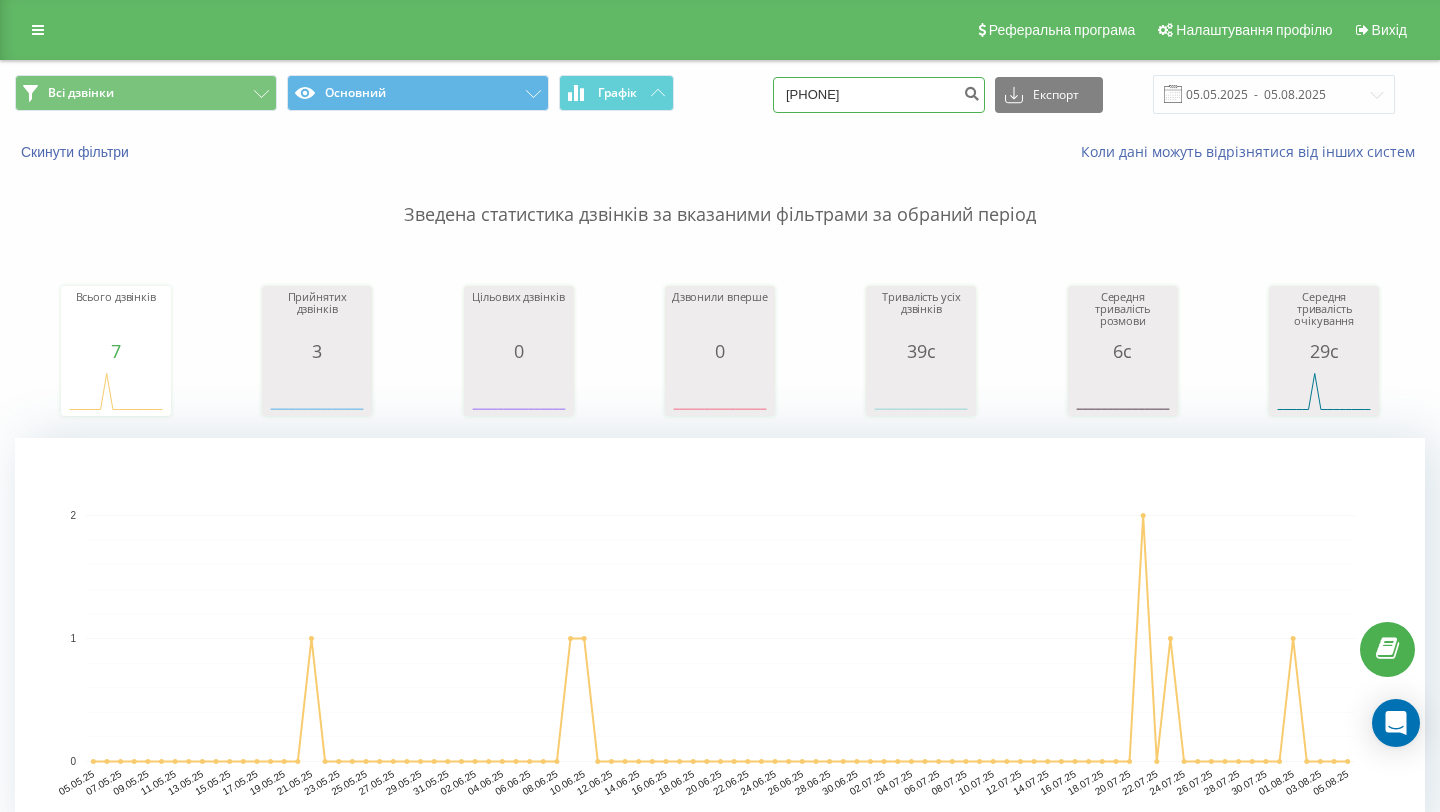type on "067 420 88 57" 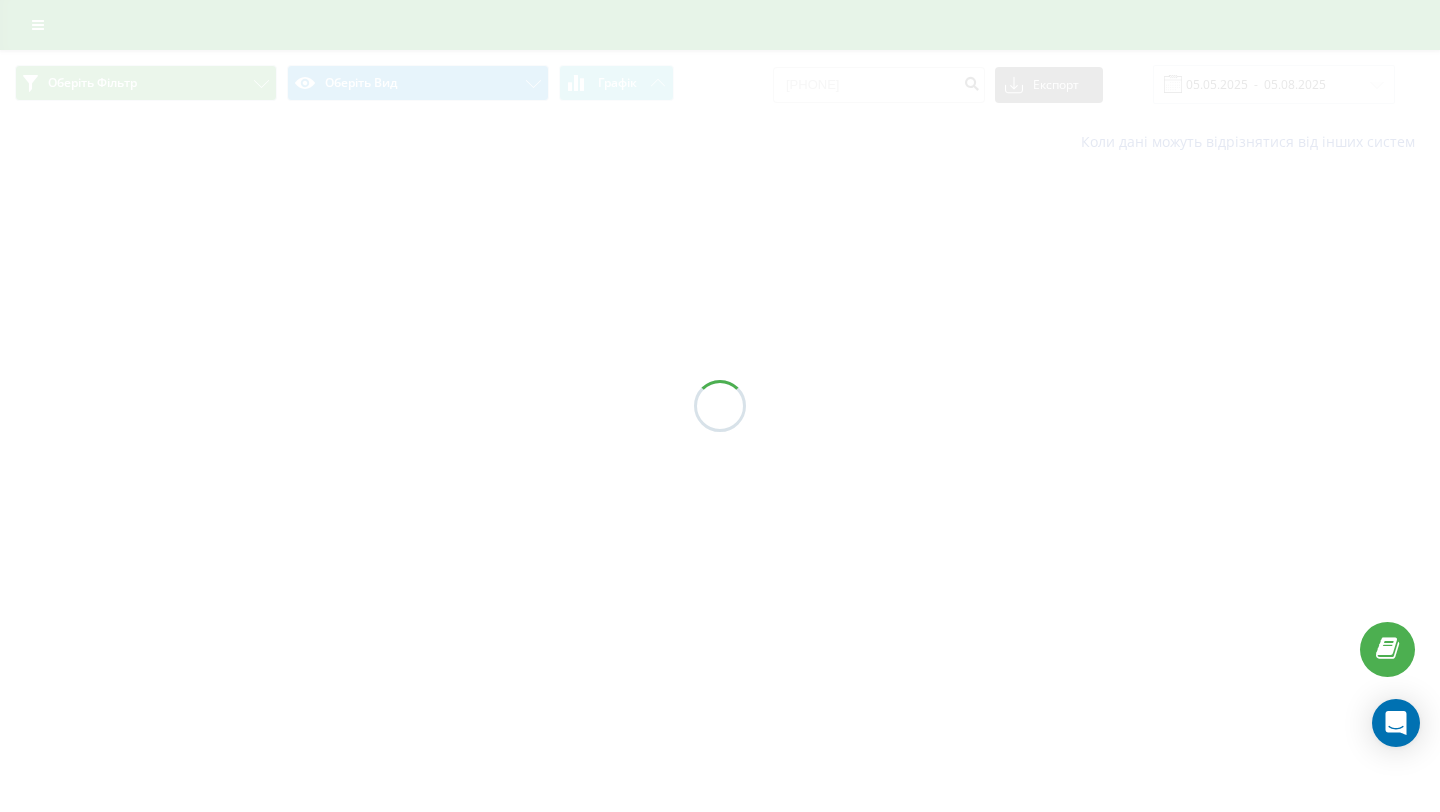 scroll, scrollTop: 0, scrollLeft: 0, axis: both 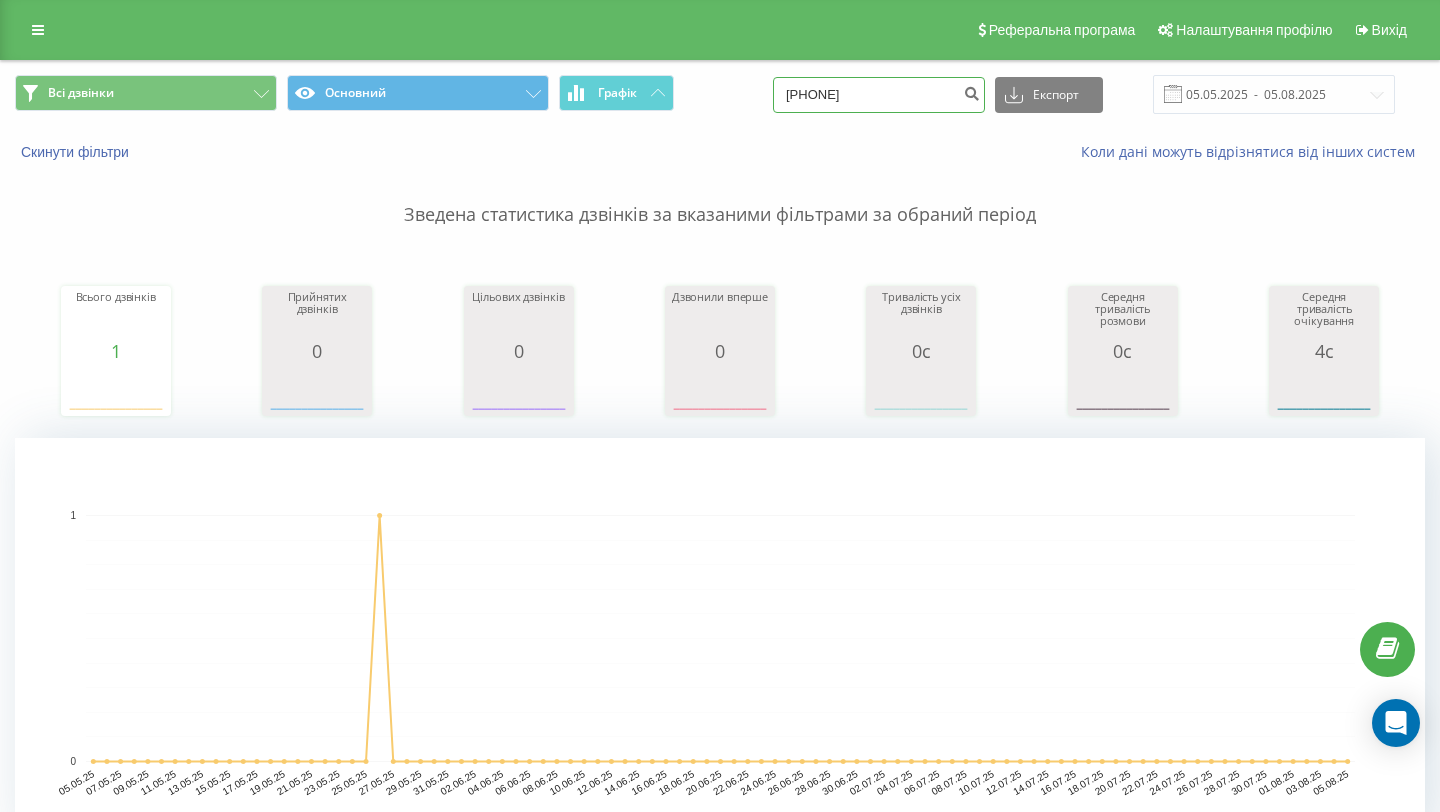 click on "0674208857" at bounding box center [879, 95] 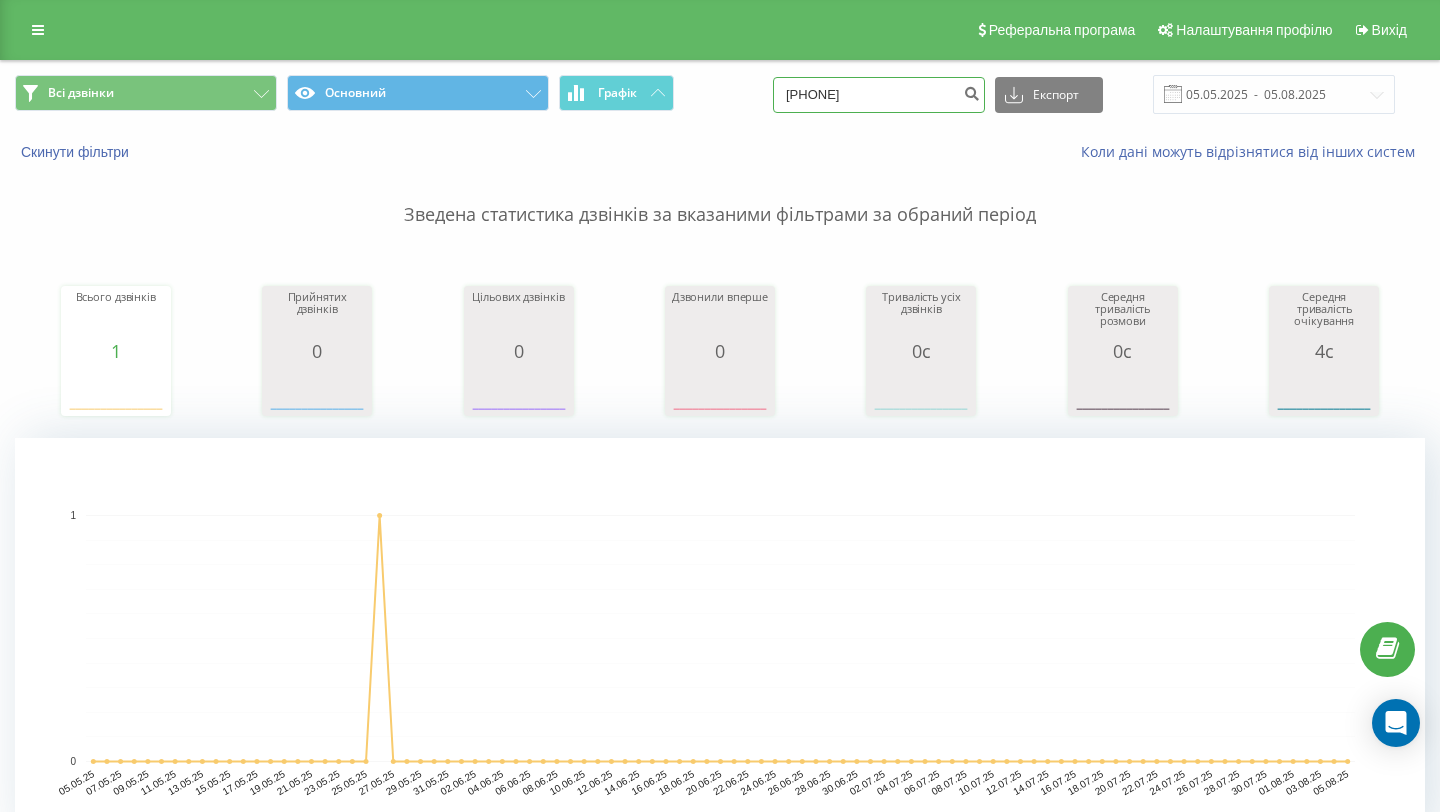 drag, startPoint x: 859, startPoint y: 96, endPoint x: 807, endPoint y: 96, distance: 52 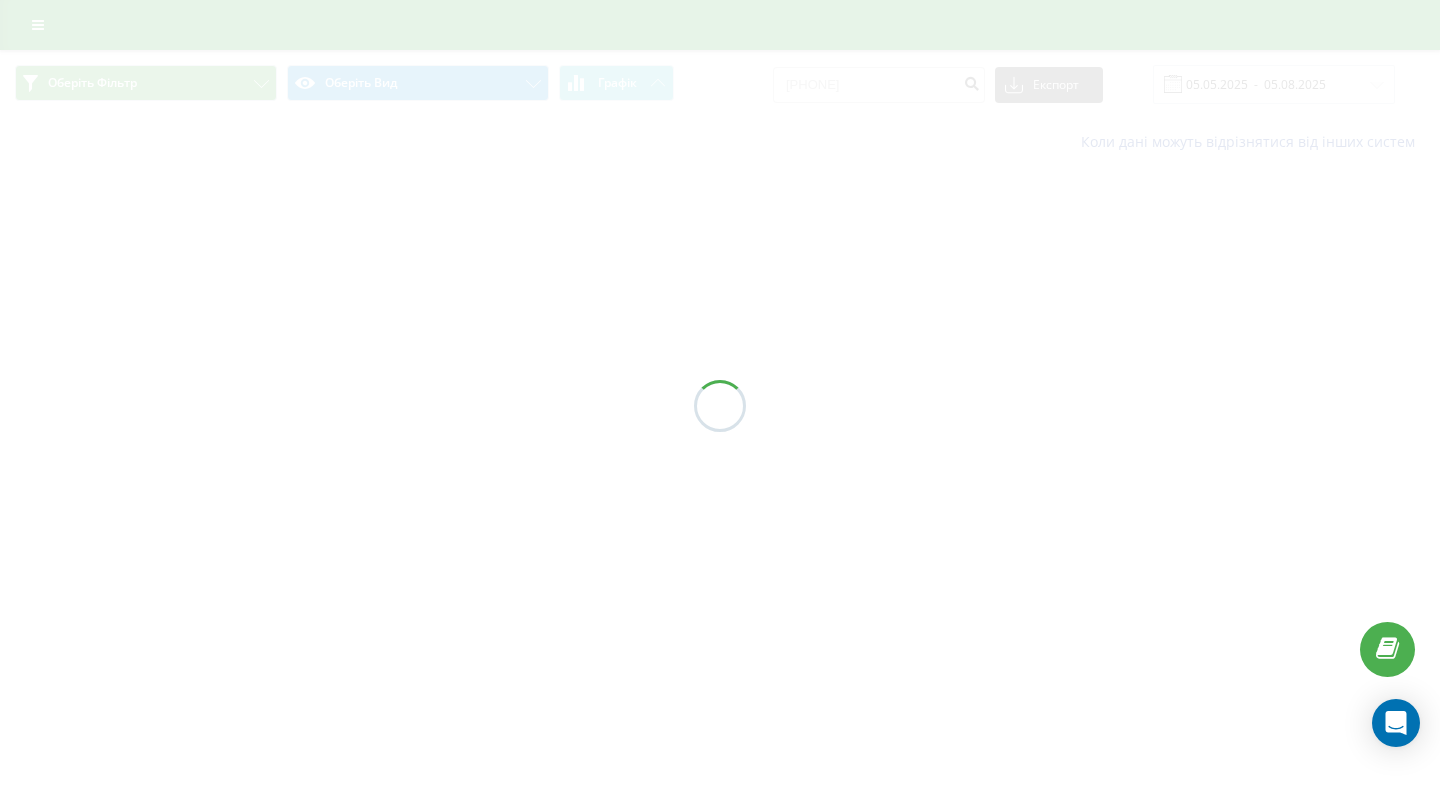 scroll, scrollTop: 0, scrollLeft: 0, axis: both 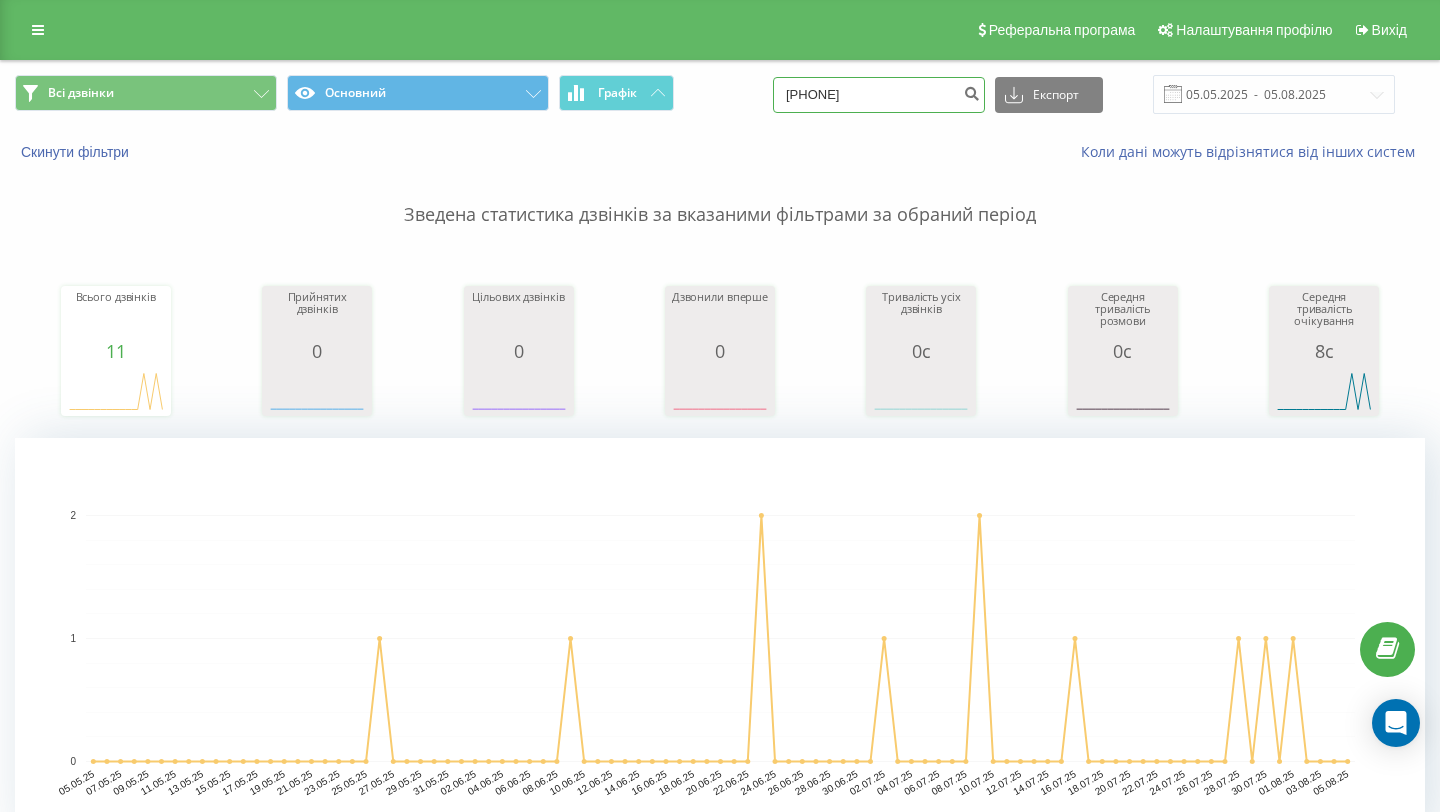 click on "[PHONE]" at bounding box center (879, 95) 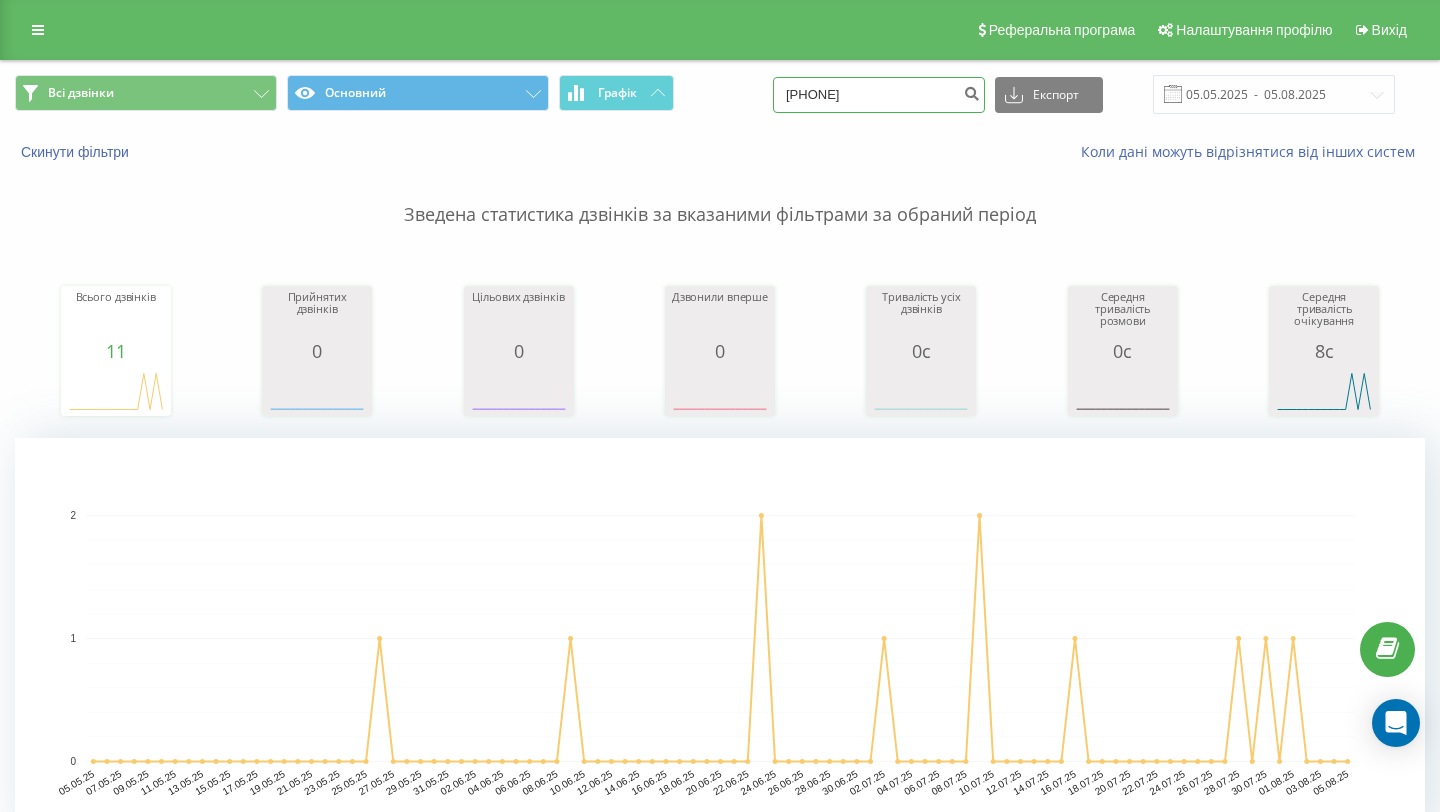 type on "[PHONE]" 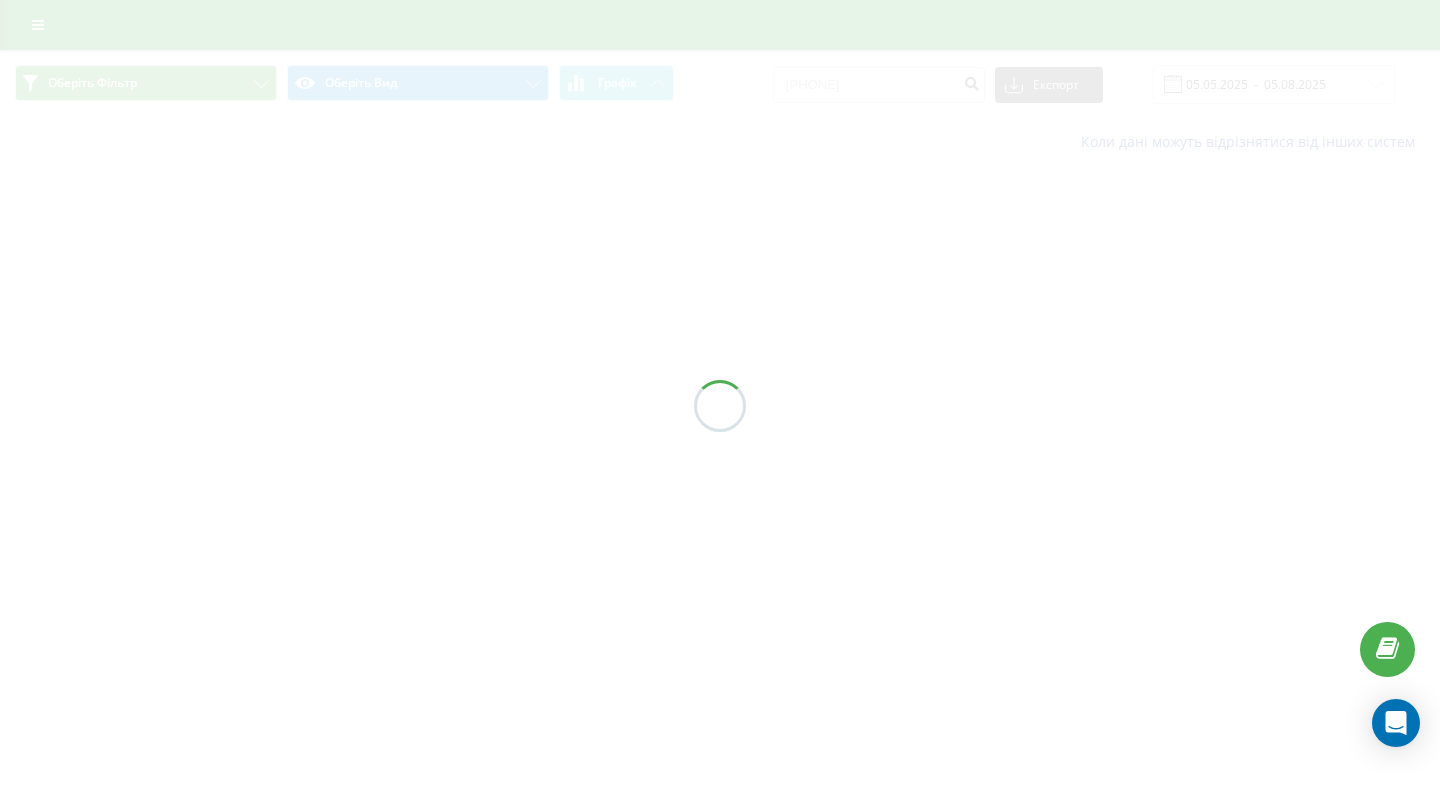 scroll, scrollTop: 0, scrollLeft: 0, axis: both 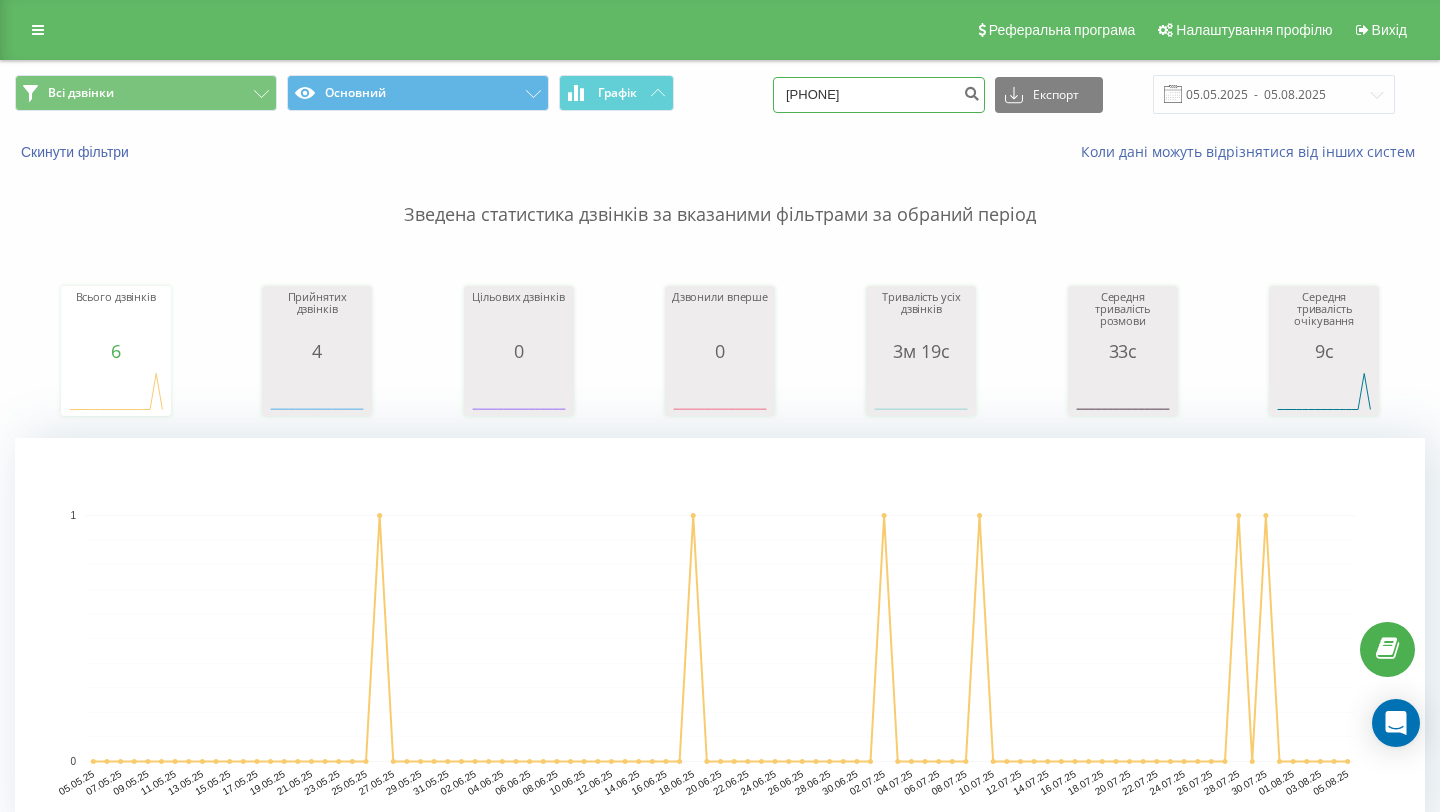 click on "0673422301" at bounding box center [879, 95] 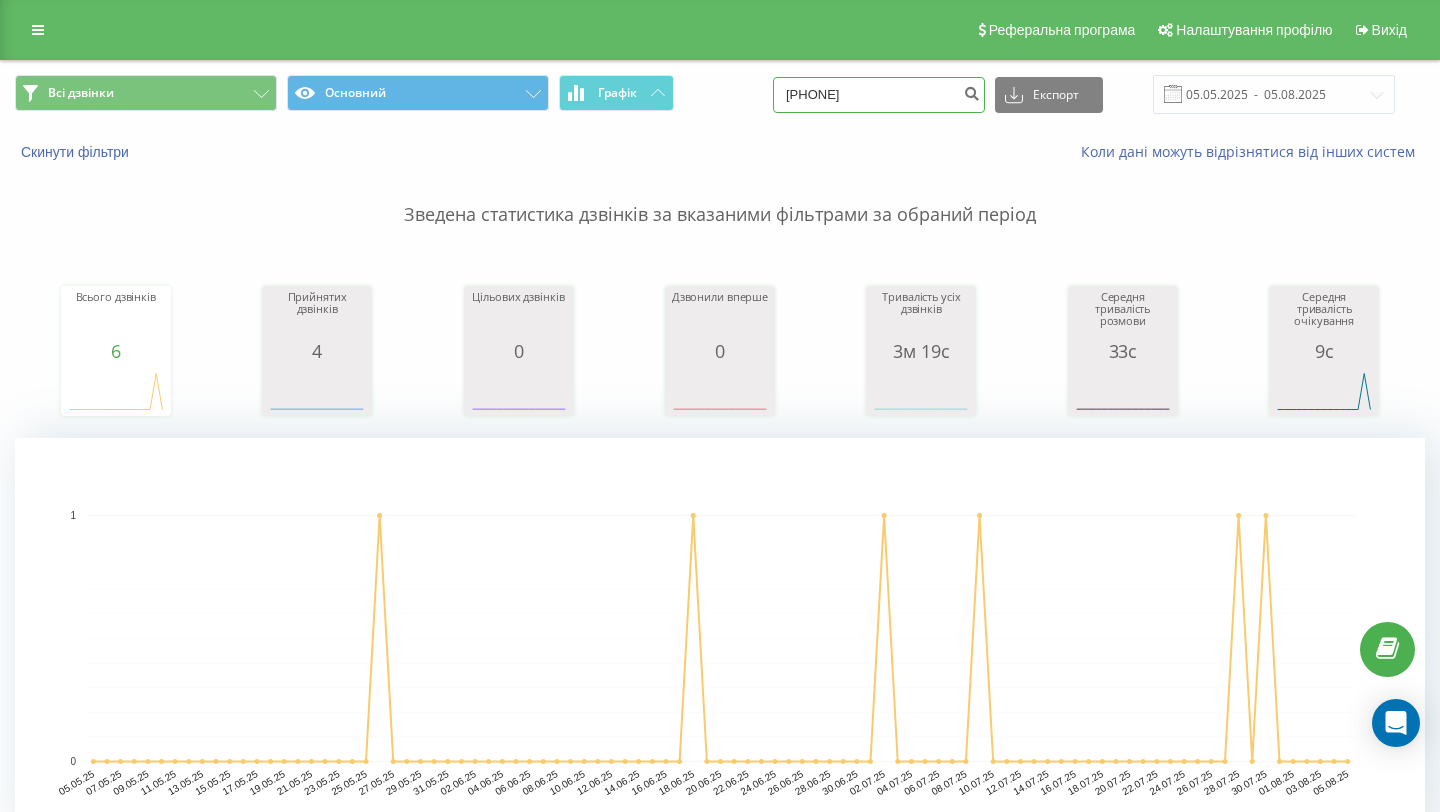 drag, startPoint x: 861, startPoint y: 95, endPoint x: 830, endPoint y: 90, distance: 31.400637 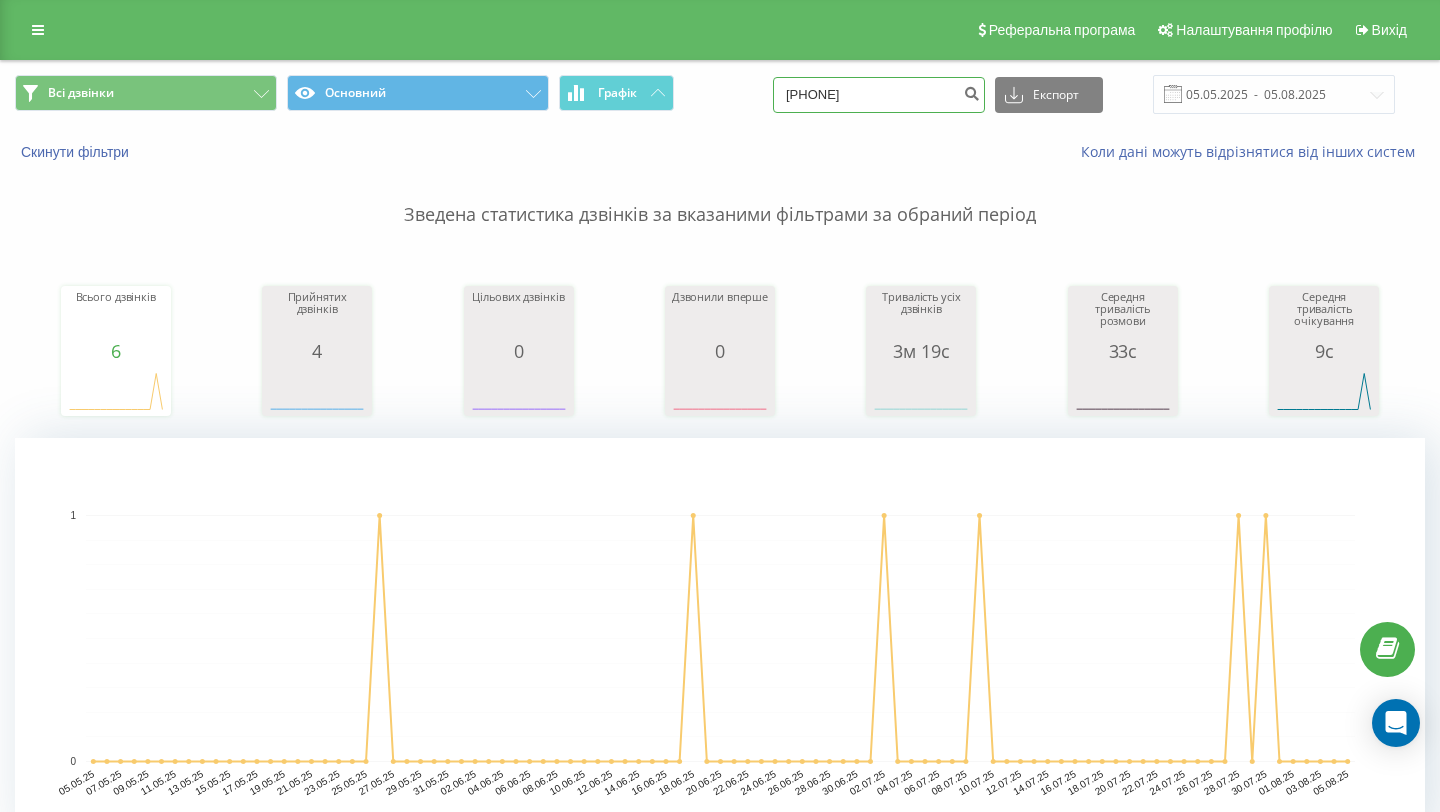 type on "098 951 52 72" 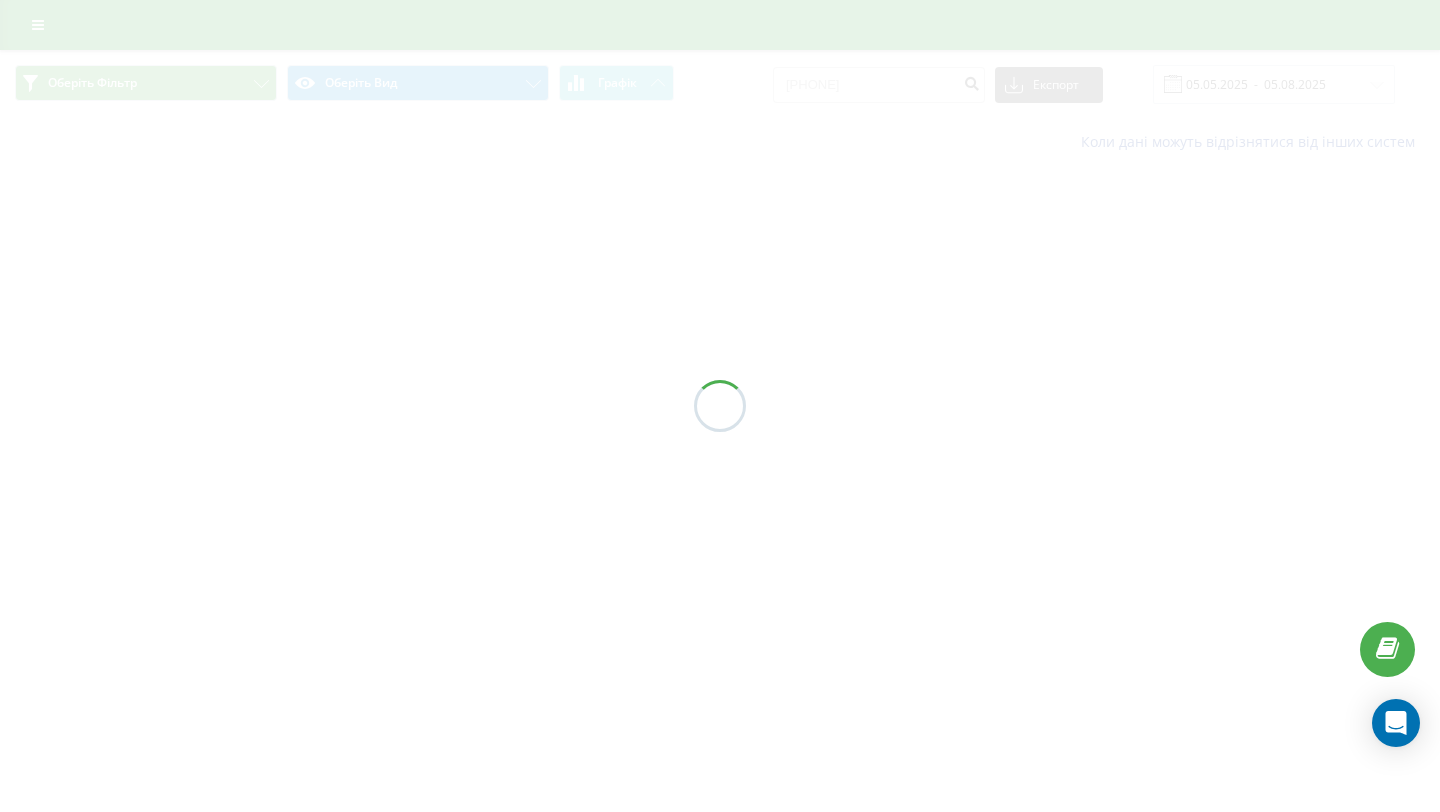 scroll, scrollTop: 0, scrollLeft: 0, axis: both 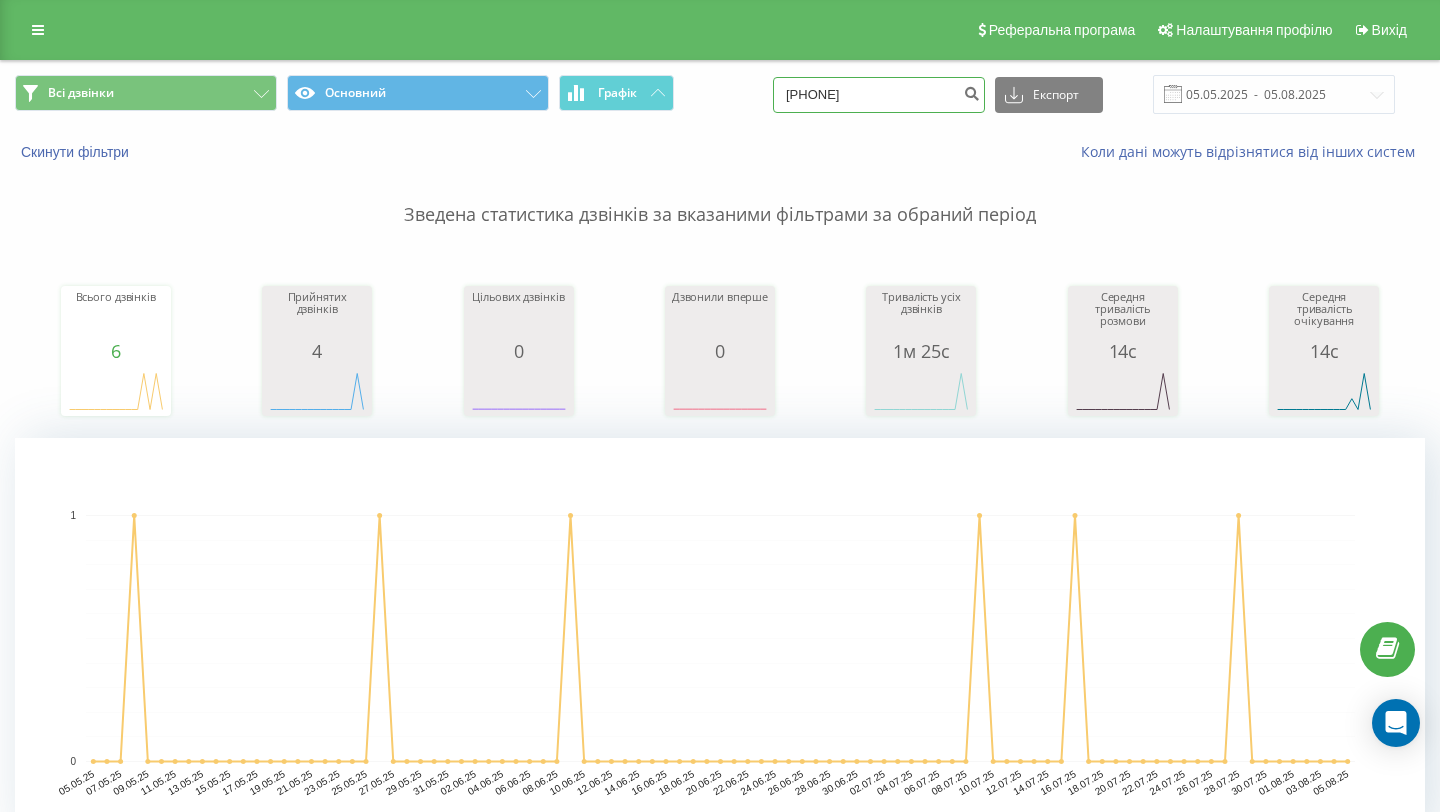 click on "0989515272" at bounding box center [879, 95] 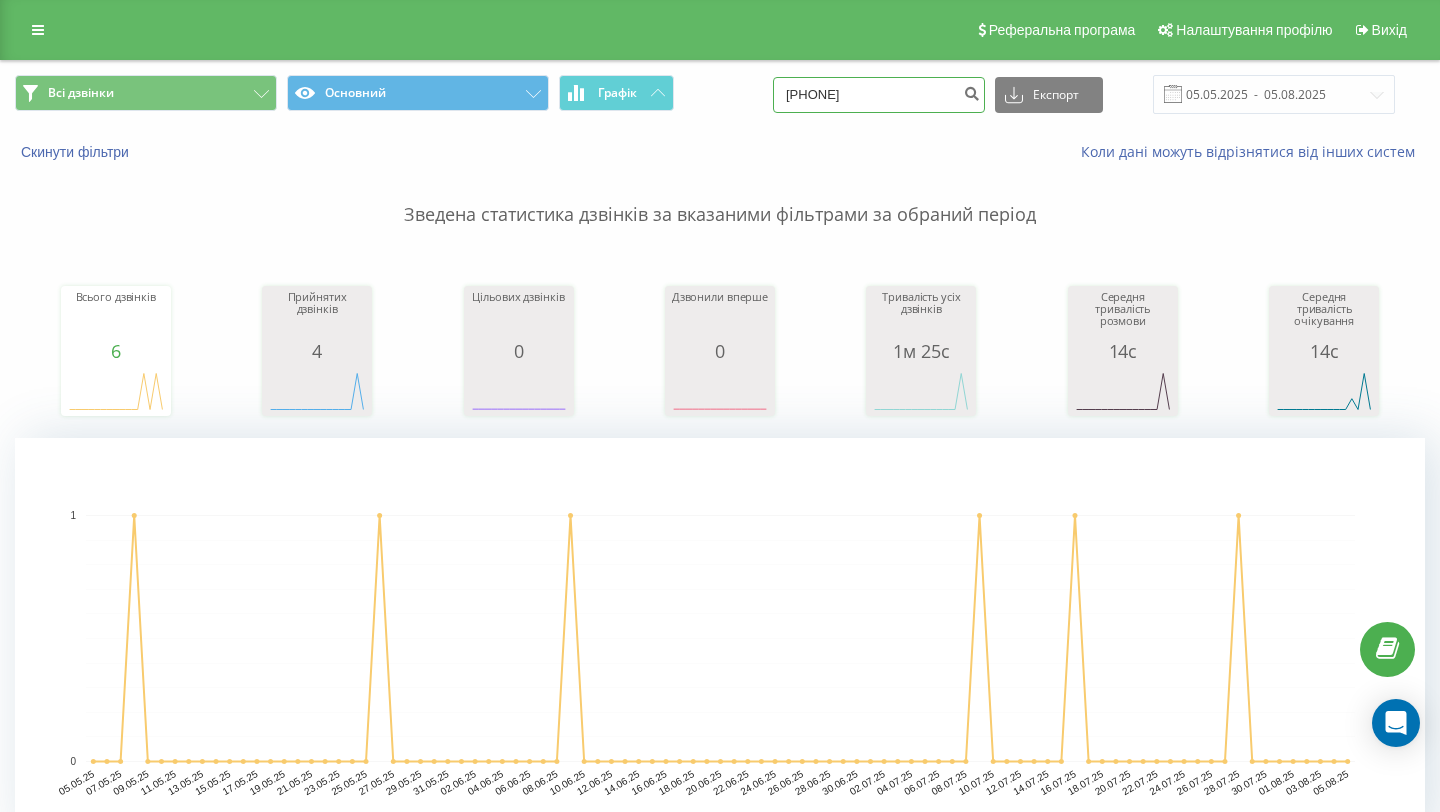 type on "067 350 24 91" 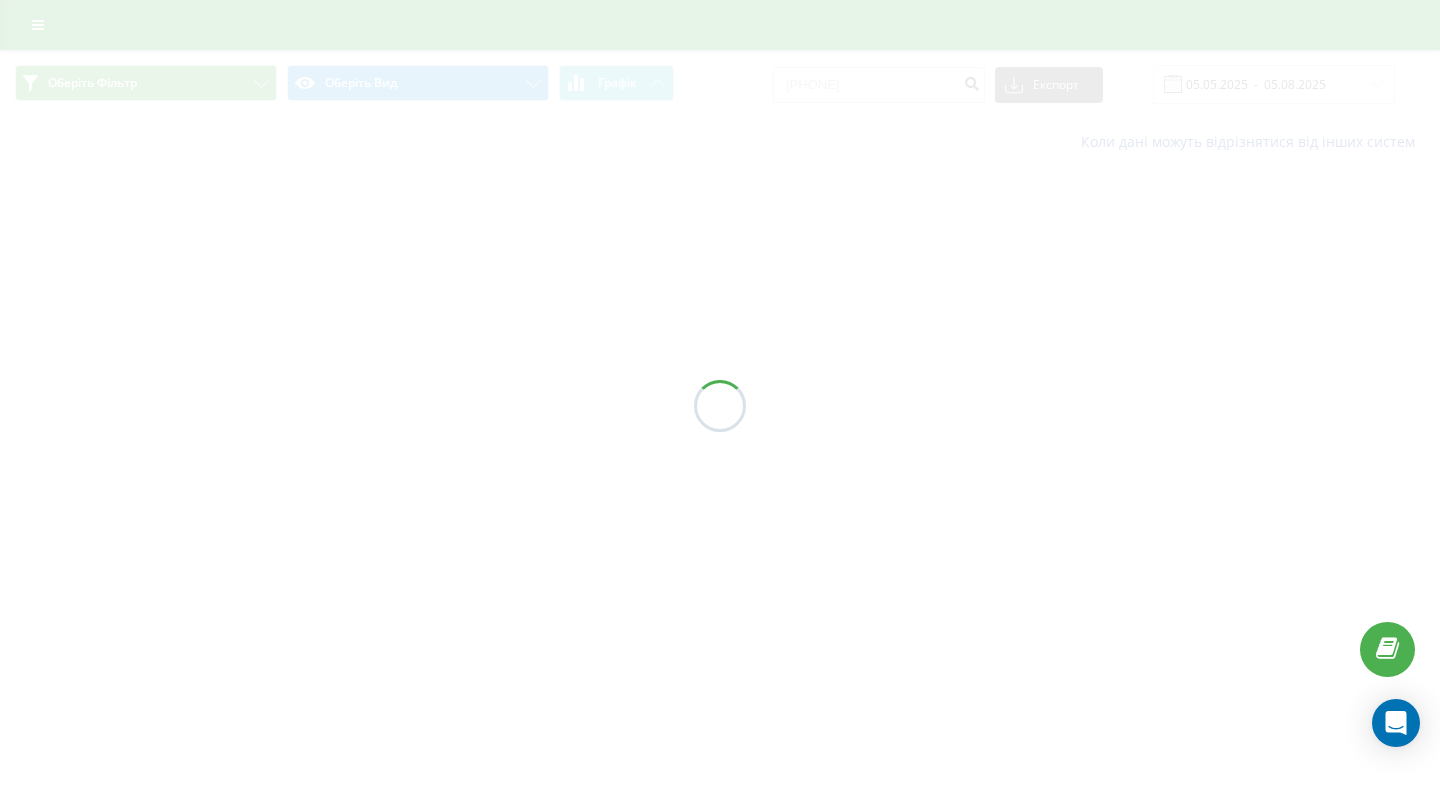 scroll, scrollTop: 0, scrollLeft: 0, axis: both 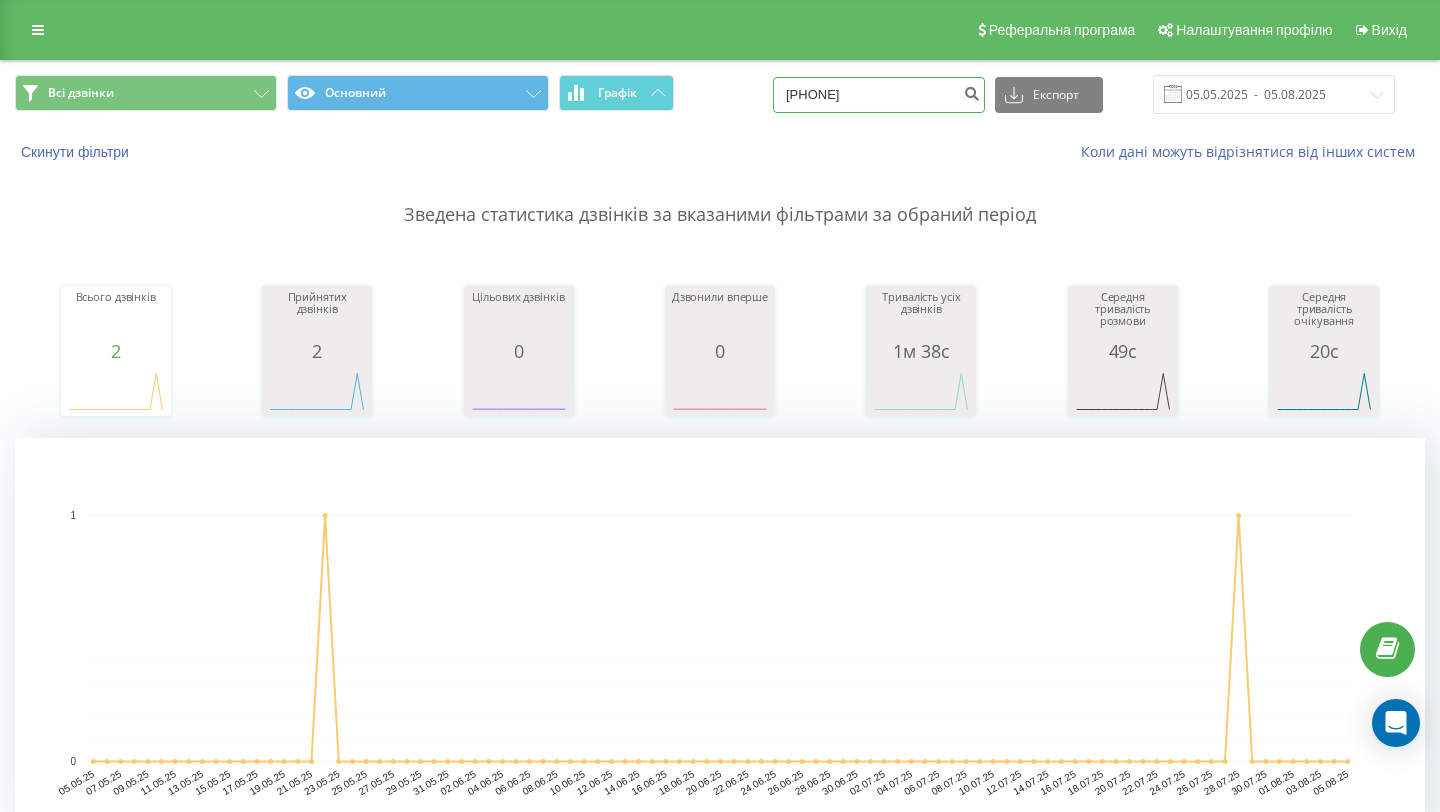 click on "[PHONE]" at bounding box center (879, 95) 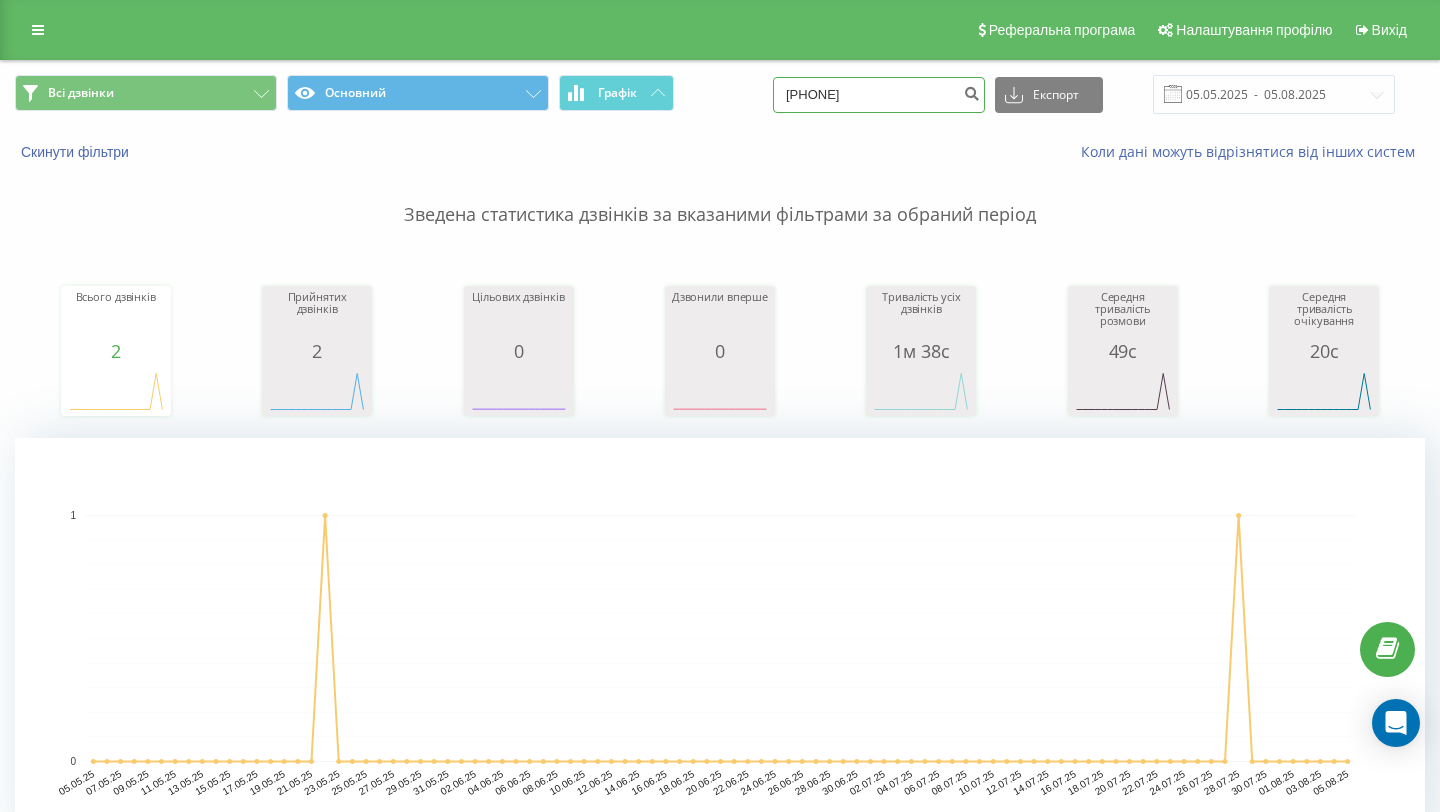 type on "067 360 03 89" 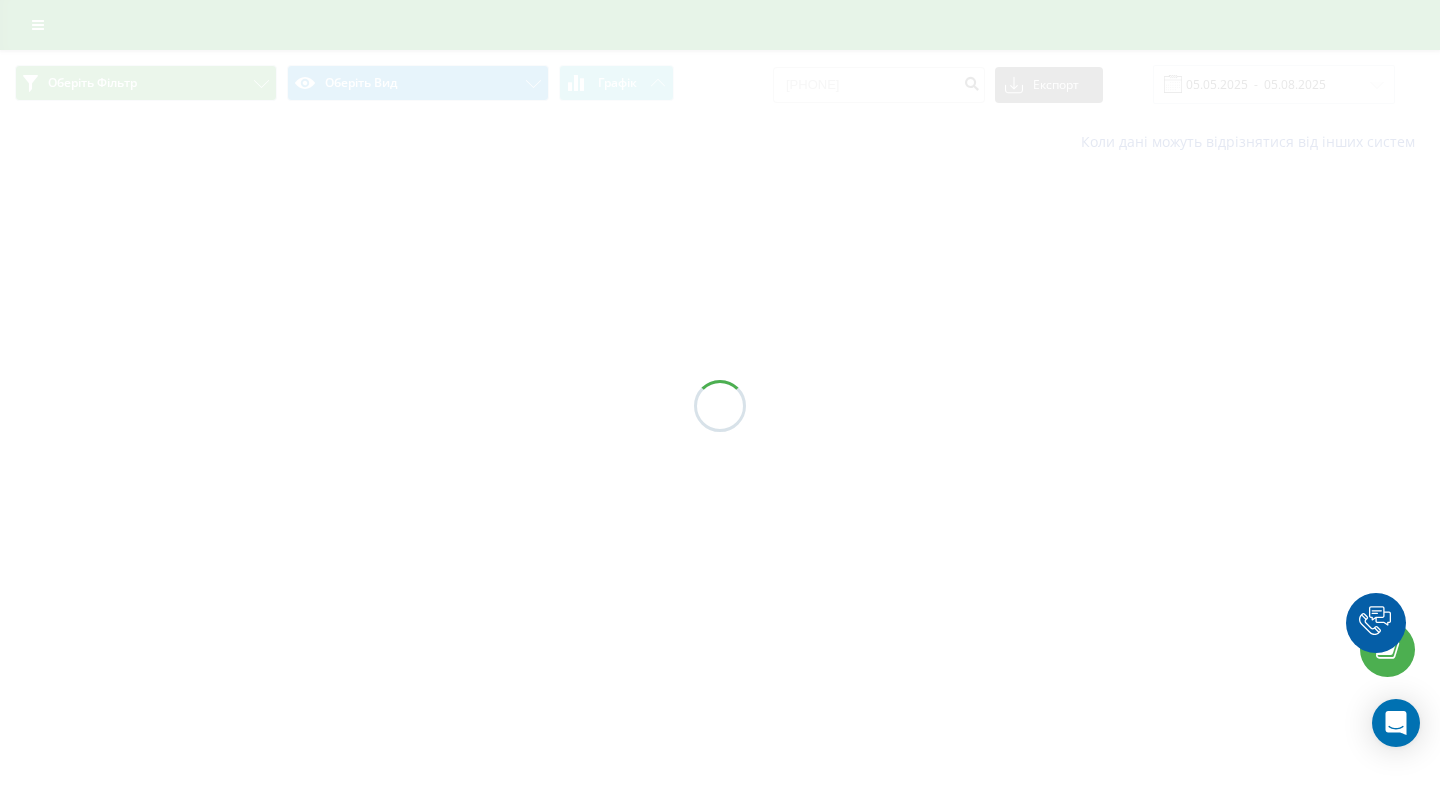 scroll, scrollTop: 0, scrollLeft: 0, axis: both 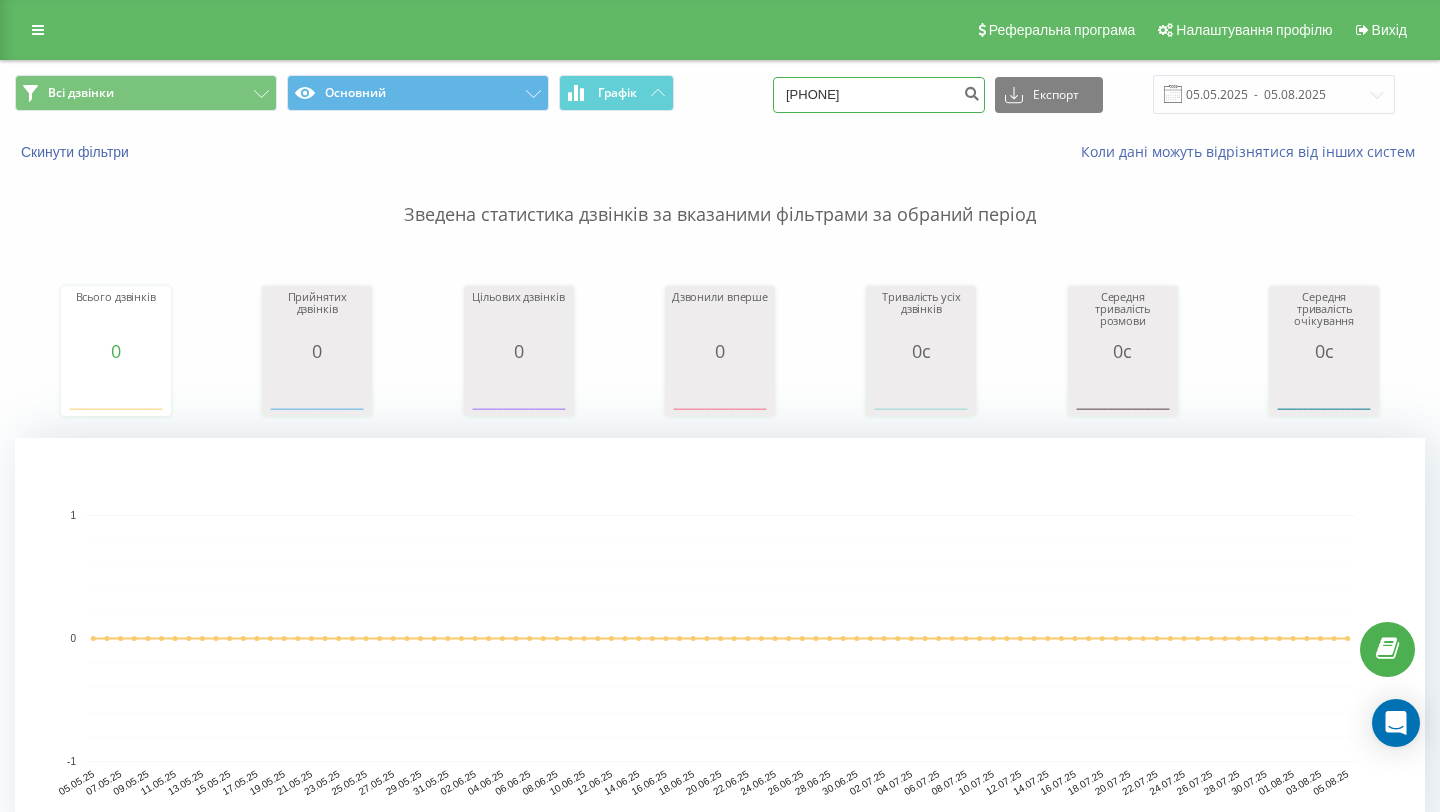 click on "[PHONE]" at bounding box center (879, 95) 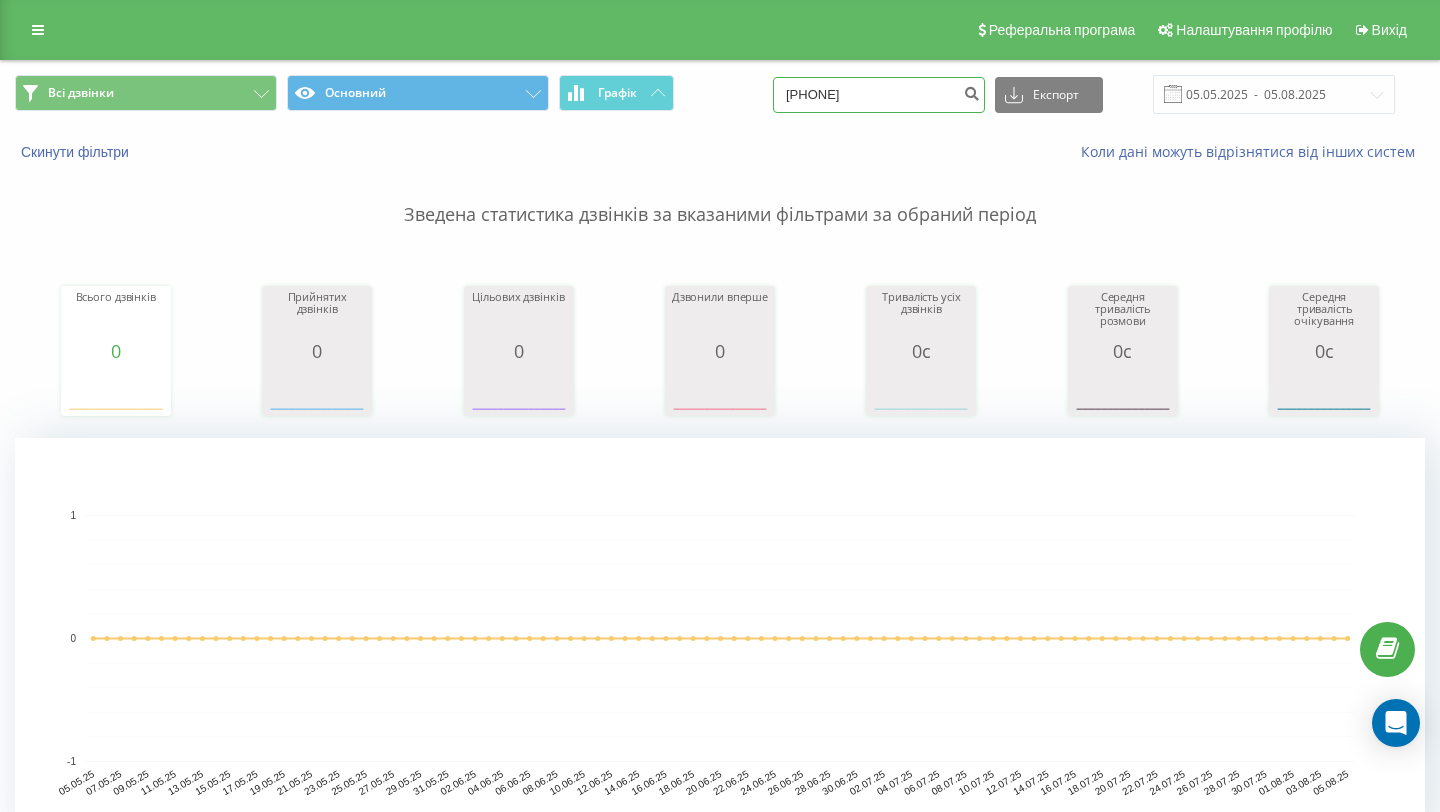 type on "067 351 59 67" 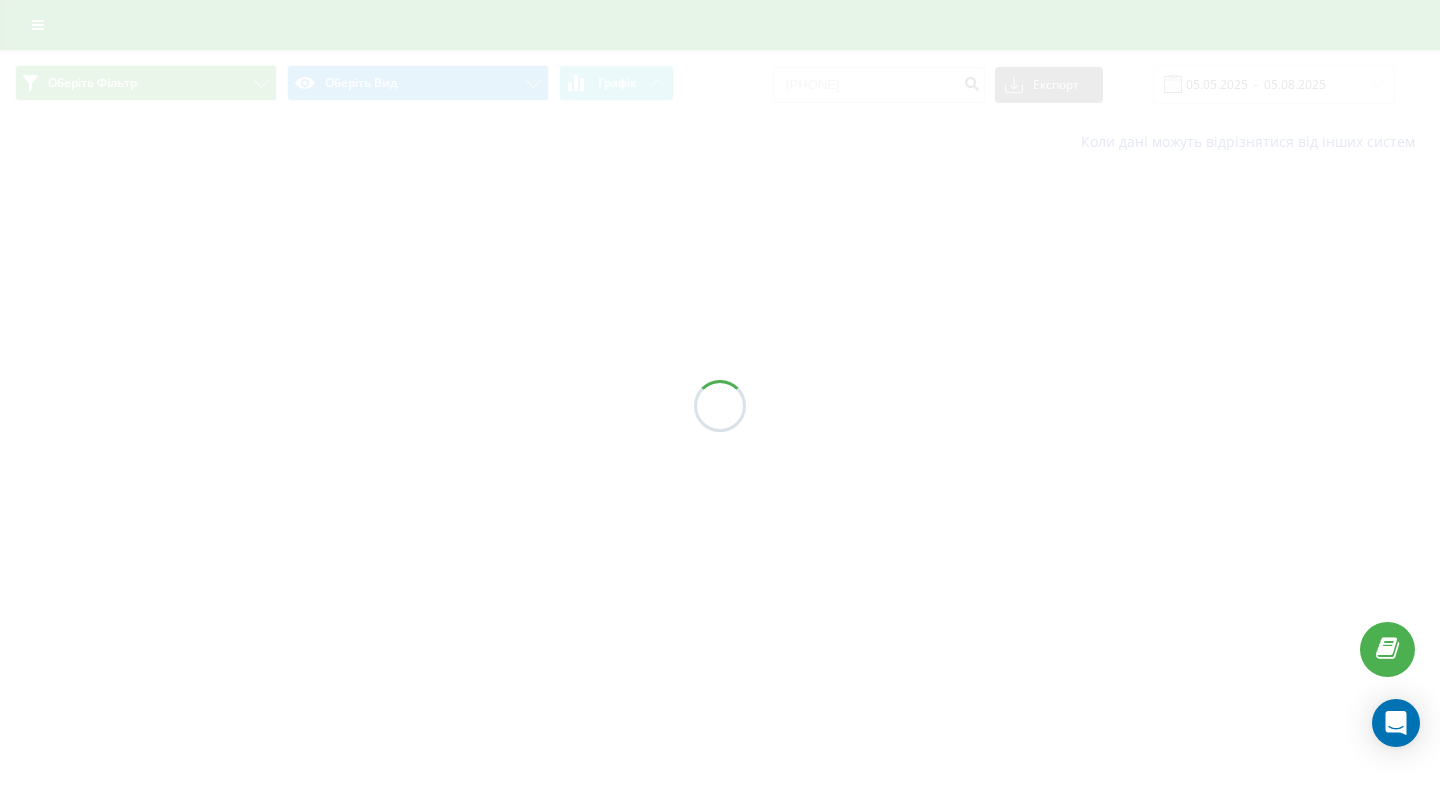 scroll, scrollTop: 0, scrollLeft: 0, axis: both 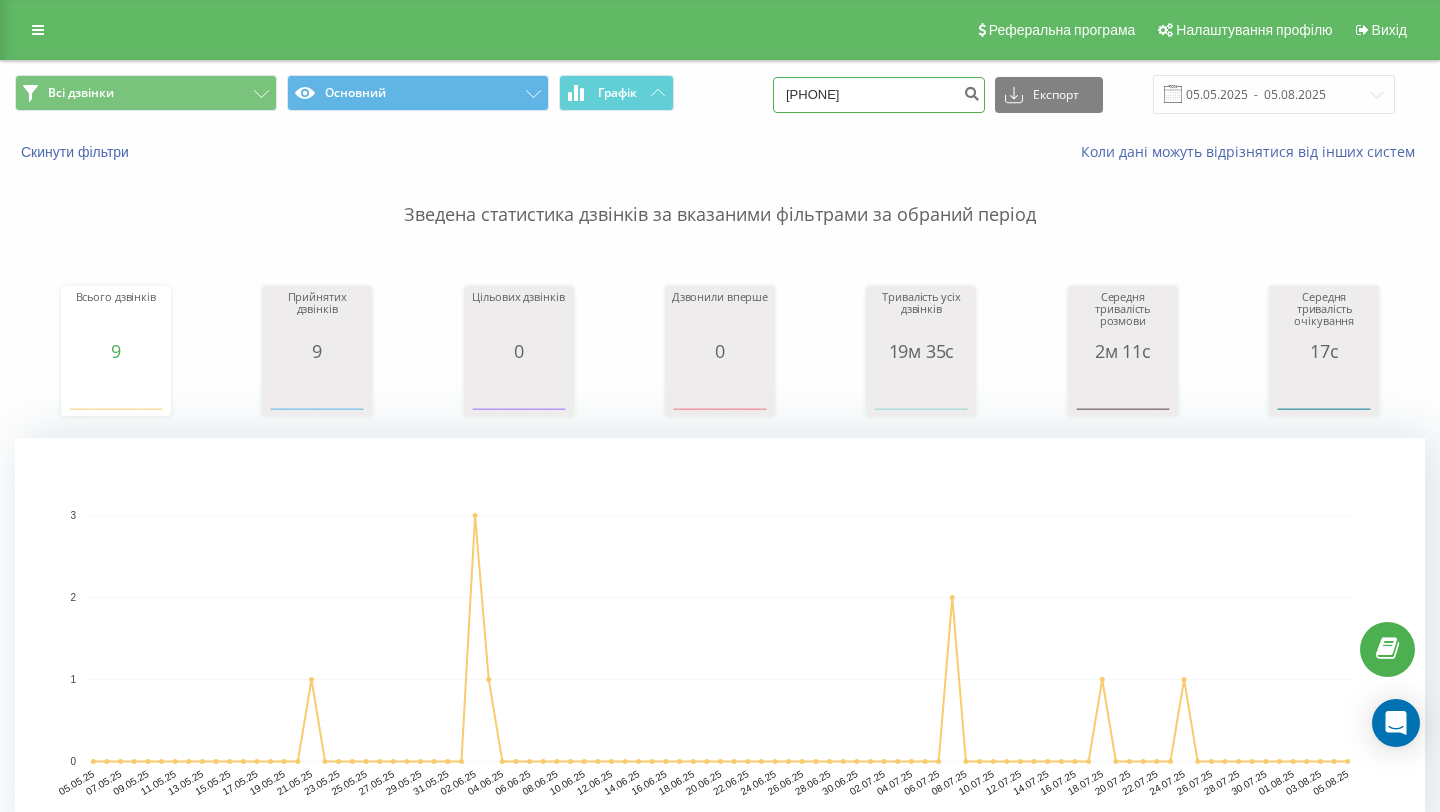 click on "0673515967" at bounding box center (879, 95) 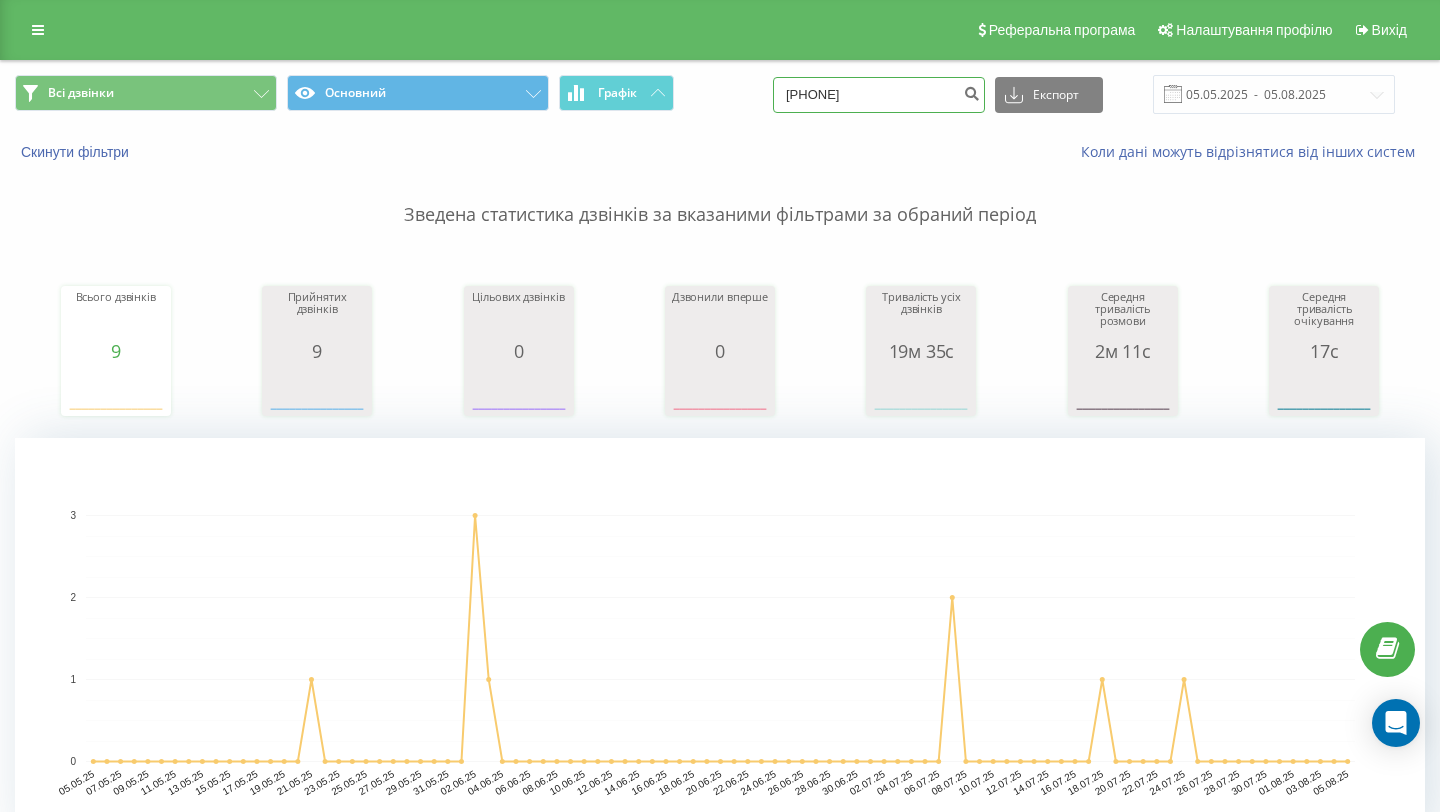 type on "067 352 40 35" 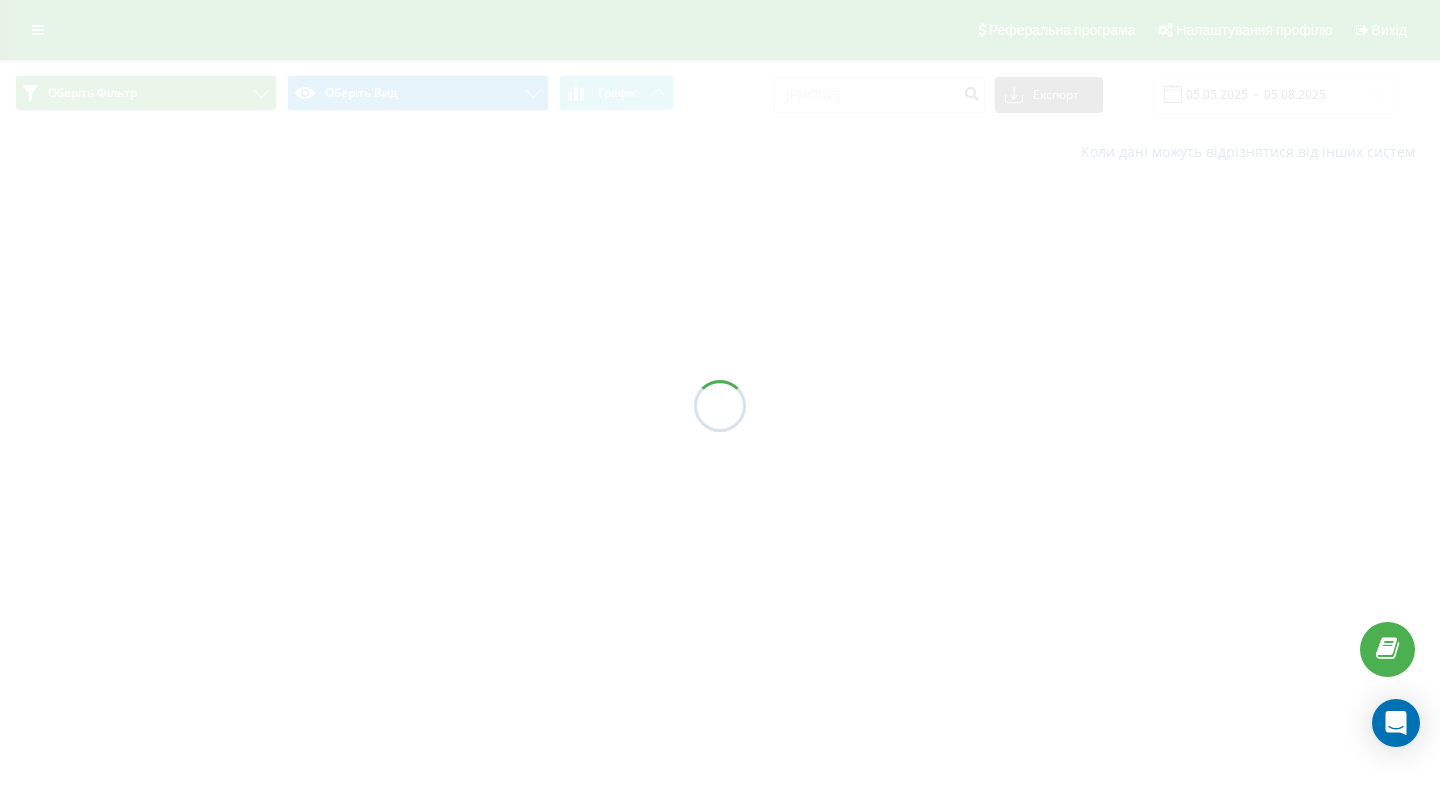 scroll, scrollTop: 0, scrollLeft: 0, axis: both 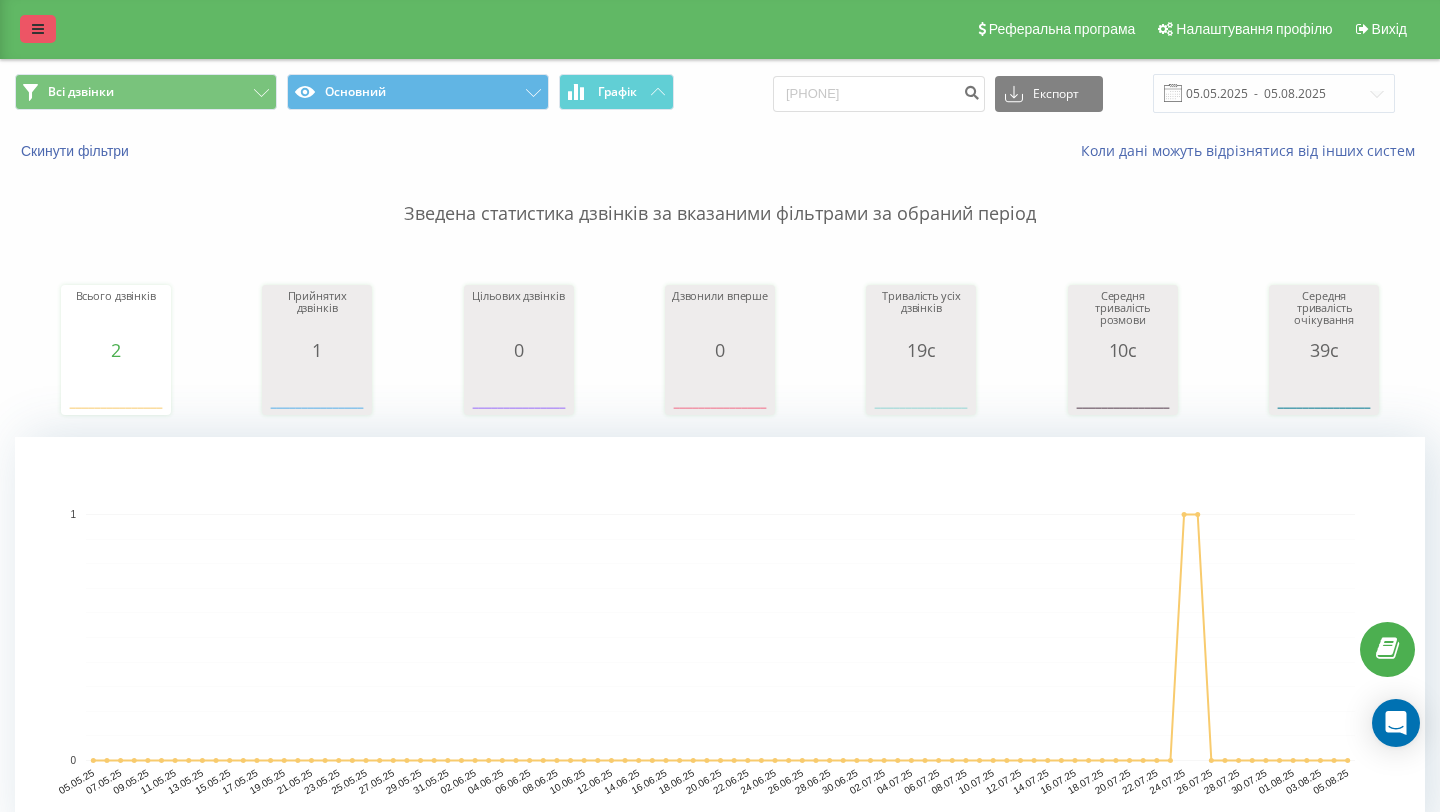 click at bounding box center (38, 29) 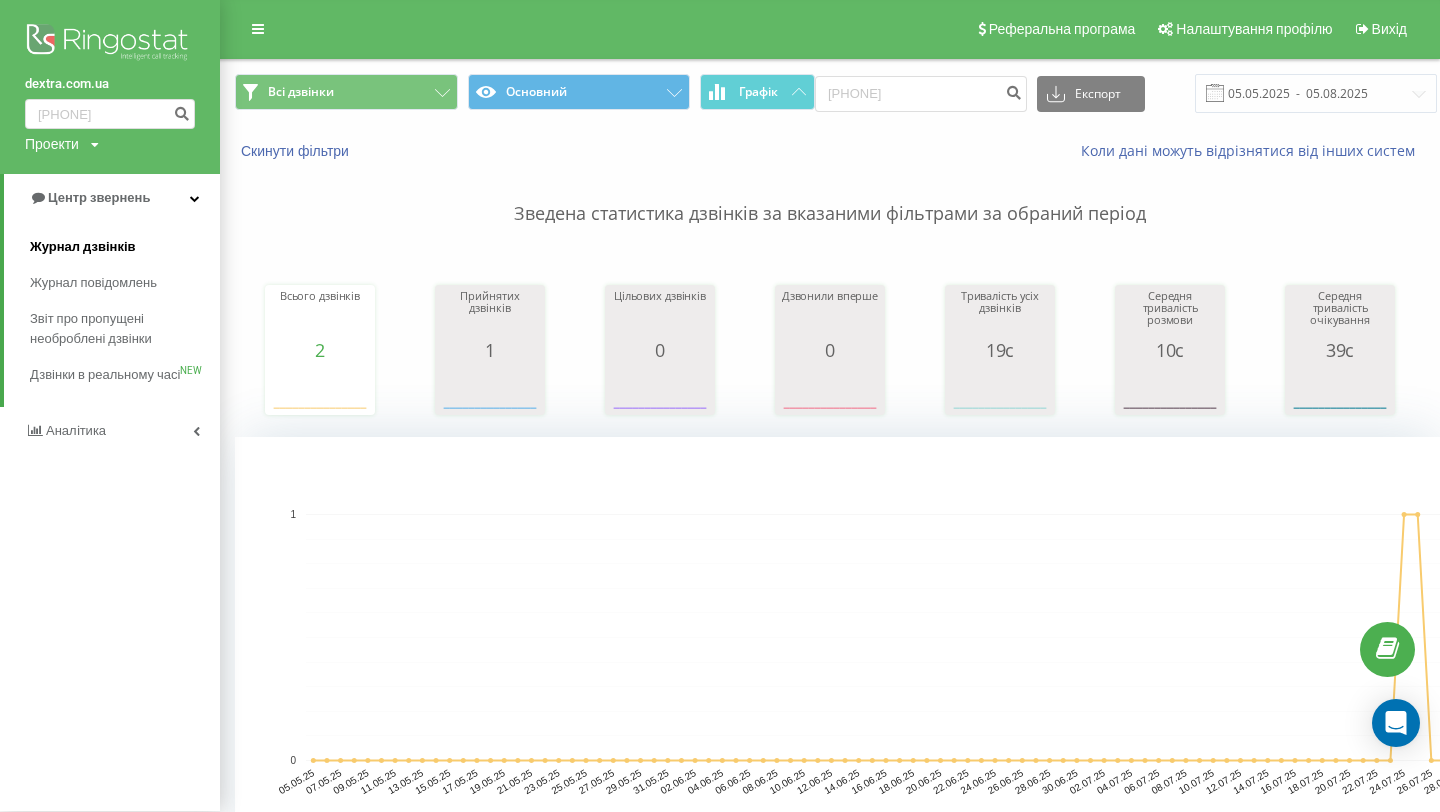 click on "Журнал дзвінків" at bounding box center [125, 247] 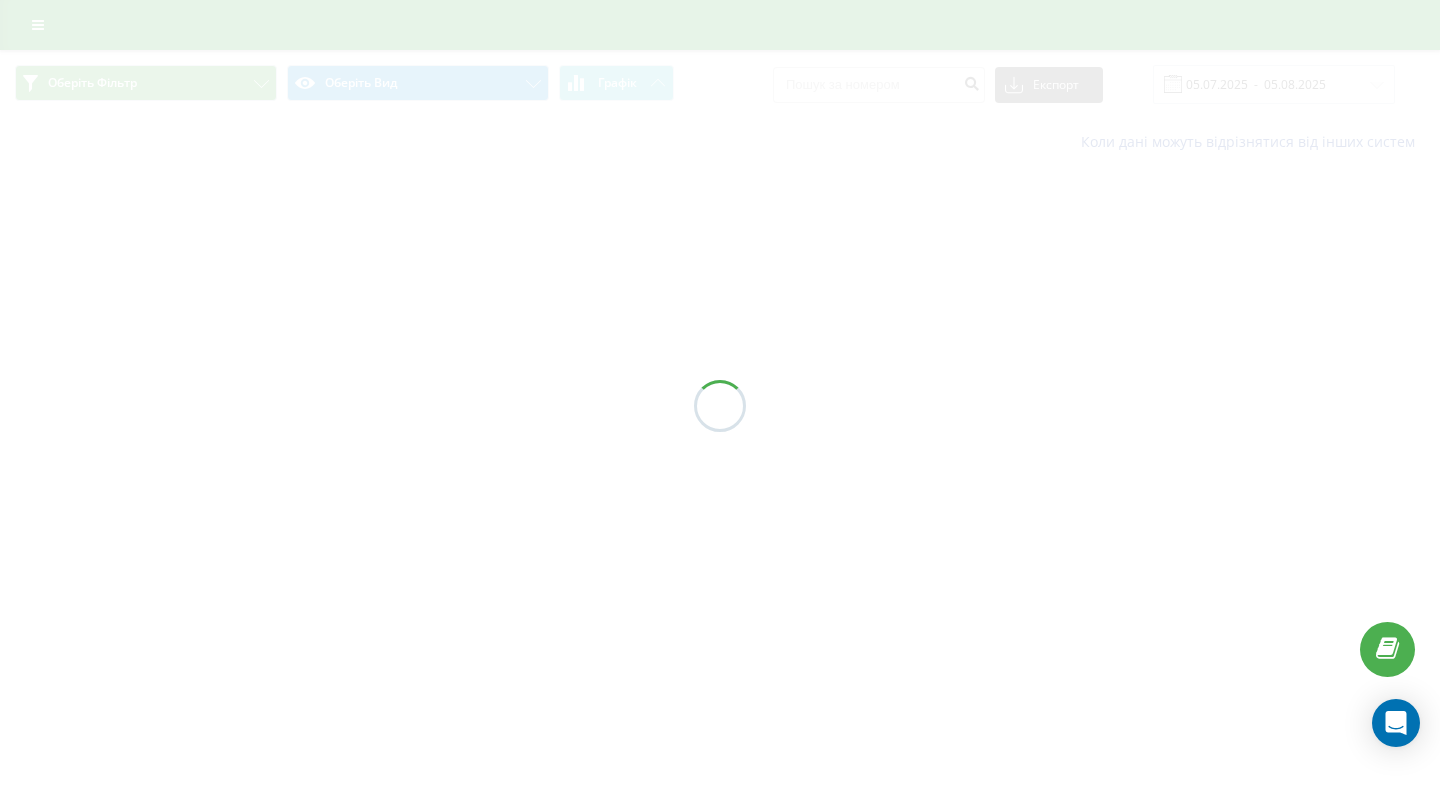 scroll, scrollTop: 0, scrollLeft: 0, axis: both 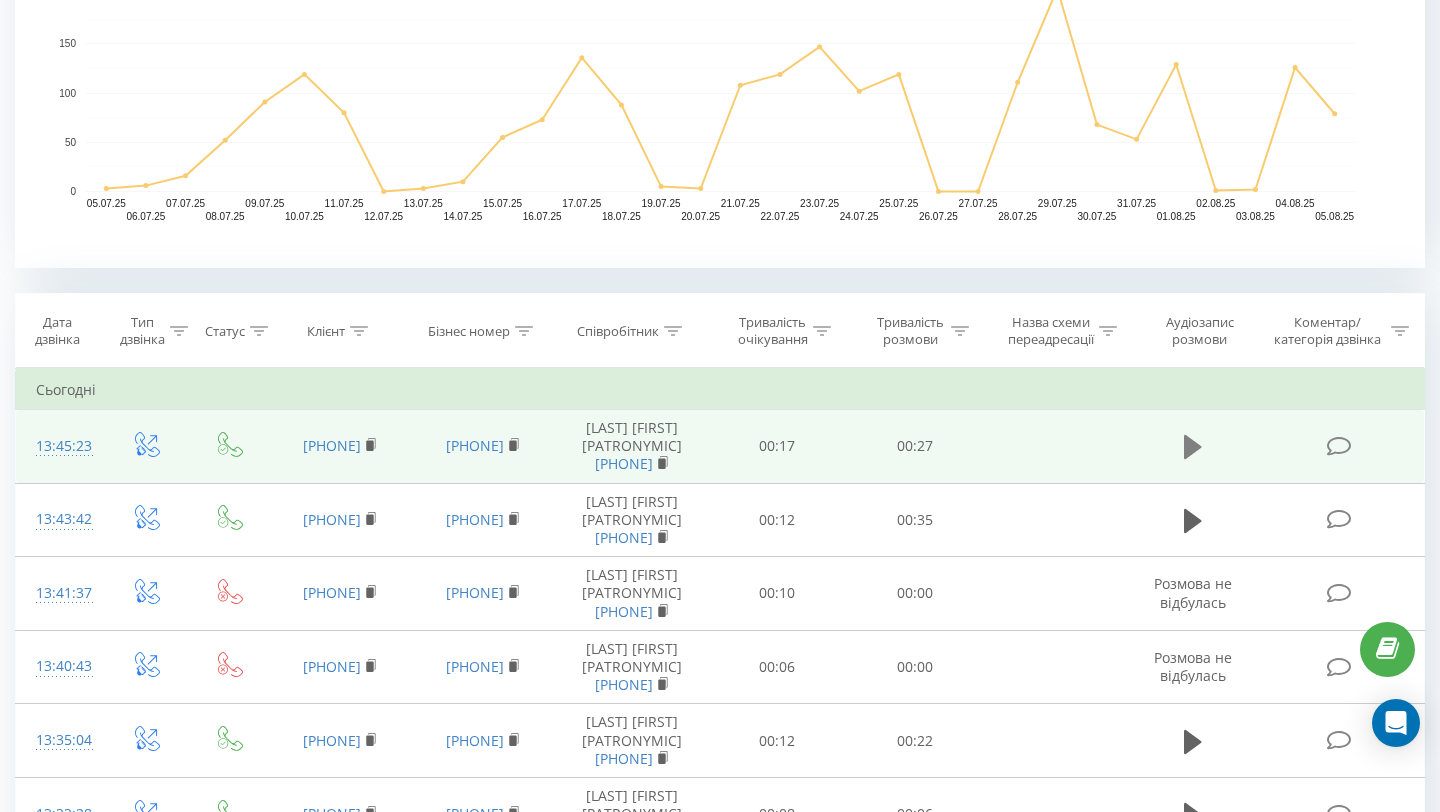 click at bounding box center (1193, 447) 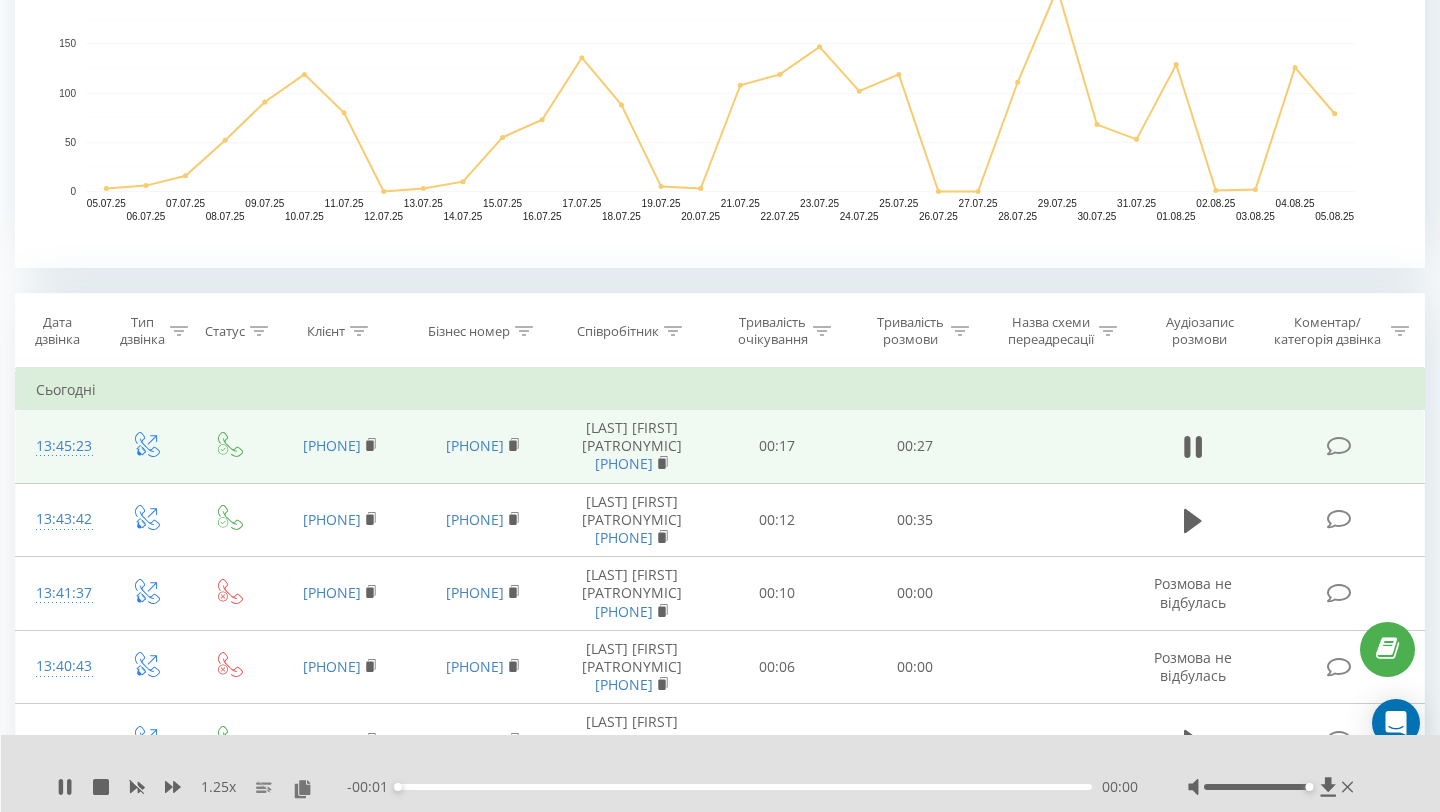 click on "00:00" at bounding box center [745, 787] 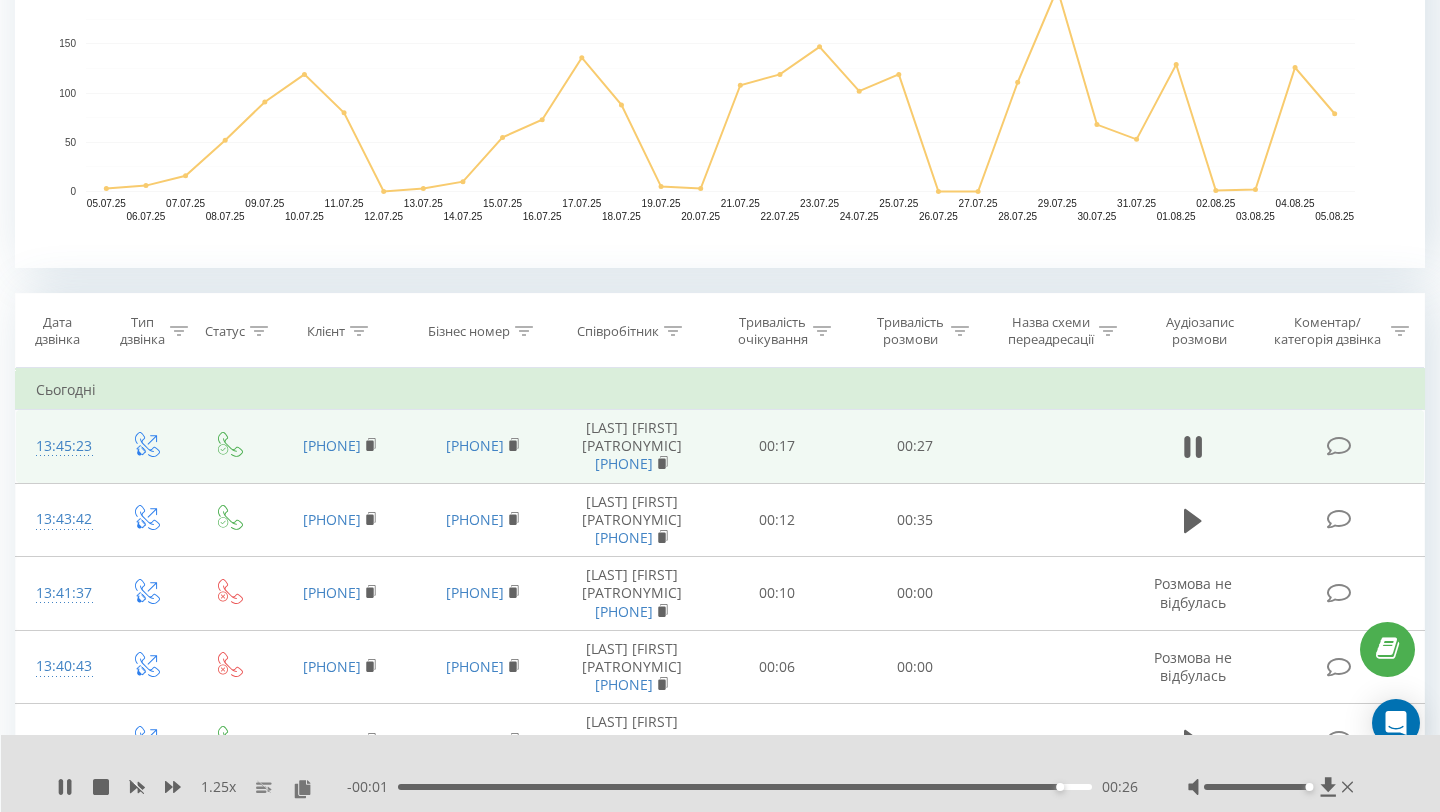 click on "00:26" at bounding box center [745, 787] 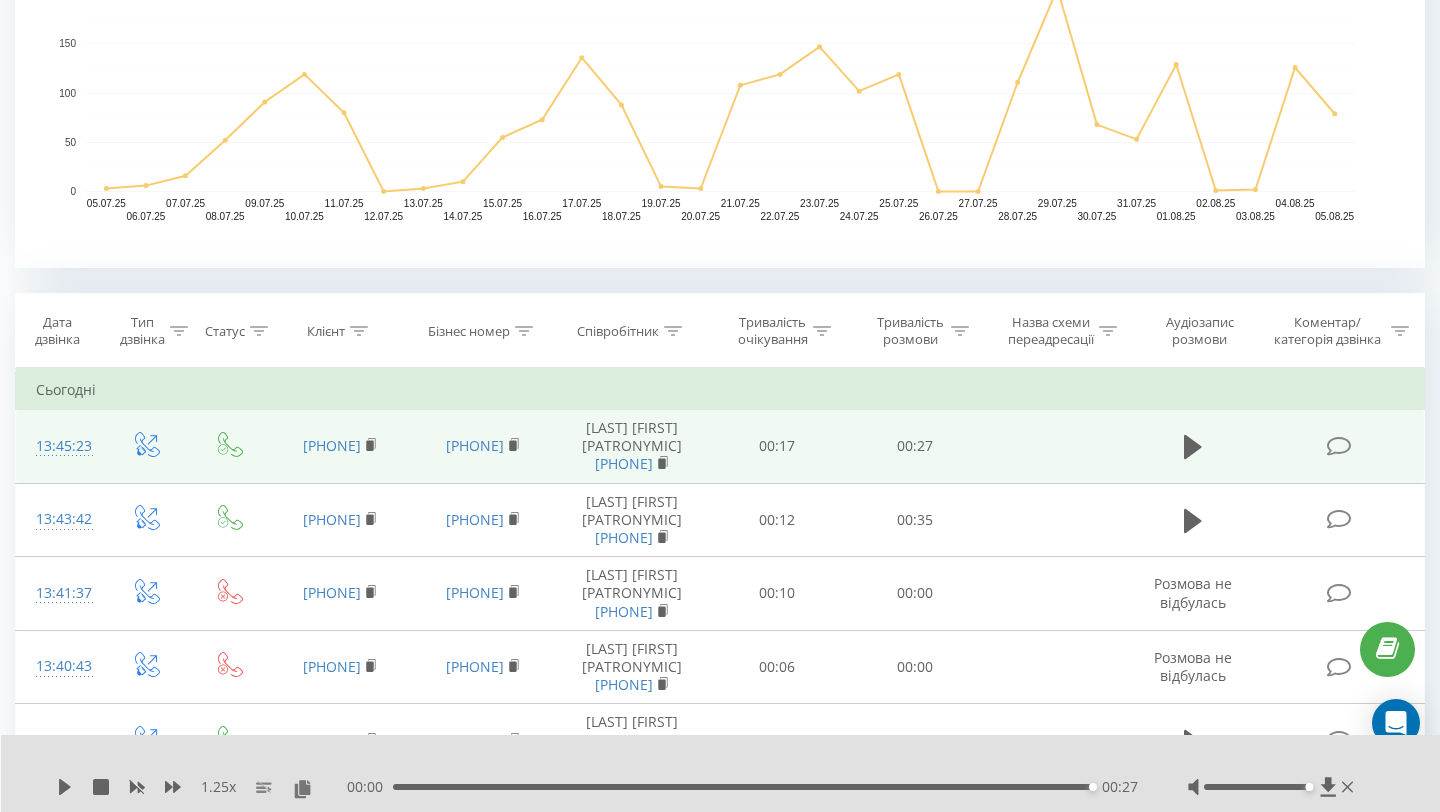click on "00:00 00:27   00:27" at bounding box center (742, 787) 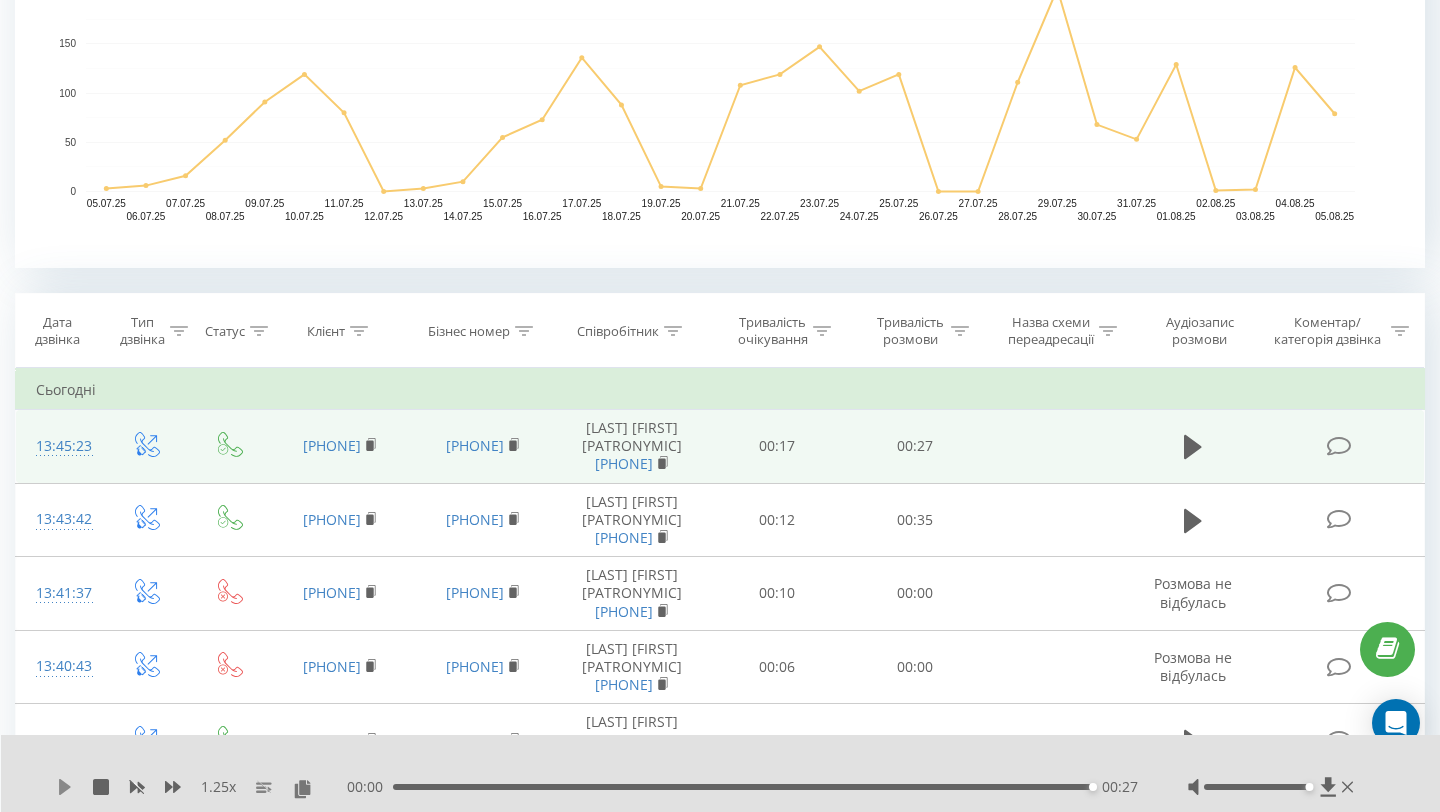 click 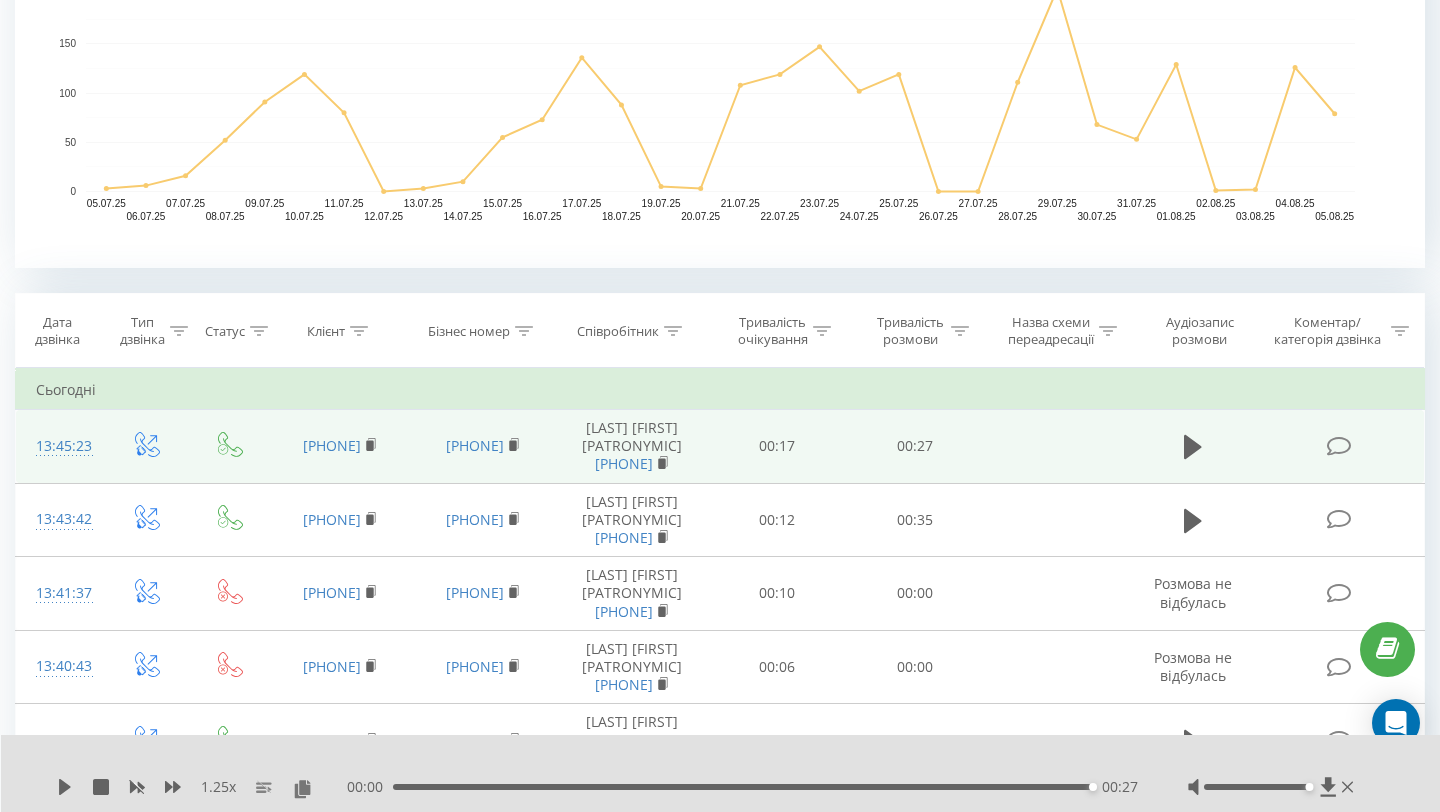 click on "00:27" at bounding box center (742, 787) 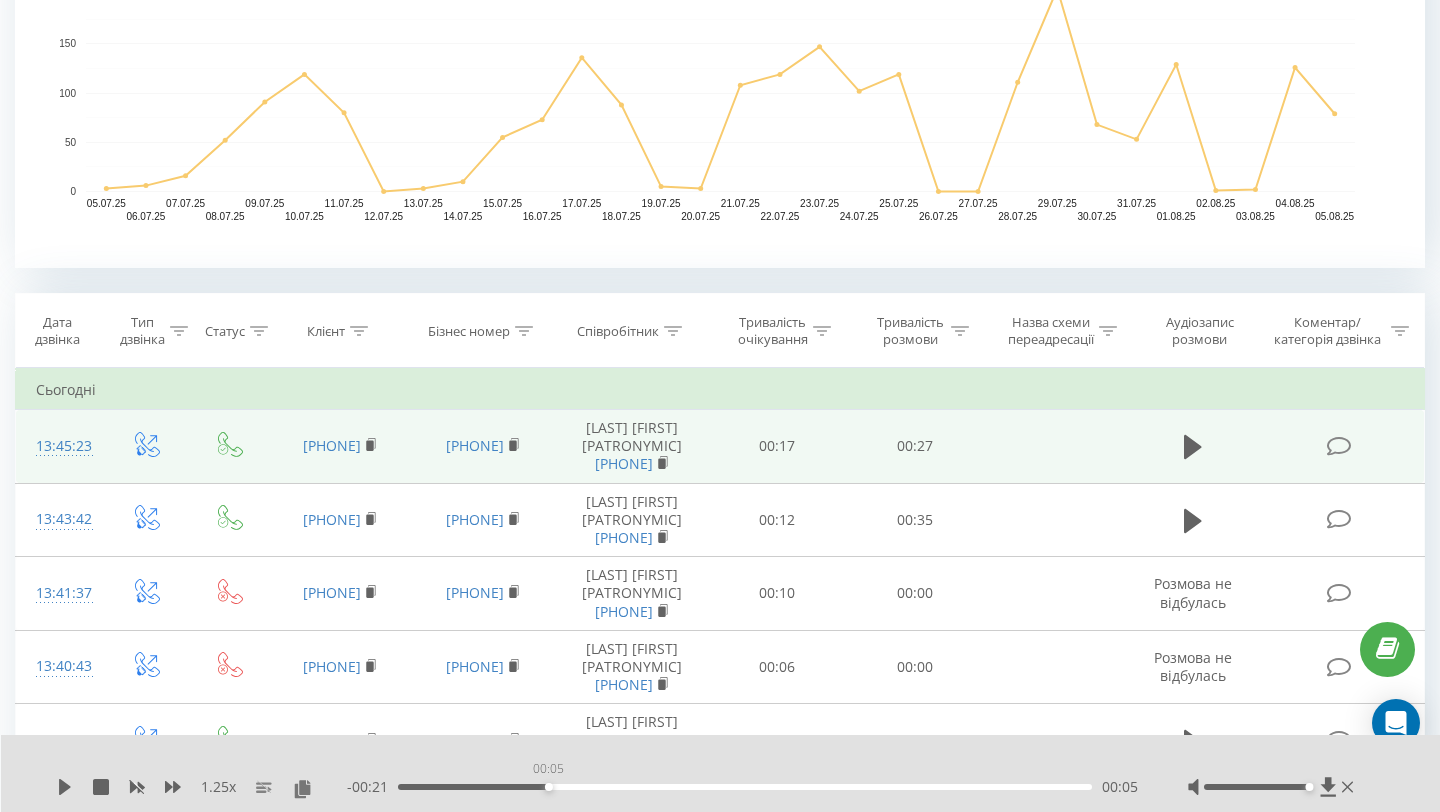 click on "00:05" at bounding box center (745, 787) 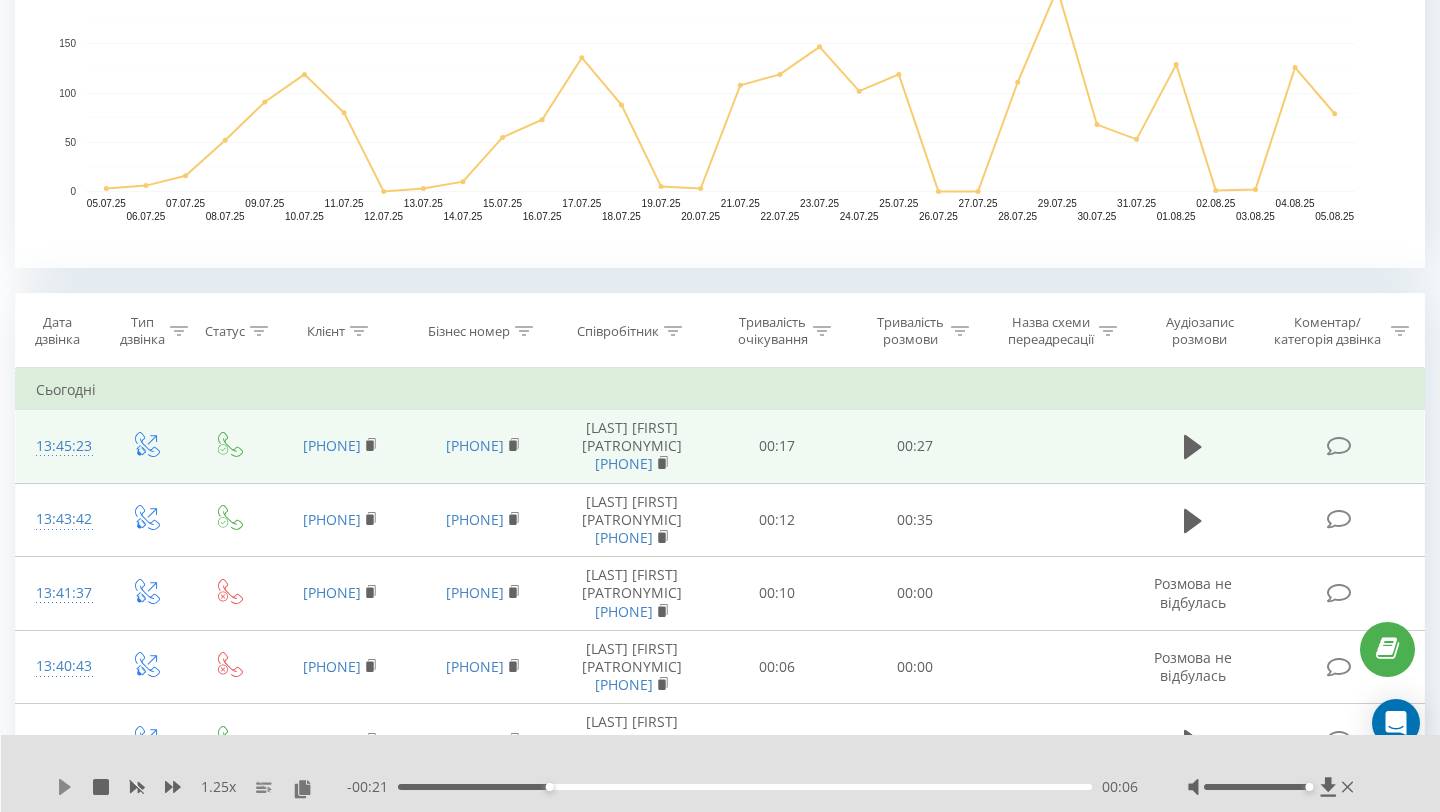 click 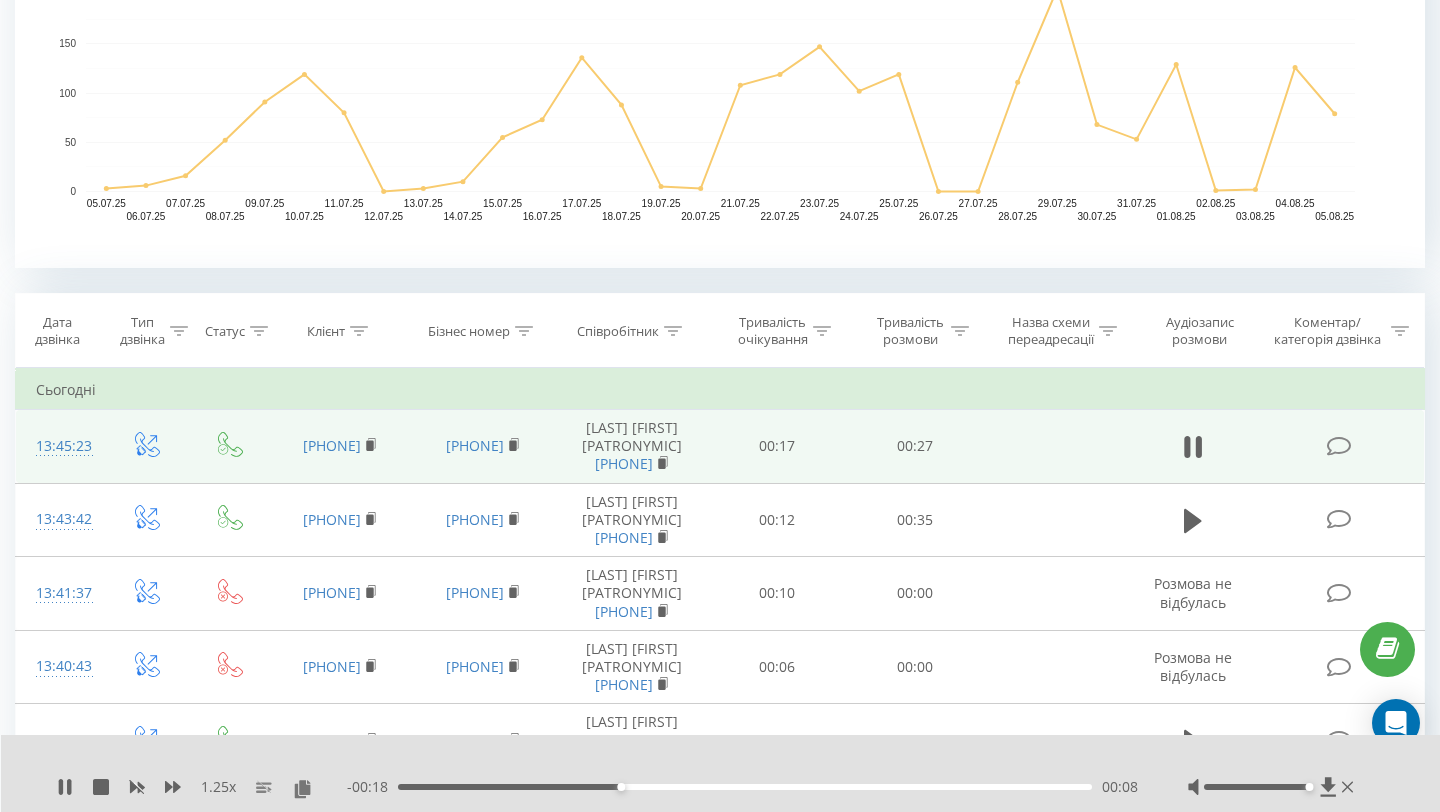 click on "1.25 x" at bounding box center [202, 787] 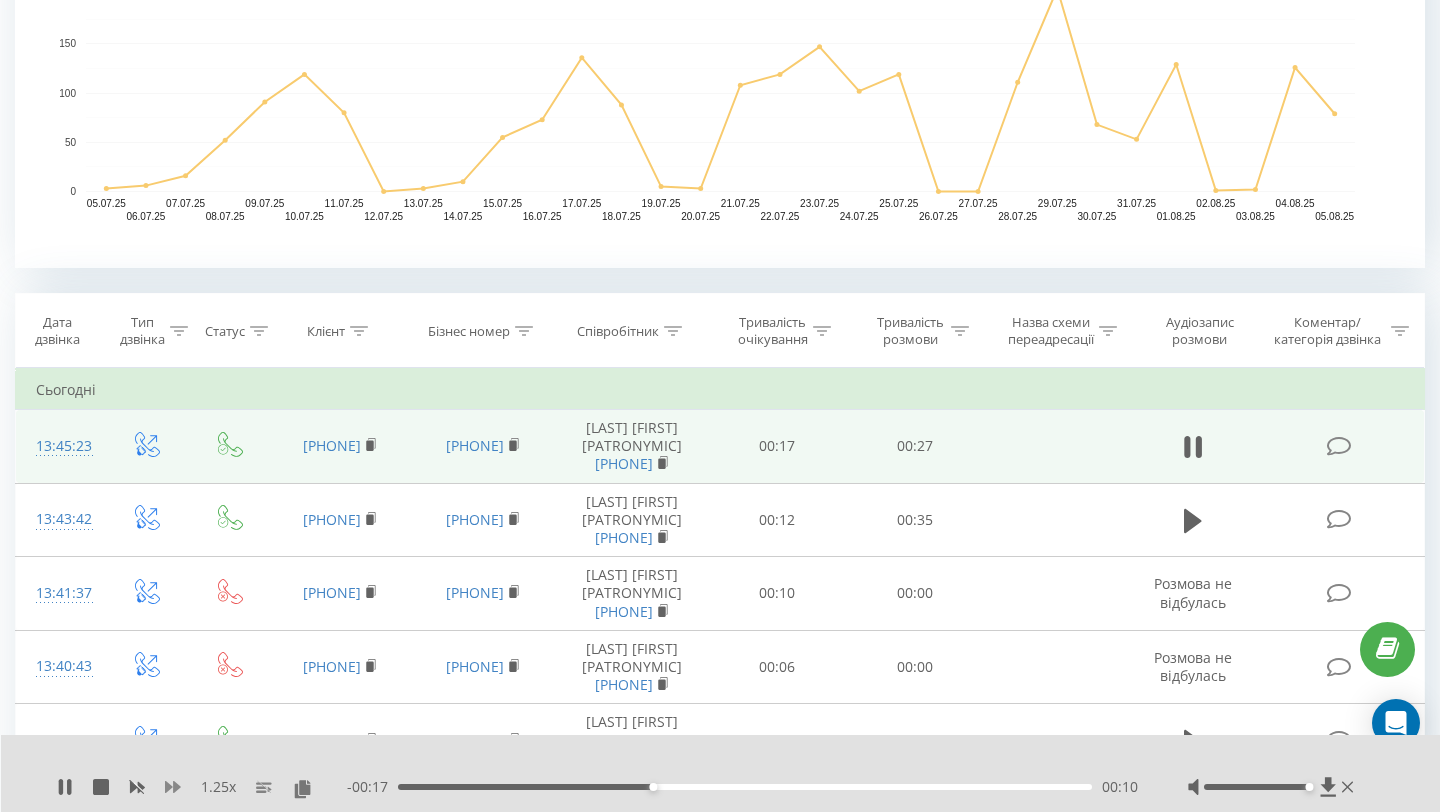 click 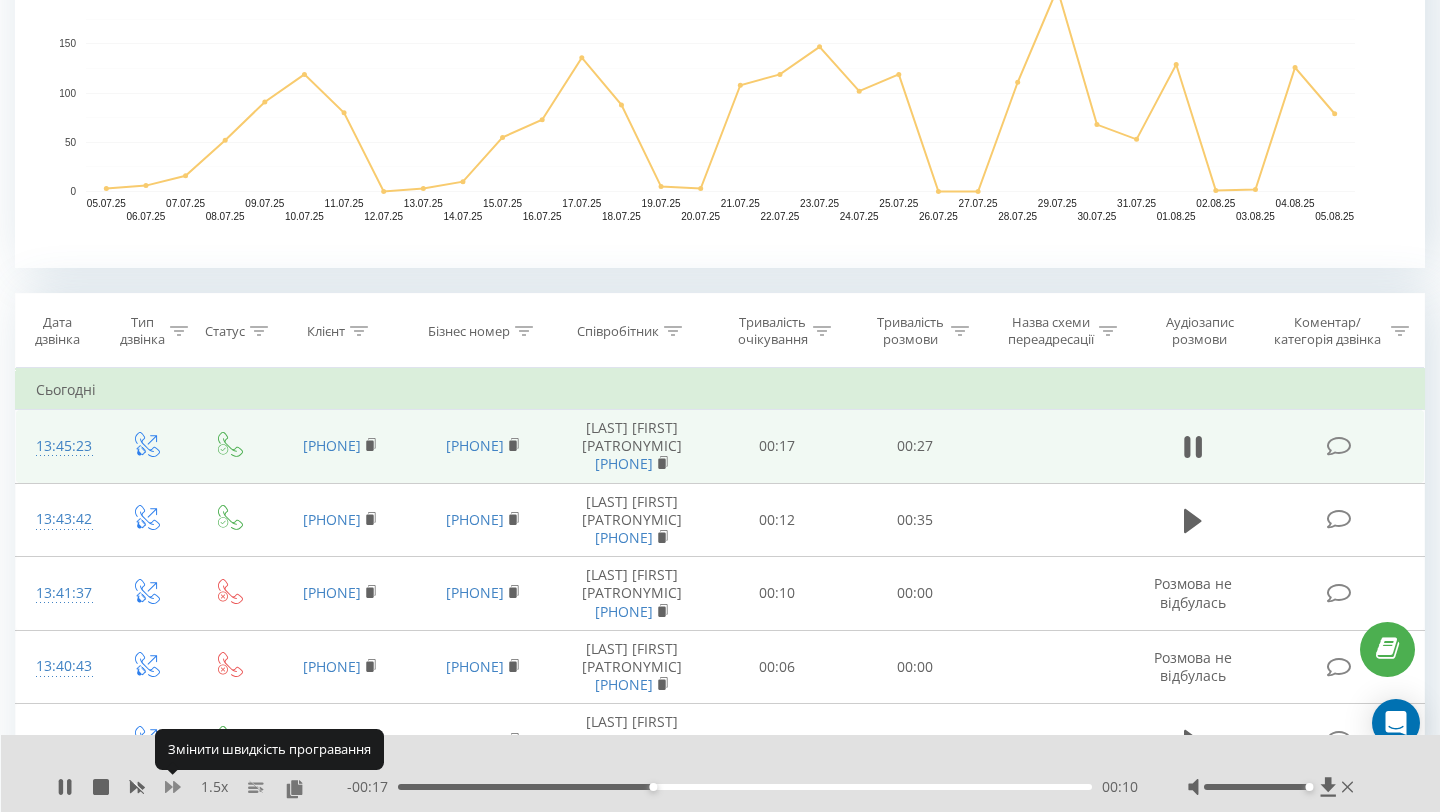 click 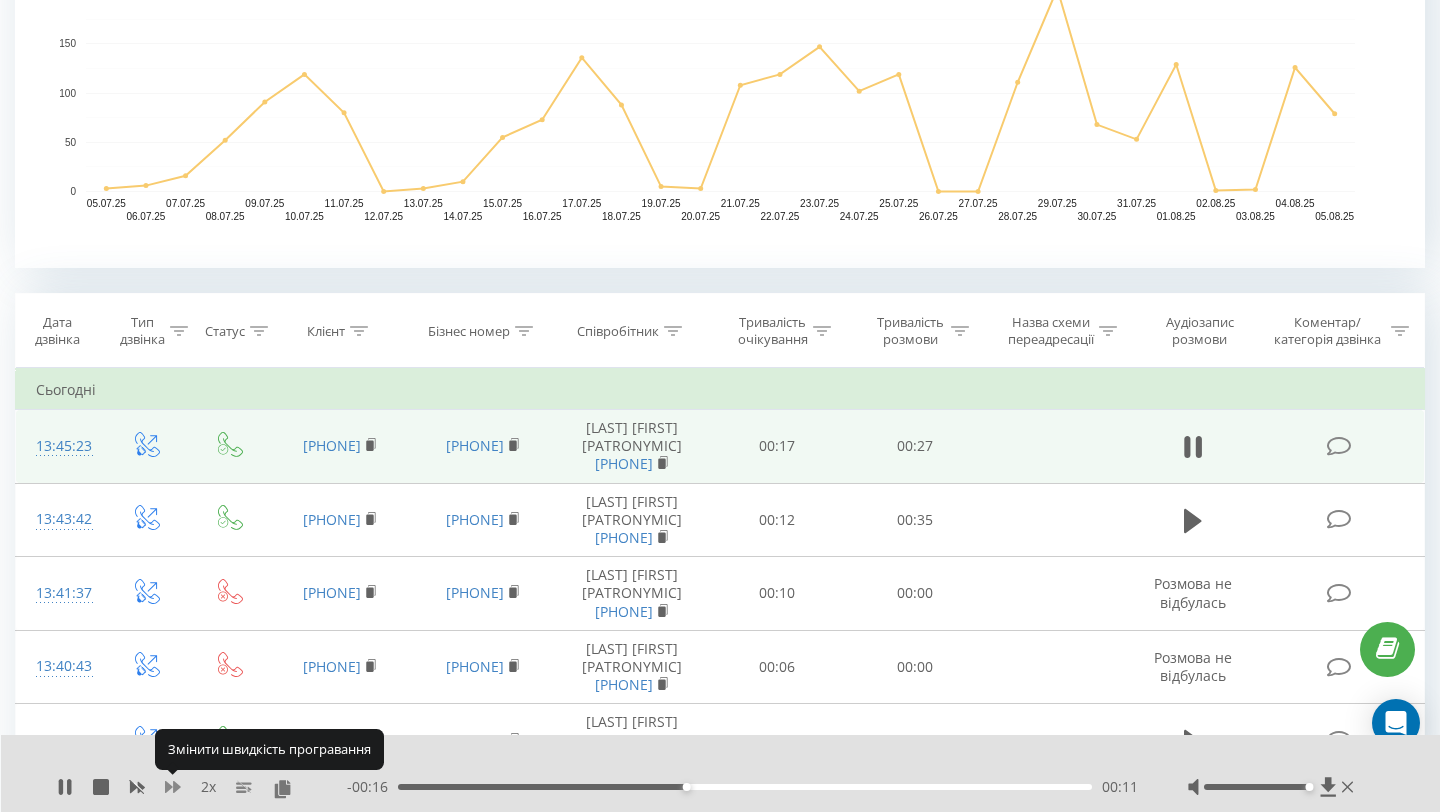 click 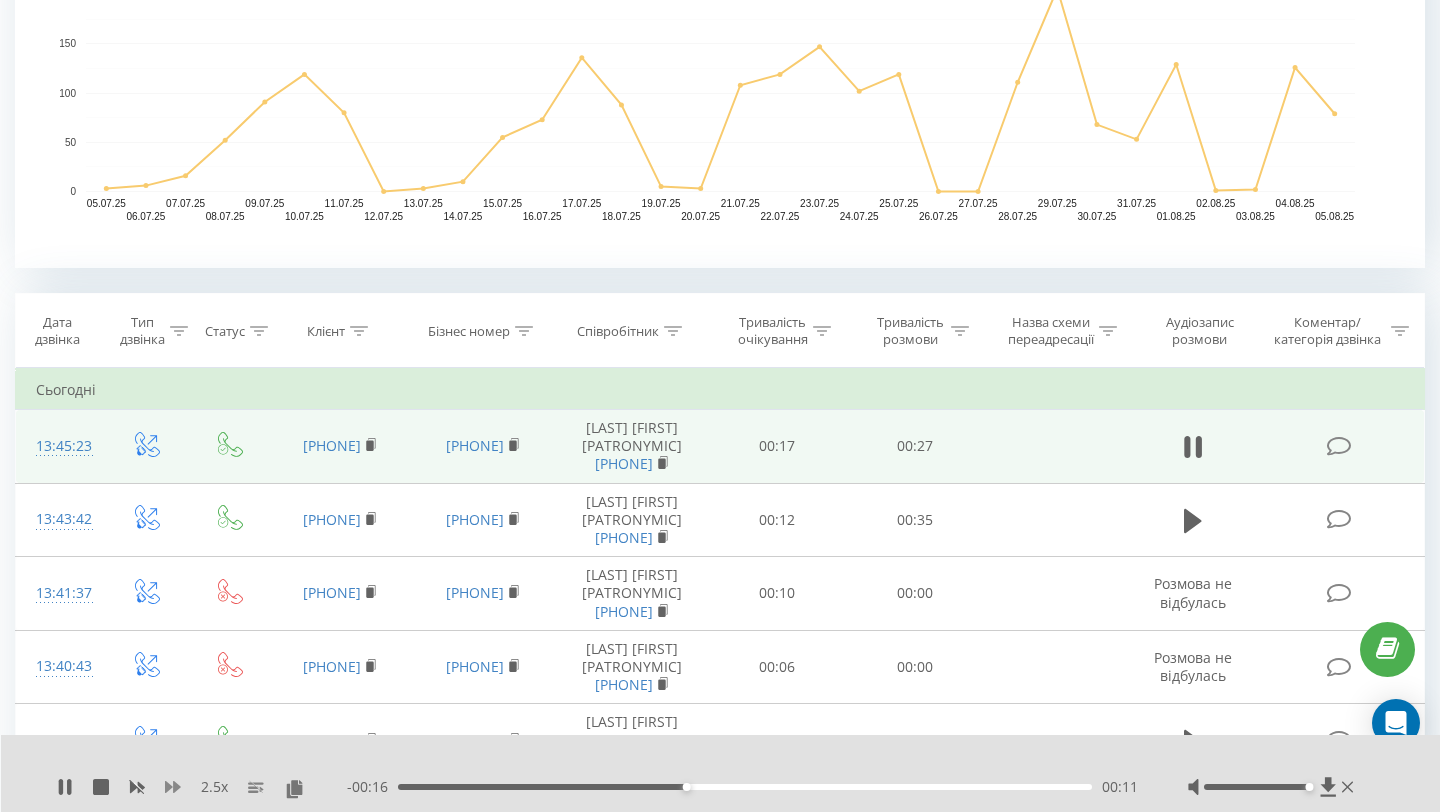 click 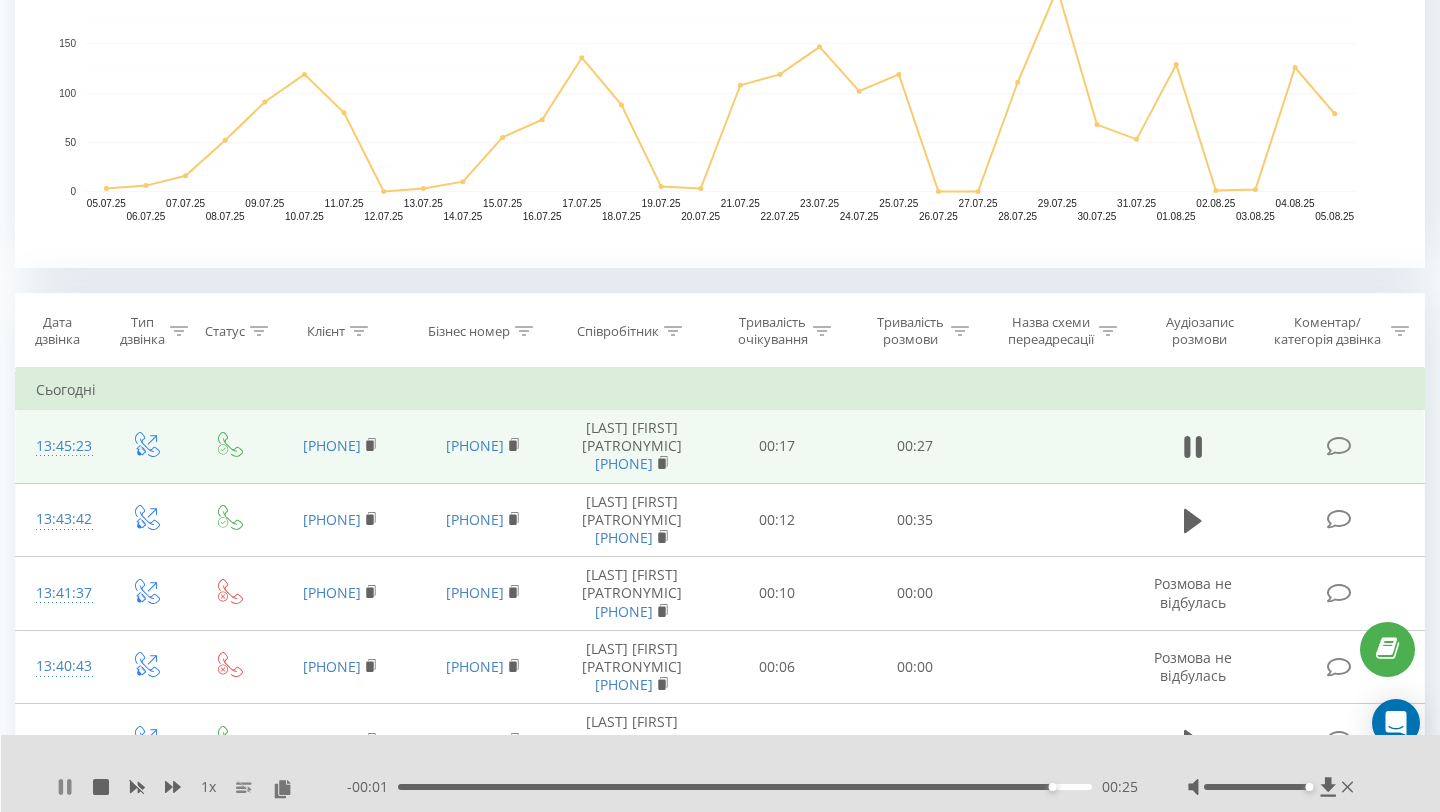 click 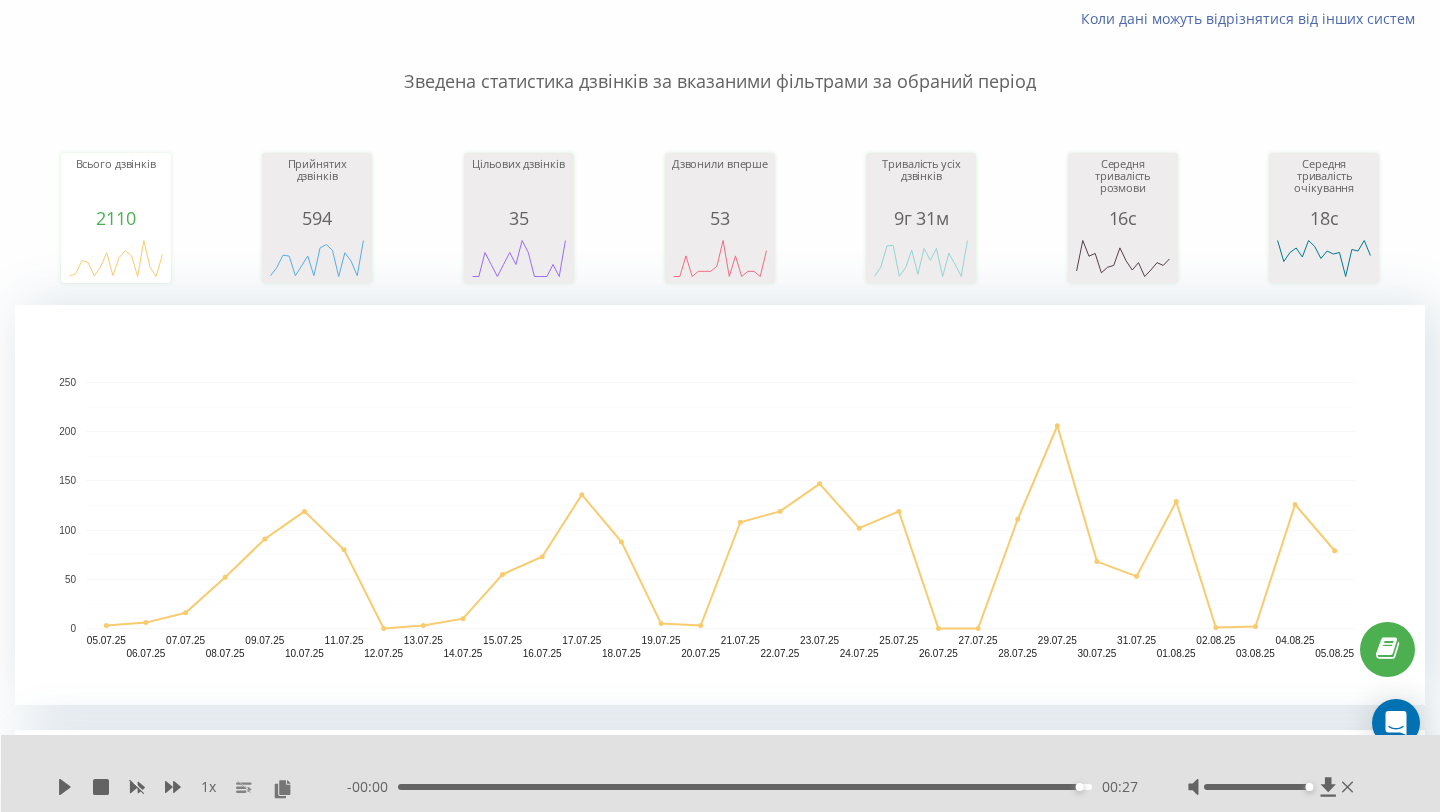 scroll, scrollTop: 0, scrollLeft: 0, axis: both 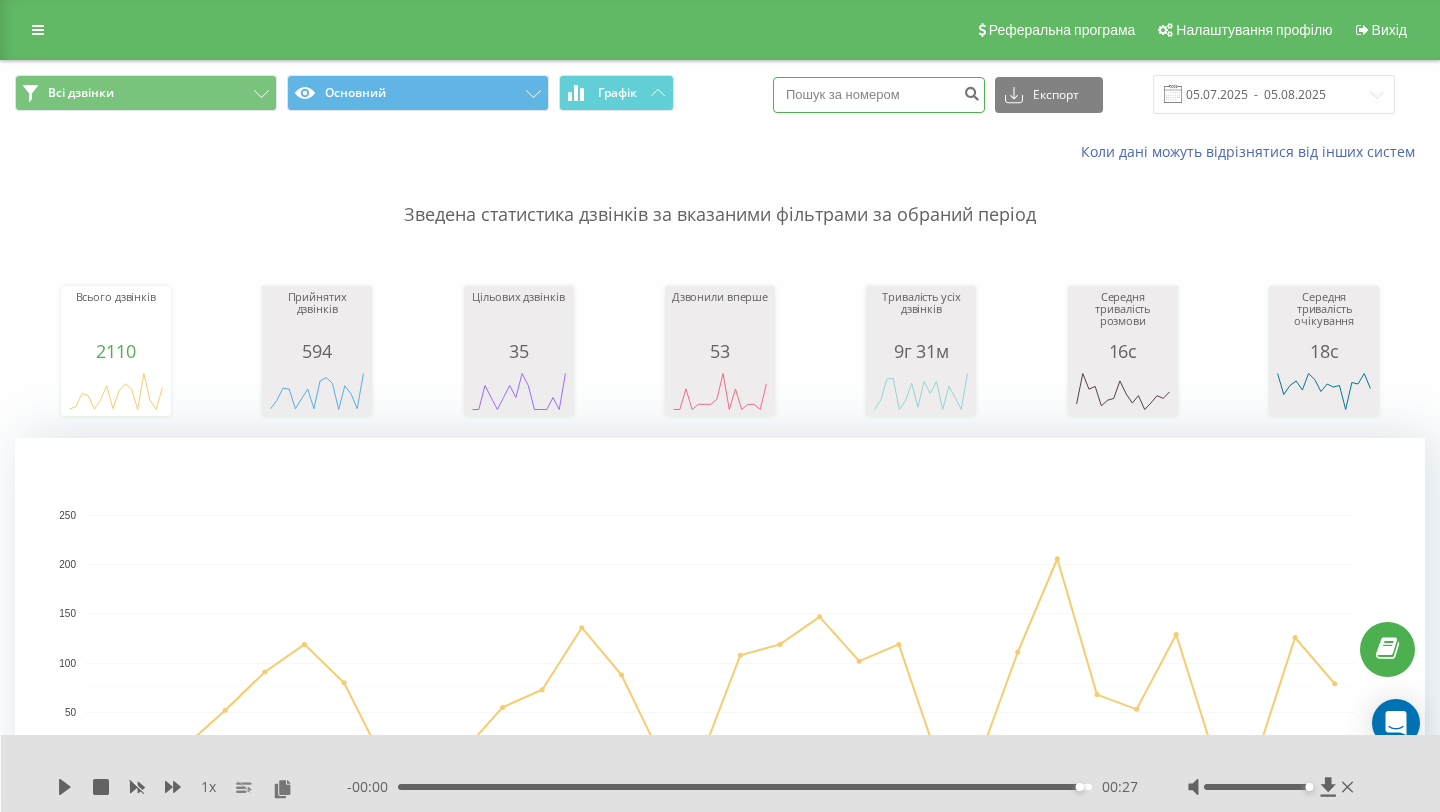 click at bounding box center [879, 95] 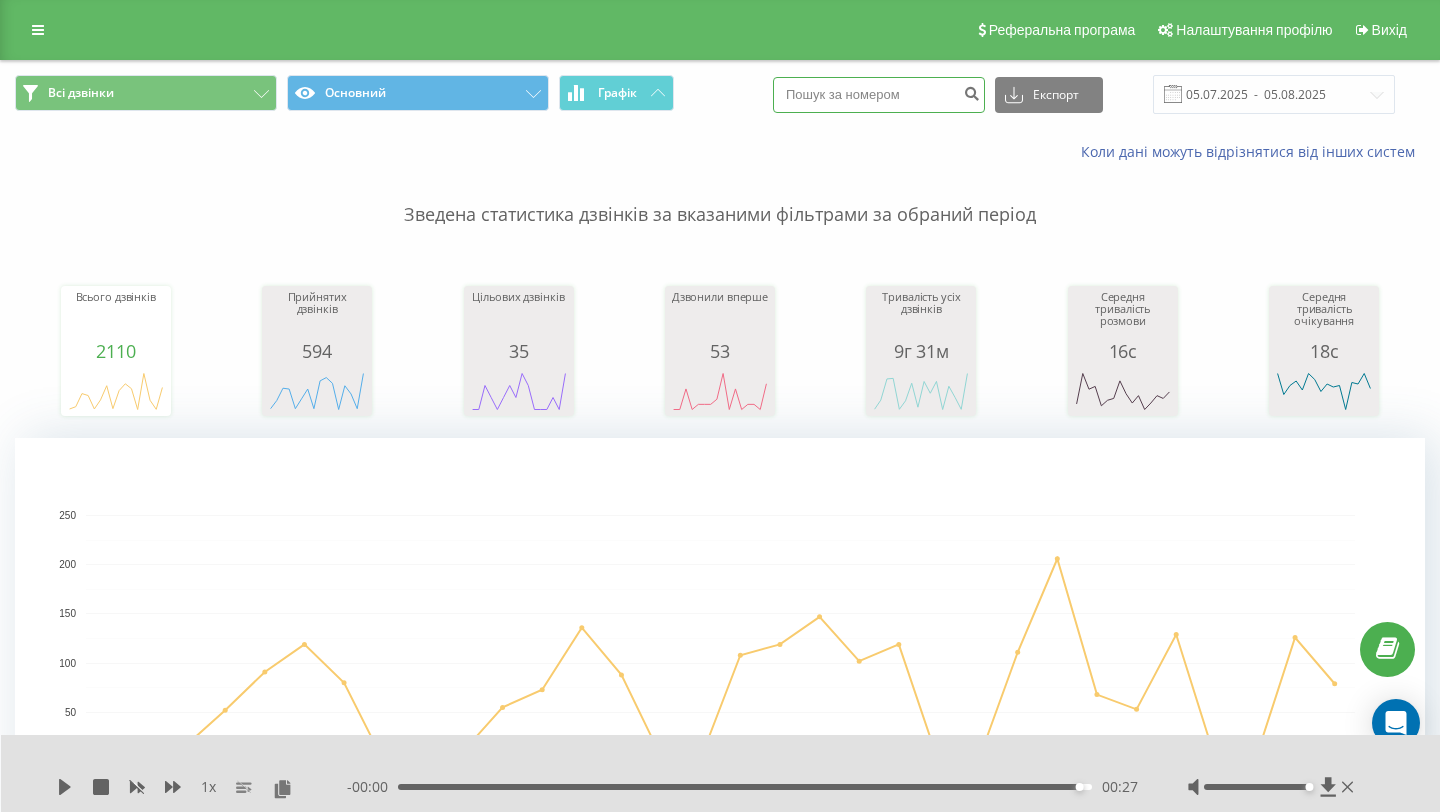 paste on "067 420 46 21" 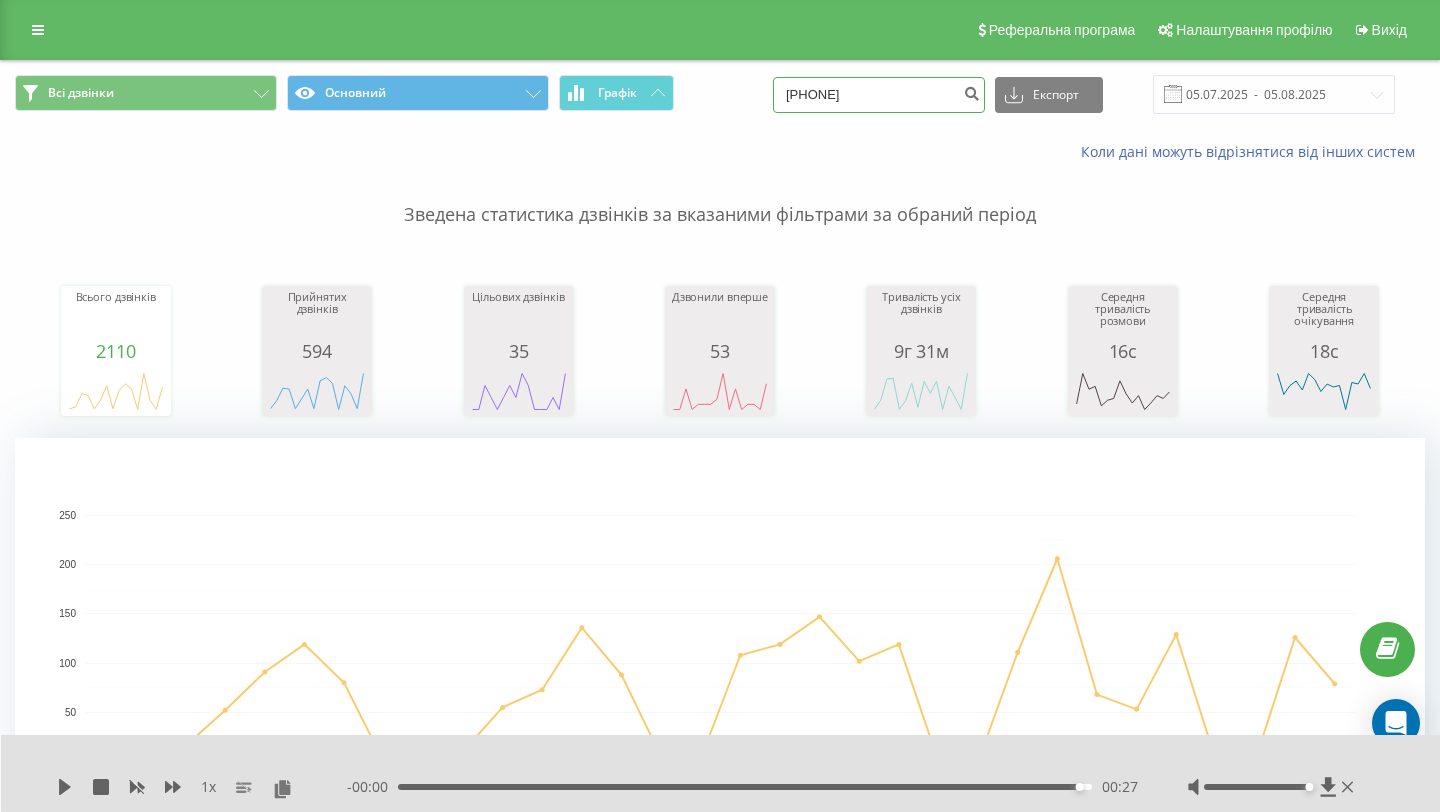 type on "067 420 46 21" 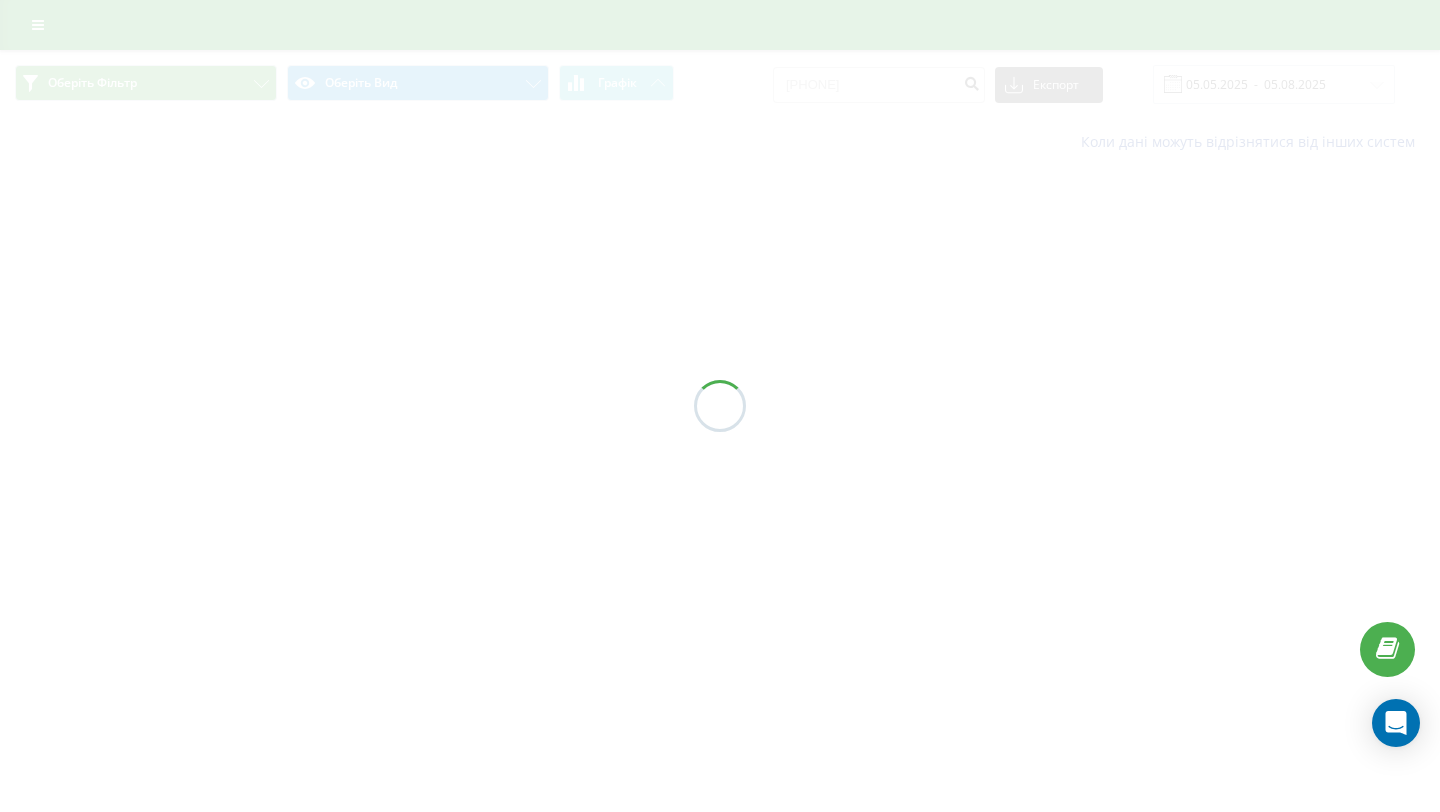 scroll, scrollTop: 0, scrollLeft: 0, axis: both 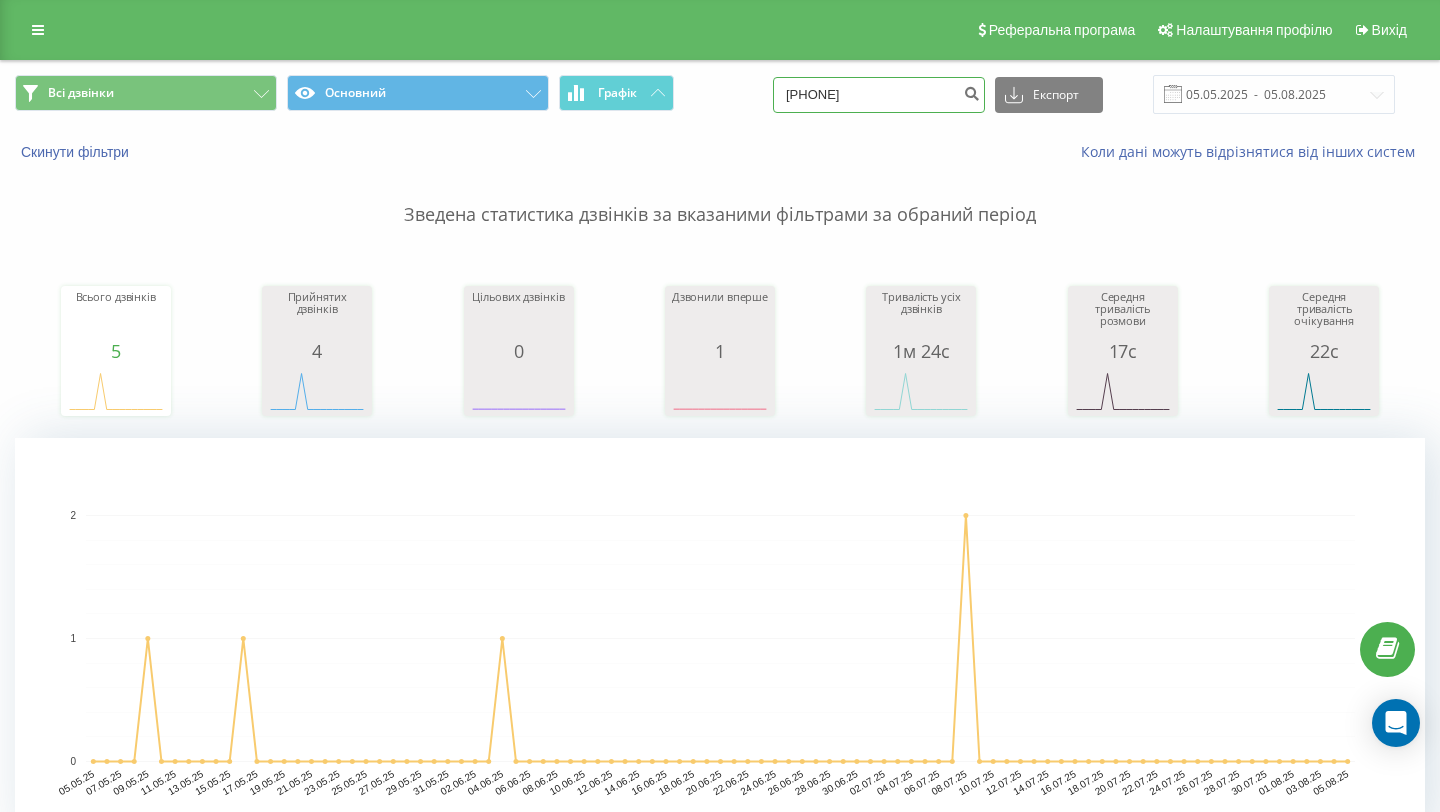click on "0674204621" at bounding box center (879, 95) 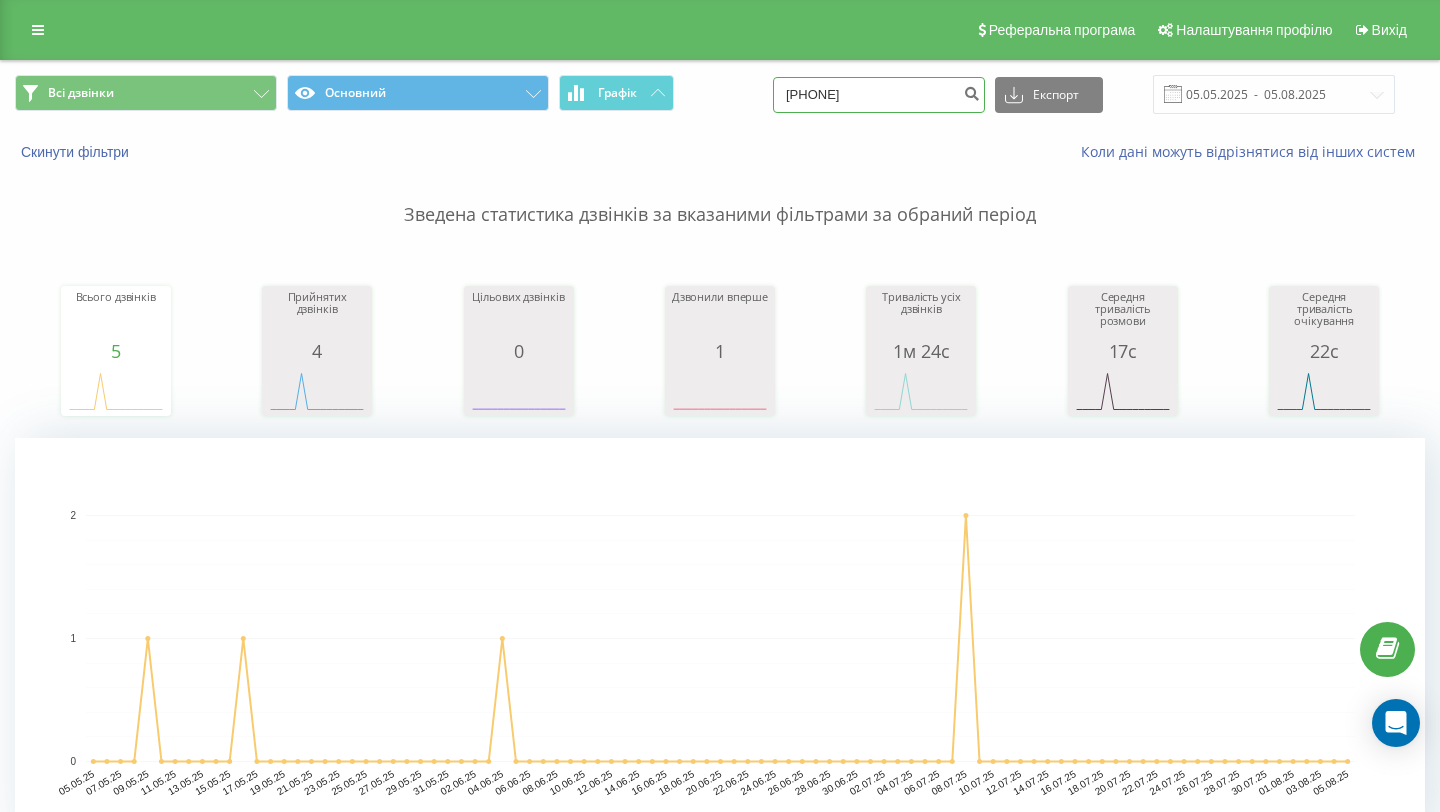 paste on "+38 067 802 91 0" 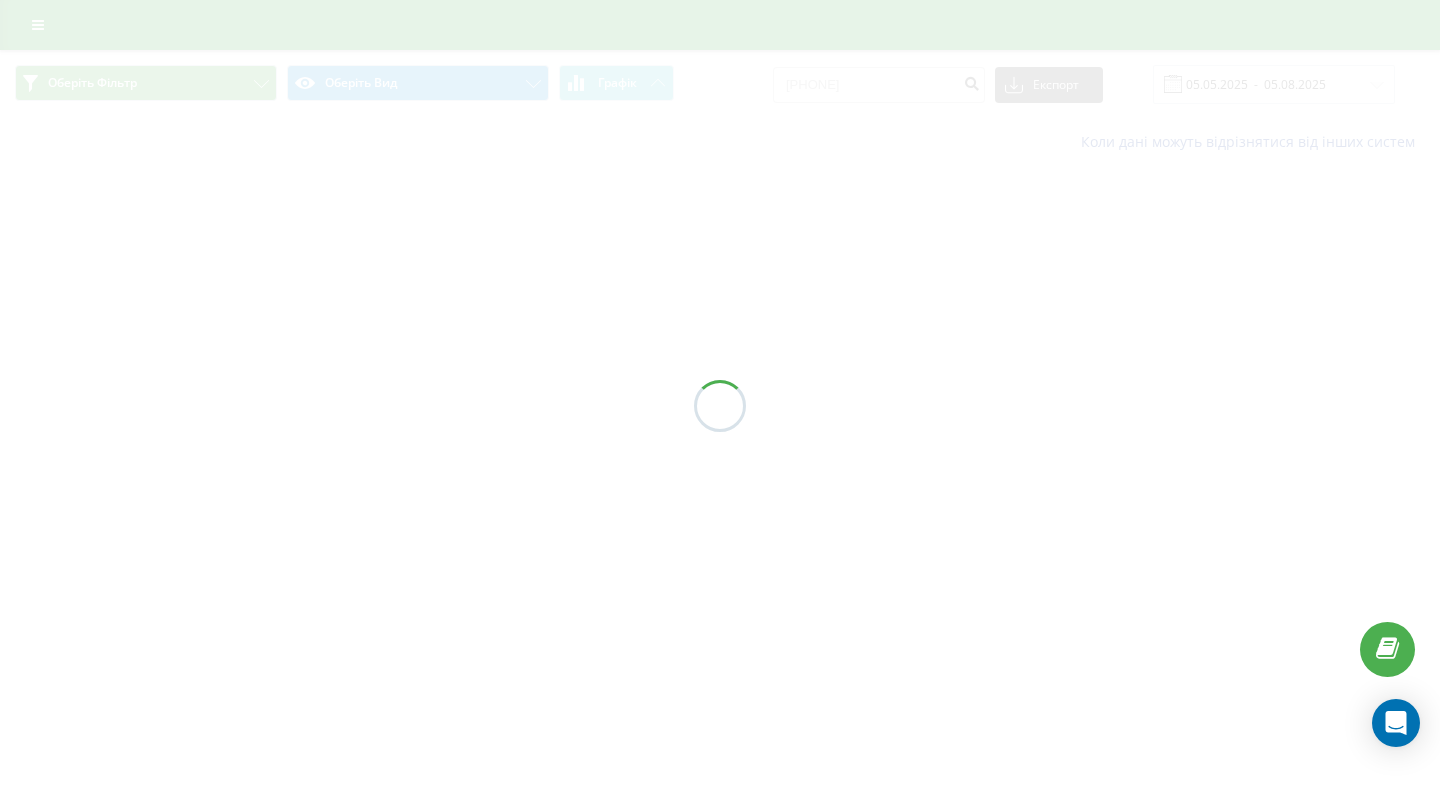 scroll, scrollTop: 0, scrollLeft: 0, axis: both 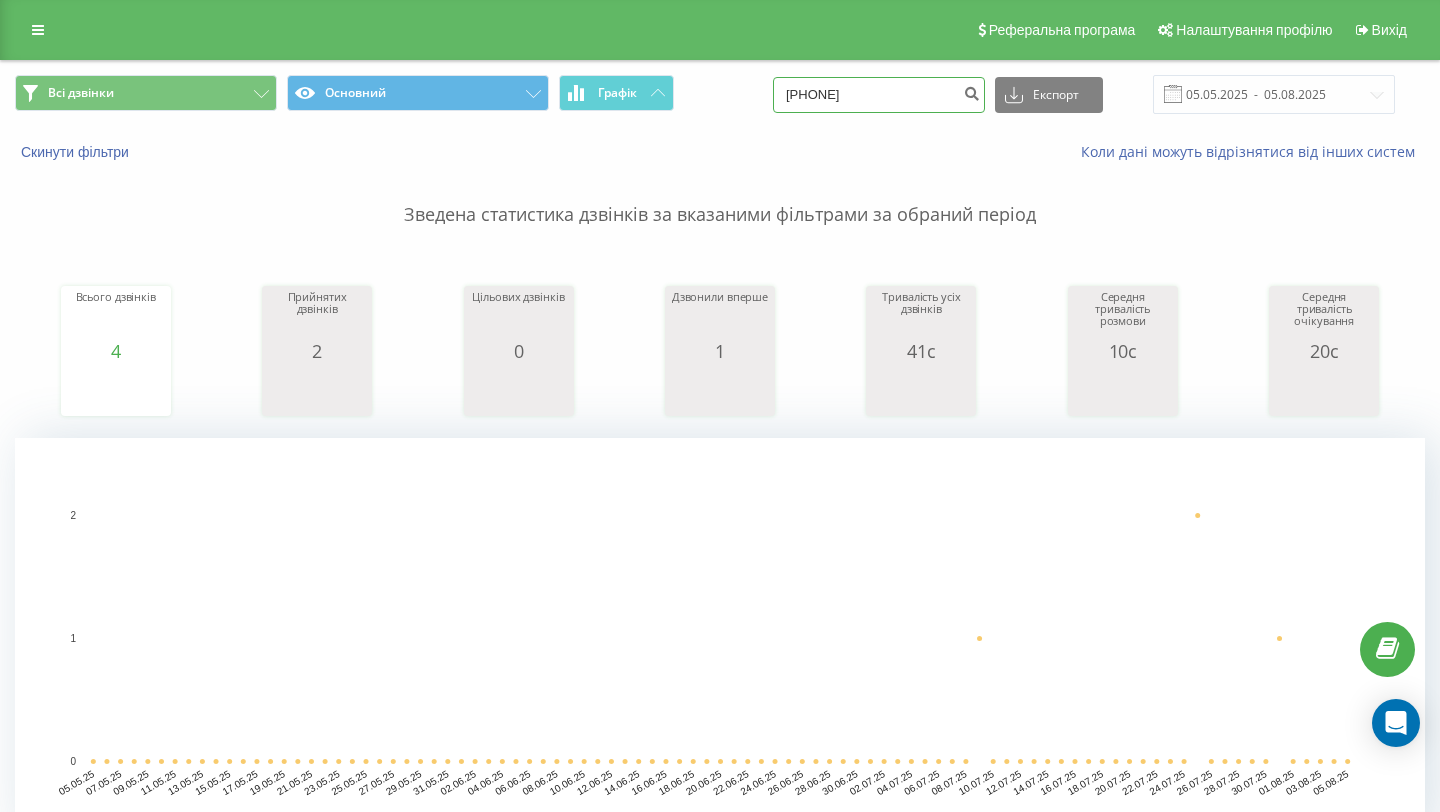 click on "[PHONE]" at bounding box center (879, 95) 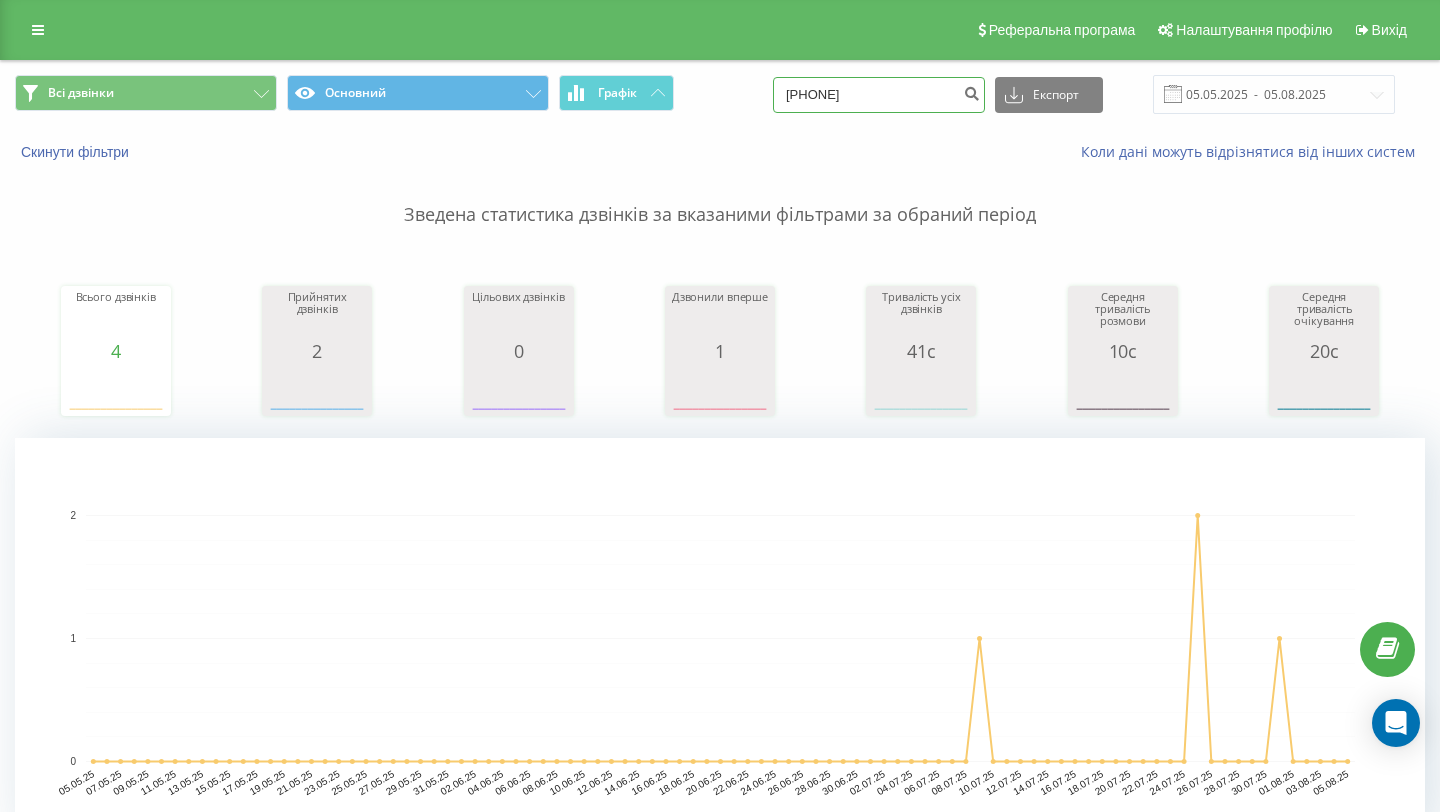 click on "[PHONE]" at bounding box center [879, 95] 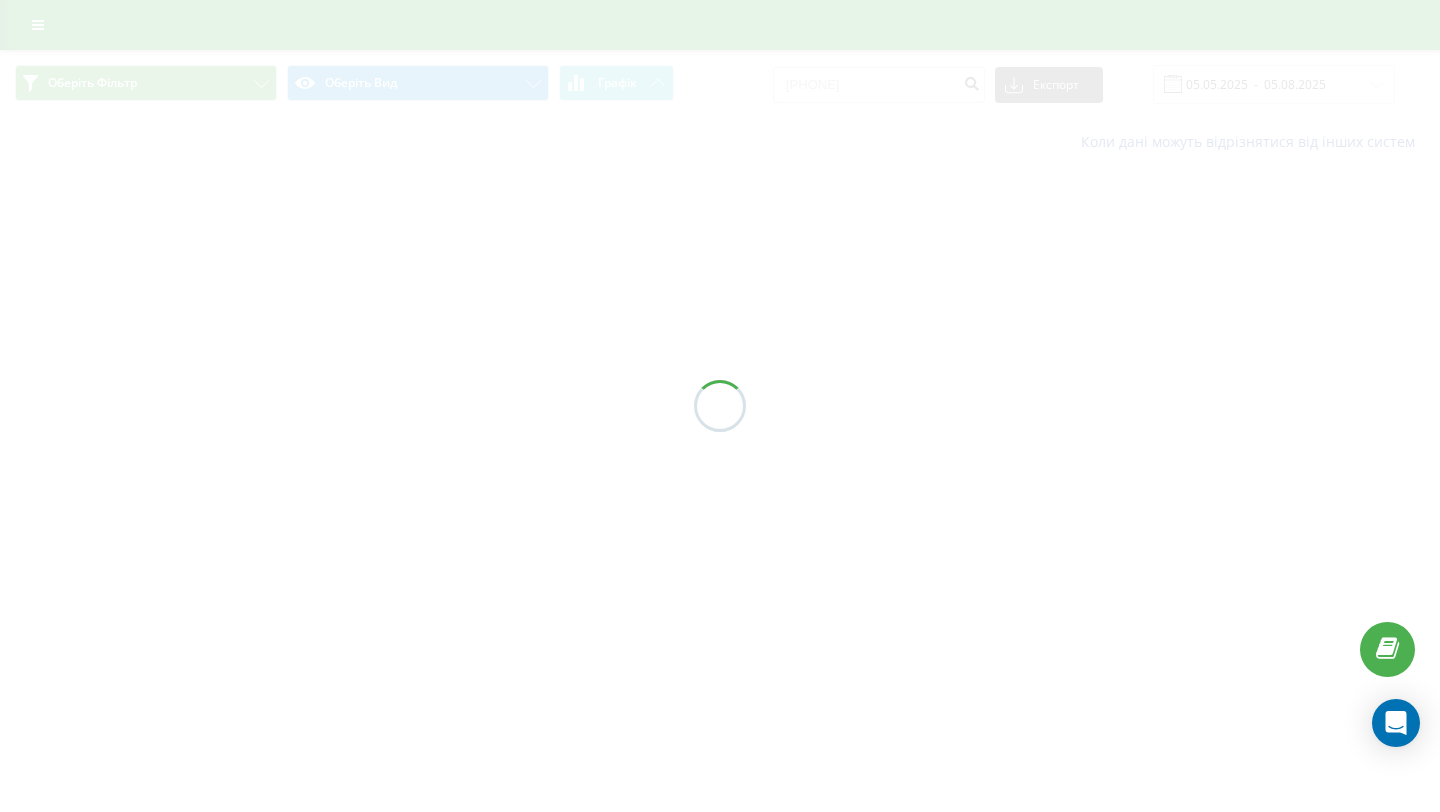 scroll, scrollTop: 0, scrollLeft: 0, axis: both 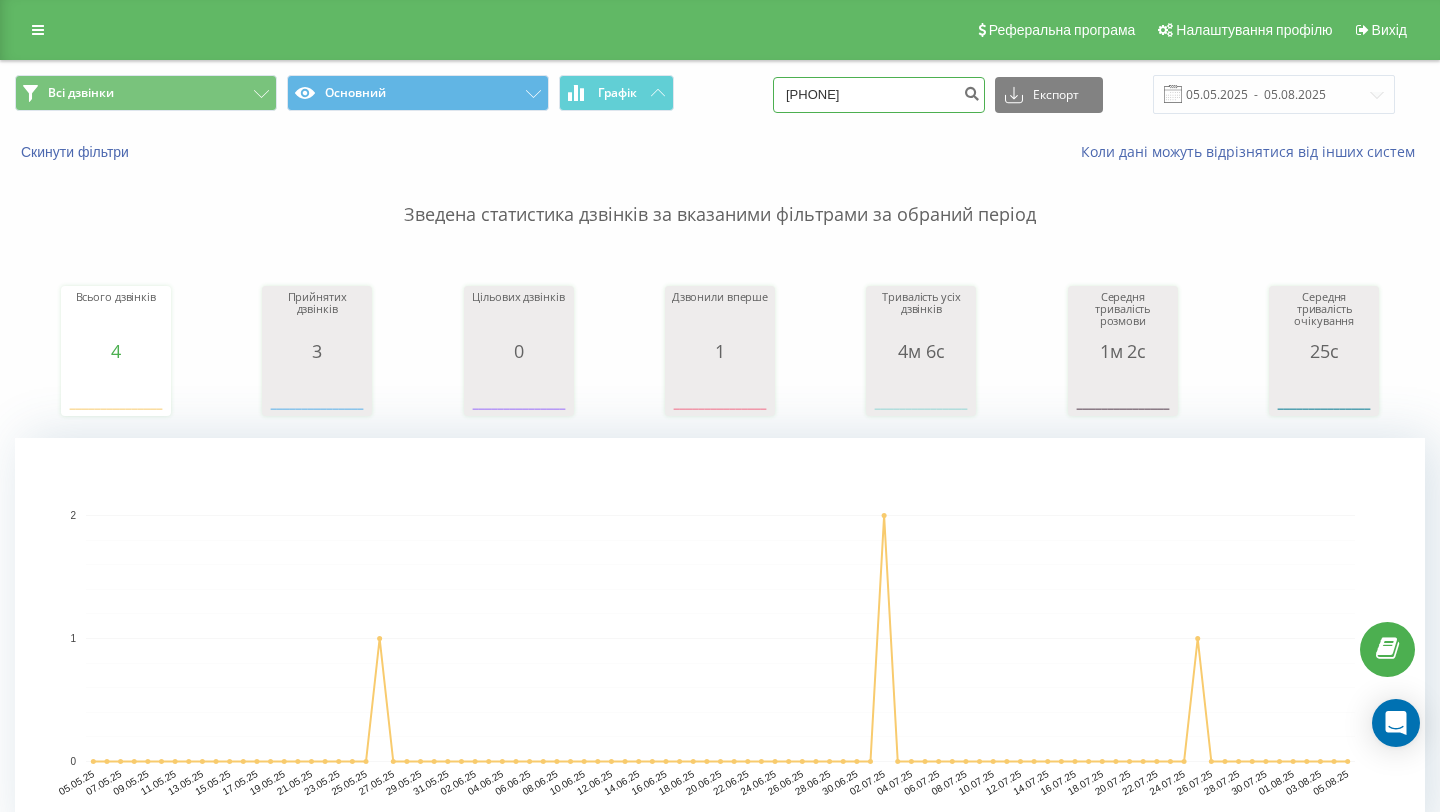 click on "[PHONE]" at bounding box center [879, 95] 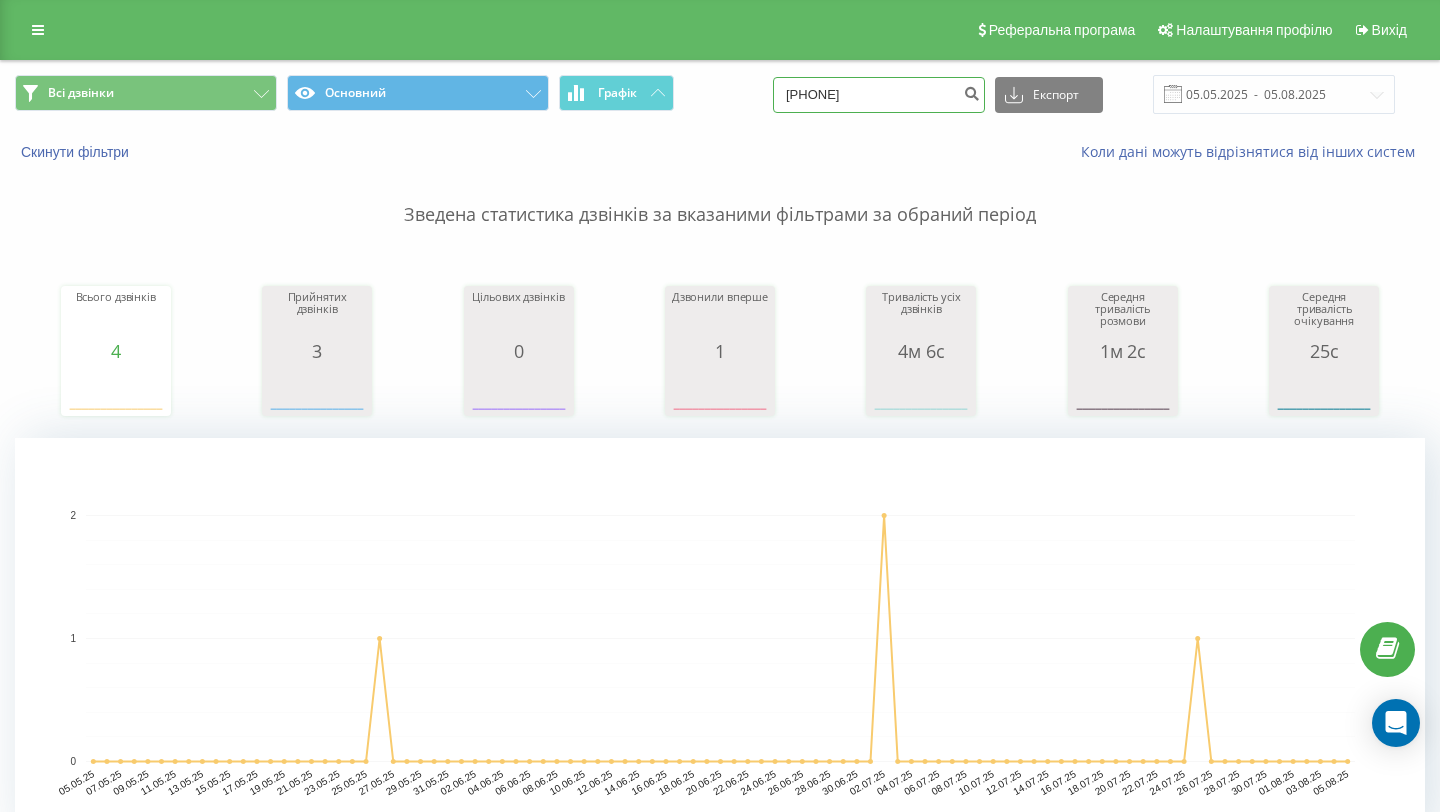 paste on "[PHONE]" 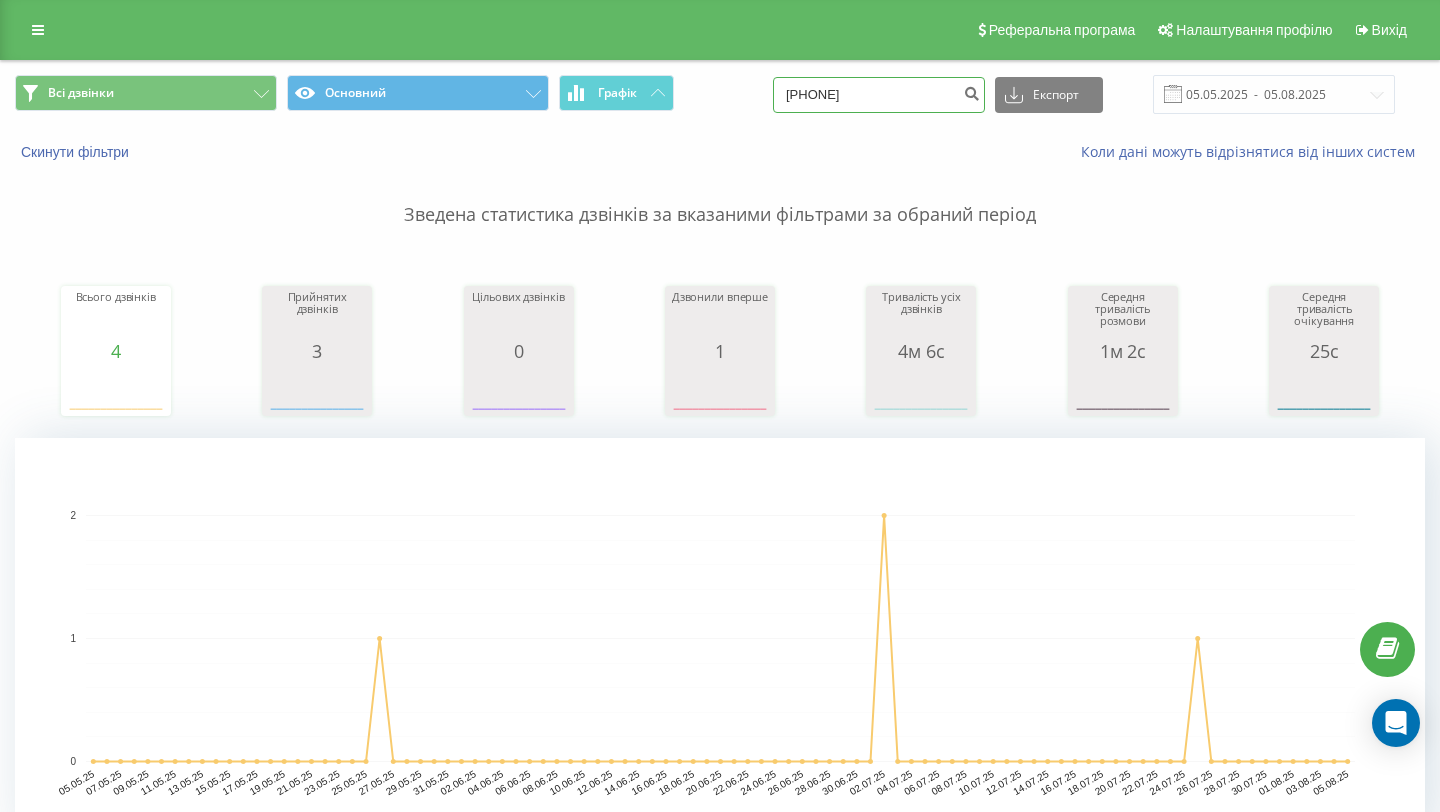 drag, startPoint x: 861, startPoint y: 100, endPoint x: 798, endPoint y: 97, distance: 63.07139 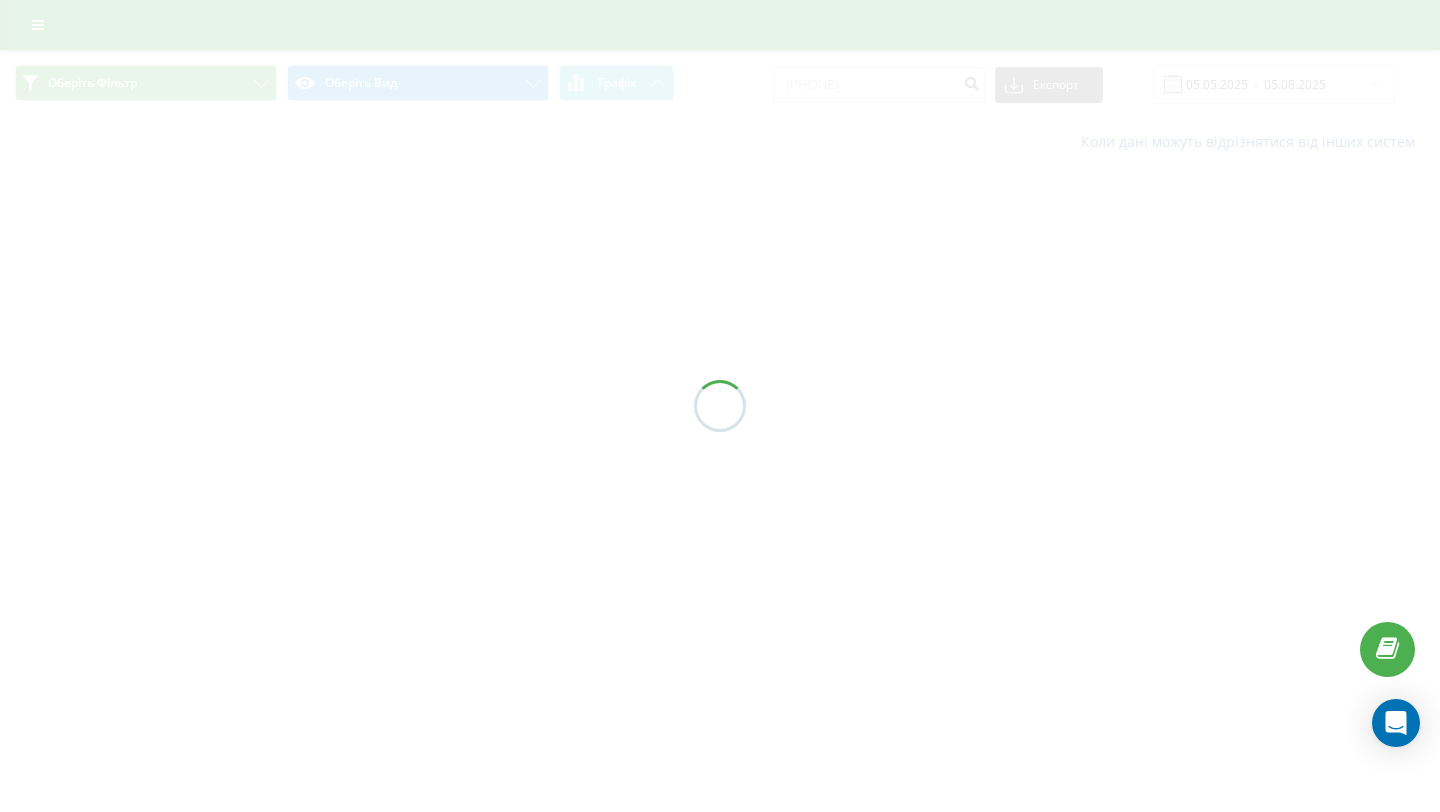scroll, scrollTop: 0, scrollLeft: 0, axis: both 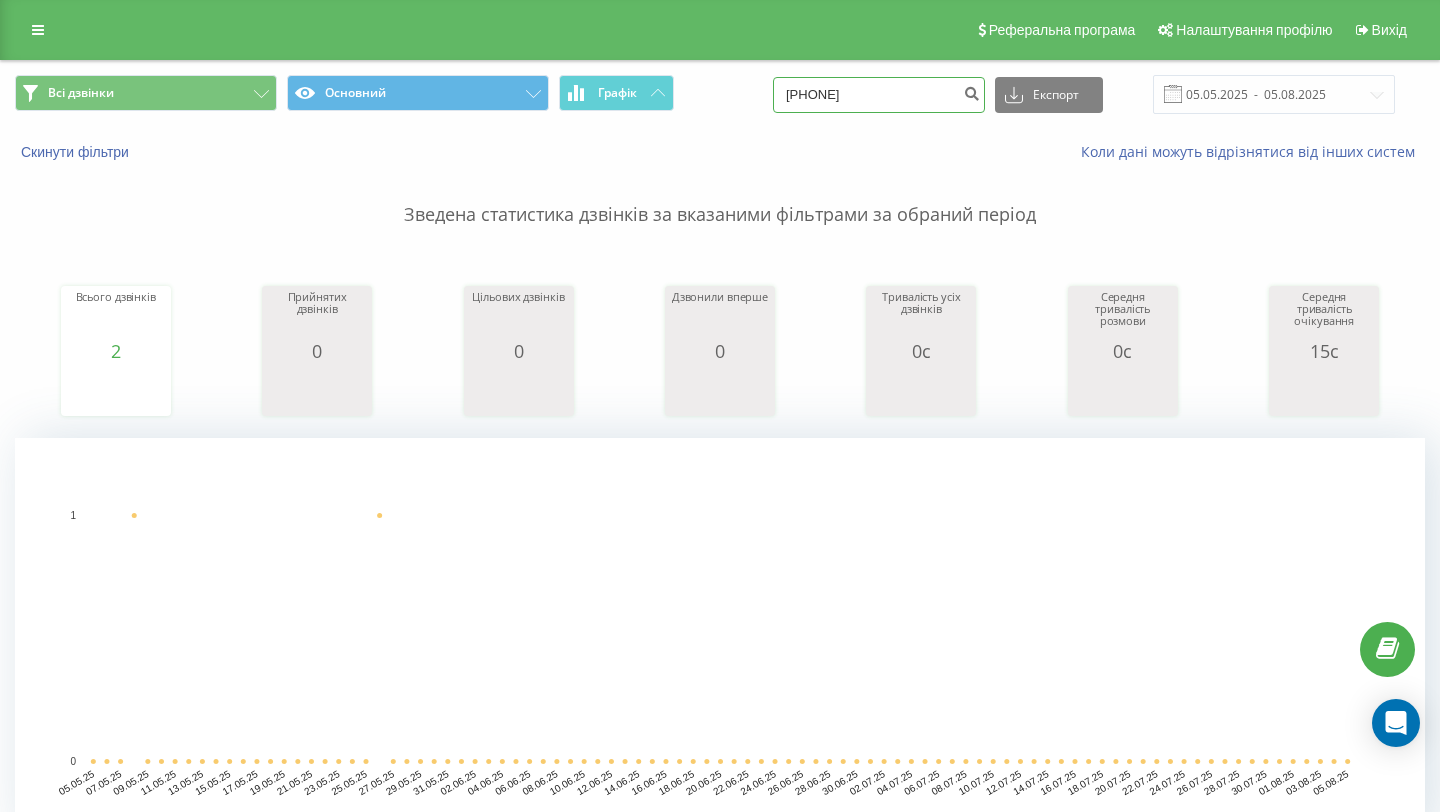 click on "[PHONE]" at bounding box center (879, 95) 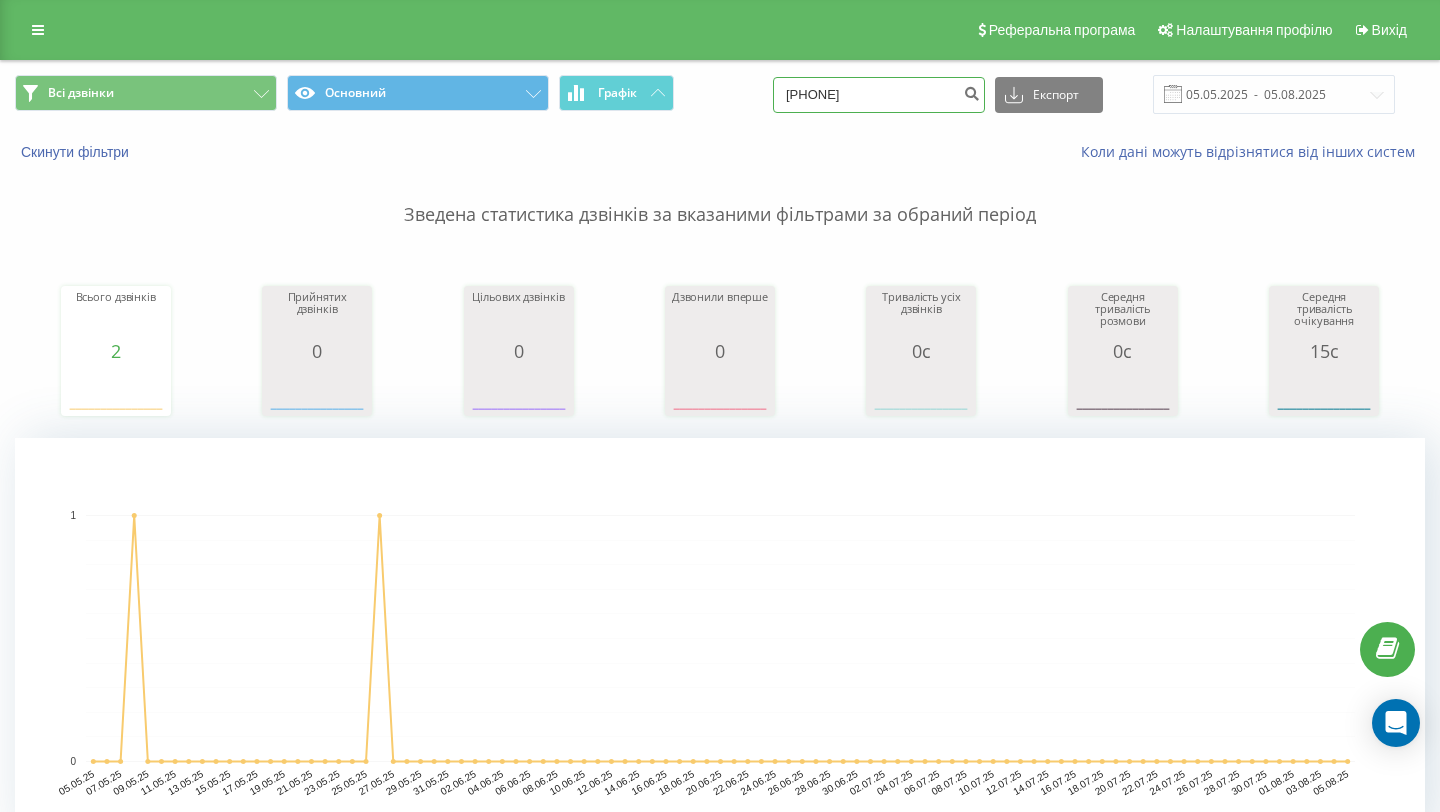 paste on "[PHONE]" 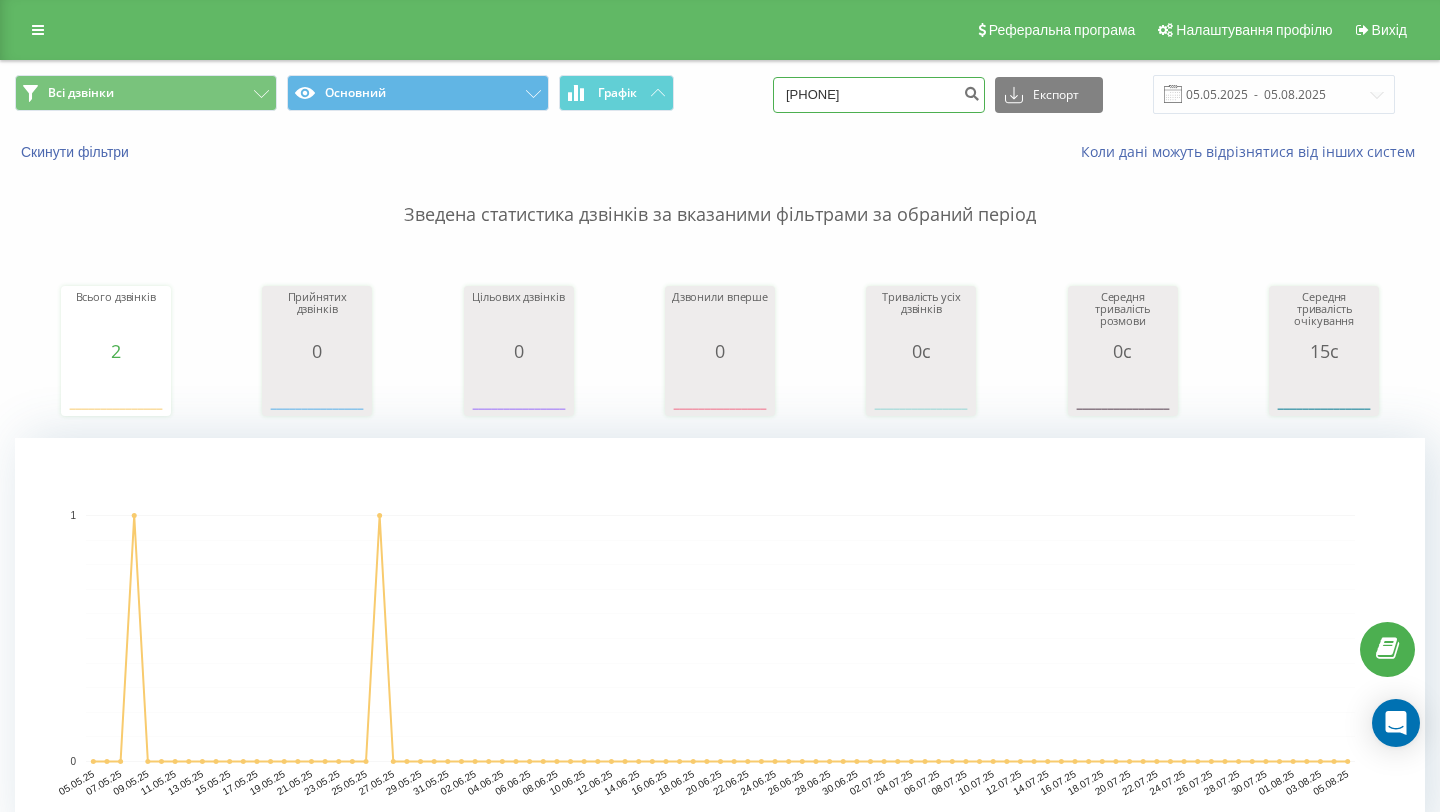 type on "097 246 18 90" 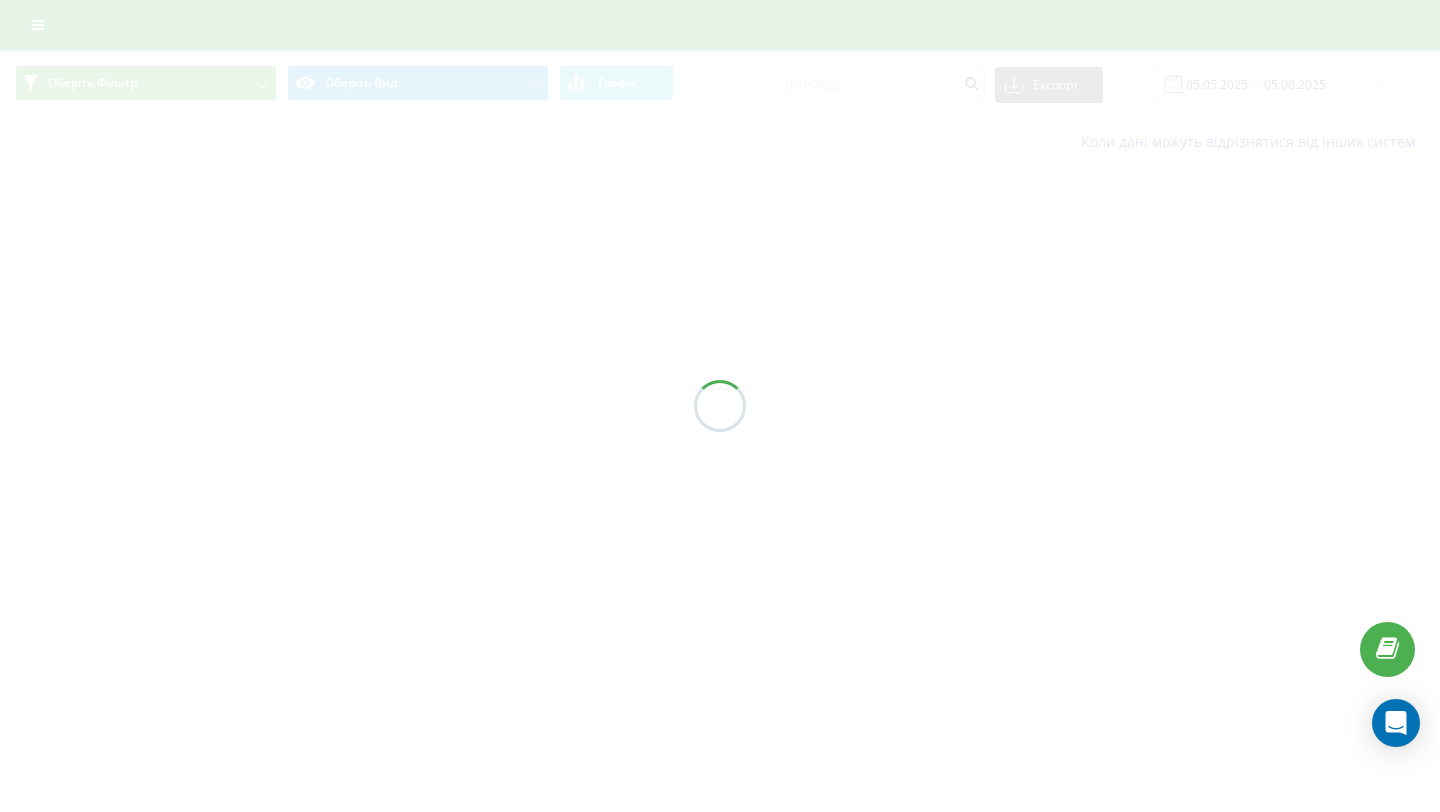 scroll, scrollTop: 0, scrollLeft: 0, axis: both 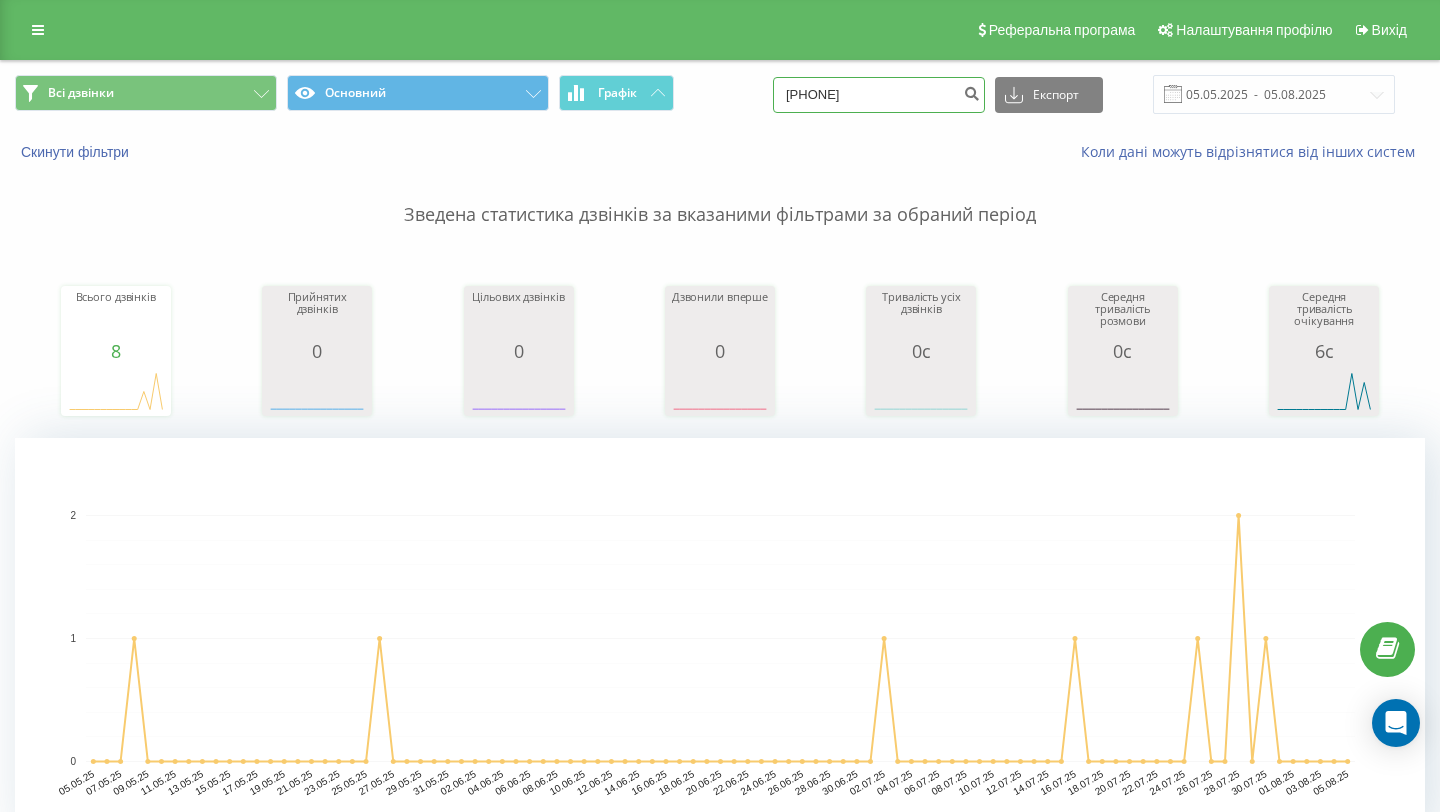 paste on "+38 098 333 74 51" 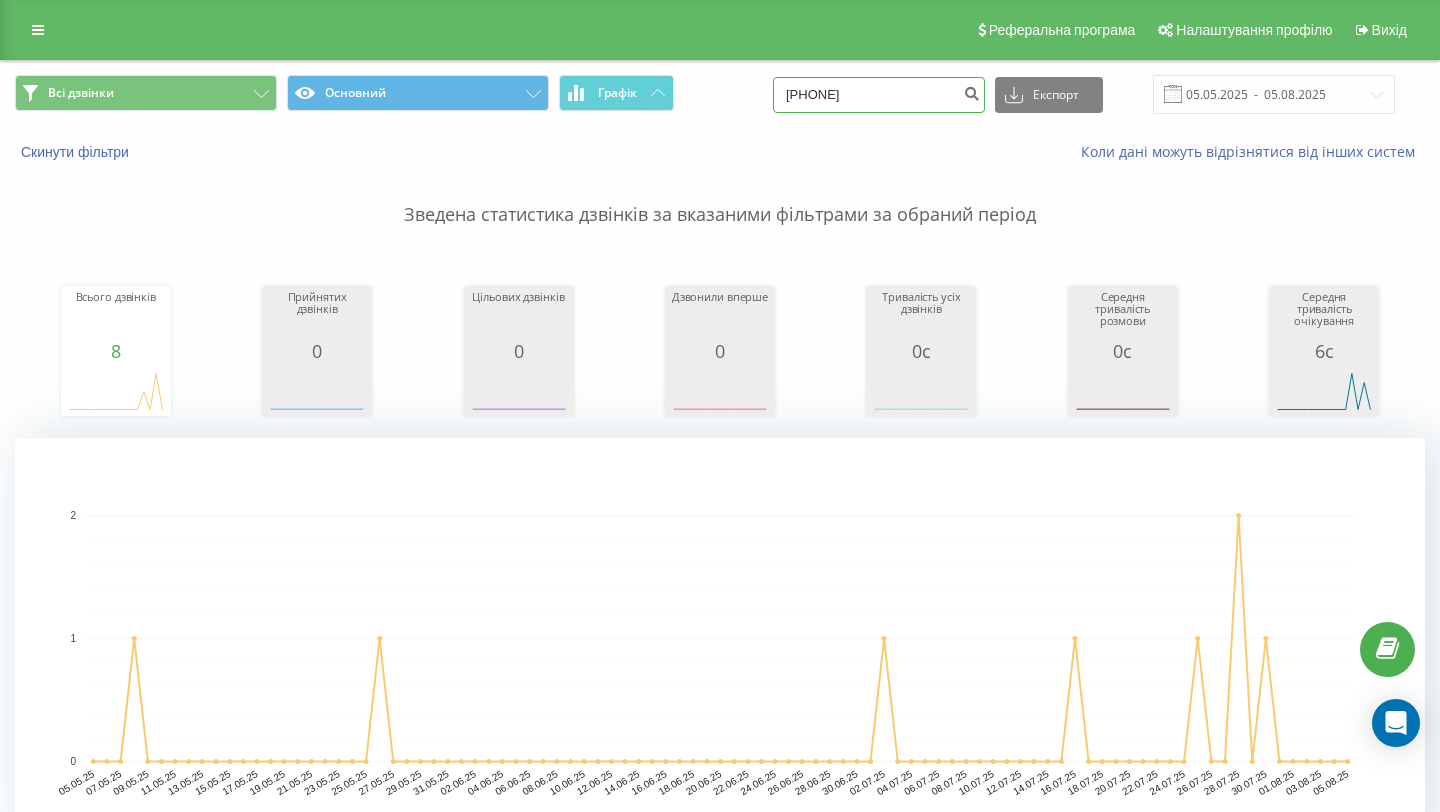 type on "098 333 74 51" 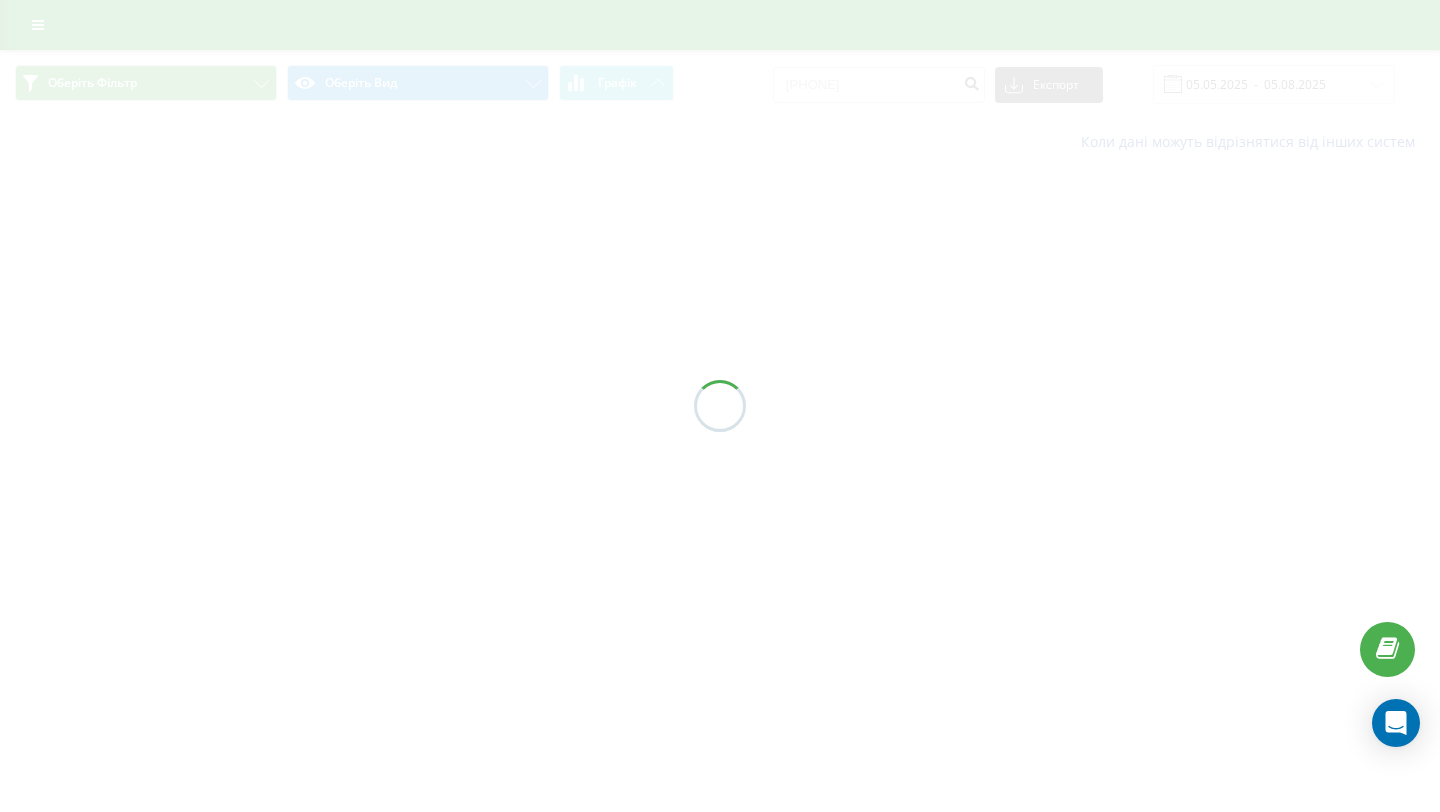 scroll, scrollTop: 0, scrollLeft: 0, axis: both 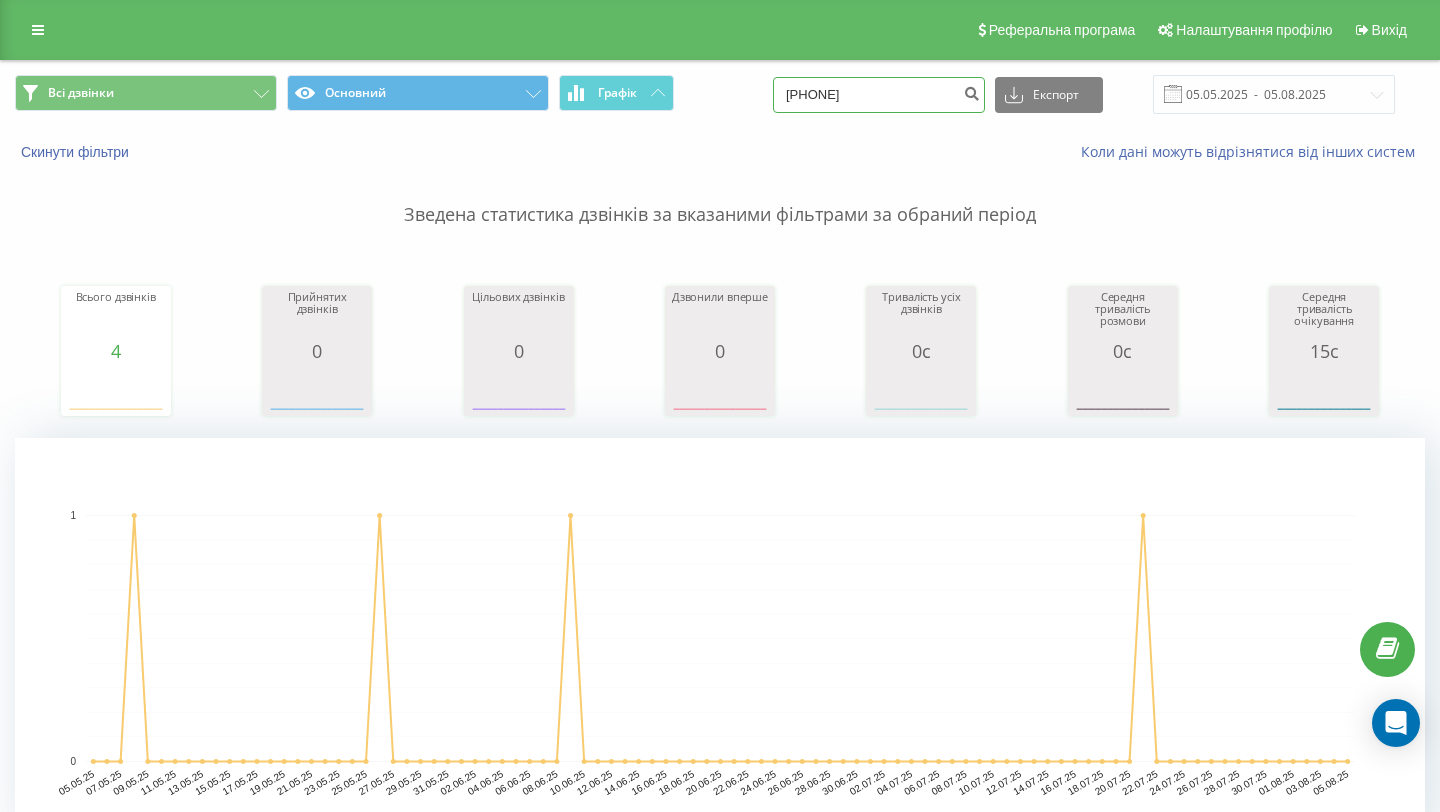 click on "0983337451" at bounding box center (879, 95) 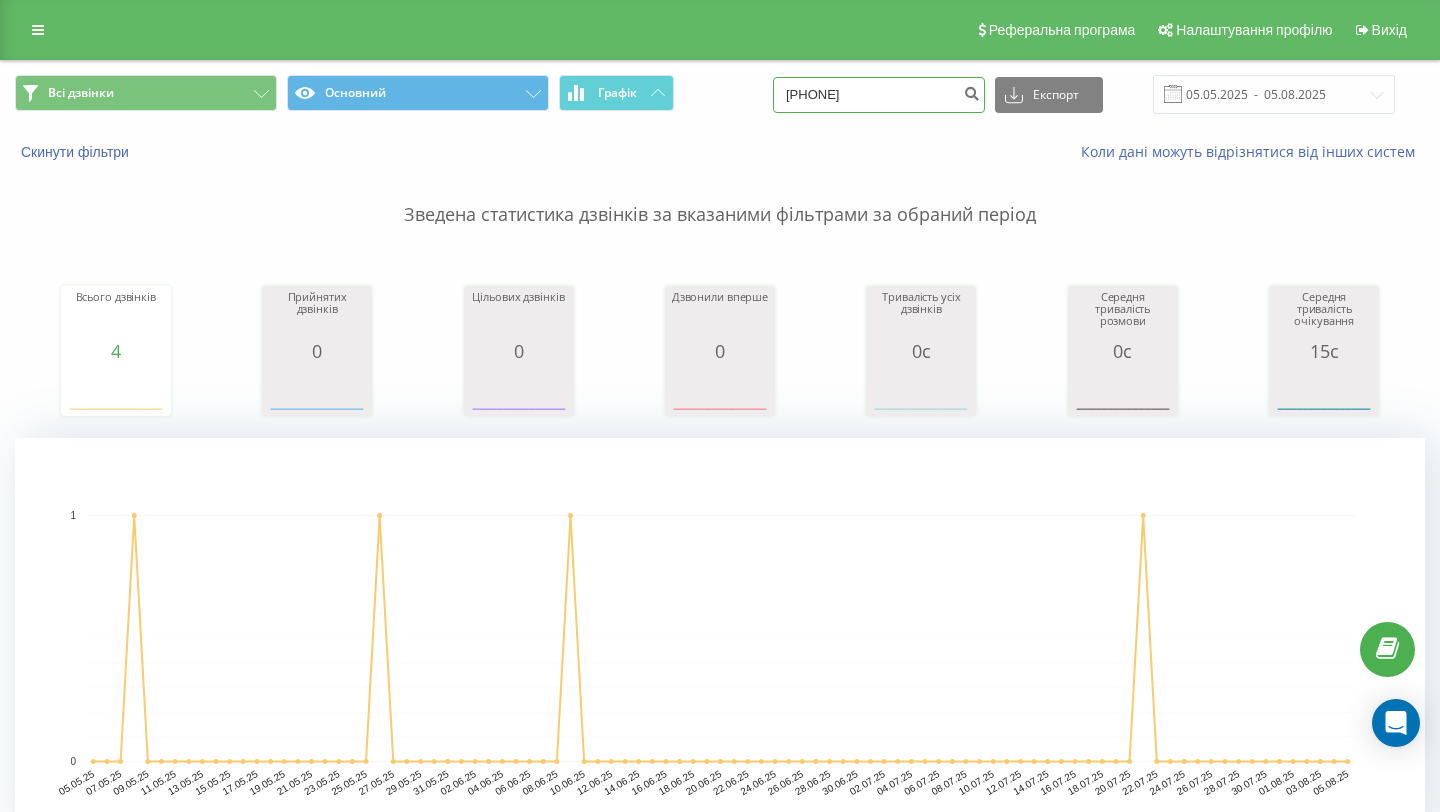 paste on "+38 068 543 68 70" 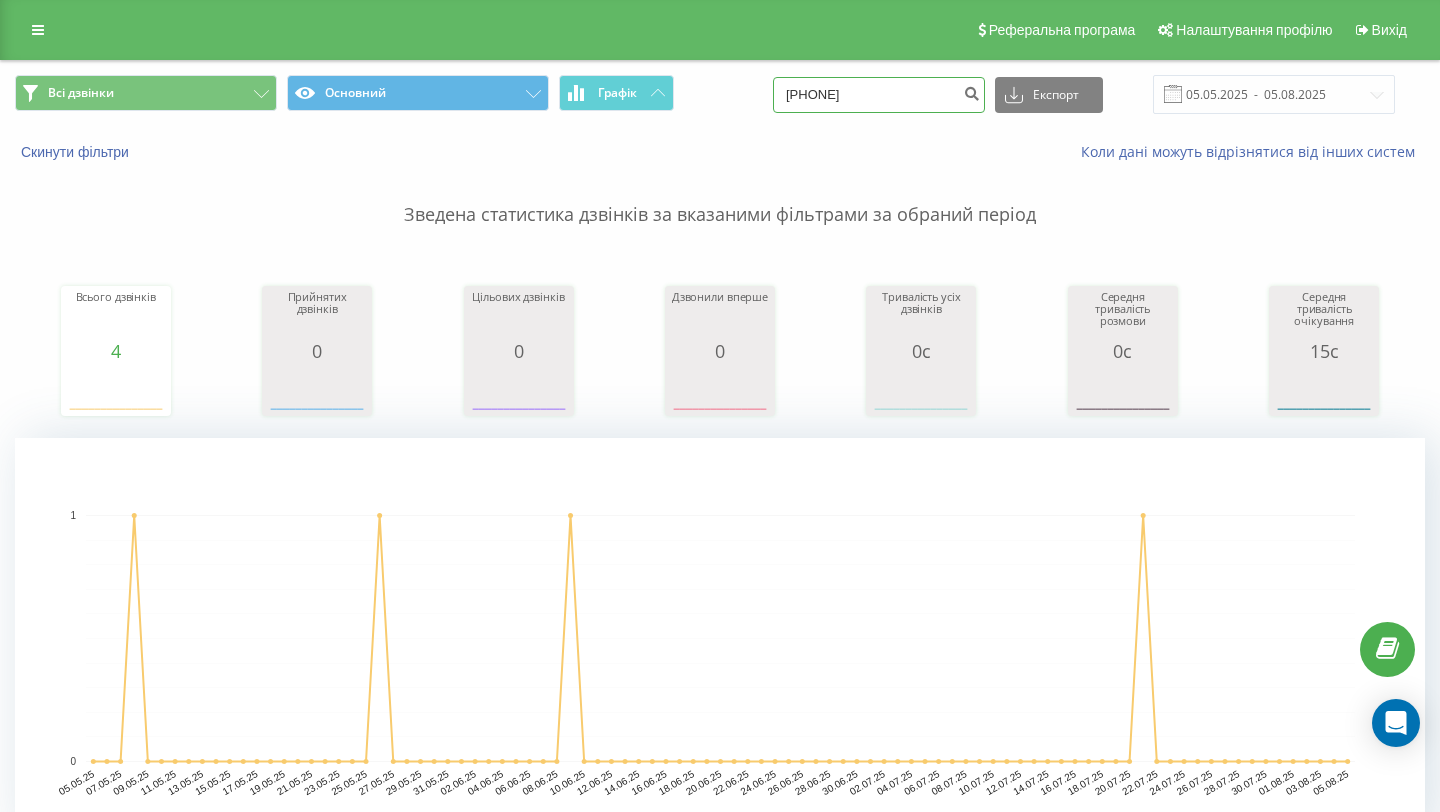 drag, startPoint x: 857, startPoint y: 91, endPoint x: 806, endPoint y: 90, distance: 51.009804 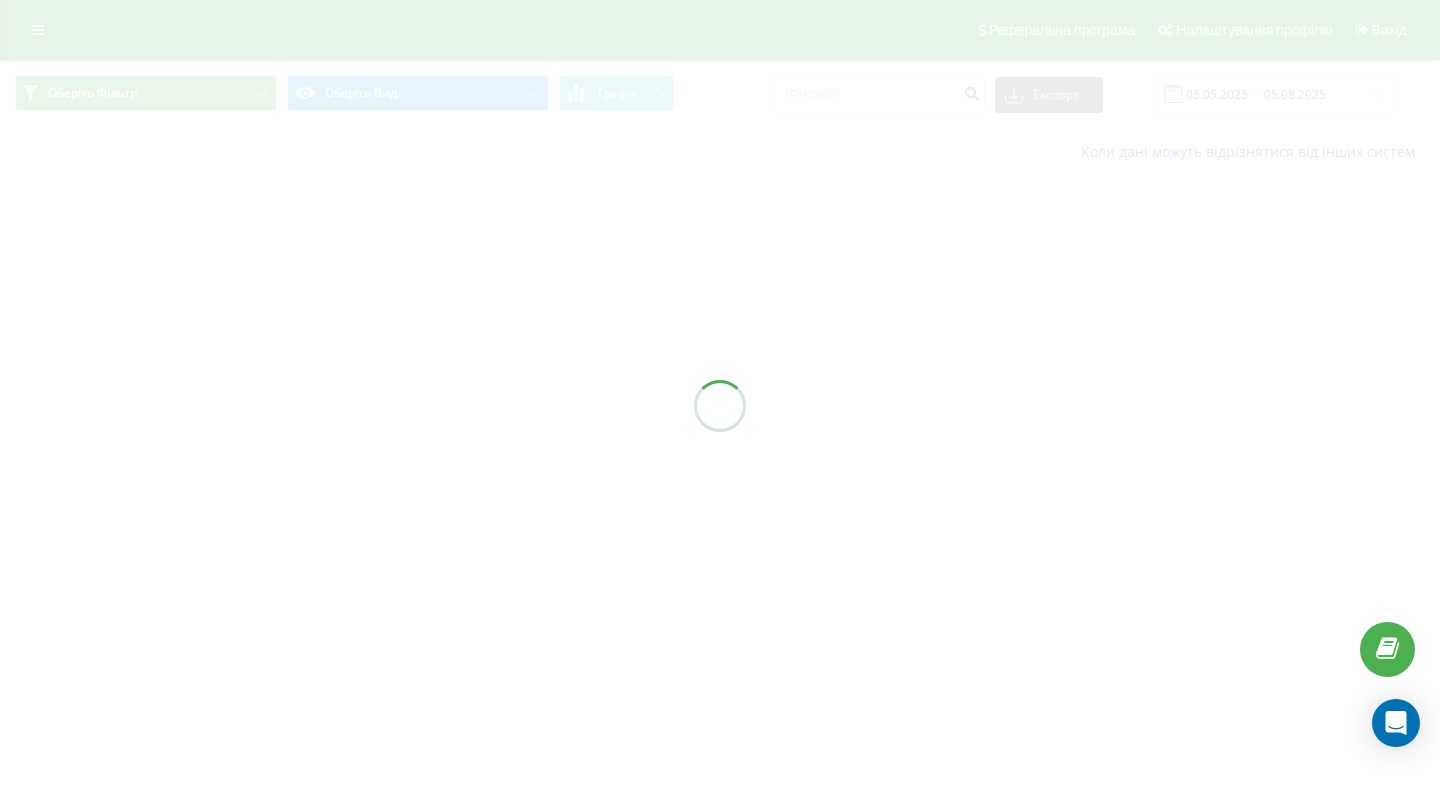 scroll, scrollTop: 0, scrollLeft: 0, axis: both 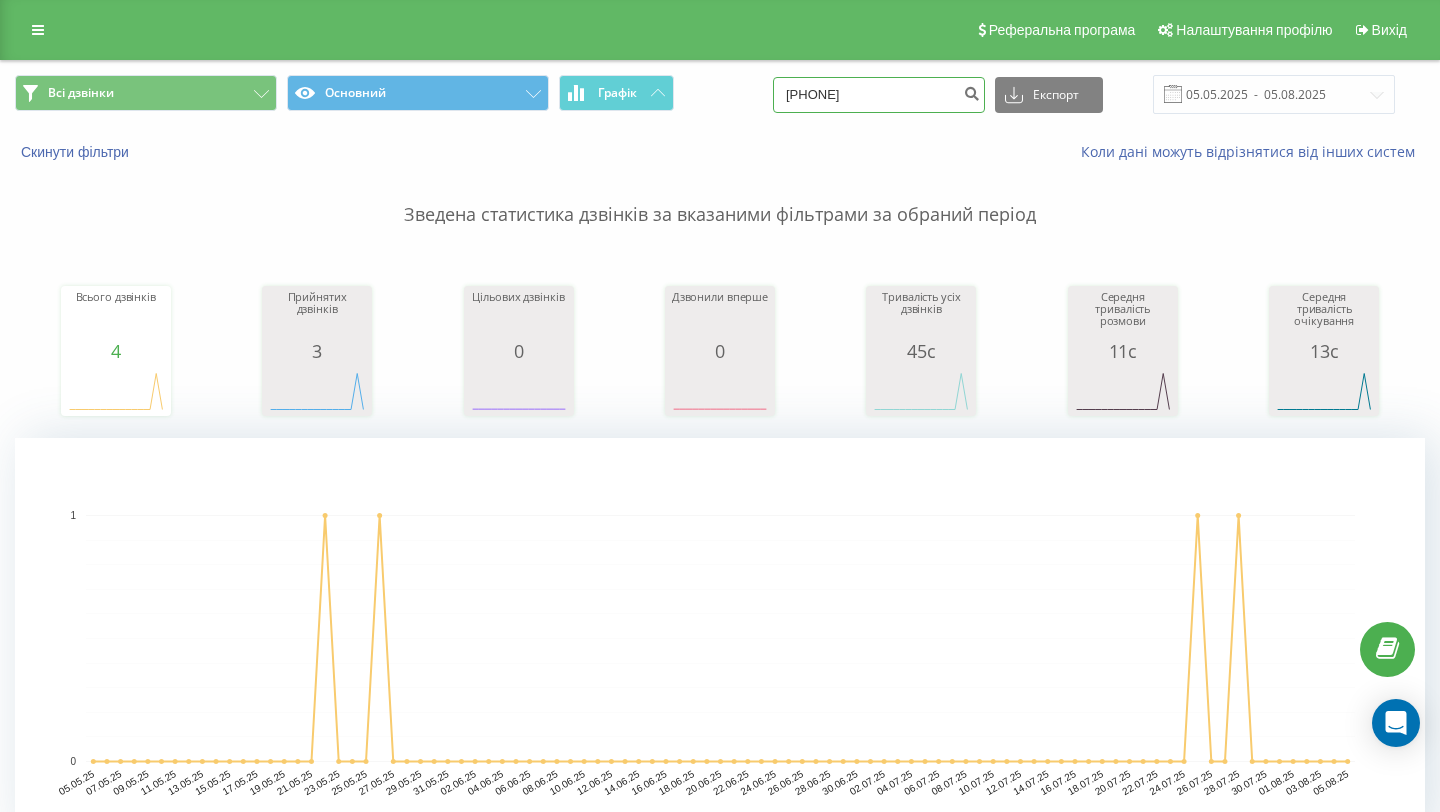 click on "0685436870" at bounding box center [879, 95] 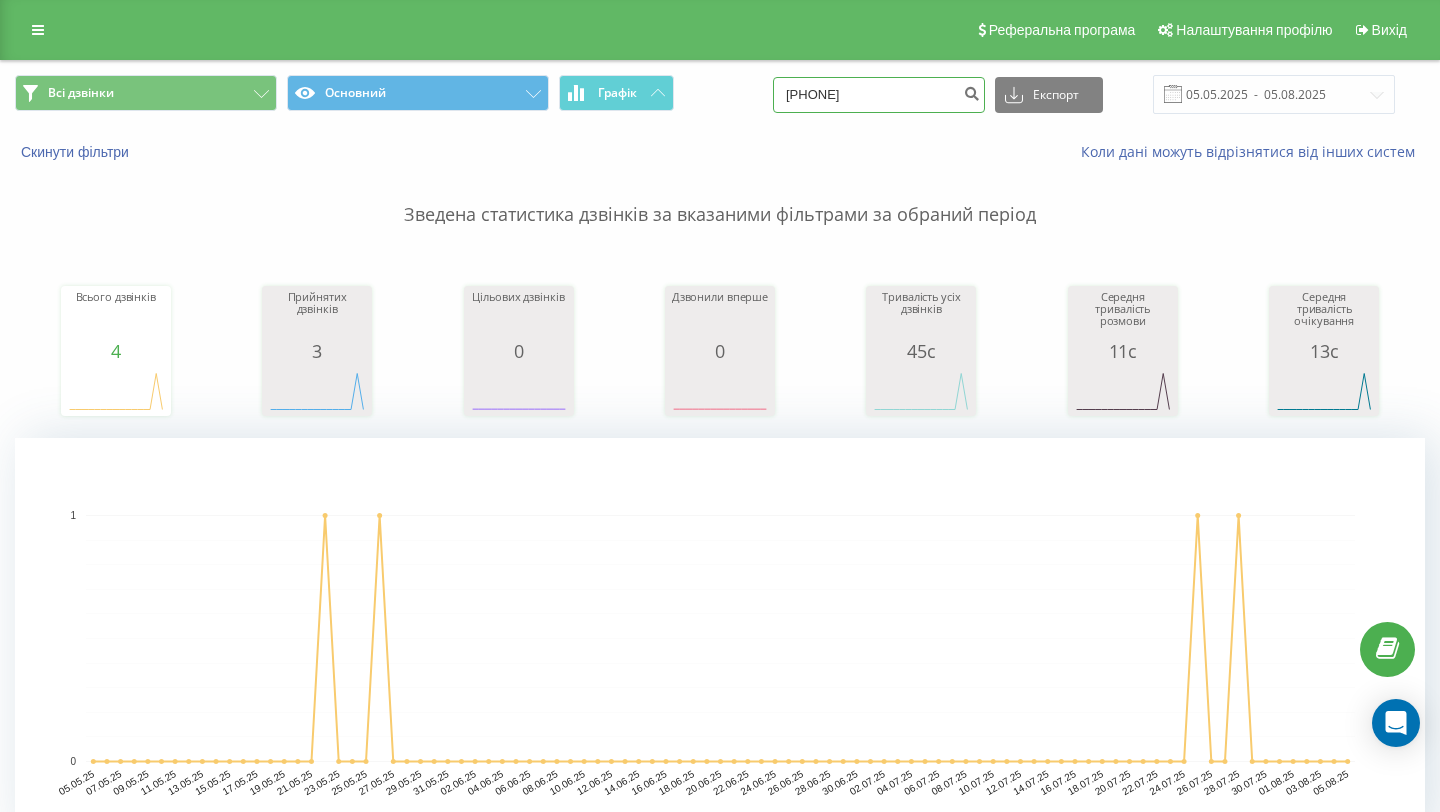 paste on "+38 097 486 12 66" 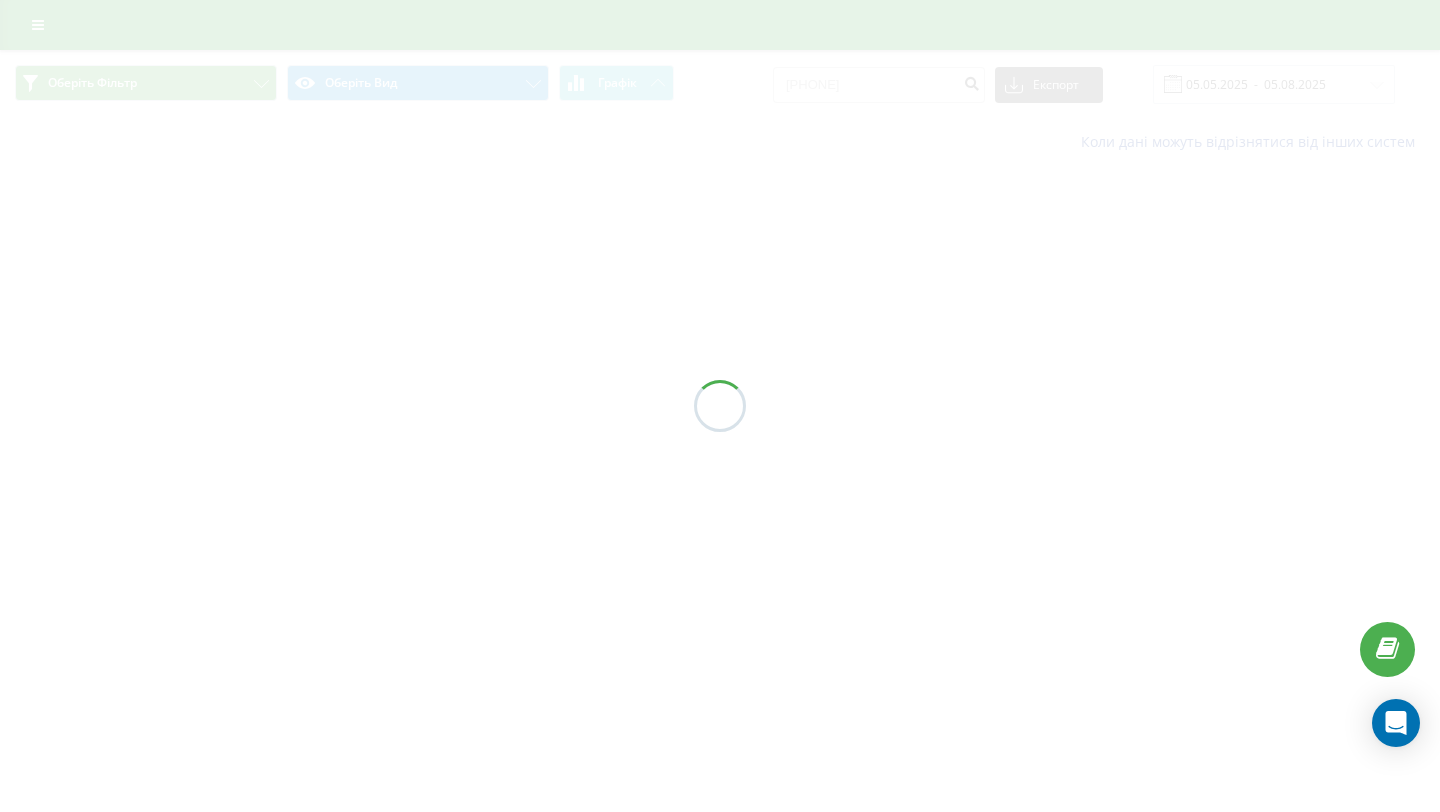 scroll, scrollTop: 0, scrollLeft: 0, axis: both 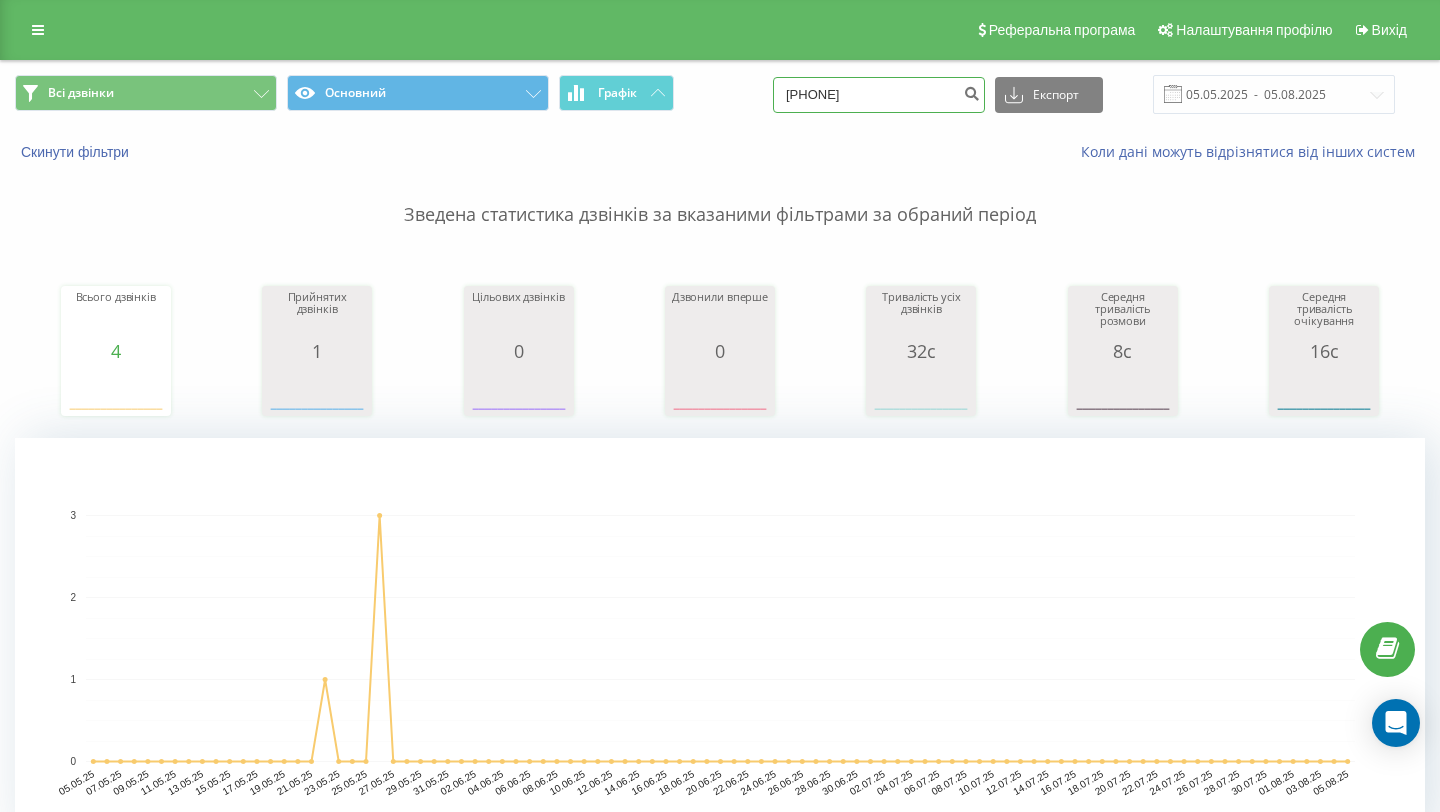 click on "[PHONE]" at bounding box center [879, 95] 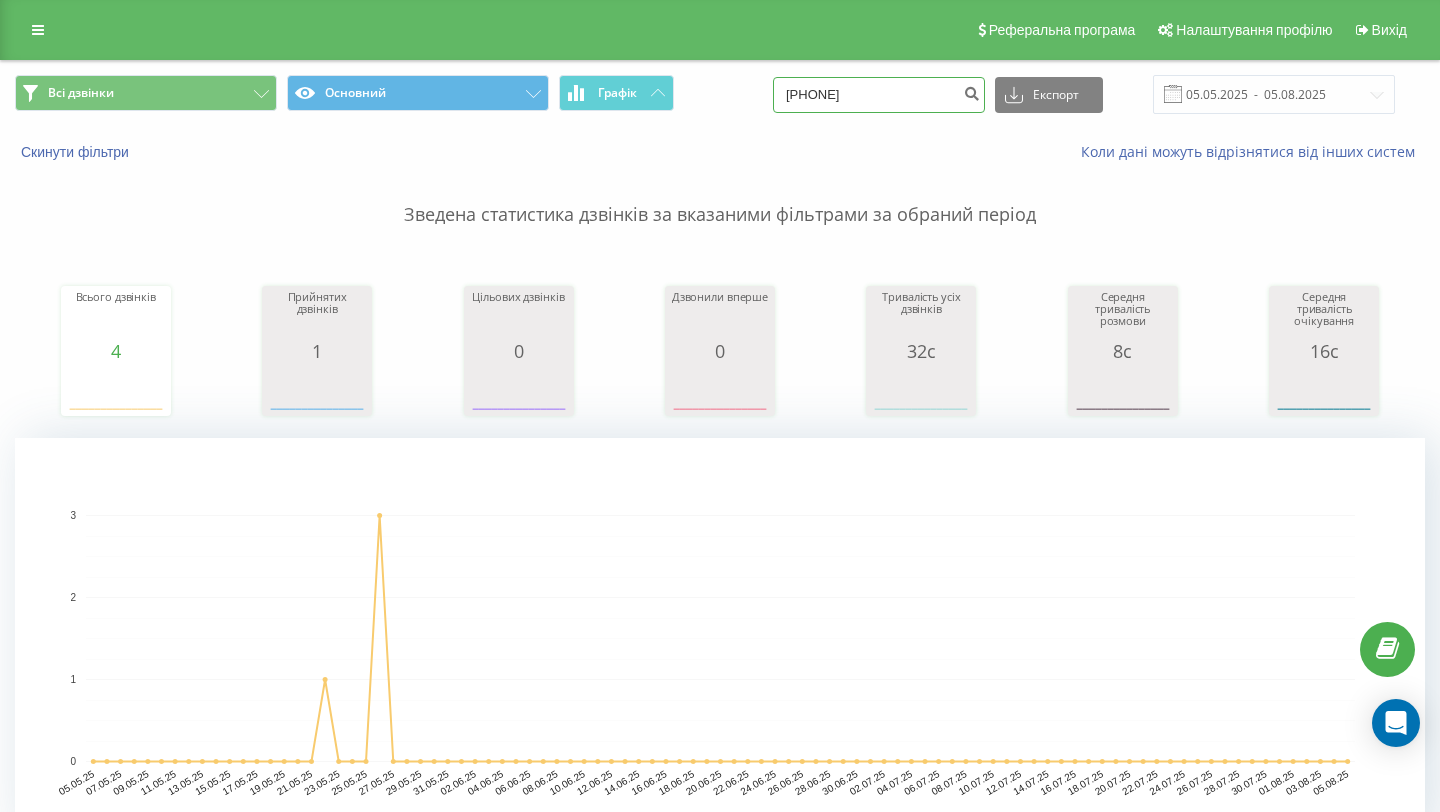 type on "0984074953" 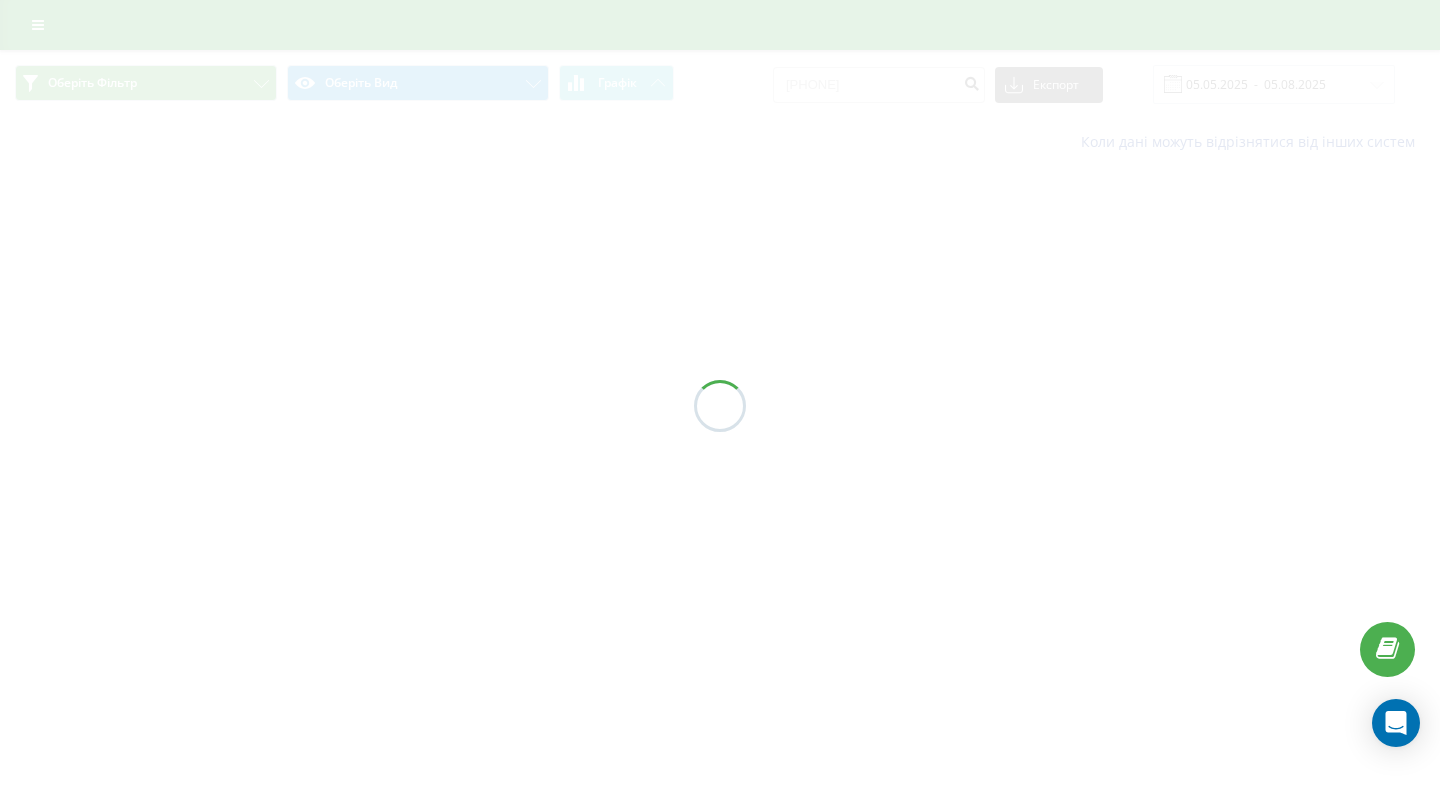 scroll, scrollTop: 0, scrollLeft: 0, axis: both 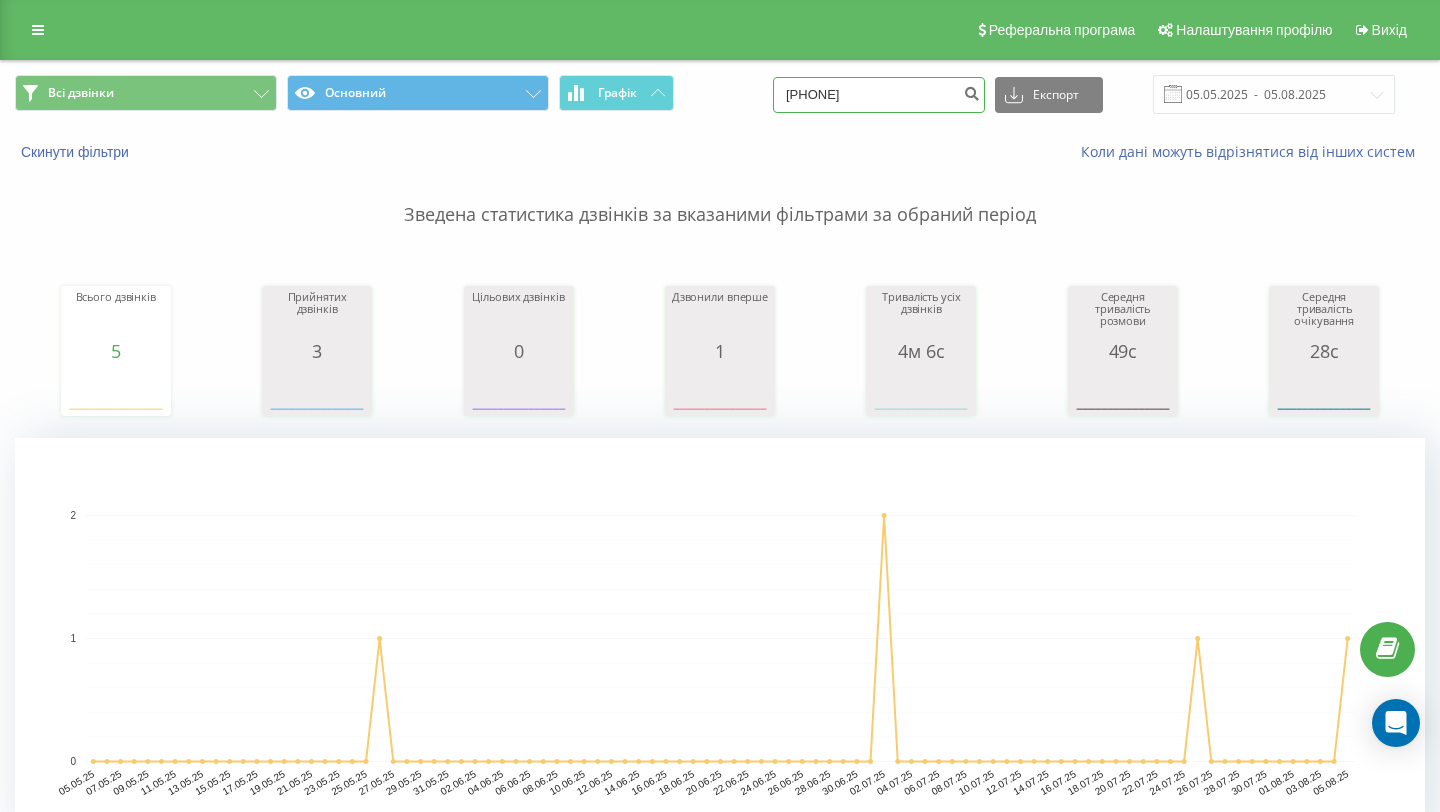 click on "0984074953" at bounding box center [879, 95] 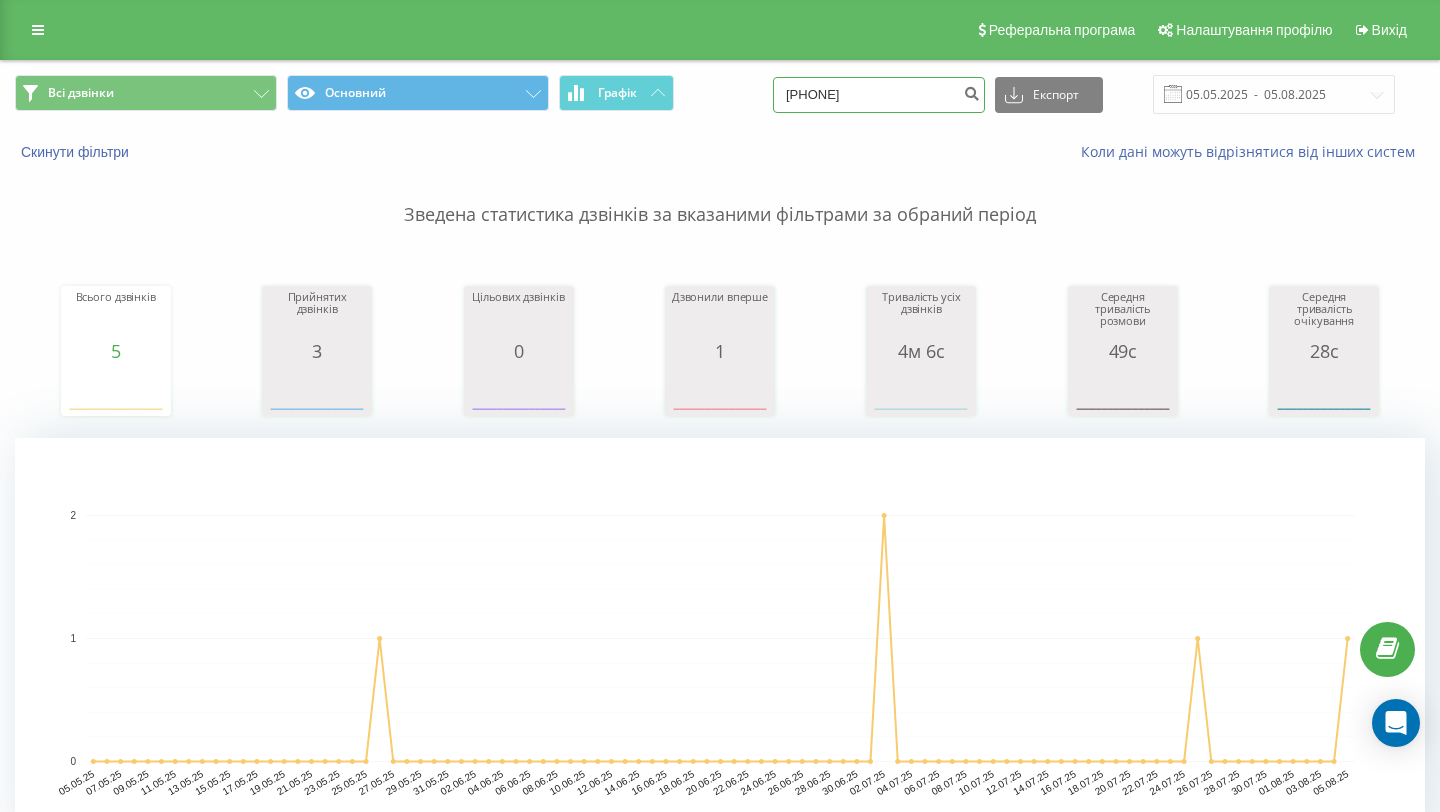 type on "+38 097 486 12 66" 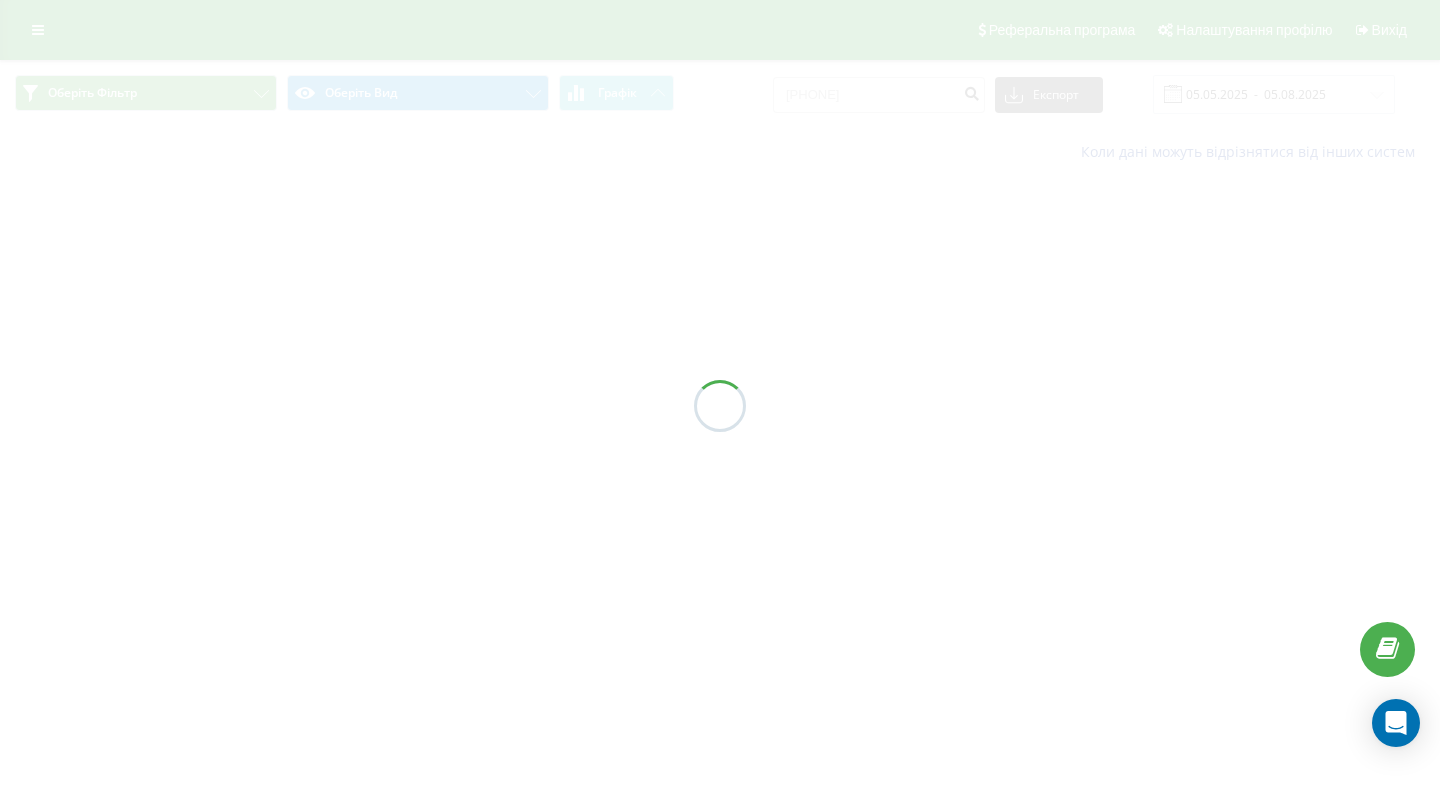 scroll, scrollTop: 0, scrollLeft: 0, axis: both 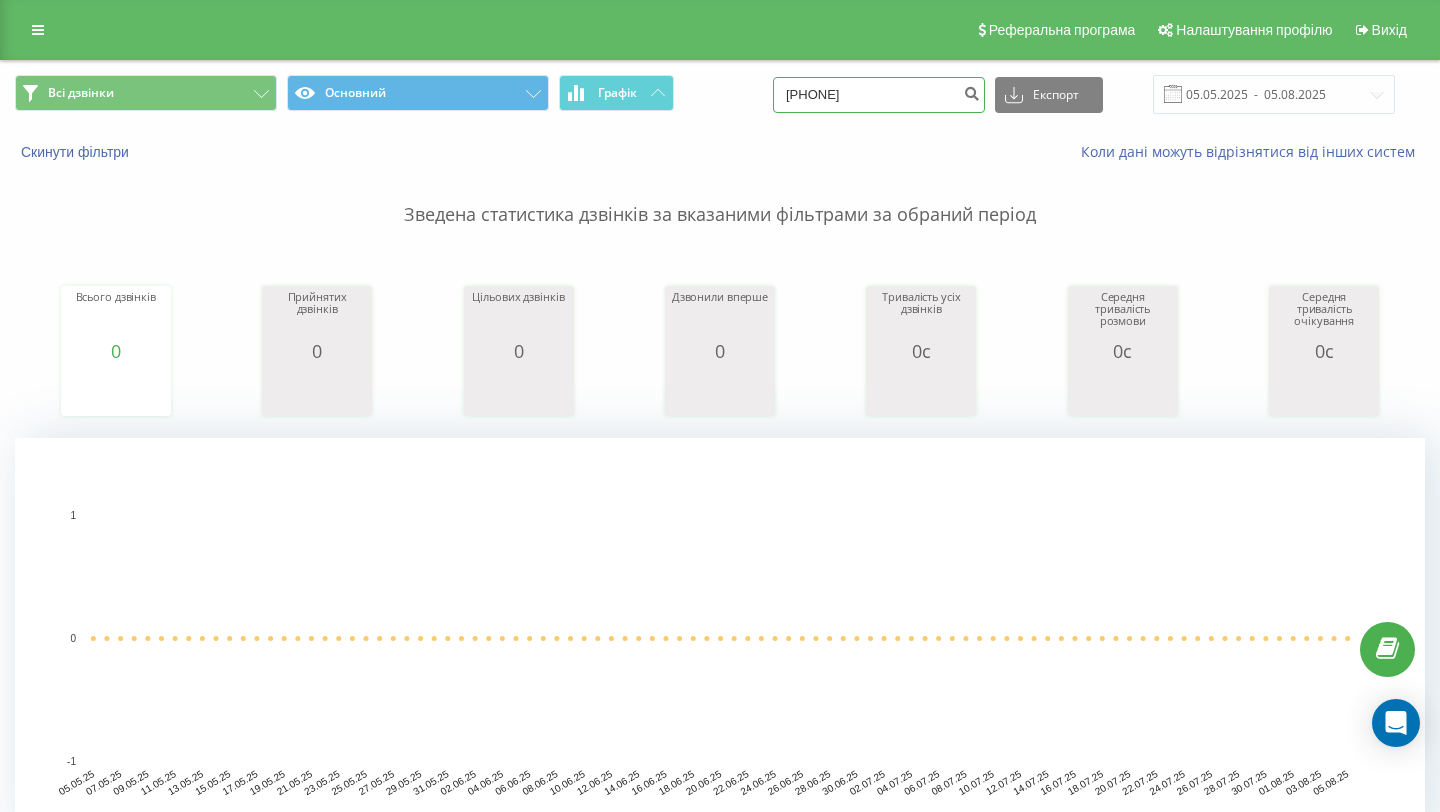 click on "[PHONE]" at bounding box center [879, 95] 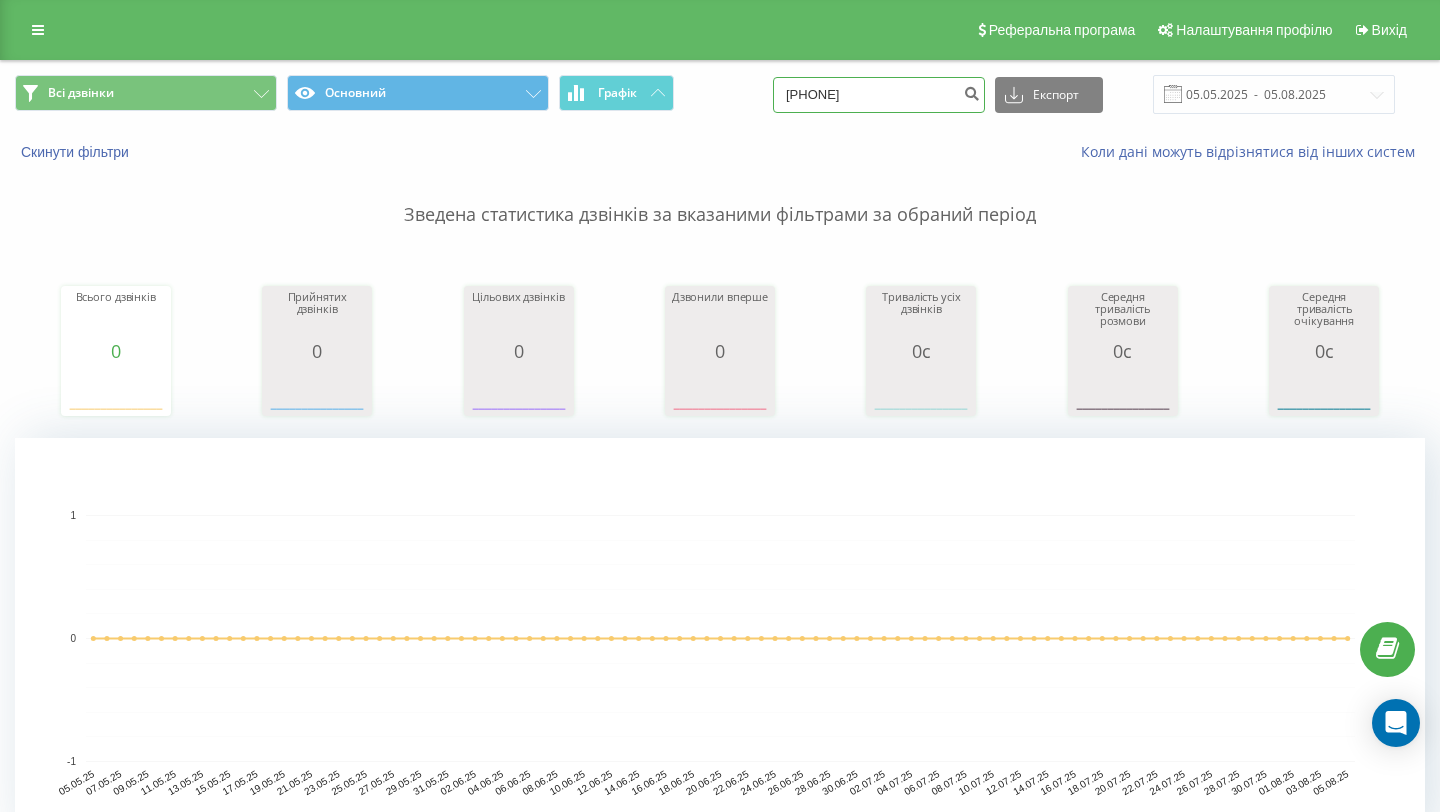 type on "[PHONE]" 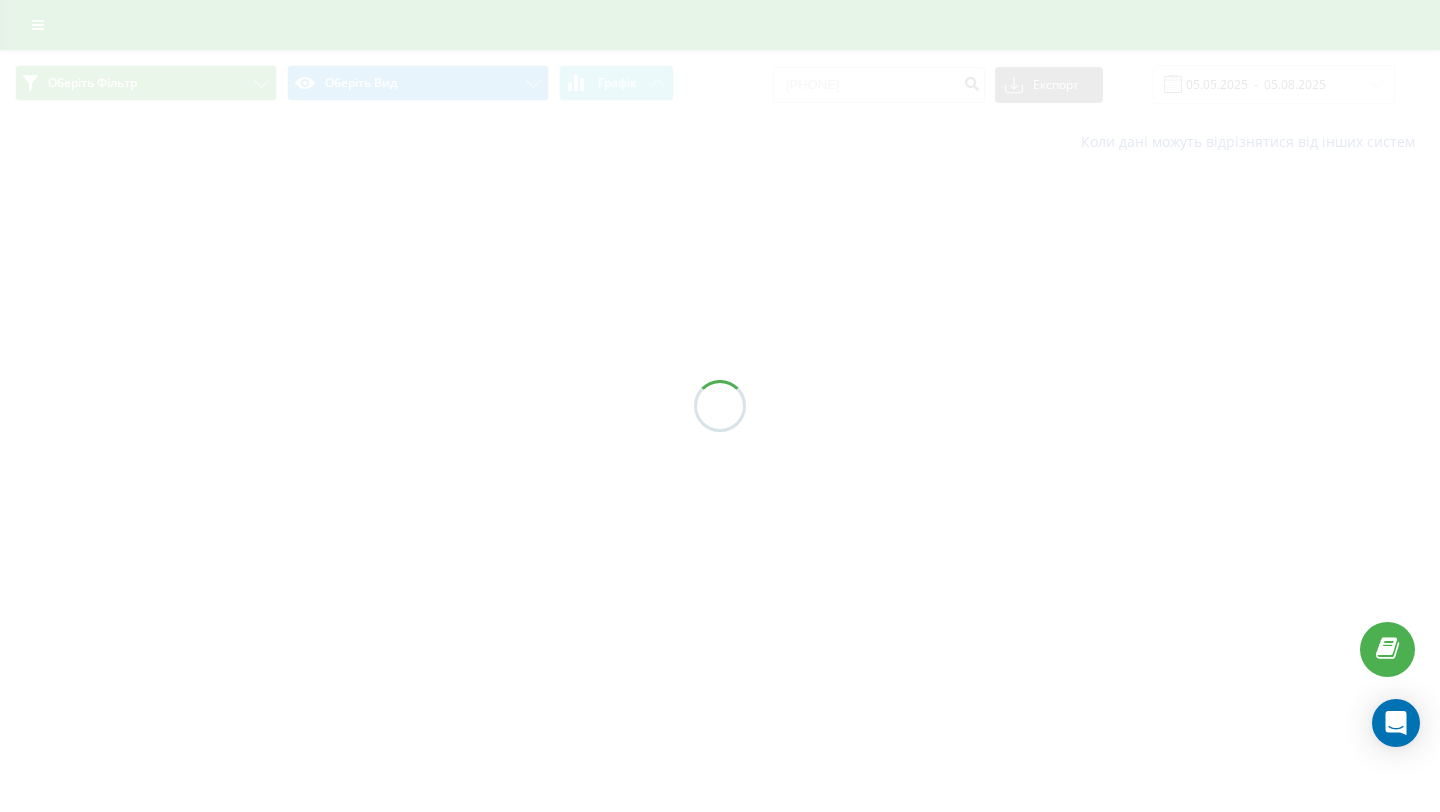 scroll, scrollTop: 0, scrollLeft: 0, axis: both 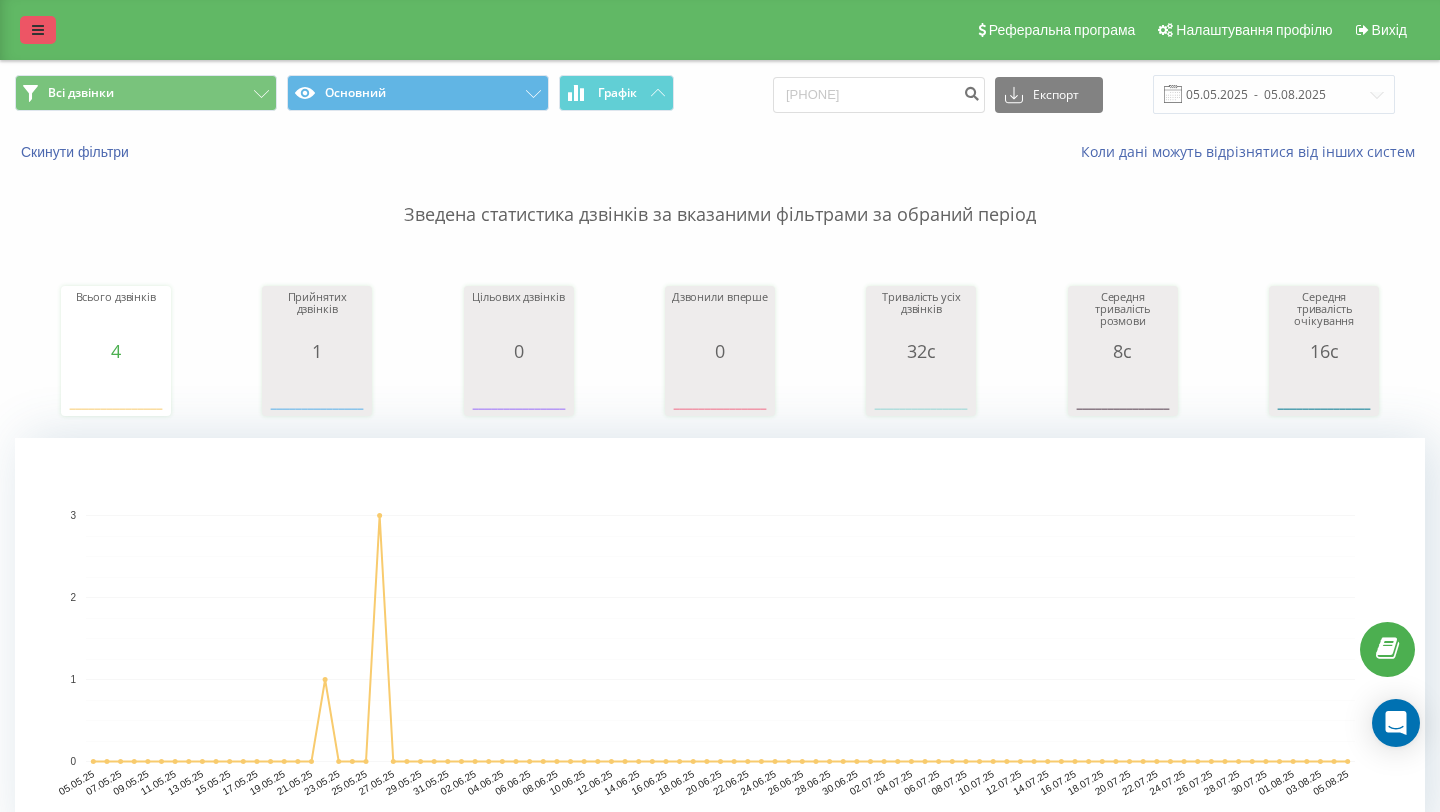 click at bounding box center [38, 30] 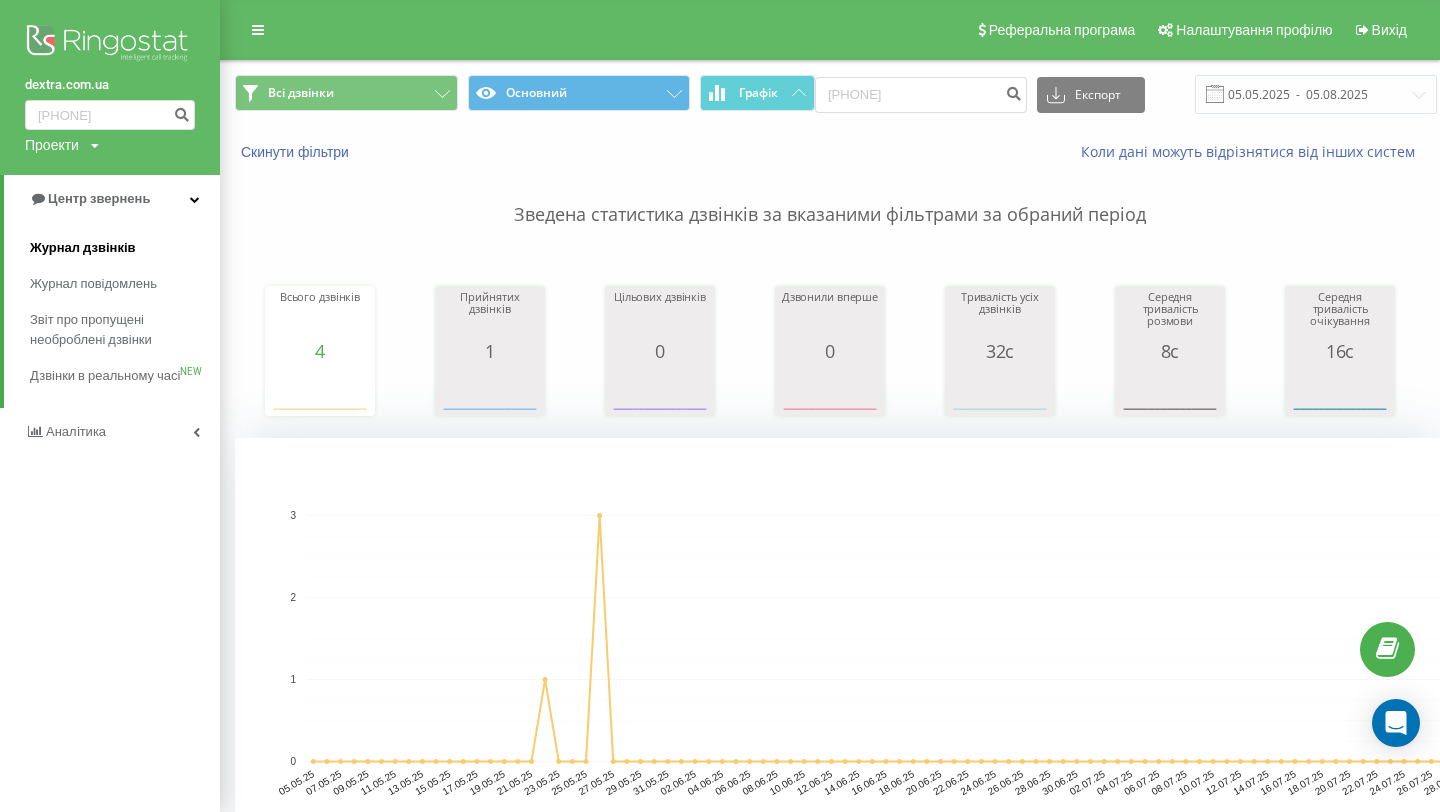 click on "Журнал дзвінків" at bounding box center (83, 248) 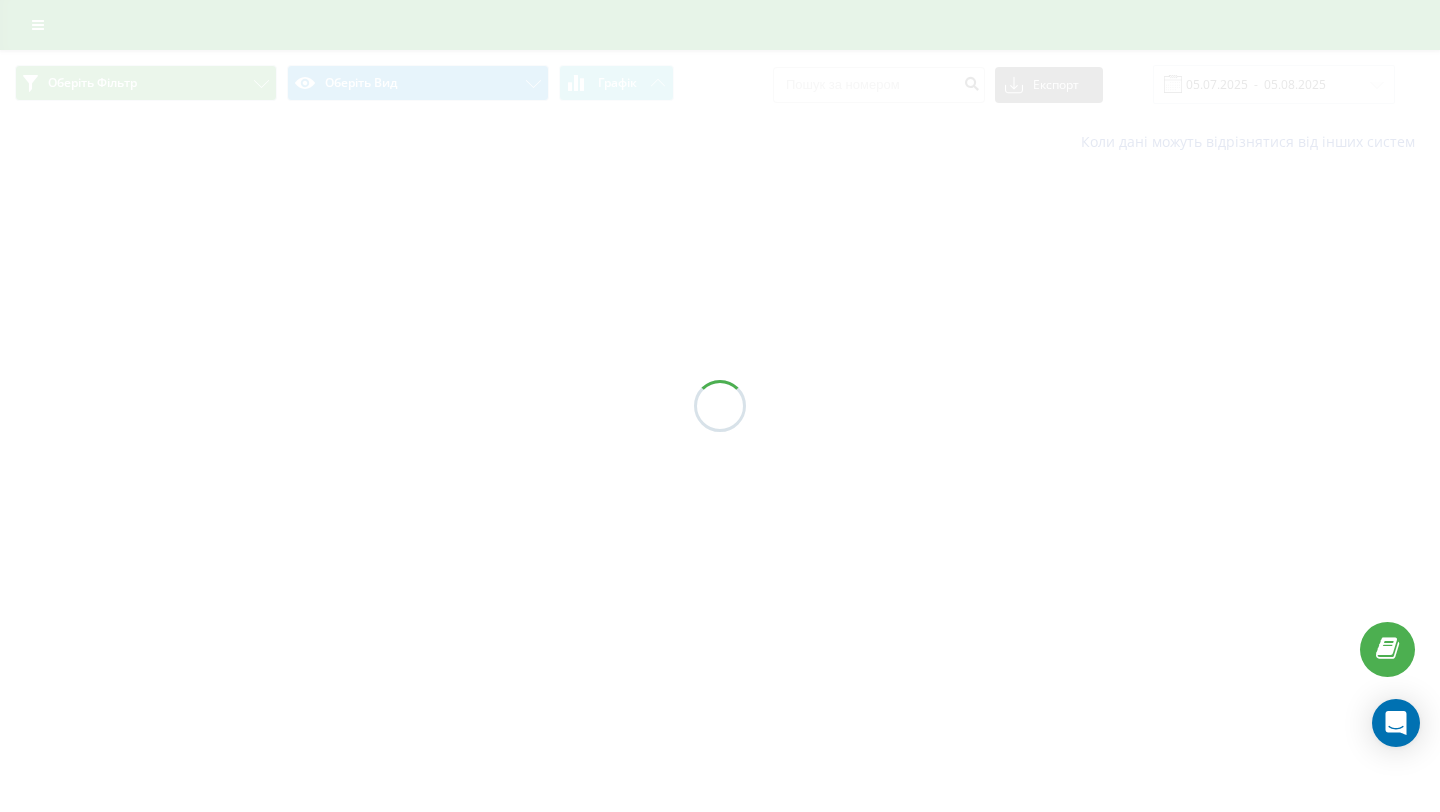 scroll, scrollTop: 0, scrollLeft: 0, axis: both 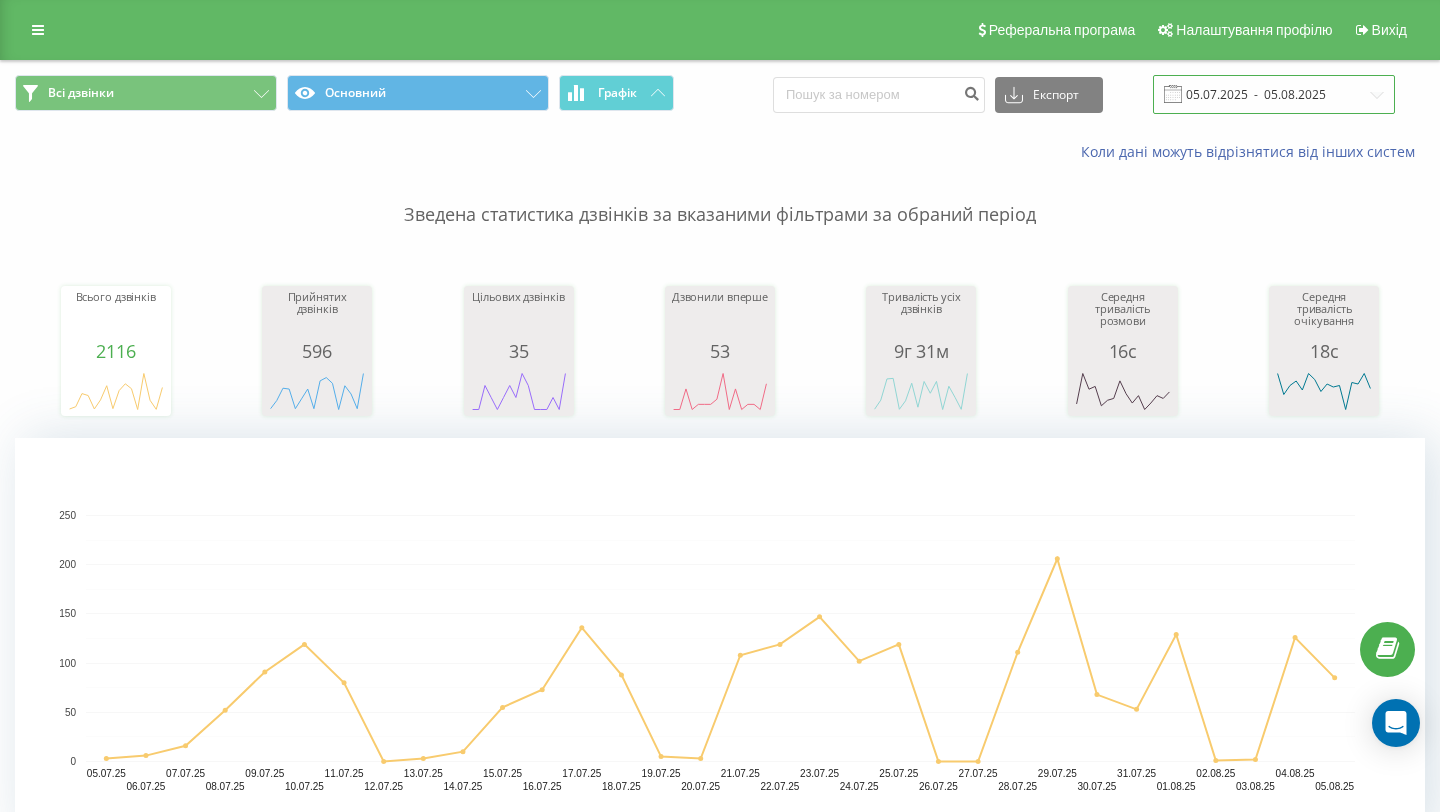 click on "05.07.2025  -  05.08.2025" at bounding box center [1274, 94] 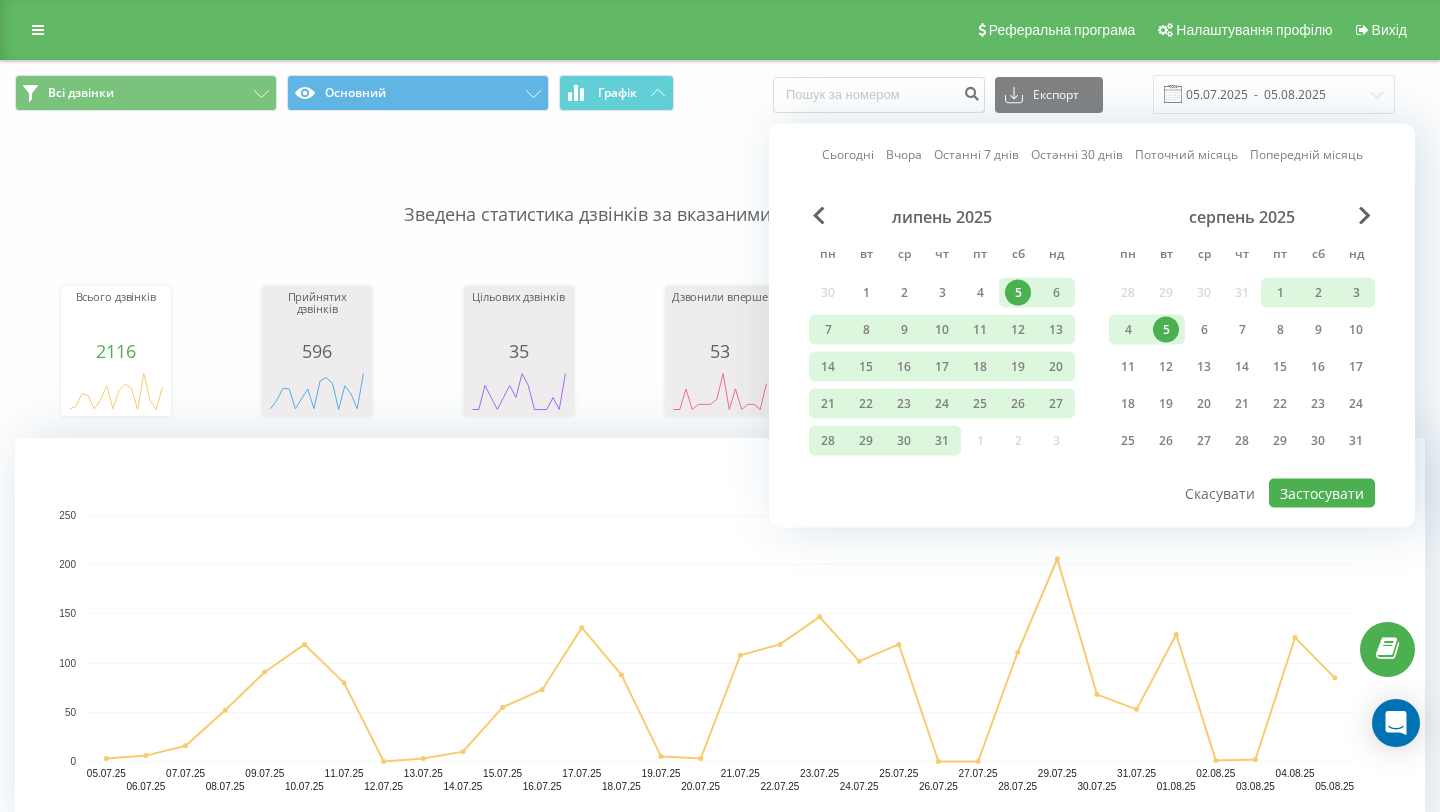 click on "5" at bounding box center (1166, 330) 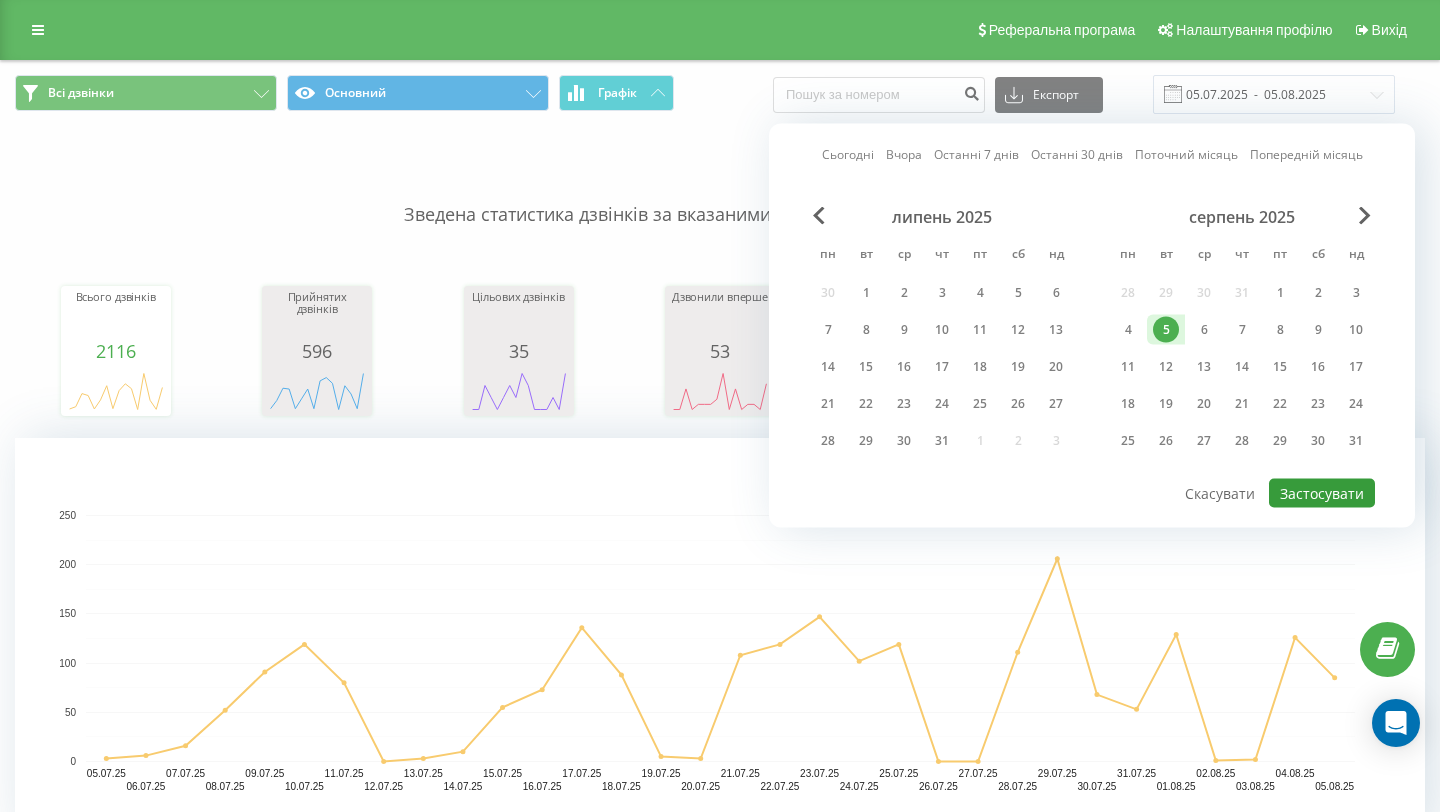 click on "Застосувати" at bounding box center (1322, 493) 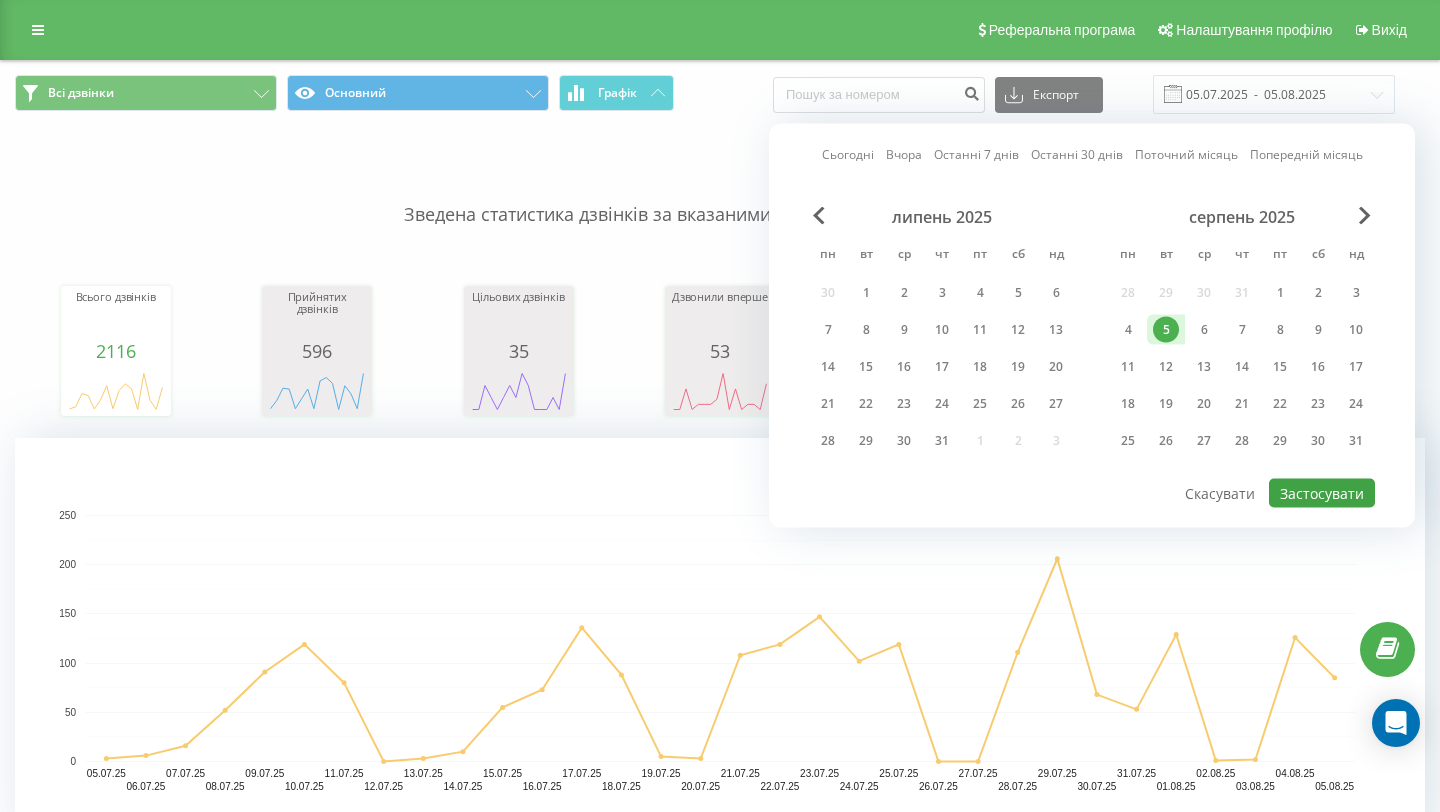type on "05.08.2025  -  05.08.2025" 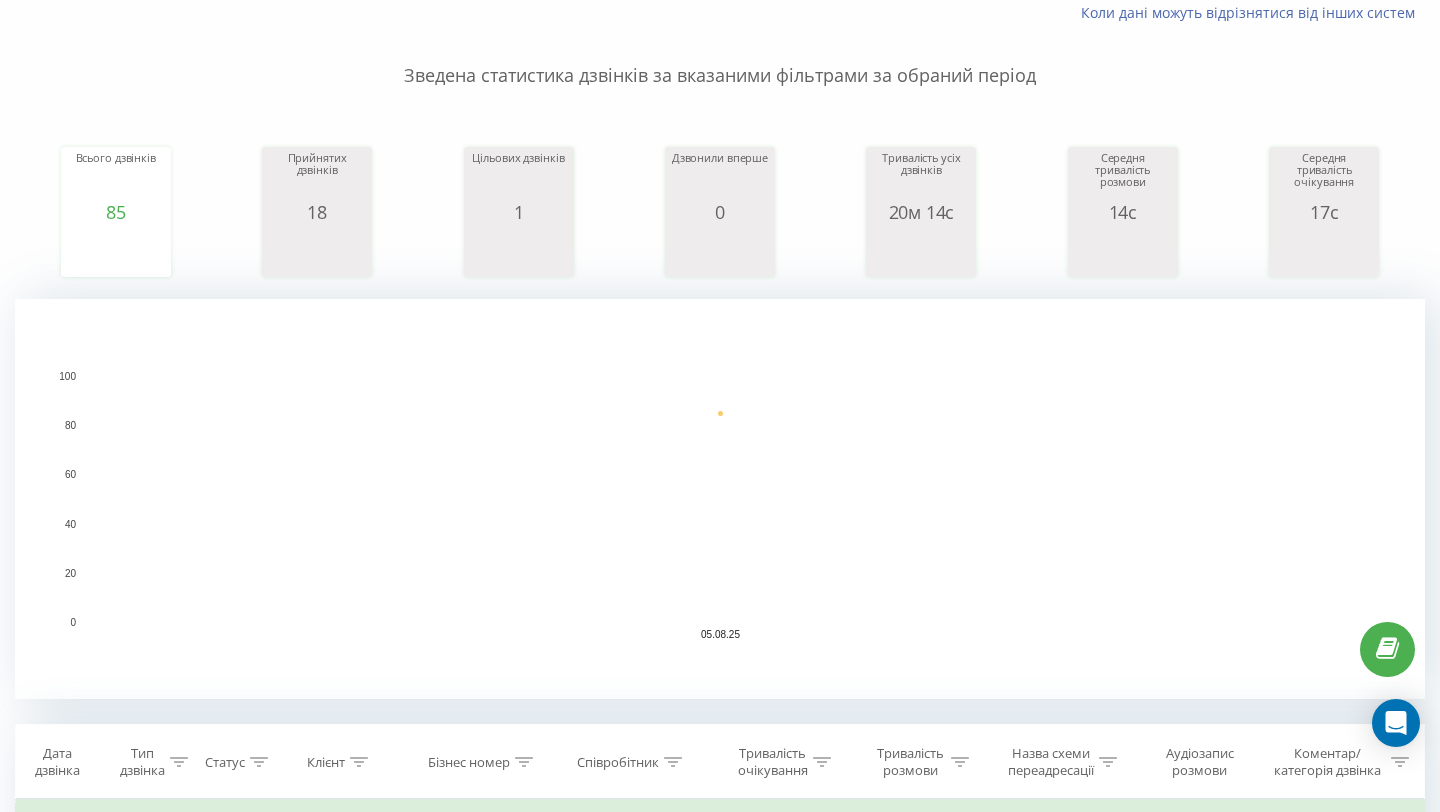 scroll, scrollTop: 0, scrollLeft: 0, axis: both 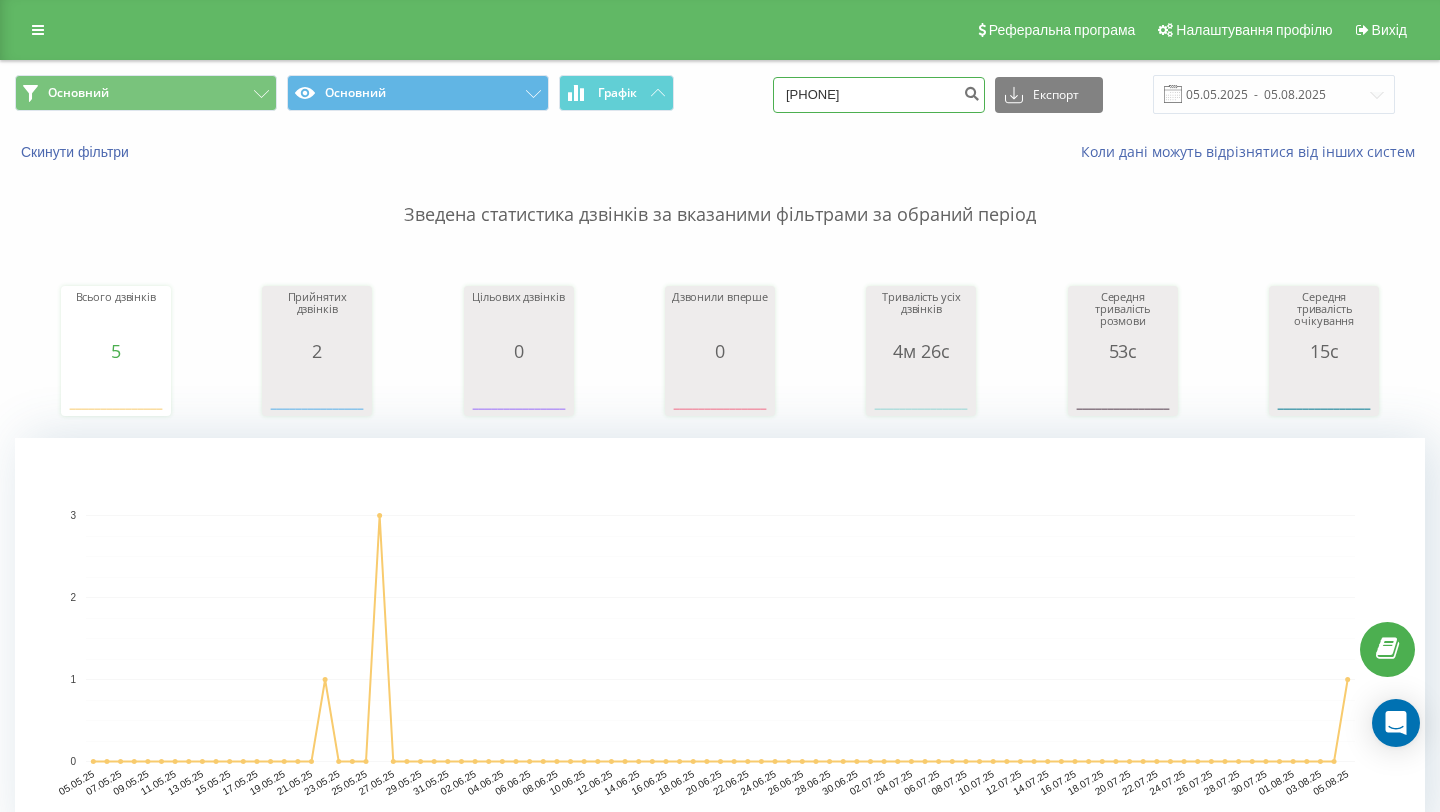 click on "[PHONE]" at bounding box center [879, 95] 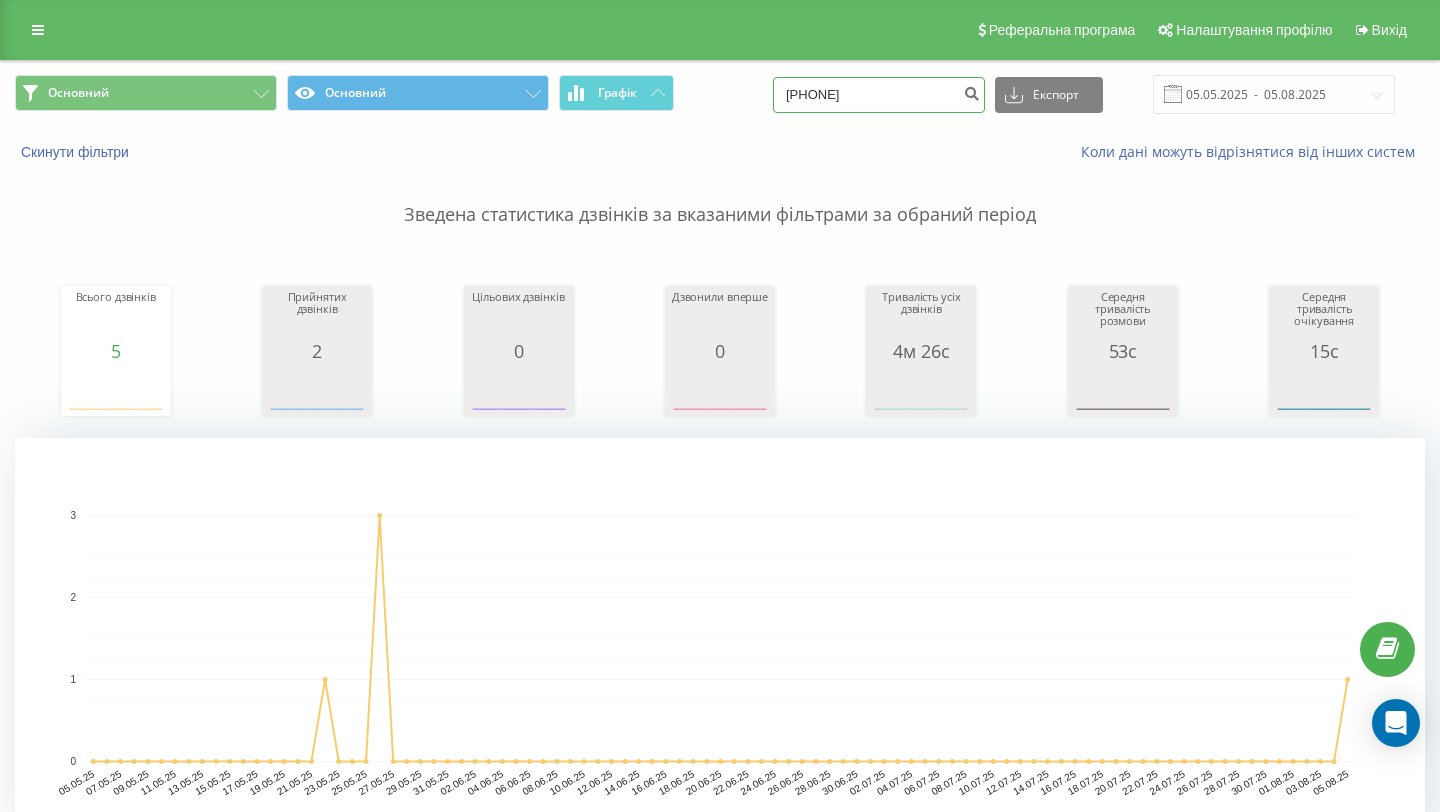 type on "067 342 85 35" 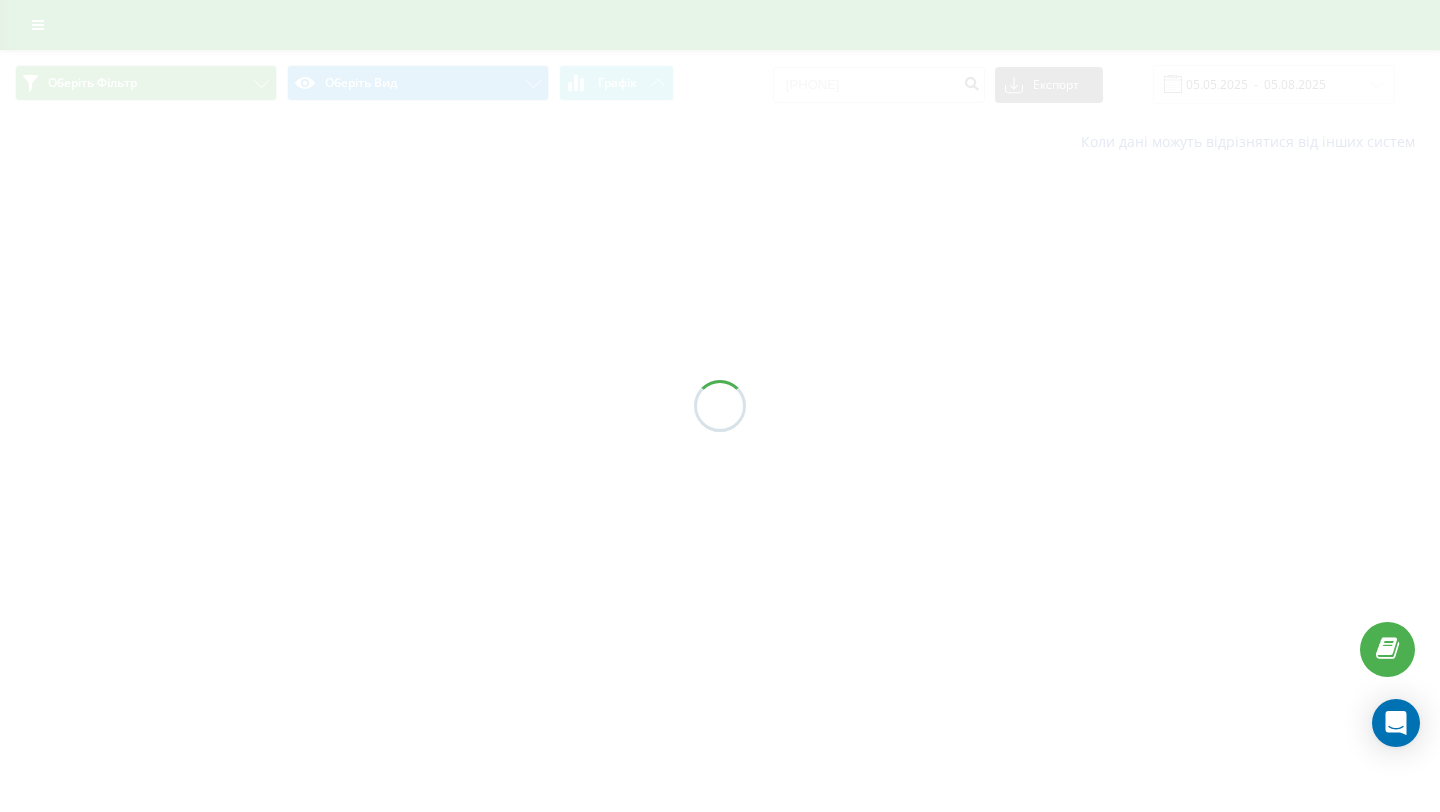 scroll, scrollTop: 0, scrollLeft: 0, axis: both 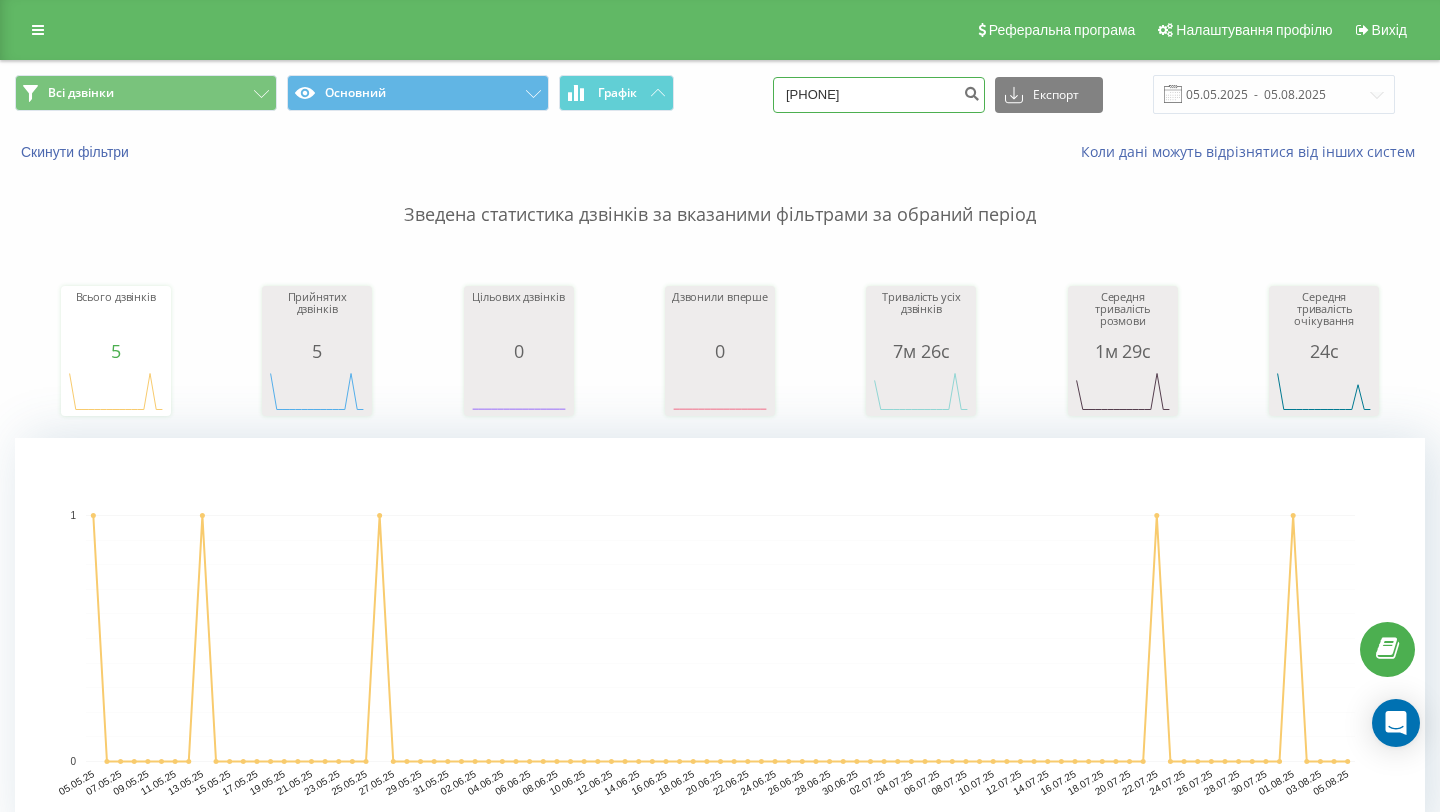 click on "[PHONE]" at bounding box center (879, 95) 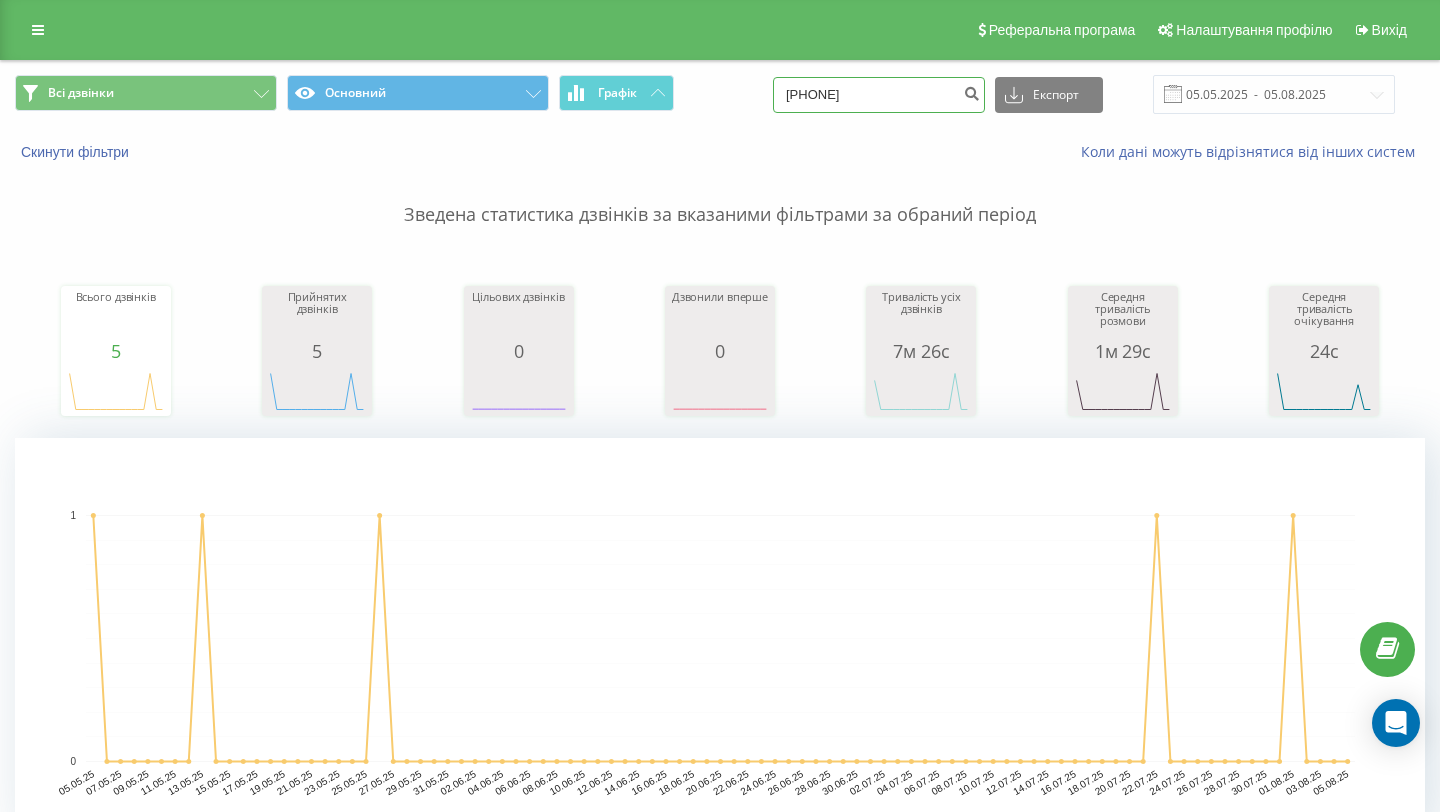 type on "097 667 51 69" 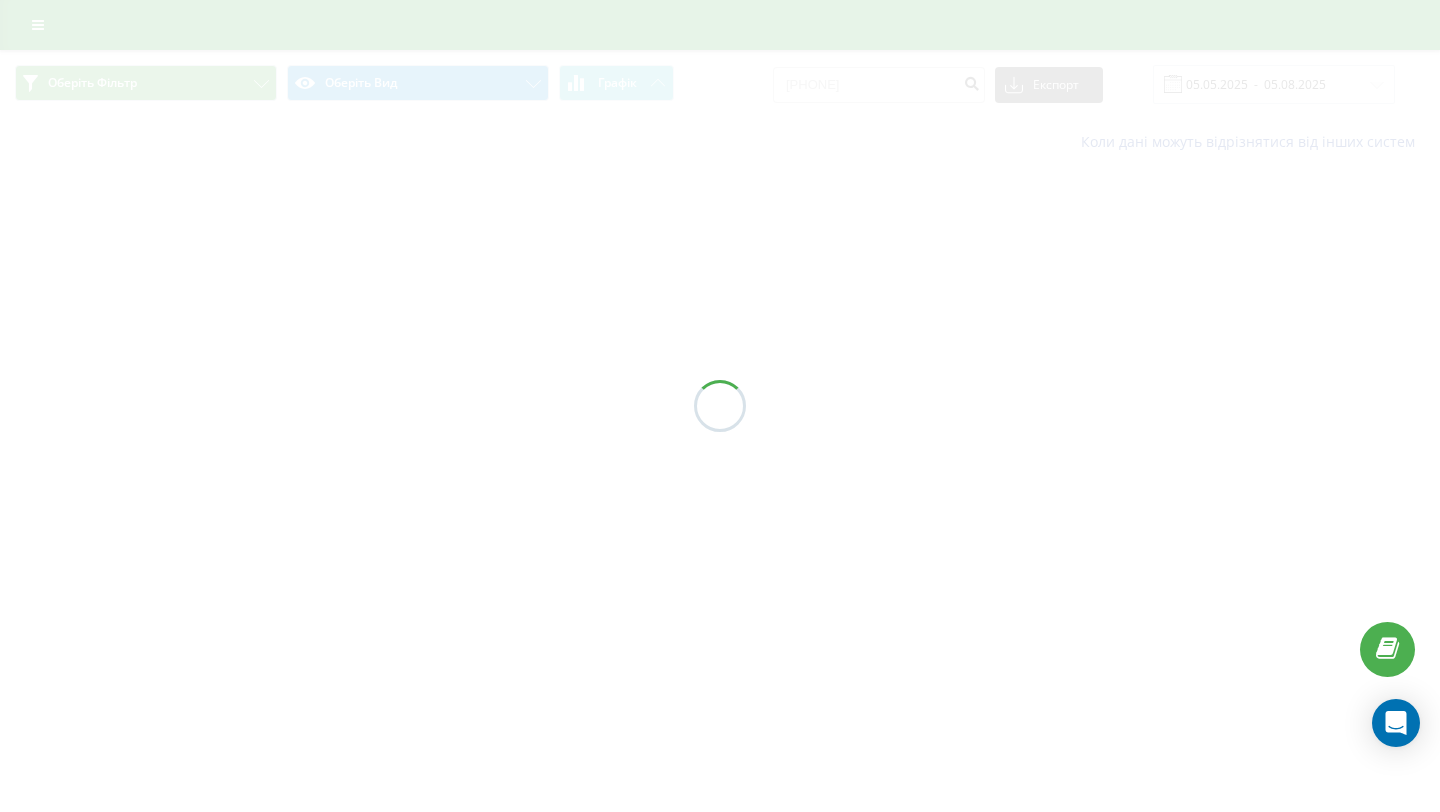 scroll, scrollTop: 0, scrollLeft: 0, axis: both 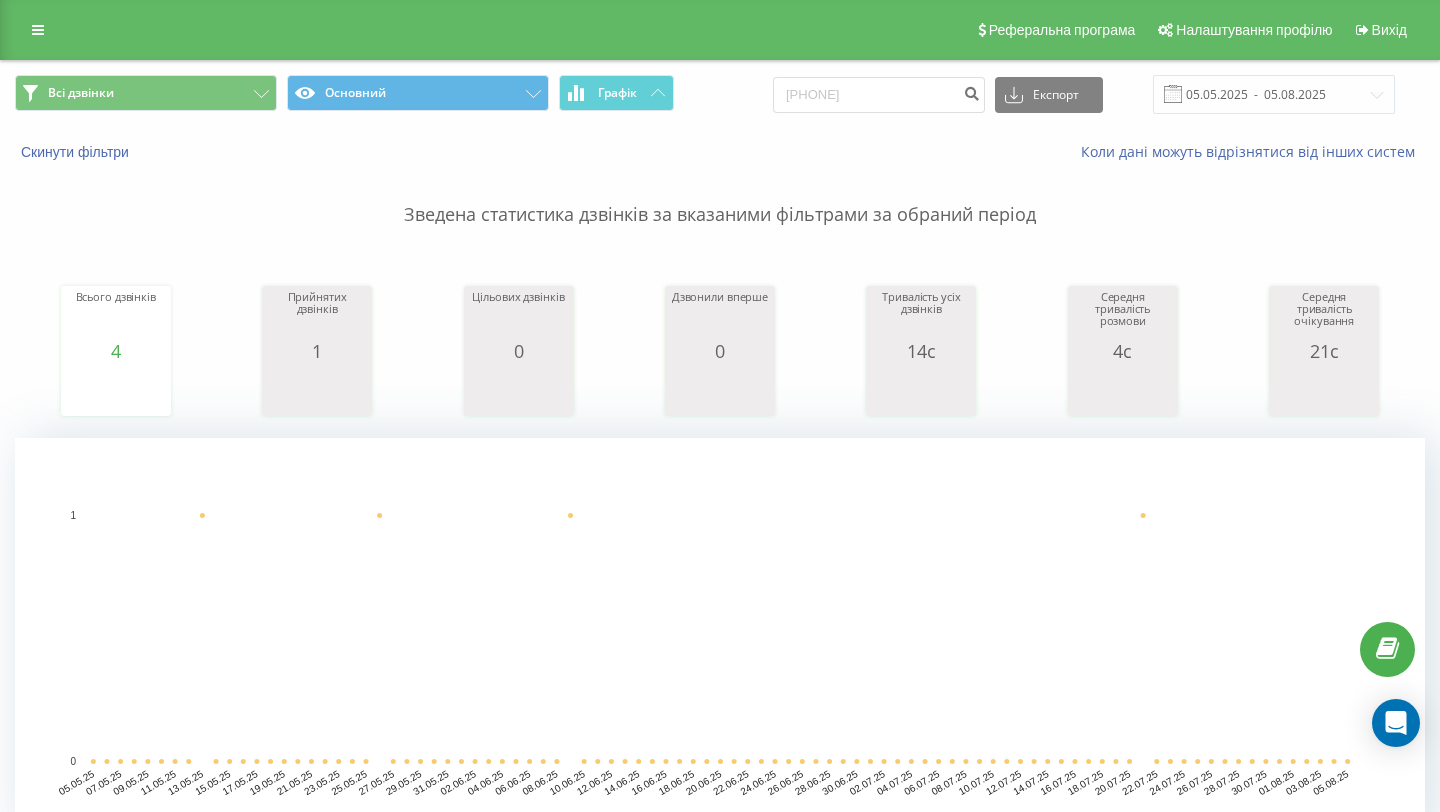 click on "Скинути фільтри Коли дані можуть відрізнятися вiд інших систем" at bounding box center [720, 152] 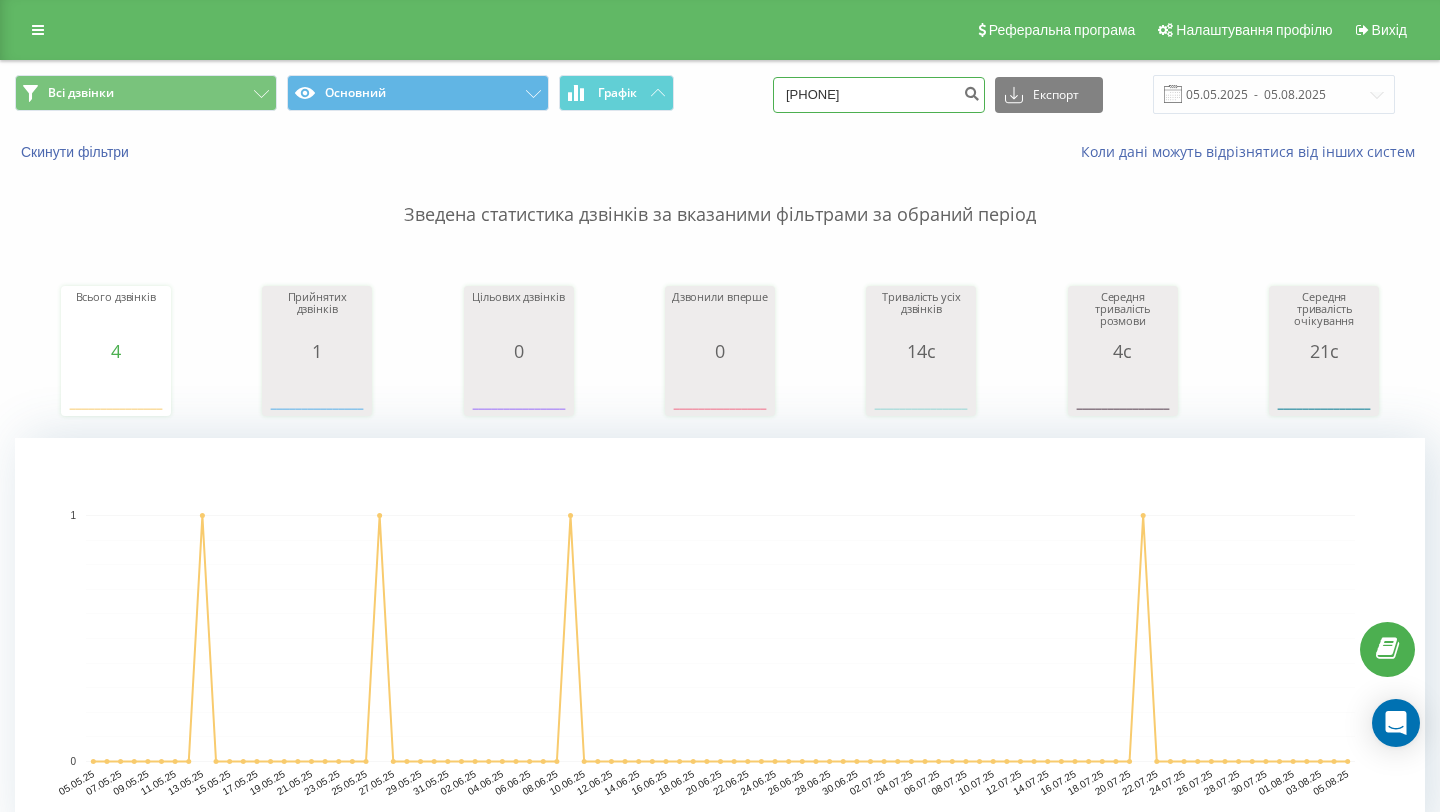 click on "[PHONE]" at bounding box center (879, 95) 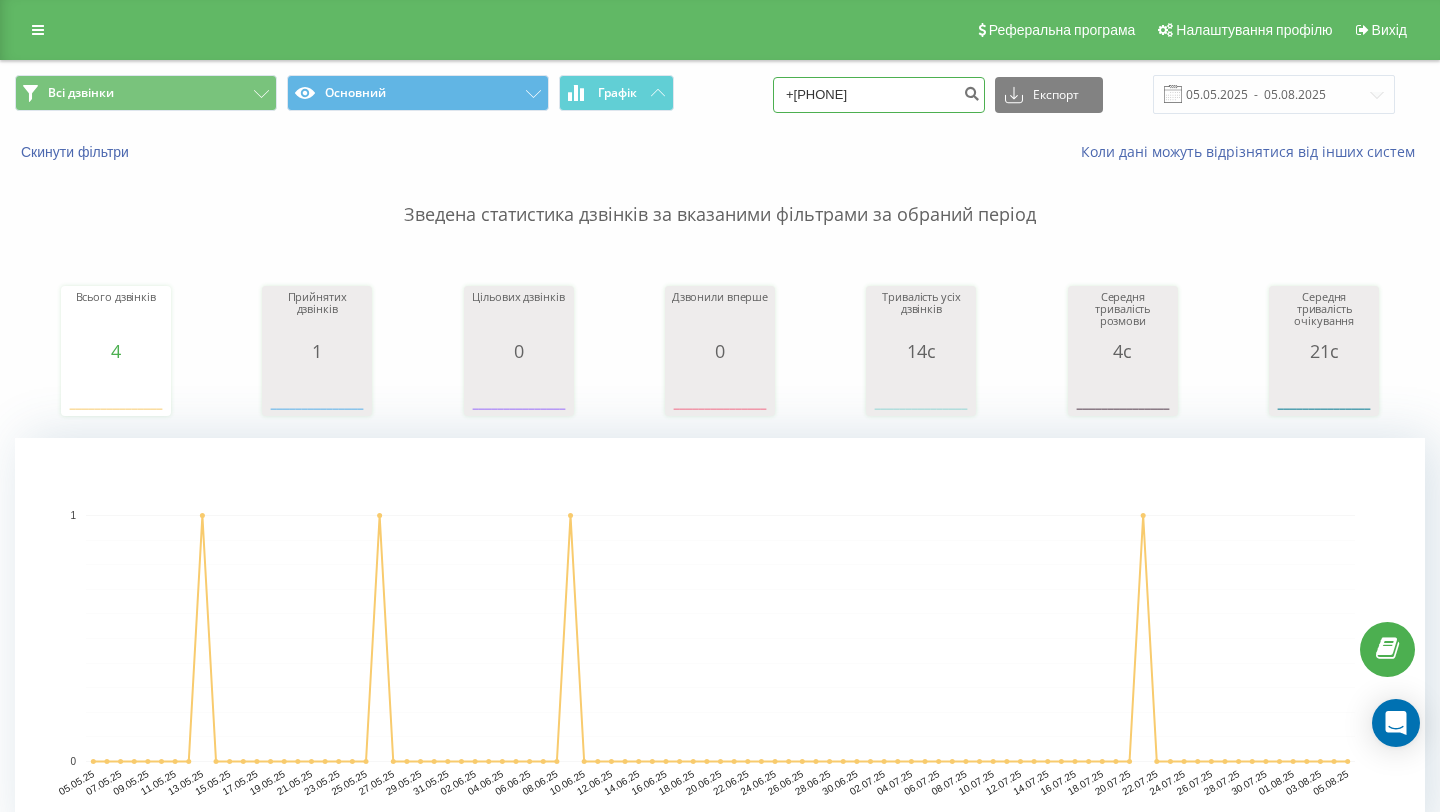 click on "+38 067 238 56 72" at bounding box center [879, 95] 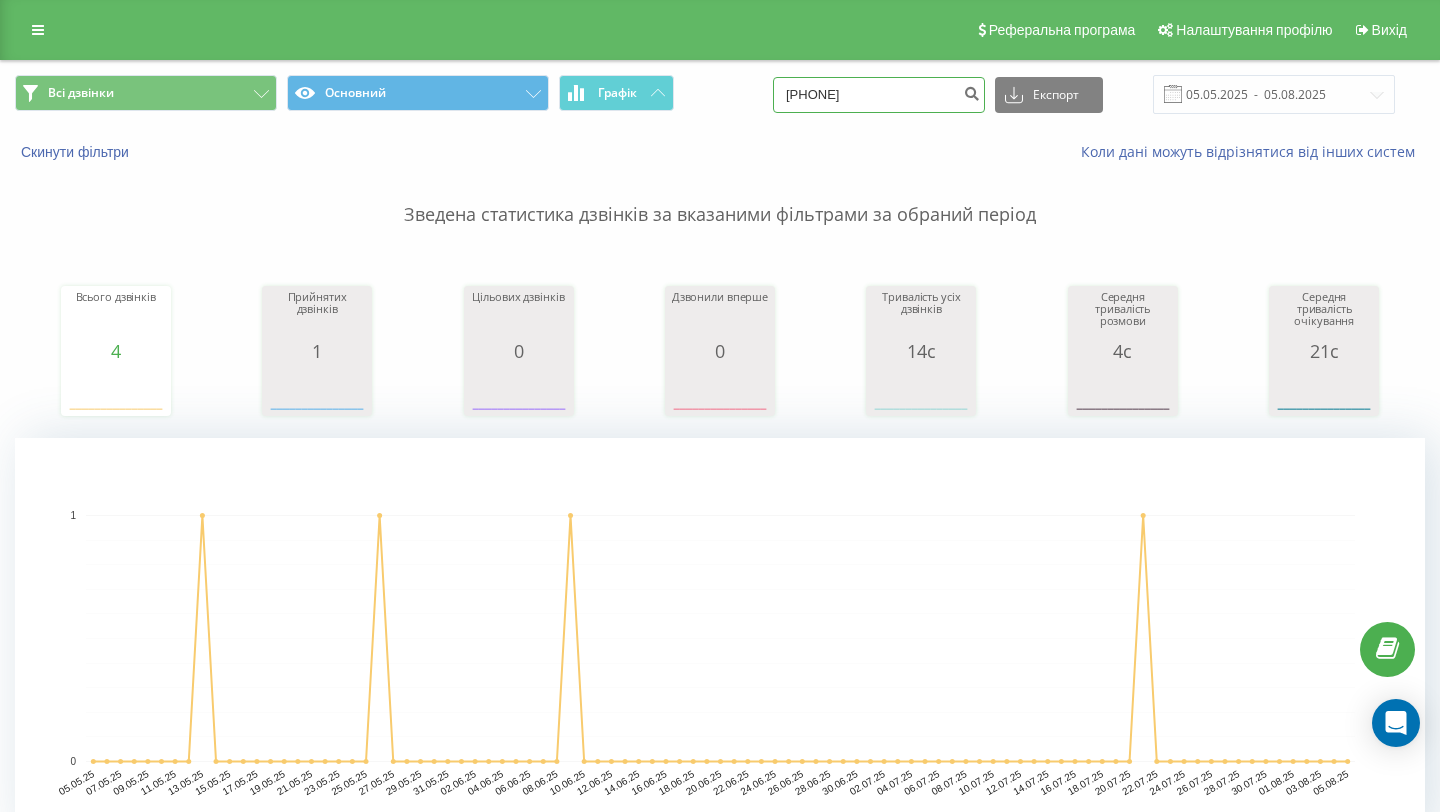 type on "067 238 56 72" 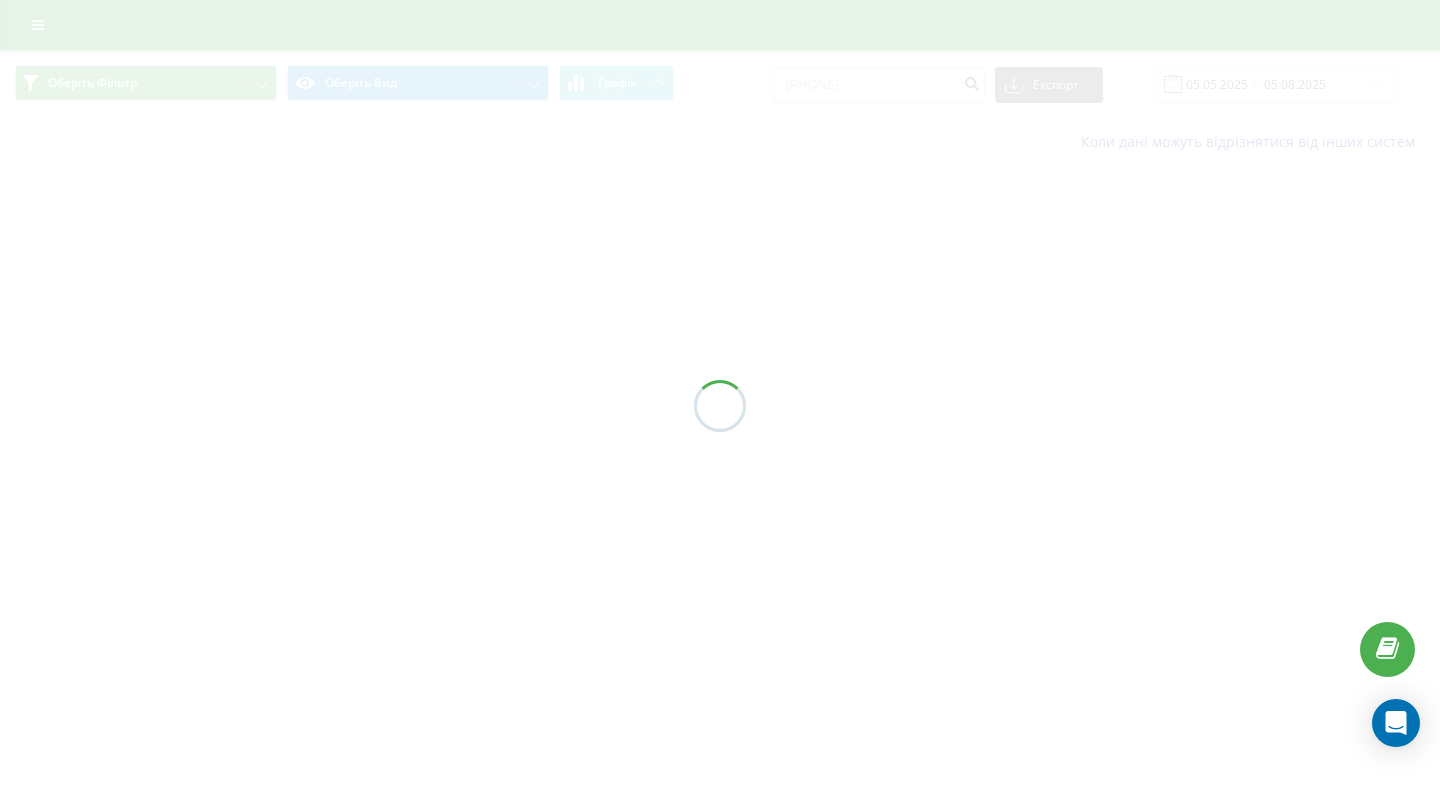 scroll, scrollTop: 0, scrollLeft: 0, axis: both 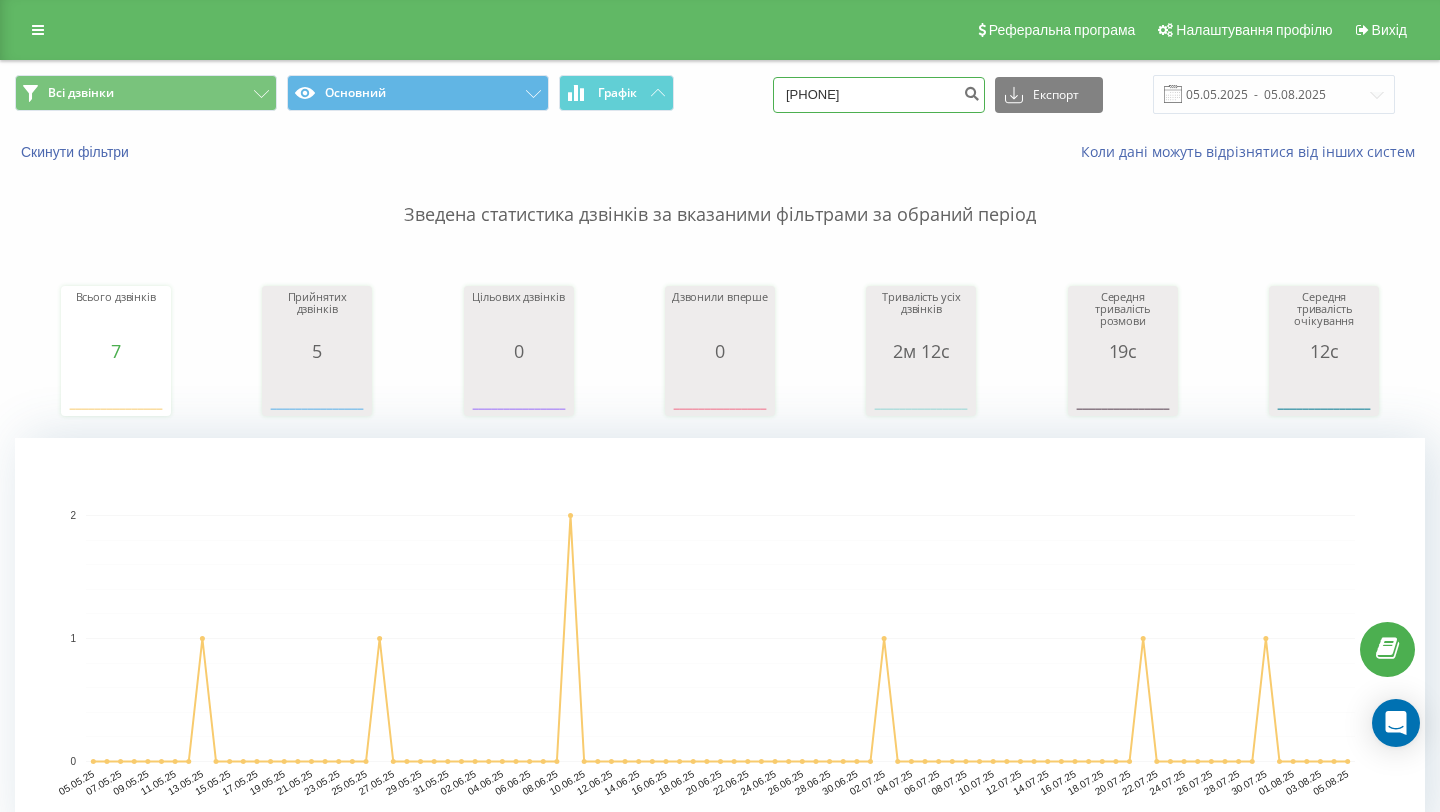 click on "0672385672" at bounding box center (879, 95) 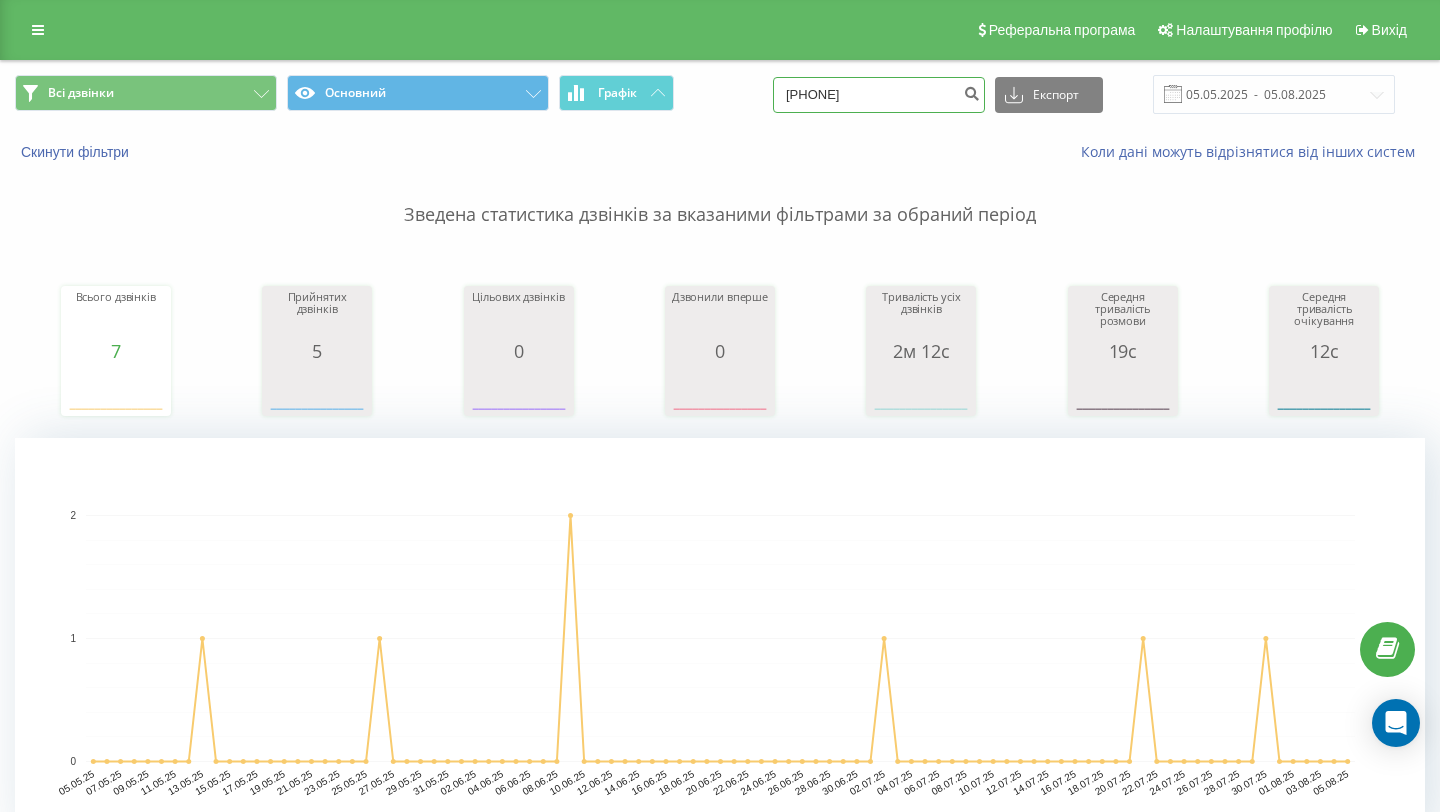 drag, startPoint x: 861, startPoint y: 95, endPoint x: 820, endPoint y: 95, distance: 41 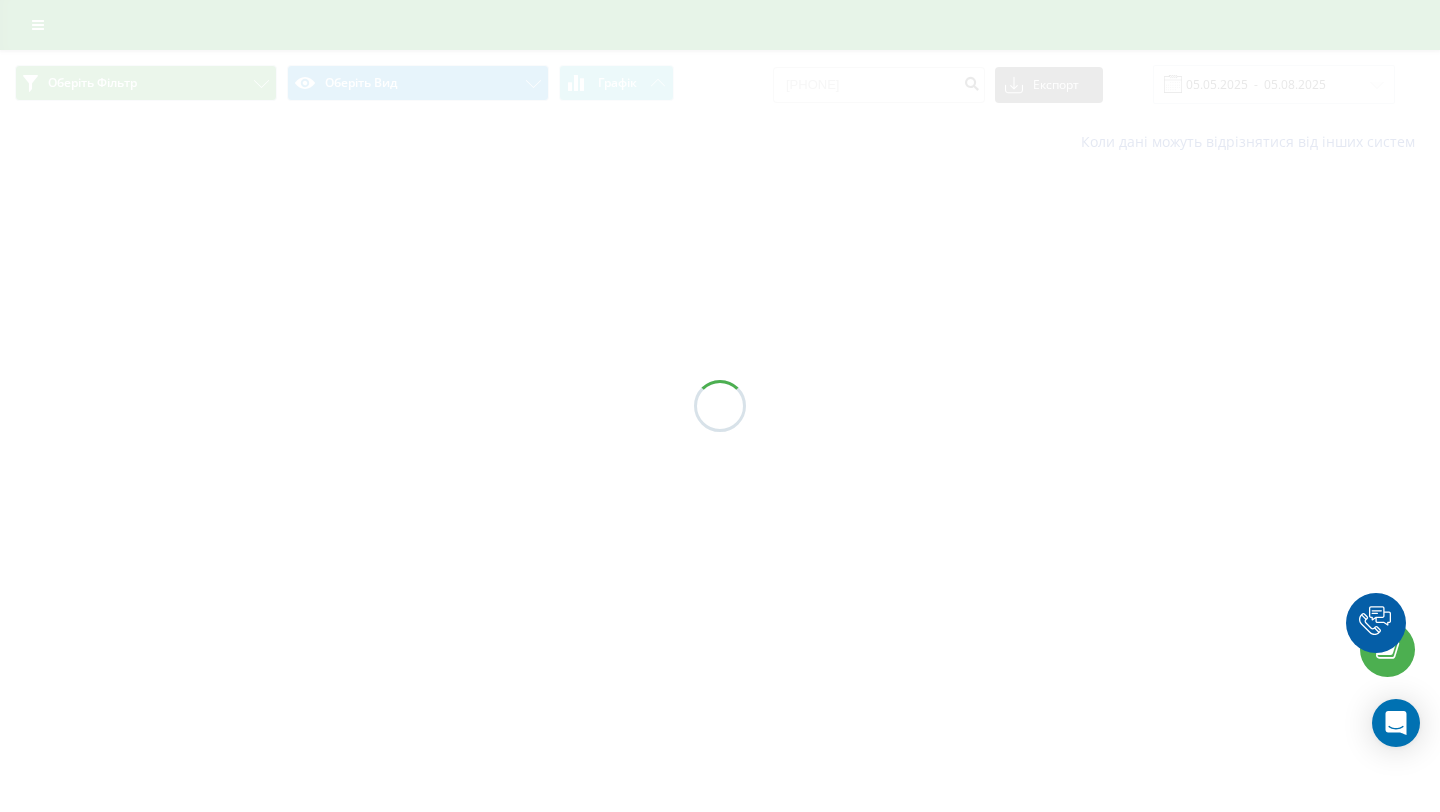 scroll, scrollTop: 0, scrollLeft: 0, axis: both 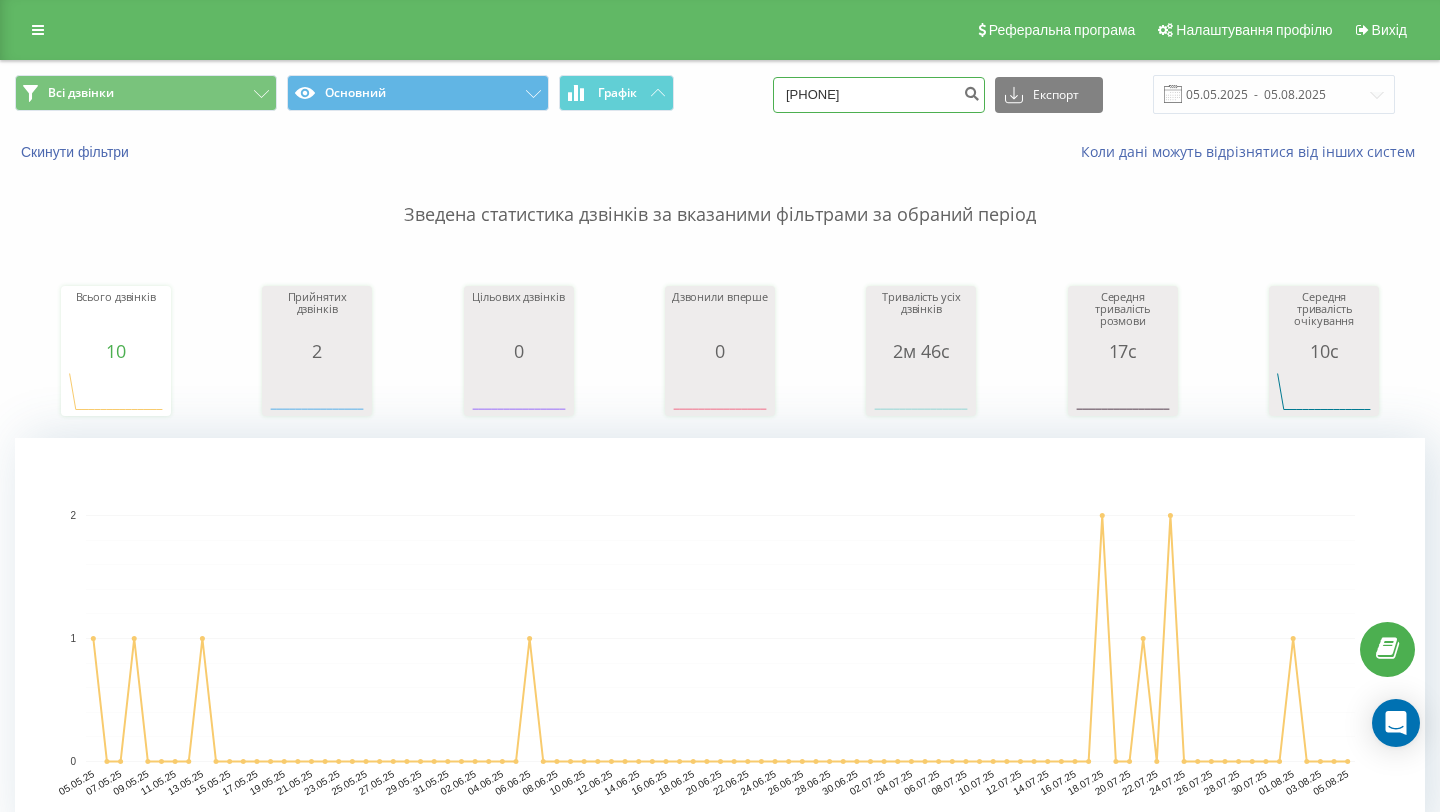 paste on "[PHONE]" 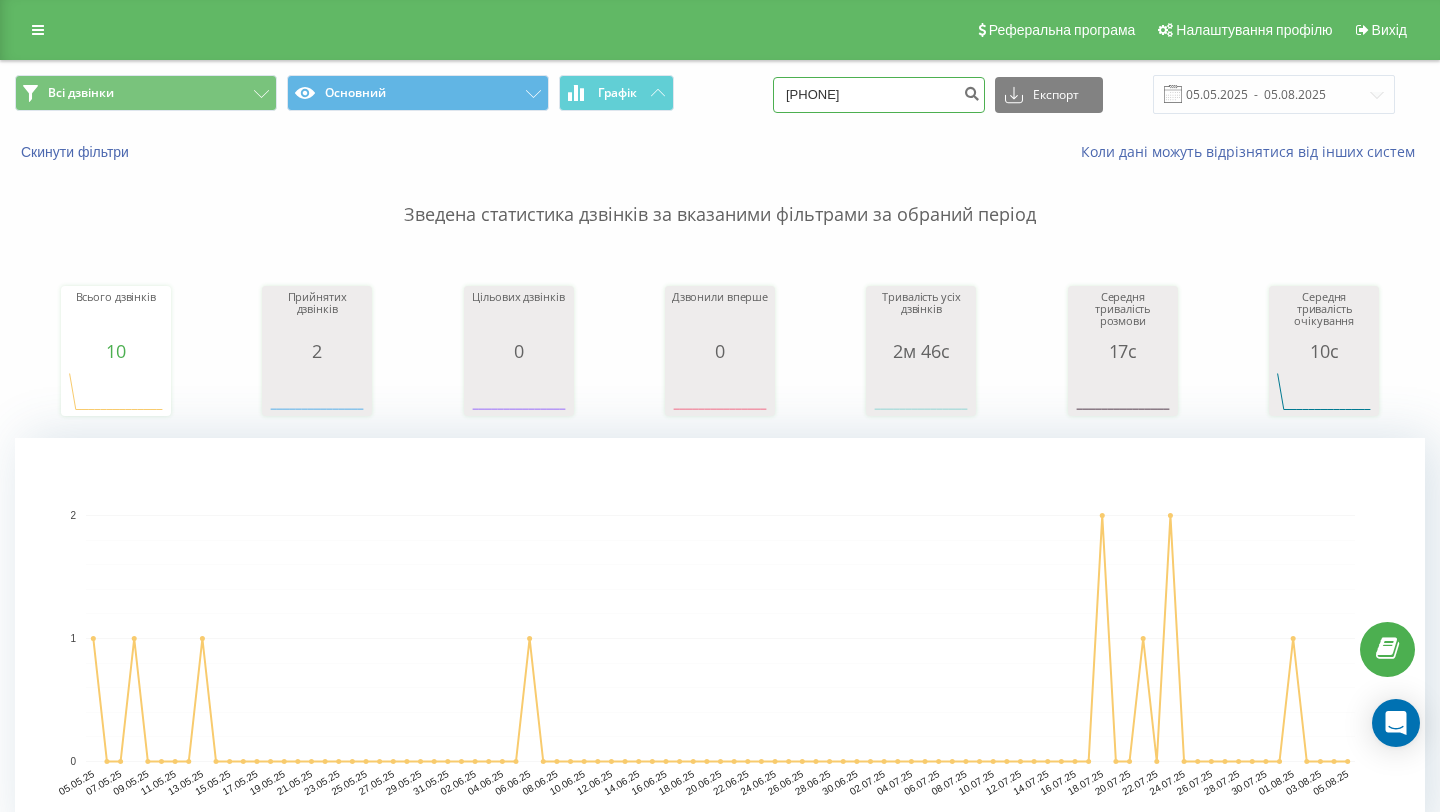 type on "067 685 96 86" 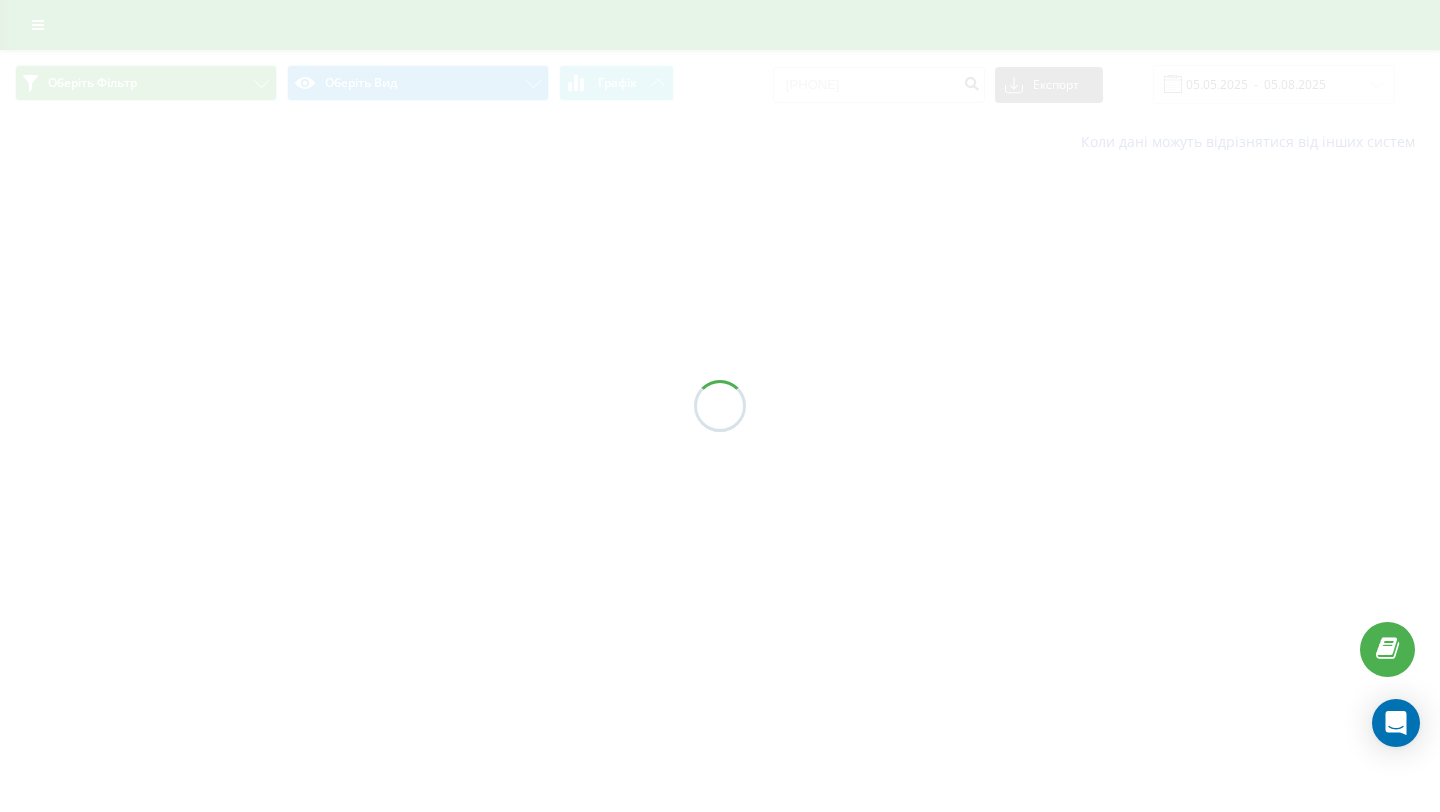 scroll, scrollTop: 0, scrollLeft: 0, axis: both 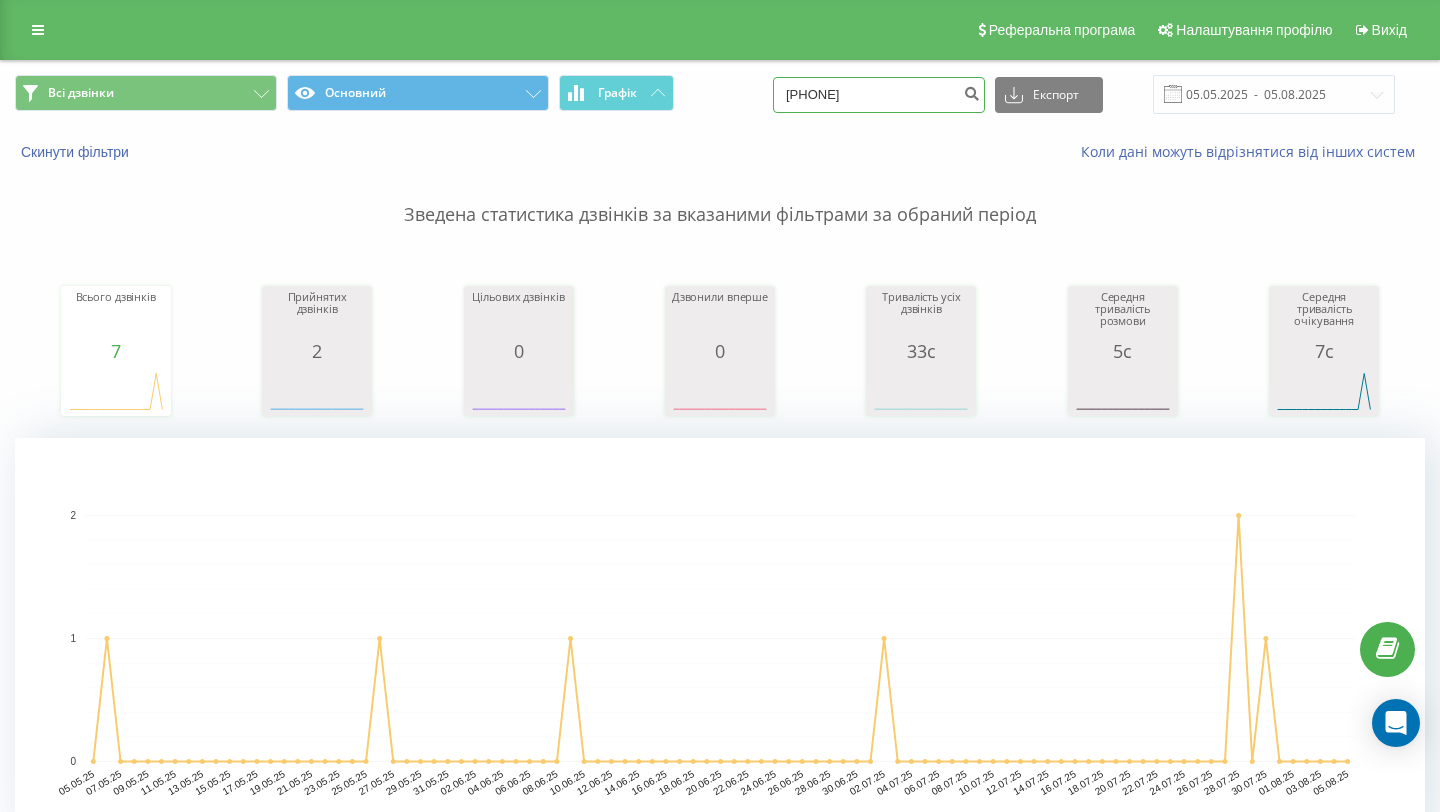 click on "0676859686" at bounding box center (879, 95) 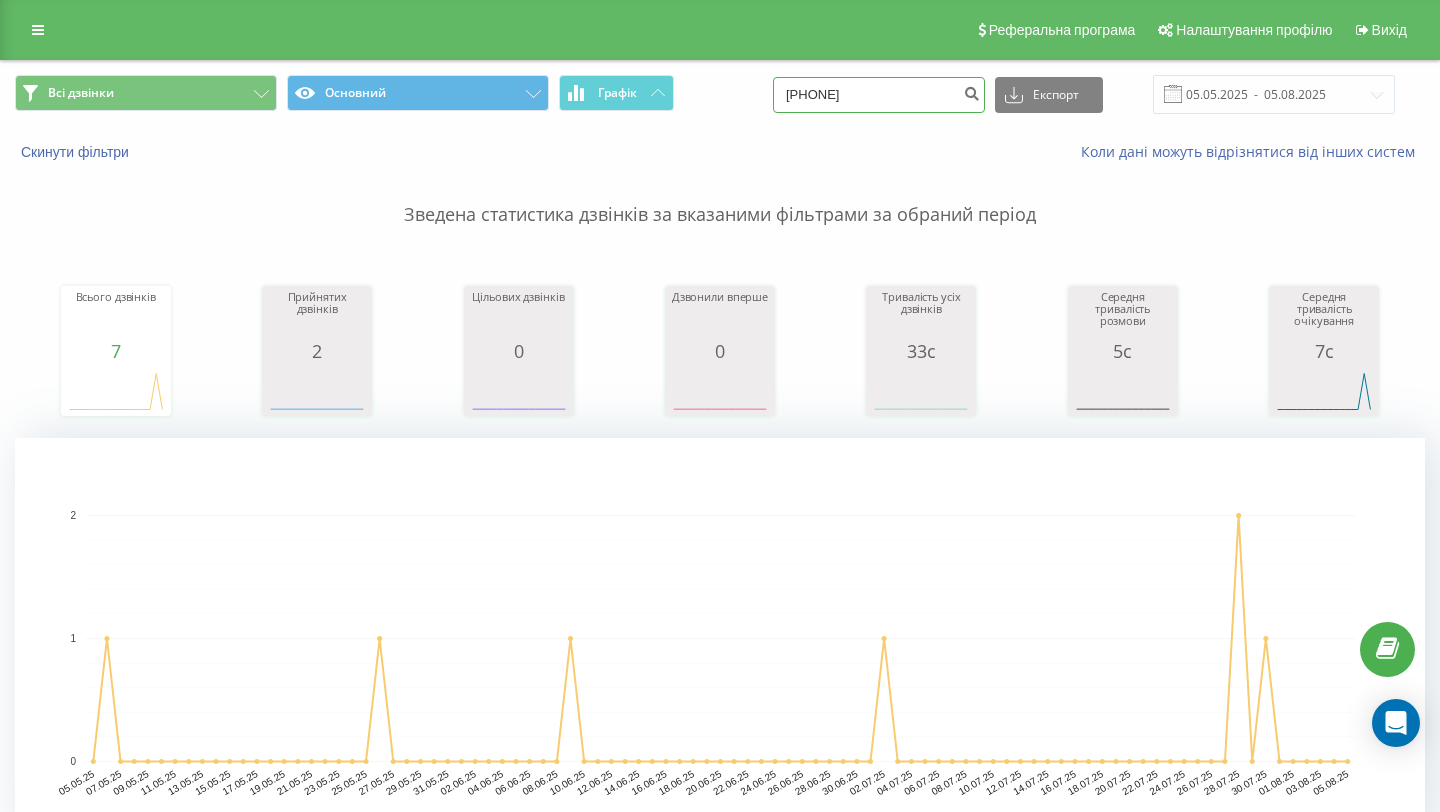 drag, startPoint x: 860, startPoint y: 89, endPoint x: 784, endPoint y: 89, distance: 76 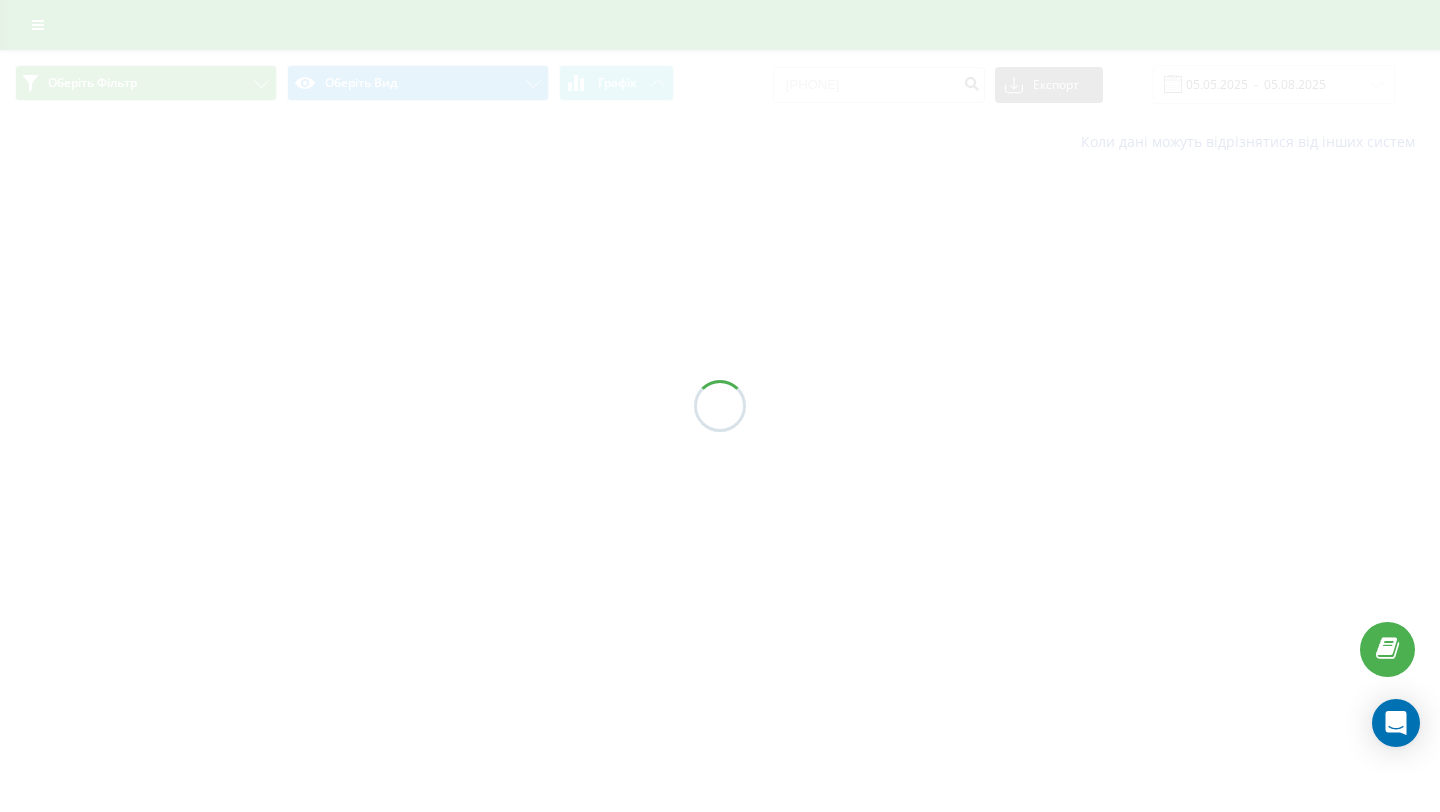 scroll, scrollTop: 0, scrollLeft: 0, axis: both 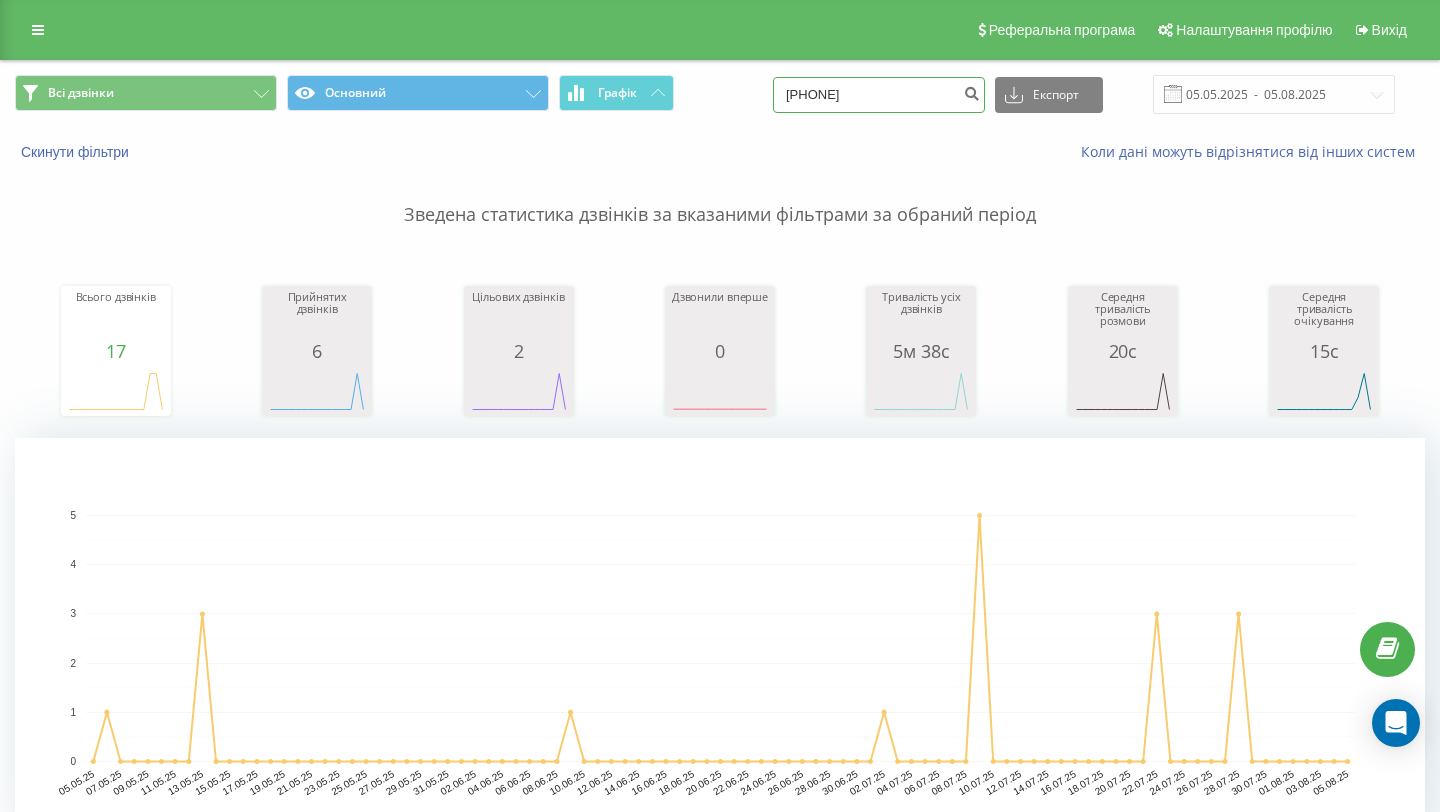 click on "0974285964" at bounding box center [879, 95] 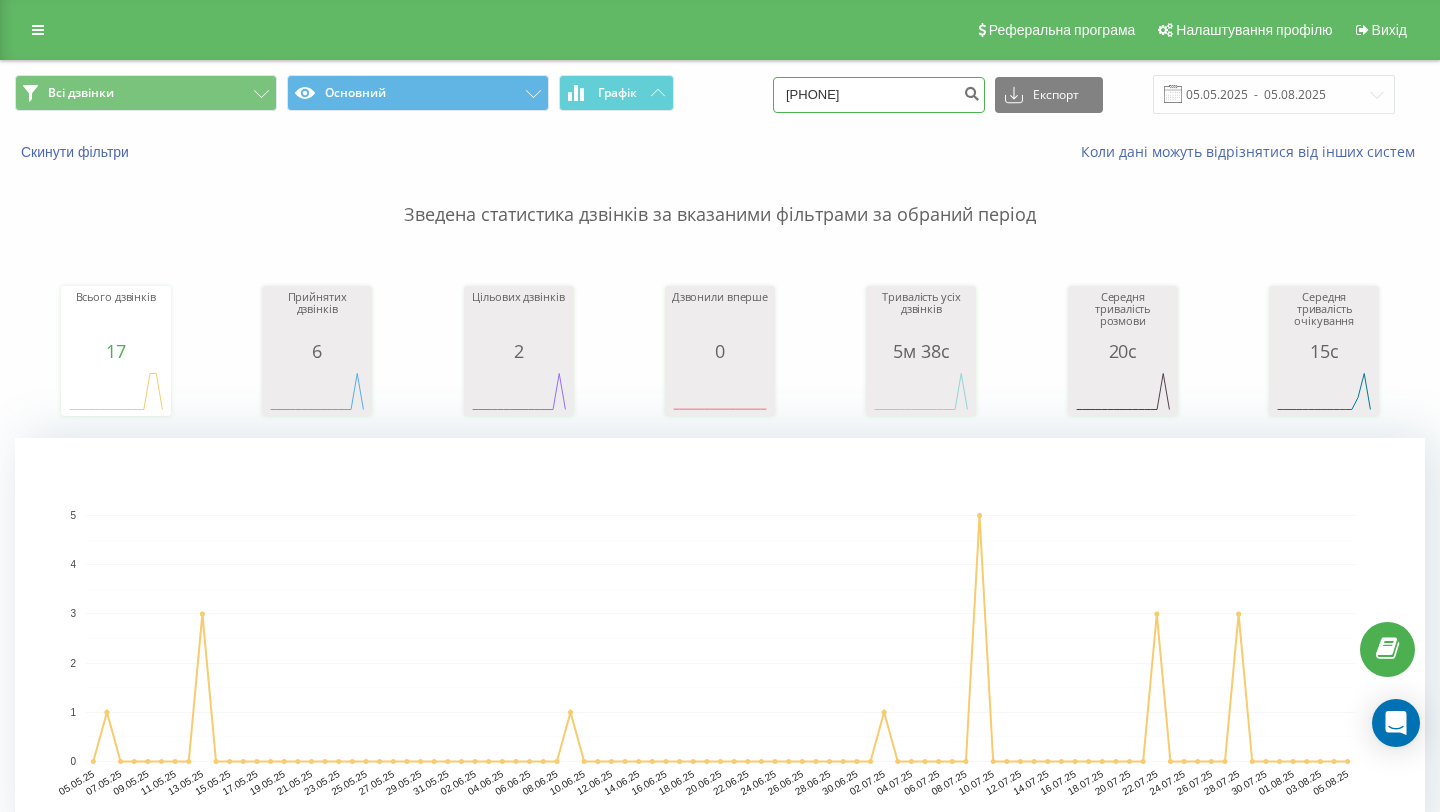 type on "097 745 35 01" 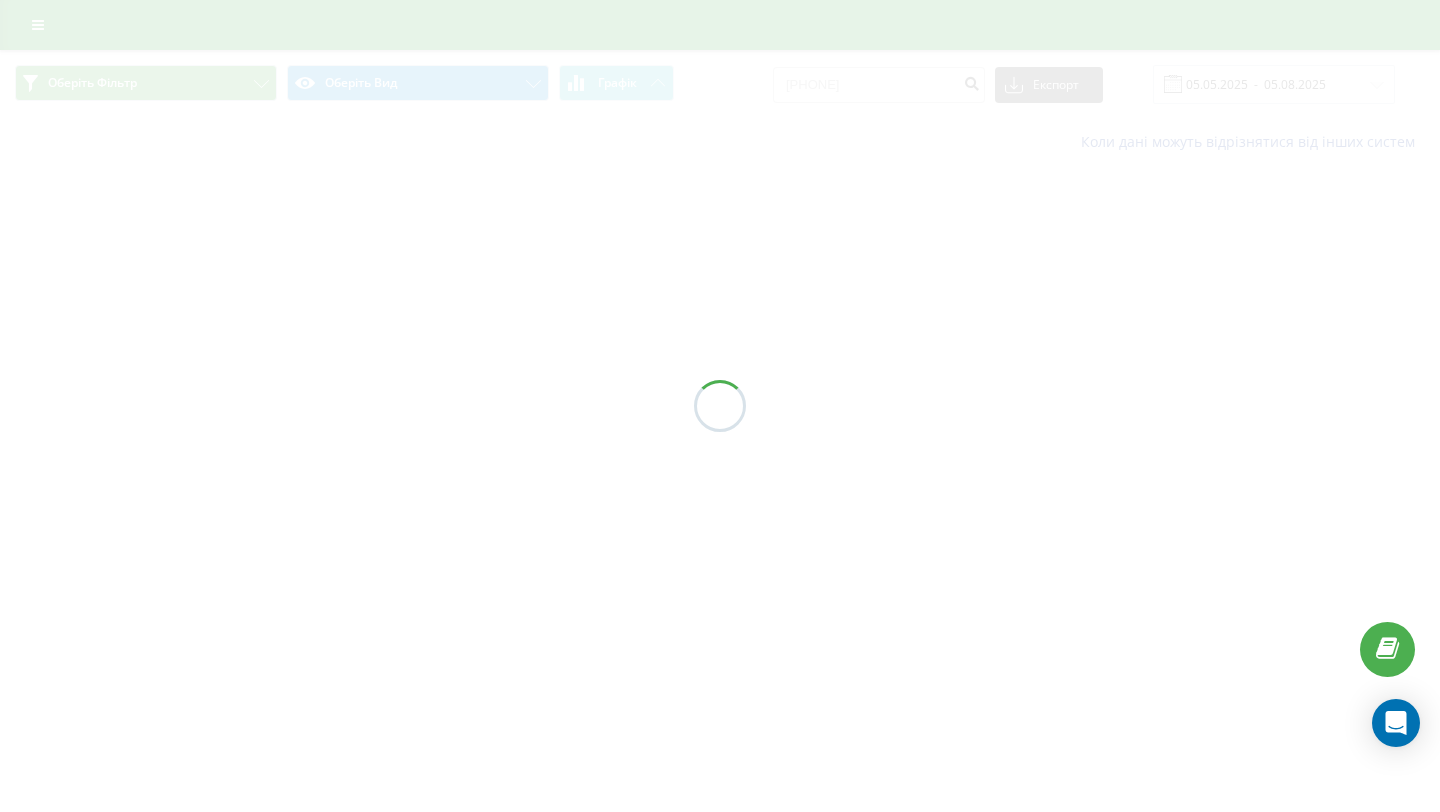 scroll, scrollTop: 0, scrollLeft: 0, axis: both 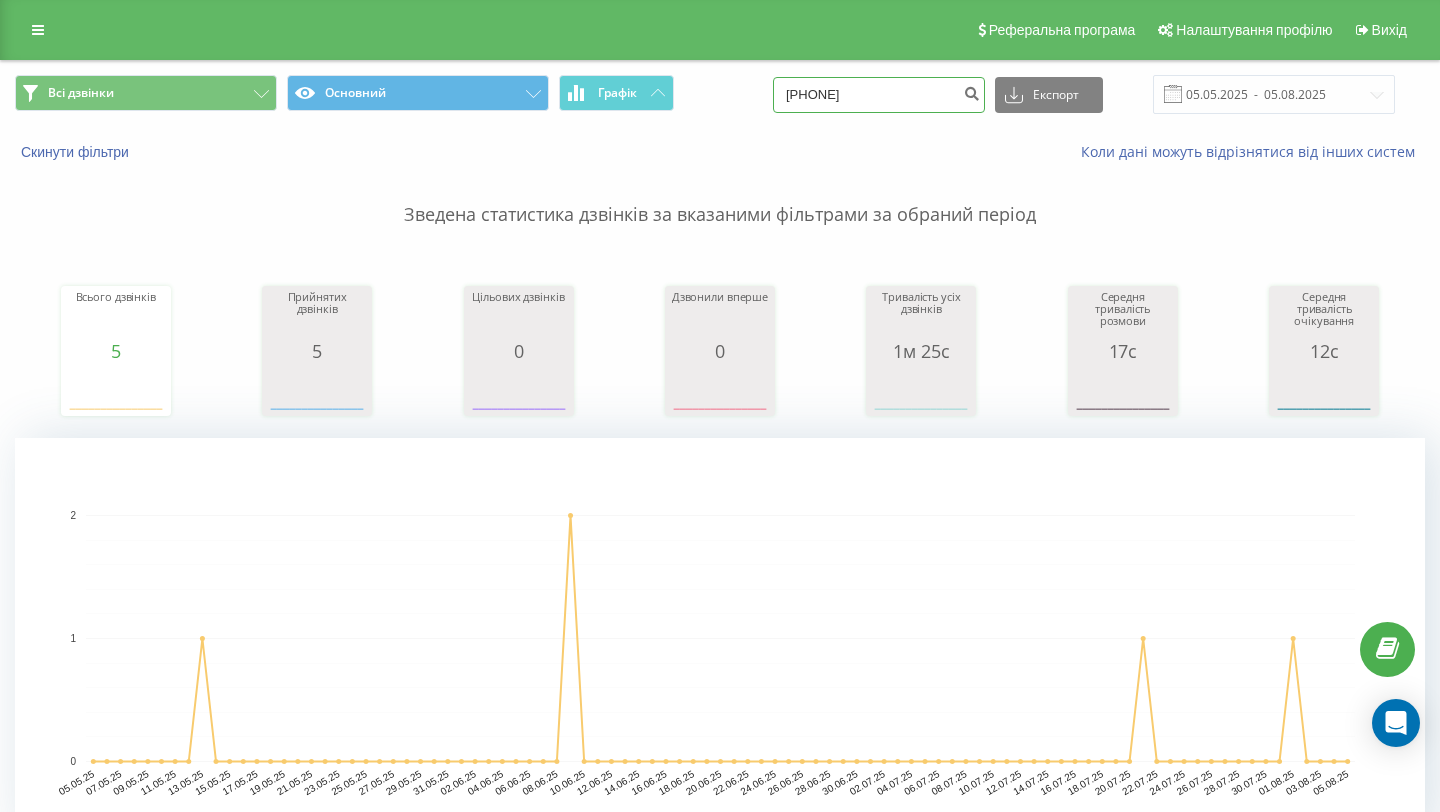 click on "[PHONE]" at bounding box center [879, 95] 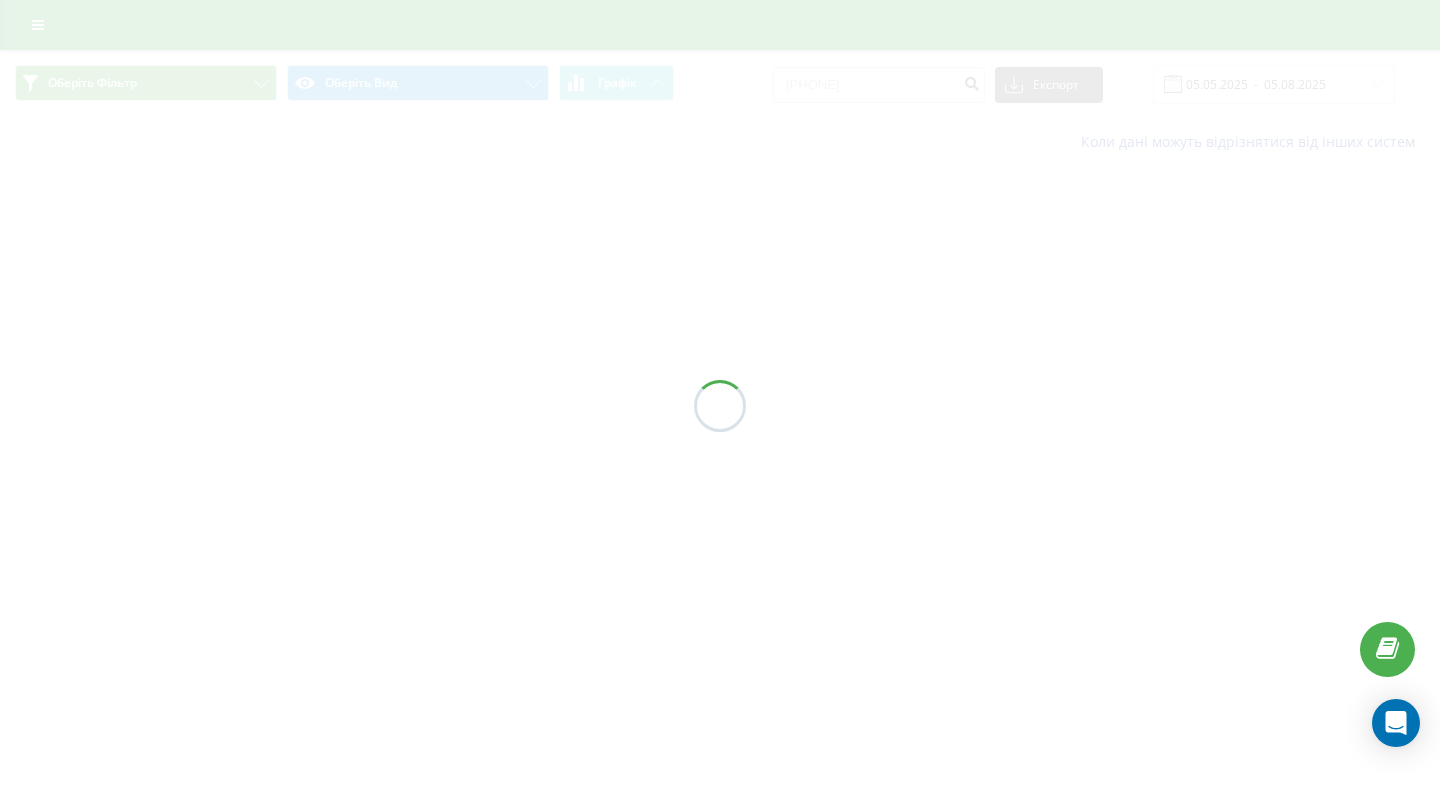 scroll, scrollTop: 0, scrollLeft: 0, axis: both 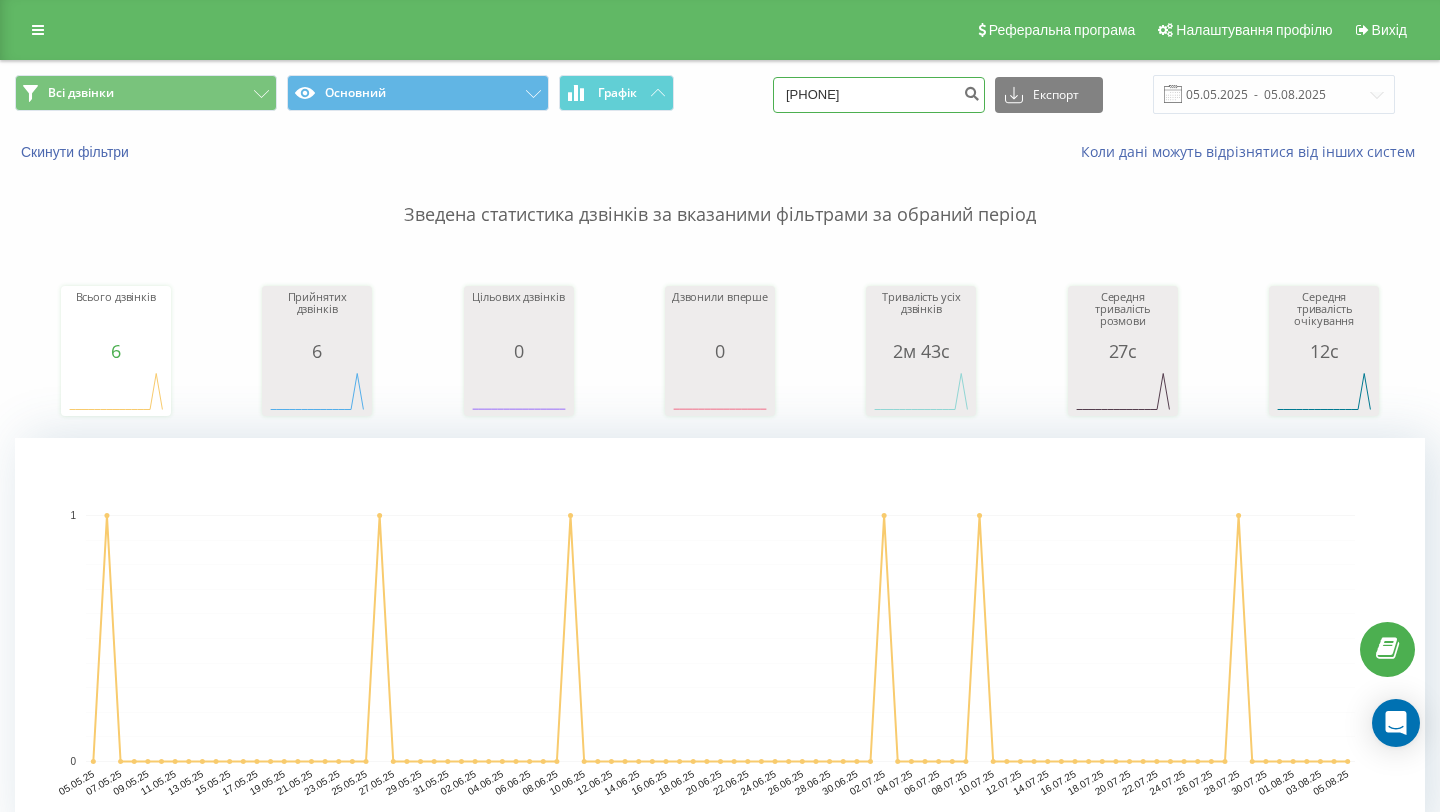 click on "0504516751" at bounding box center (879, 95) 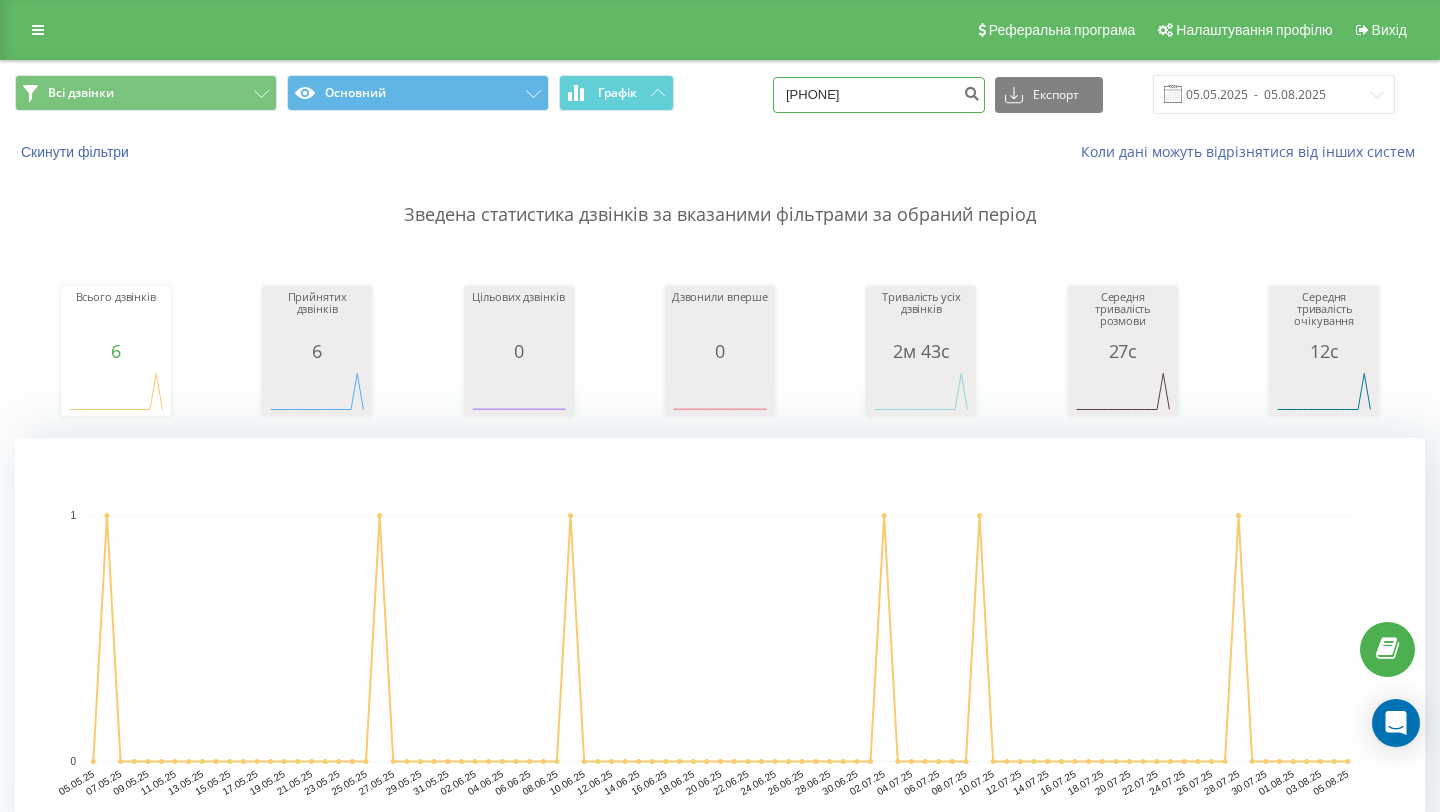 drag, startPoint x: 856, startPoint y: 93, endPoint x: 826, endPoint y: 88, distance: 30.413813 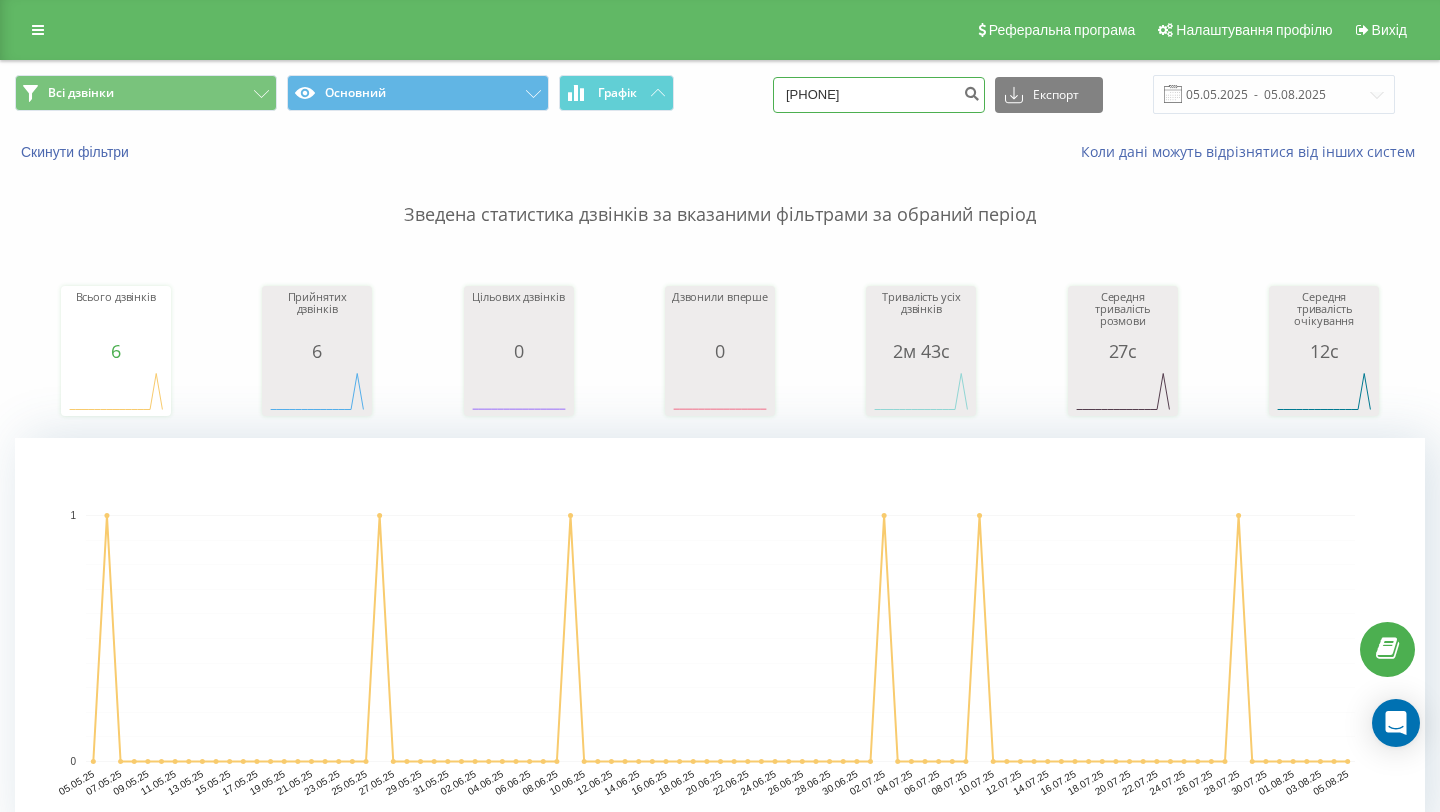 type on "068 556 57 26" 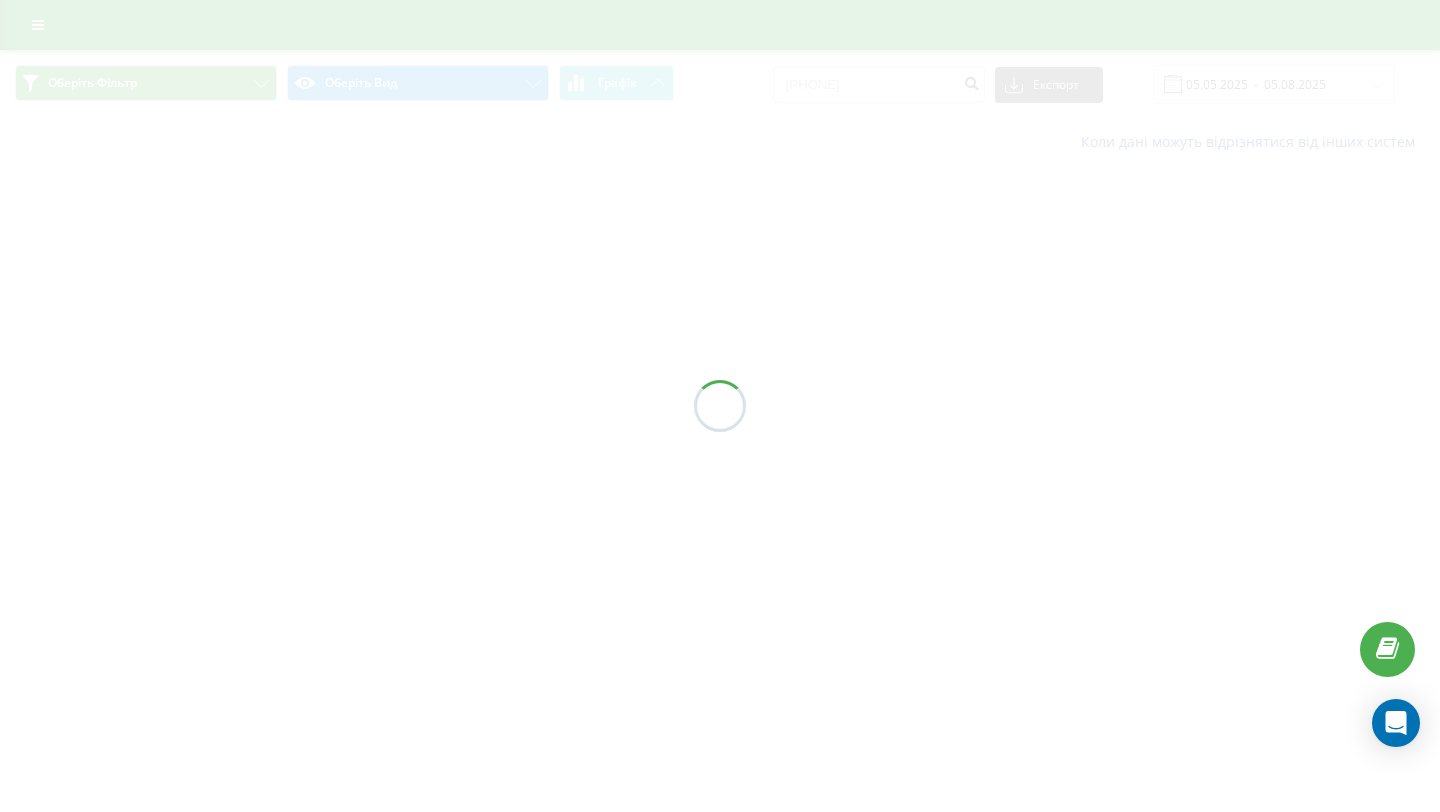 scroll, scrollTop: 0, scrollLeft: 0, axis: both 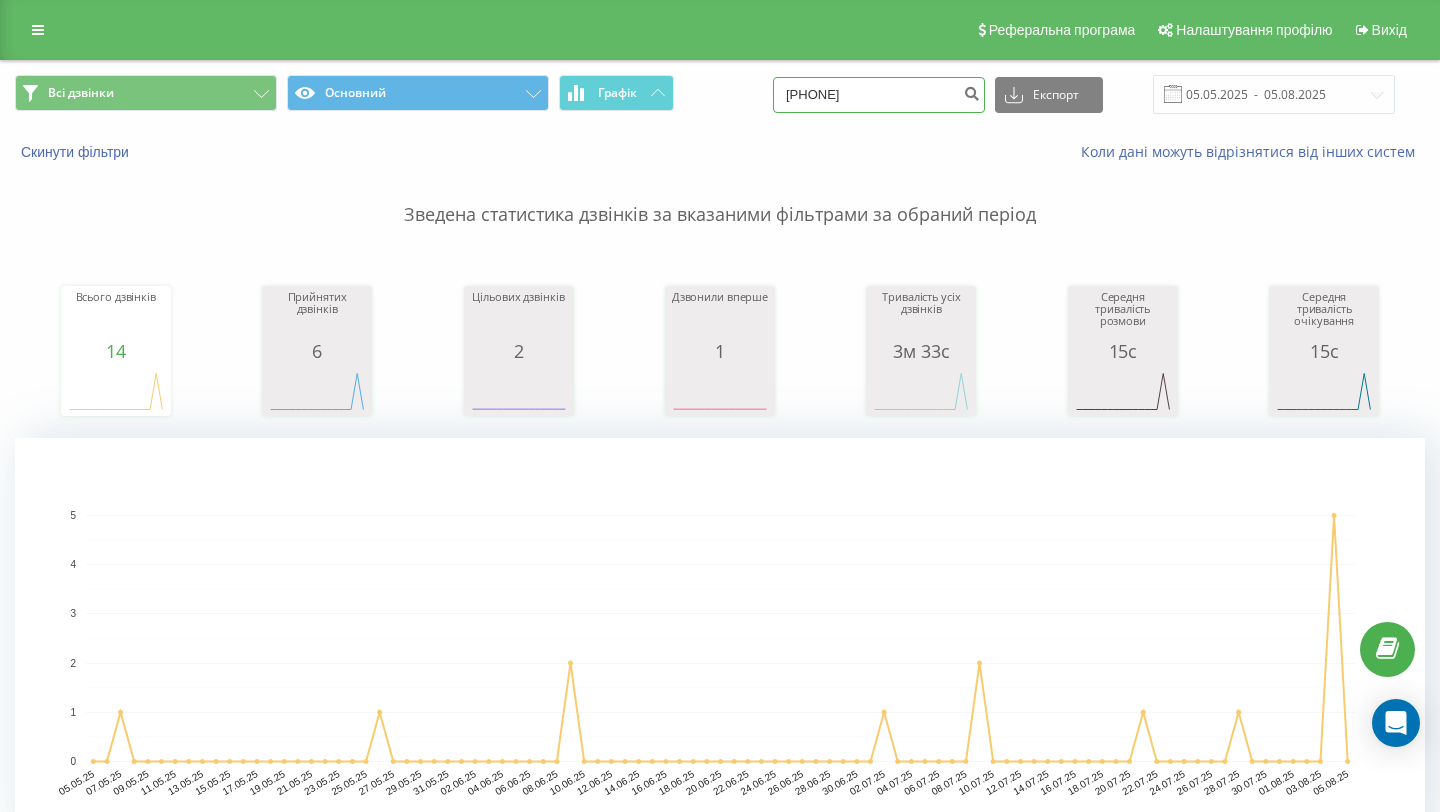 click on "0685565726" at bounding box center (879, 95) 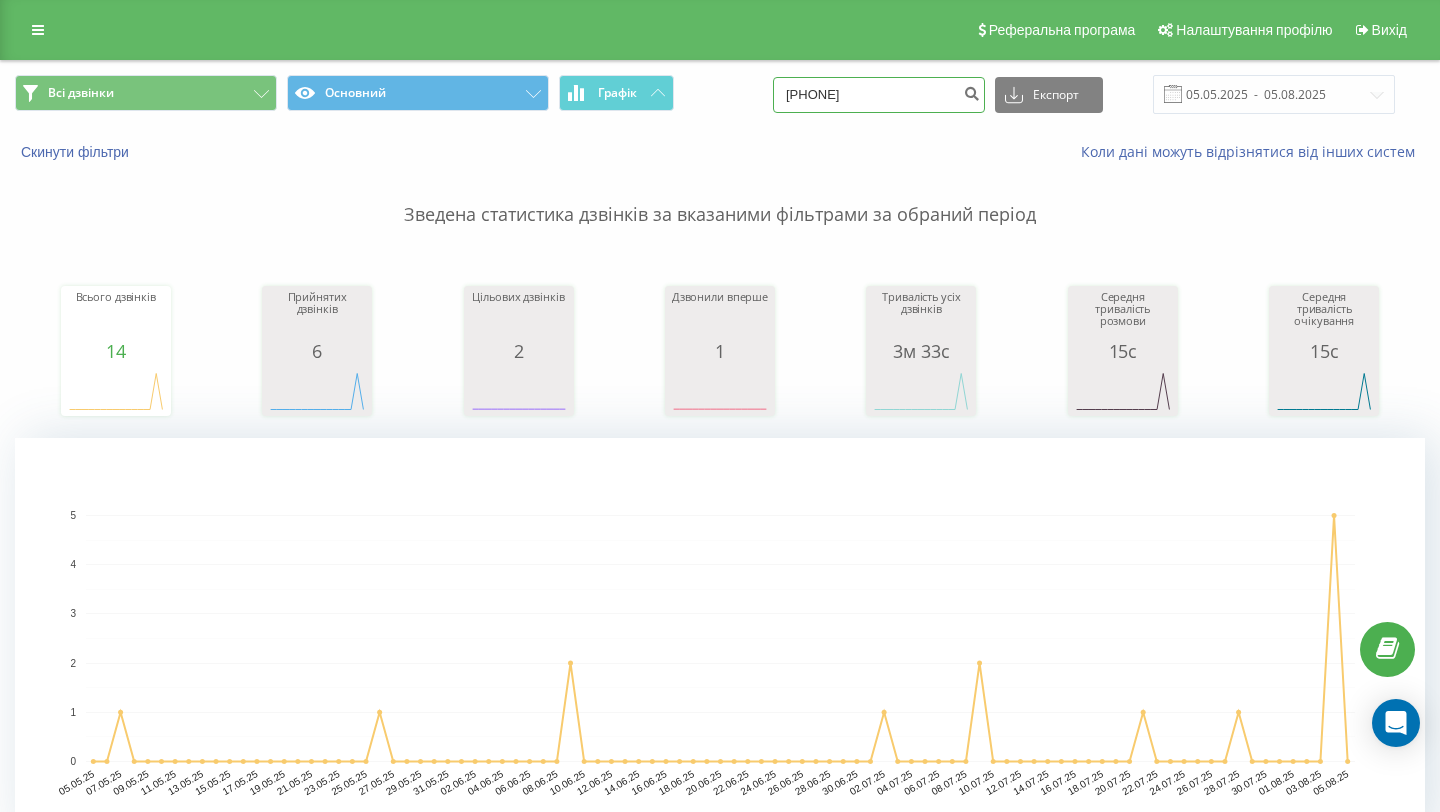 type on "050 971 80 31" 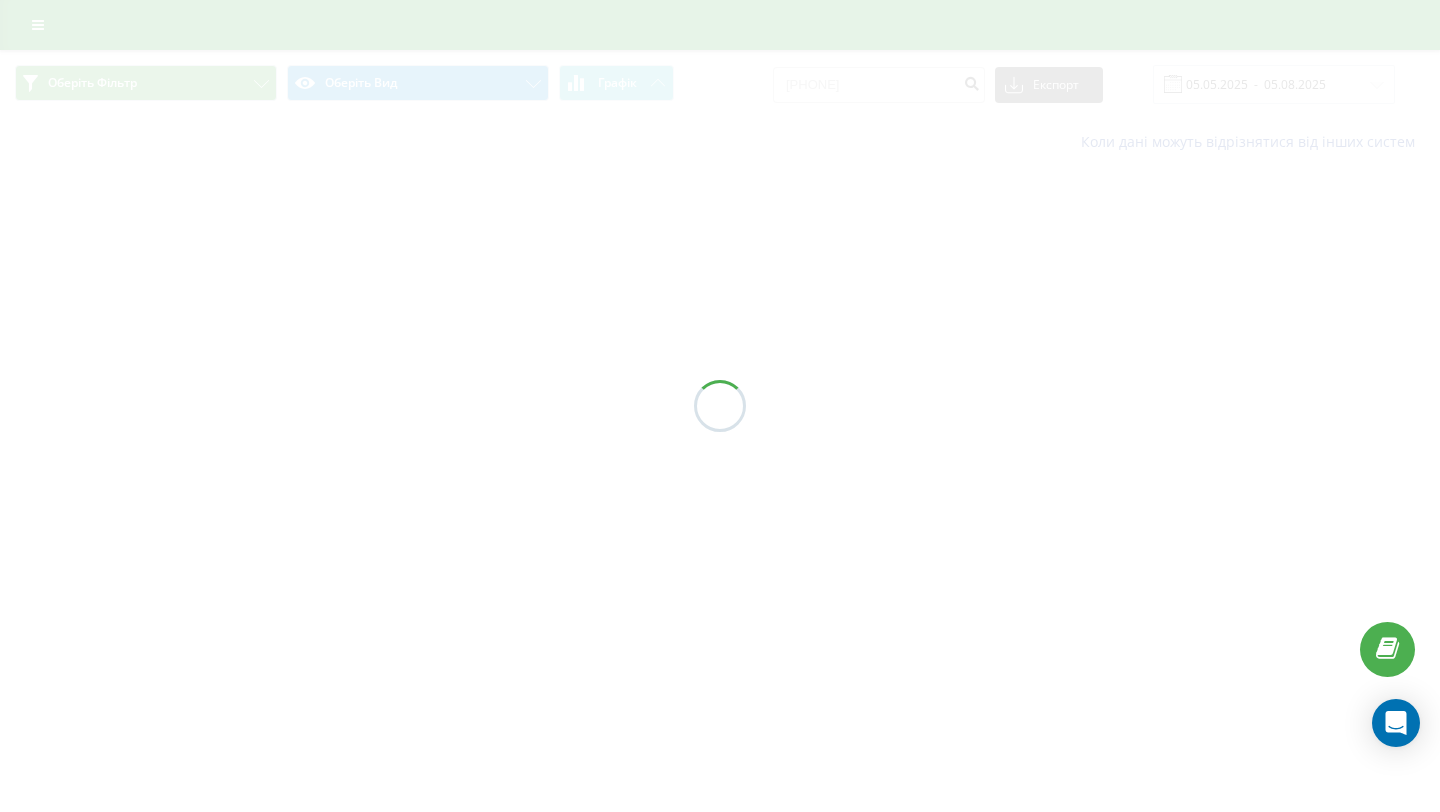 scroll, scrollTop: 0, scrollLeft: 0, axis: both 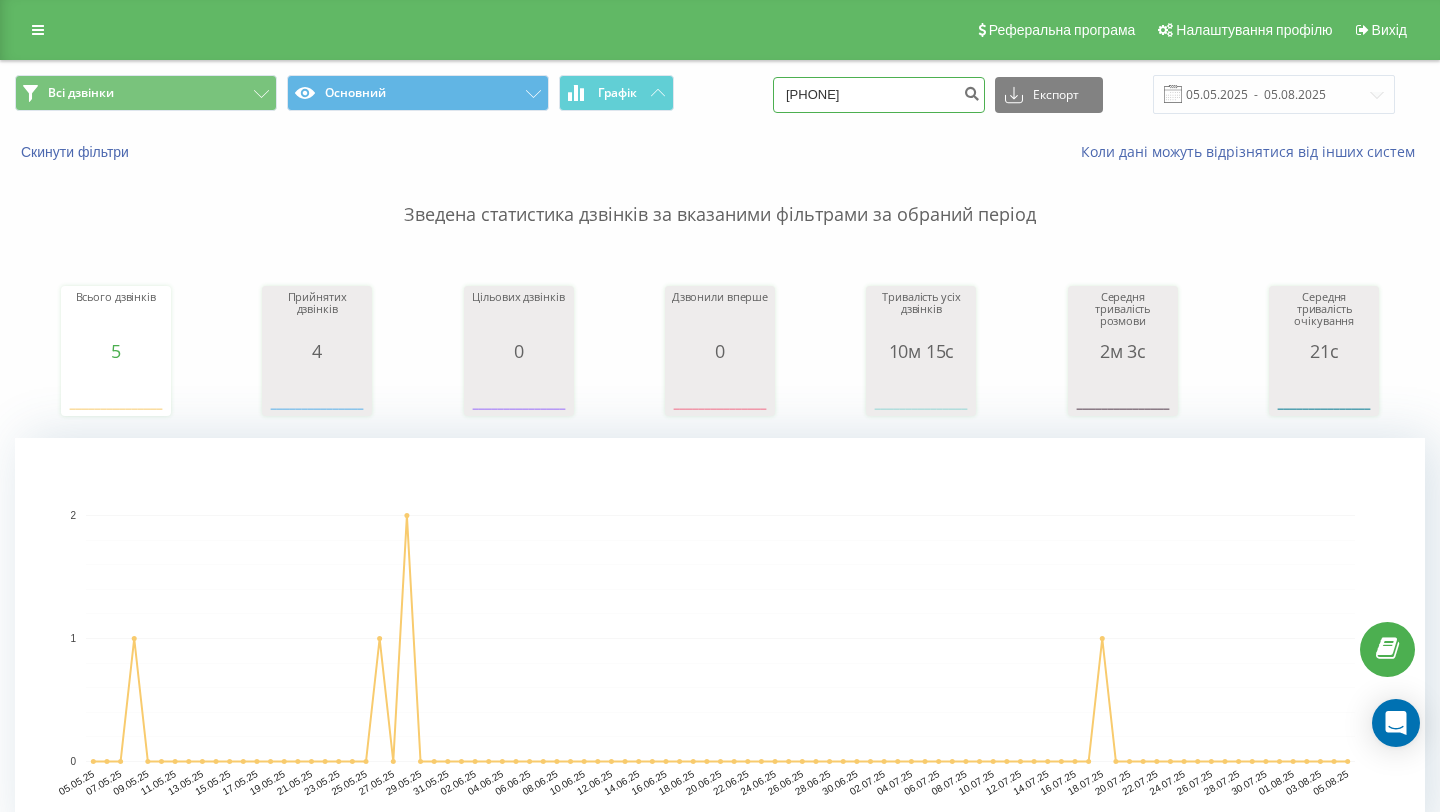 click on "[PHONE]" at bounding box center (879, 95) 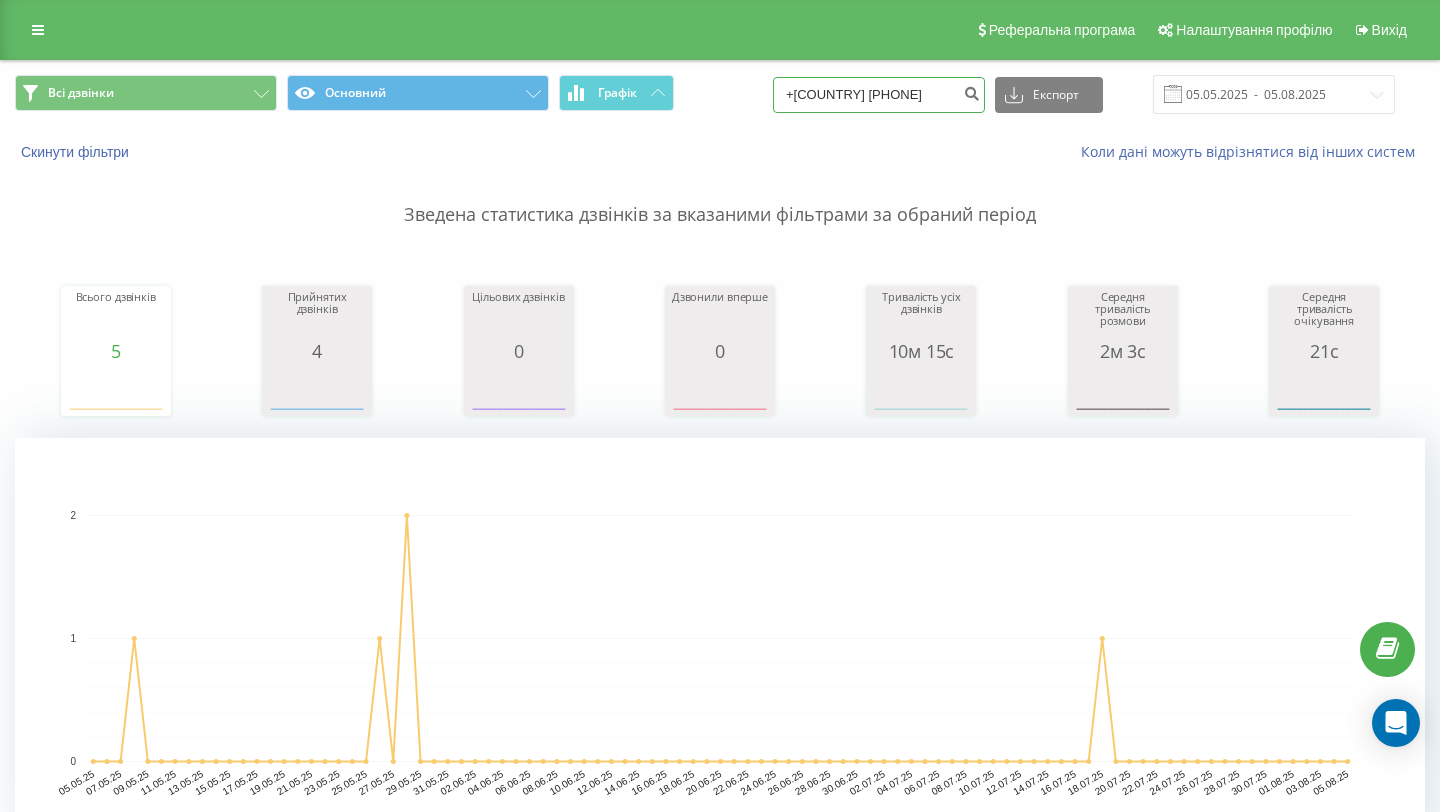 drag, startPoint x: 862, startPoint y: 94, endPoint x: 825, endPoint y: 93, distance: 37.01351 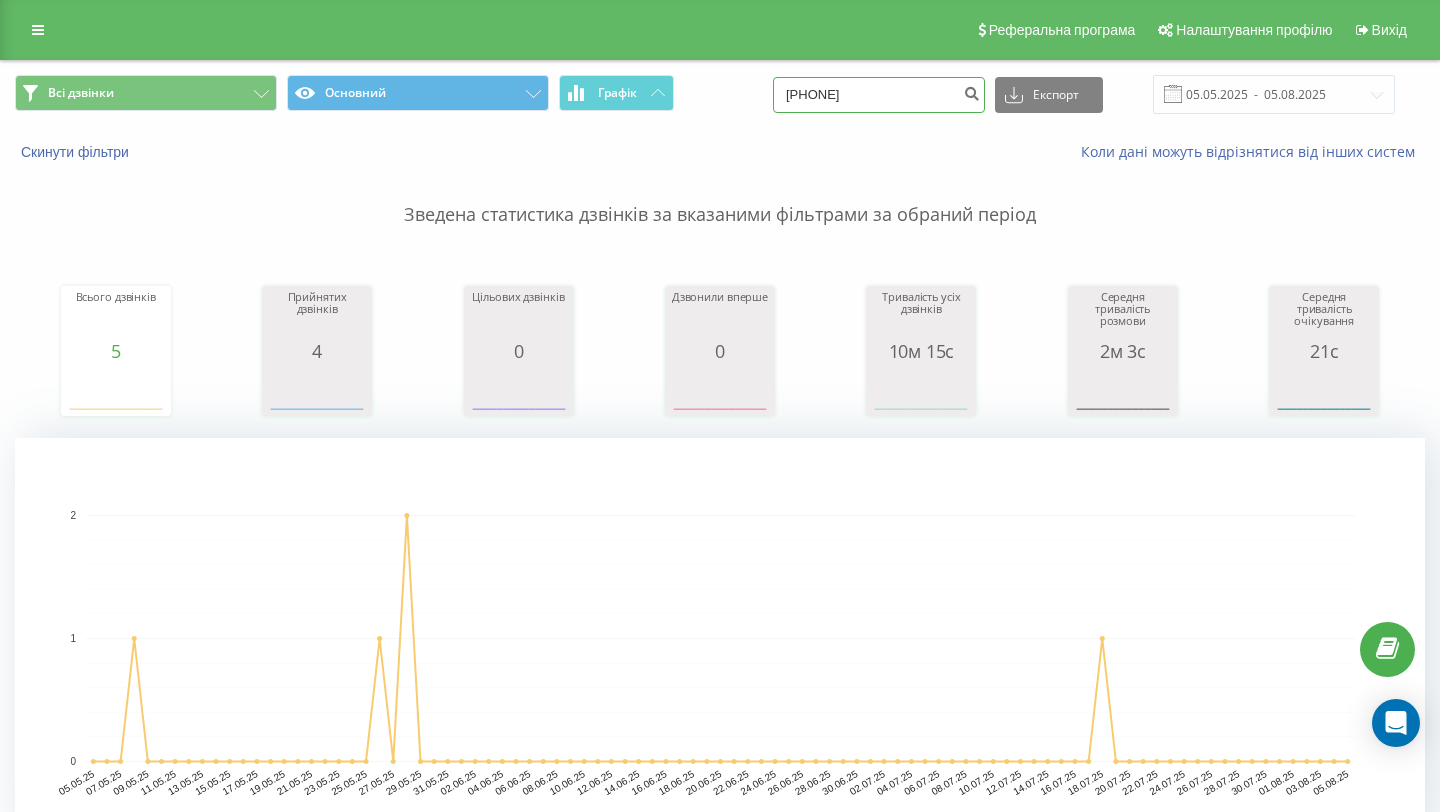 type on "097 758 74 53" 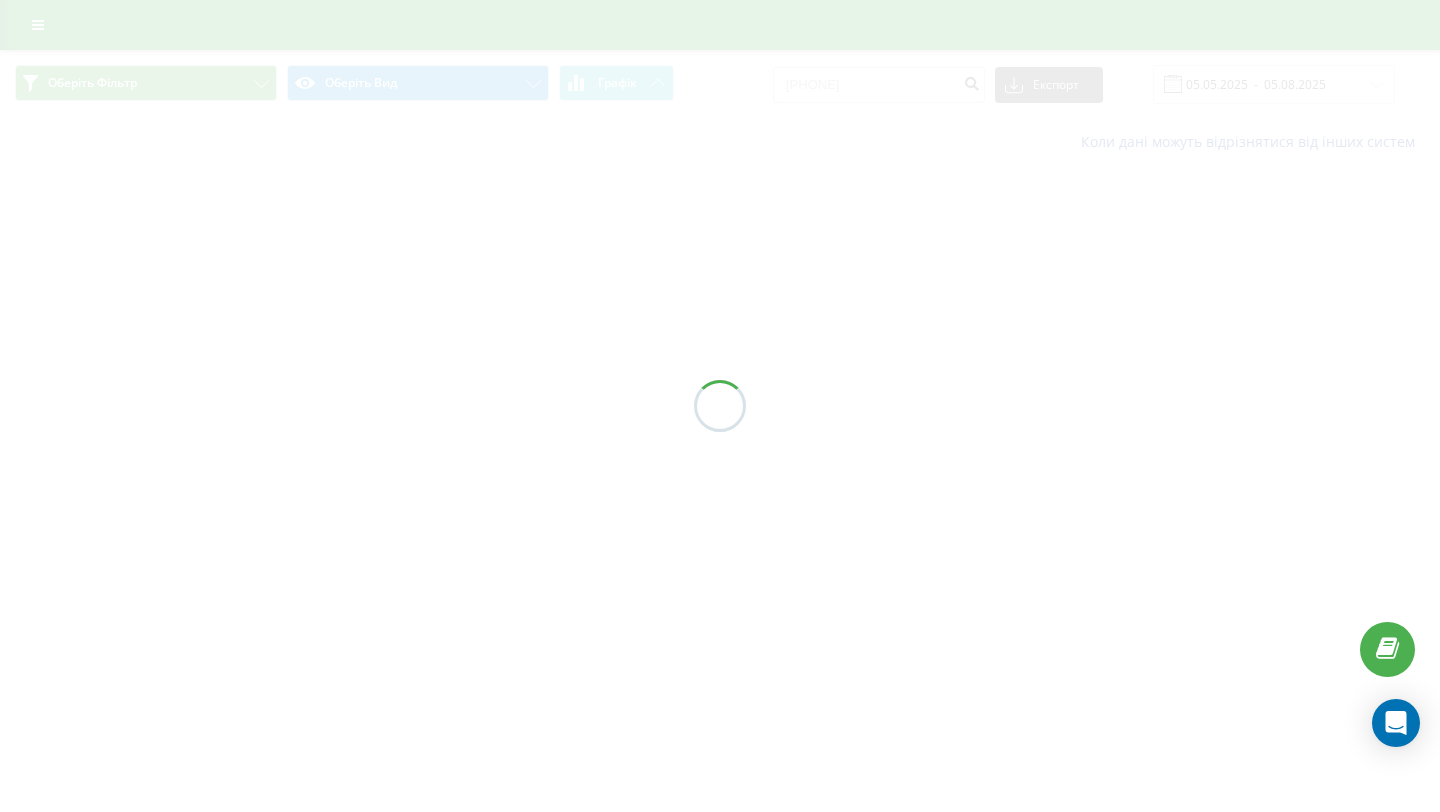 scroll, scrollTop: 0, scrollLeft: 0, axis: both 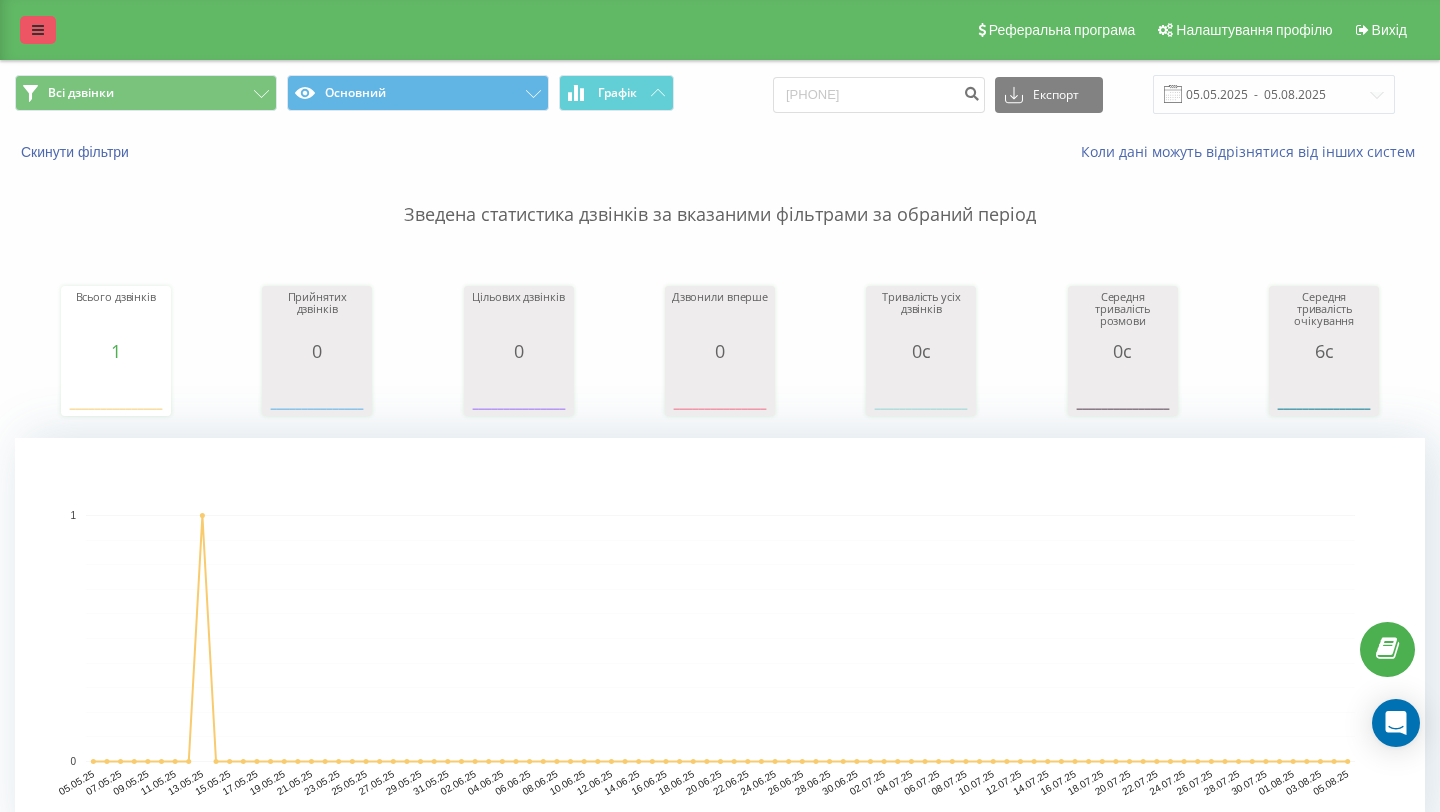 click at bounding box center (38, 30) 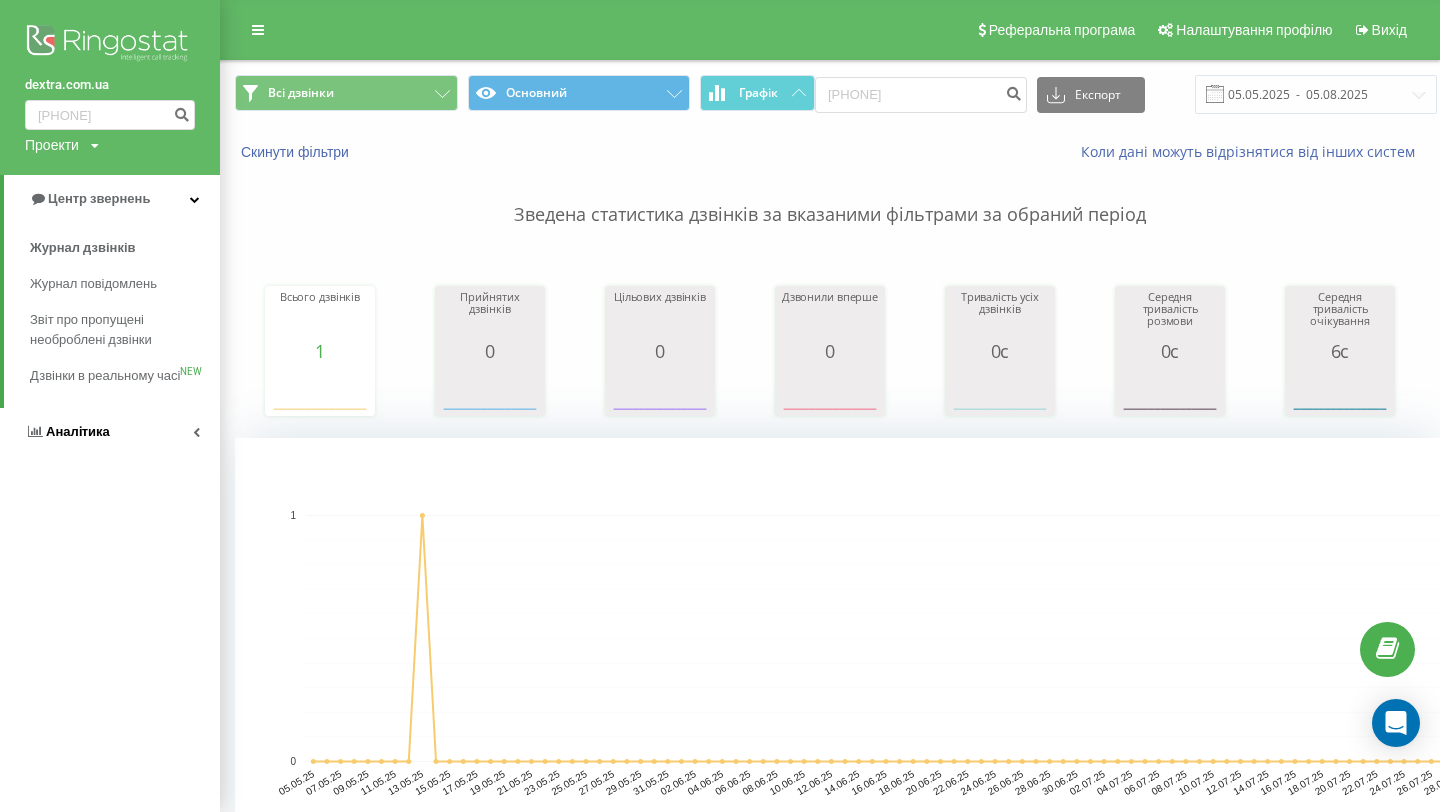 click on "Аналiтика" at bounding box center (78, 431) 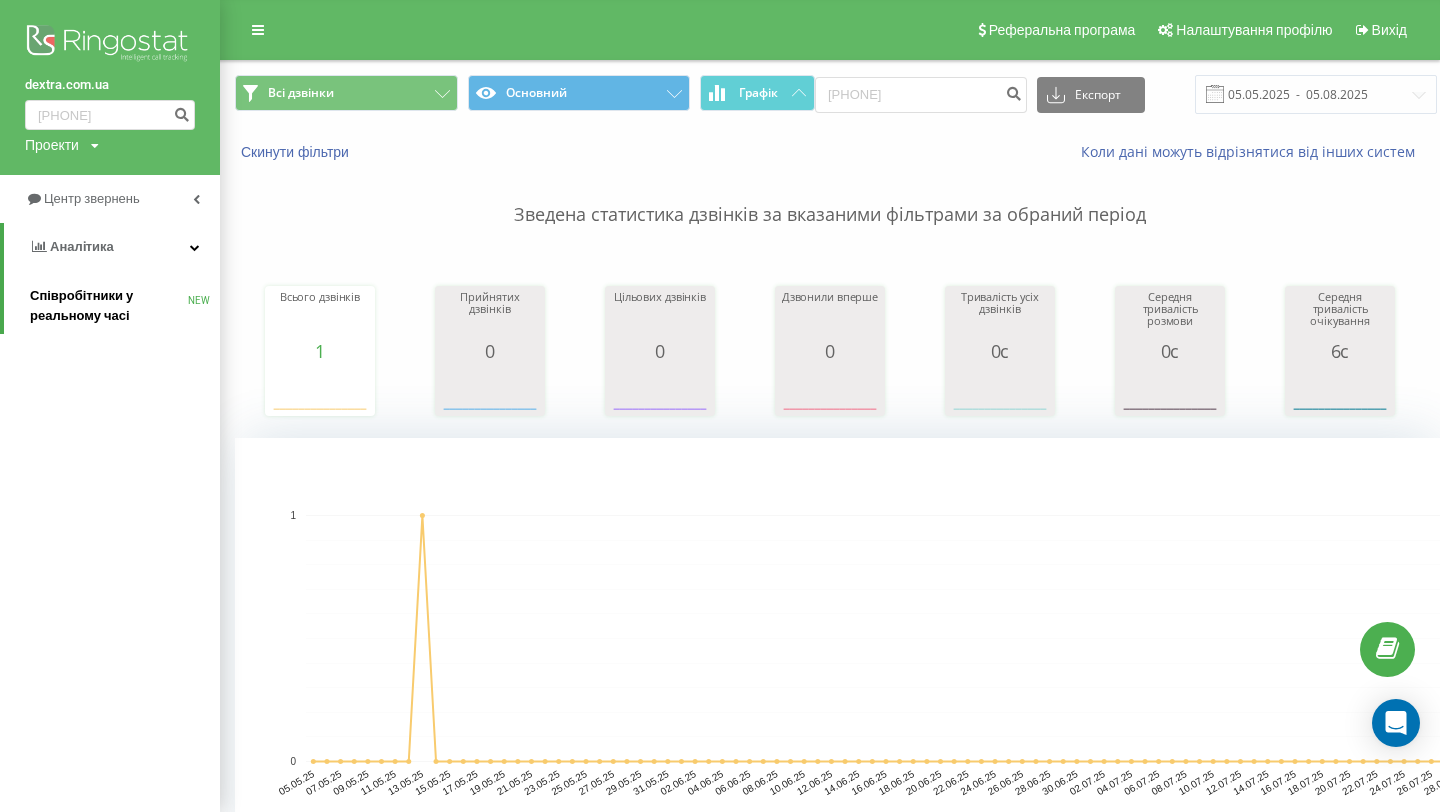 click on "Співробітники у реальному часі" at bounding box center (109, 306) 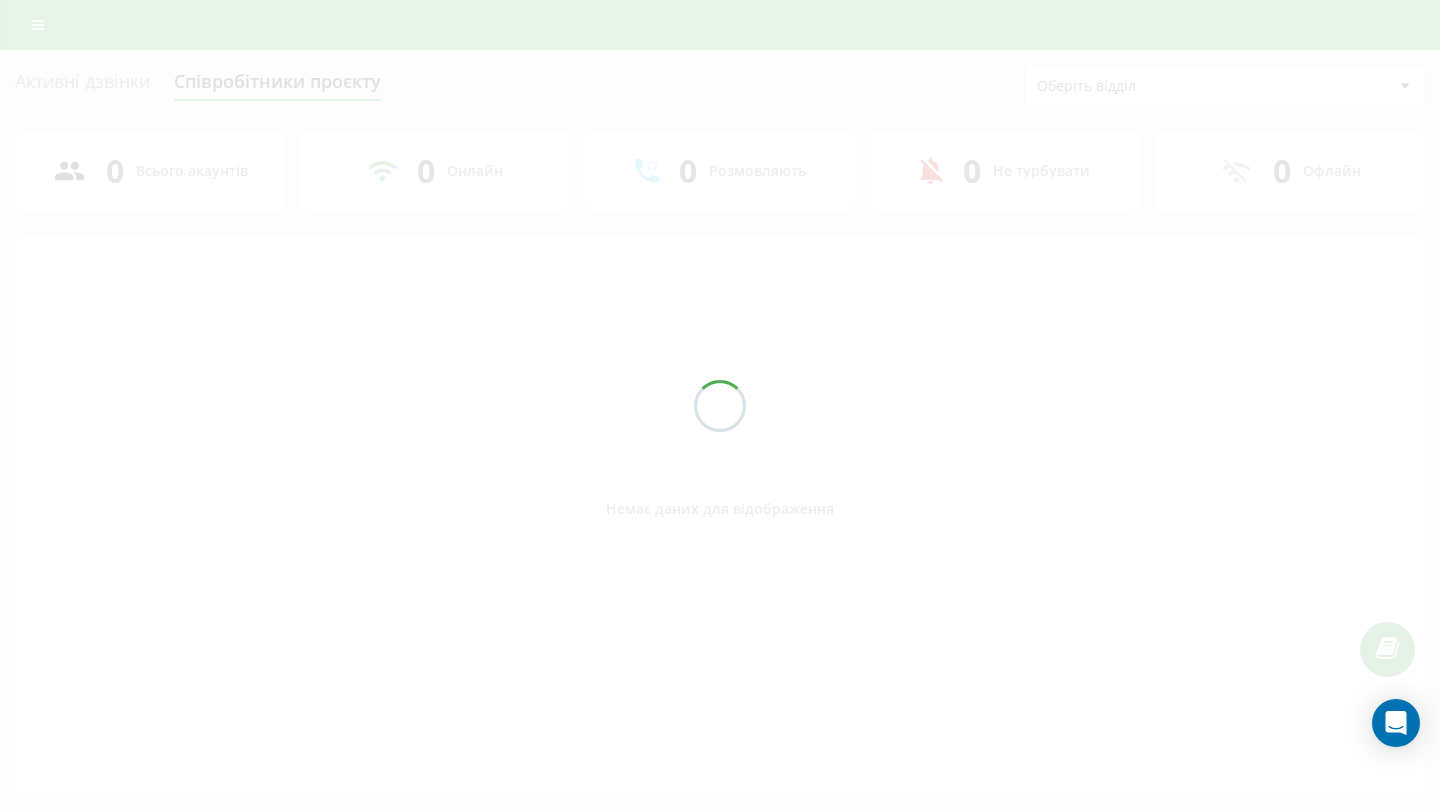 scroll, scrollTop: 0, scrollLeft: 0, axis: both 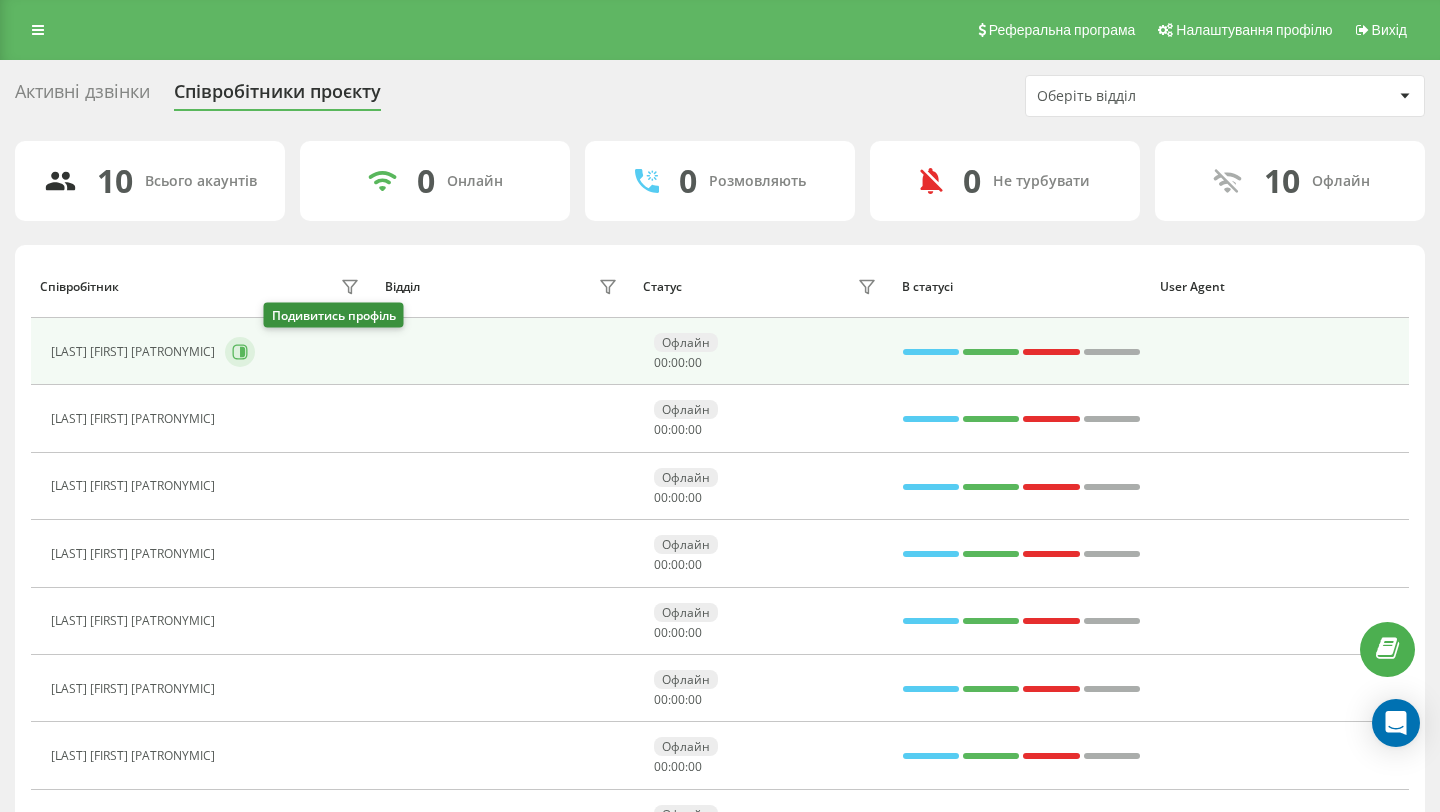 click 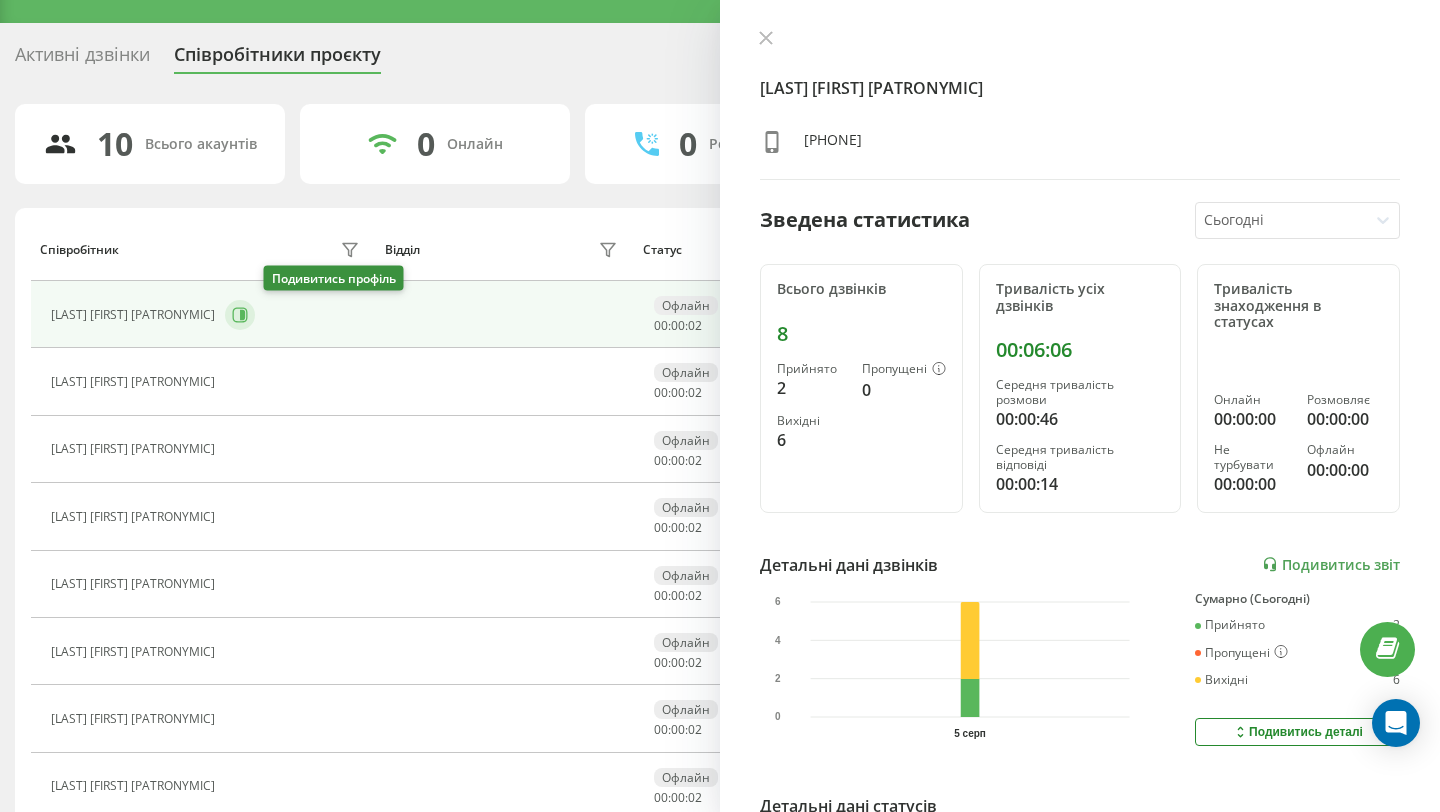 scroll, scrollTop: 39, scrollLeft: 0, axis: vertical 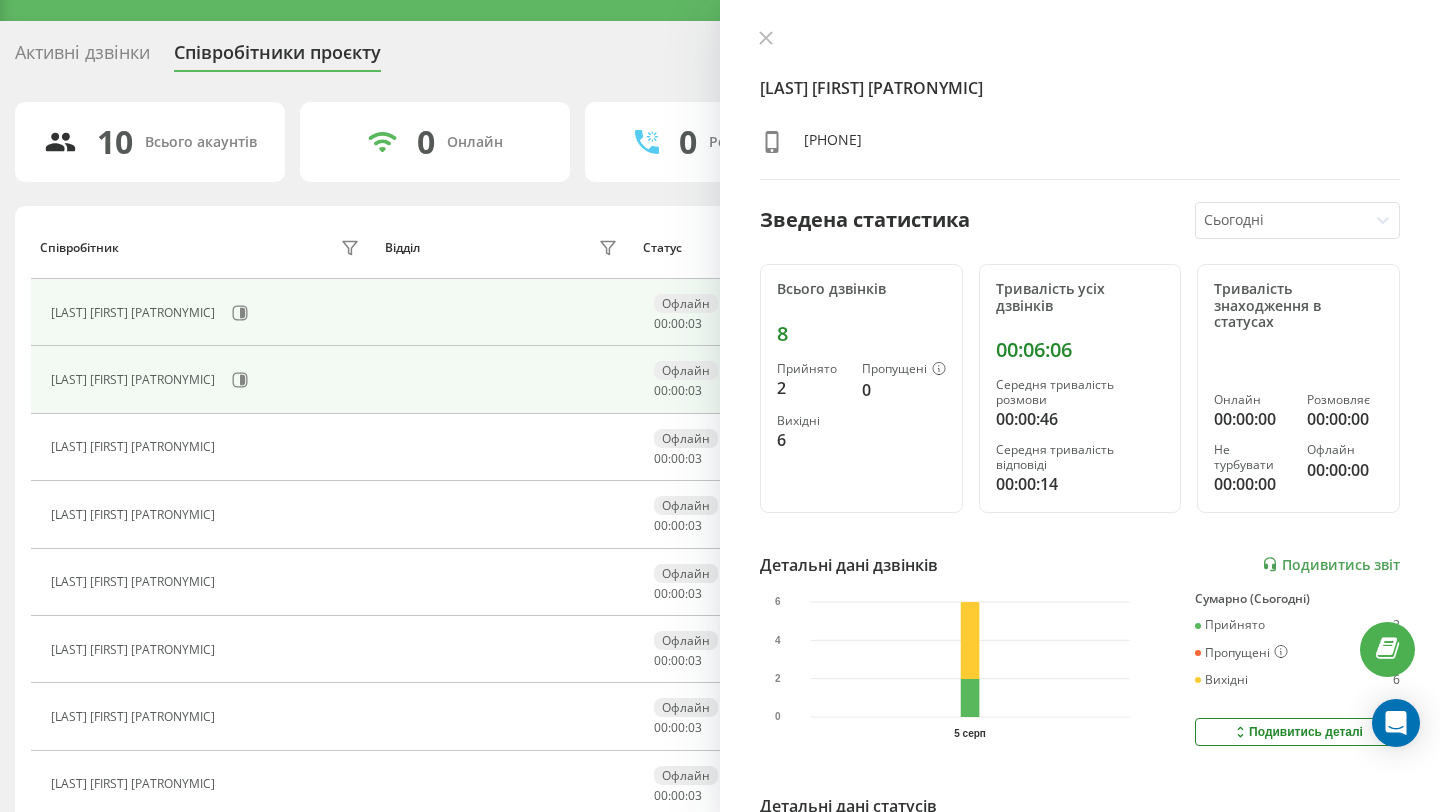 click on "[FIRST] [LAST] [PATRONYMIC]" at bounding box center (208, 380) 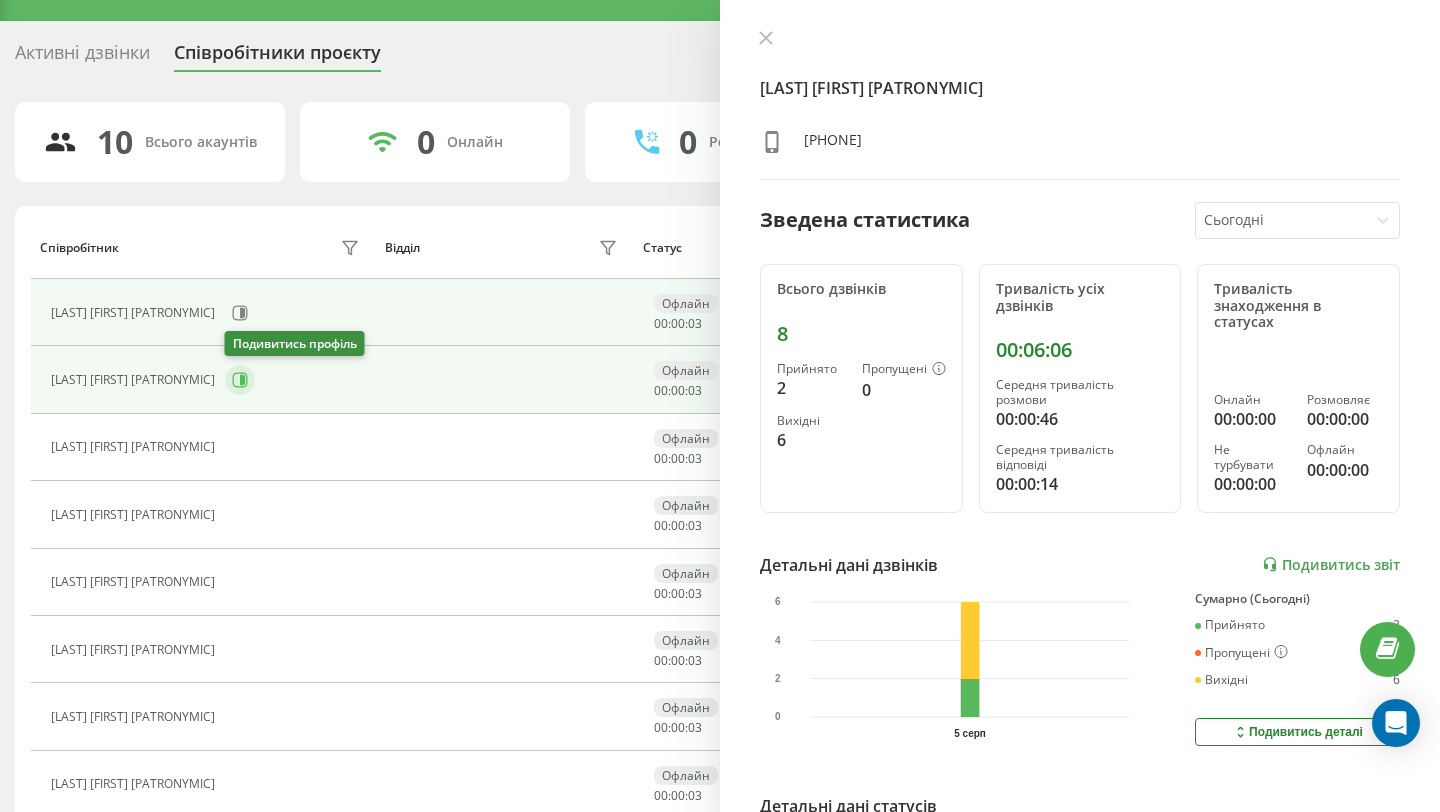 click 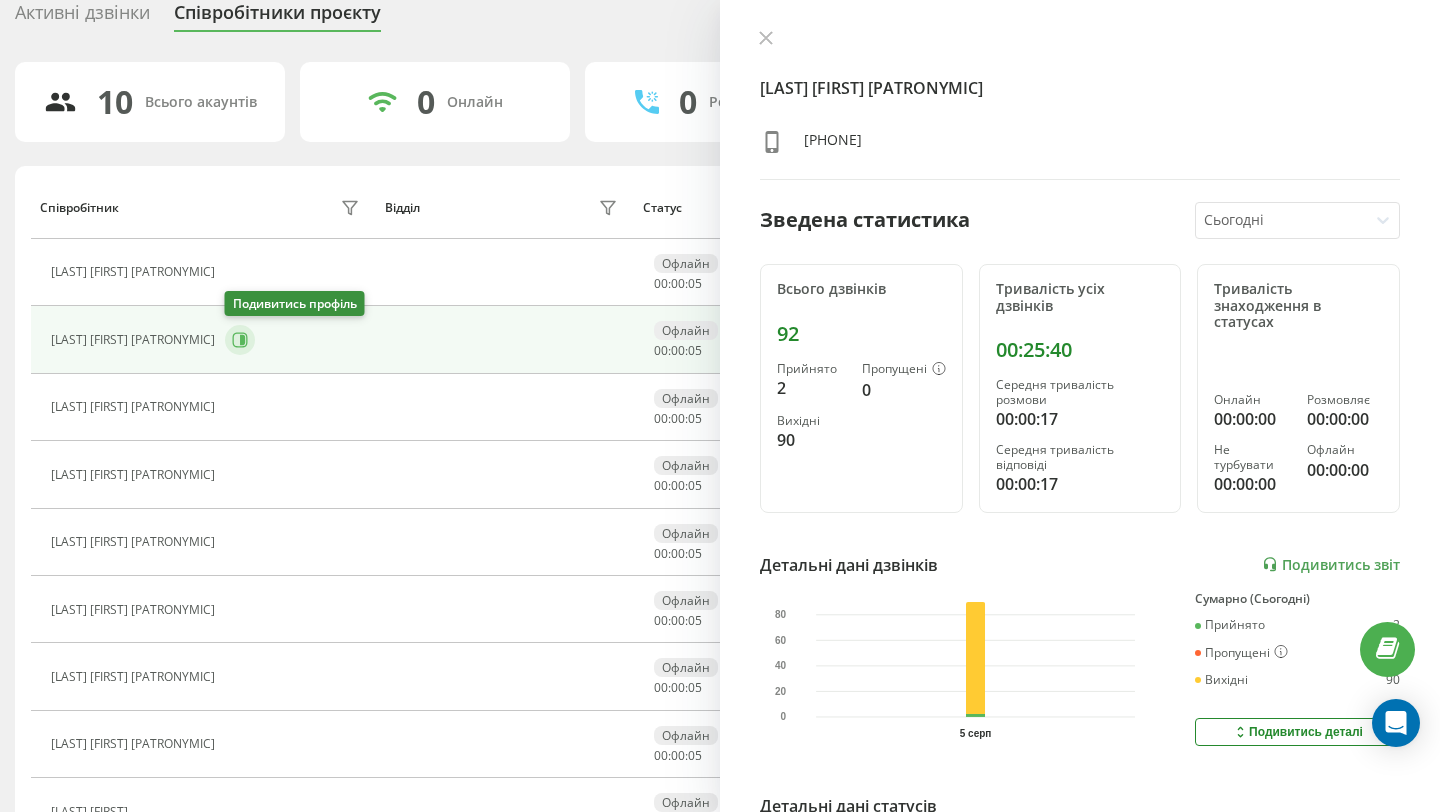 scroll, scrollTop: 80, scrollLeft: 0, axis: vertical 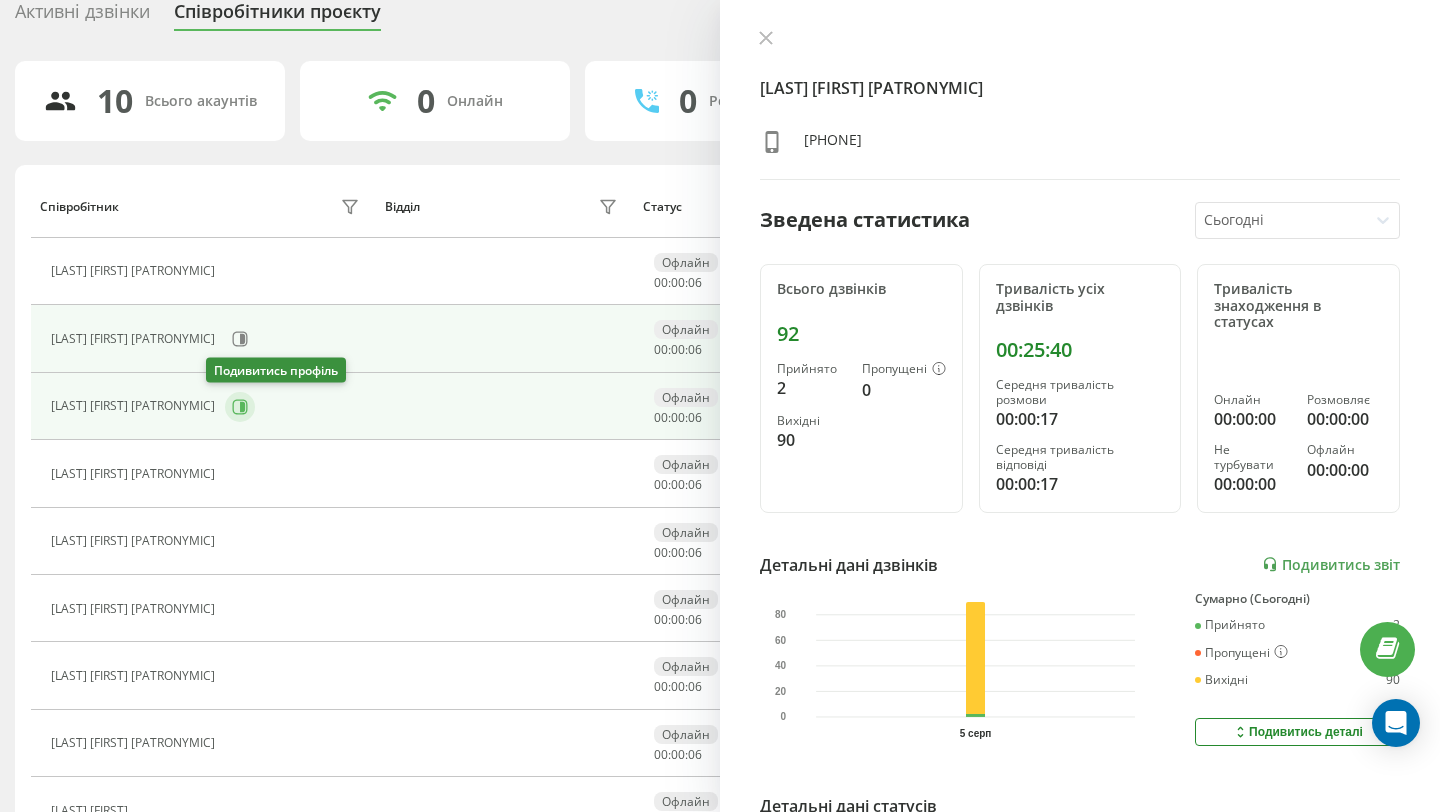 click at bounding box center [240, 407] 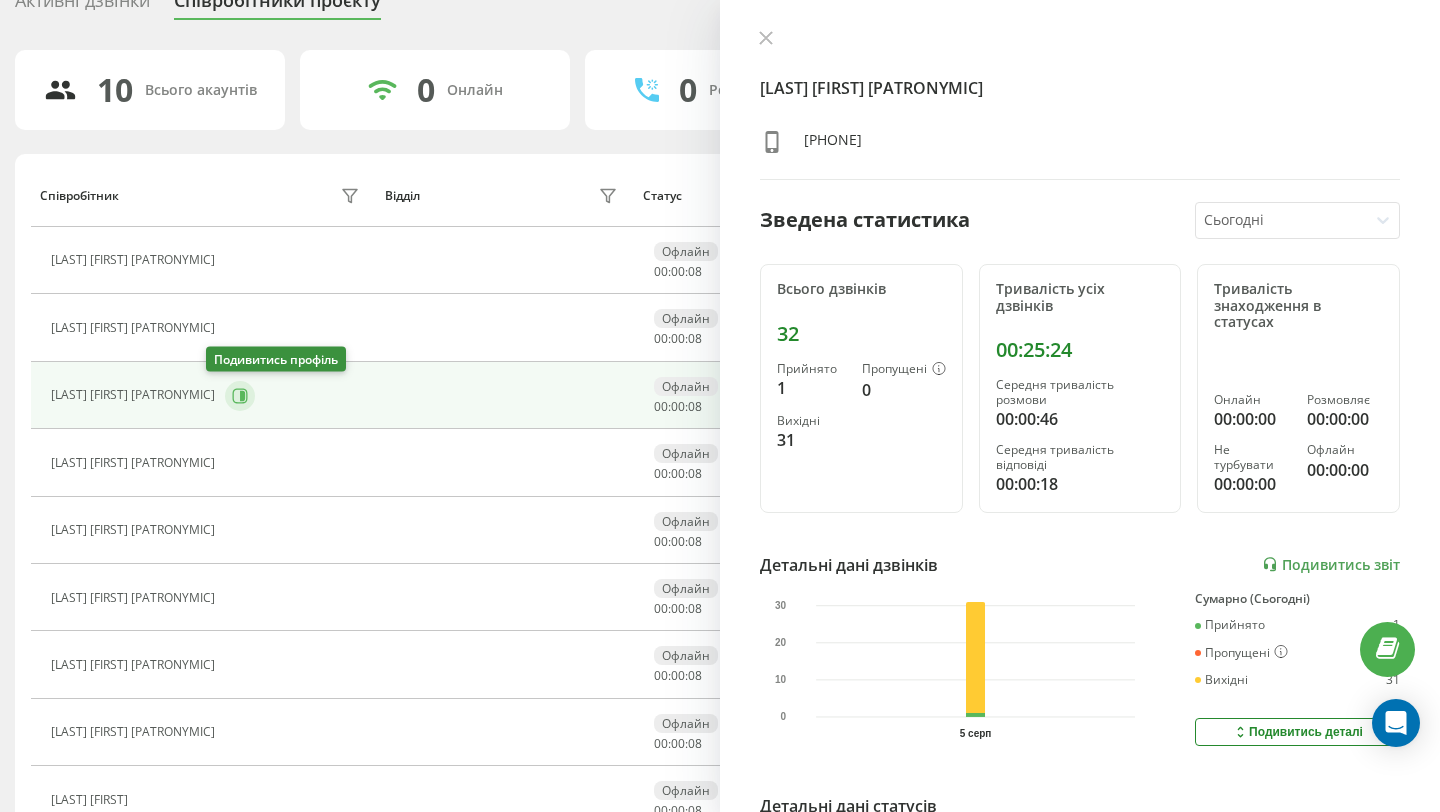 scroll, scrollTop: 92, scrollLeft: 0, axis: vertical 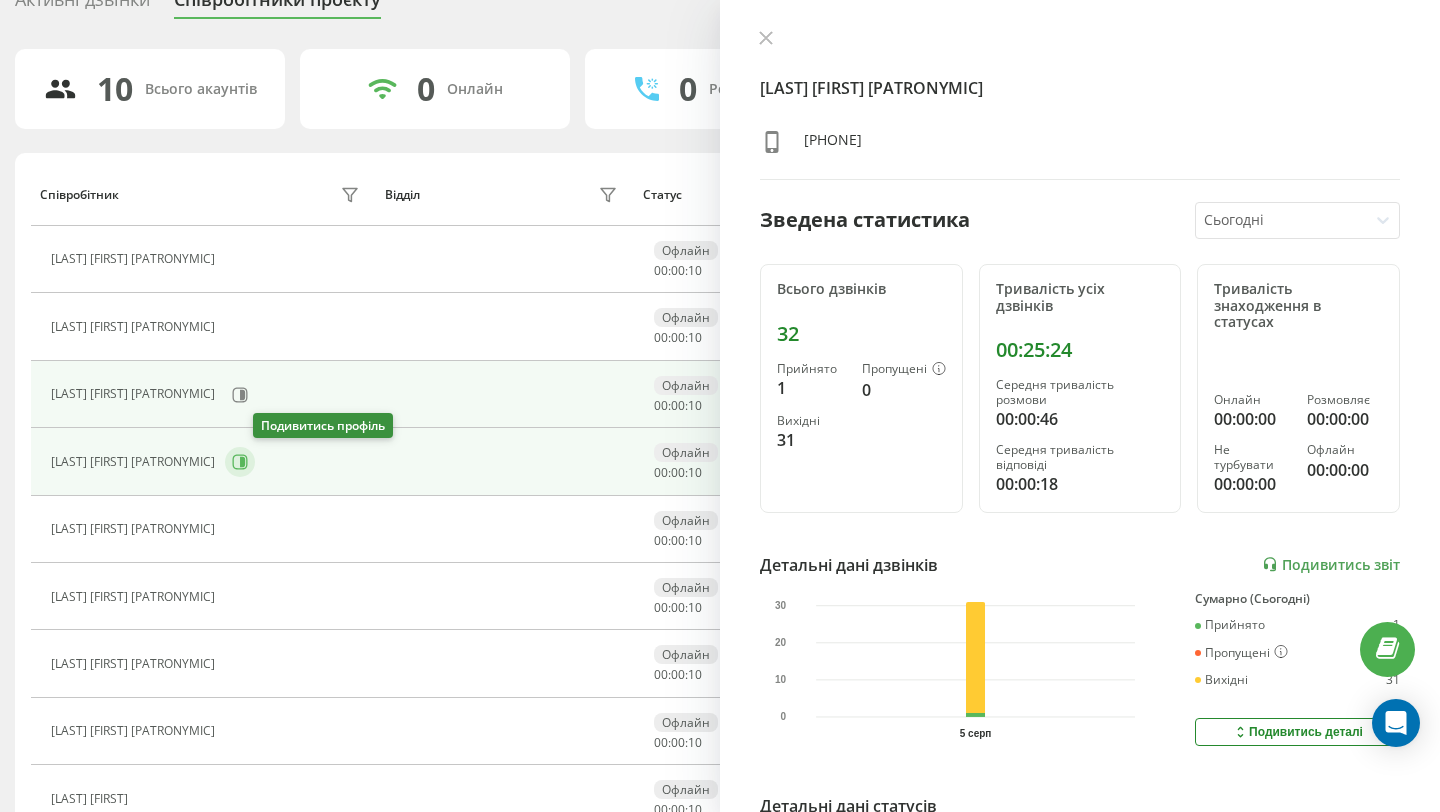 click 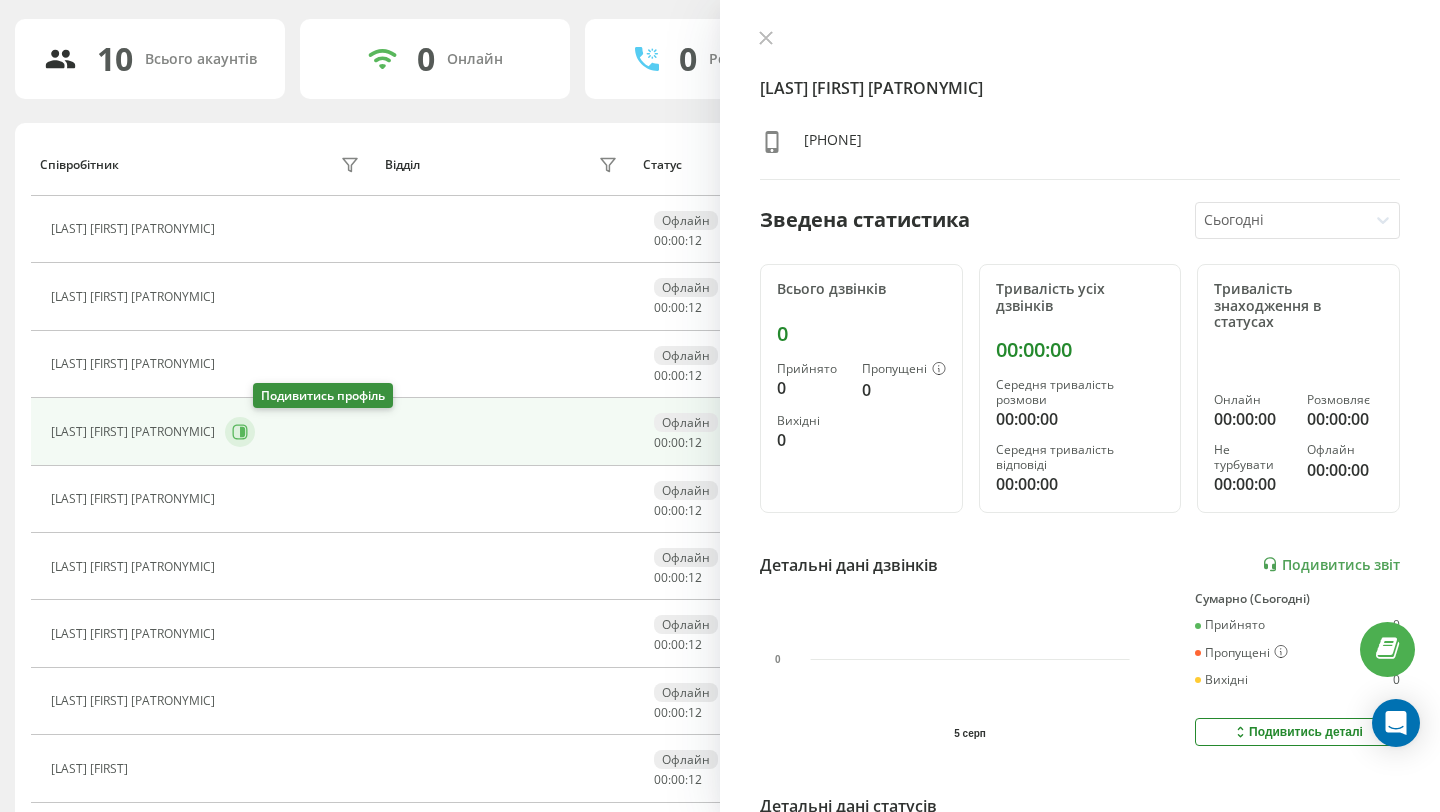 scroll, scrollTop: 130, scrollLeft: 0, axis: vertical 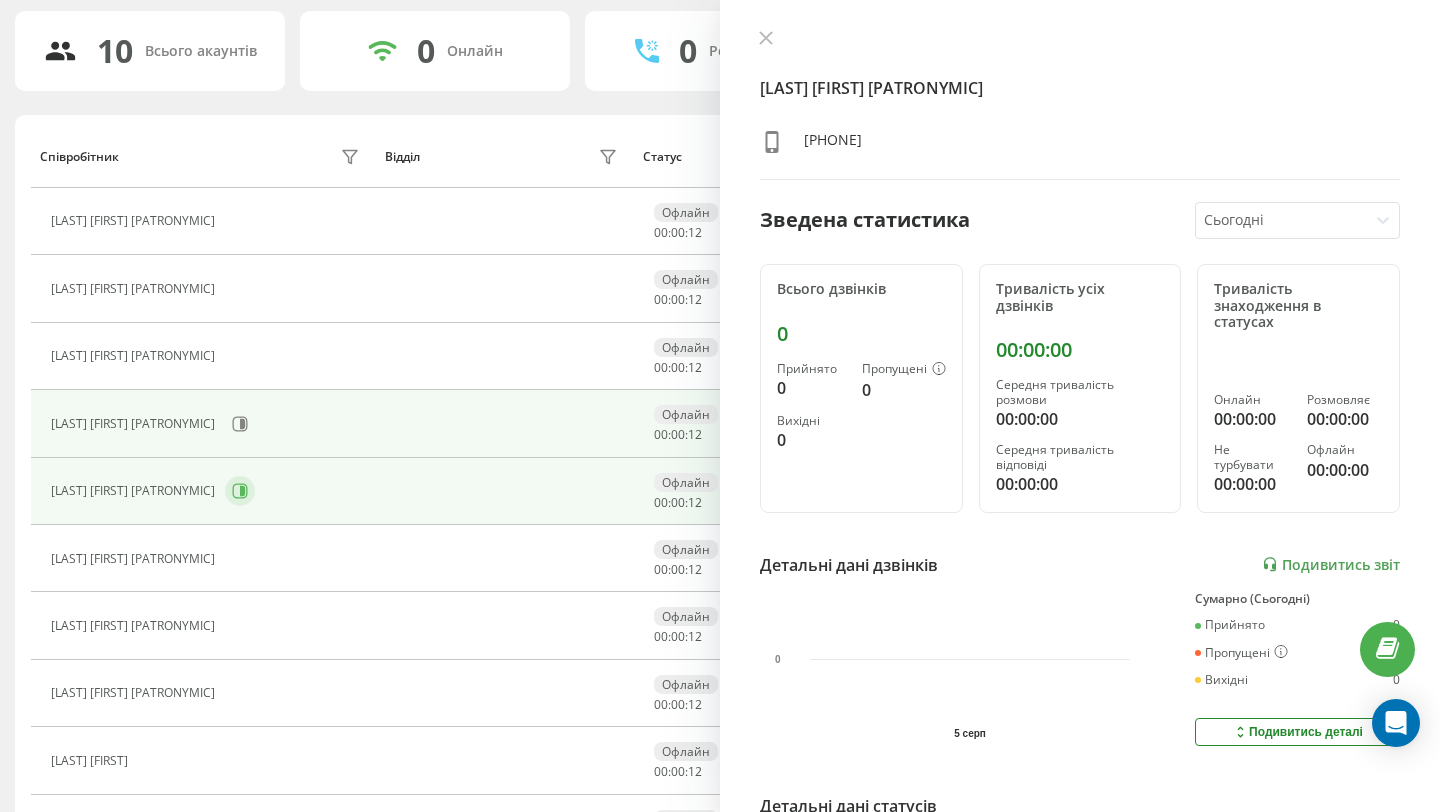click 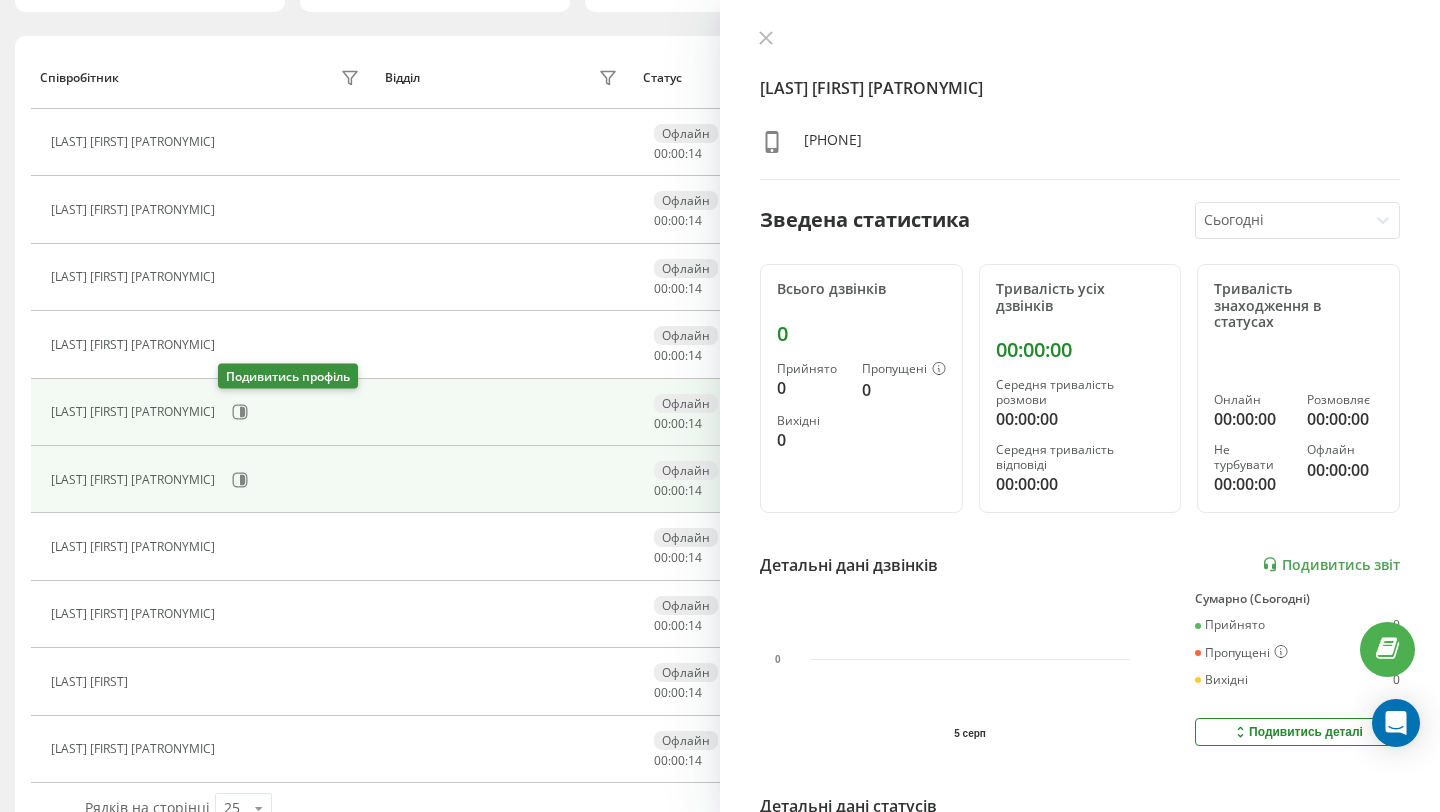 scroll, scrollTop: 210, scrollLeft: 0, axis: vertical 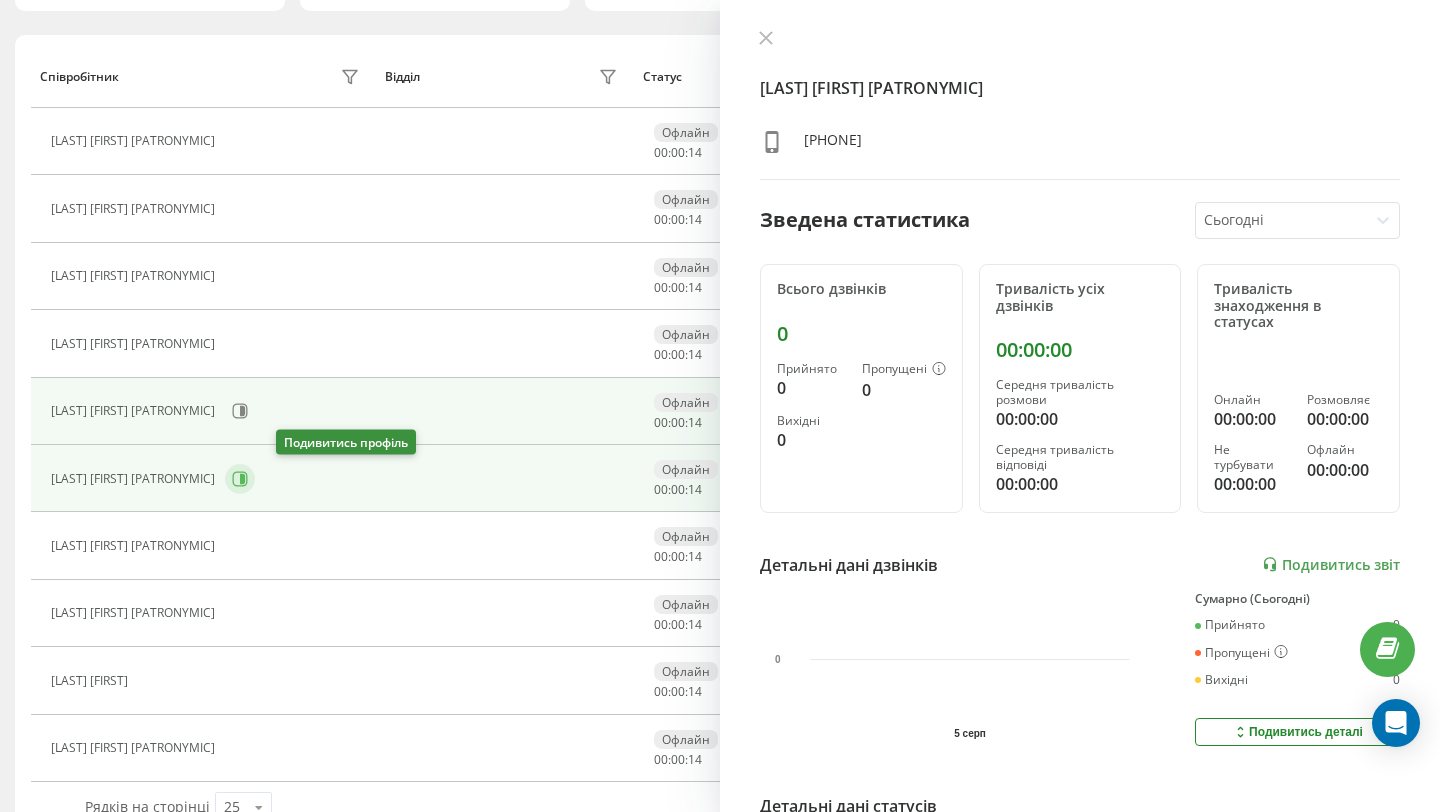 click 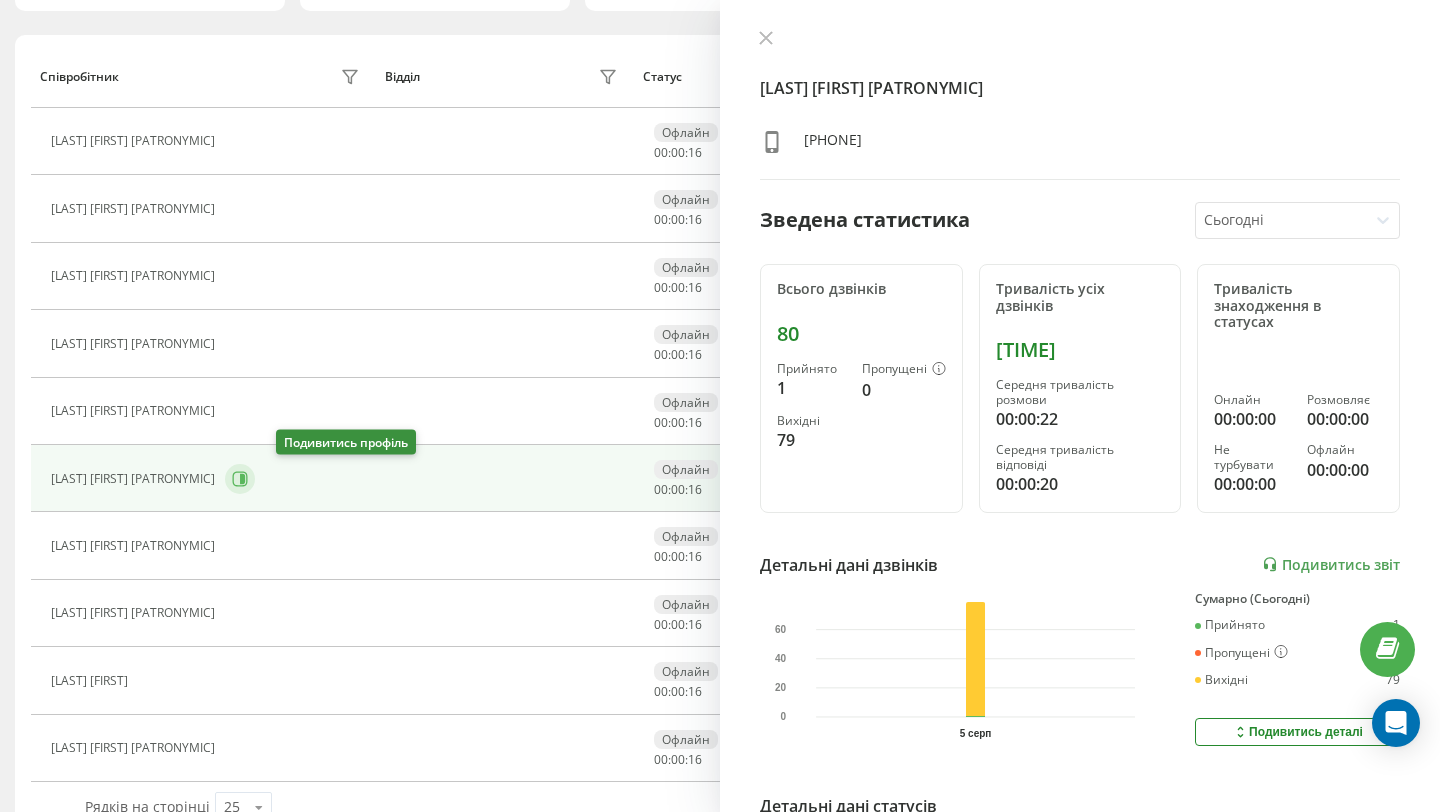 scroll, scrollTop: 255, scrollLeft: 0, axis: vertical 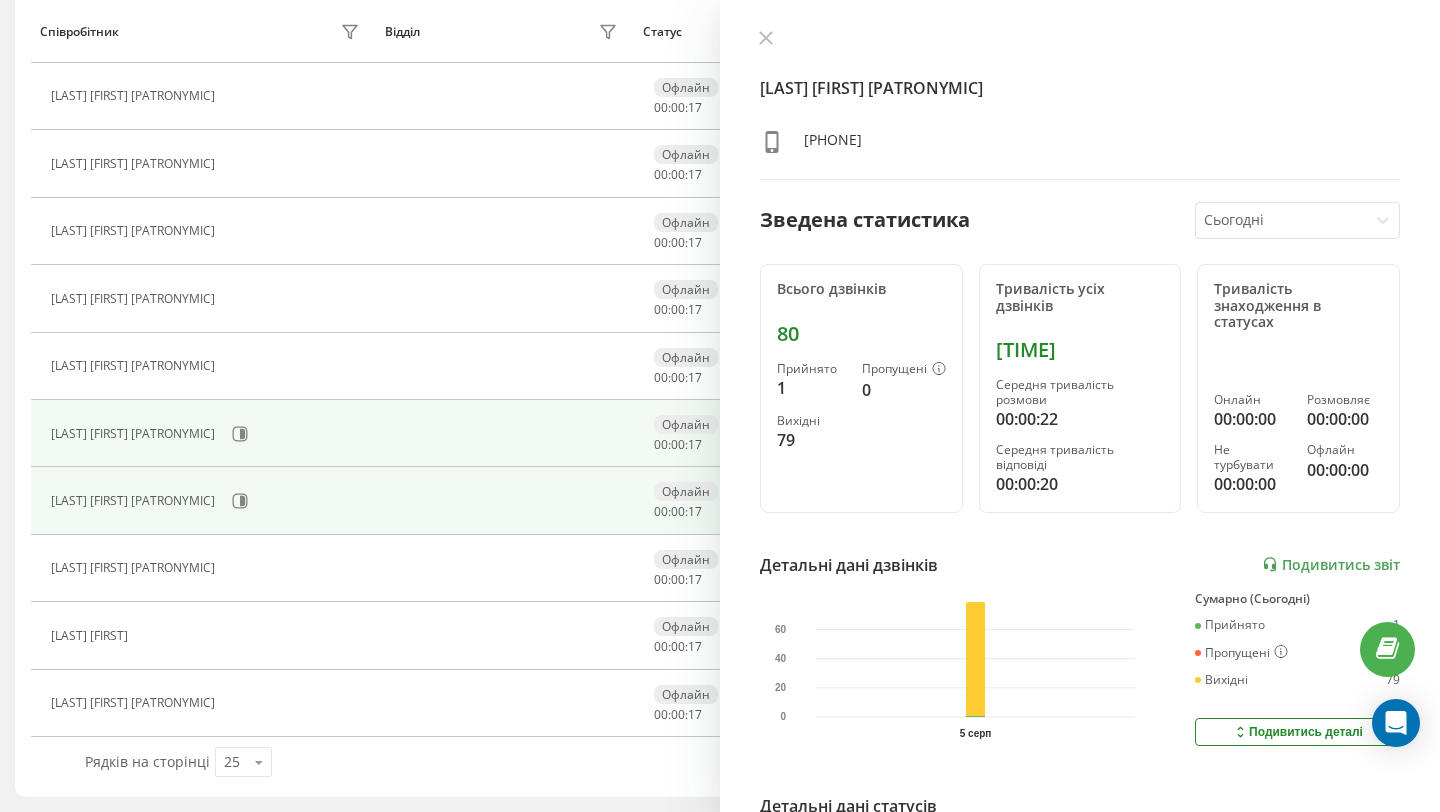click on "Лавренюк Тетяна Анатоліївна" at bounding box center [208, 501] 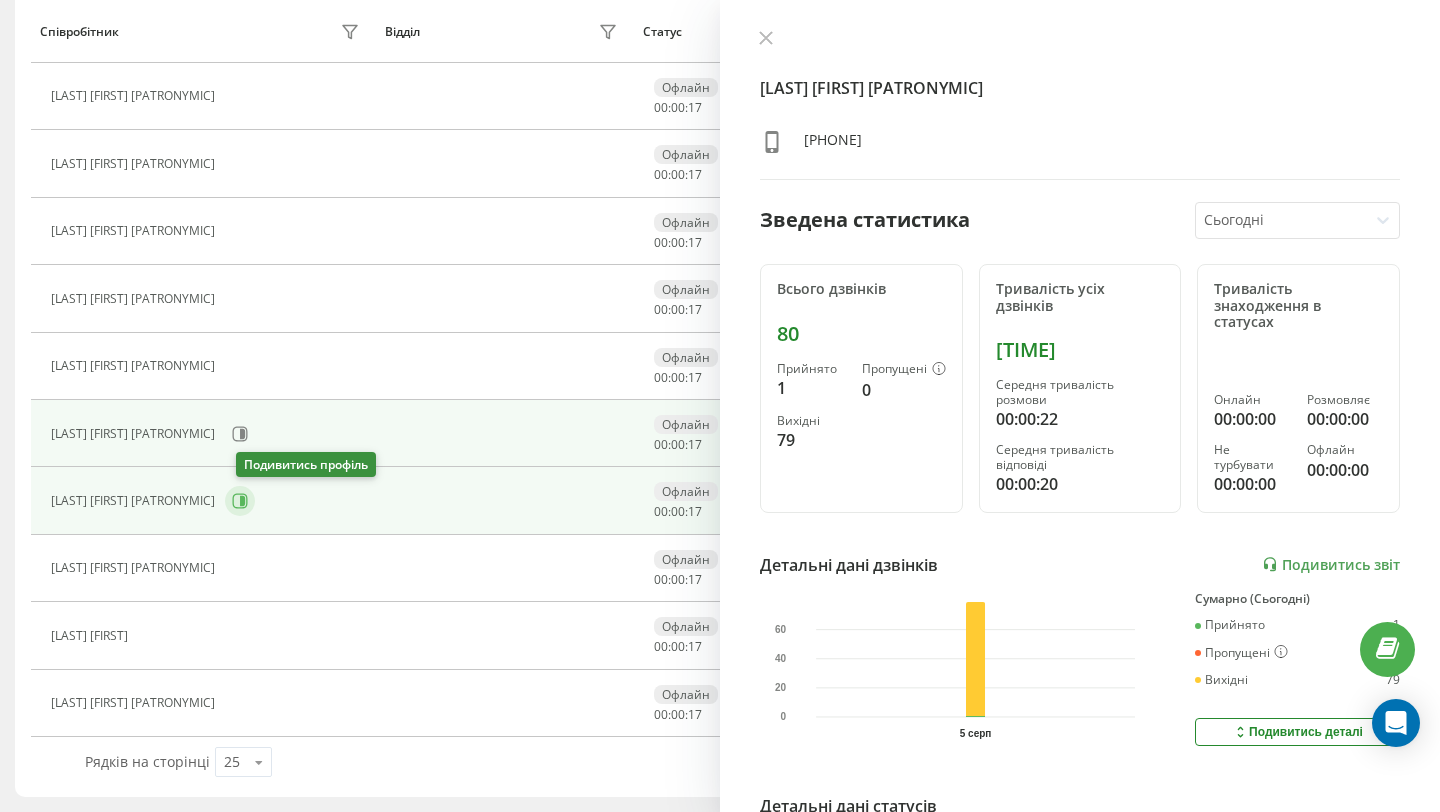 click 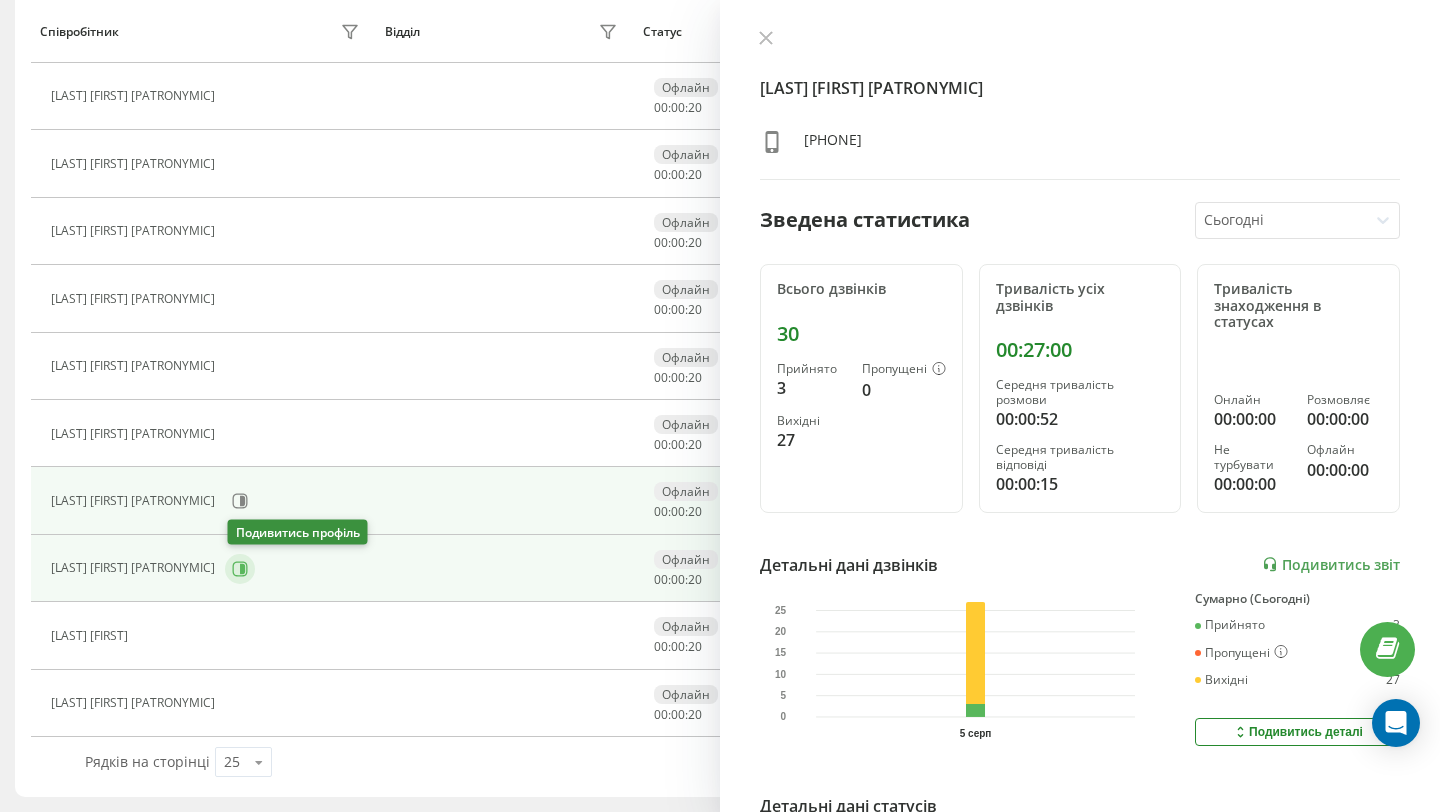click at bounding box center (240, 569) 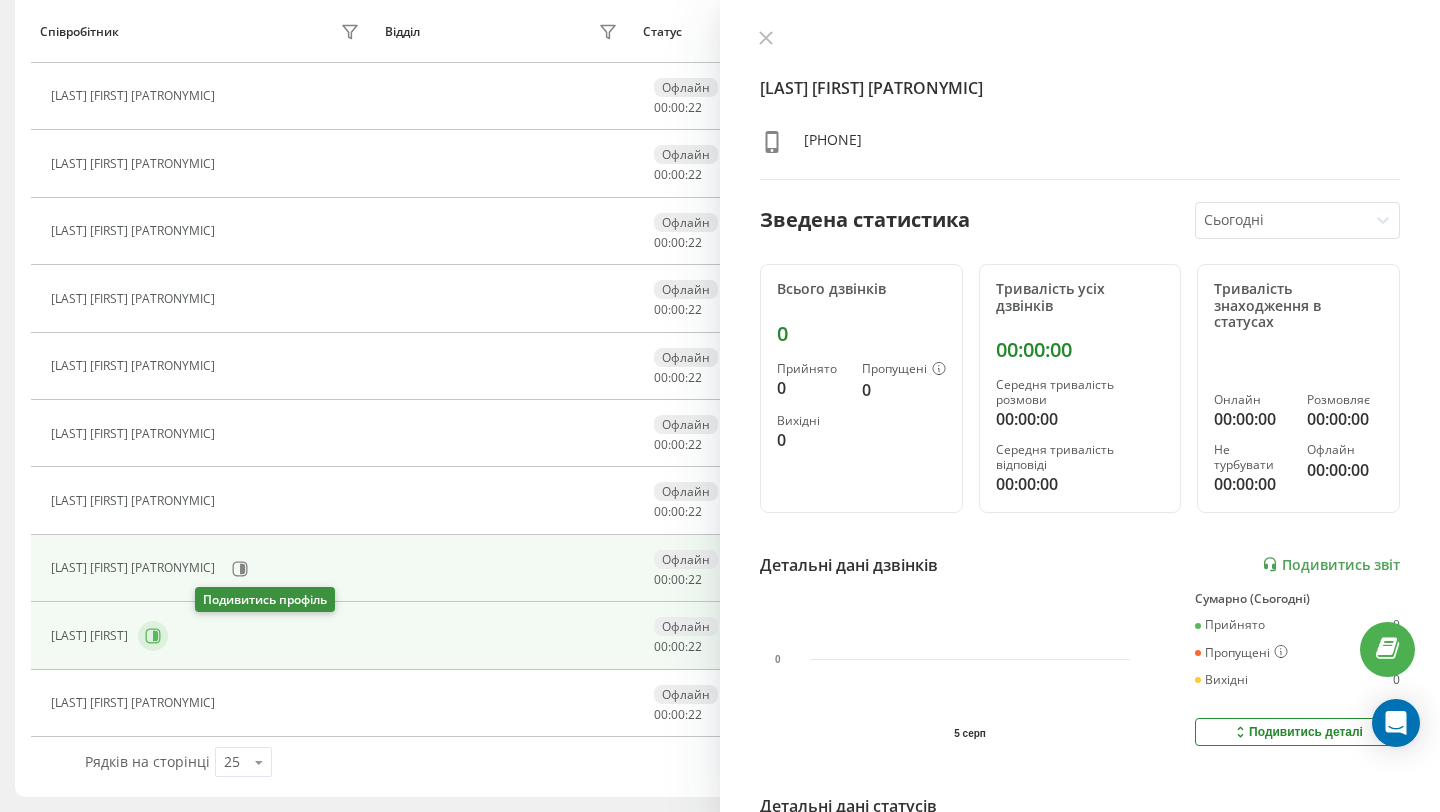 click 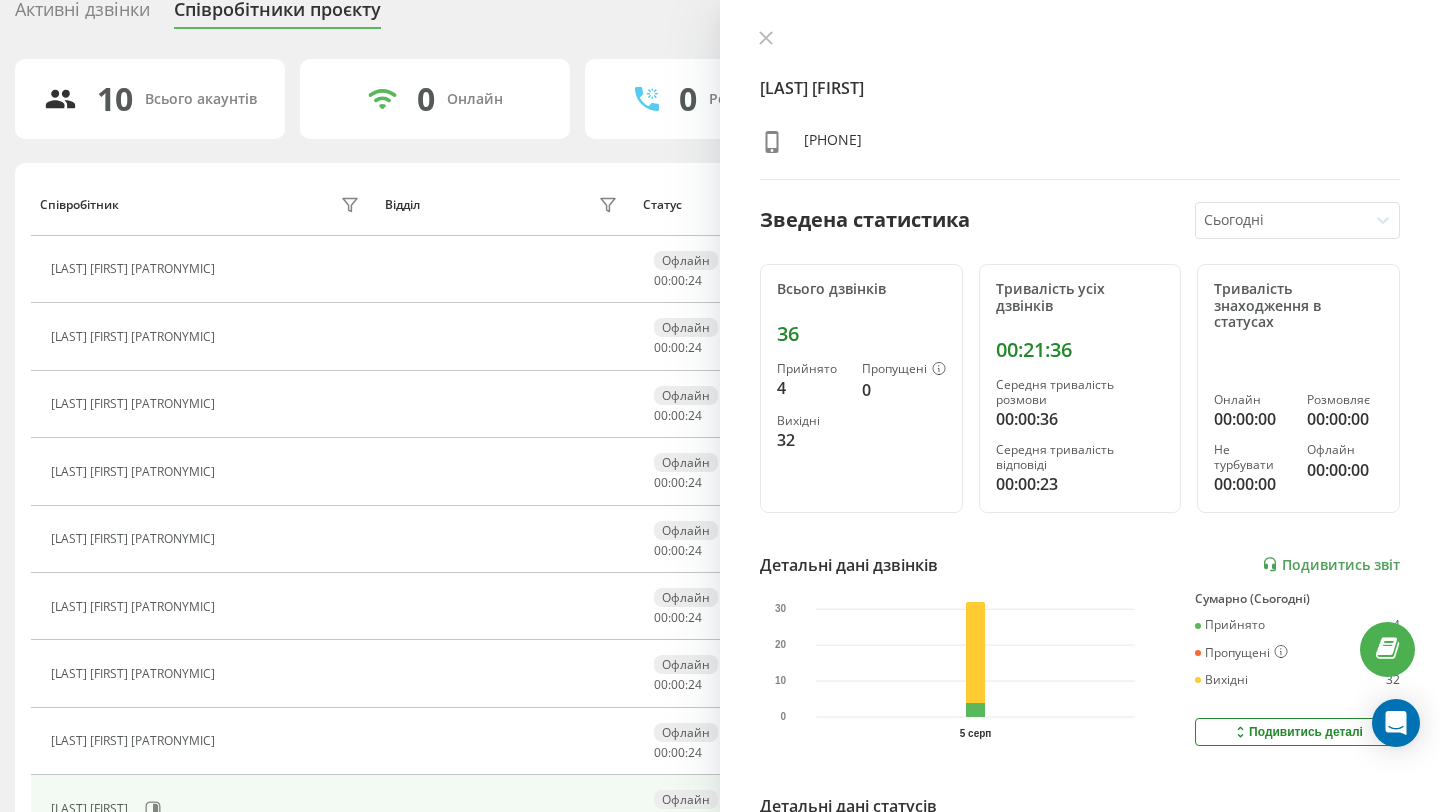 scroll, scrollTop: 0, scrollLeft: 0, axis: both 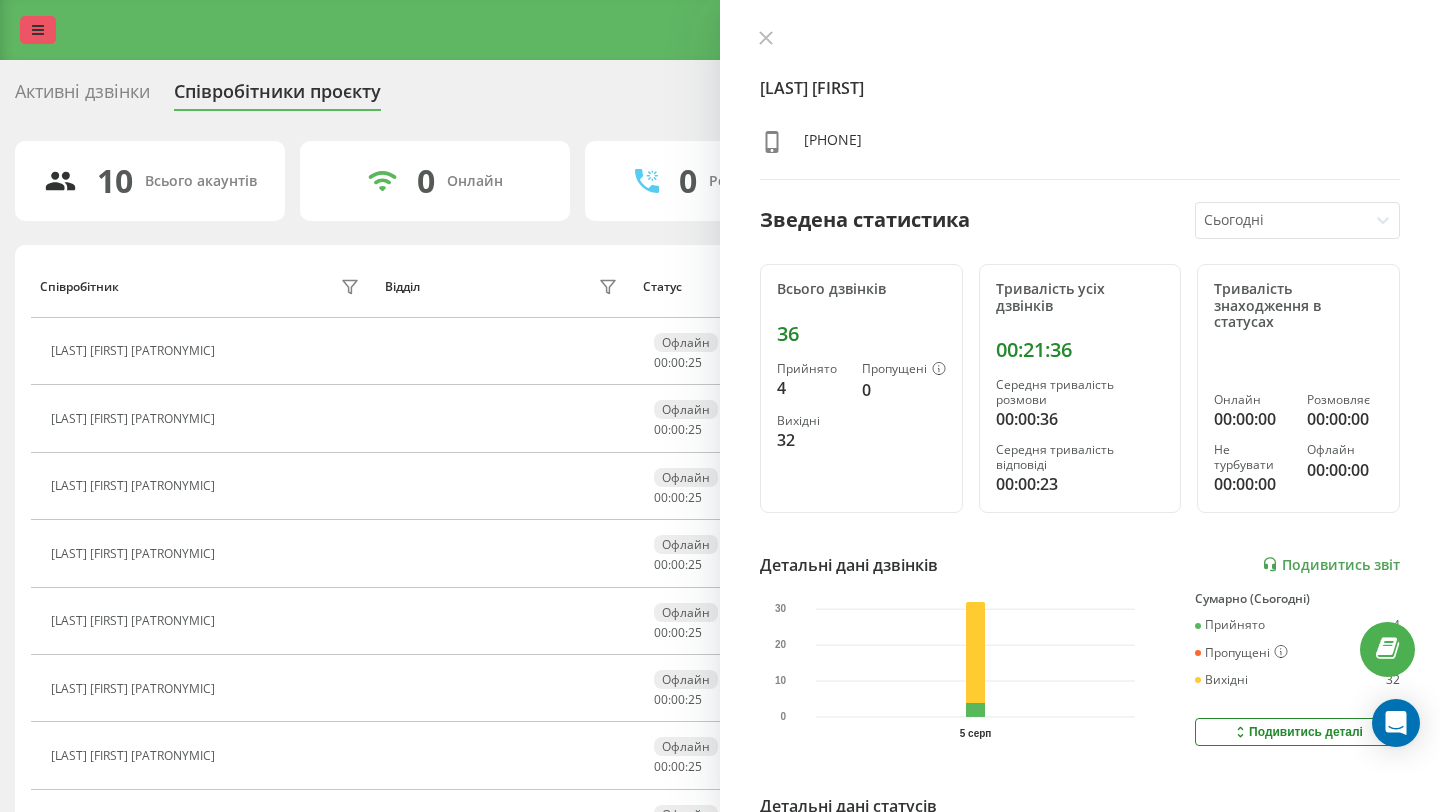 click at bounding box center (38, 30) 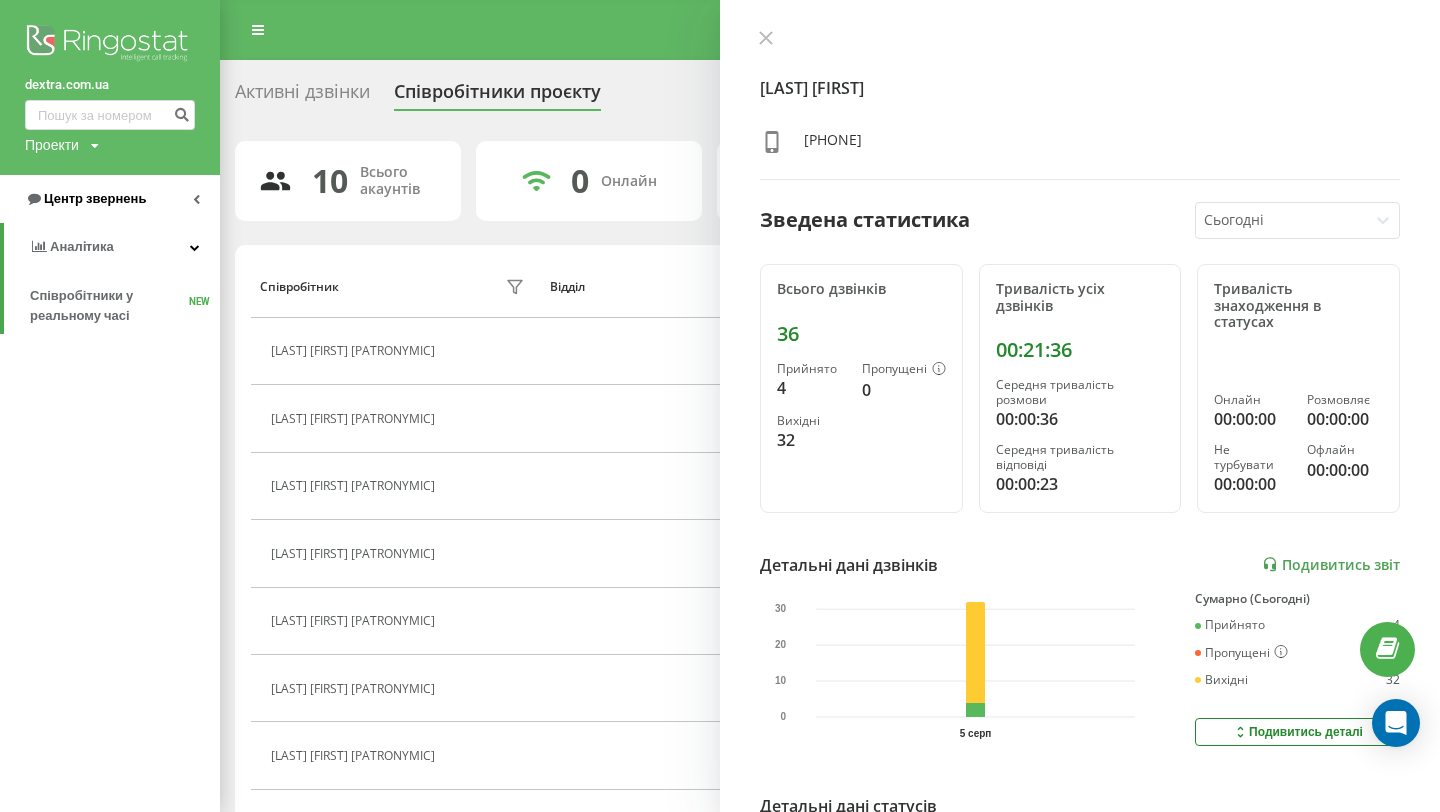 click on "Центр звернень" at bounding box center (110, 199) 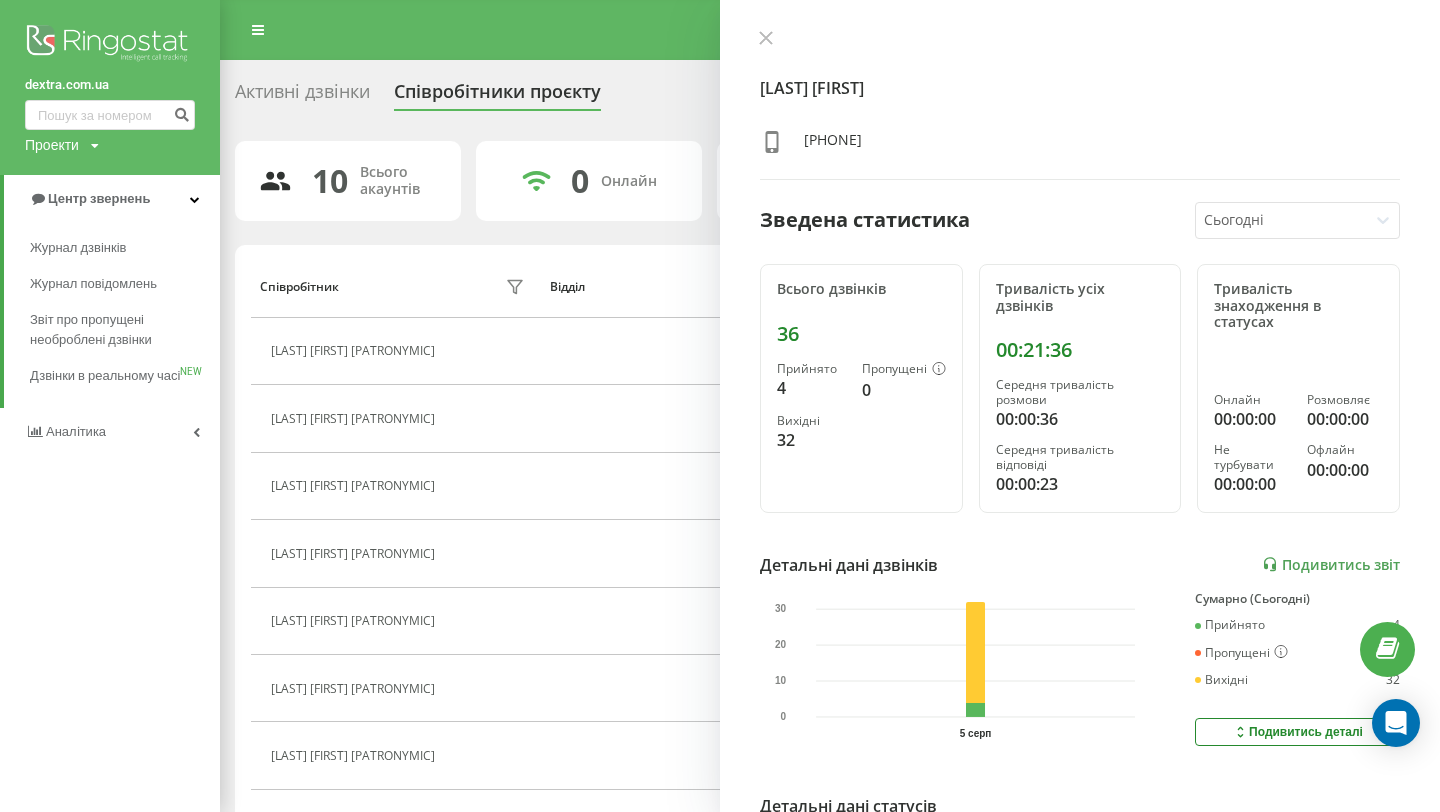 click on "Журнал дзвінків Журнал повідомлень Звіт про пропущені необроблені дзвінки Дзвінки в реальному часі NEW" at bounding box center [110, 315] 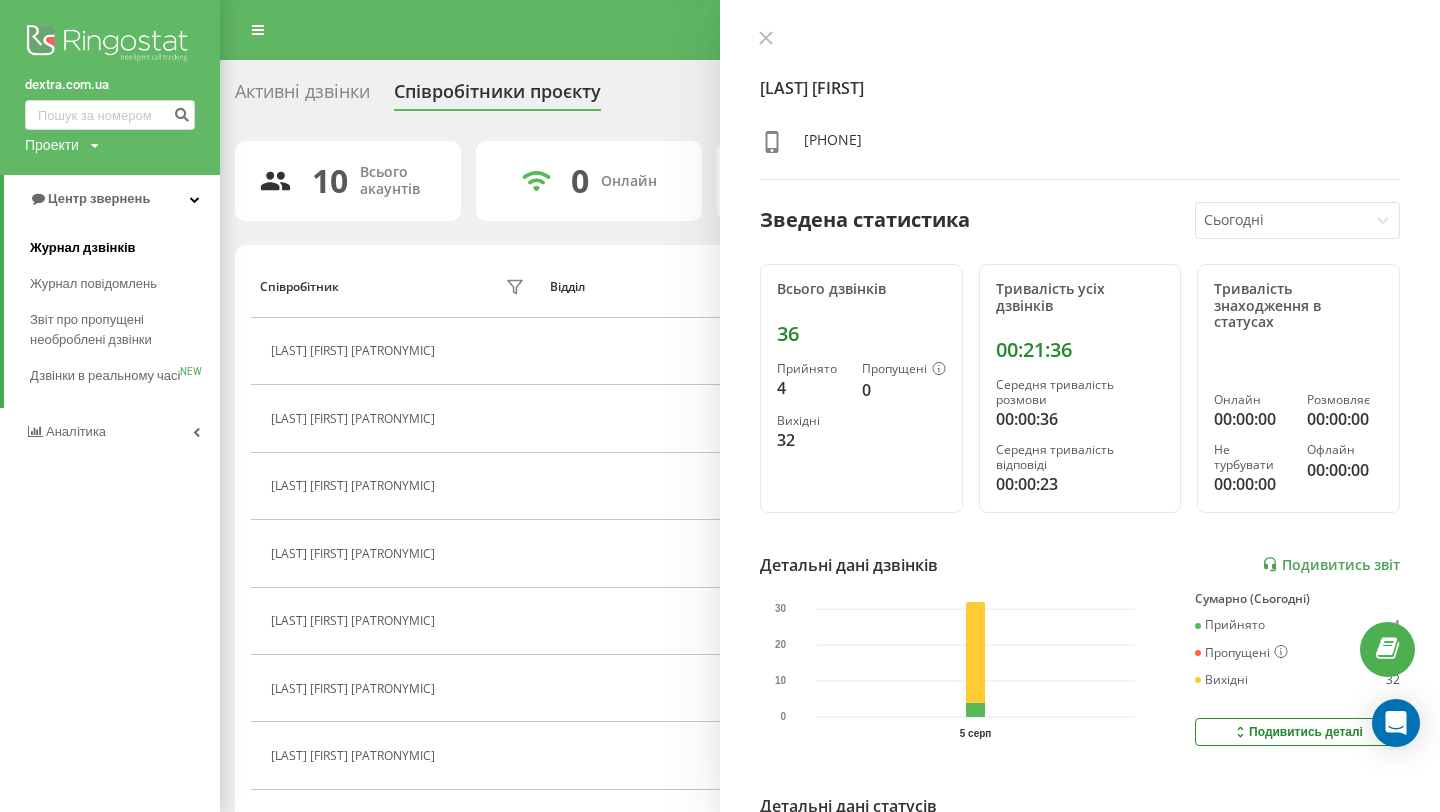 click on "Журнал дзвінків" at bounding box center (125, 248) 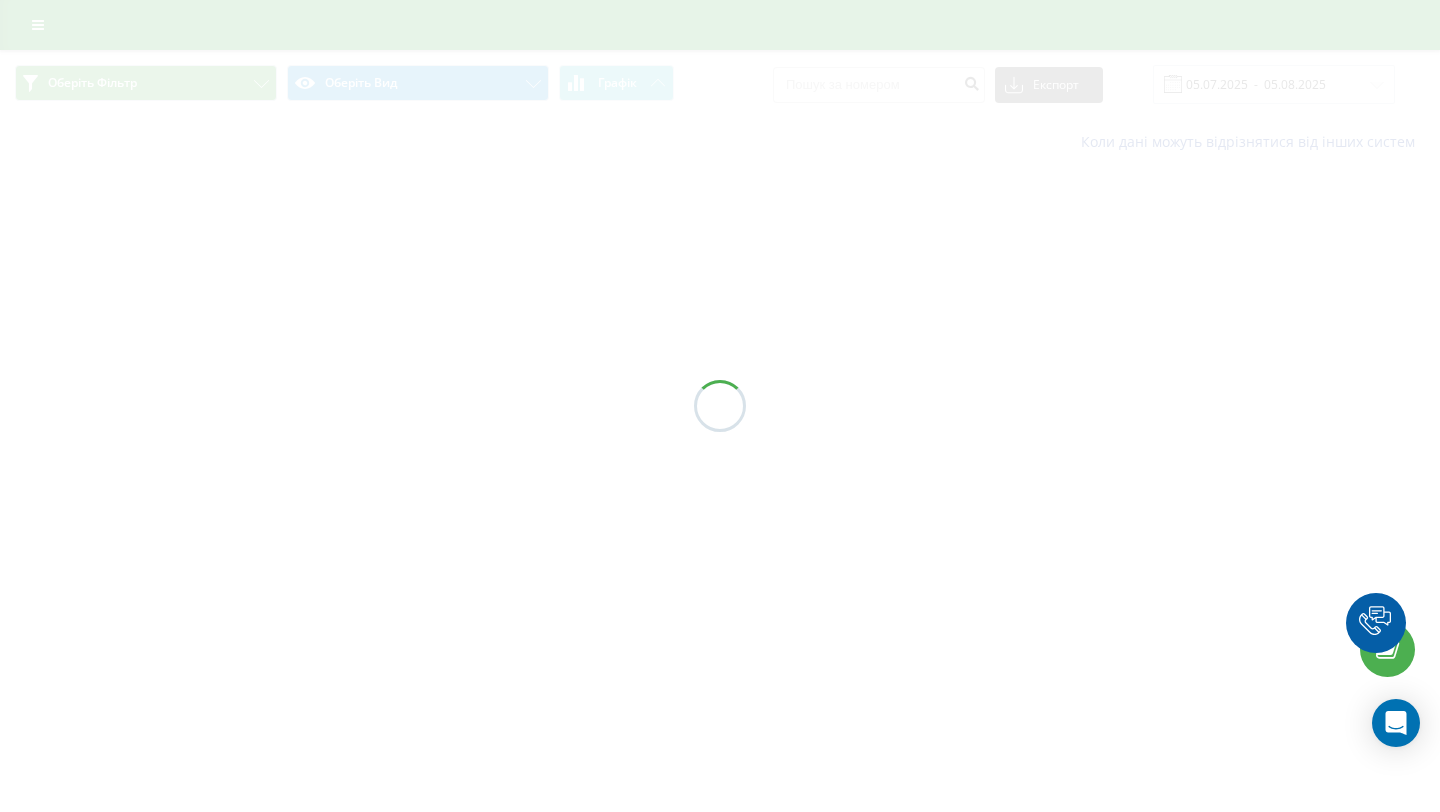 scroll, scrollTop: 0, scrollLeft: 0, axis: both 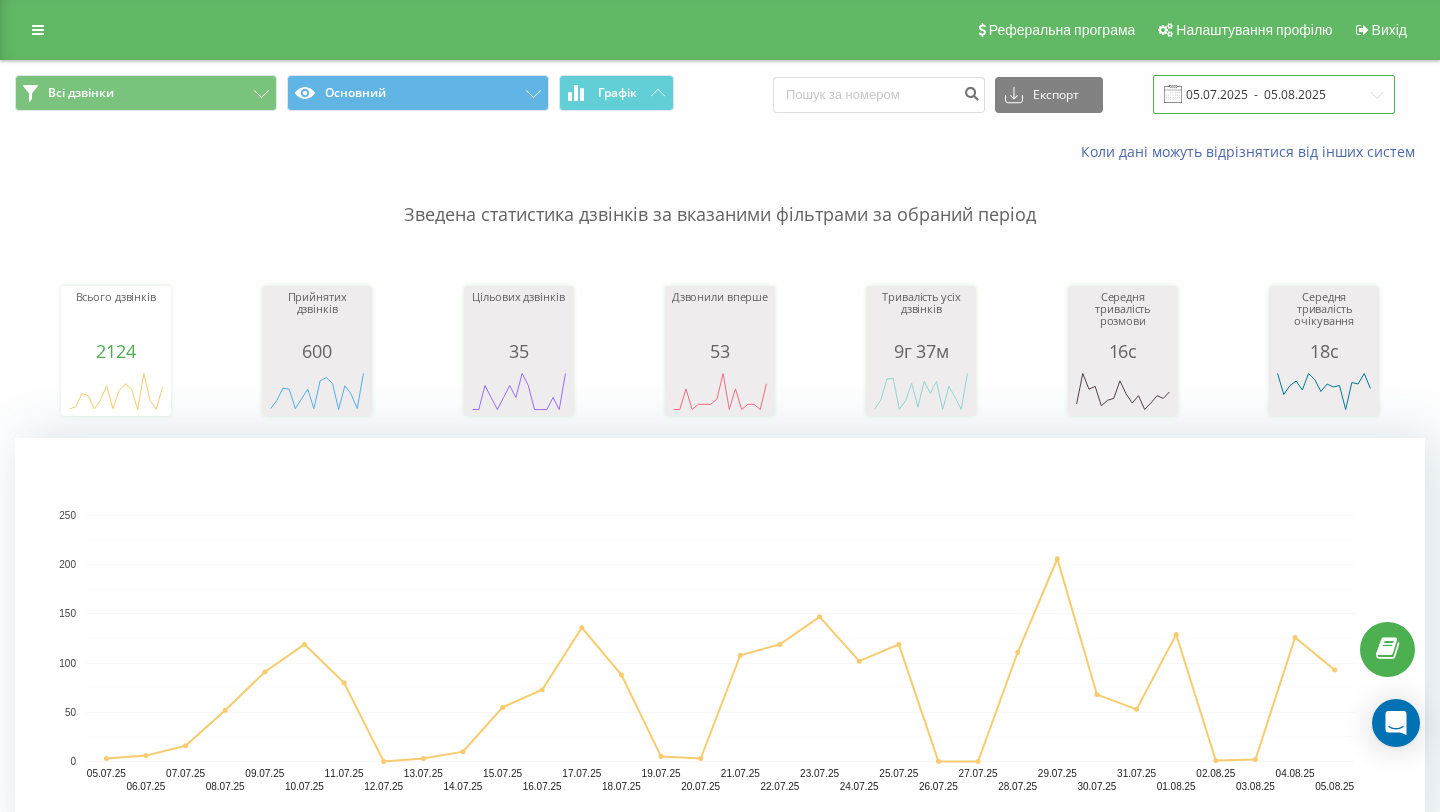 click on "05.07.2025  -  05.08.2025" at bounding box center (1274, 94) 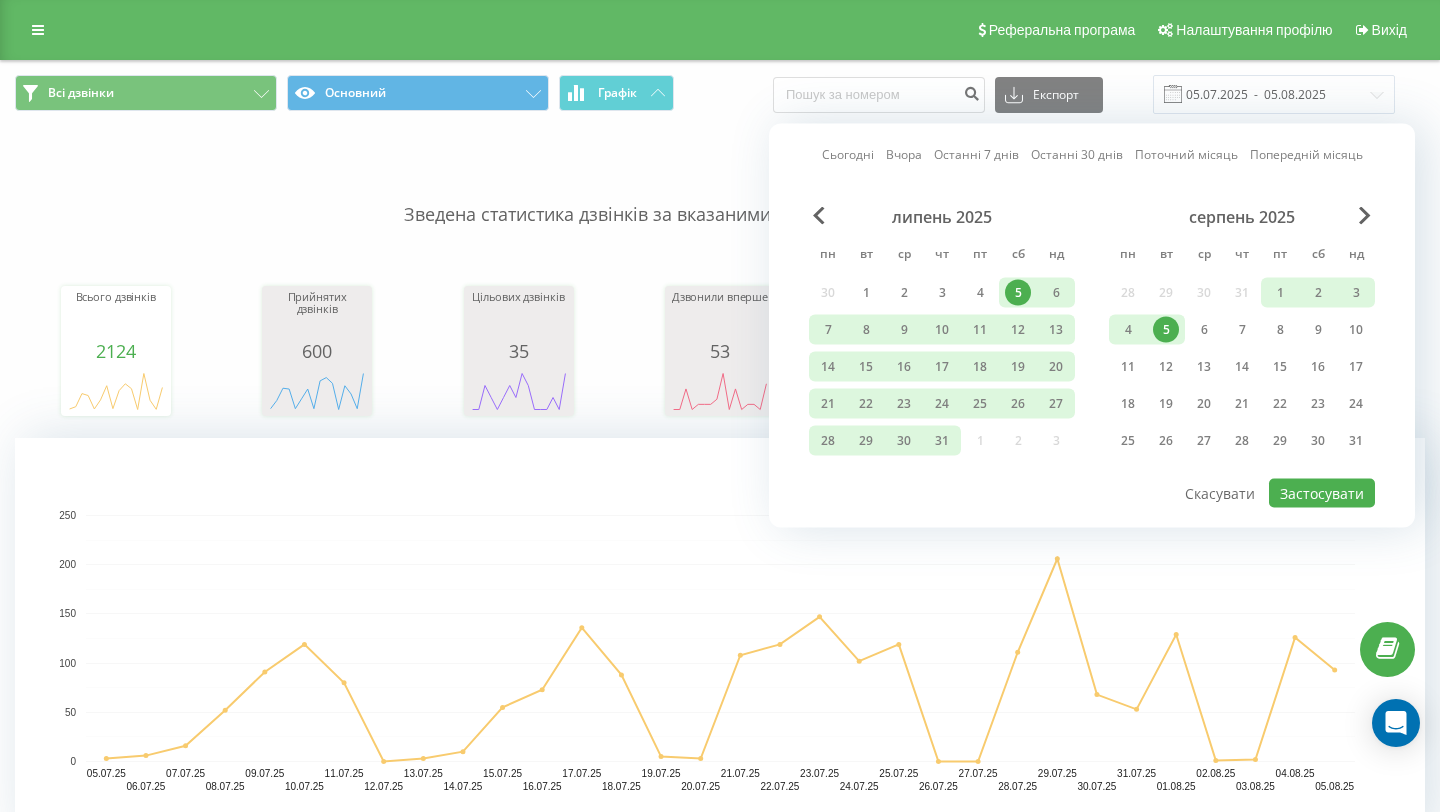 click on "5" at bounding box center [1166, 330] 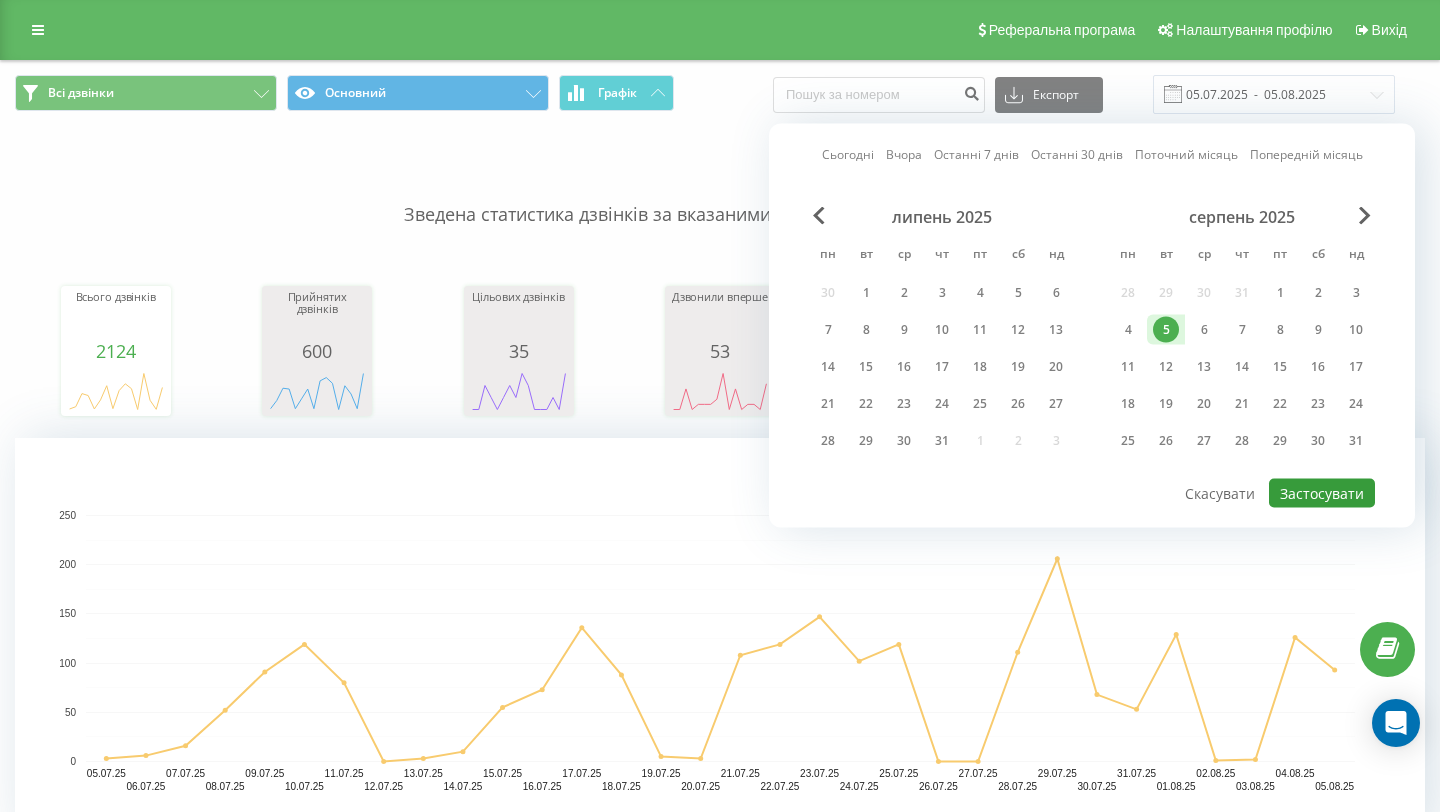 click on "Застосувати" at bounding box center (1322, 493) 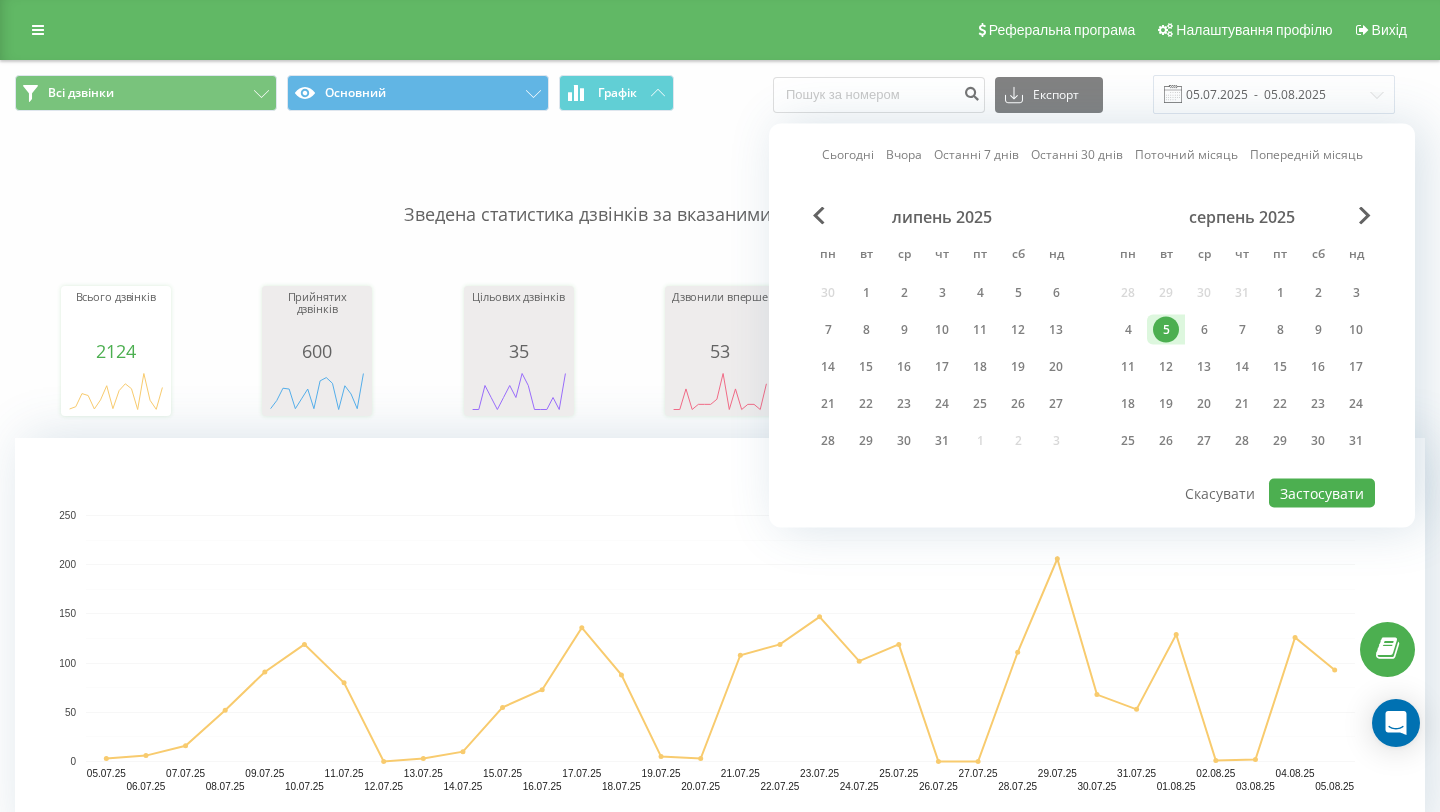 type on "05.08.2025  -  05.08.2025" 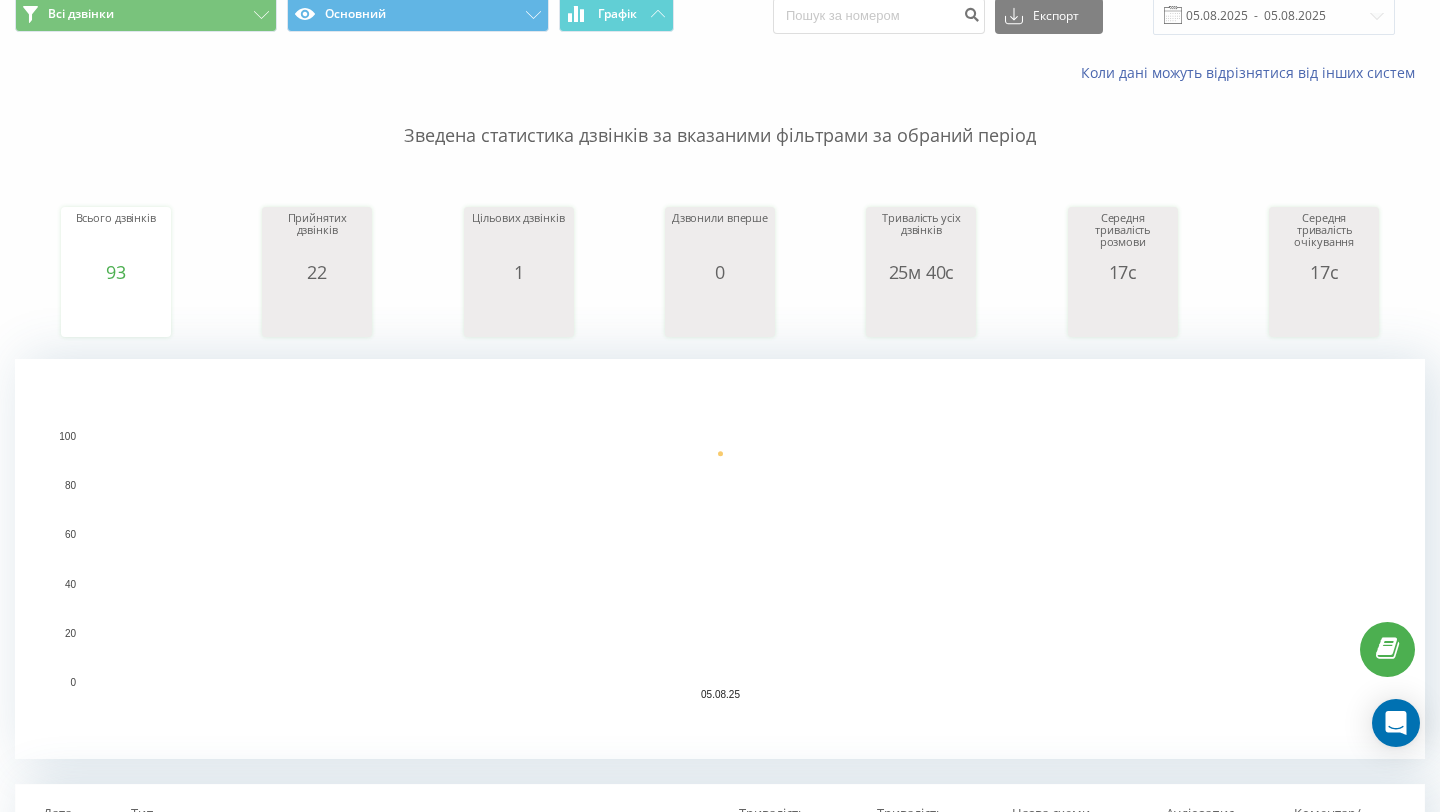 scroll, scrollTop: 0, scrollLeft: 0, axis: both 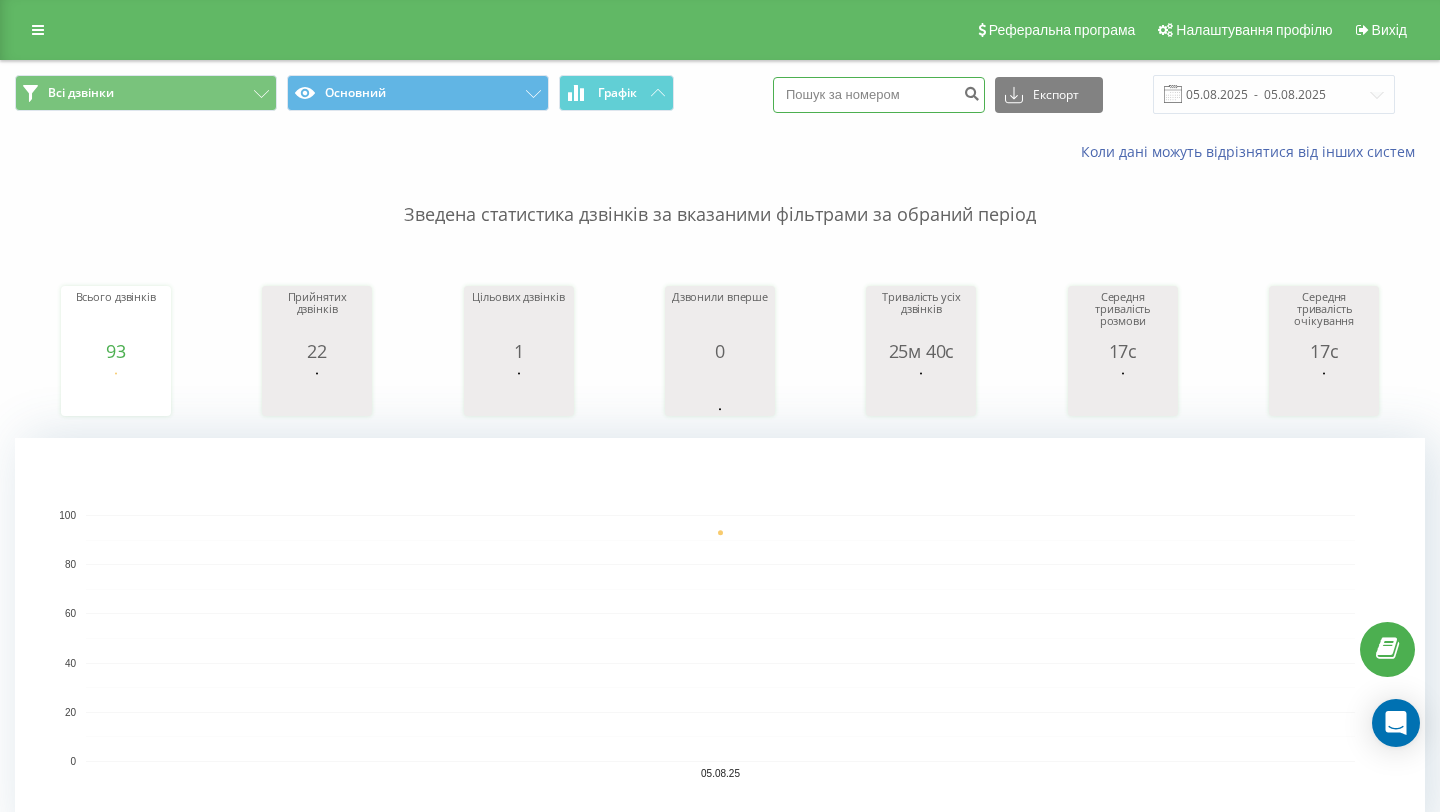 click at bounding box center [879, 95] 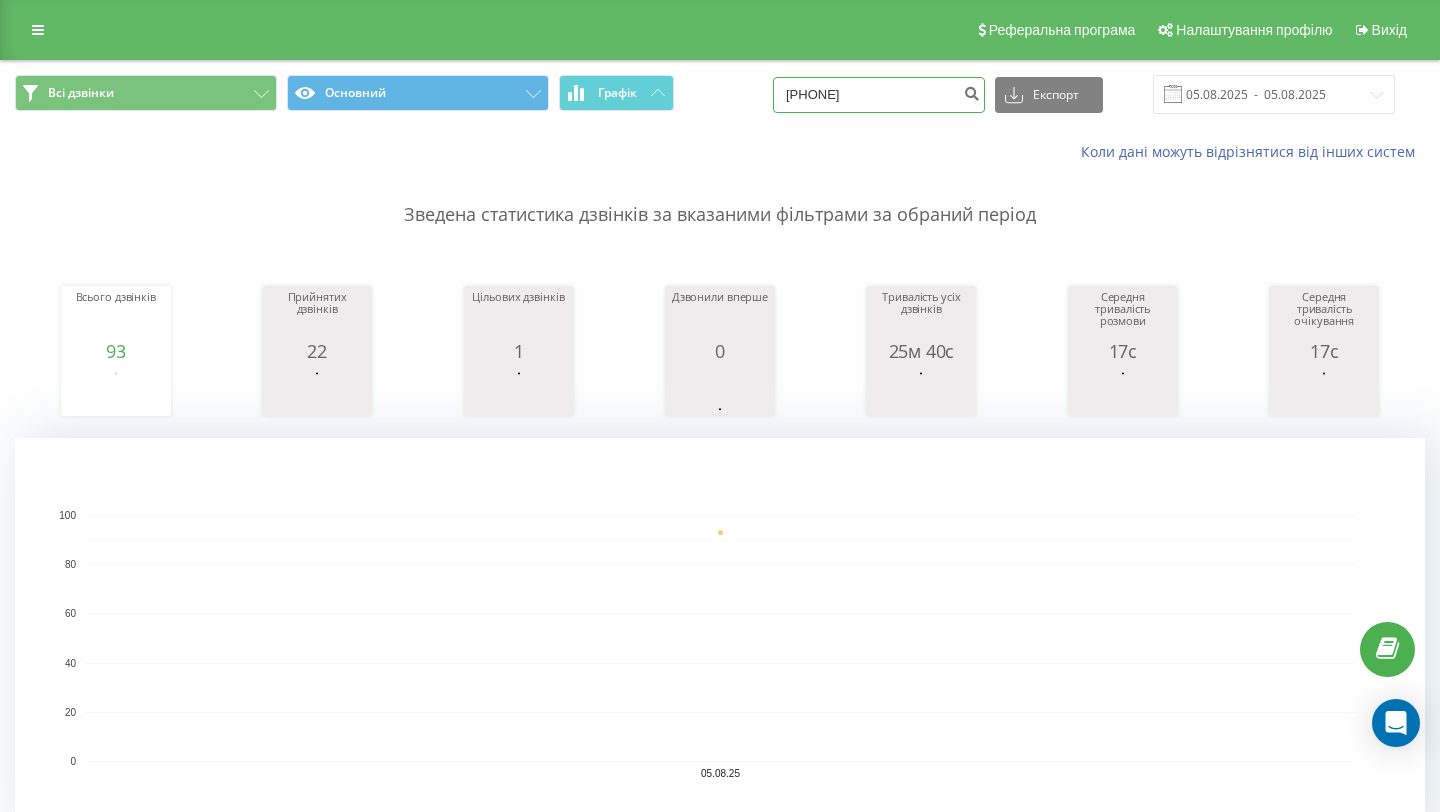 drag, startPoint x: 860, startPoint y: 91, endPoint x: 727, endPoint y: 91, distance: 133 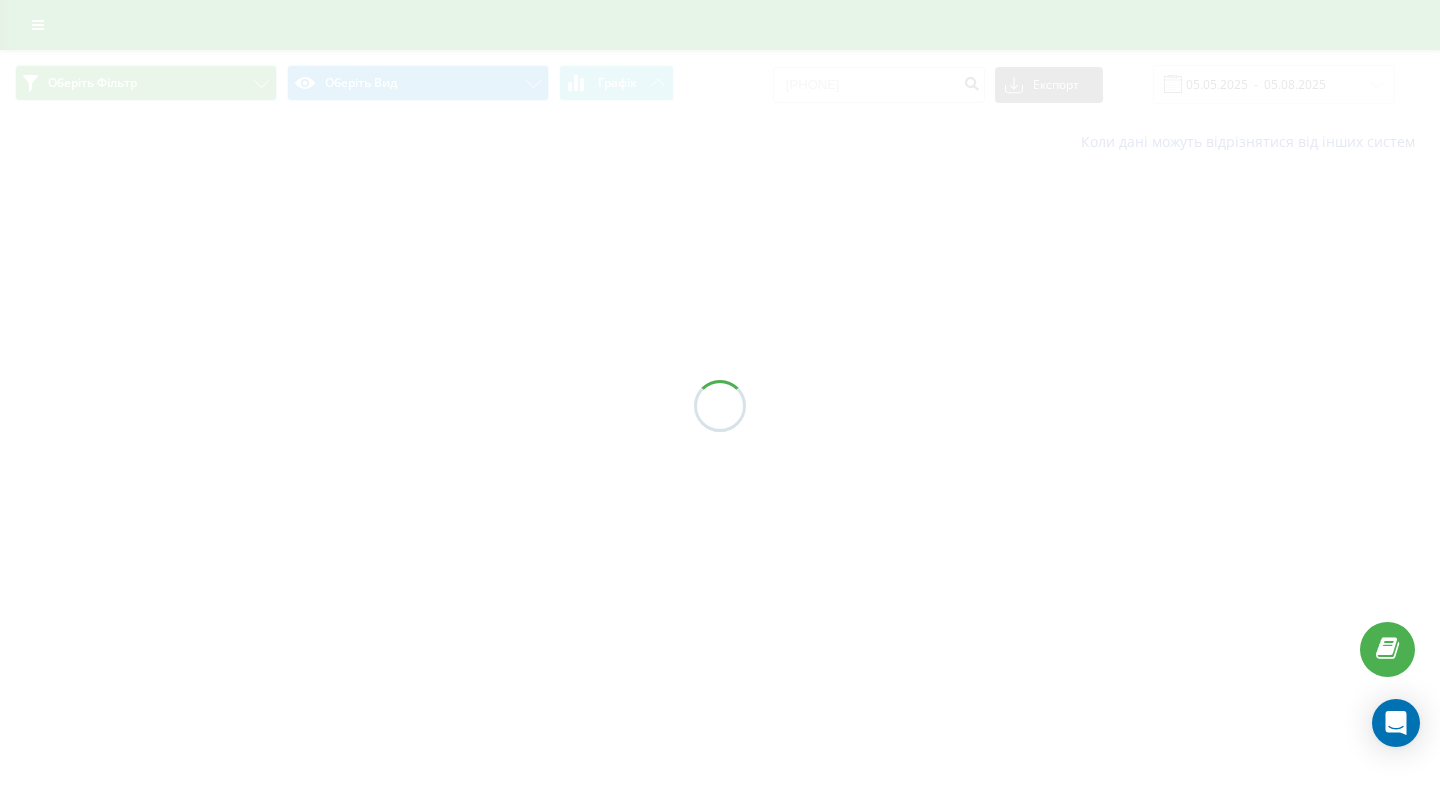 scroll, scrollTop: 0, scrollLeft: 0, axis: both 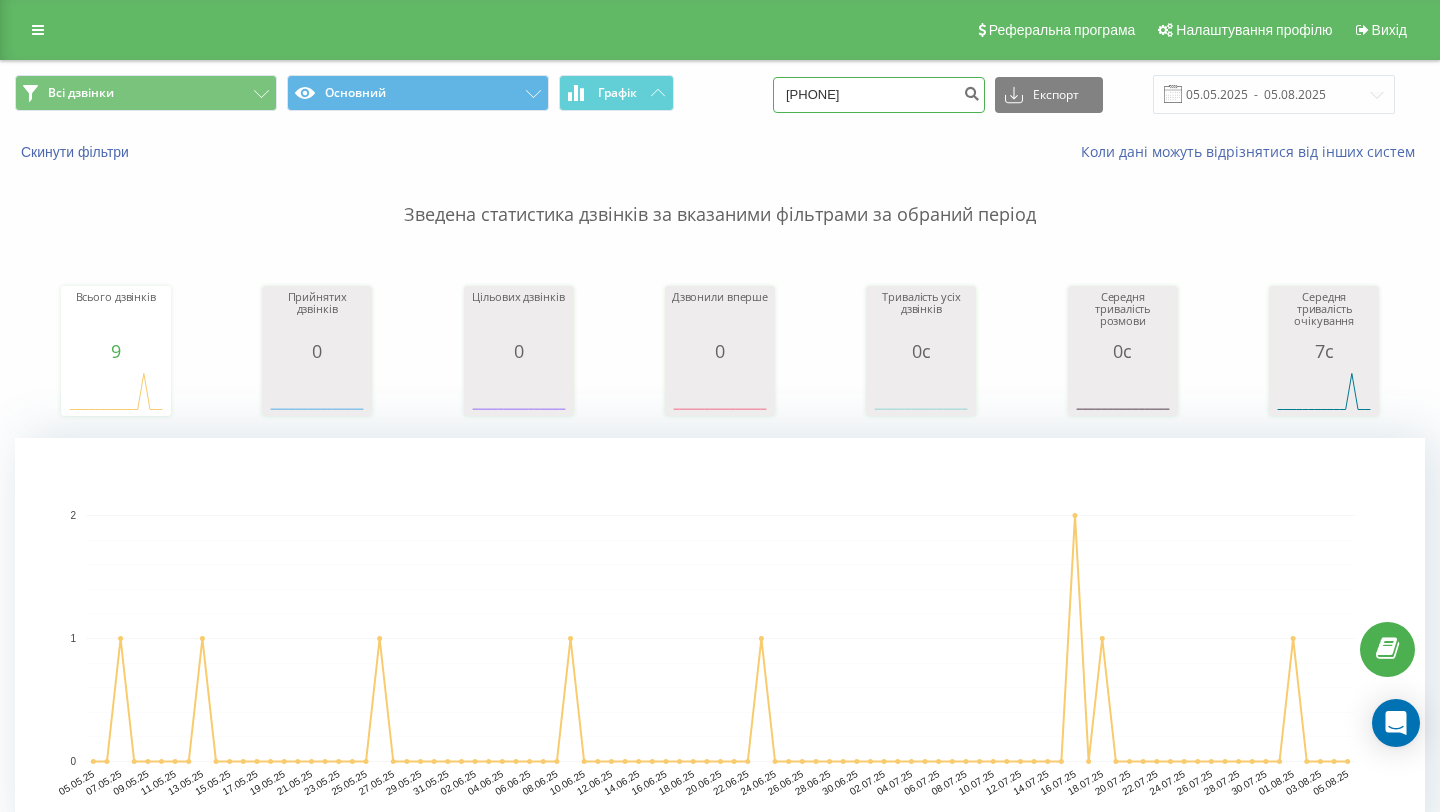 click on "[PHONE]" at bounding box center [879, 95] 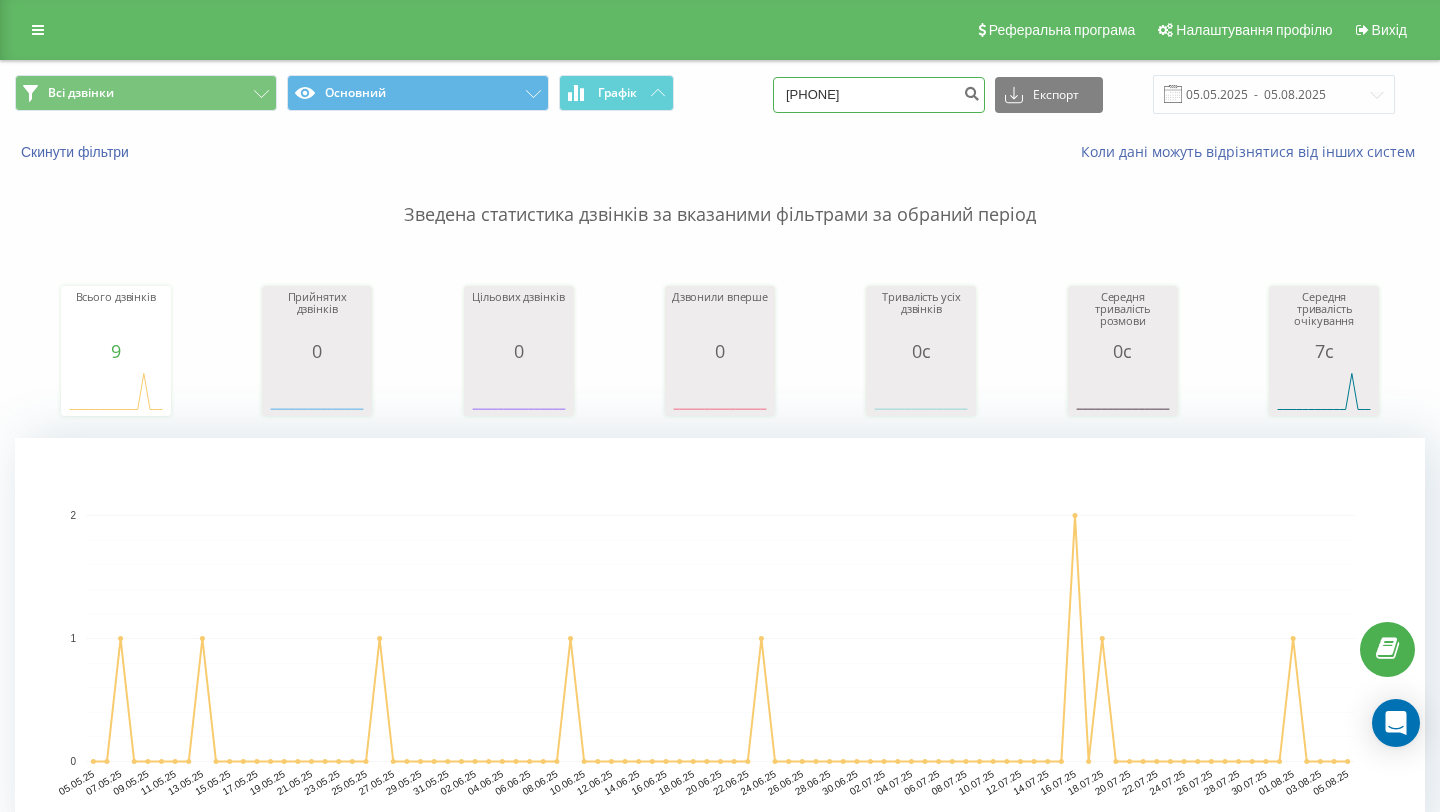 type on "[PHONE]" 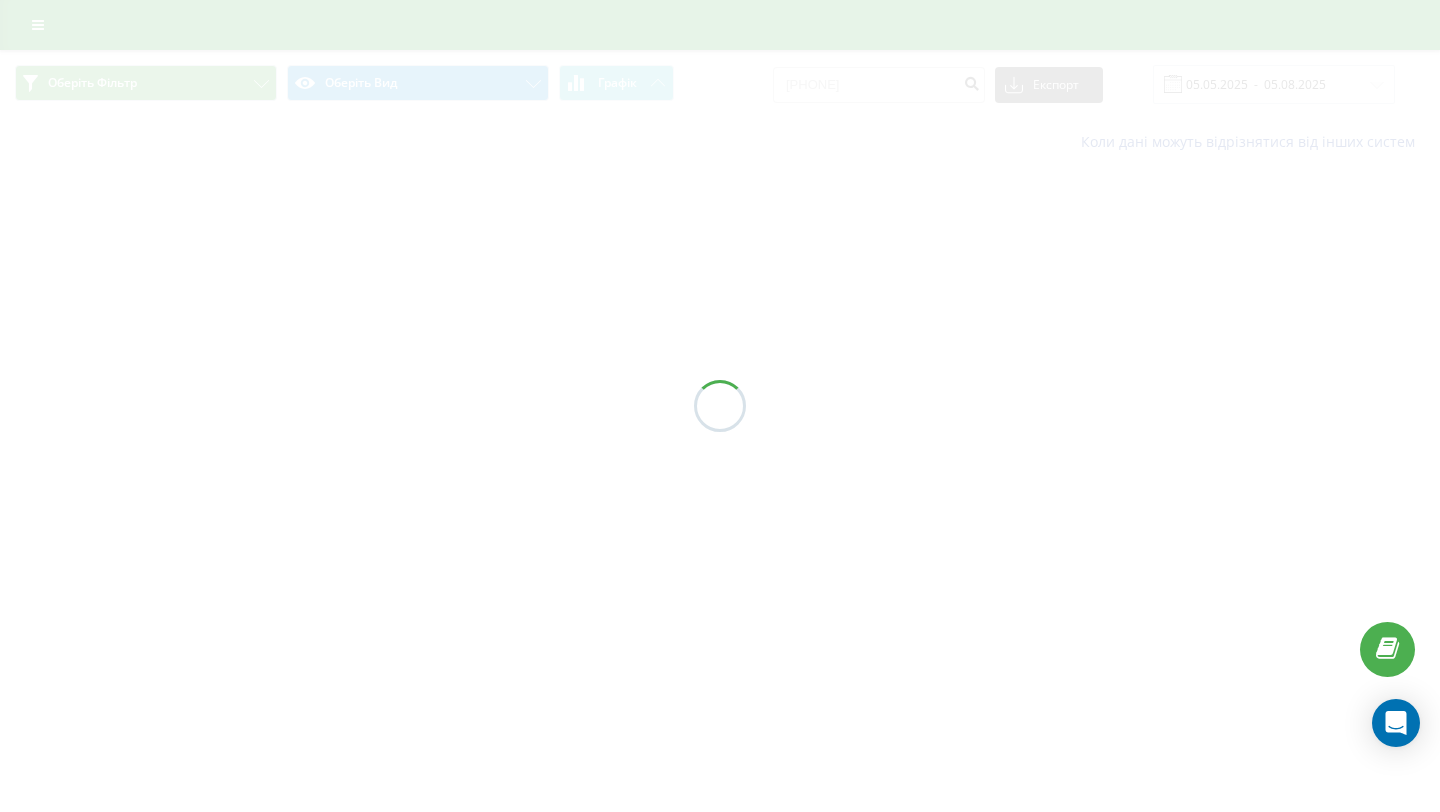 scroll, scrollTop: 0, scrollLeft: 0, axis: both 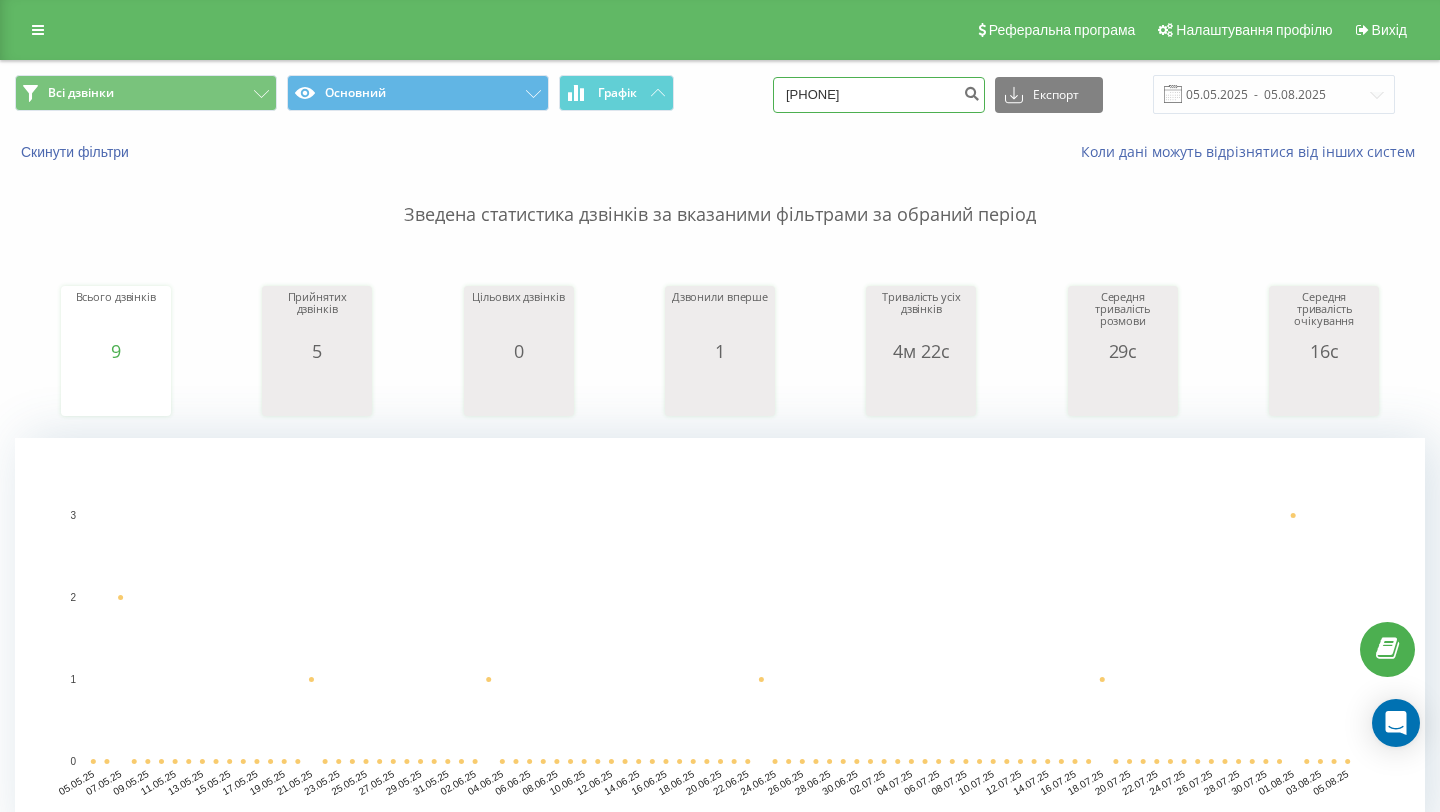 click on "0971875936" at bounding box center [879, 95] 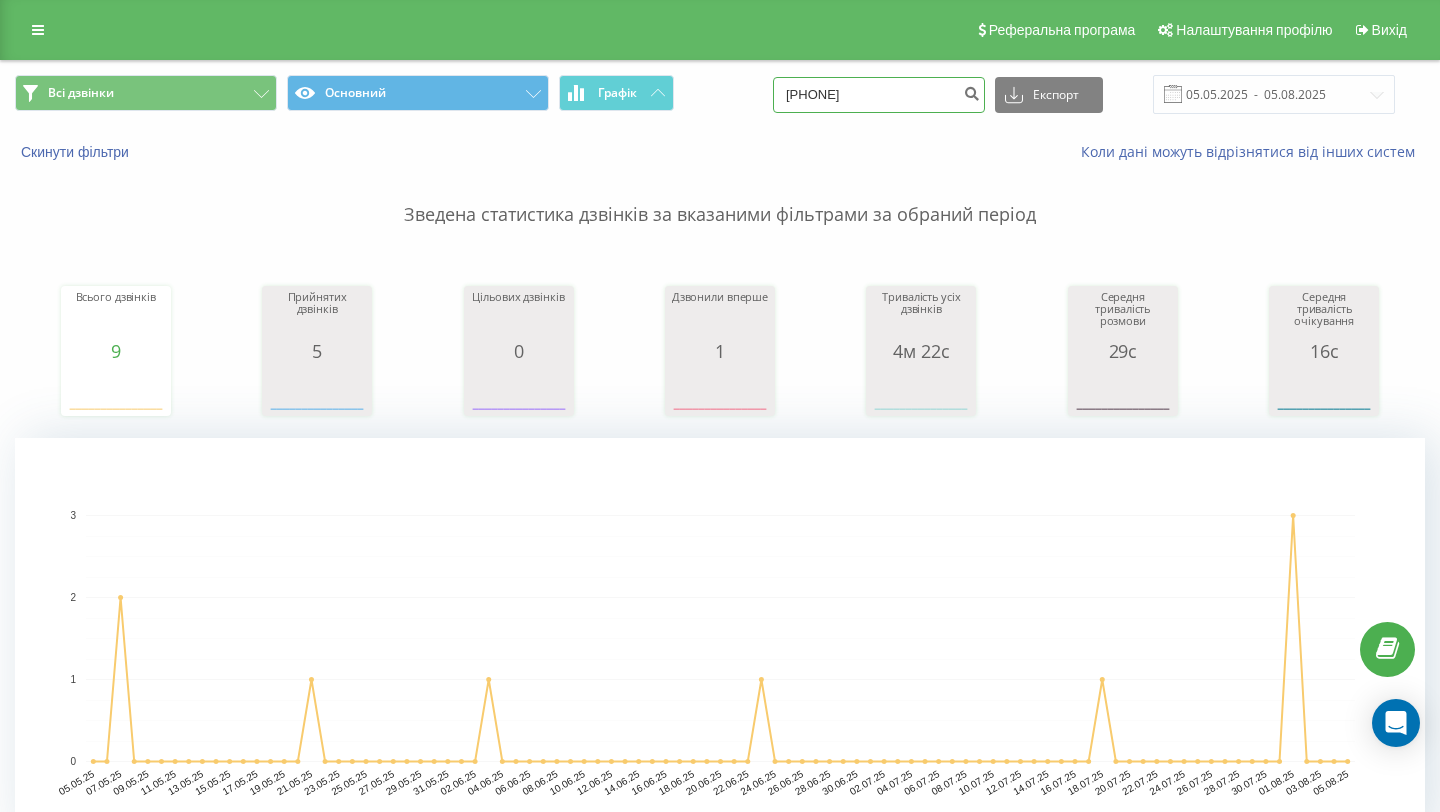 click on "0971875936" at bounding box center (879, 95) 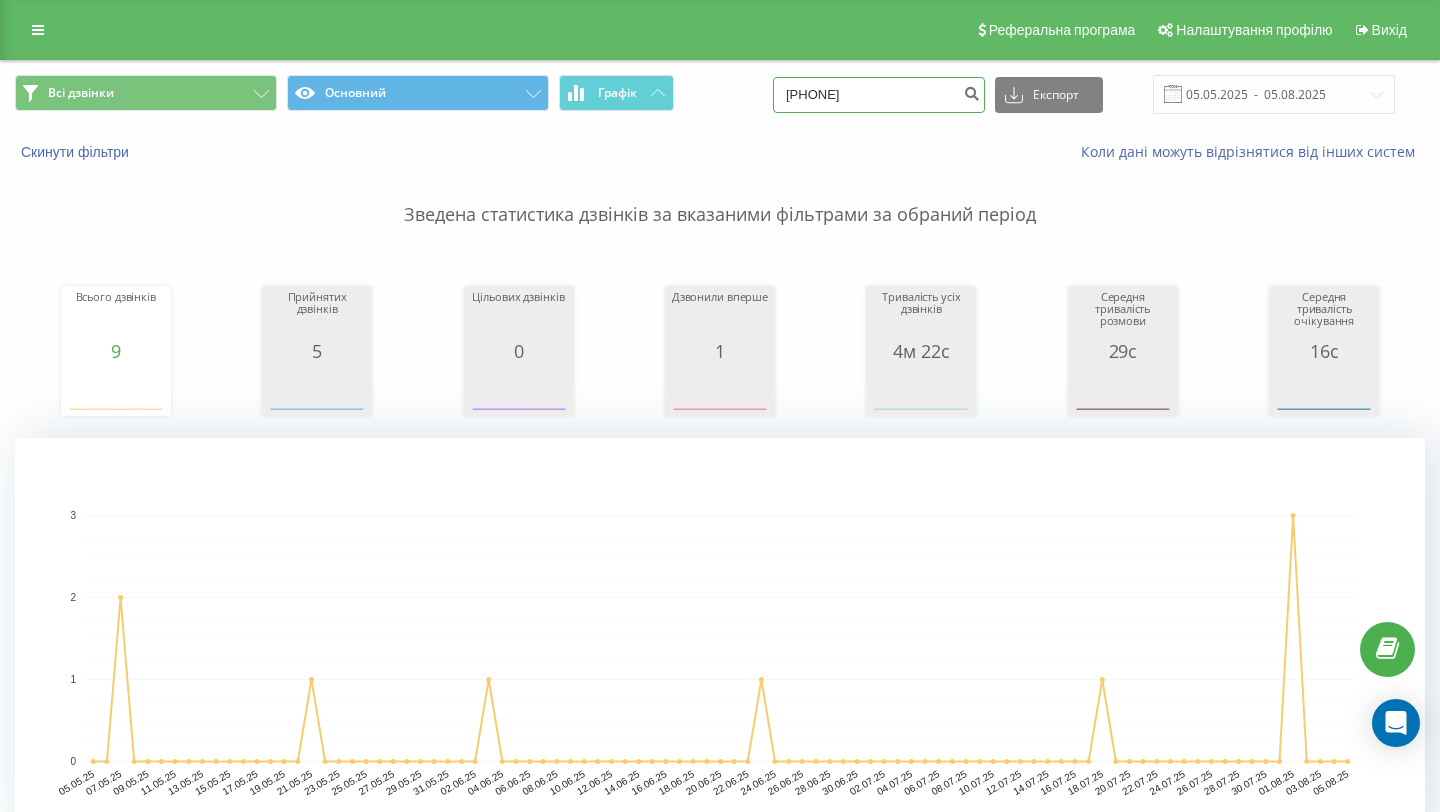 drag, startPoint x: 862, startPoint y: 93, endPoint x: 768, endPoint y: 93, distance: 94 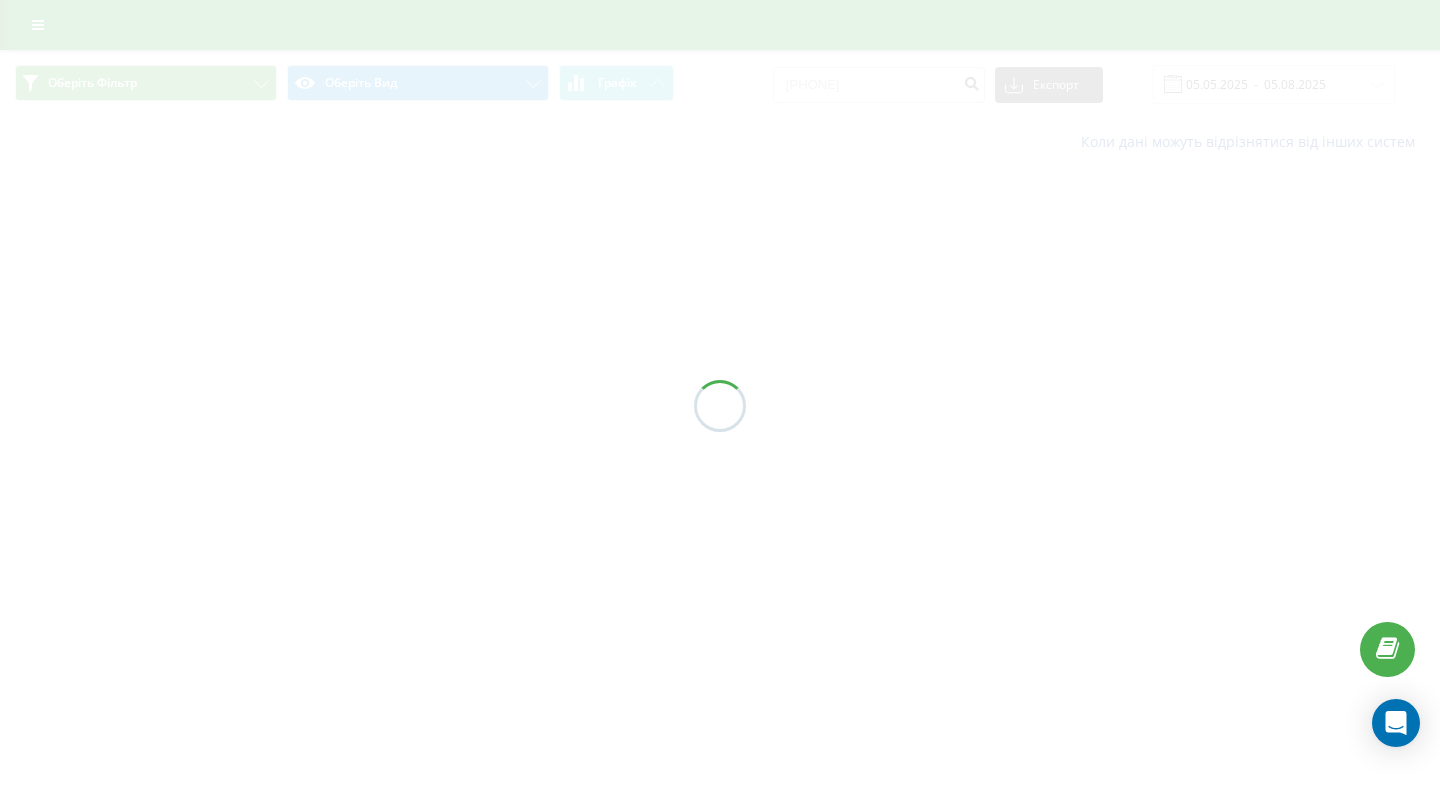 scroll, scrollTop: 0, scrollLeft: 0, axis: both 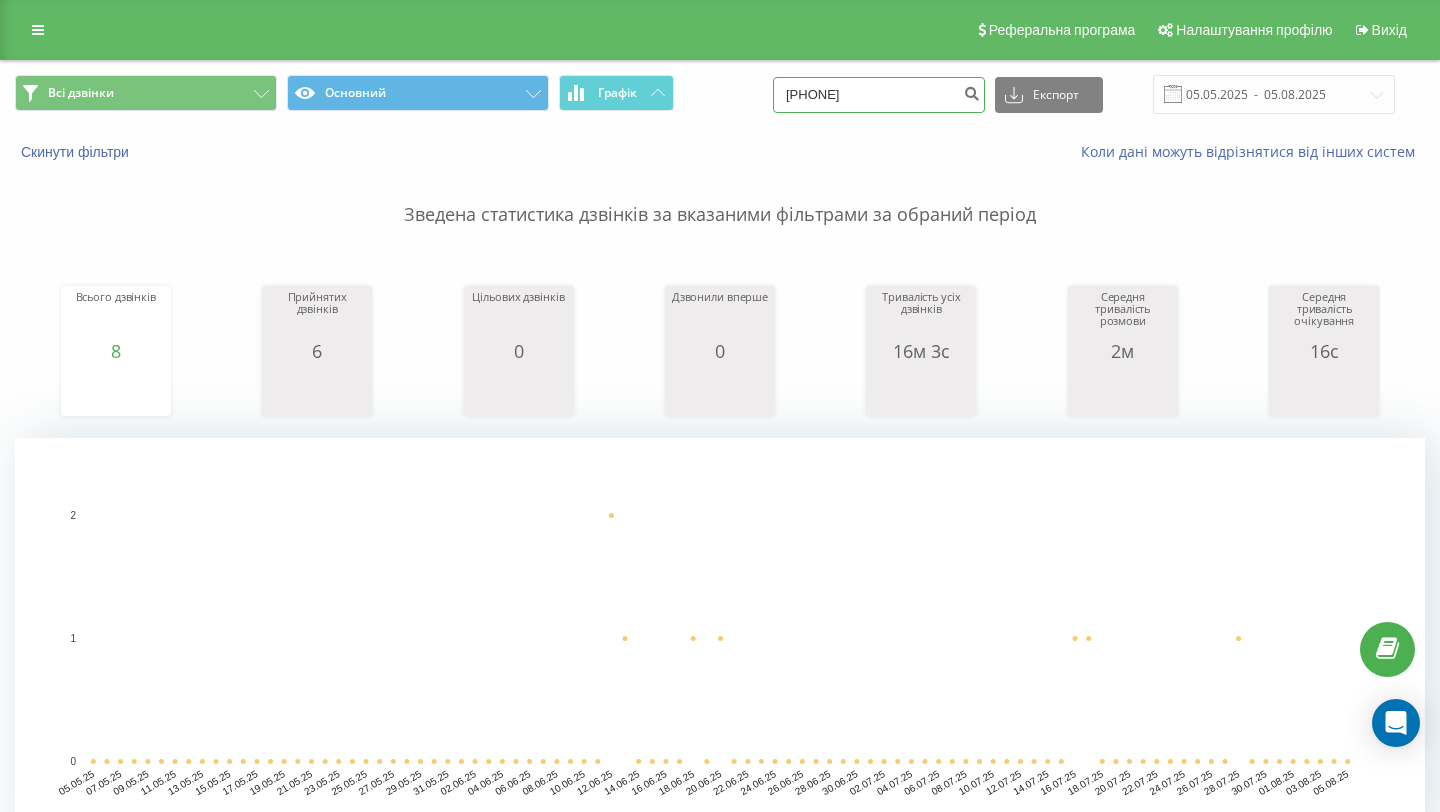 click on "[PHONE]" at bounding box center (879, 95) 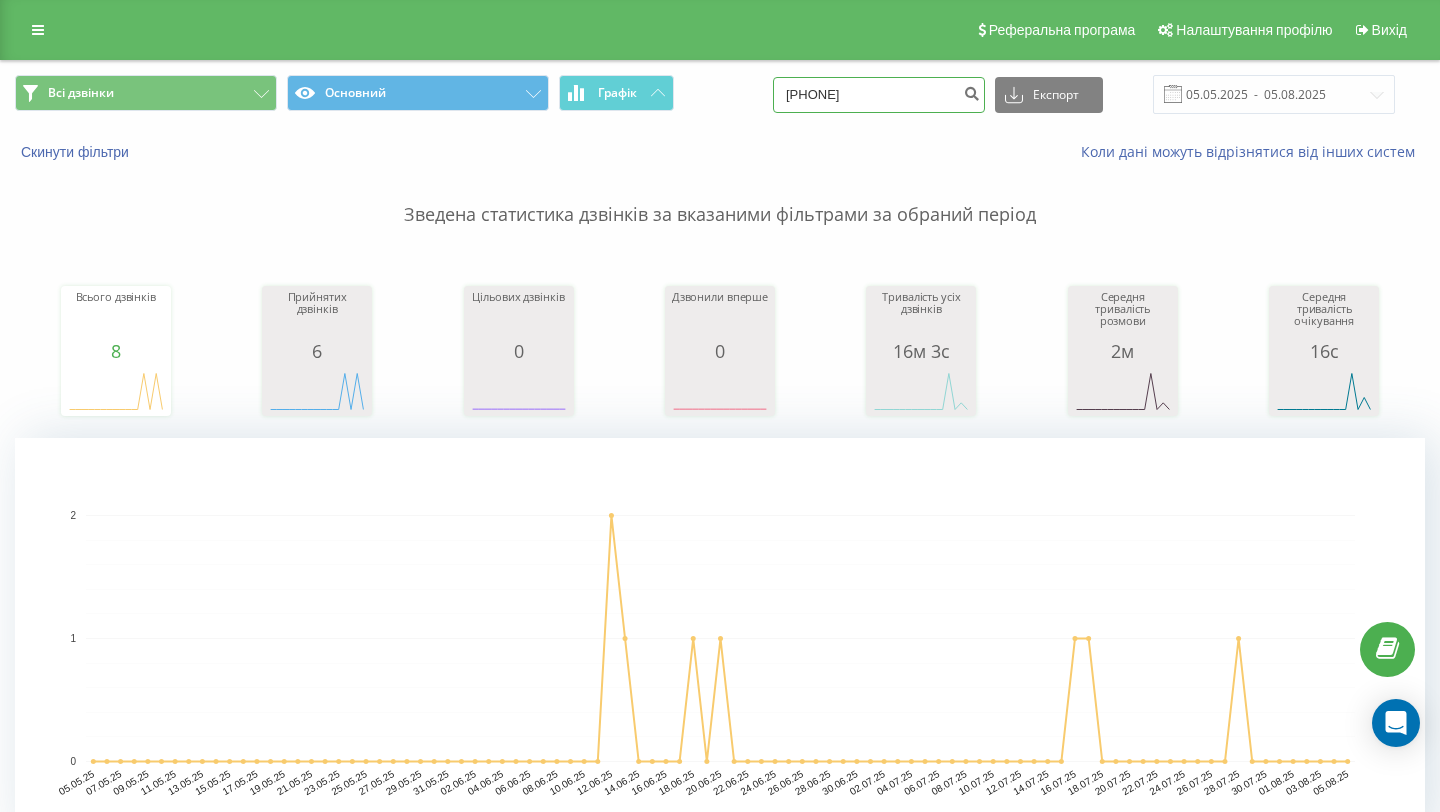 click on "[PHONE]" at bounding box center (879, 95) 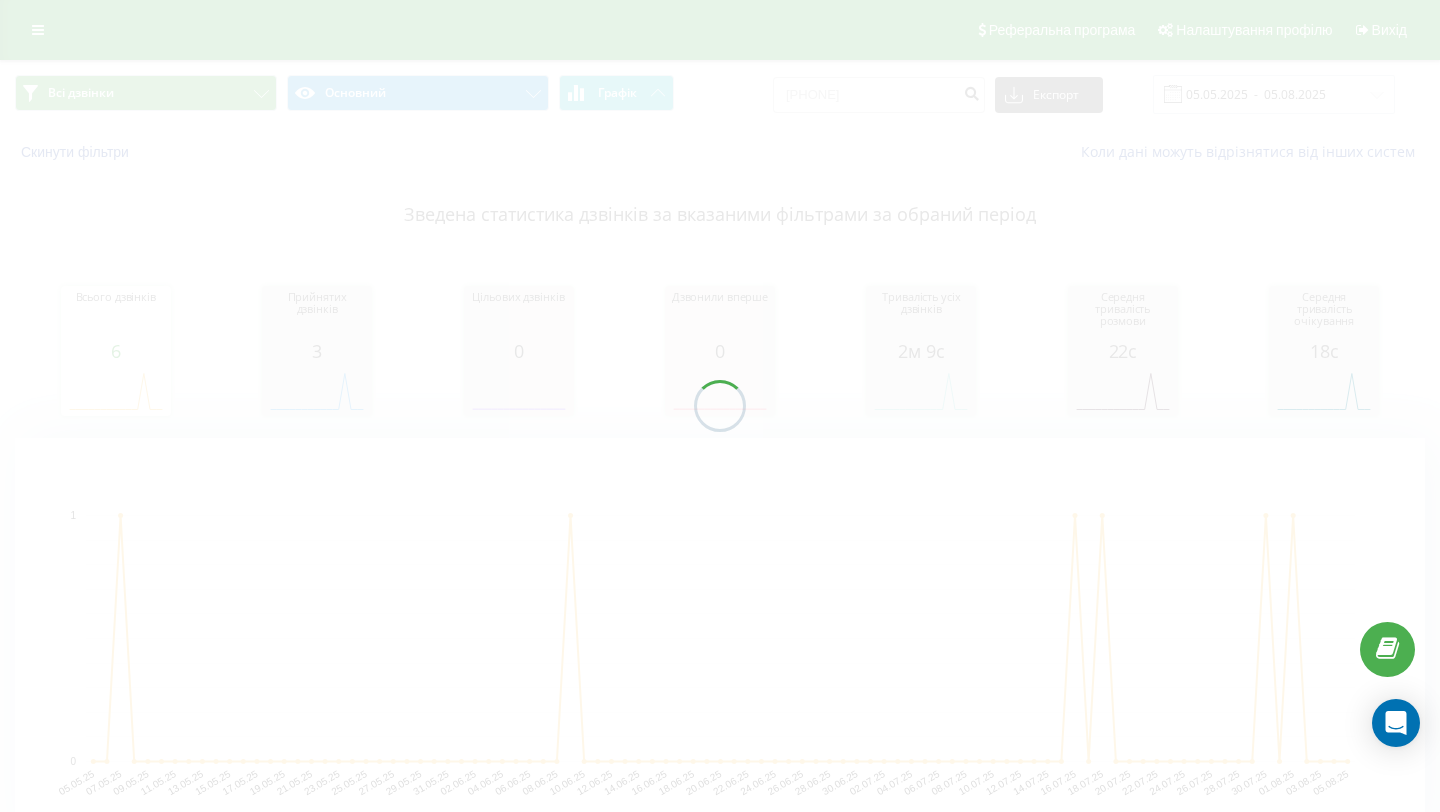 scroll, scrollTop: 0, scrollLeft: 0, axis: both 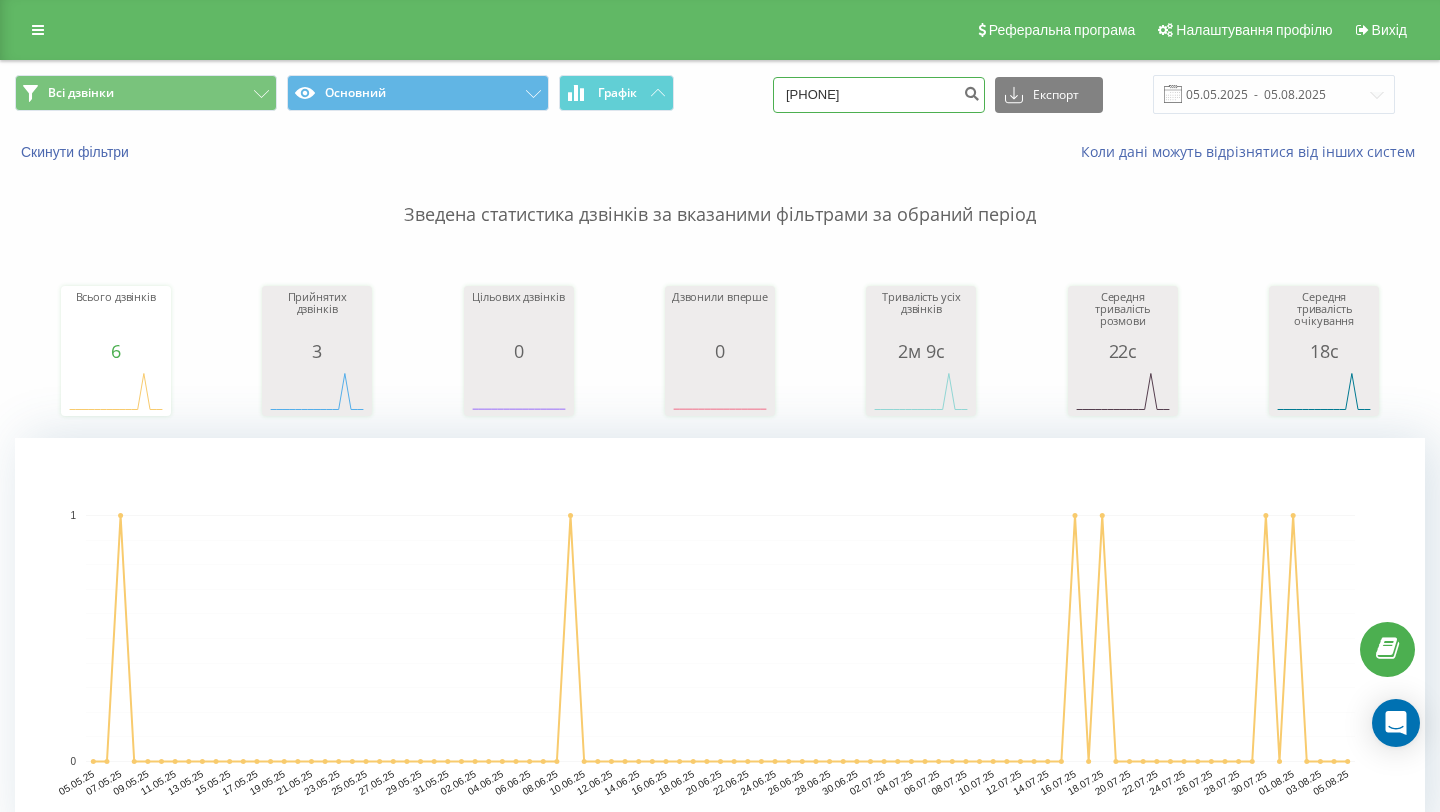 paste on "+38 097 699 72 11" 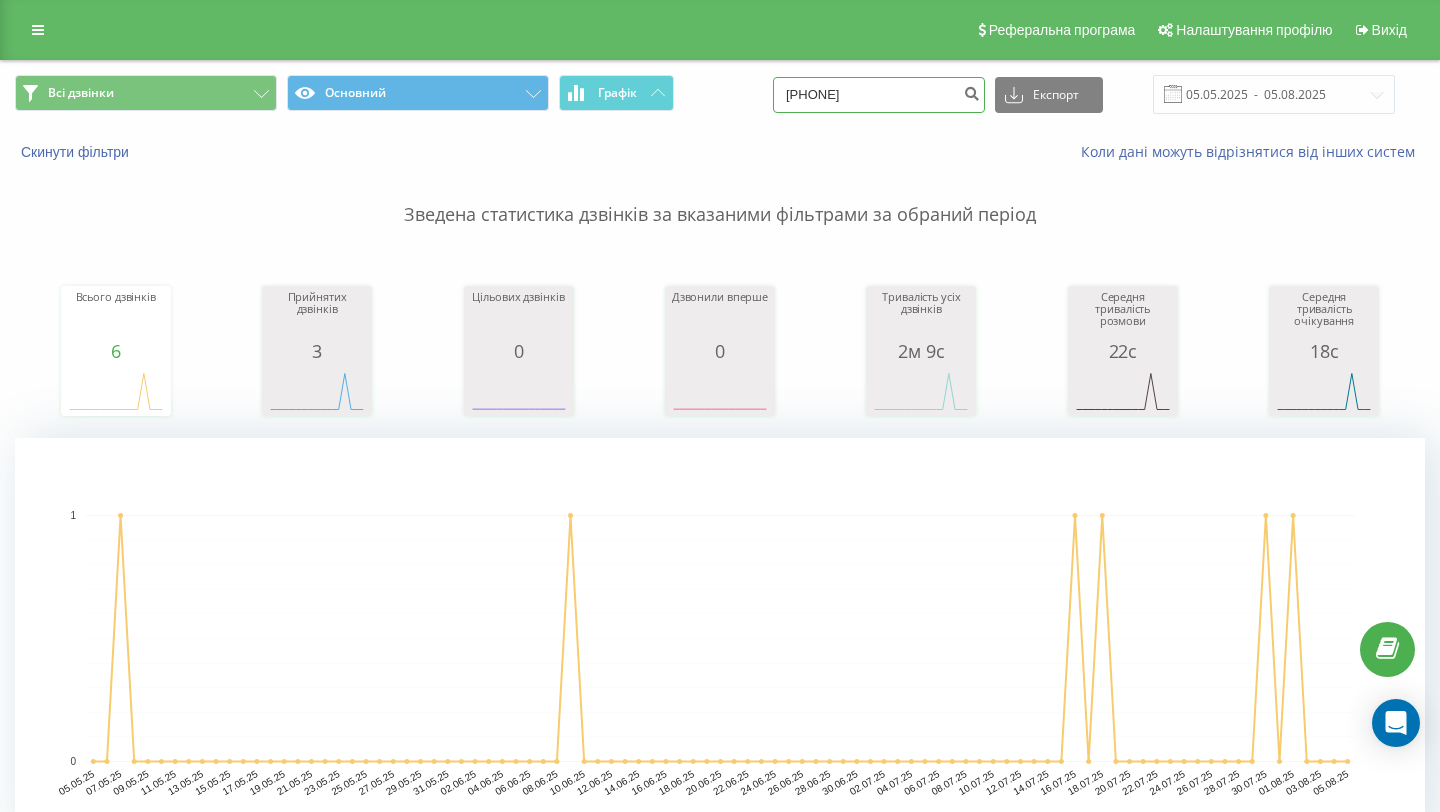 drag, startPoint x: 859, startPoint y: 94, endPoint x: 791, endPoint y: 94, distance: 68 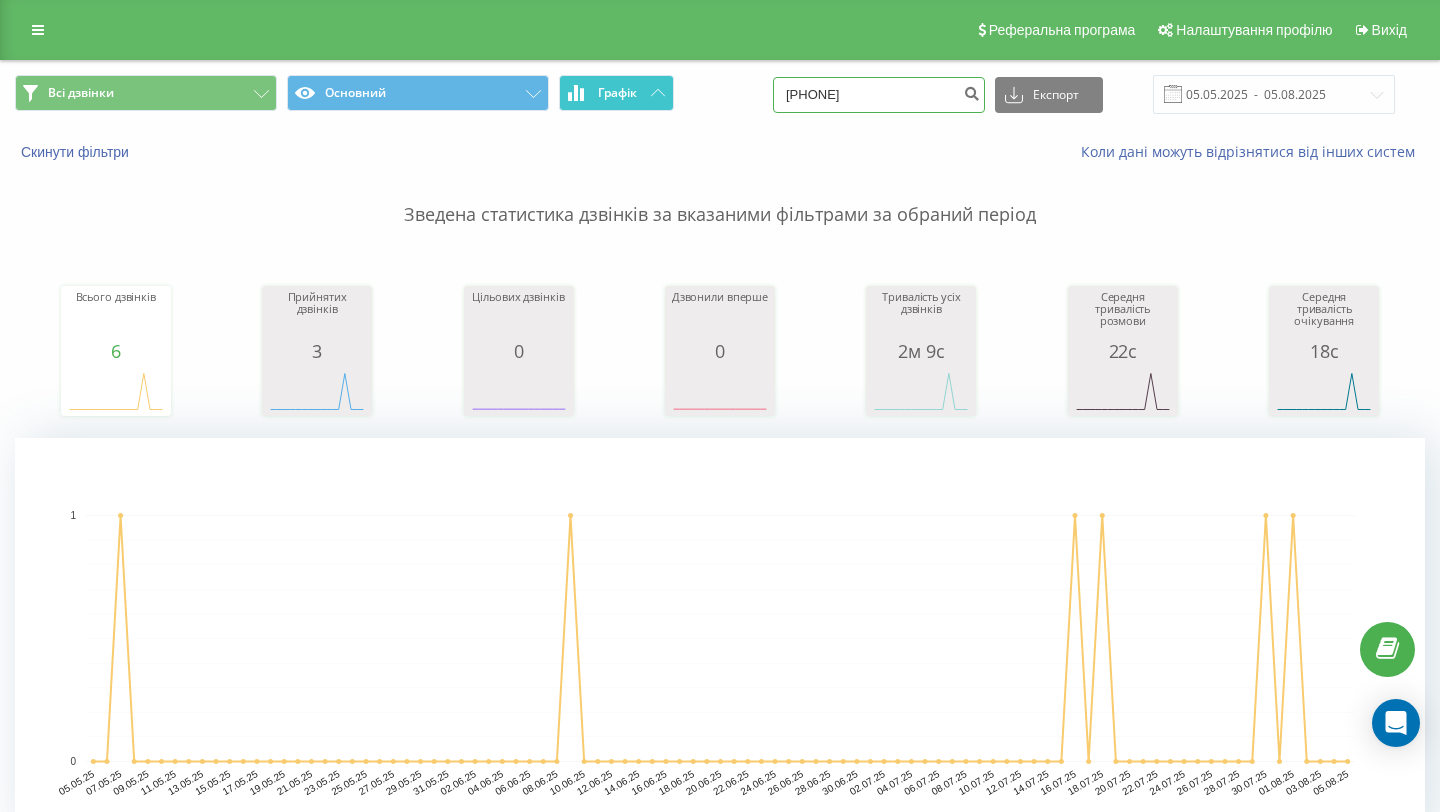 type on "097 699 72 11" 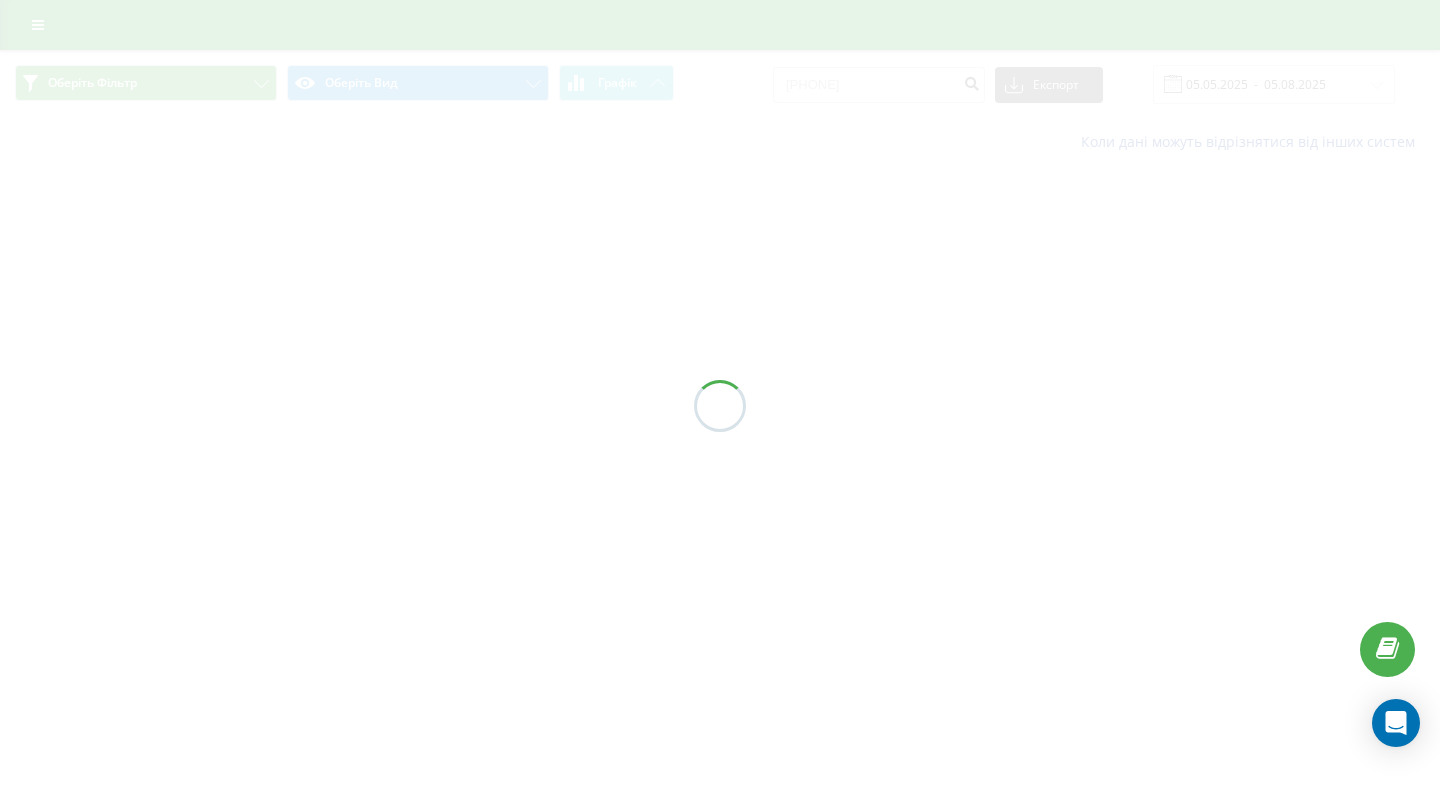 scroll, scrollTop: 0, scrollLeft: 0, axis: both 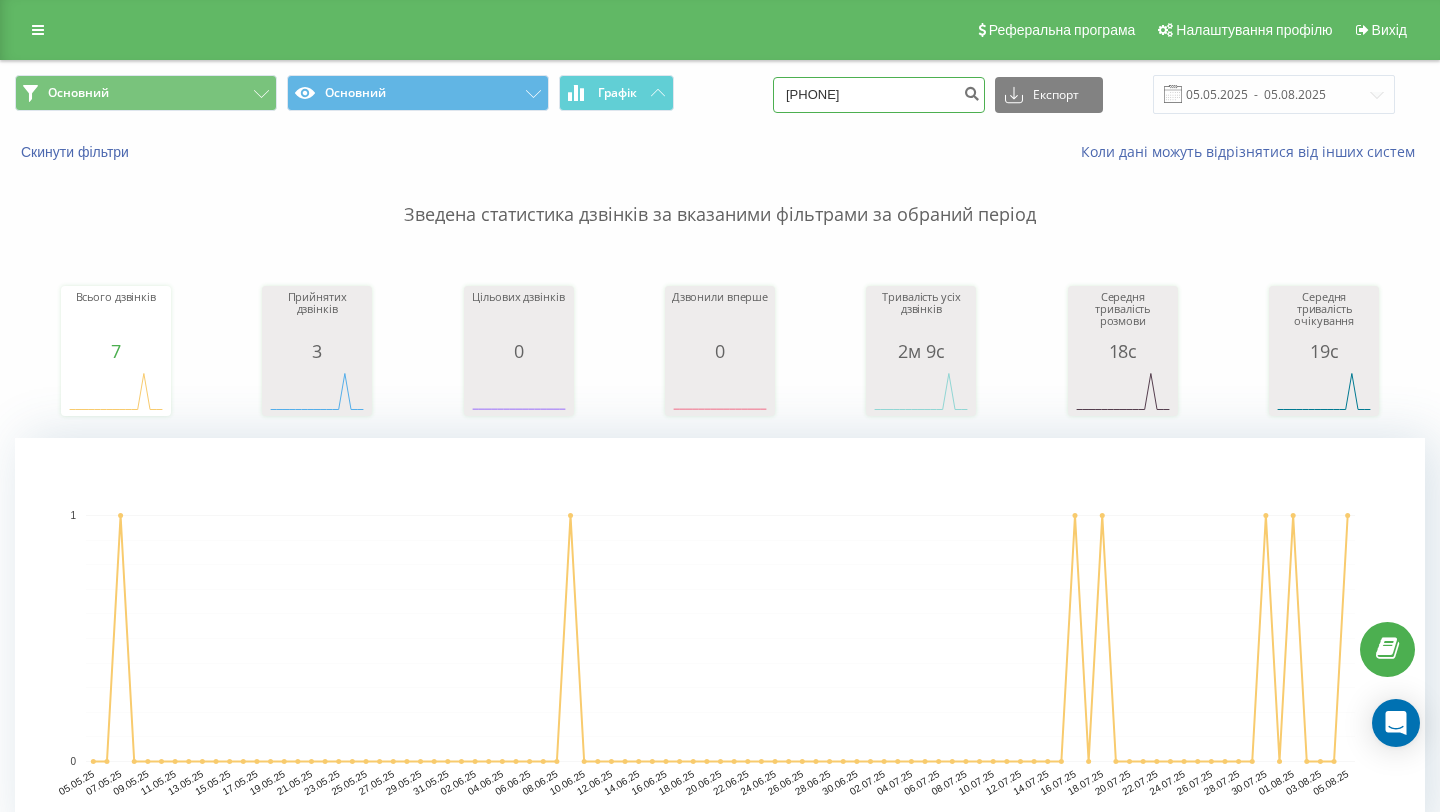 click on "[PHONE]" at bounding box center (879, 95) 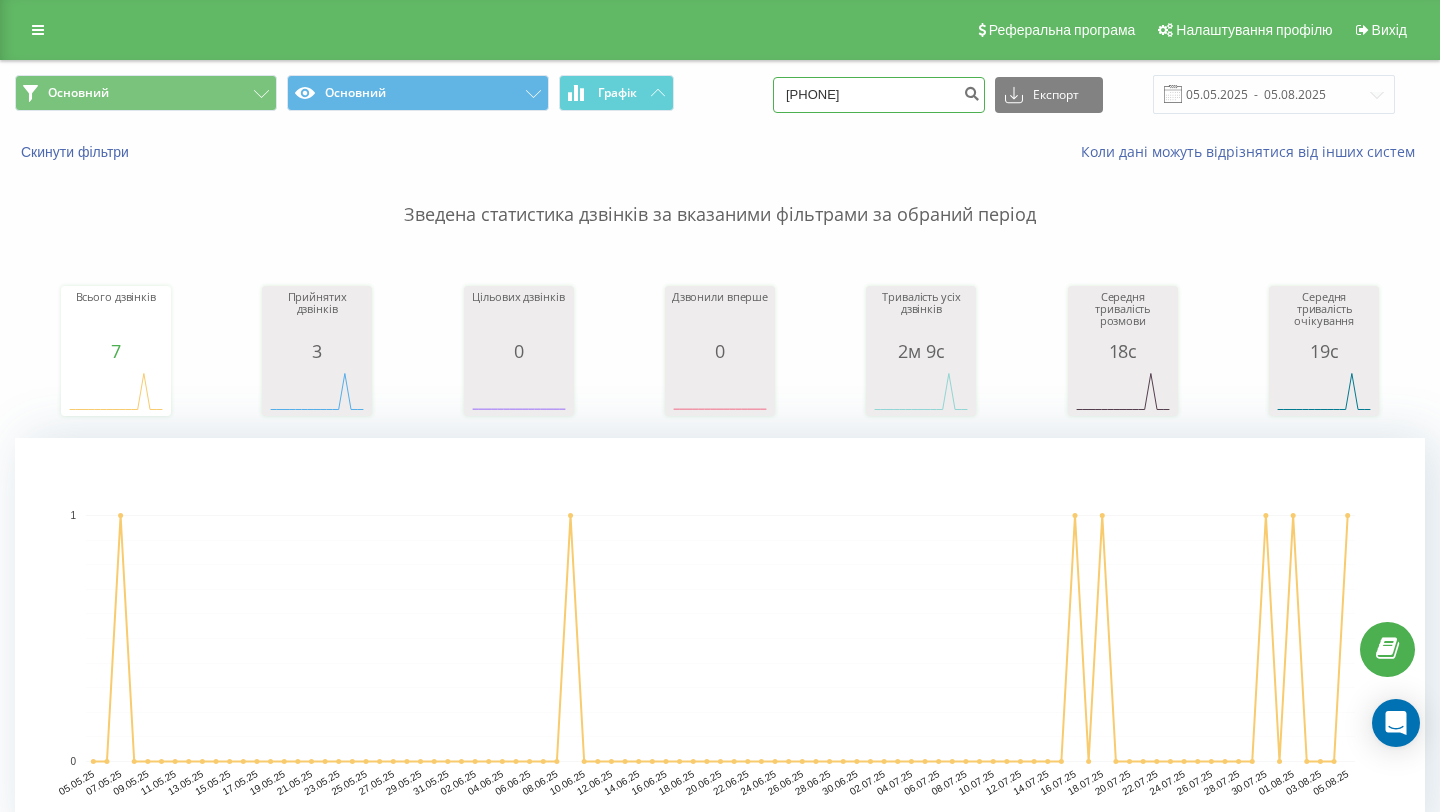 type on "[PHONE]" 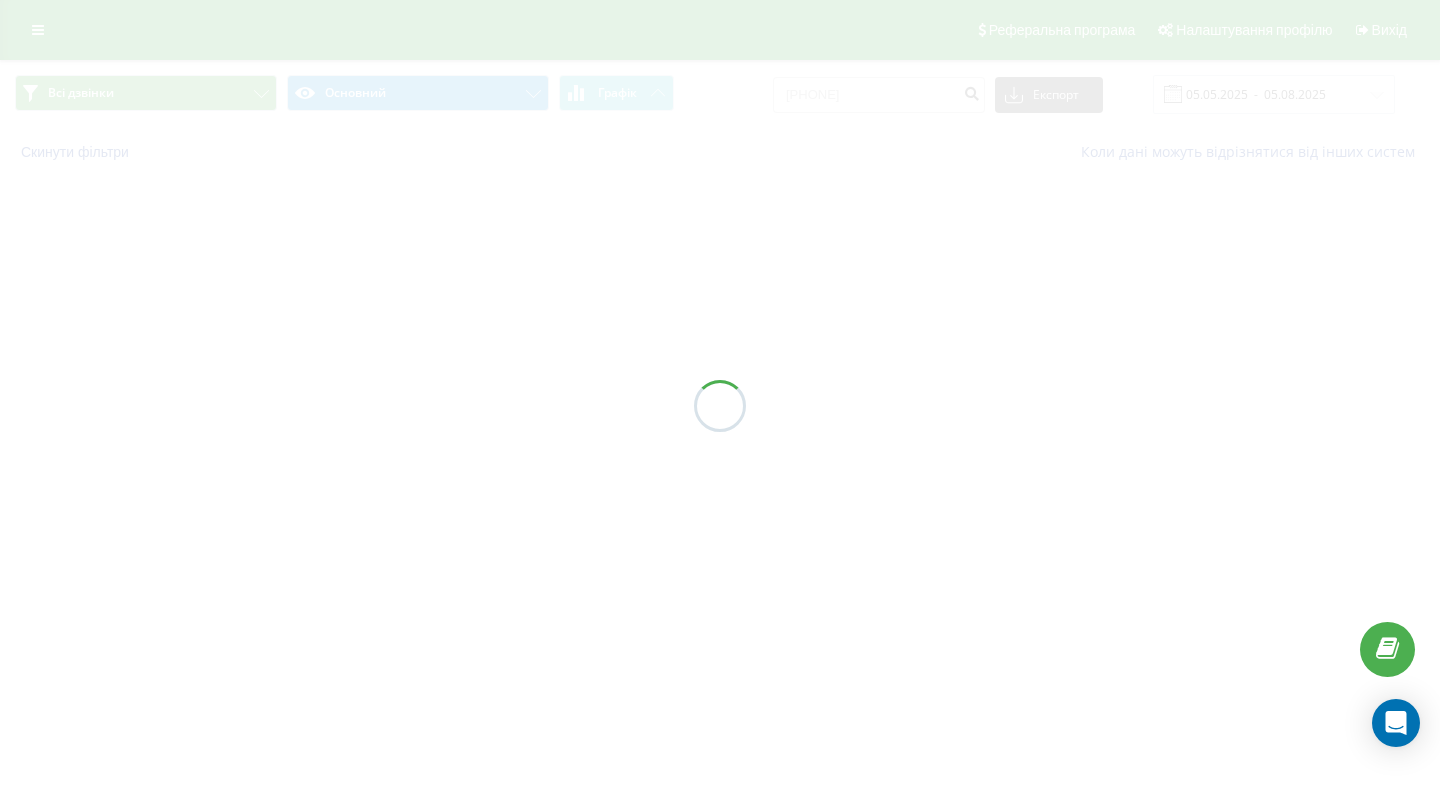 scroll, scrollTop: 0, scrollLeft: 0, axis: both 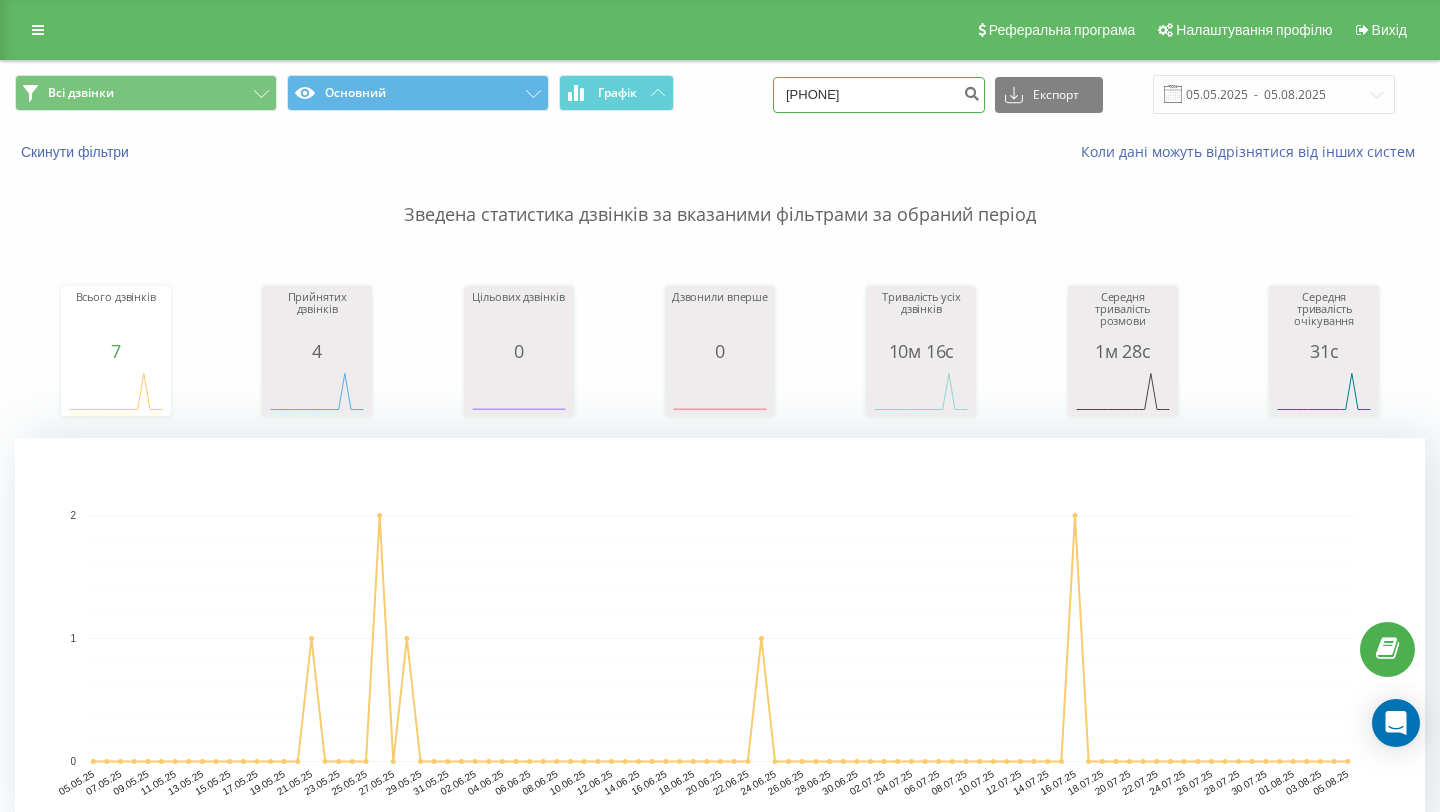click on "0976997211" at bounding box center (879, 95) 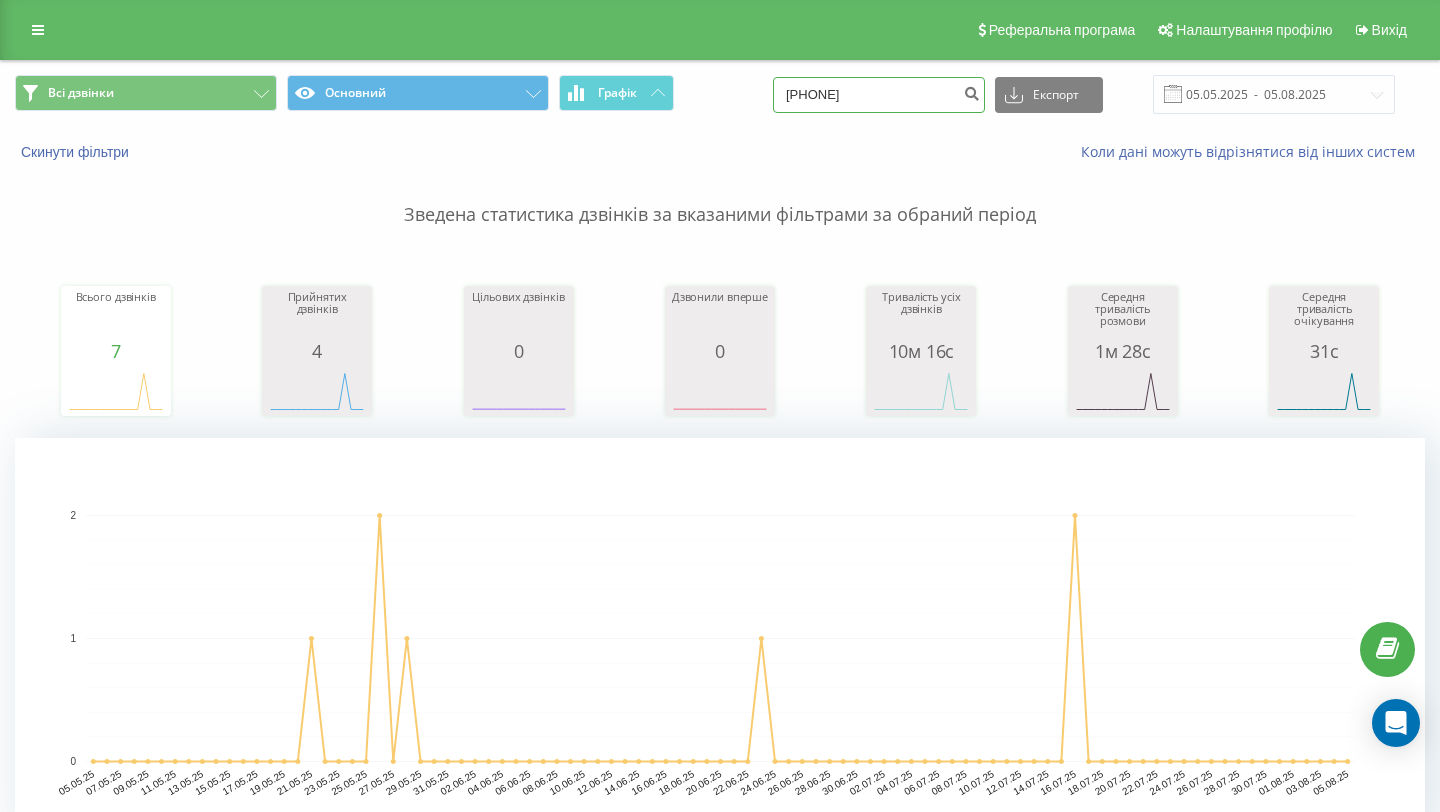 type on "097 813 23 39" 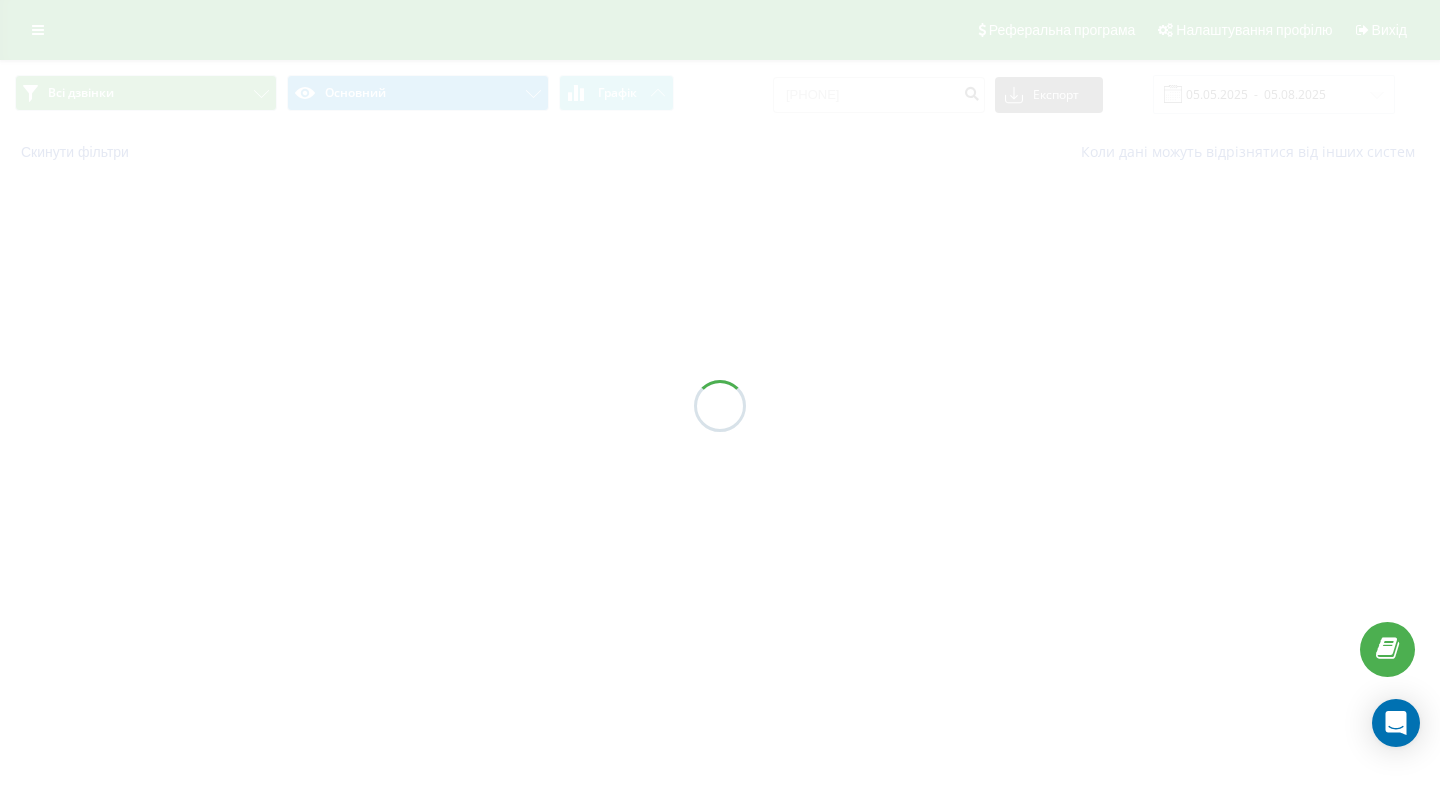 scroll, scrollTop: 0, scrollLeft: 0, axis: both 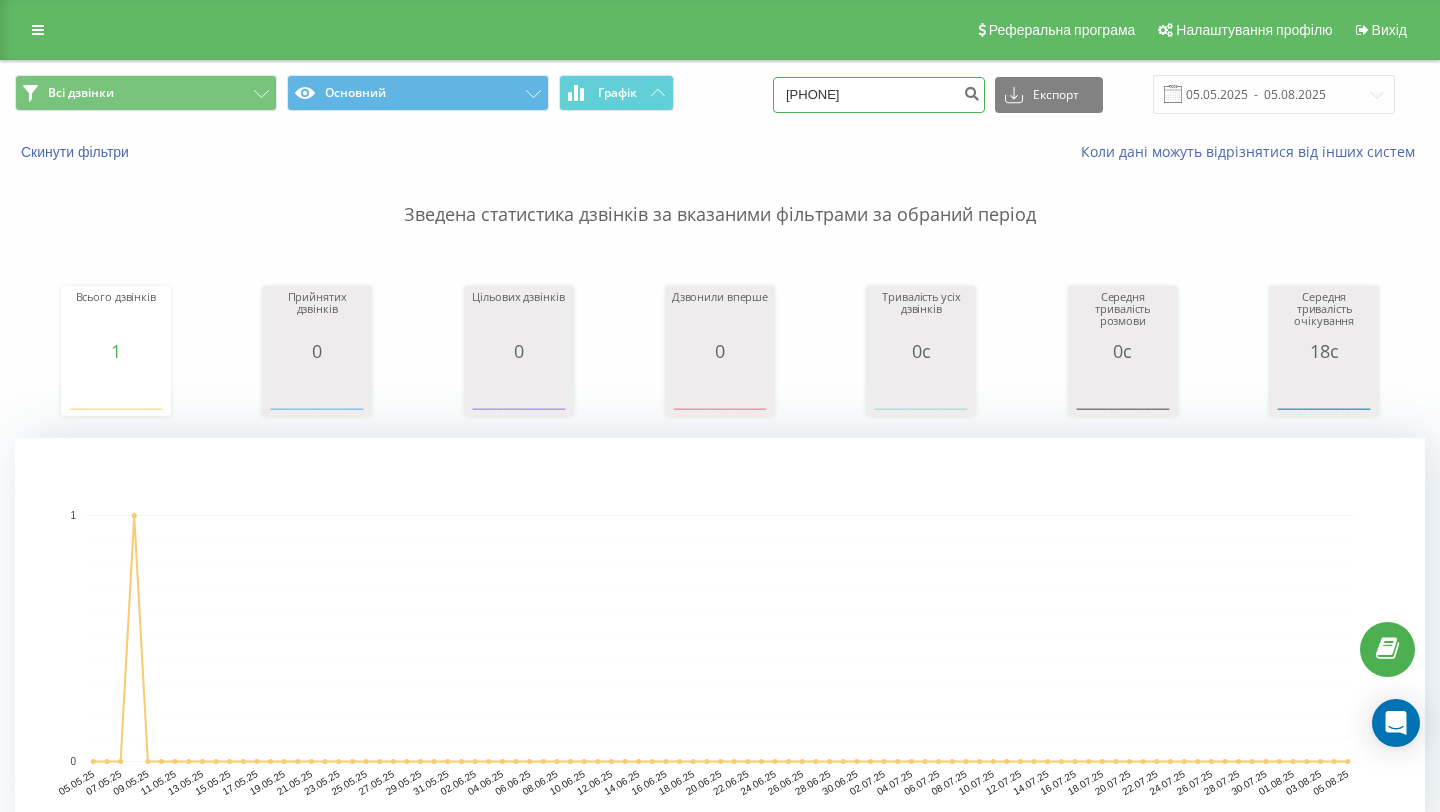 click on "0978132339" at bounding box center (879, 95) 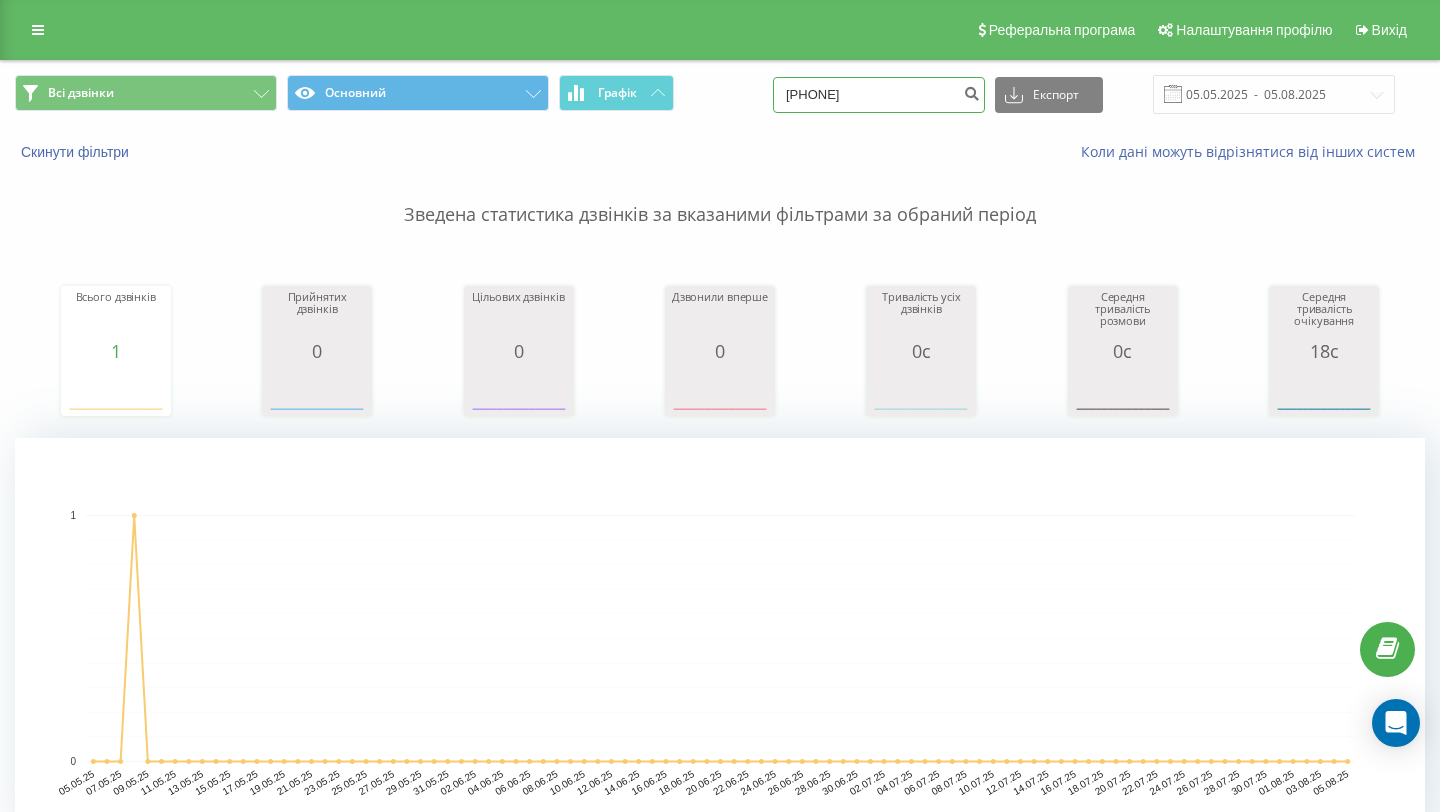drag, startPoint x: 859, startPoint y: 89, endPoint x: 774, endPoint y: 89, distance: 85 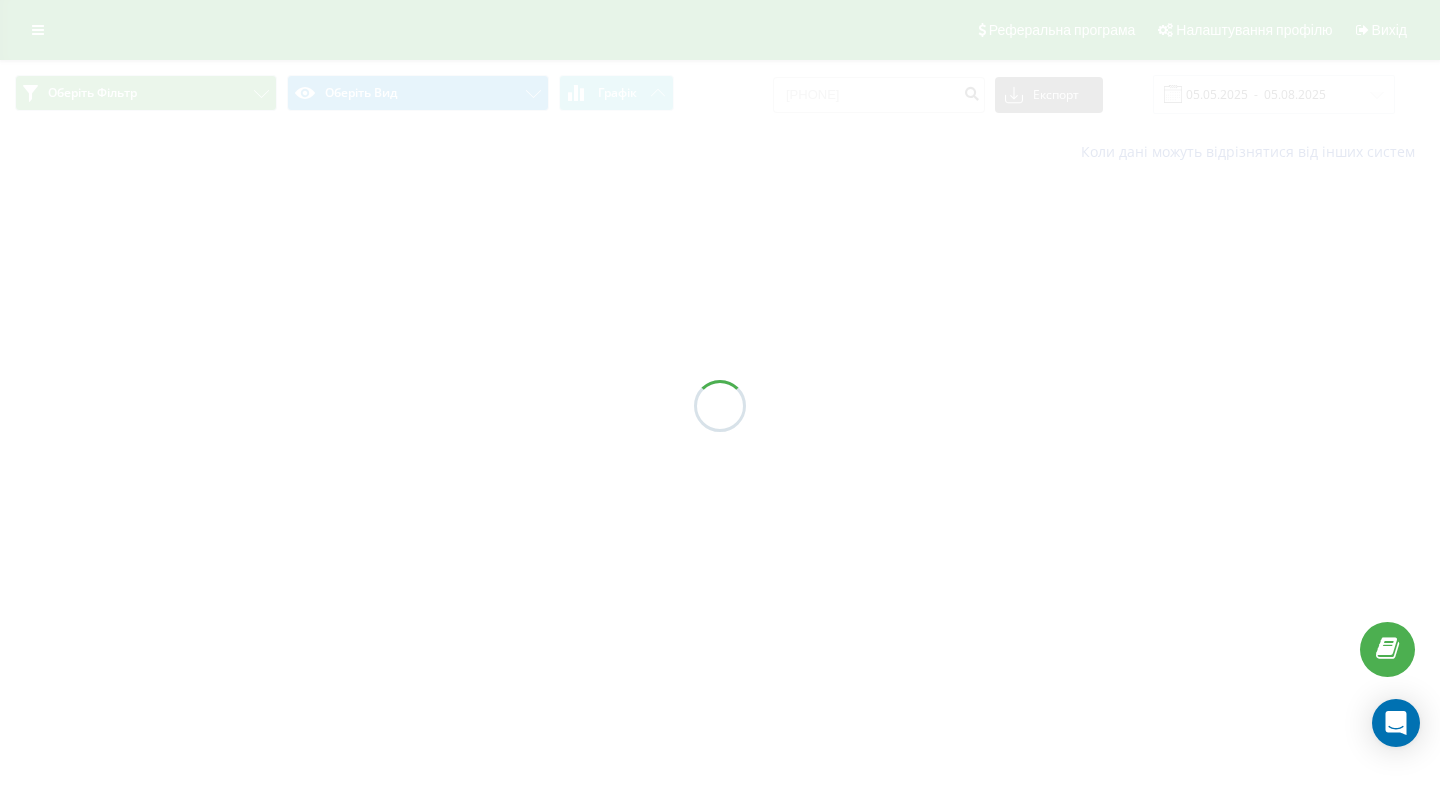 scroll, scrollTop: 0, scrollLeft: 0, axis: both 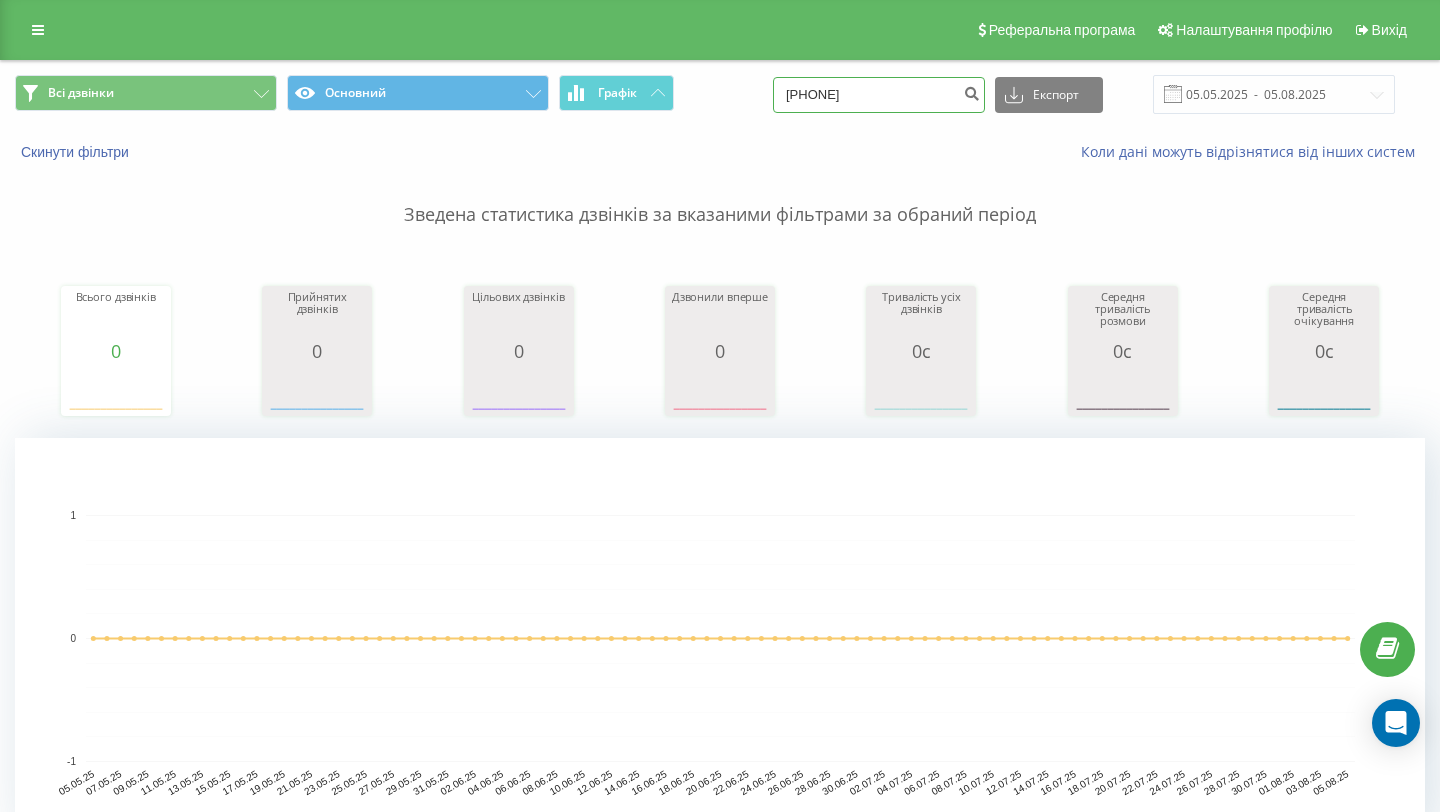 click on "[PHONE]" at bounding box center (879, 95) 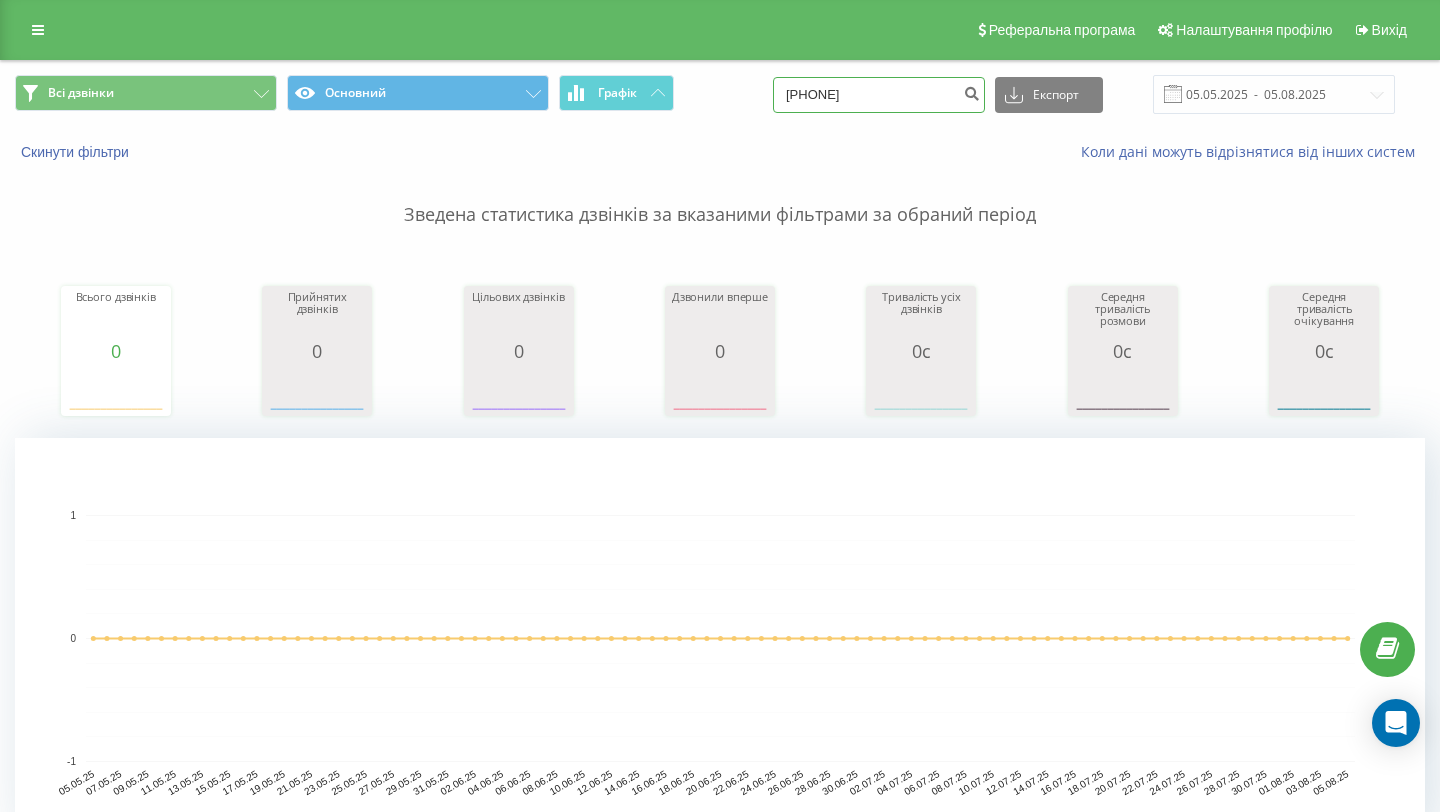 type on "[PHONE]" 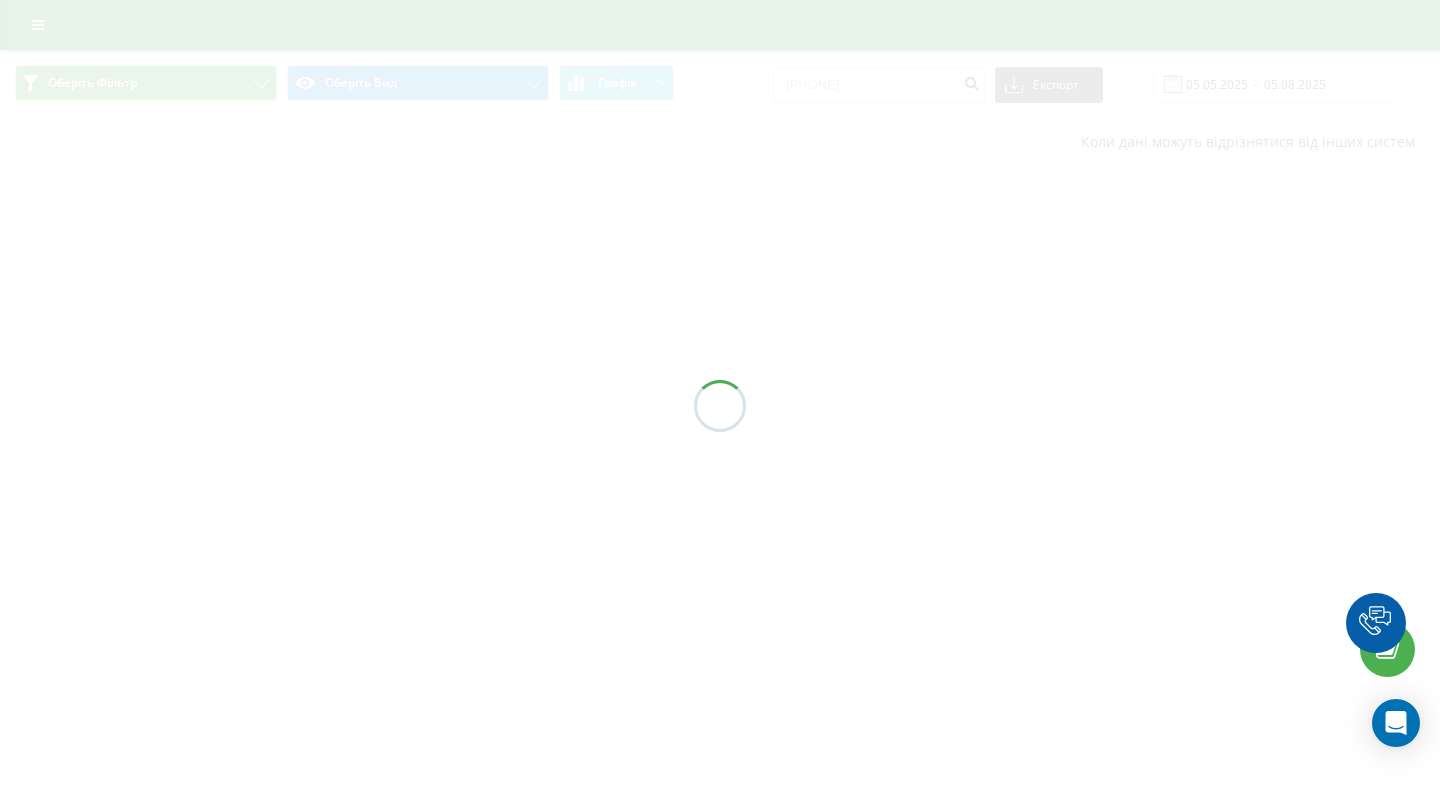 scroll, scrollTop: 0, scrollLeft: 0, axis: both 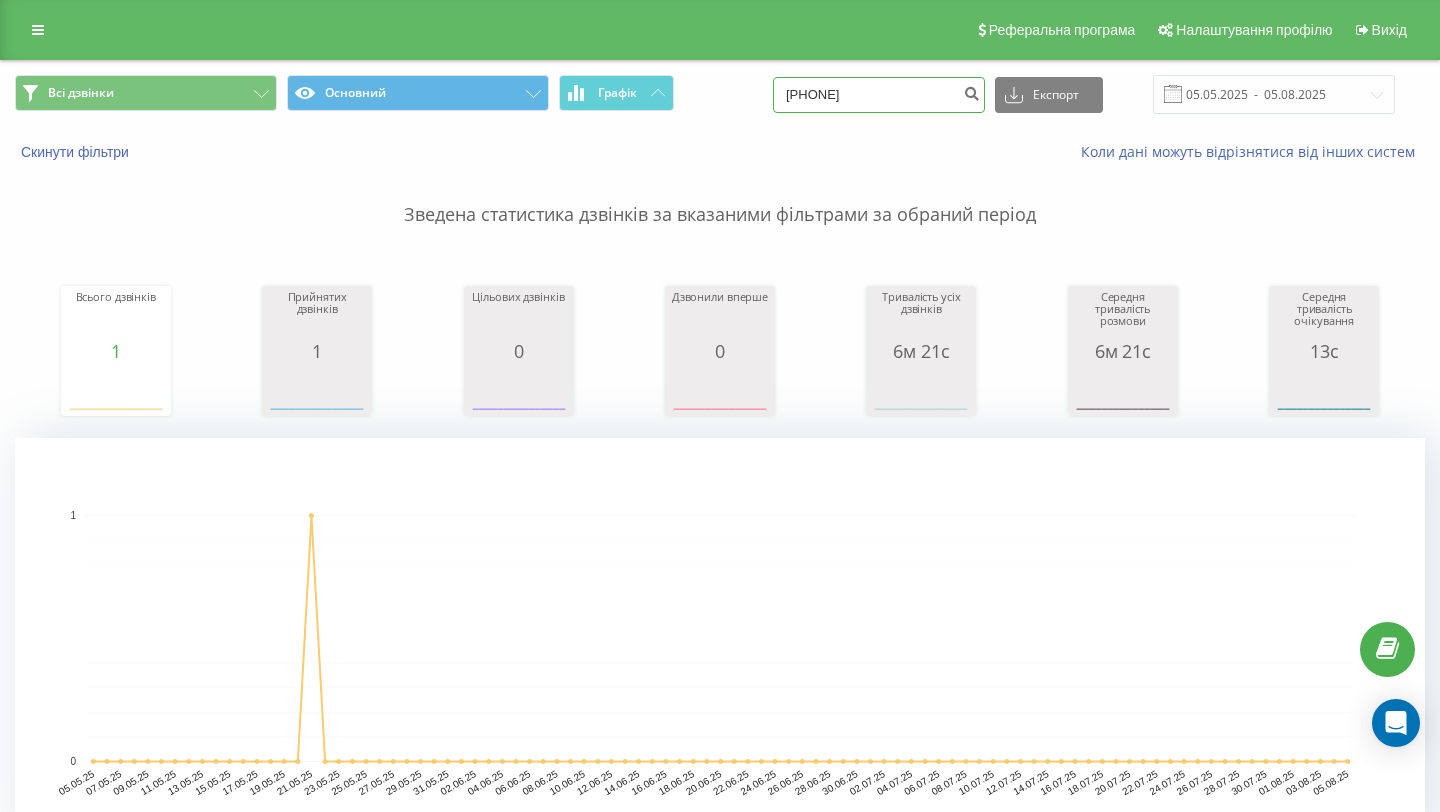 click on "0975466806" at bounding box center [879, 95] 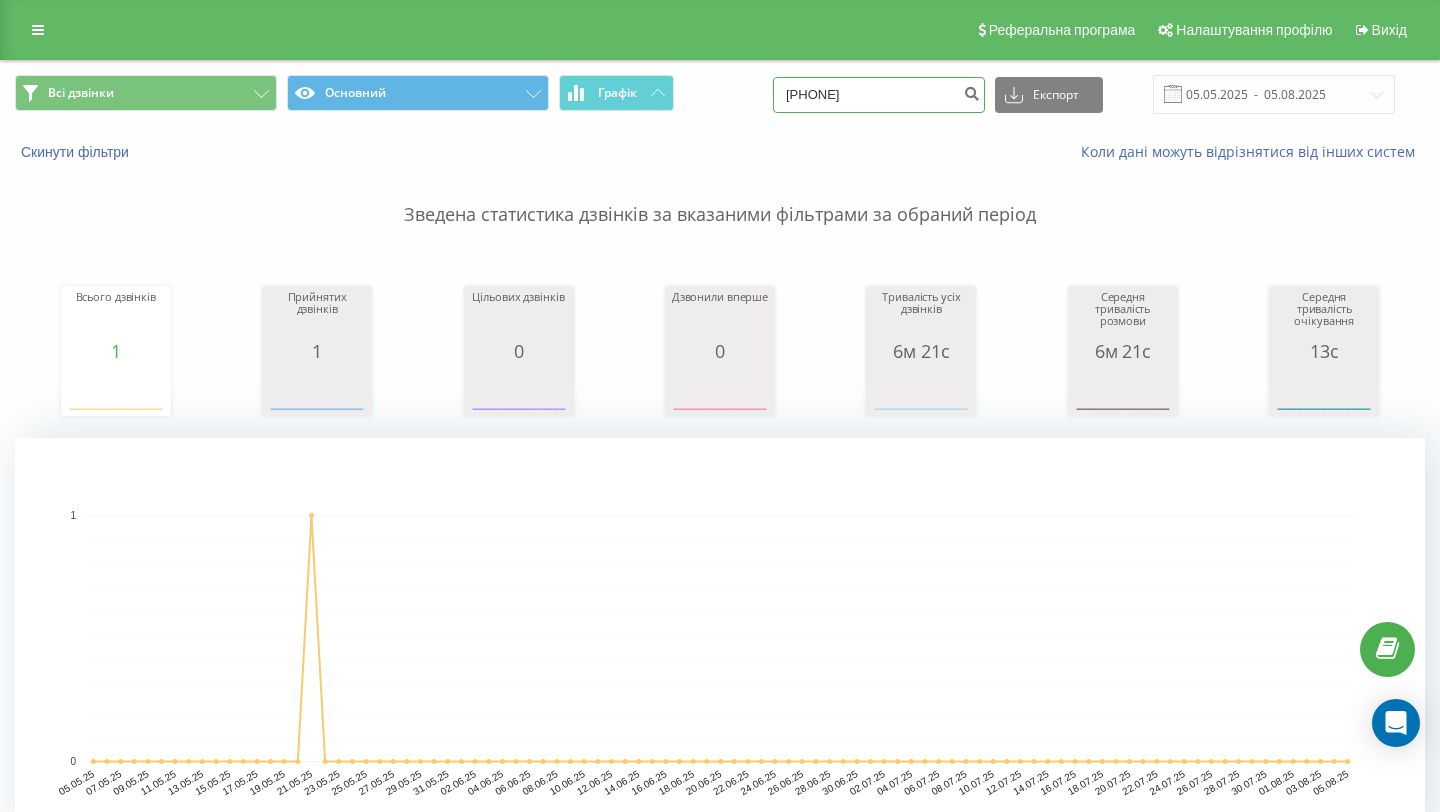 paste on "+38 067 479 82 59" 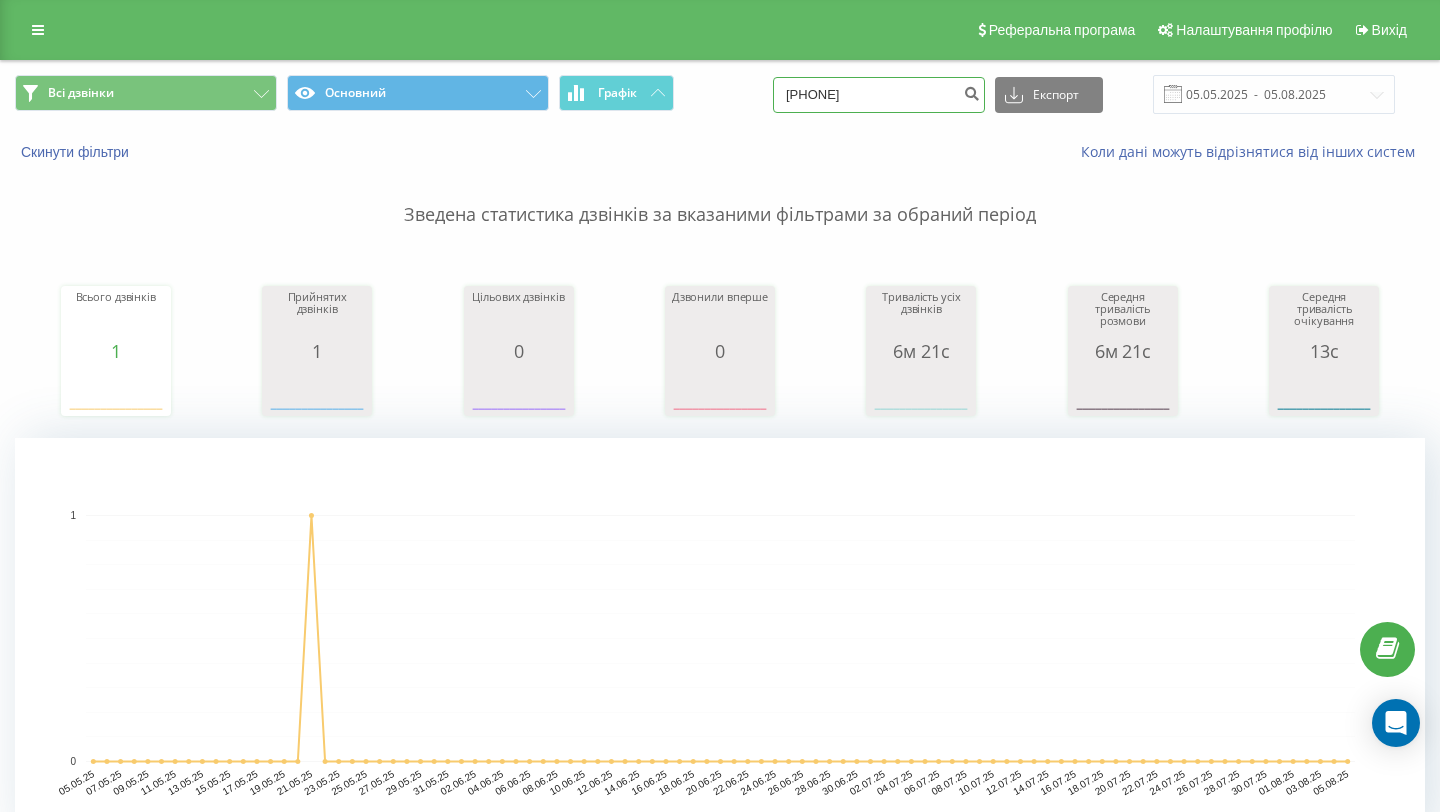 drag, startPoint x: 865, startPoint y: 92, endPoint x: 817, endPoint y: 92, distance: 48 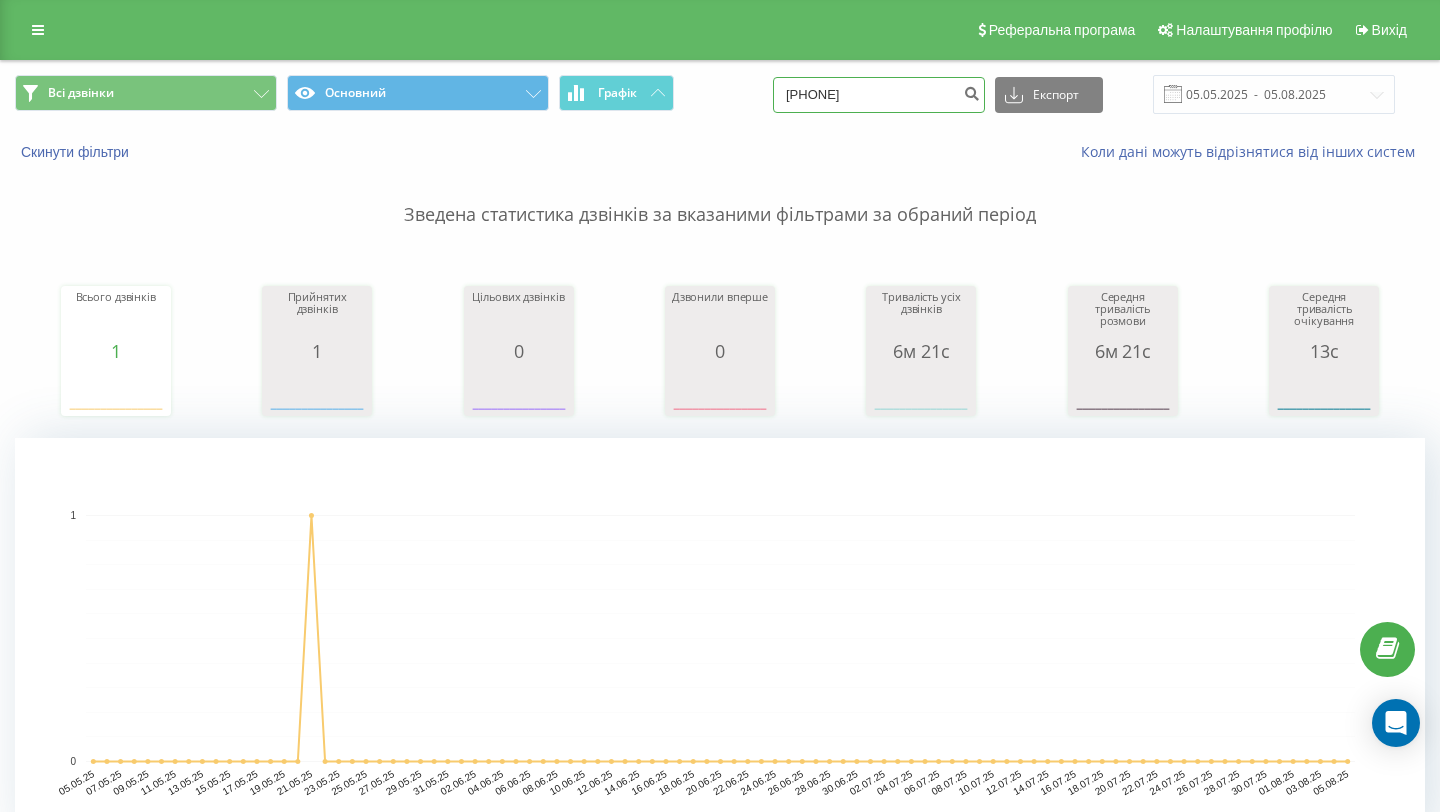 type on "067 479 82 59" 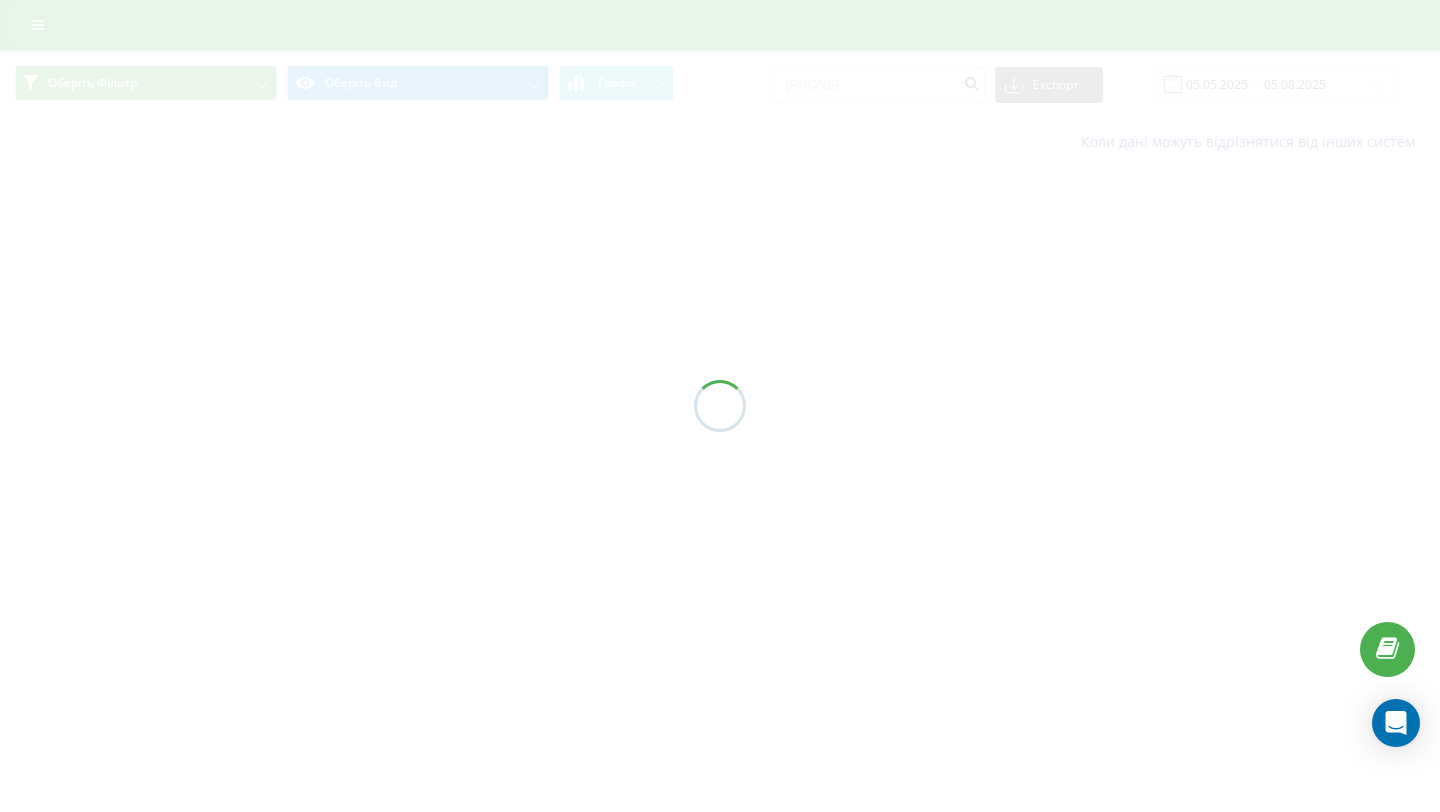 scroll, scrollTop: 0, scrollLeft: 0, axis: both 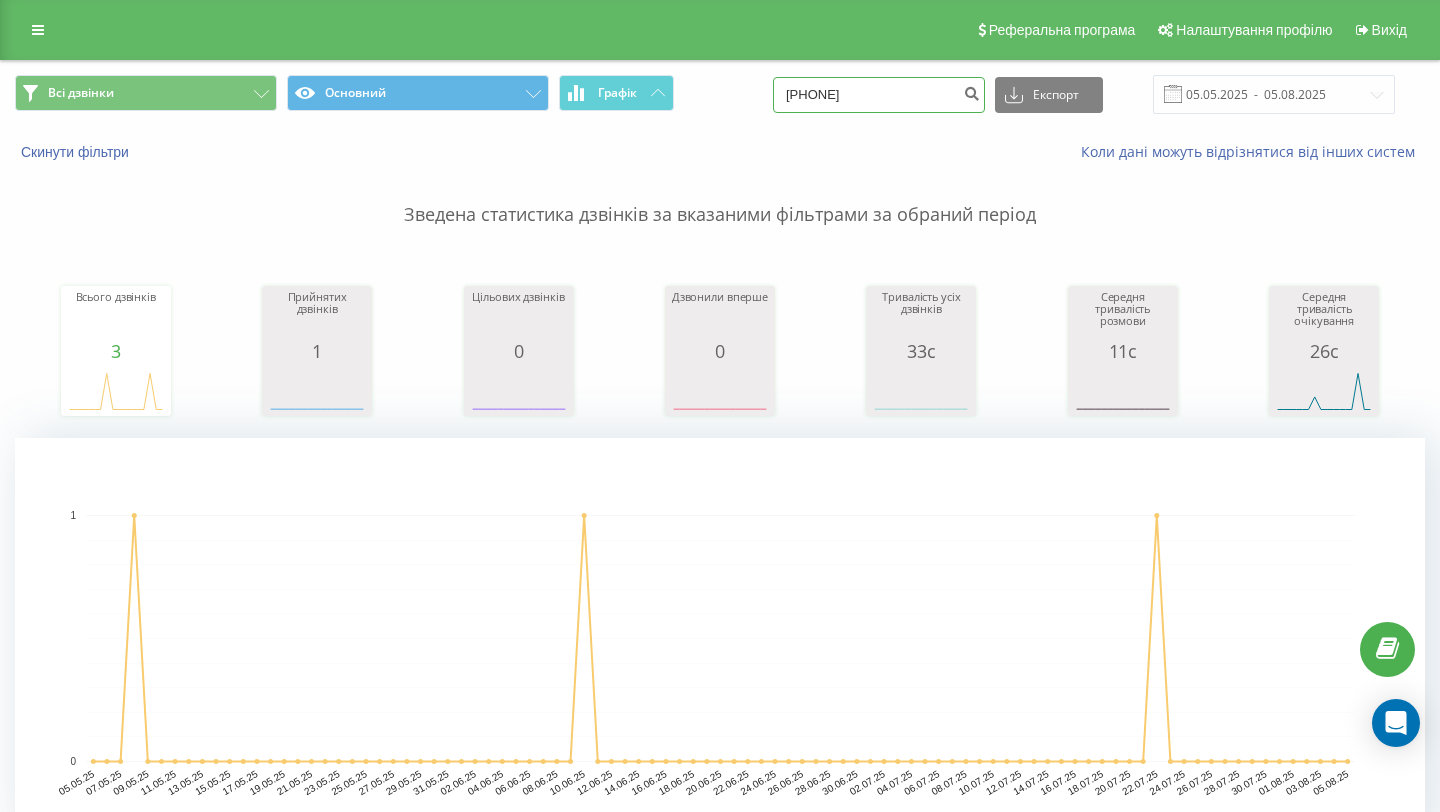 click on "0674798259" at bounding box center [879, 95] 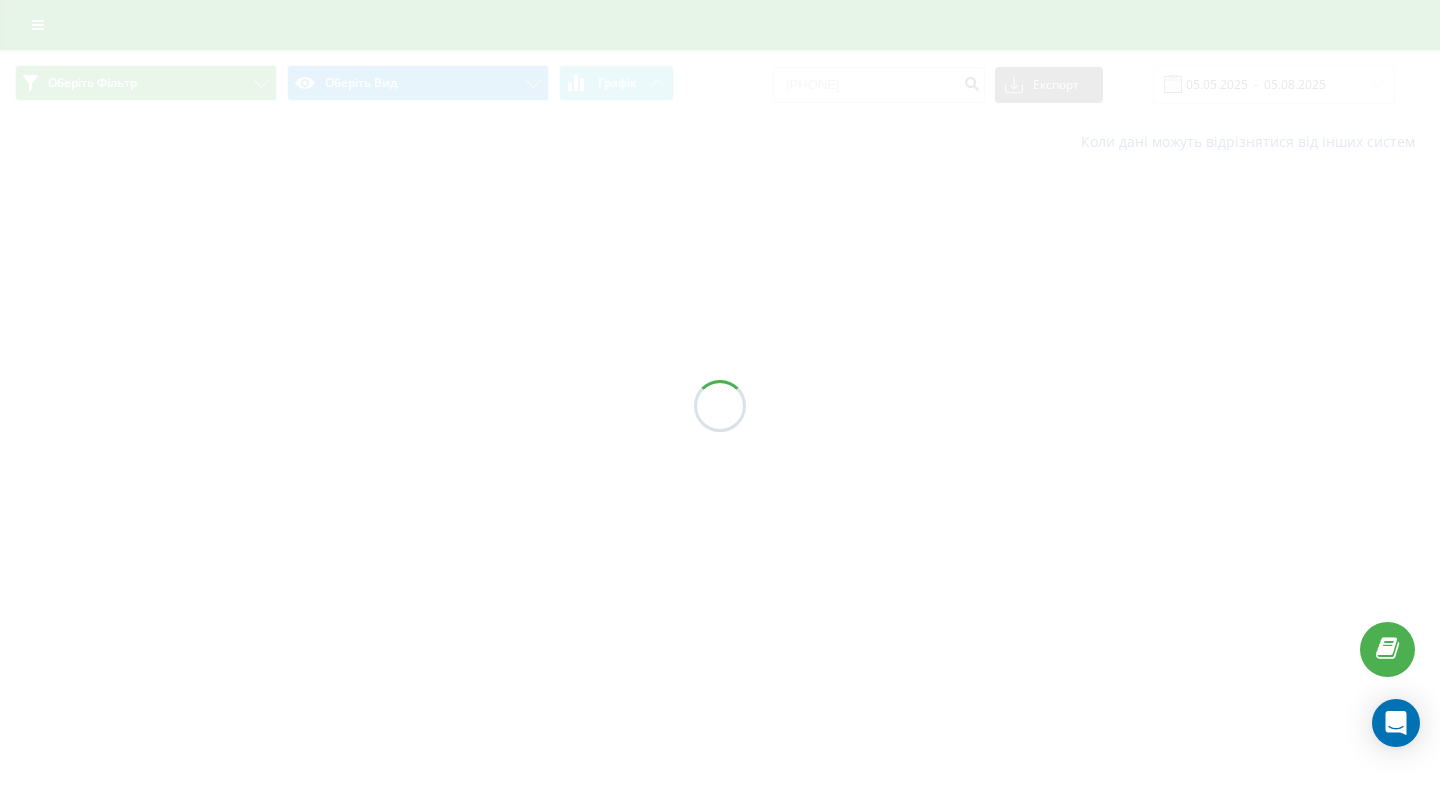 scroll, scrollTop: 0, scrollLeft: 0, axis: both 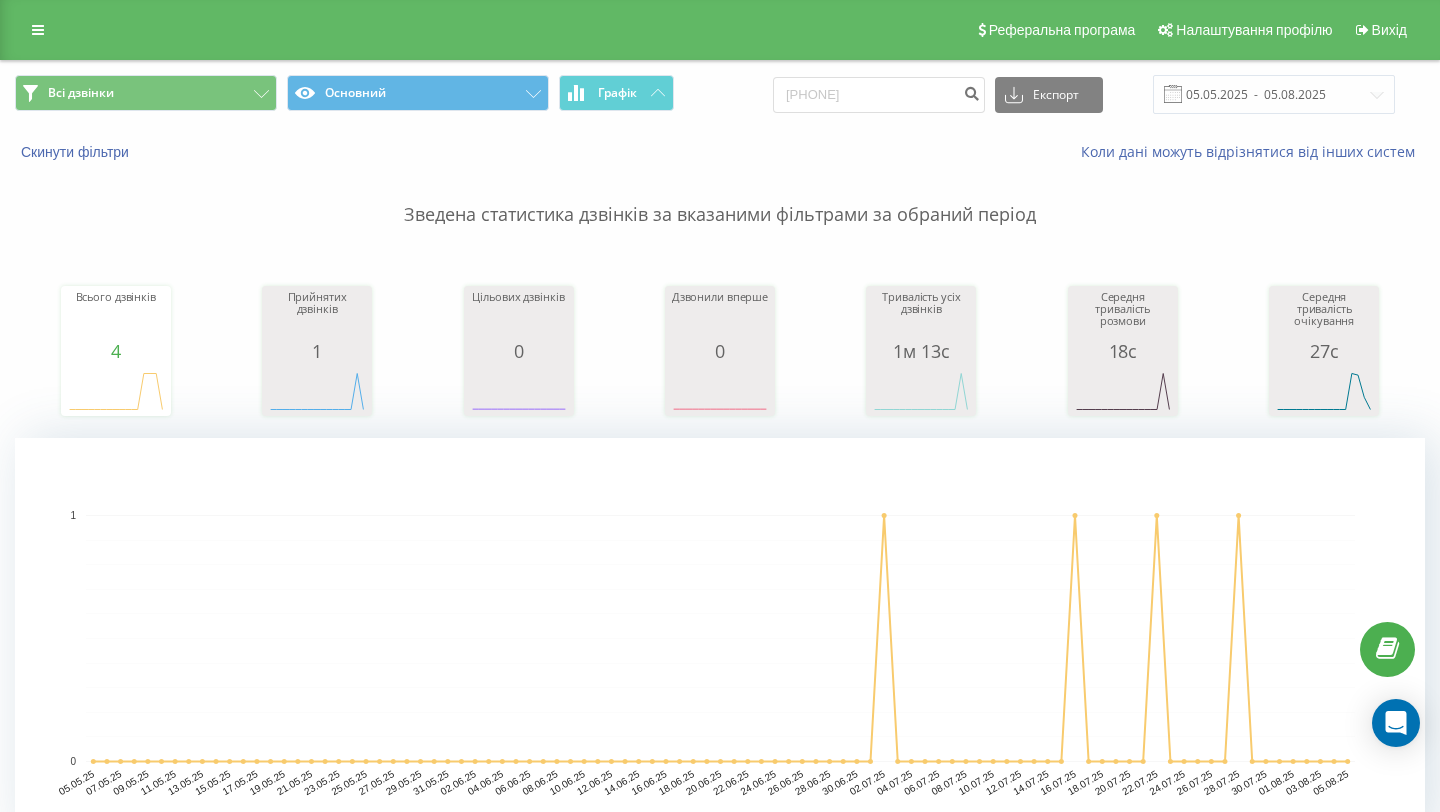 click on "Всі дзвінки Основний Графік 0990168594 Експорт .csv .xls .xlsx 05.05.2025  -  05.08.2025" at bounding box center [720, 94] 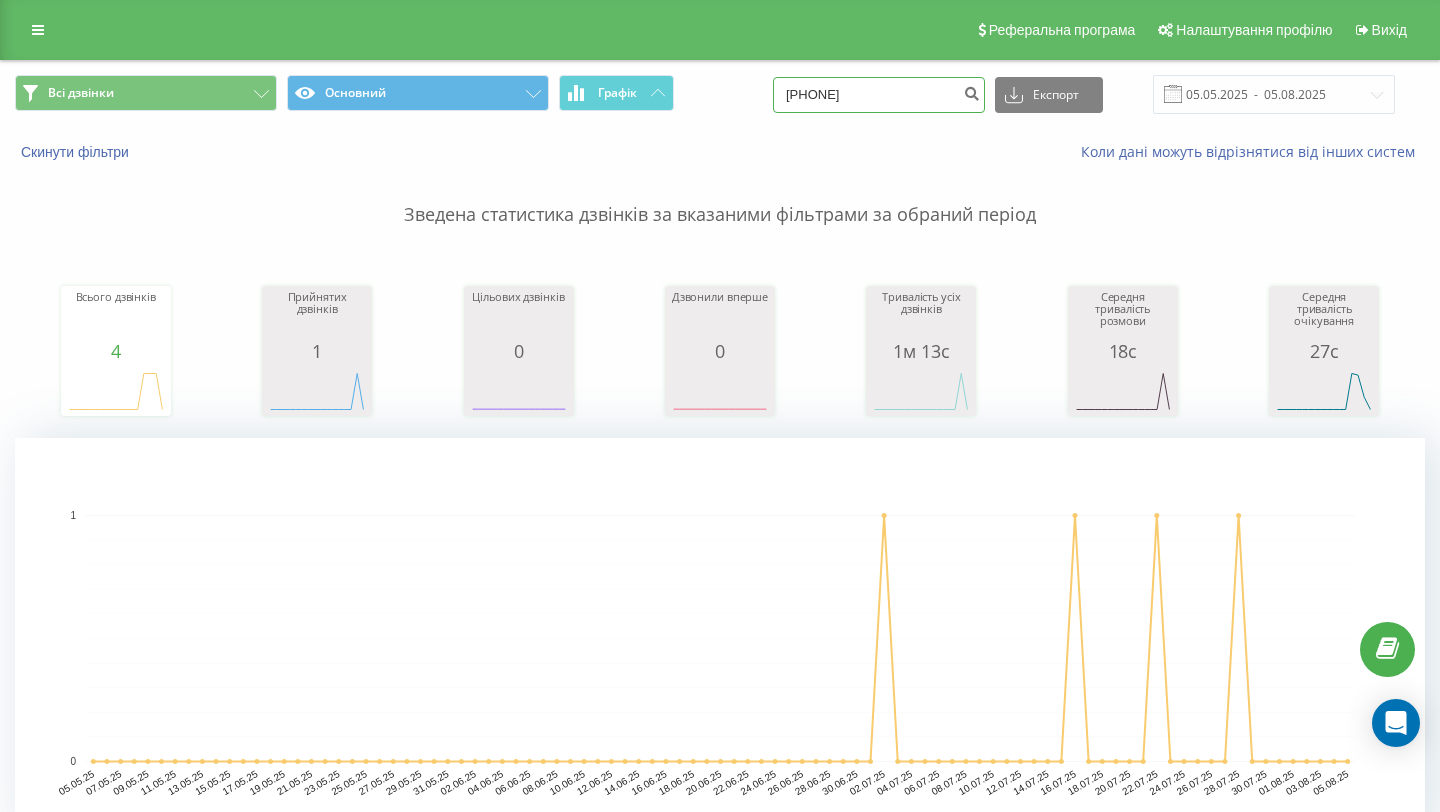 click on "[PHONE]" at bounding box center [879, 95] 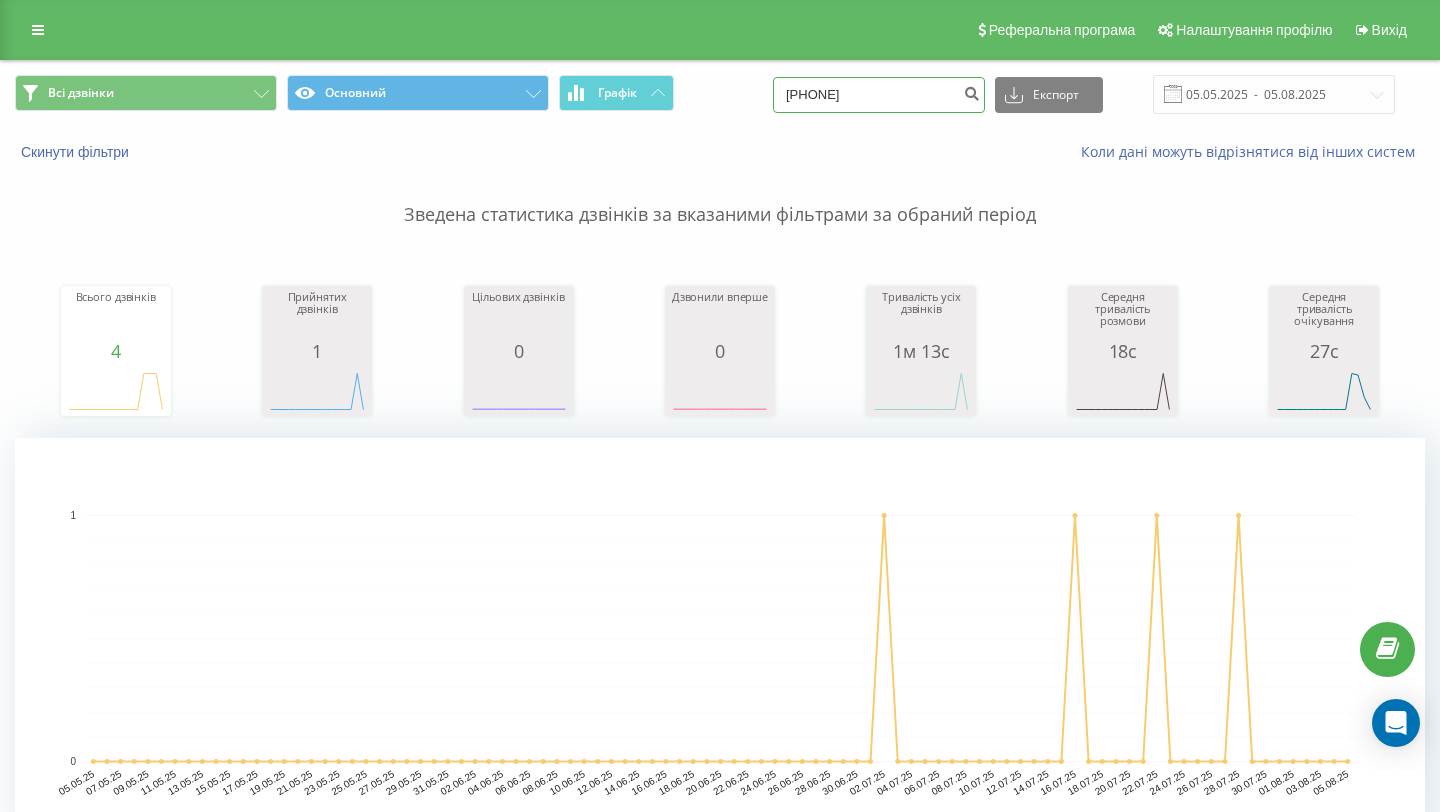 paste on "+38 099 016 85" 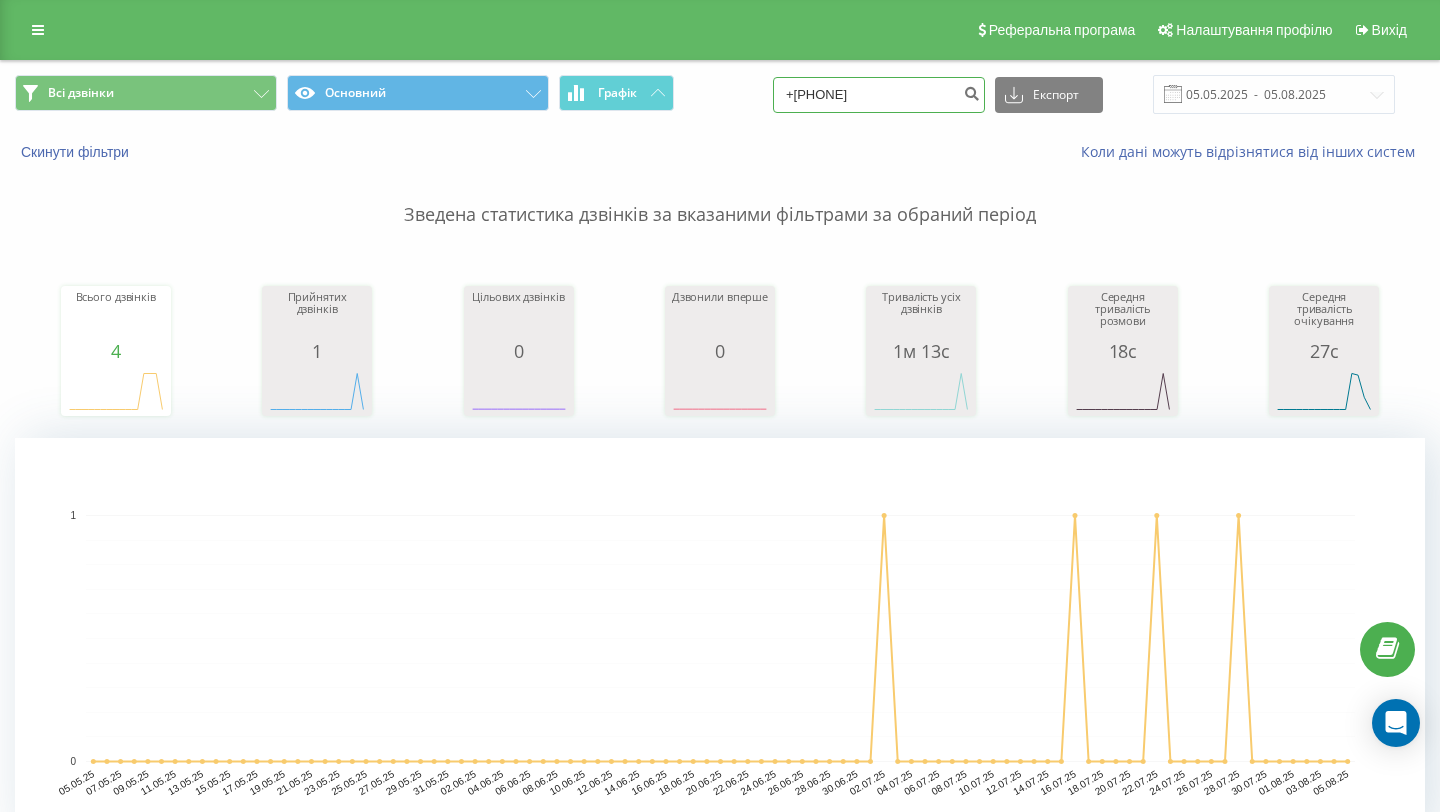 drag, startPoint x: 863, startPoint y: 98, endPoint x: 815, endPoint y: 98, distance: 48 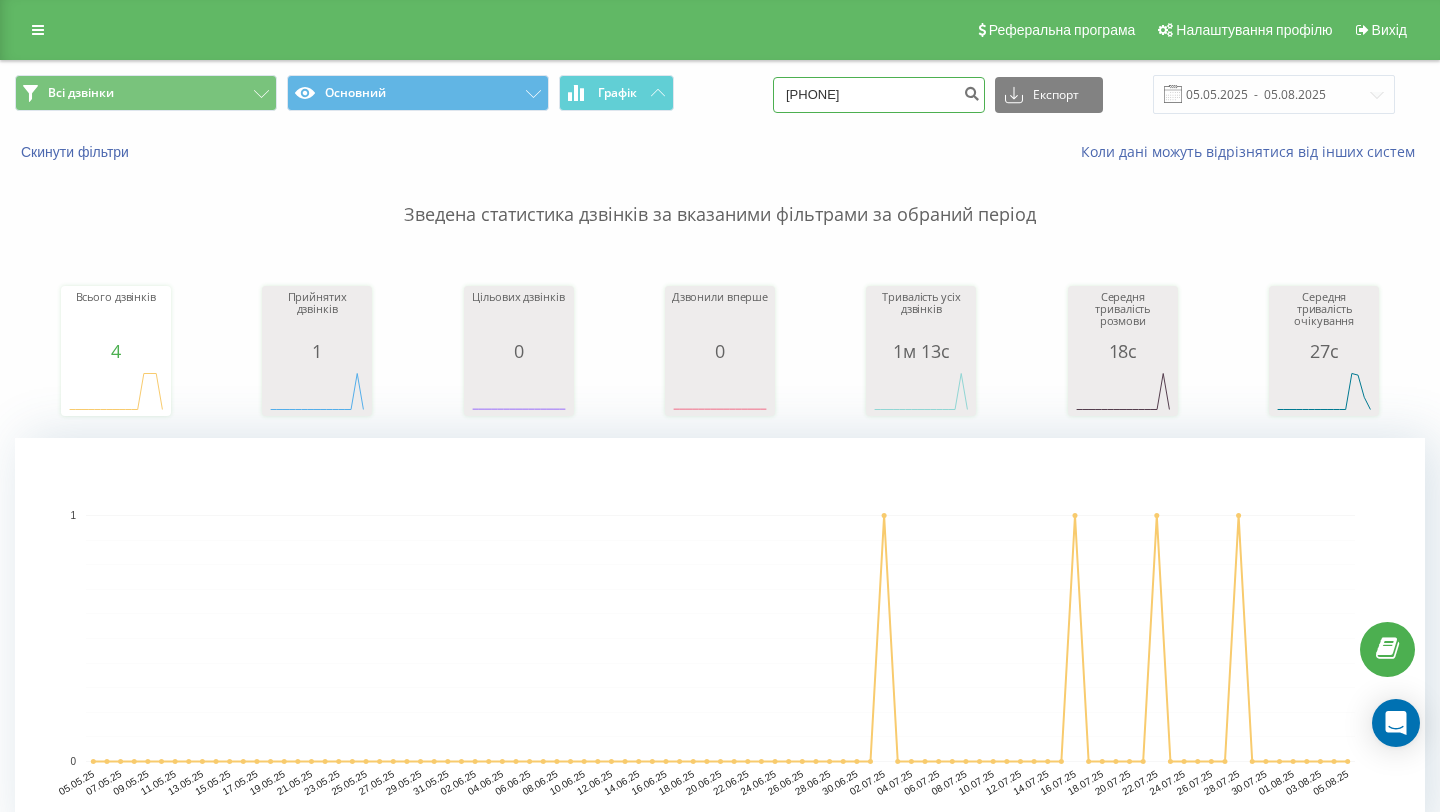 type on "099 016 85 94" 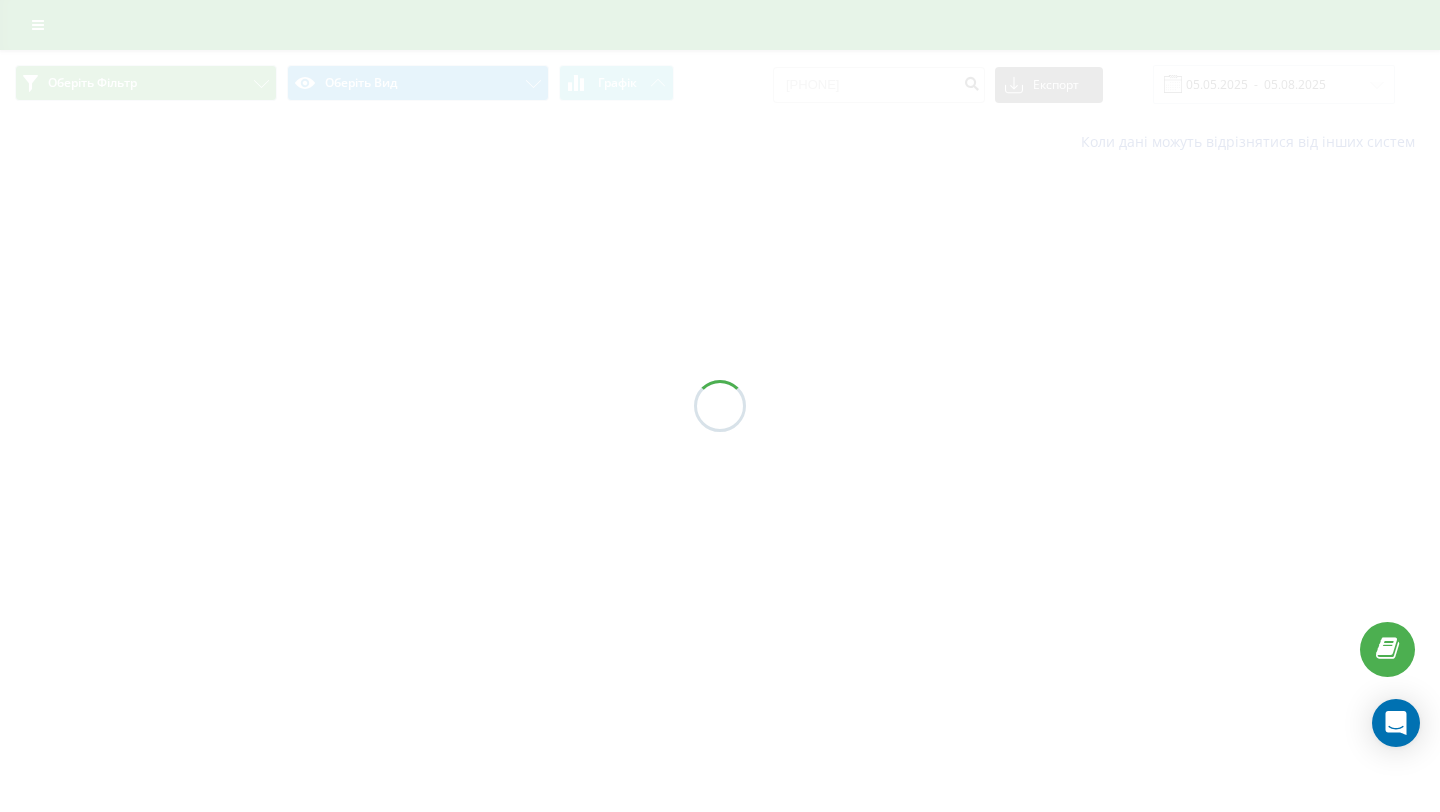 scroll, scrollTop: 0, scrollLeft: 0, axis: both 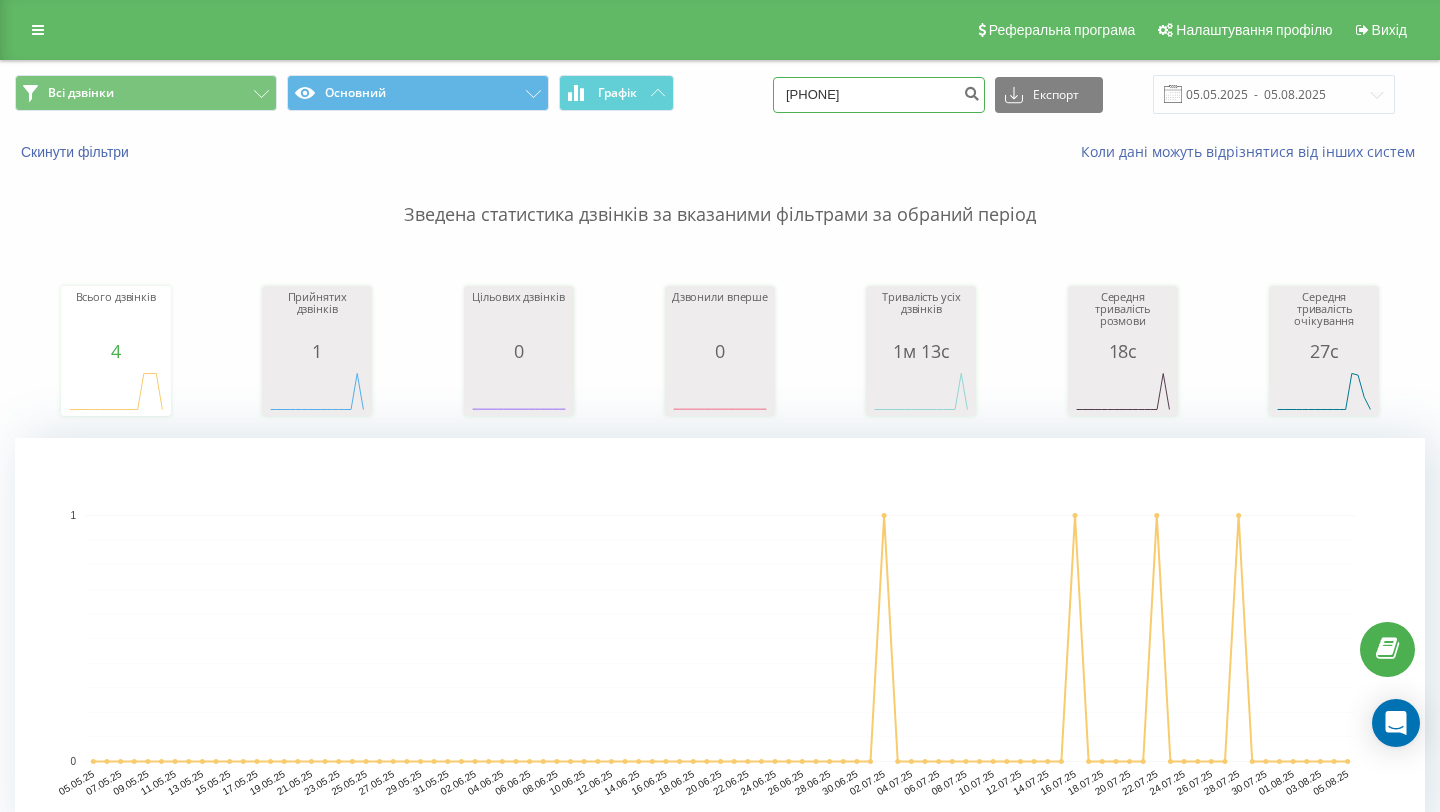 click on "[PHONE]" at bounding box center [879, 95] 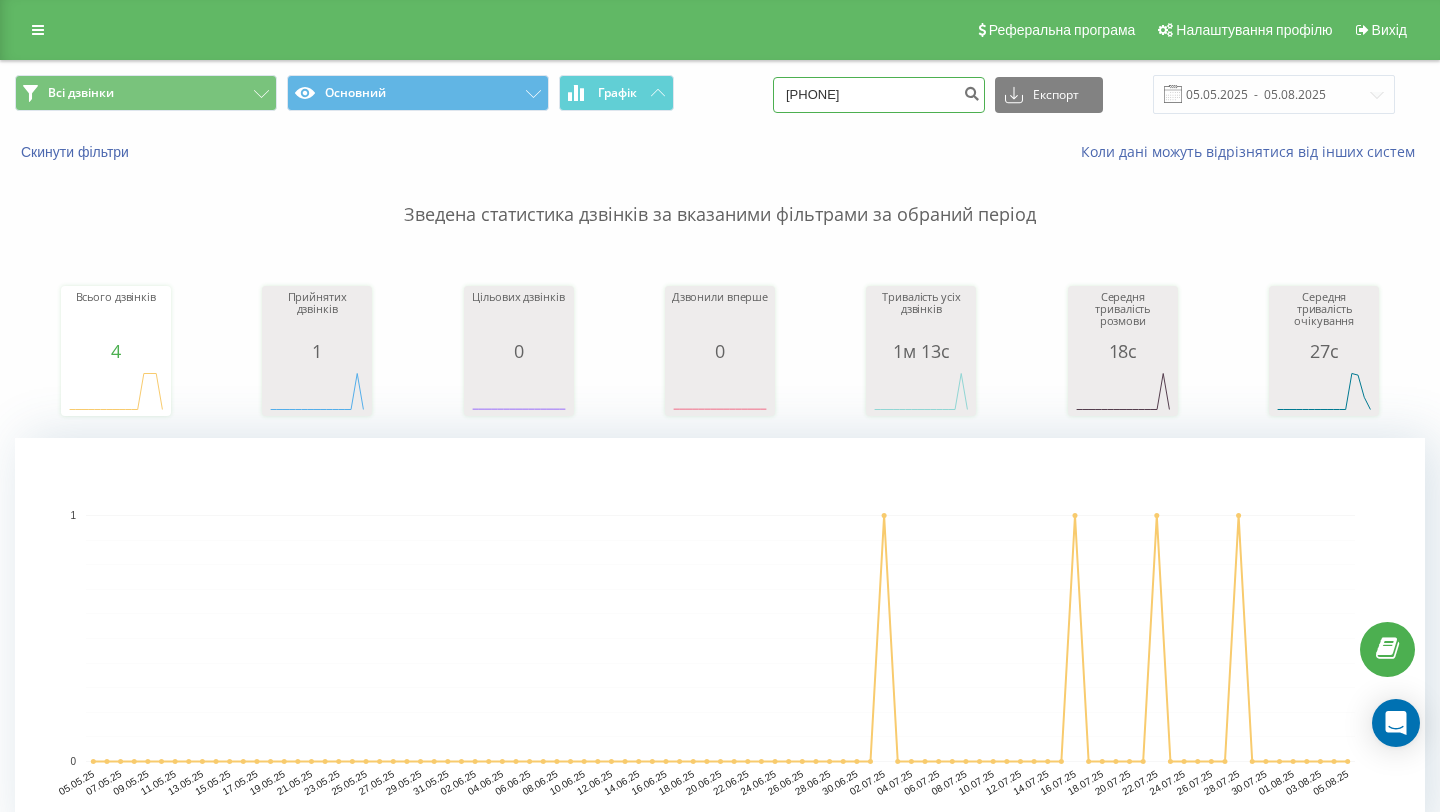 drag, startPoint x: 863, startPoint y: 91, endPoint x: 794, endPoint y: 91, distance: 69 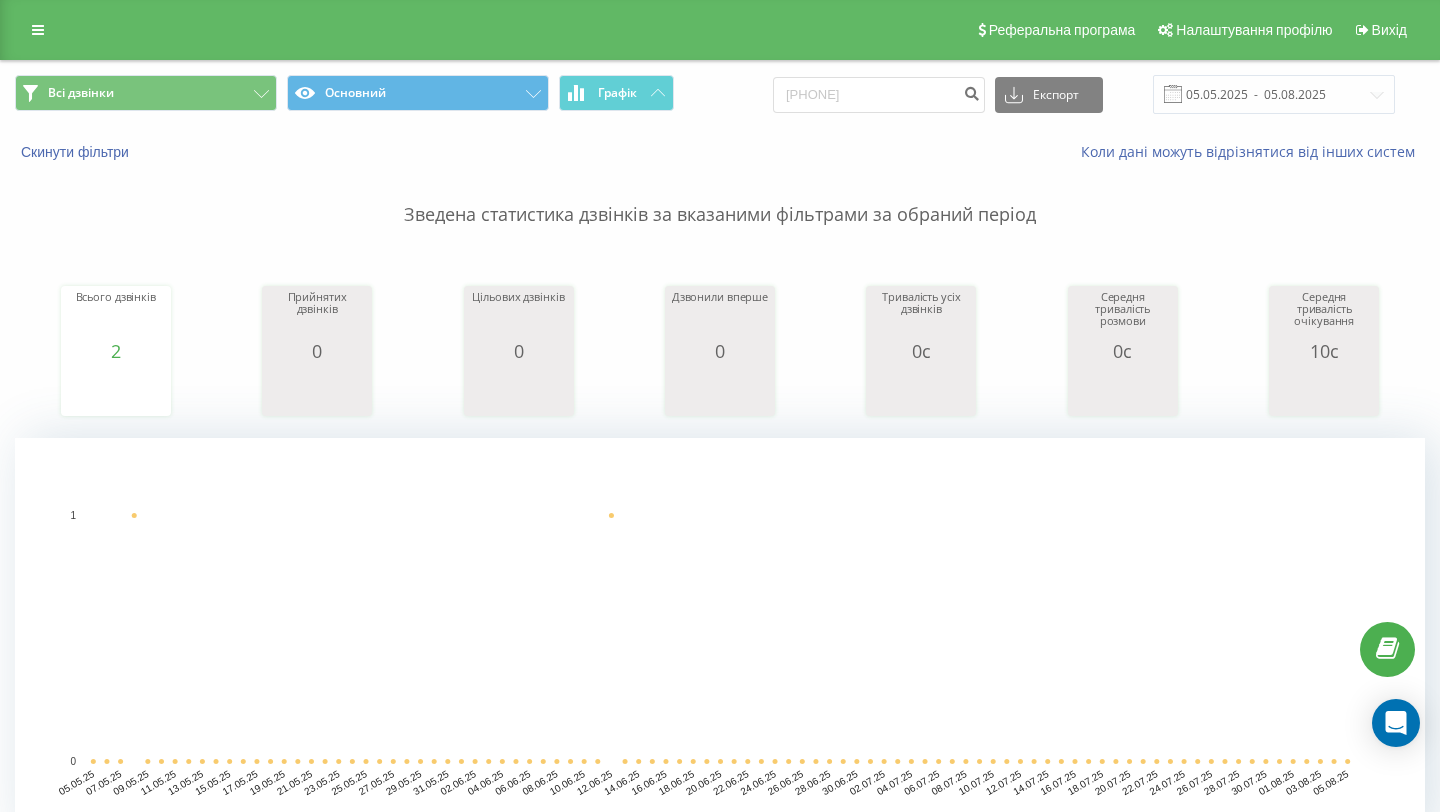 scroll, scrollTop: 0, scrollLeft: 0, axis: both 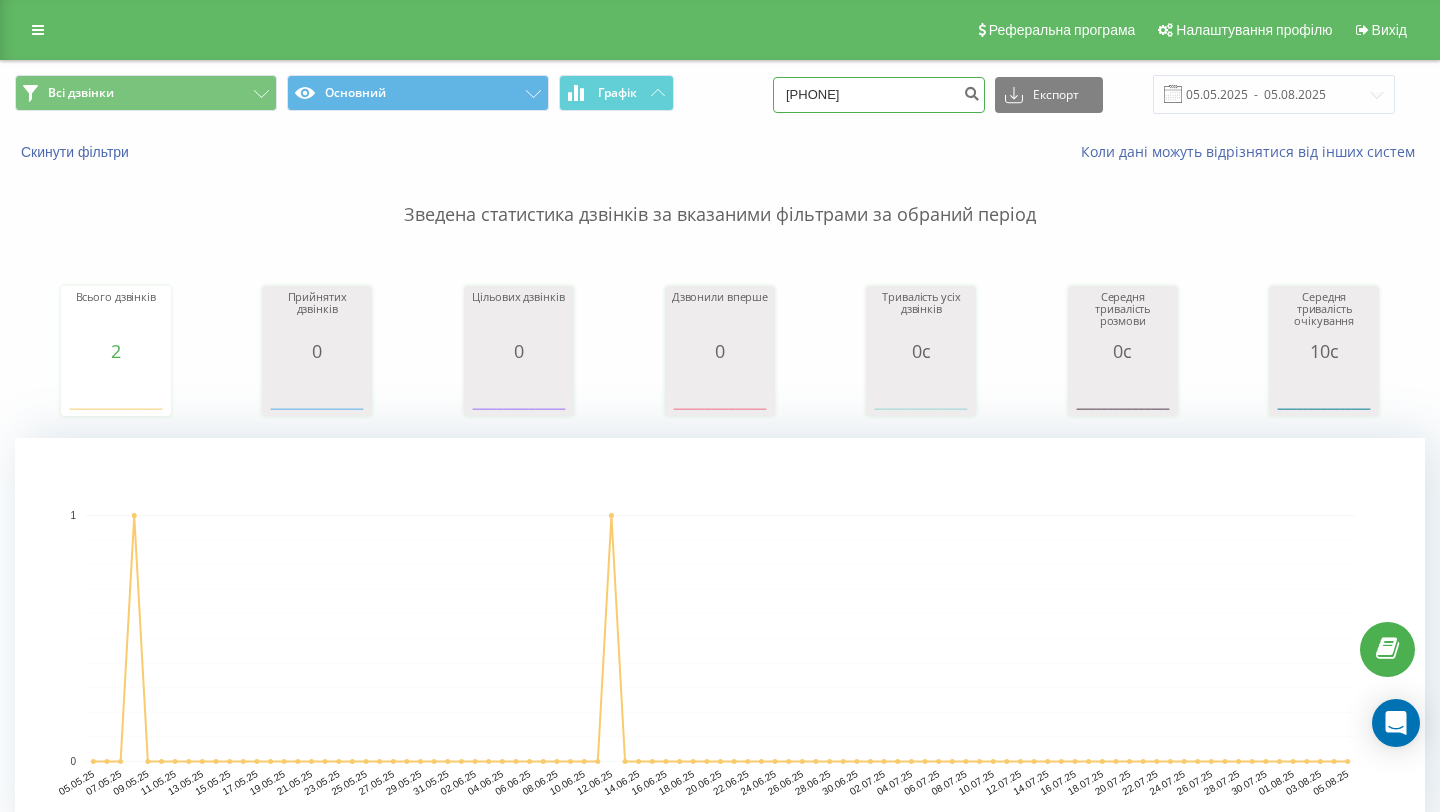 click on "[PHONE]" at bounding box center [879, 95] 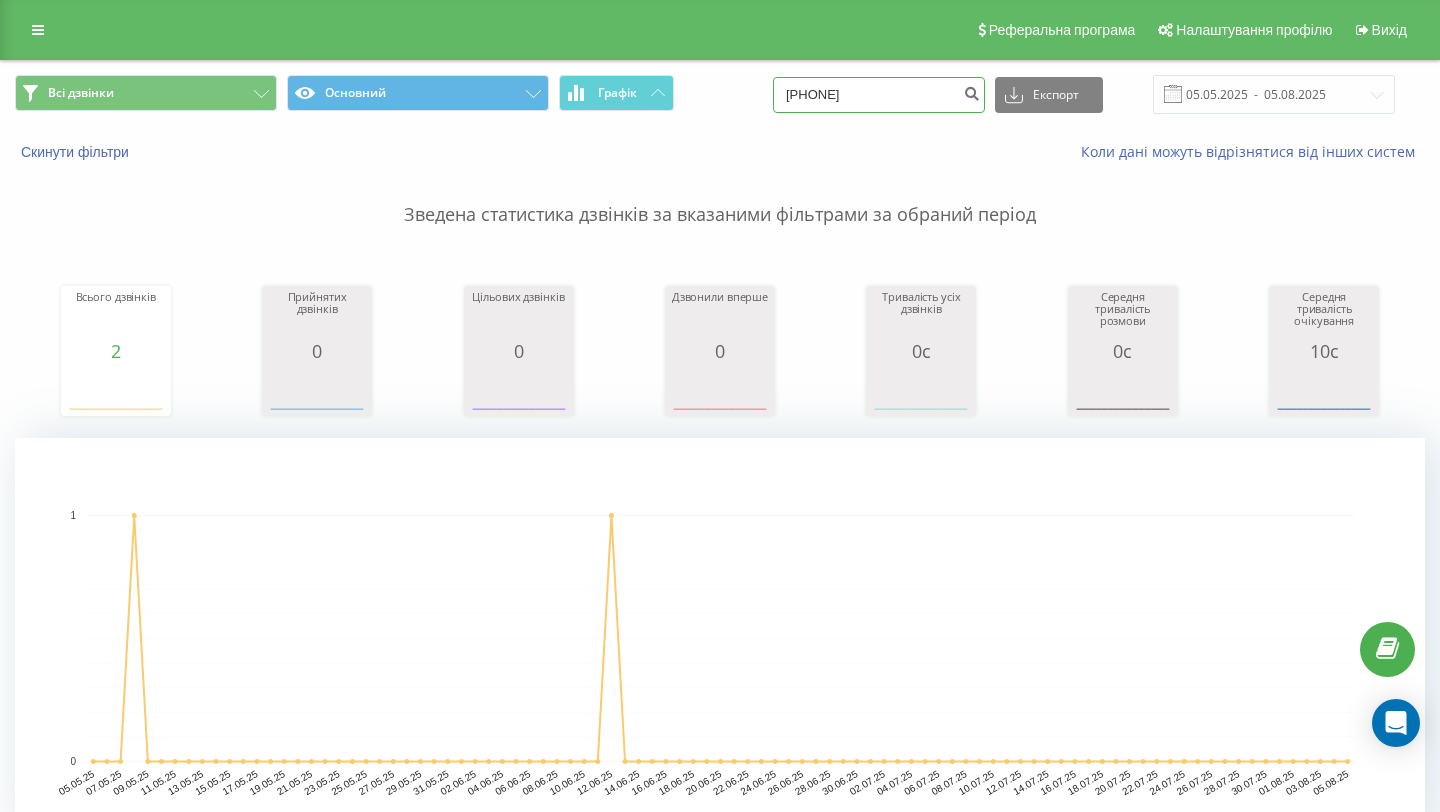 type on "097 105 82 27" 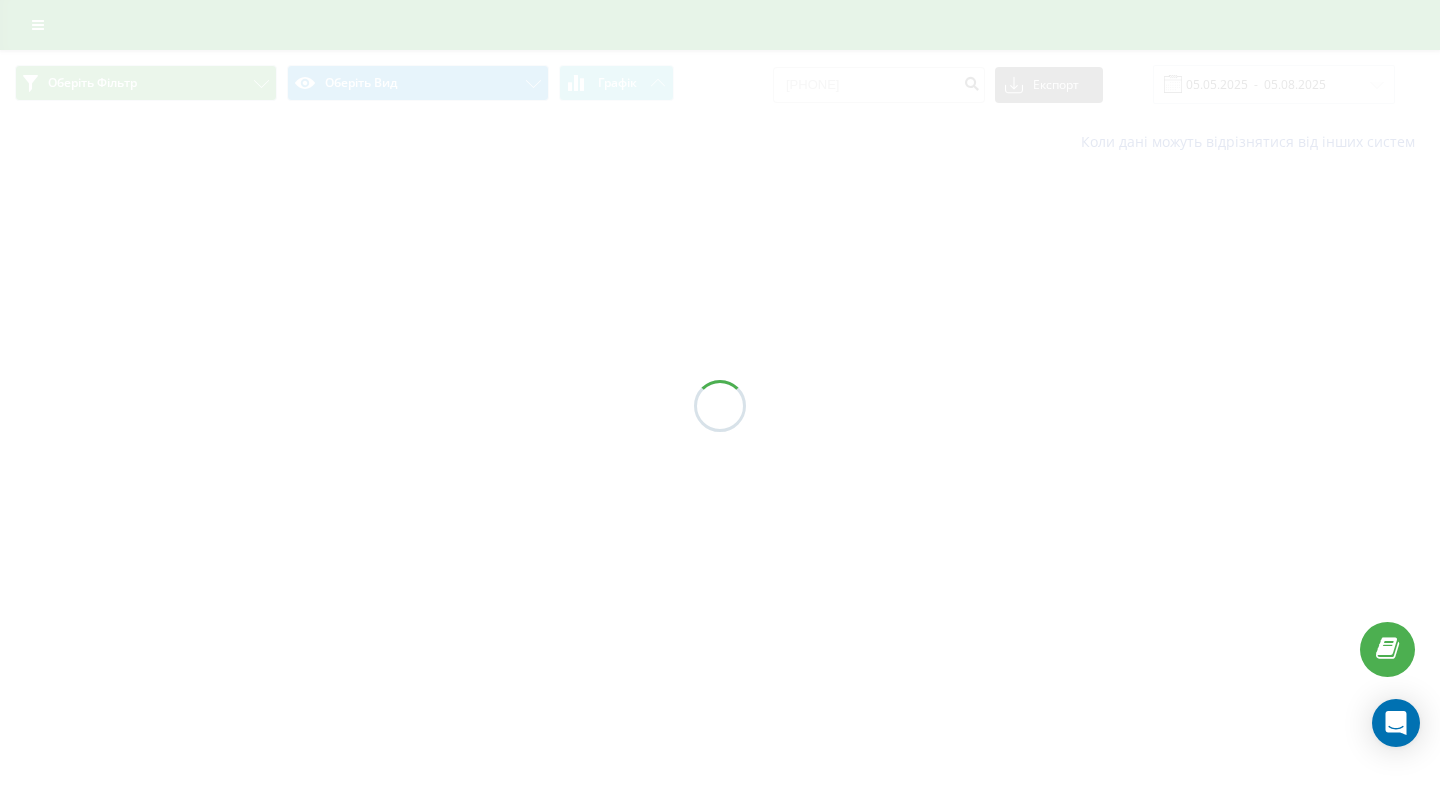 scroll, scrollTop: 0, scrollLeft: 0, axis: both 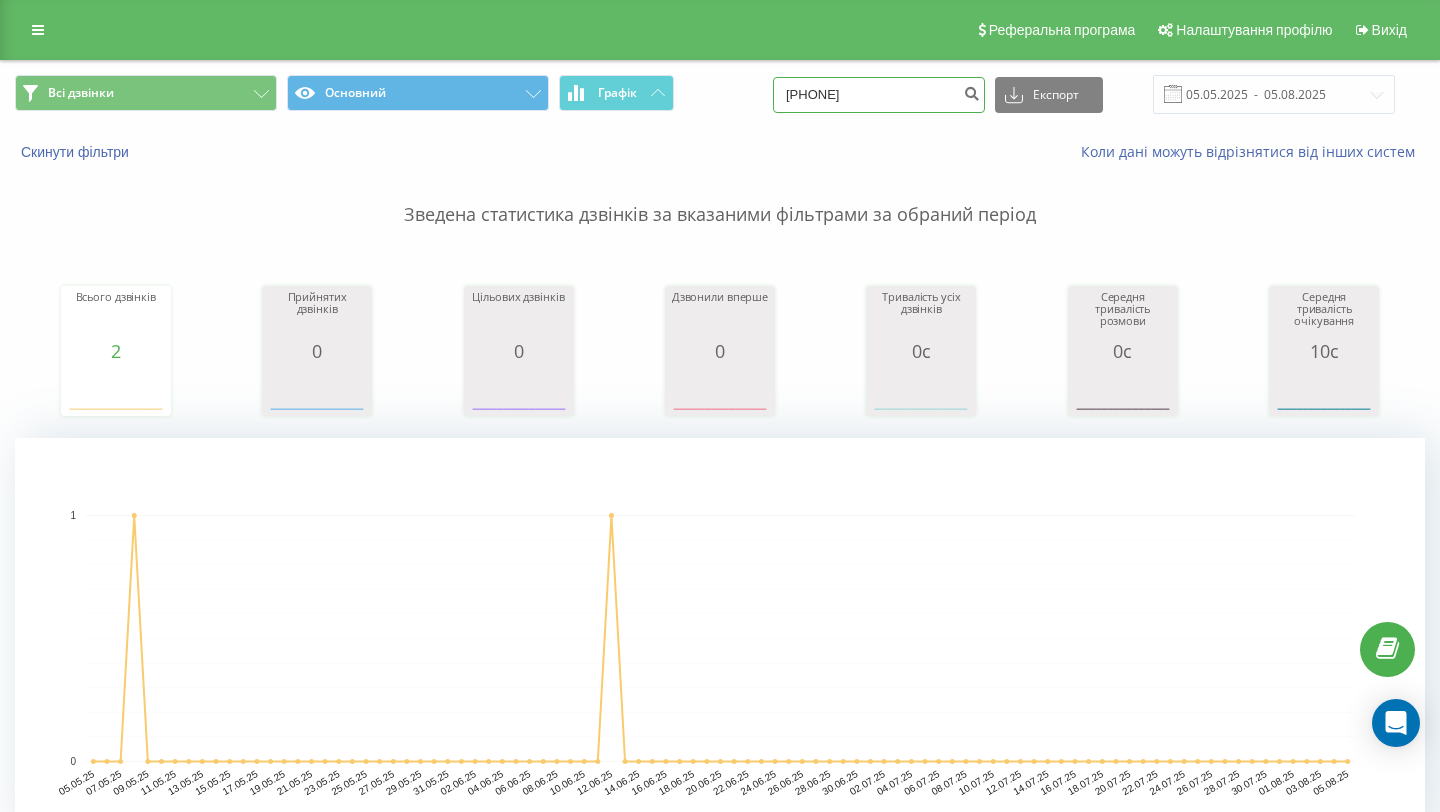 click on "[PHONE]" at bounding box center [879, 95] 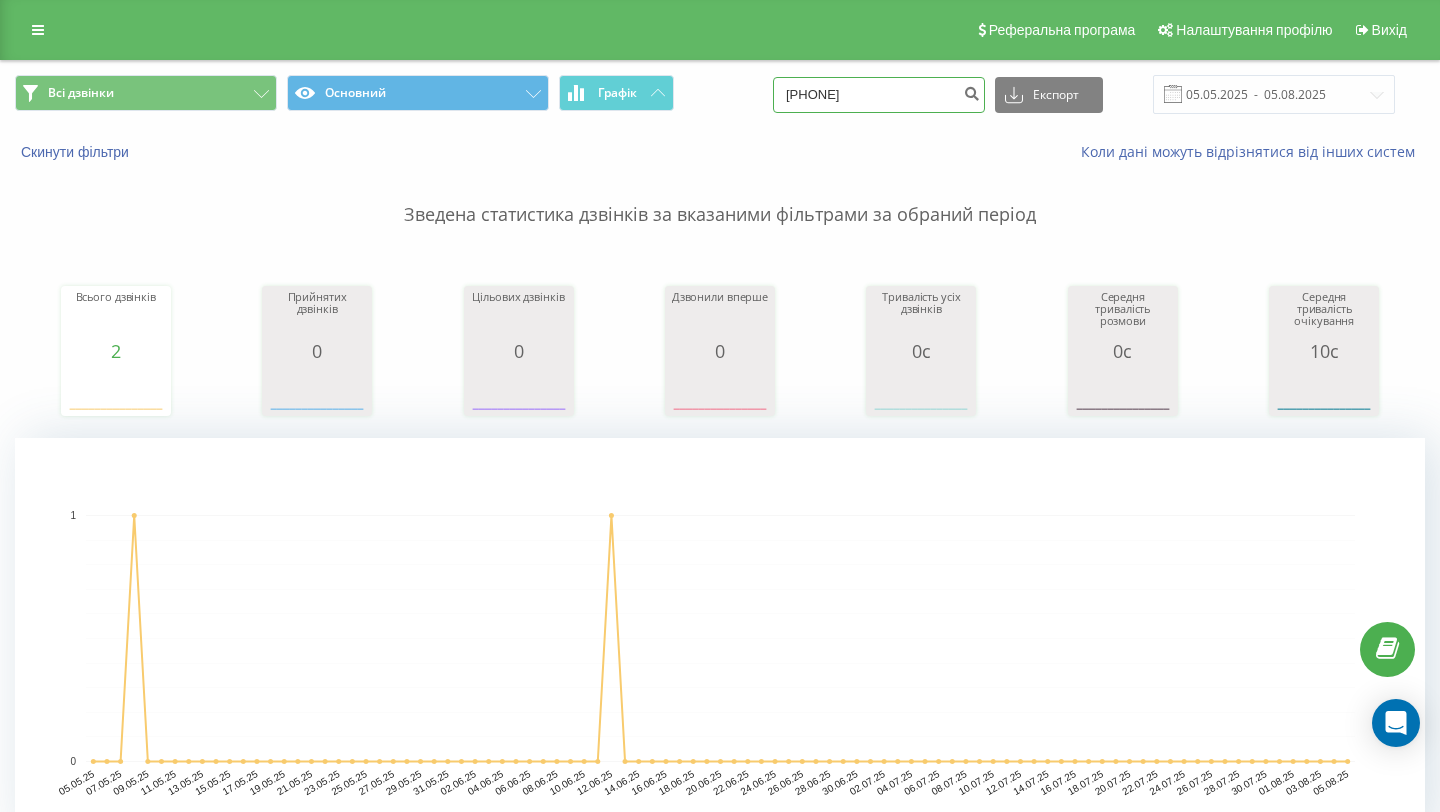 drag, startPoint x: 861, startPoint y: 93, endPoint x: 756, endPoint y: 93, distance: 105 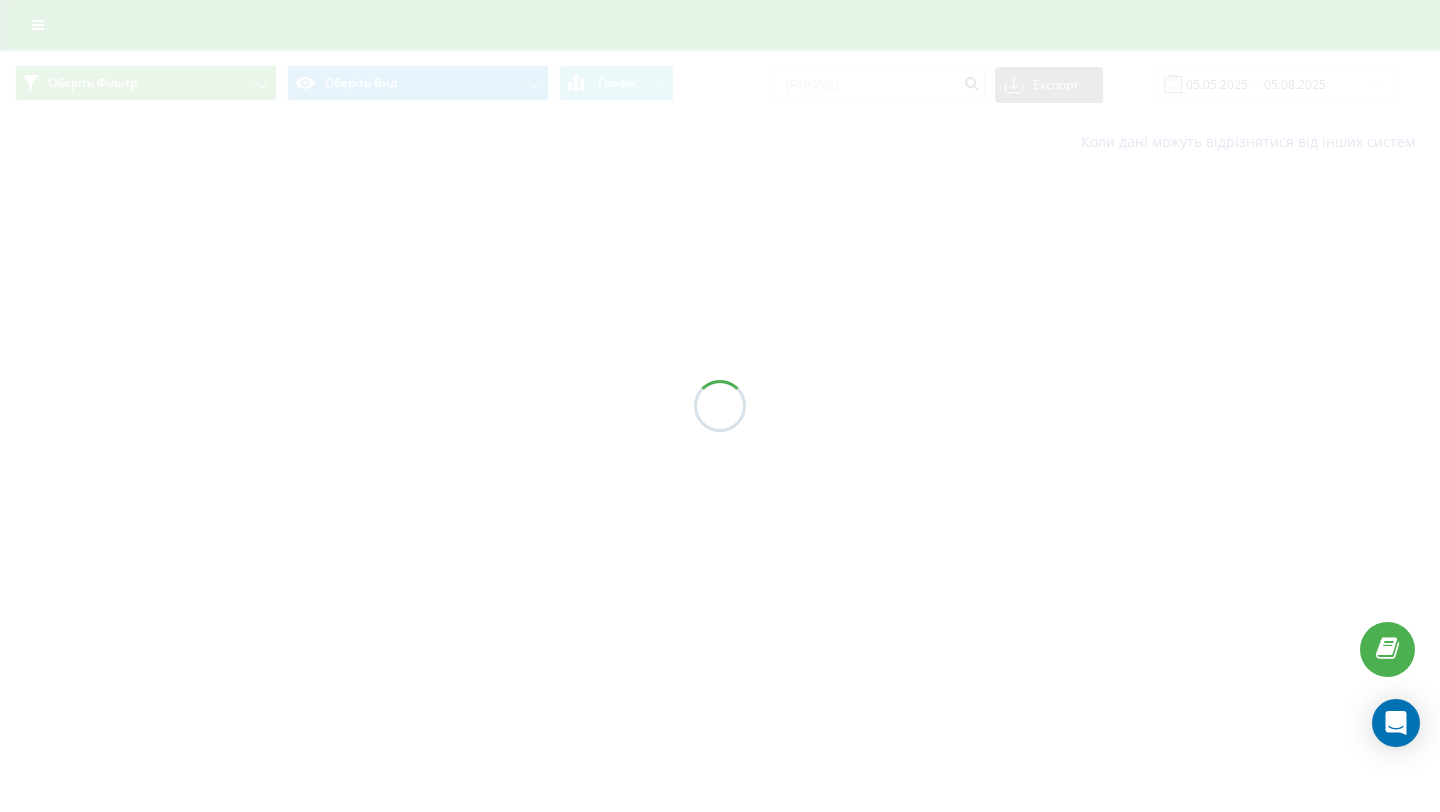 scroll, scrollTop: 0, scrollLeft: 0, axis: both 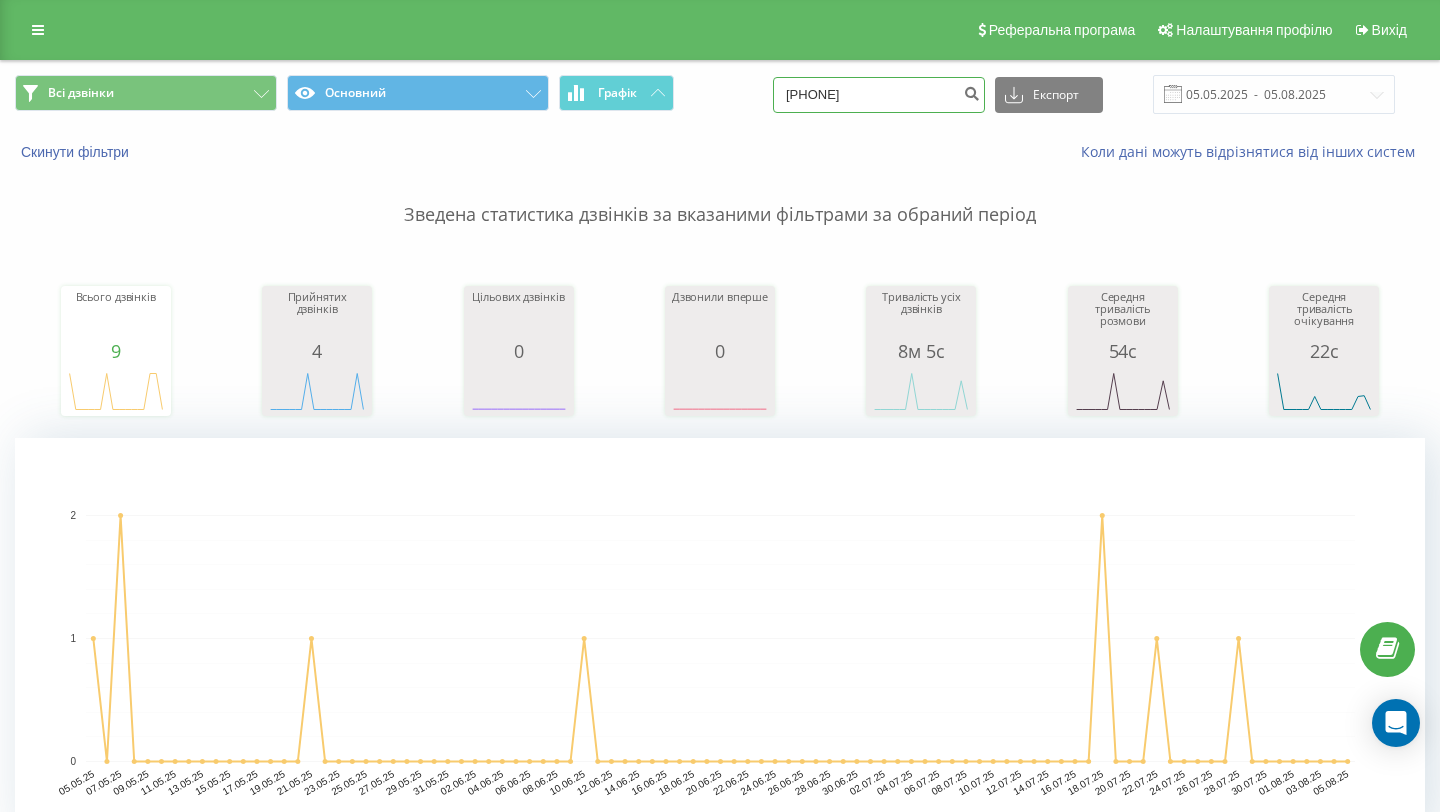 click on "0501010701" at bounding box center [879, 95] 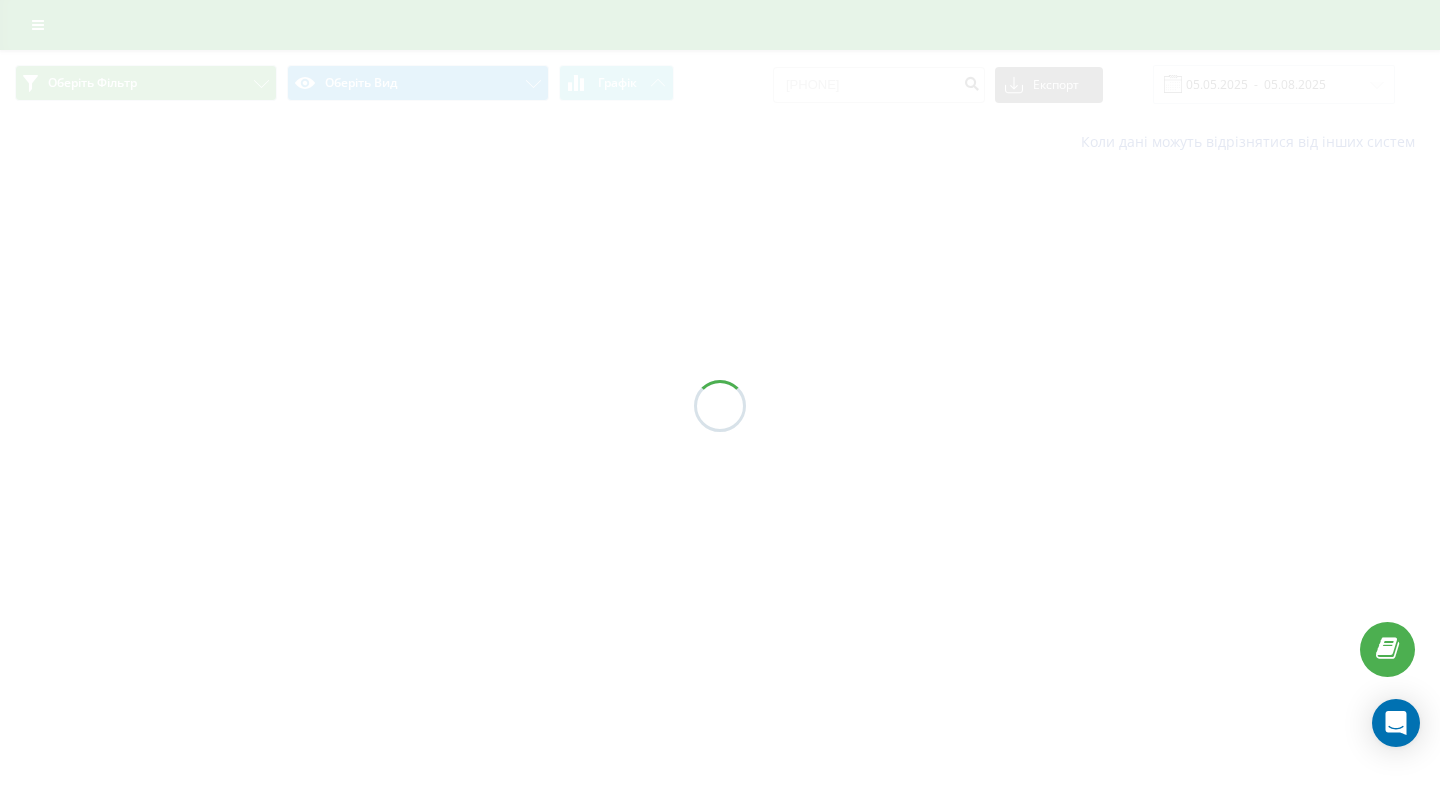 scroll, scrollTop: 0, scrollLeft: 0, axis: both 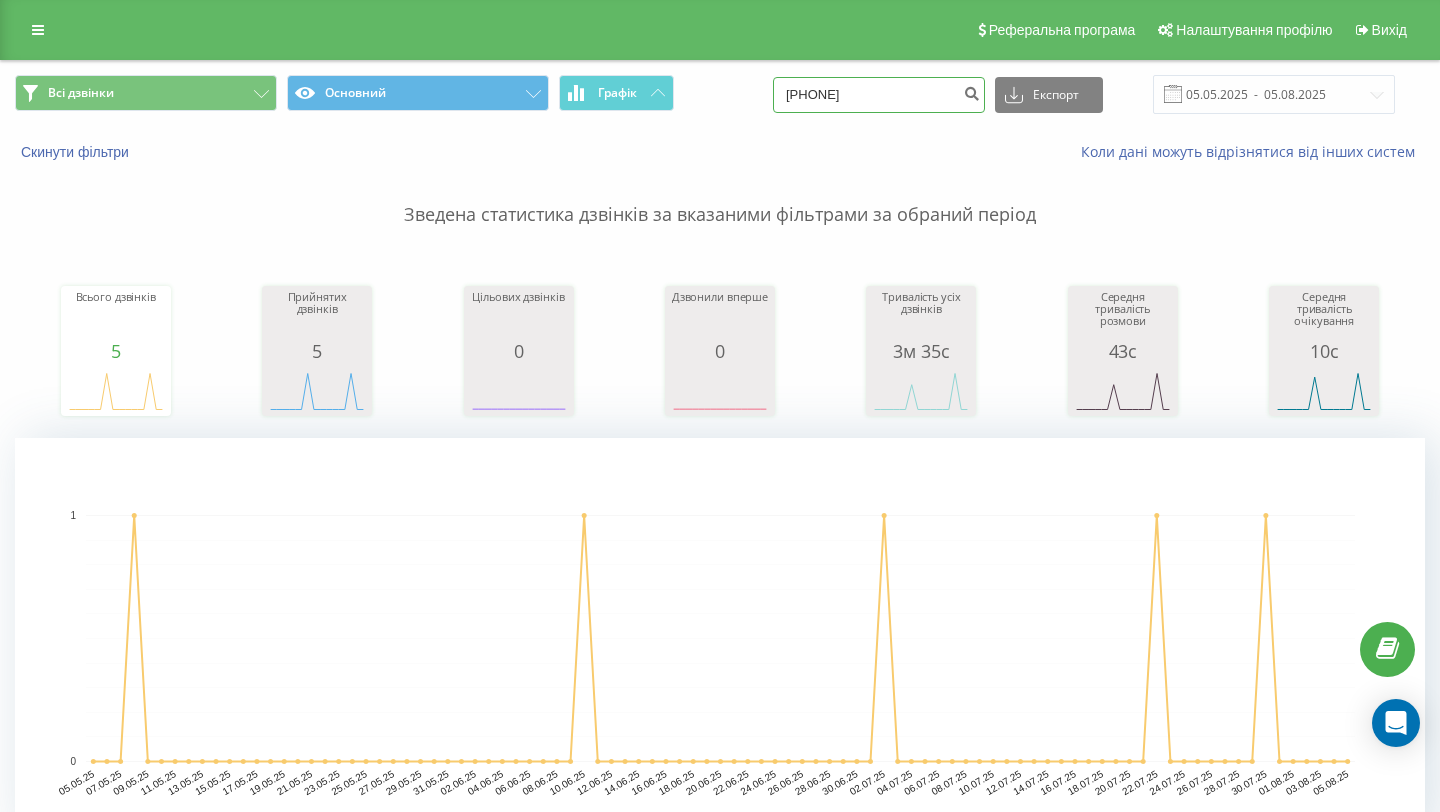 click on "[PHONE]" at bounding box center [879, 95] 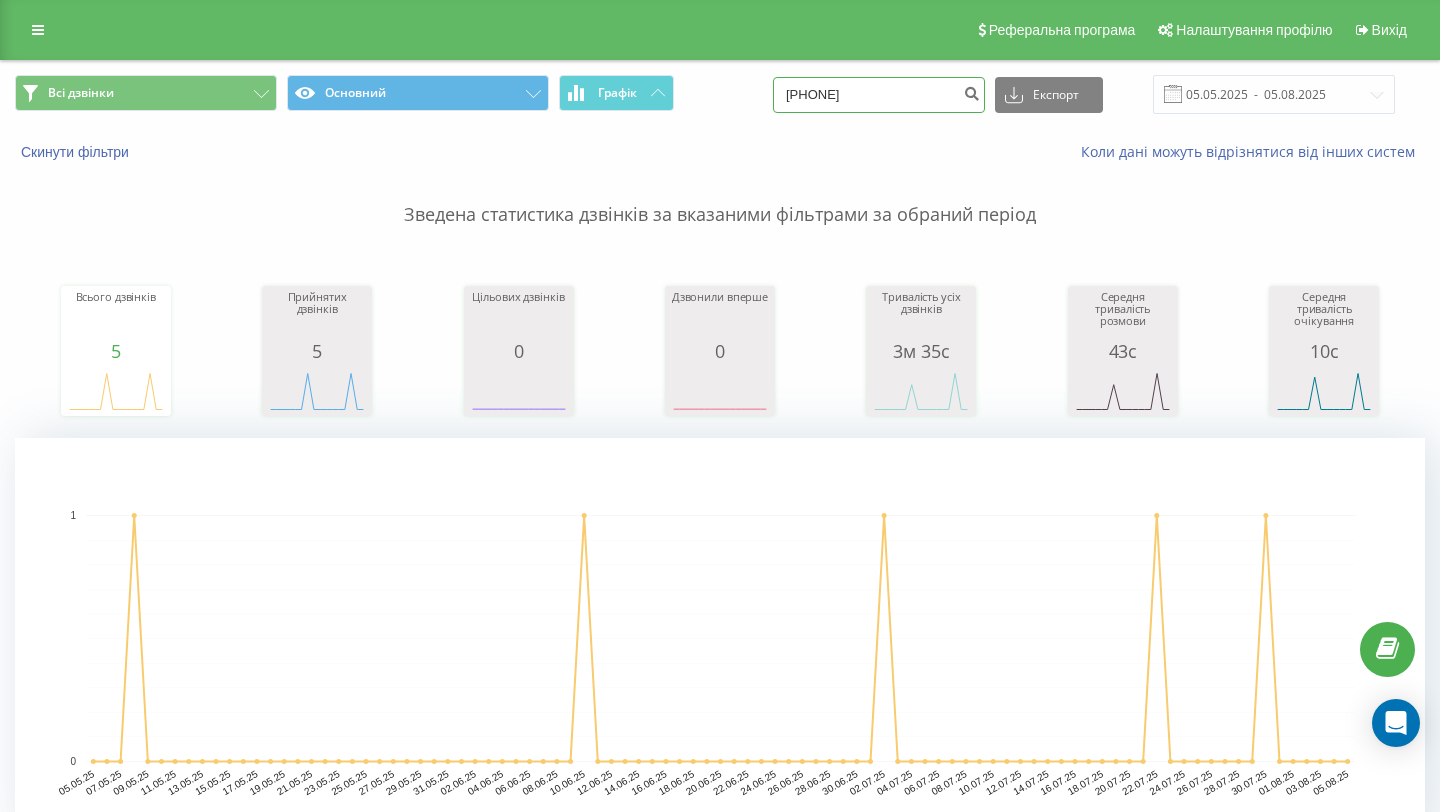 paste on "[PHONE]" 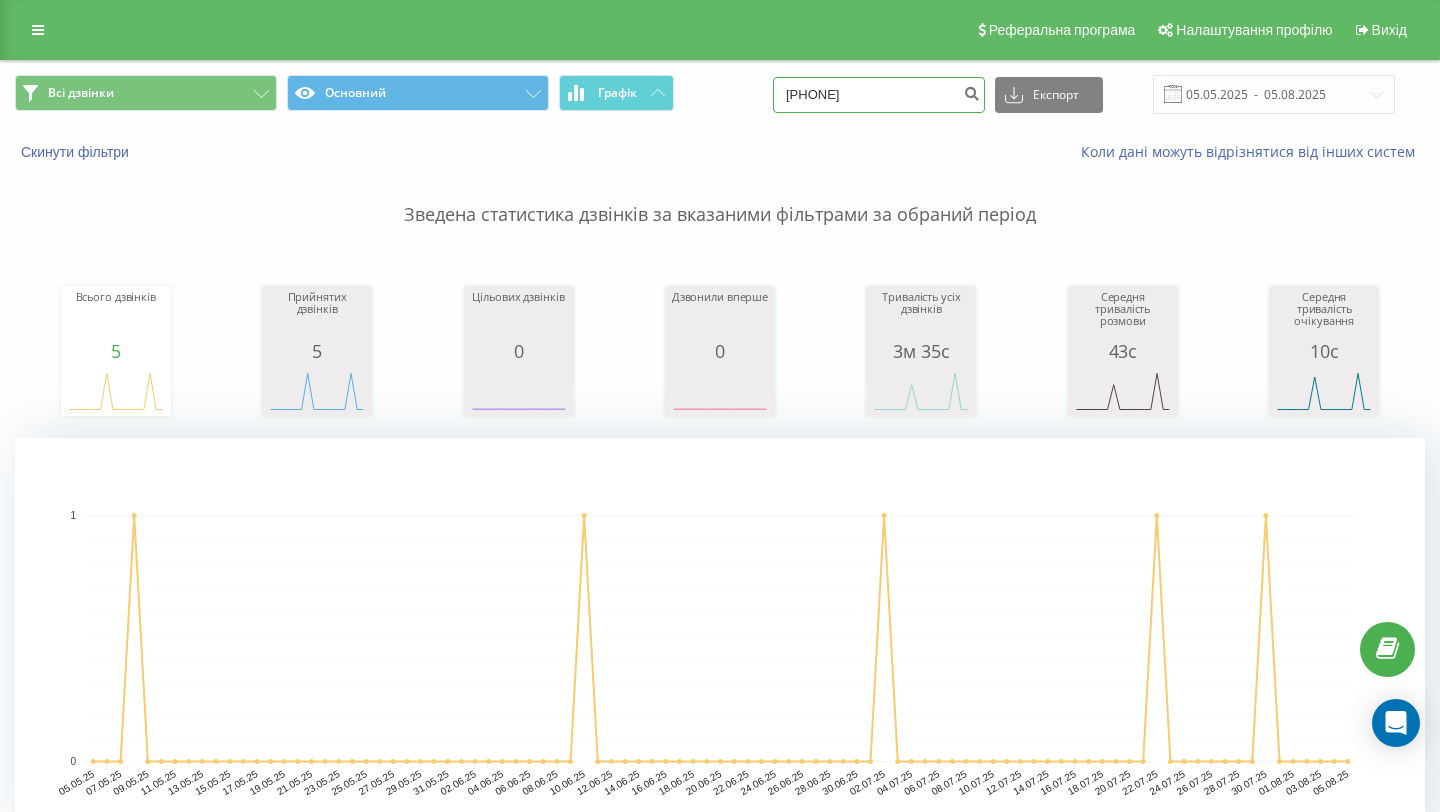 type on "[PHONE]" 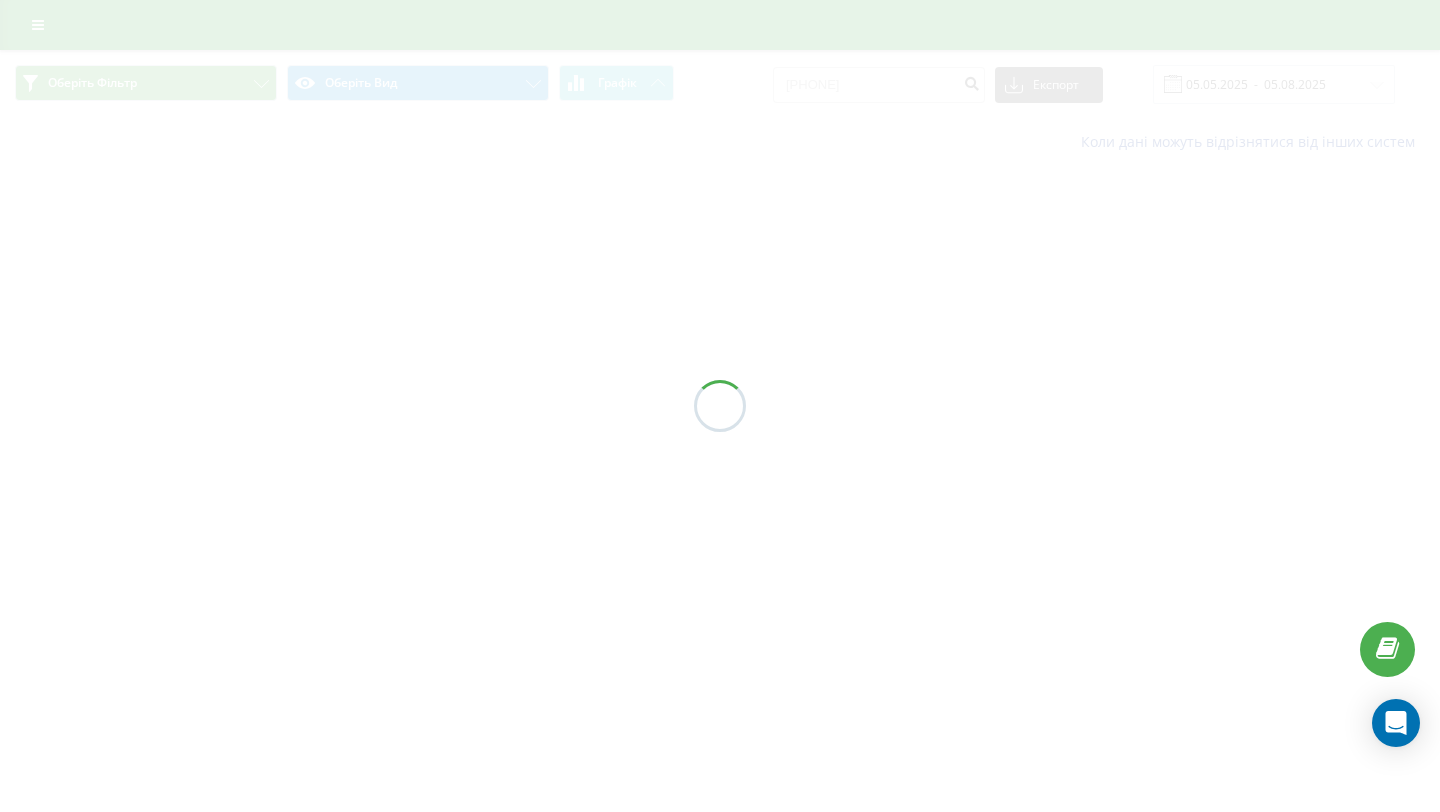 scroll, scrollTop: 0, scrollLeft: 0, axis: both 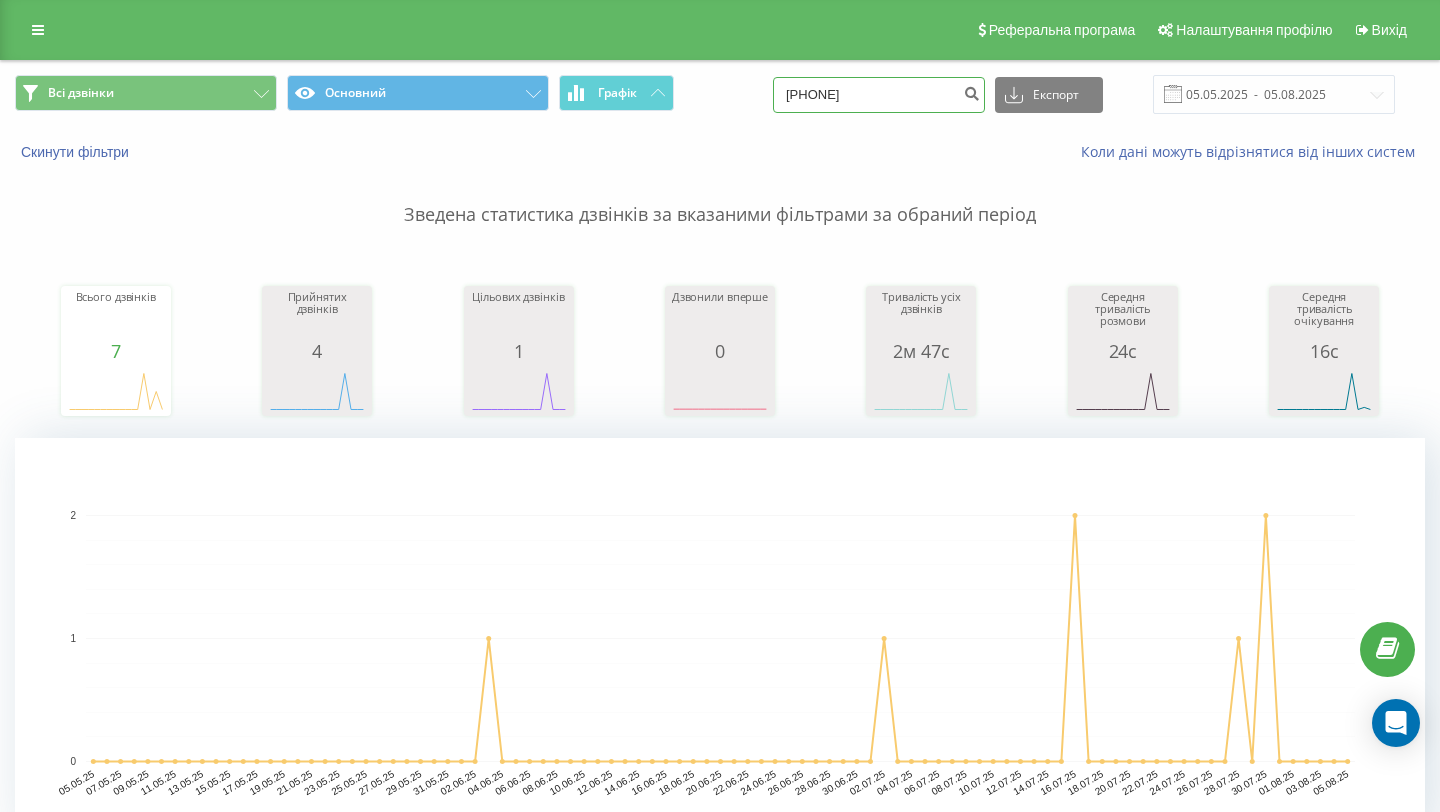 click on "[PHONE]" at bounding box center (879, 95) 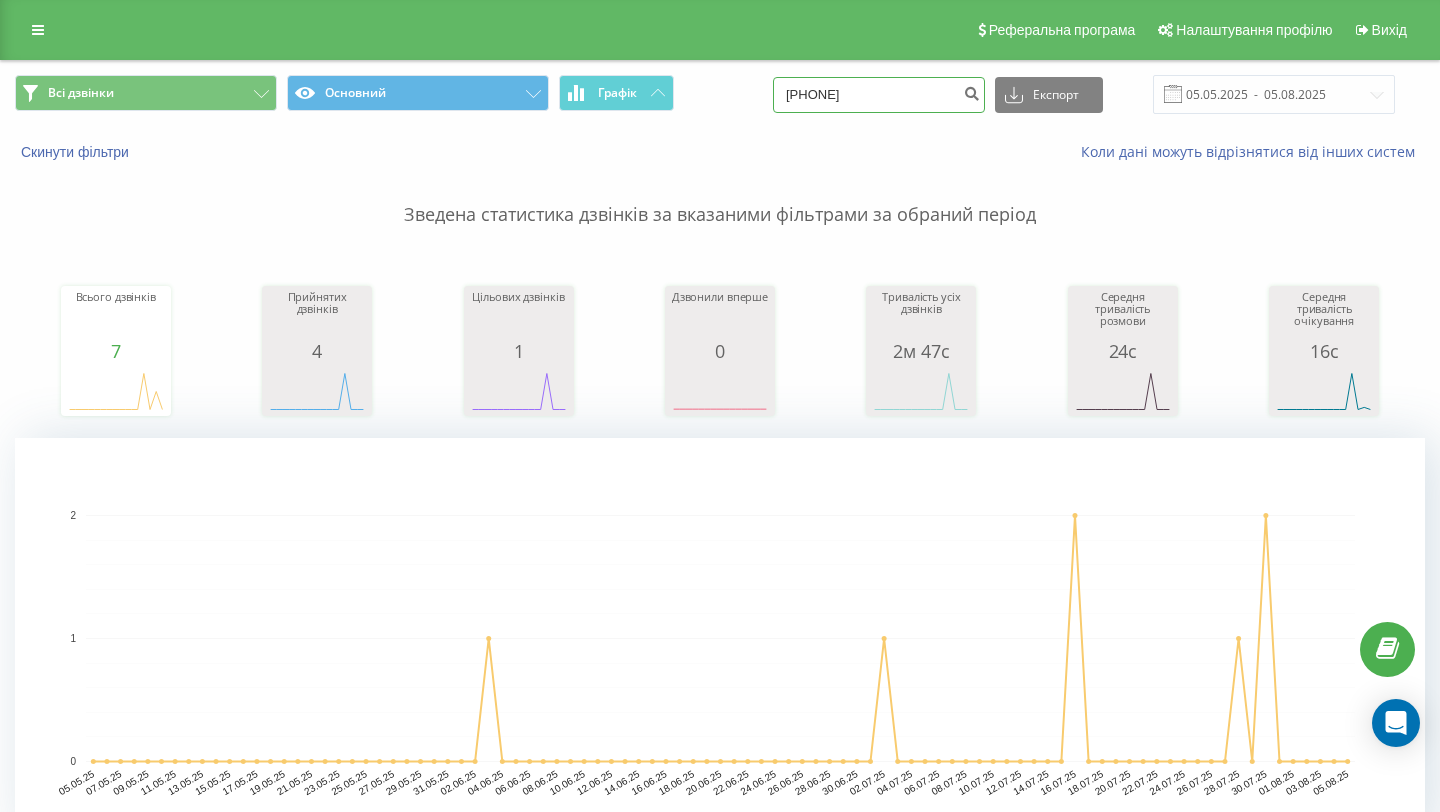 drag, startPoint x: 867, startPoint y: 94, endPoint x: 832, endPoint y: 93, distance: 35.014282 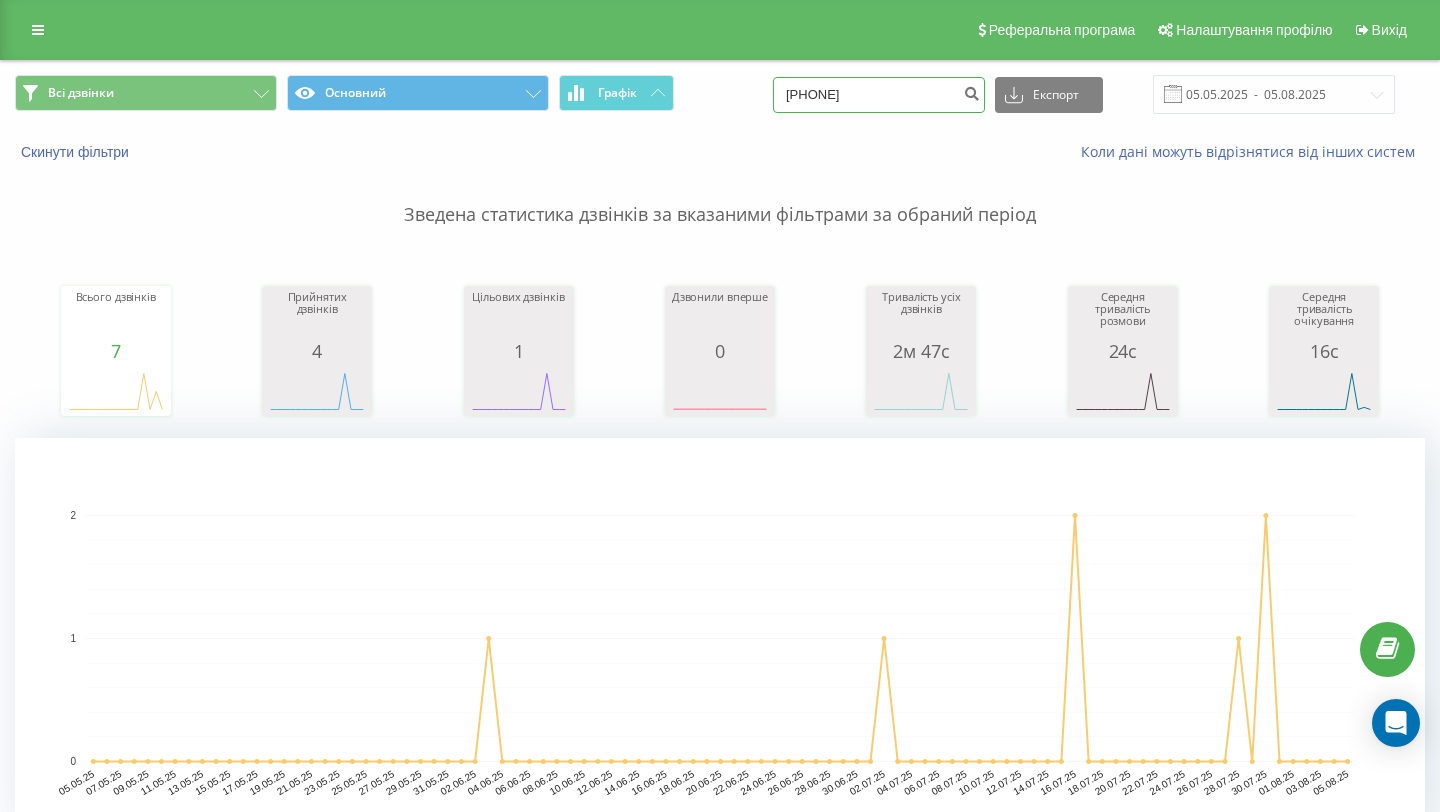 type on "[PHONE]" 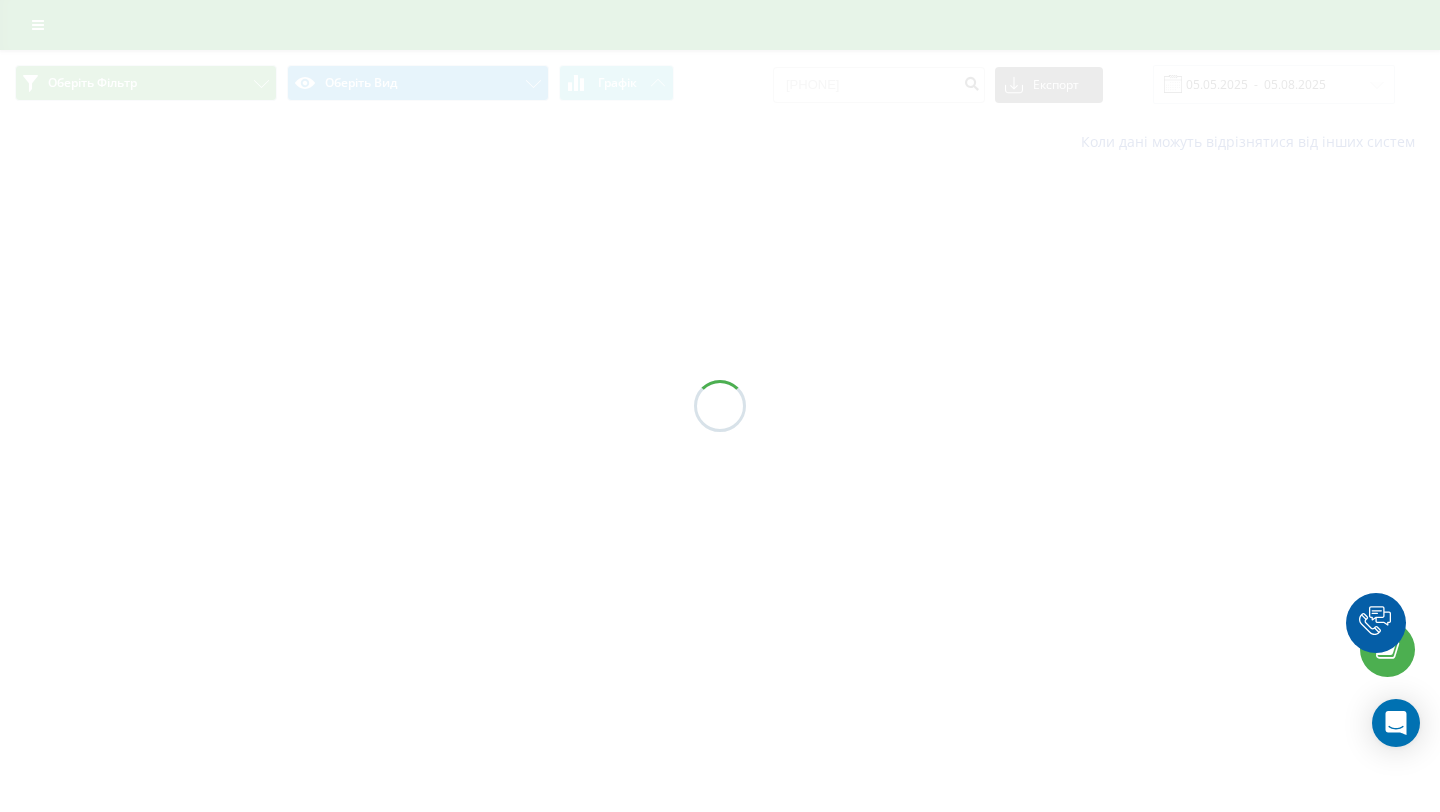 scroll, scrollTop: 0, scrollLeft: 0, axis: both 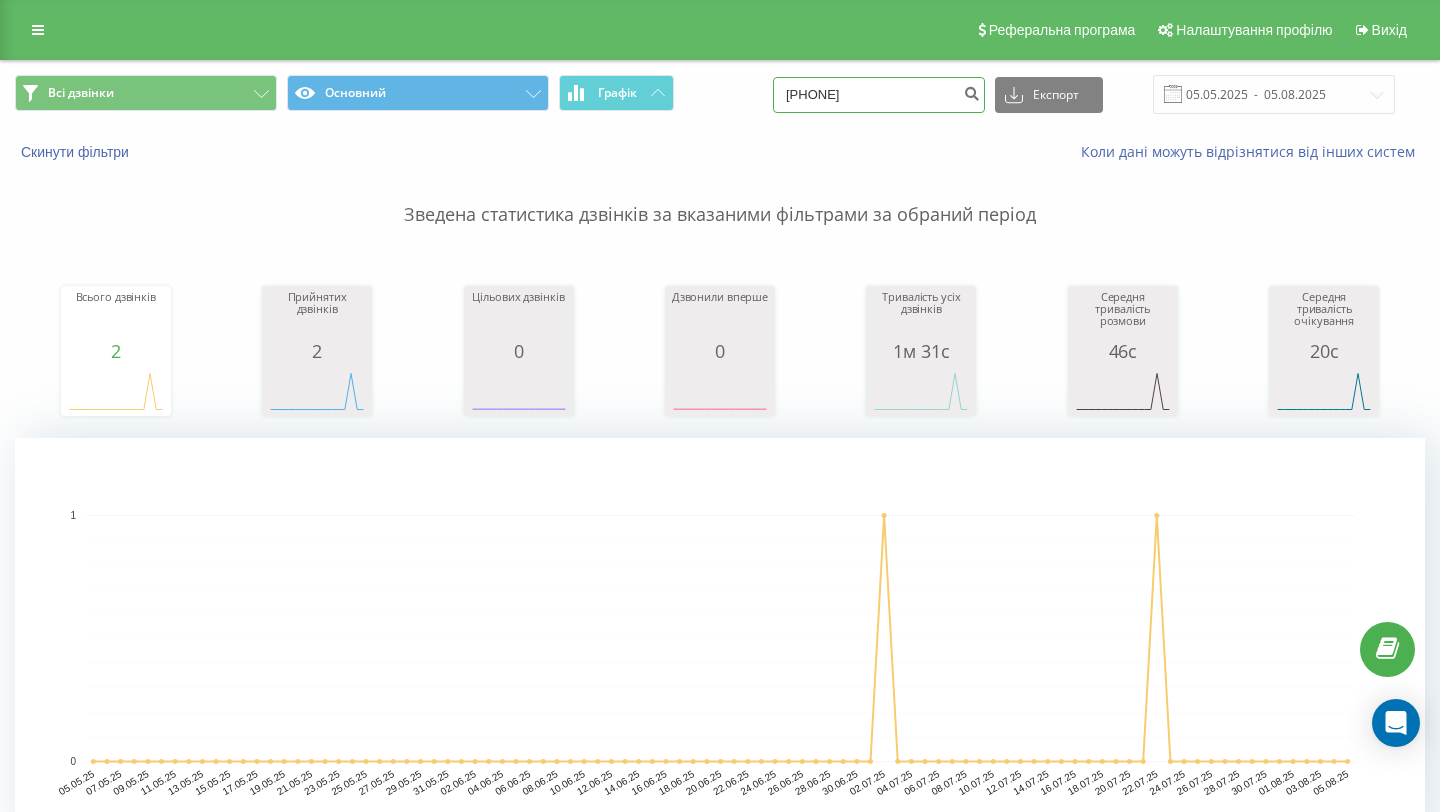 click on "[PHONE]" at bounding box center (879, 95) 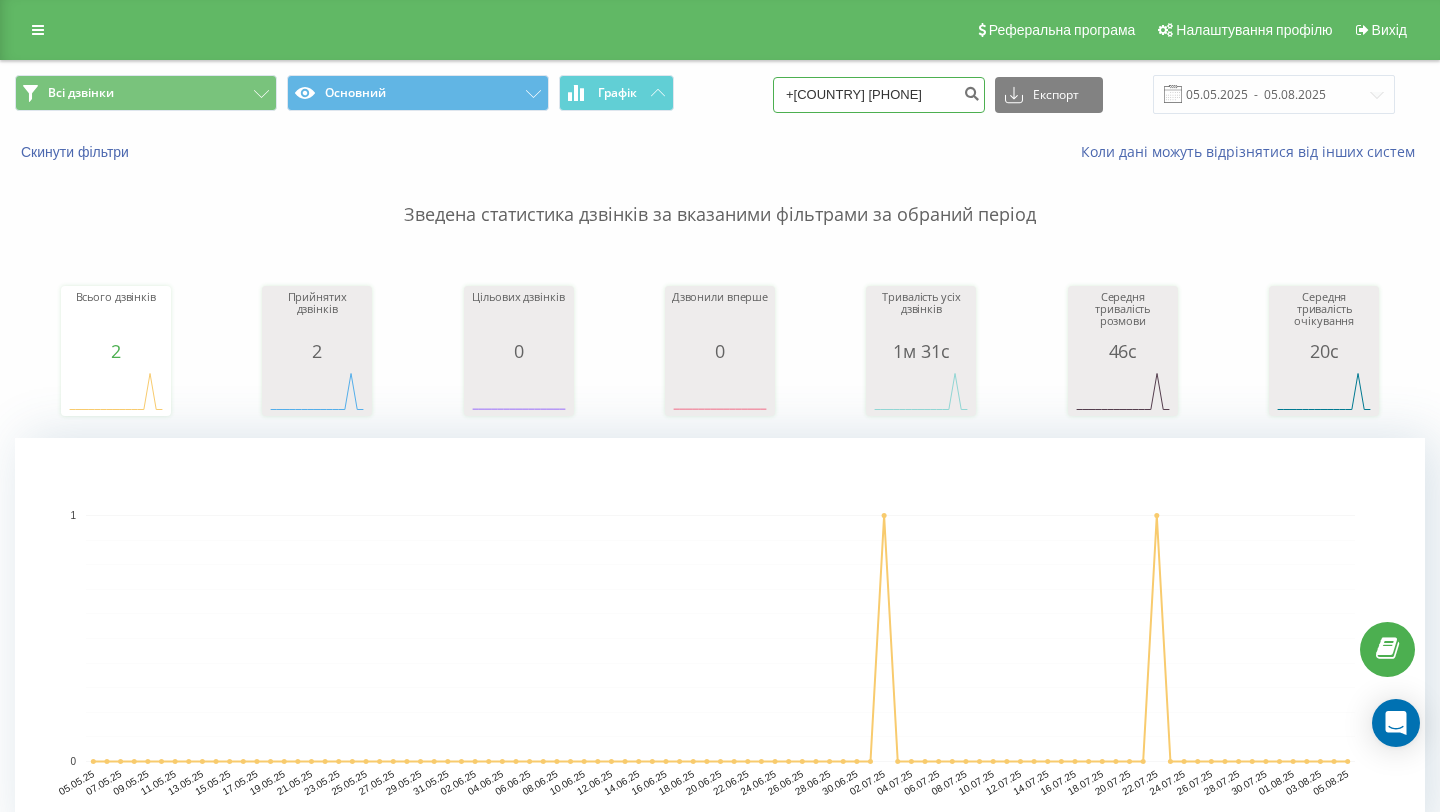 drag, startPoint x: 861, startPoint y: 90, endPoint x: 837, endPoint y: 88, distance: 24.083189 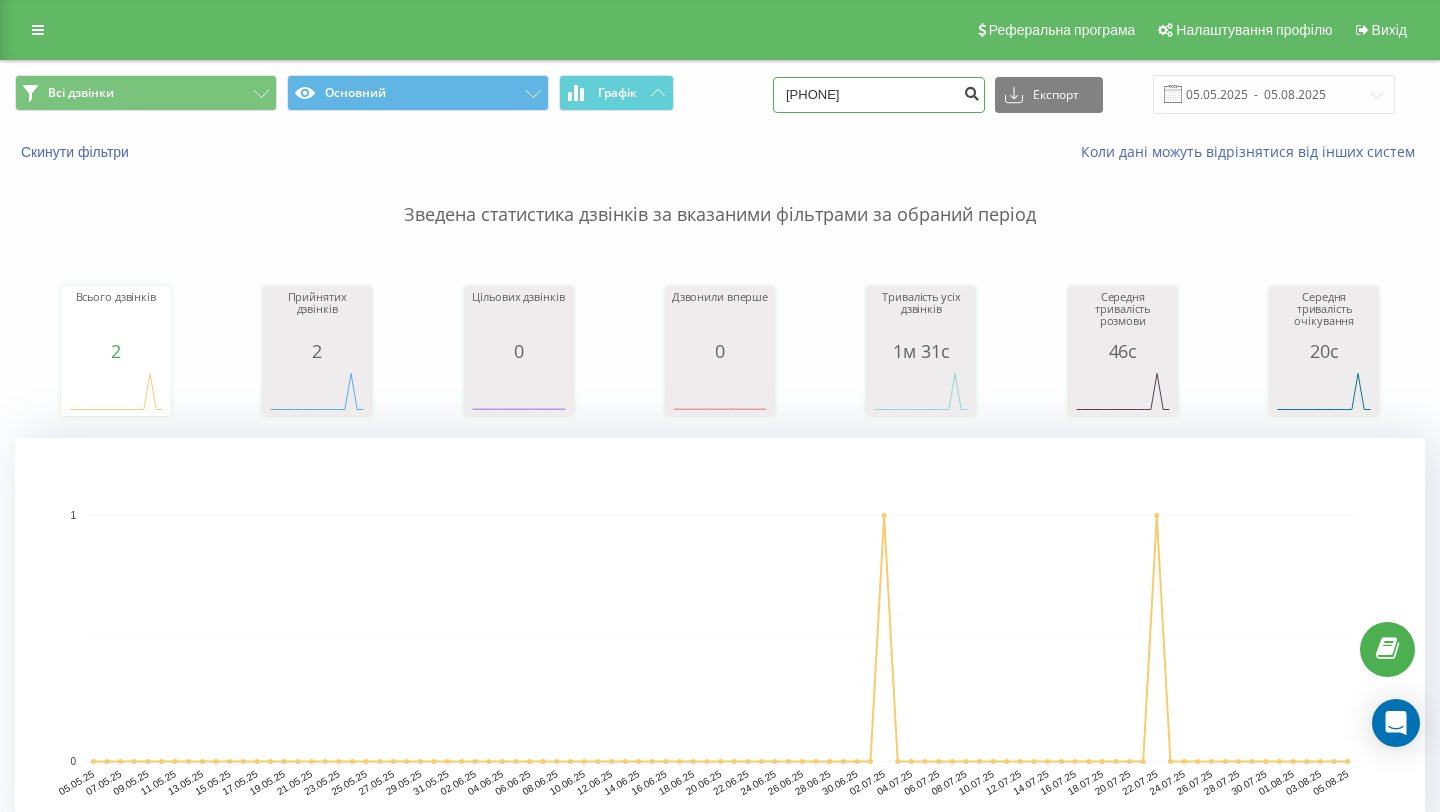 type on "066 786 79 66" 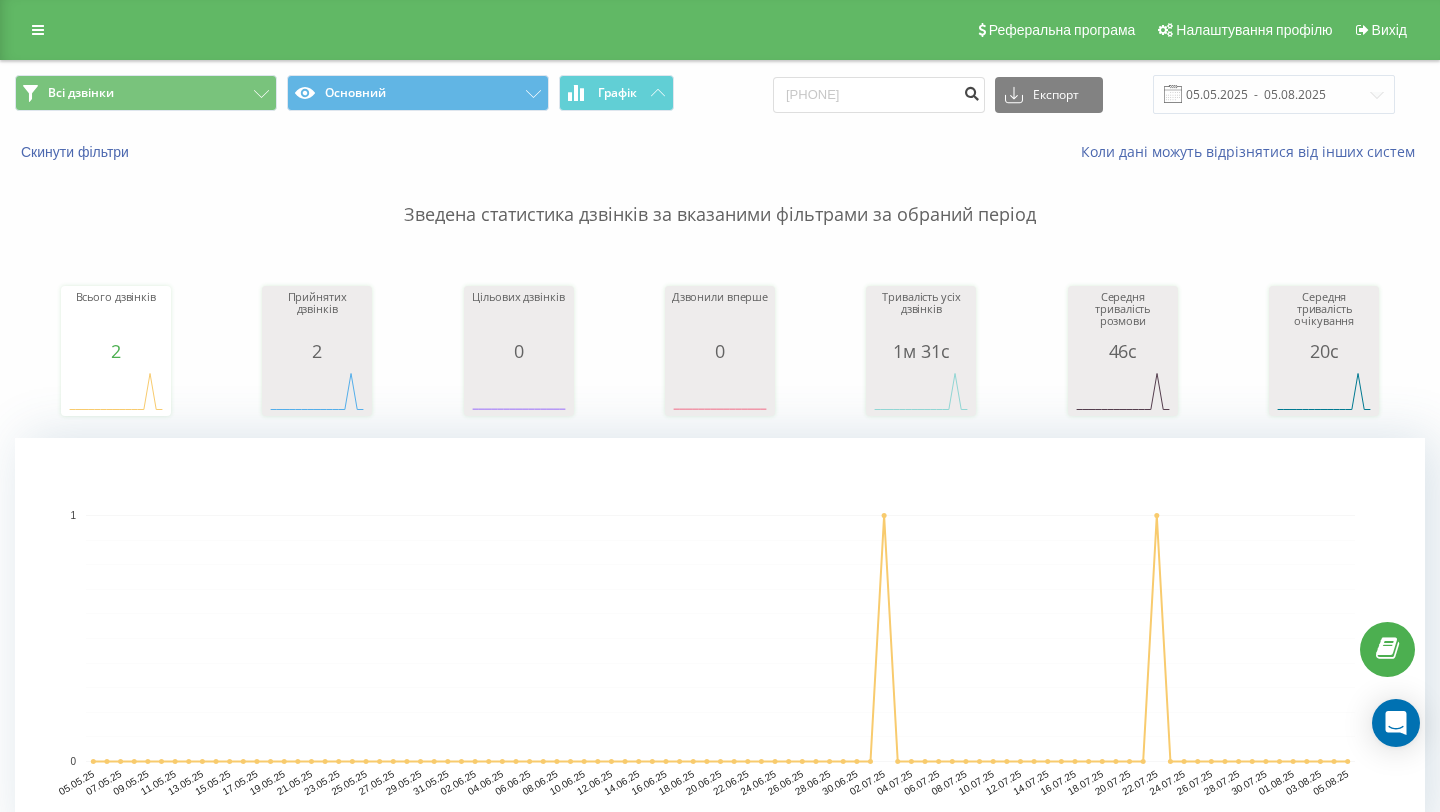 click at bounding box center (971, 91) 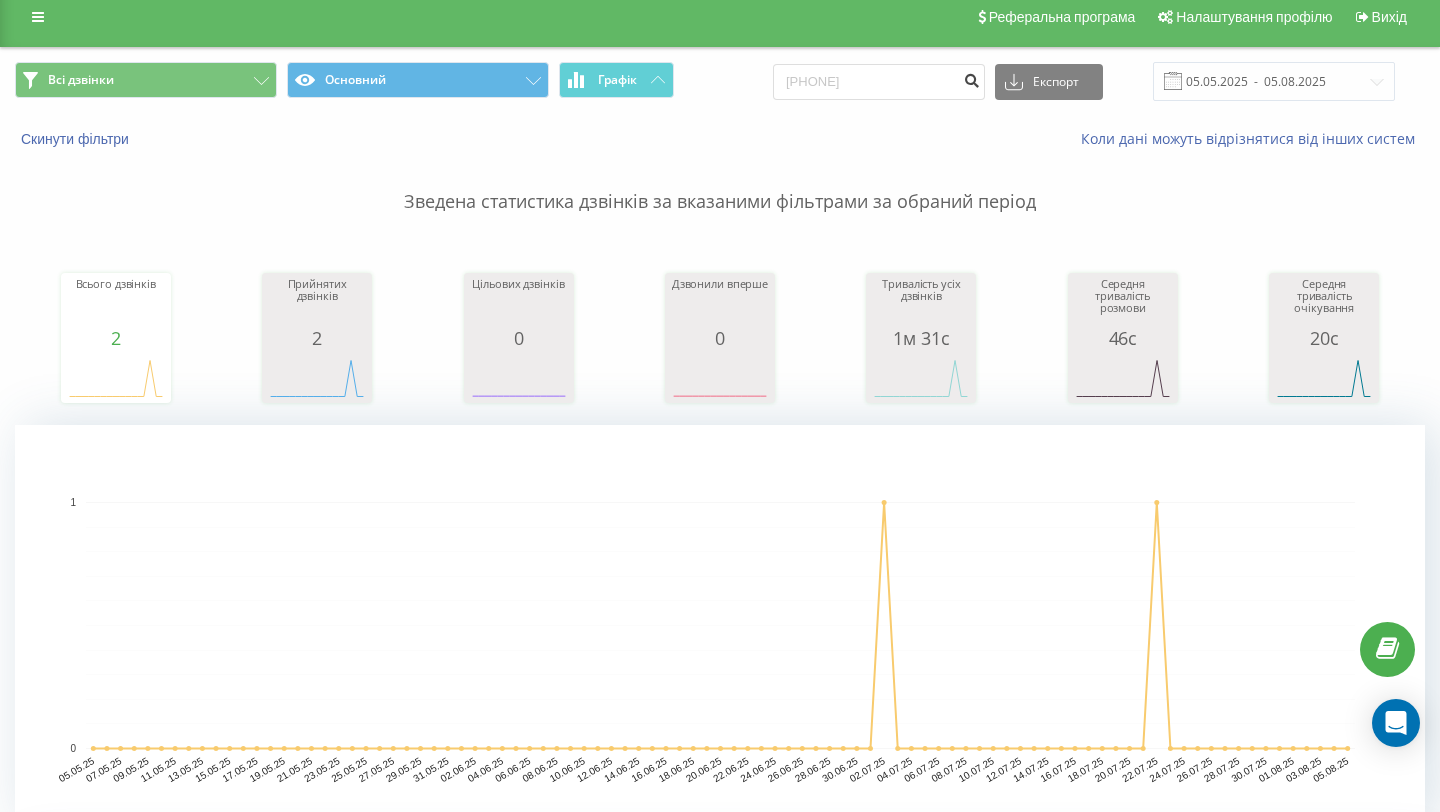 scroll, scrollTop: 0, scrollLeft: 0, axis: both 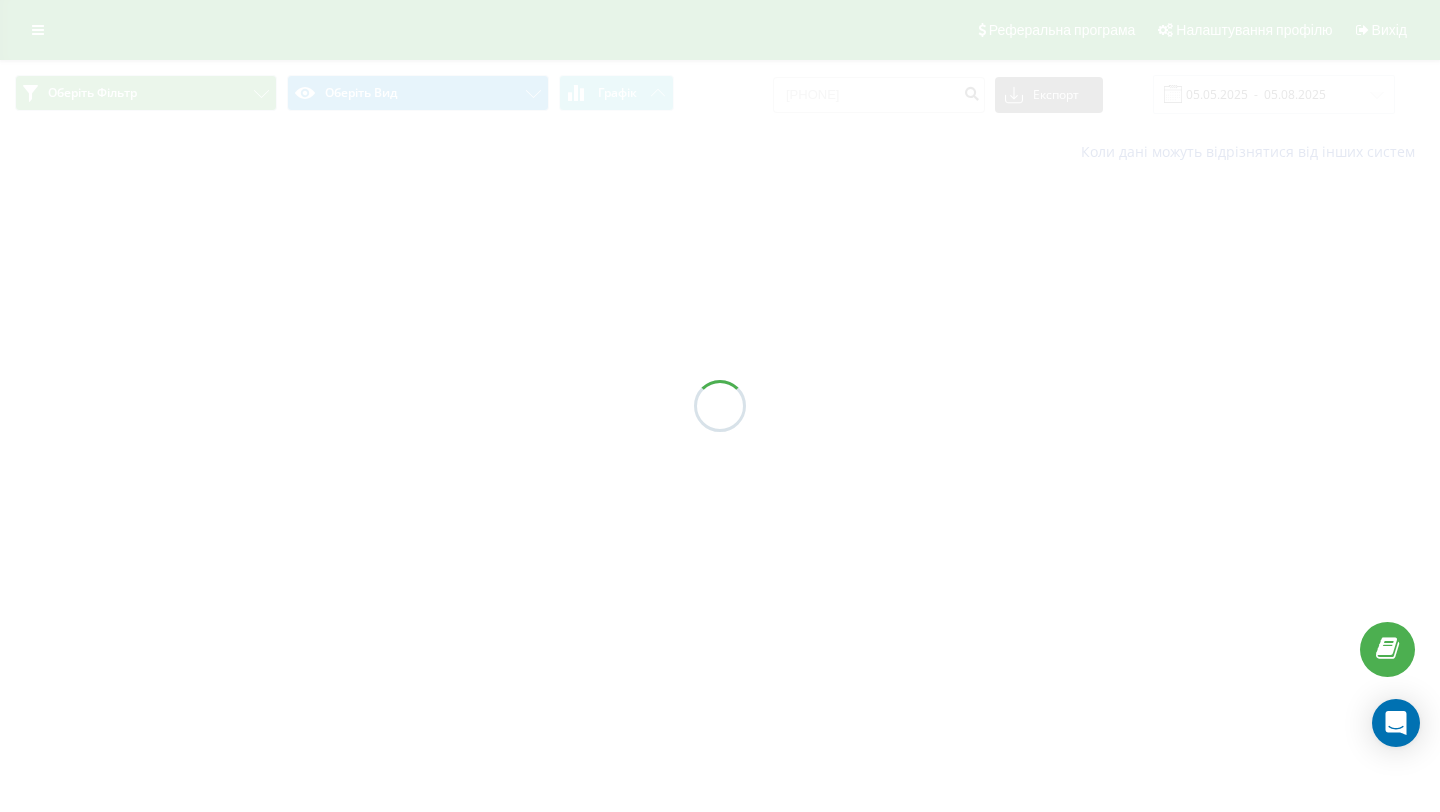 click at bounding box center (720, 406) 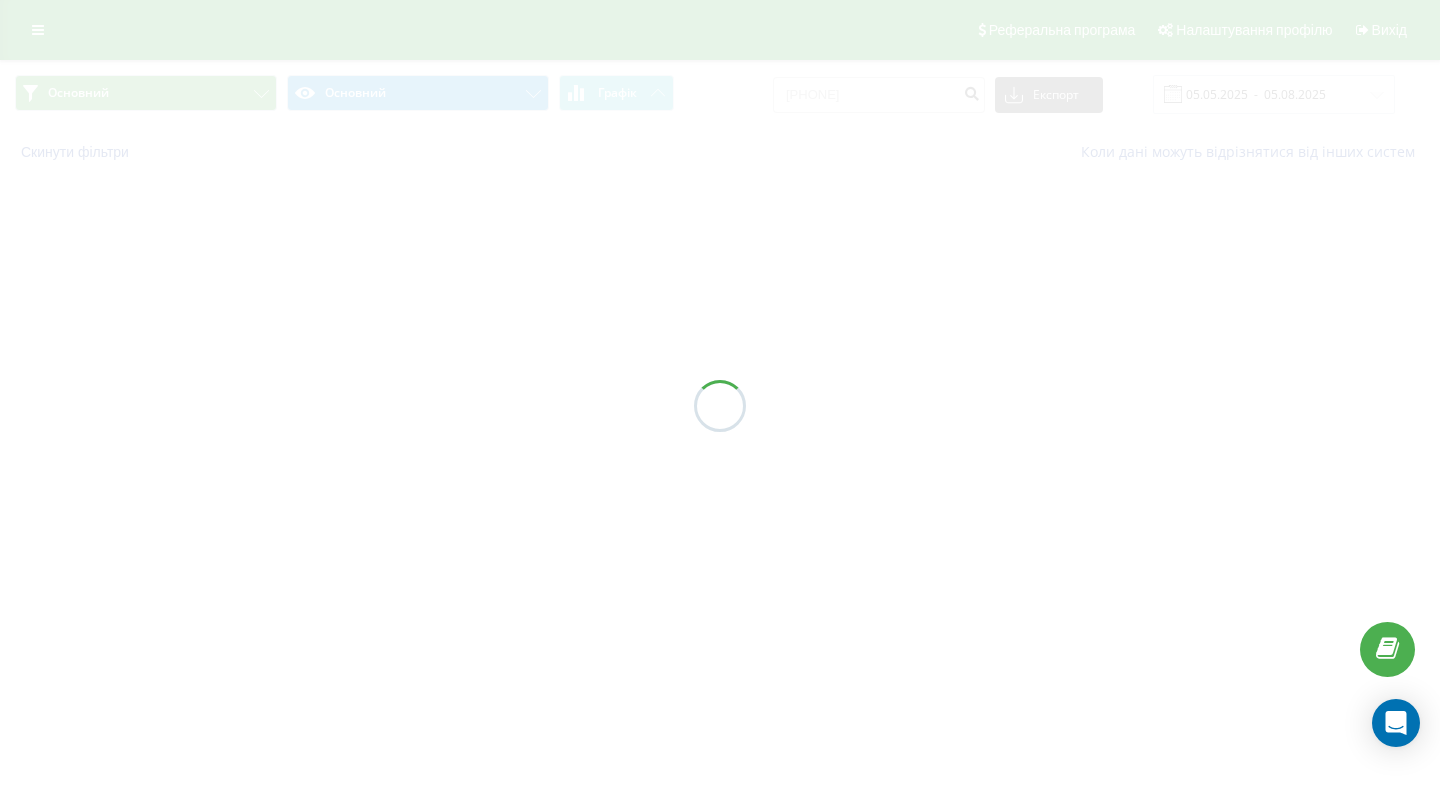 click at bounding box center [720, 406] 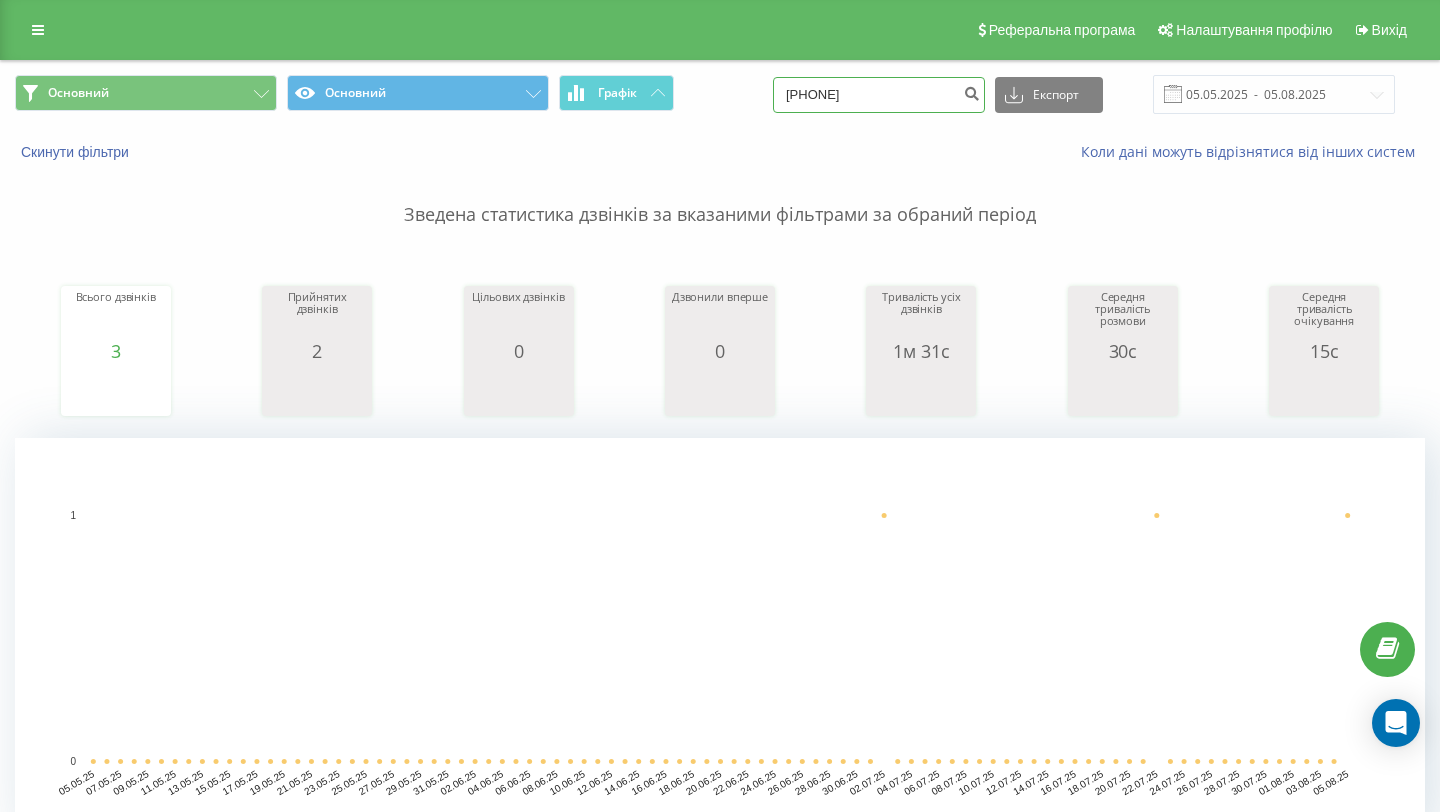click on "[PHONE]" at bounding box center (879, 95) 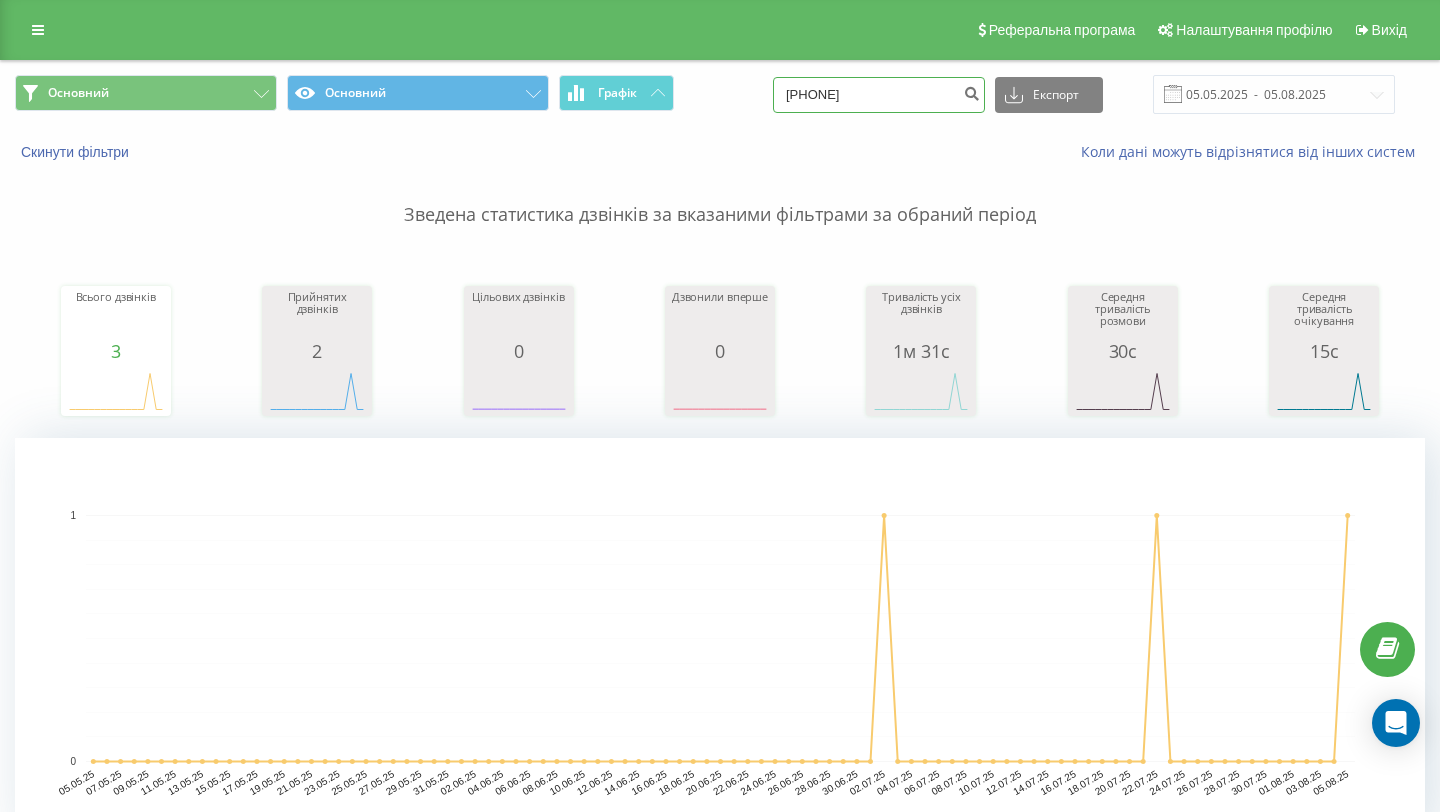 click on "[PHONE]" at bounding box center (879, 95) 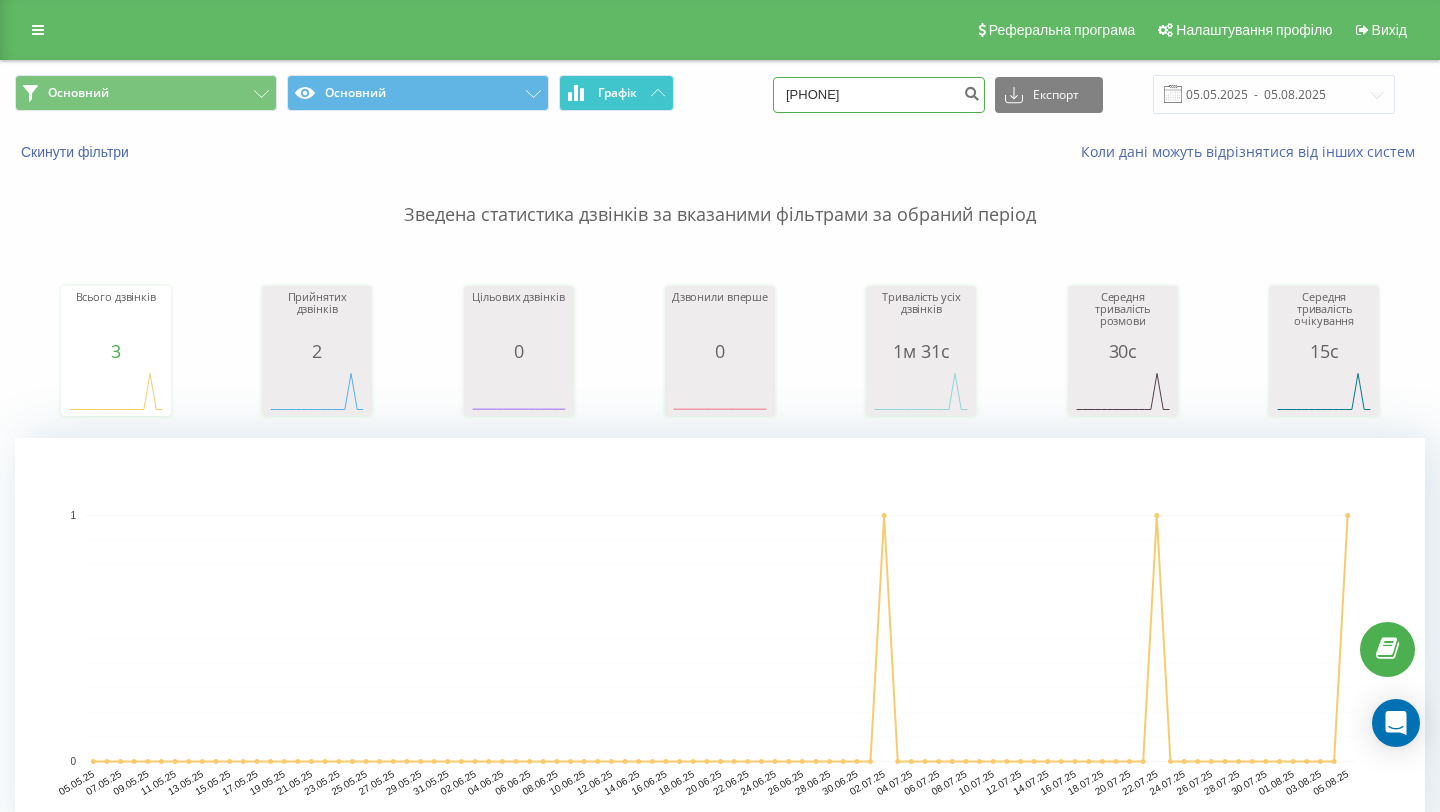 type on "[PHONE]" 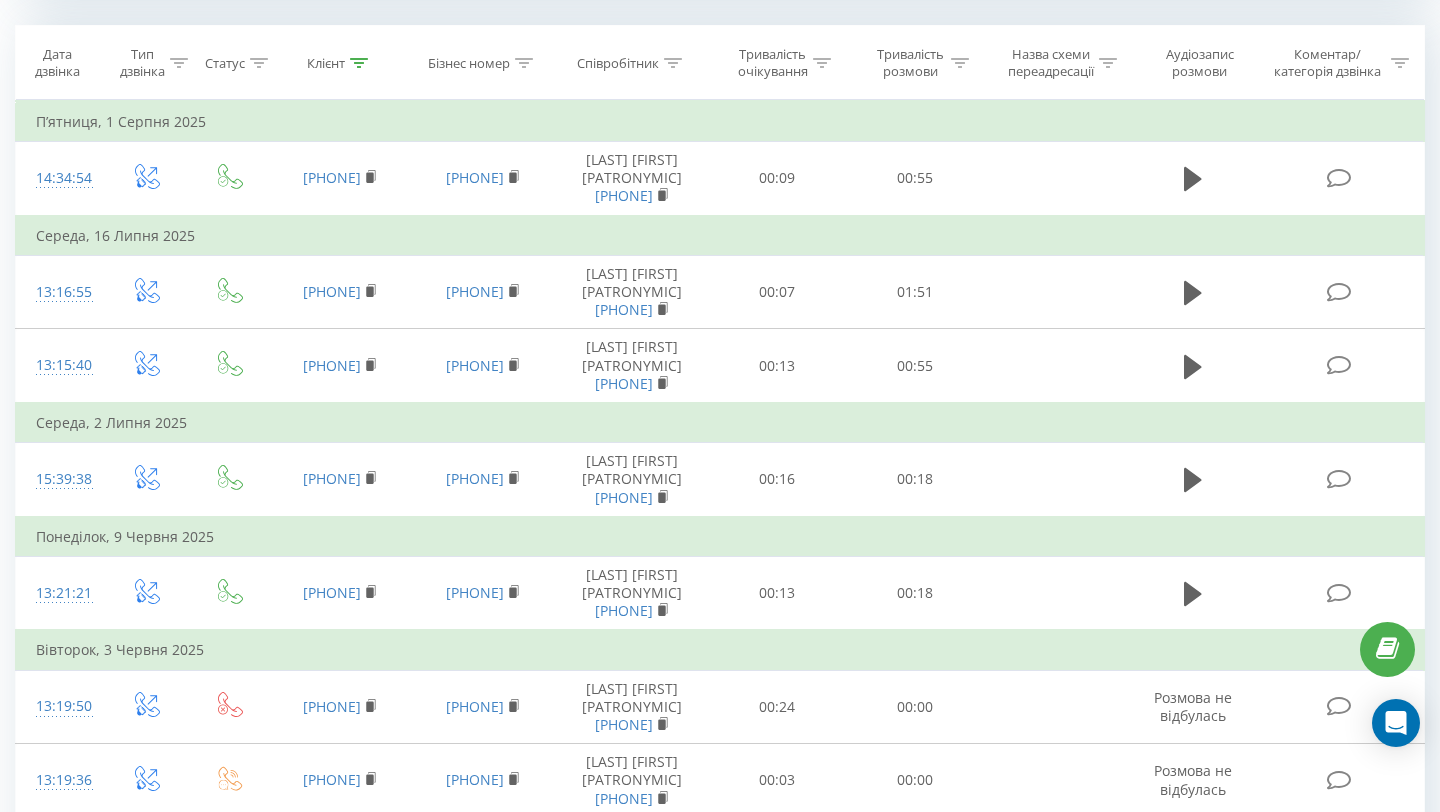 scroll, scrollTop: 0, scrollLeft: 0, axis: both 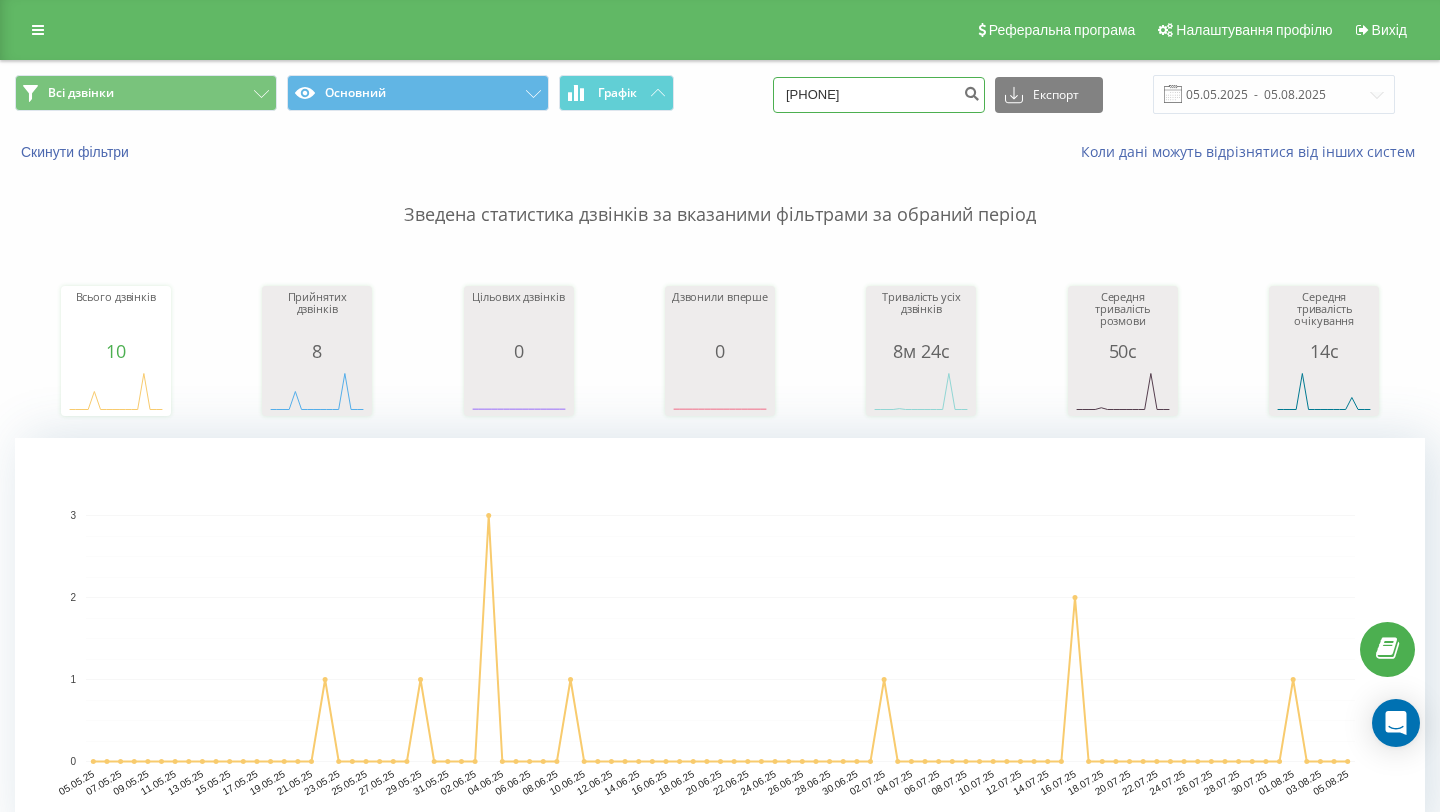 click on "[PHONE]" 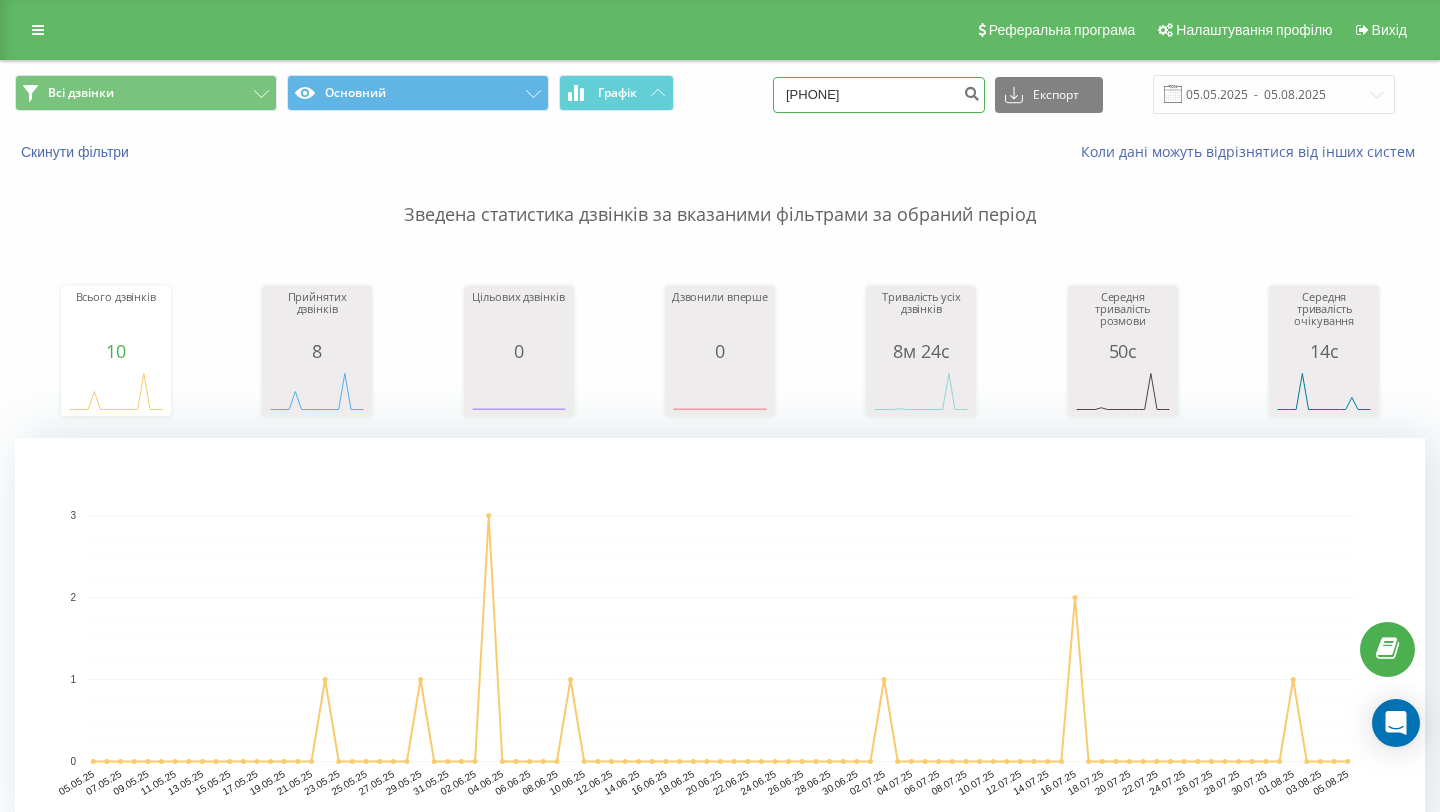 type on "[PHONE]" 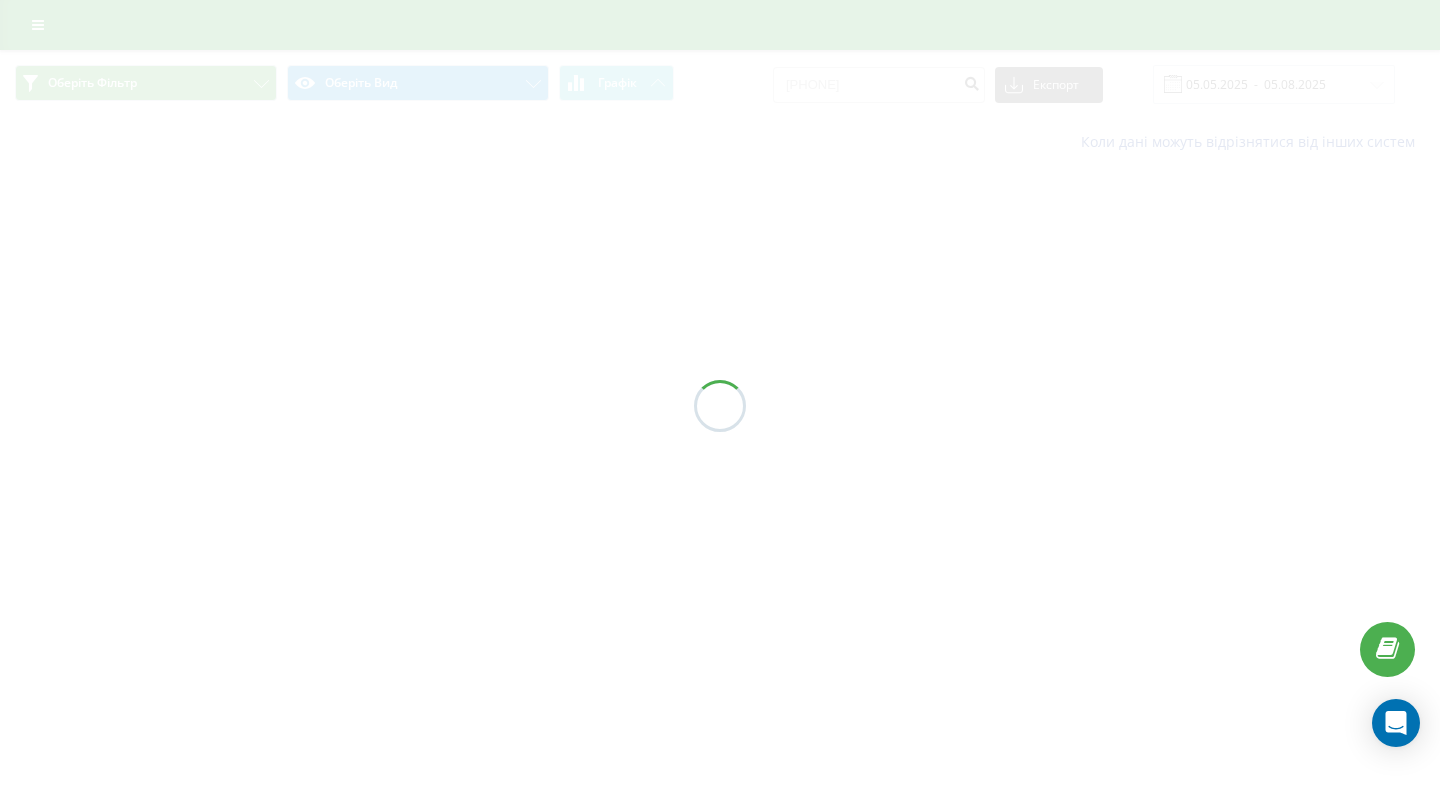 scroll, scrollTop: 0, scrollLeft: 0, axis: both 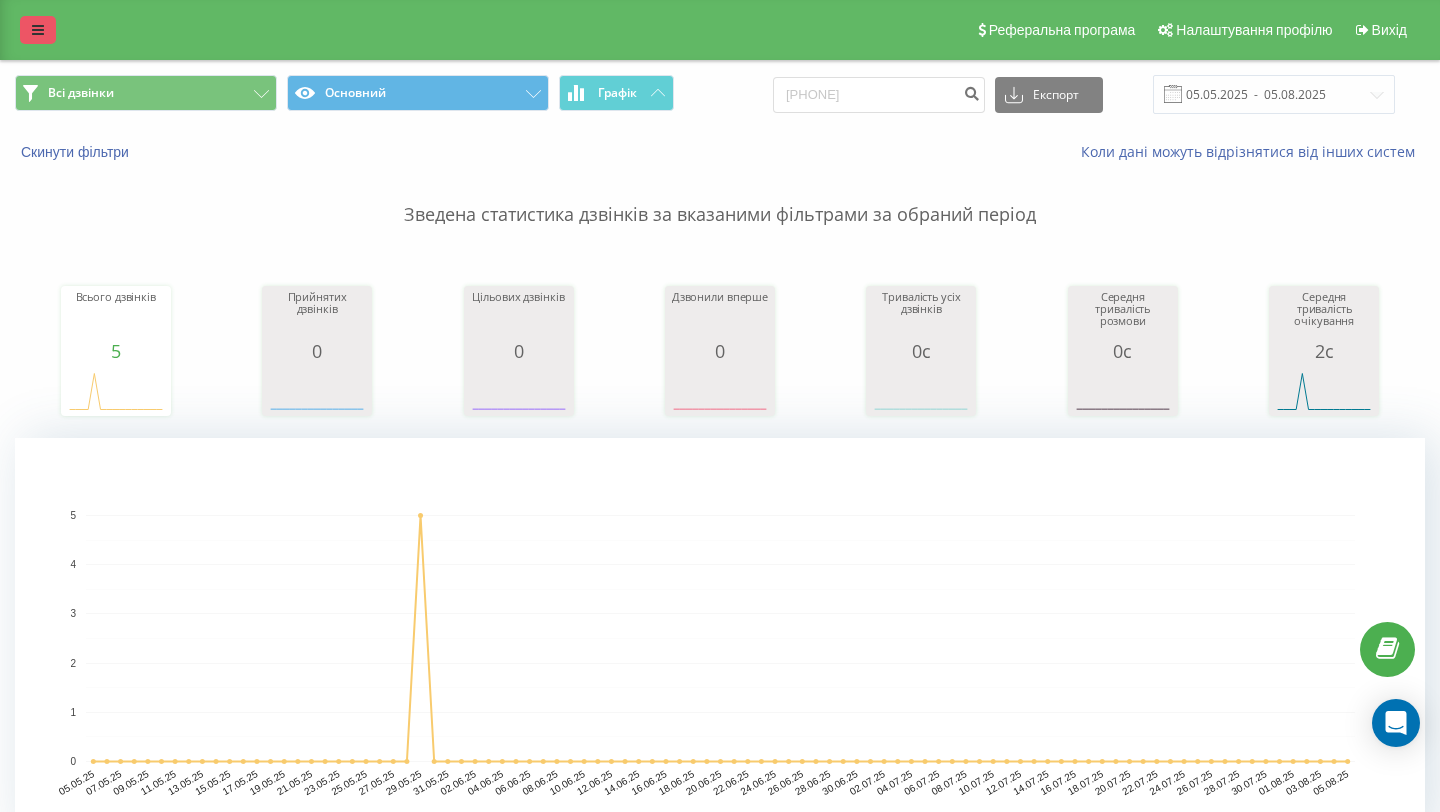 click at bounding box center [38, 30] 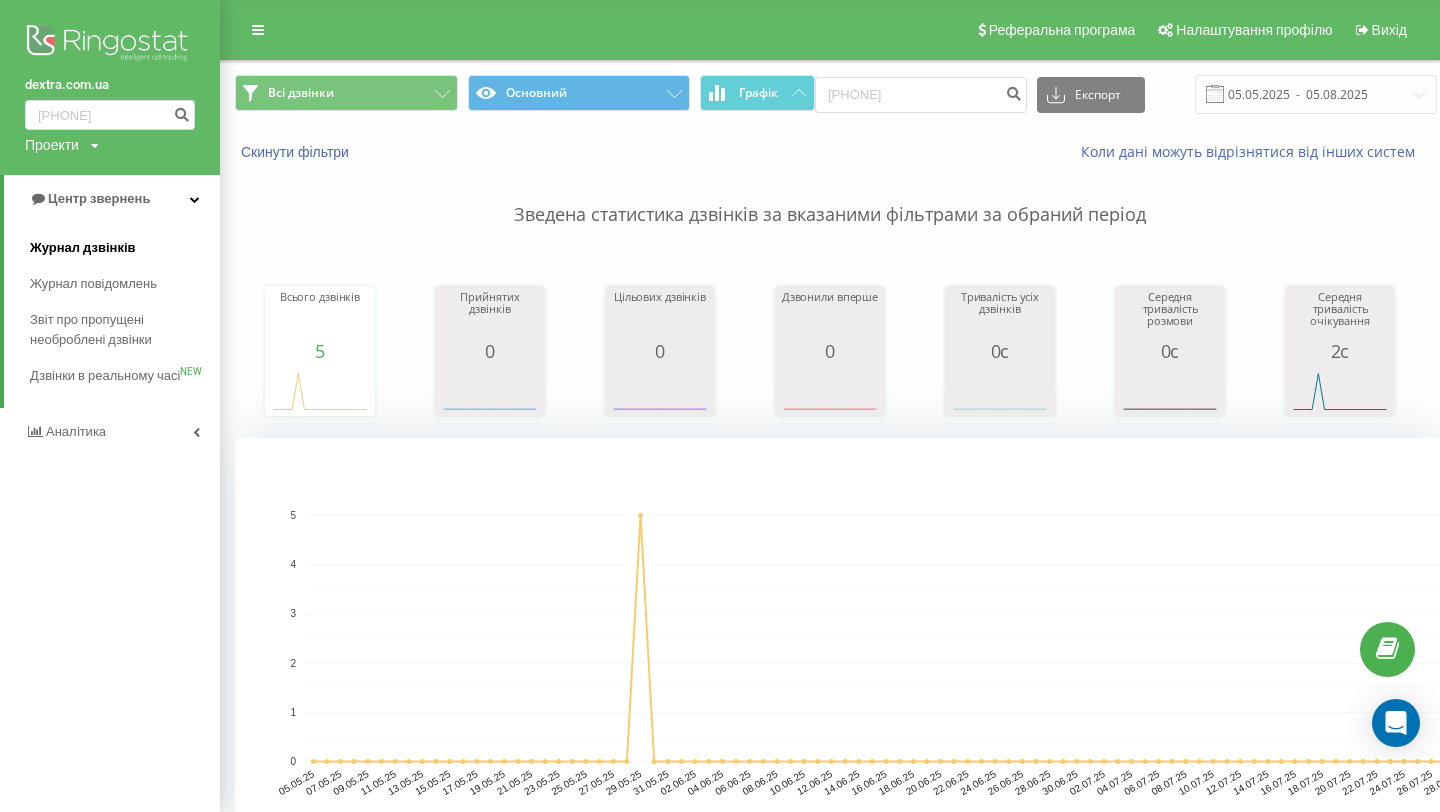 click on "Журнал дзвінків" at bounding box center [125, 248] 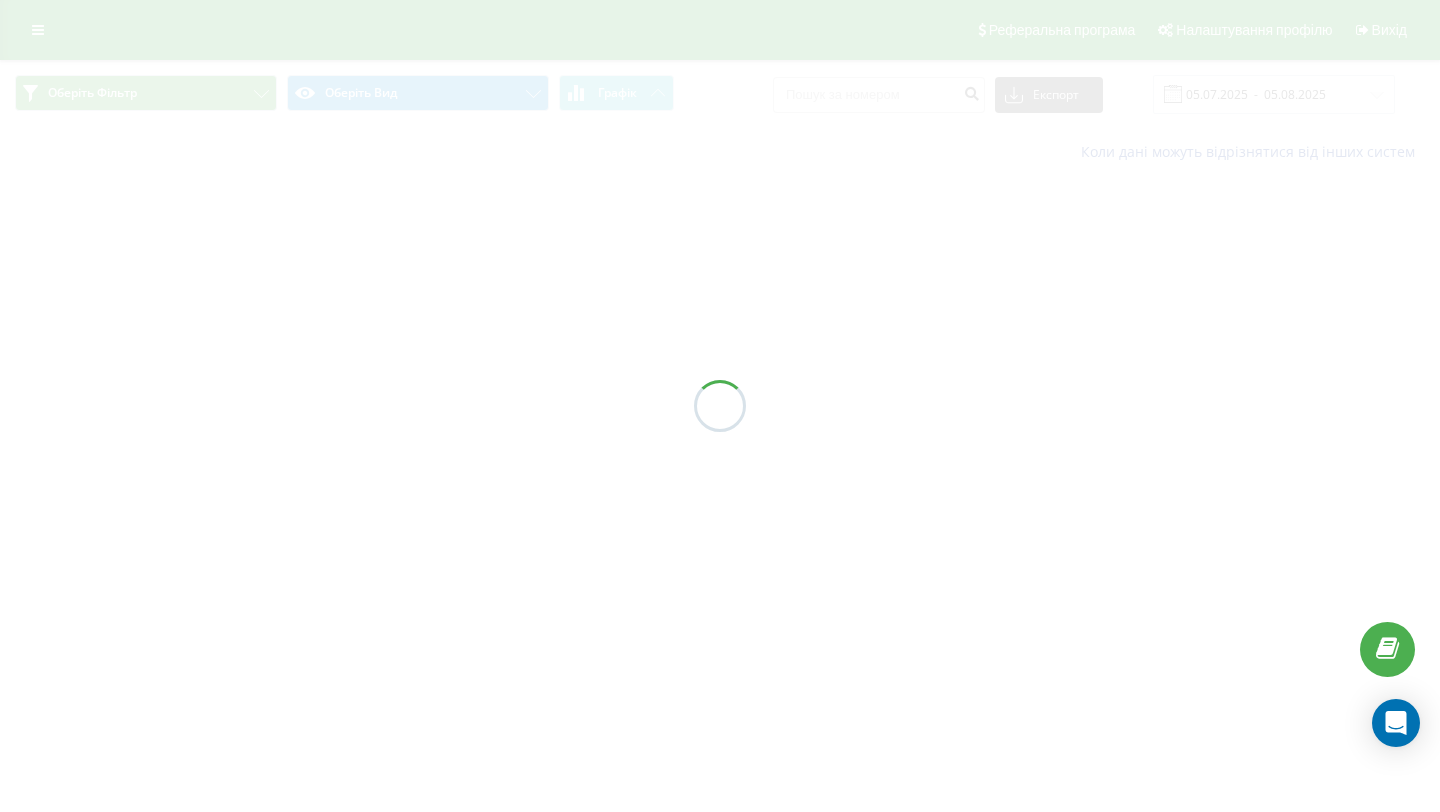 scroll, scrollTop: 0, scrollLeft: 0, axis: both 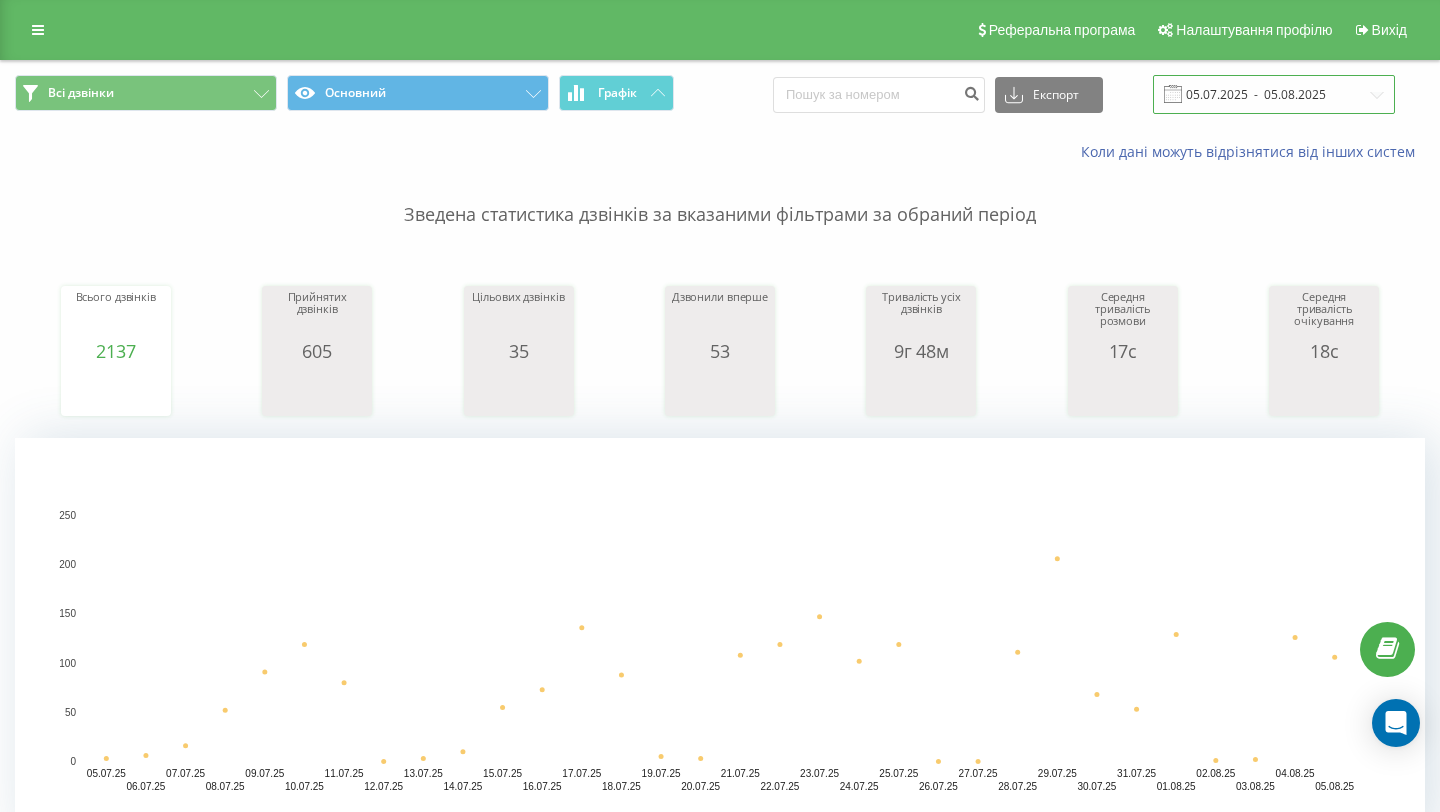 click on "05.07.2025  -  05.08.2025" at bounding box center (1274, 94) 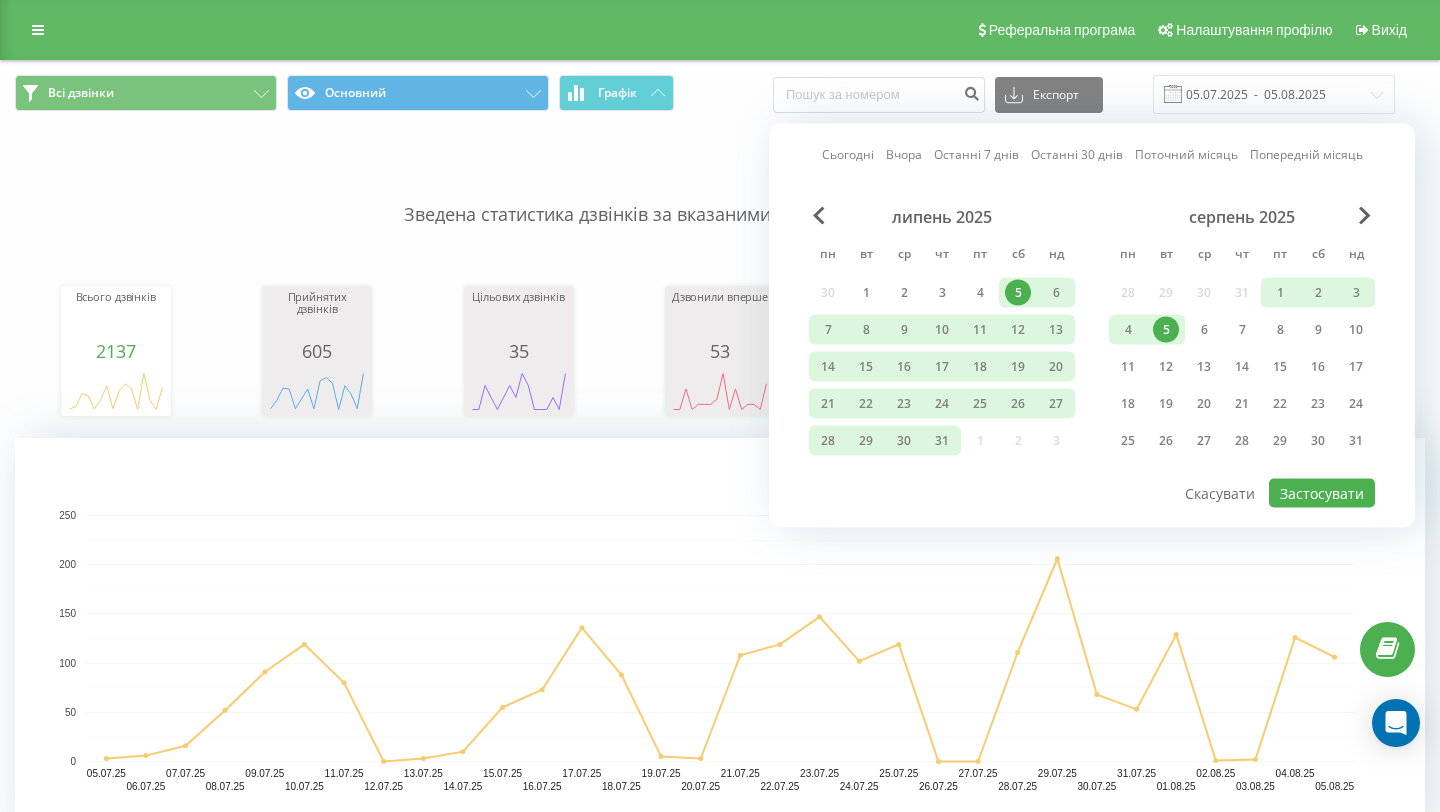 click on "5" at bounding box center (1166, 330) 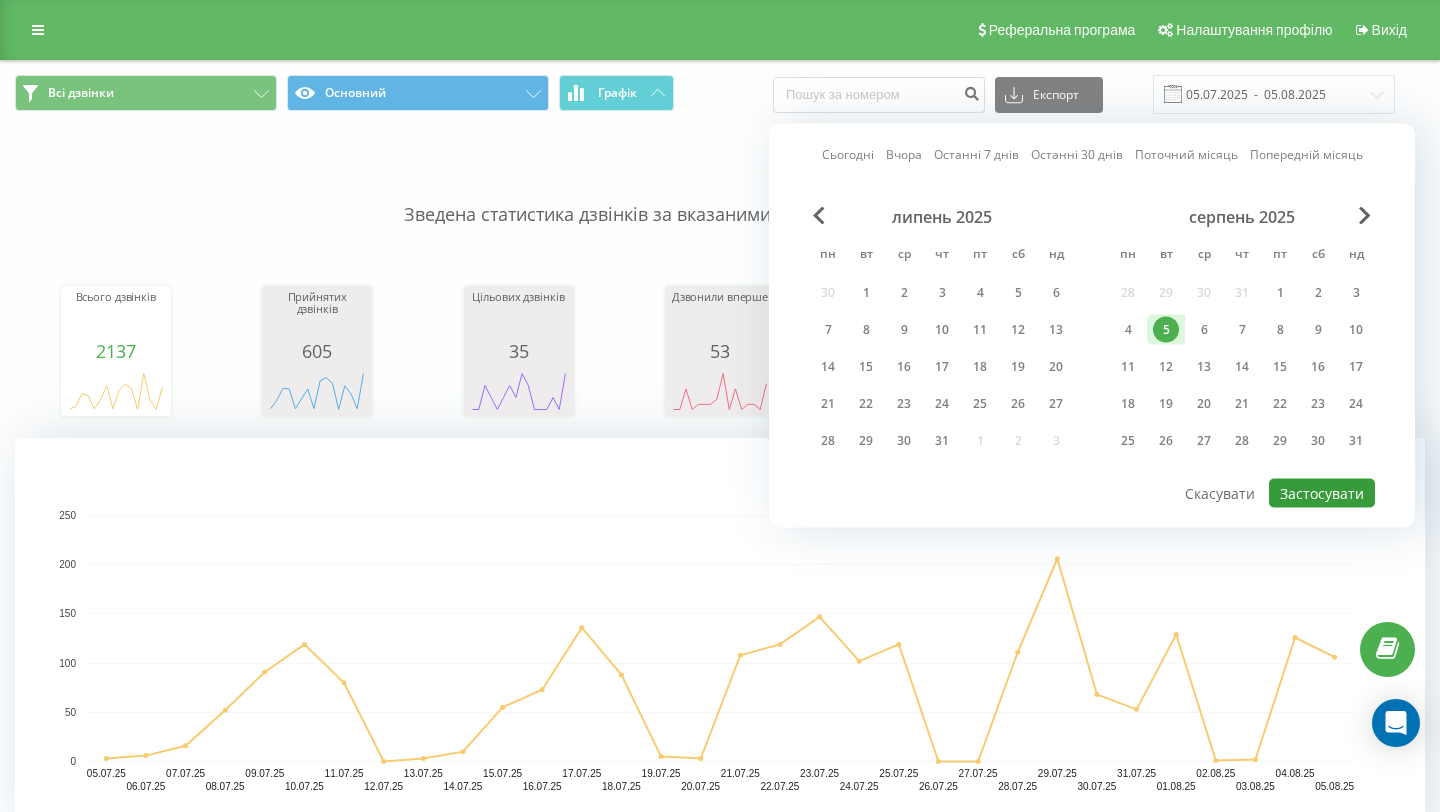 click on "Застосувати" at bounding box center [1322, 493] 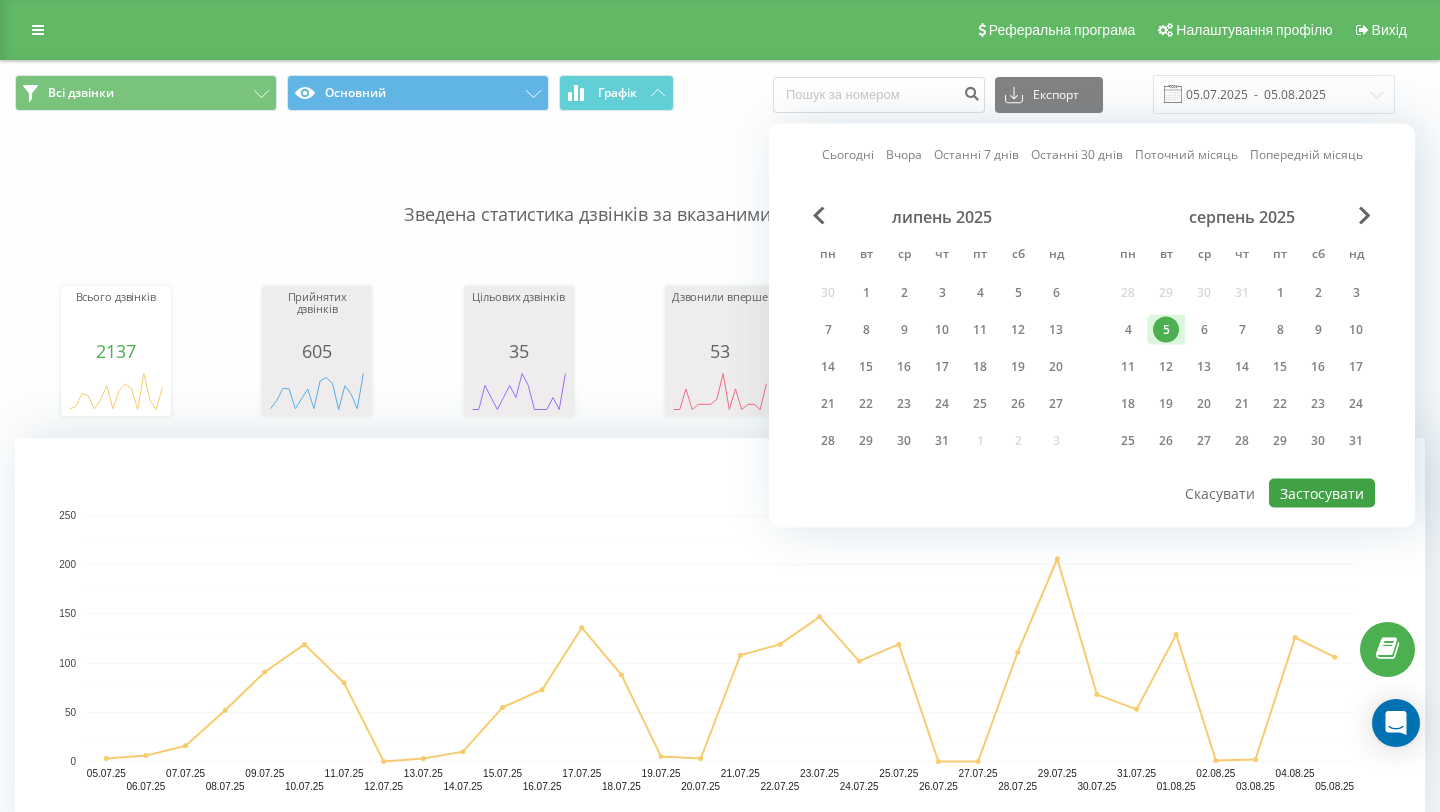 type on "05.08.2025  -  05.08.2025" 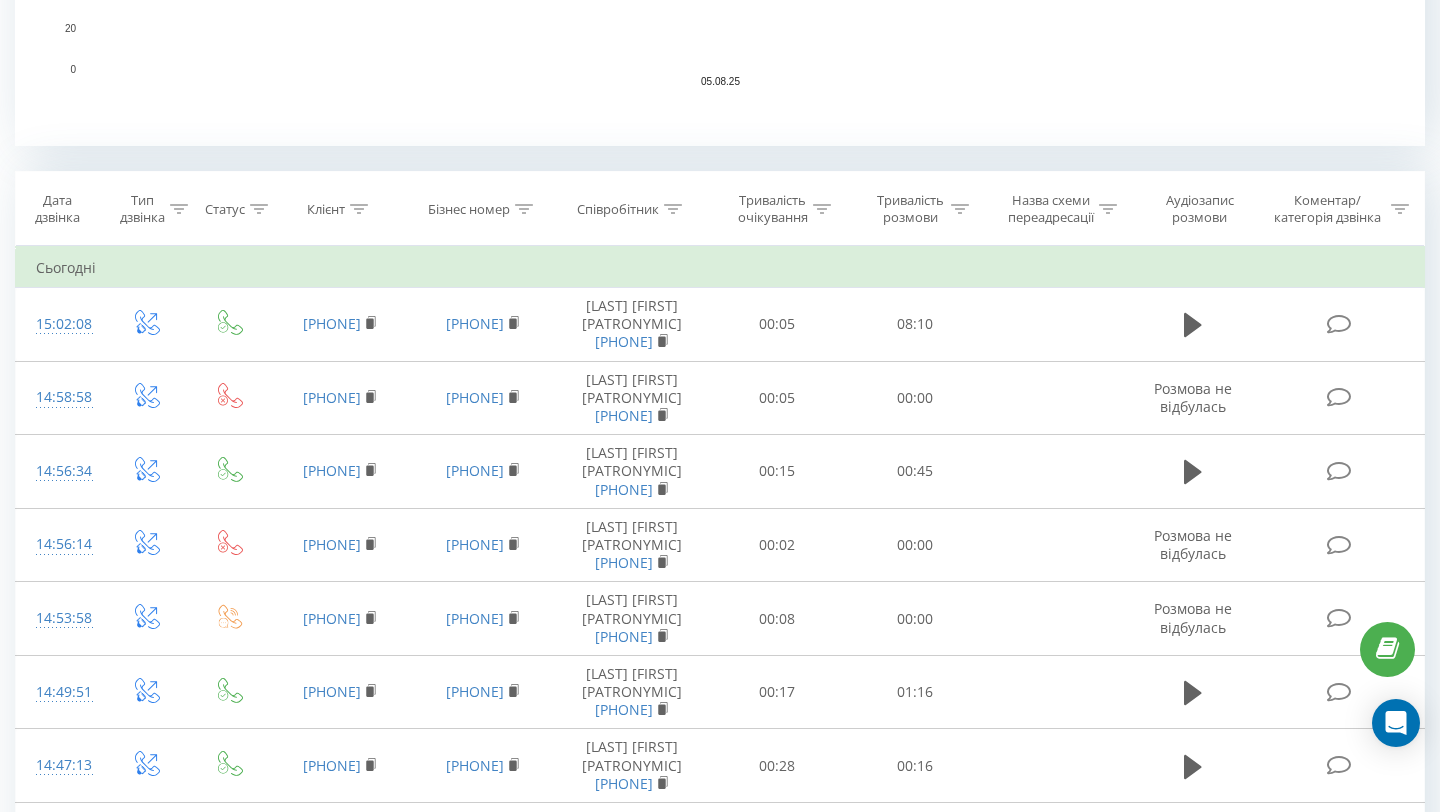 scroll, scrollTop: 0, scrollLeft: 0, axis: both 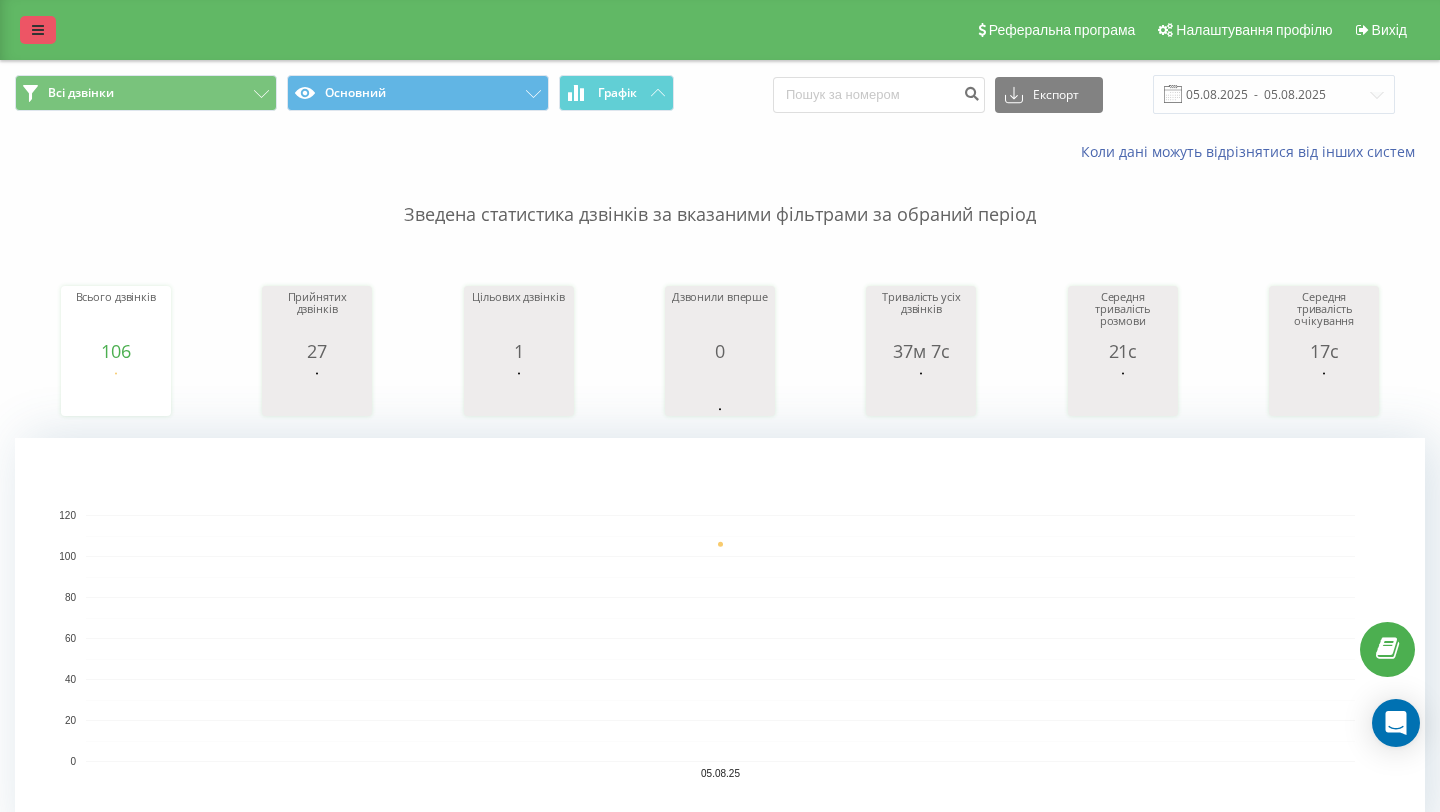 click at bounding box center (38, 30) 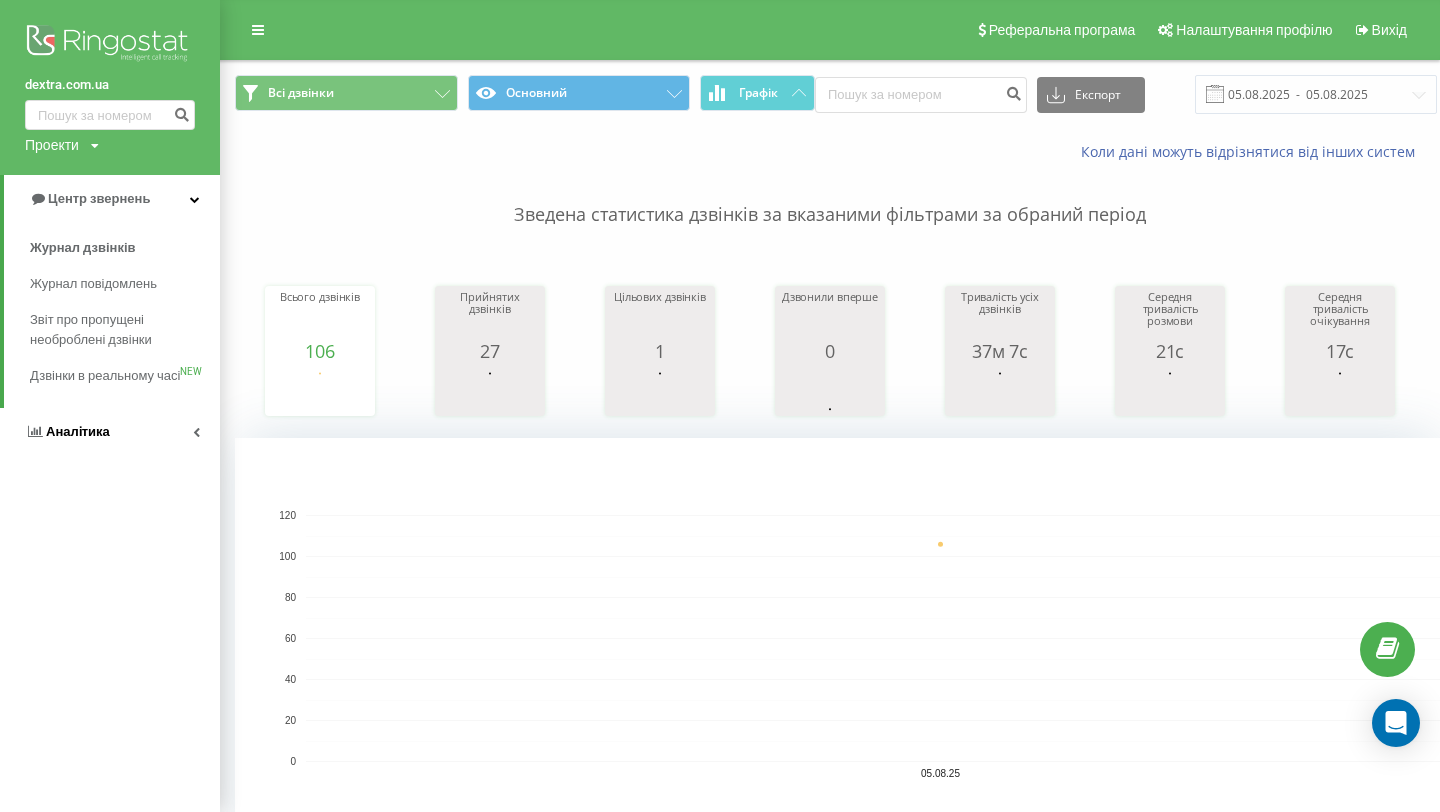 click on "Аналiтика" at bounding box center [110, 432] 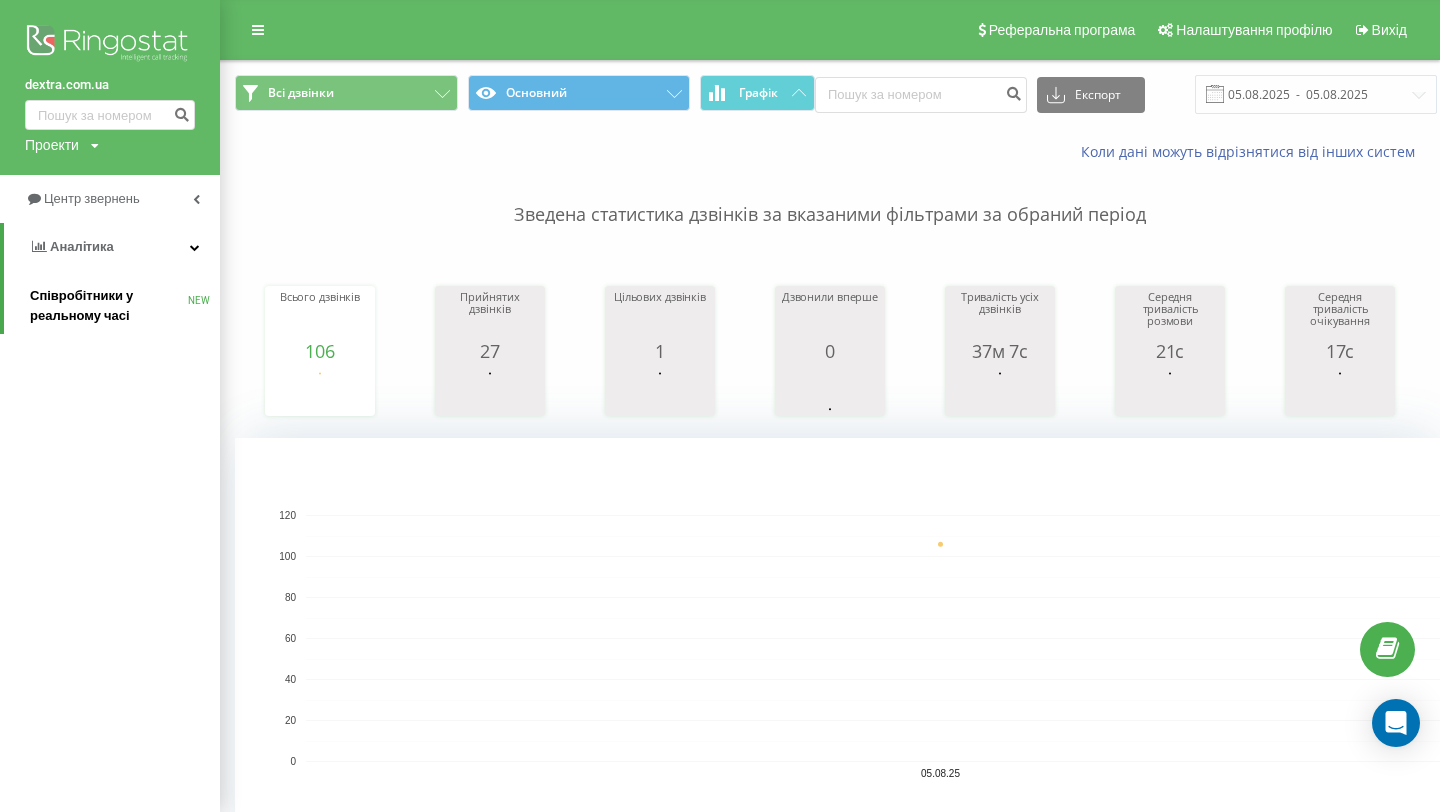 click on "Співробітники у реальному часі" at bounding box center [109, 306] 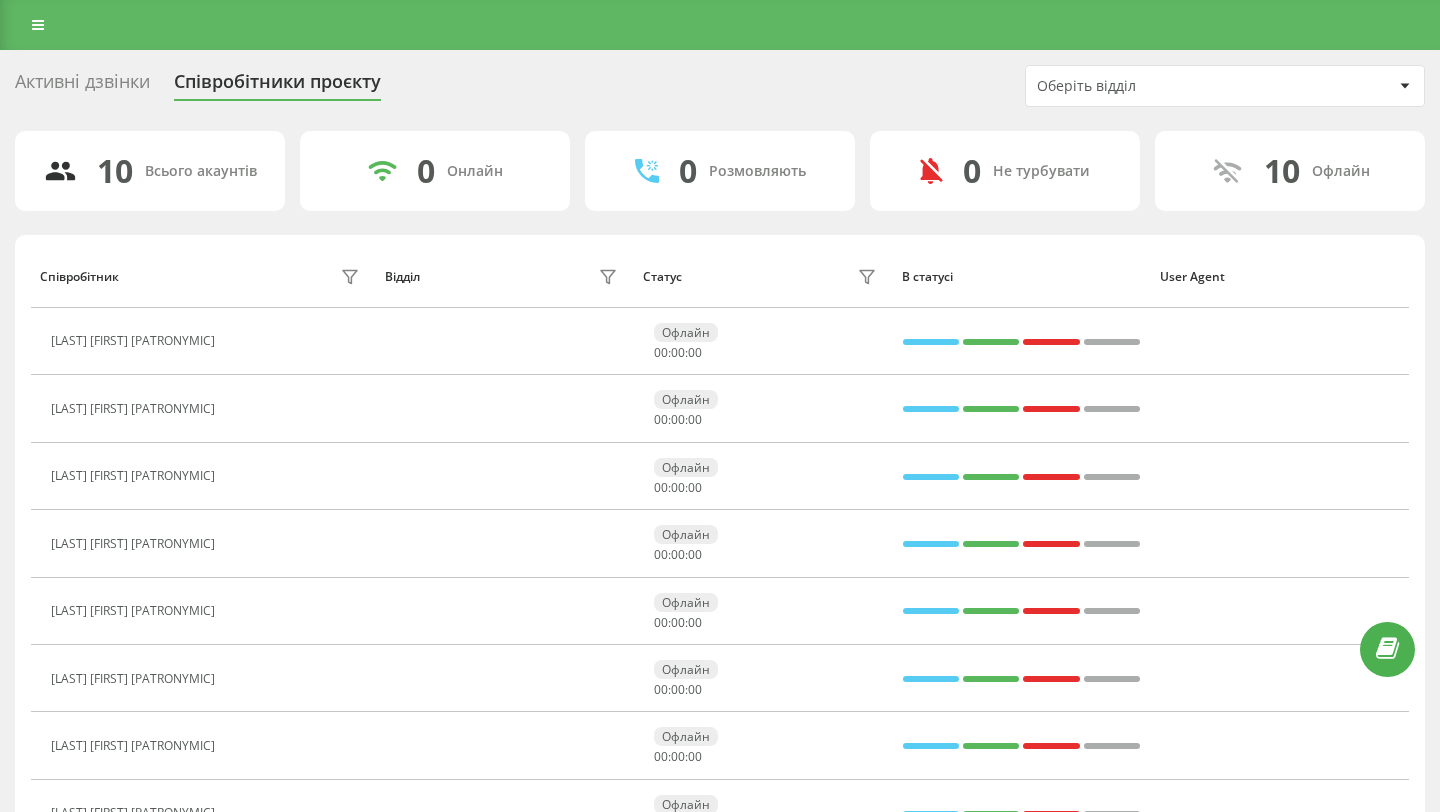 scroll, scrollTop: 0, scrollLeft: 0, axis: both 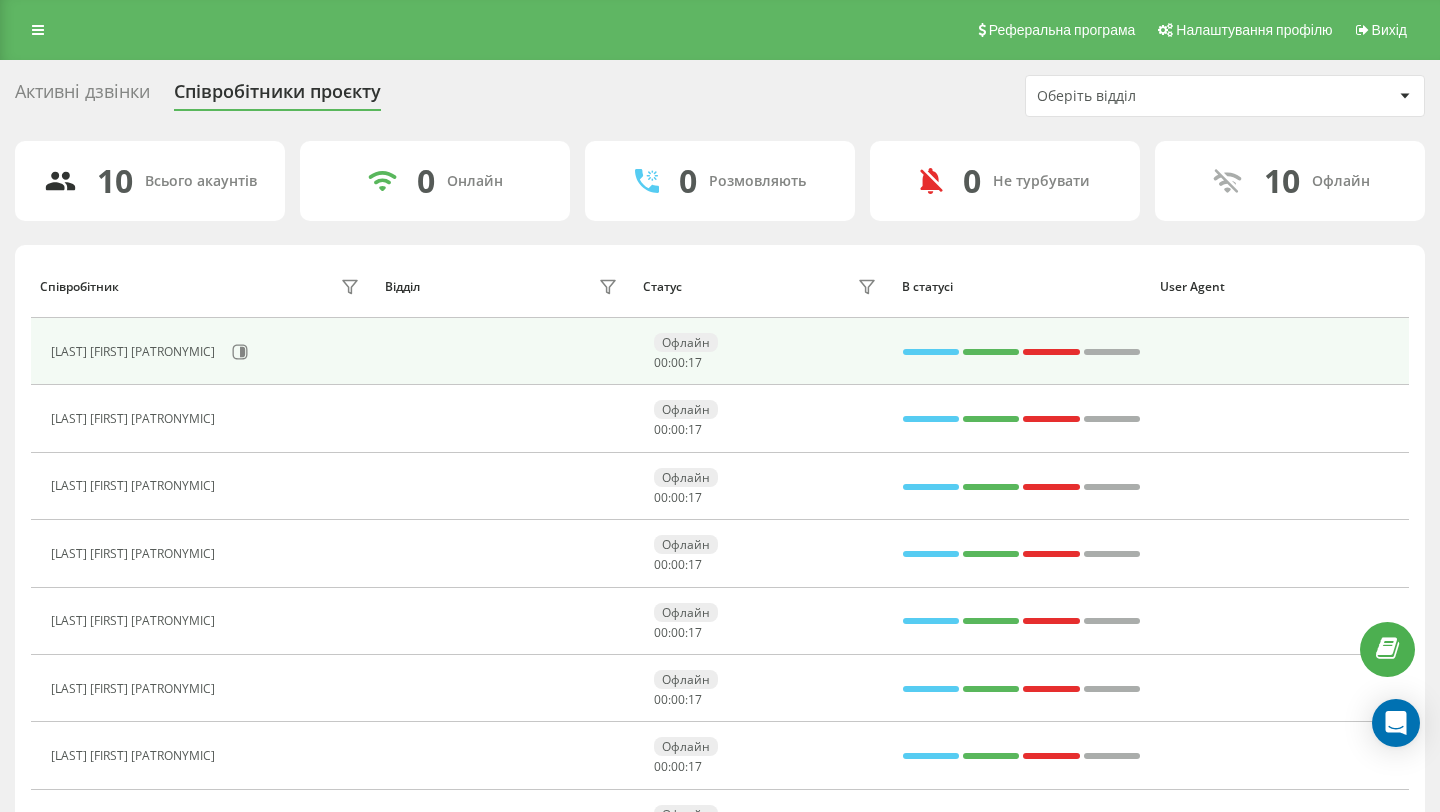 click on "[LAST] [FIRST] [PATRONYMIC]" at bounding box center (208, 352) 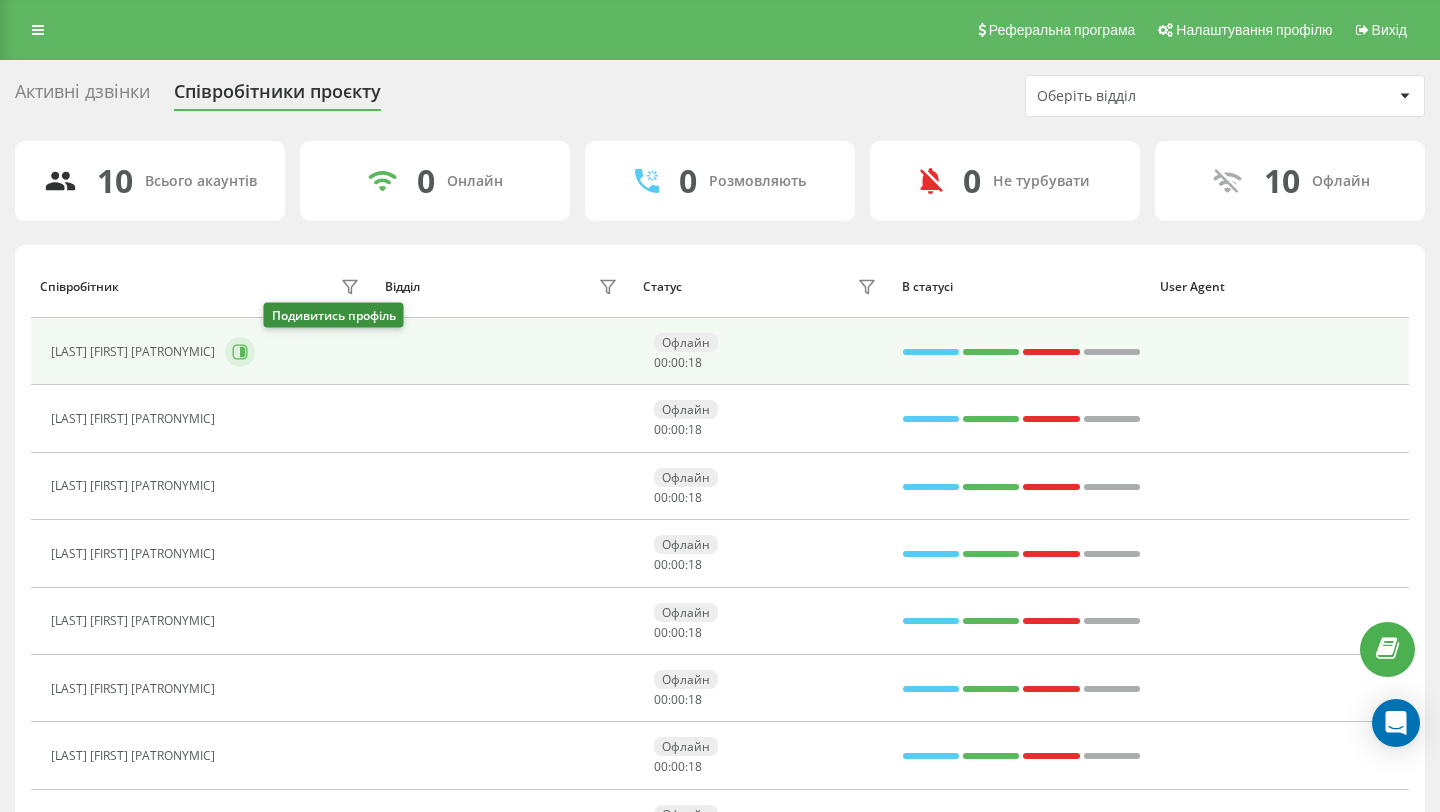 click at bounding box center (240, 352) 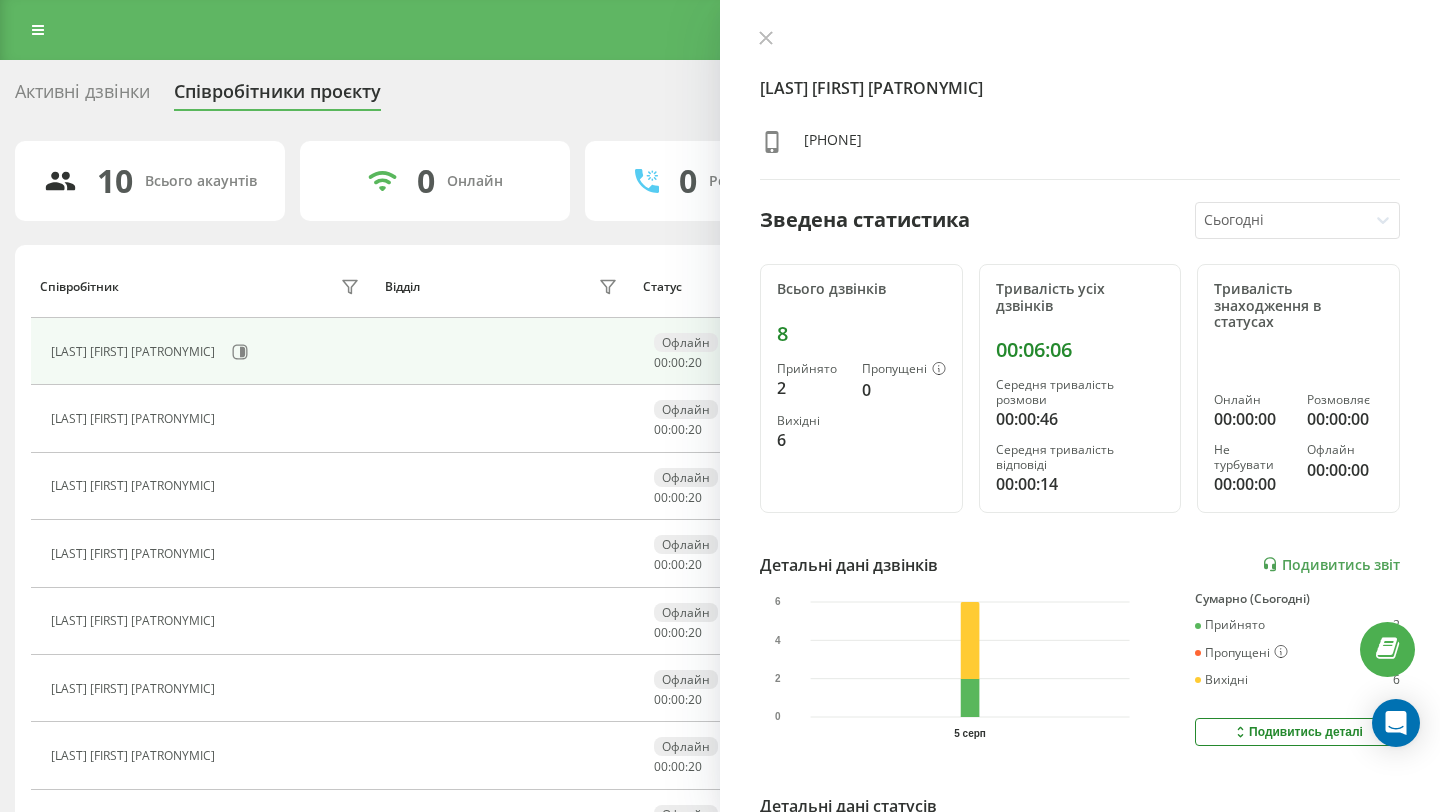 click on "[LAST] [FIRST] [PATRONYMIC] [PHONE] Зведена статистика Сьогодні Всього дзвінків 8 Прийнято 2 Пропущені 0 Вихідні 6 Тривалість усіх дзвінків 00:06:06 Середня тривалість розмови 00:00:46 Середня тривалість відповіді 00:00:14 Тривалість знаходження в статусах Онлайн 00:00:00 Розмовляє 00:00:00 Не турбувати 00:00:00 Офлайн 00:00:00 Детальні дані дзвінків Подивитись звіт 5 серп 0 2 4 6 Сумарно (Сьогодні) Прийнято 2 Пропущені 0 Вихідні 6 Подивитись деталі Детальні дані статусів 5 серп Сумарно (Сьогодні) Онлайн 00:00:00 Розмовляє 00:00:00 Не турбувати 00:00:00 Офлайн 00:00:00 Подивитись деталі" at bounding box center (1080, 406) 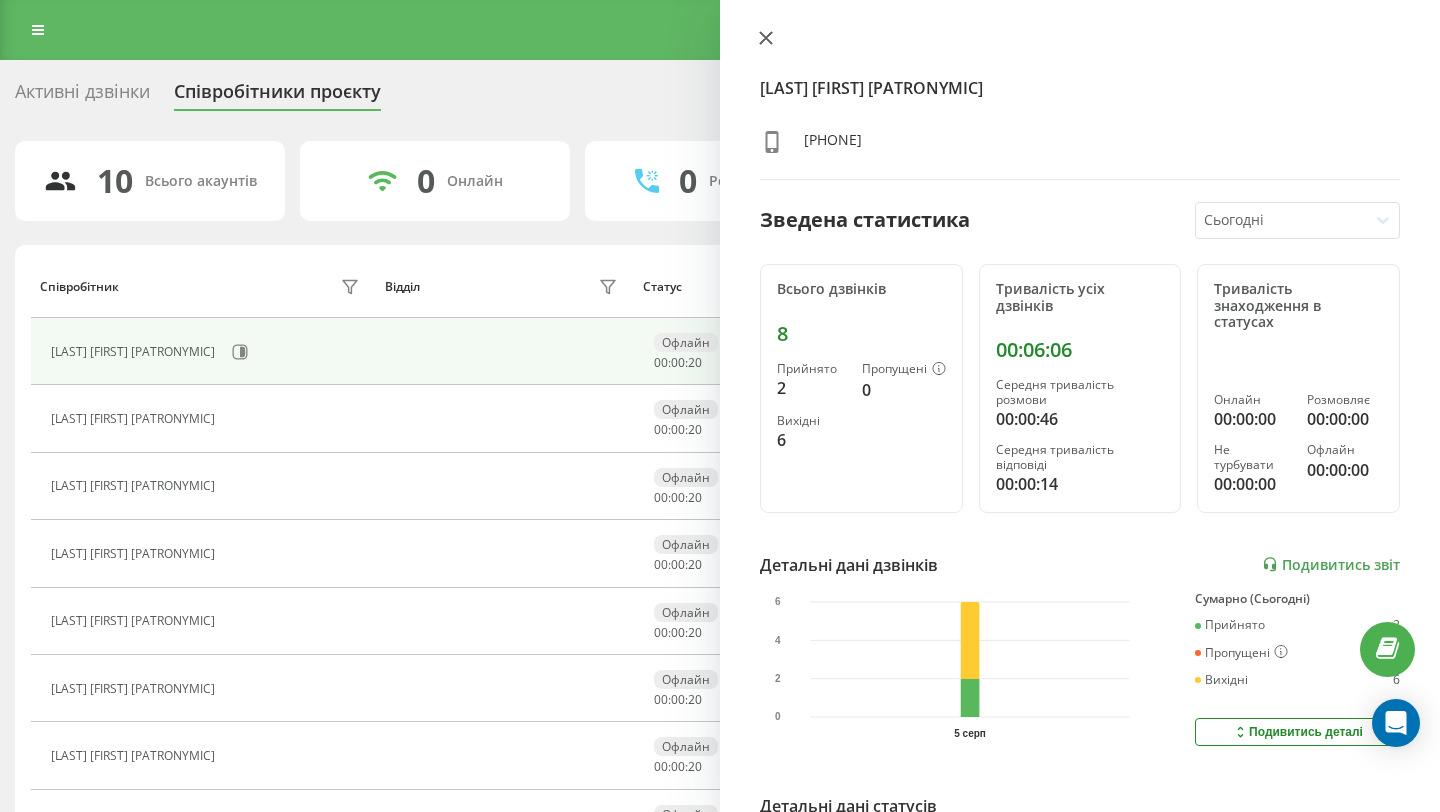 click 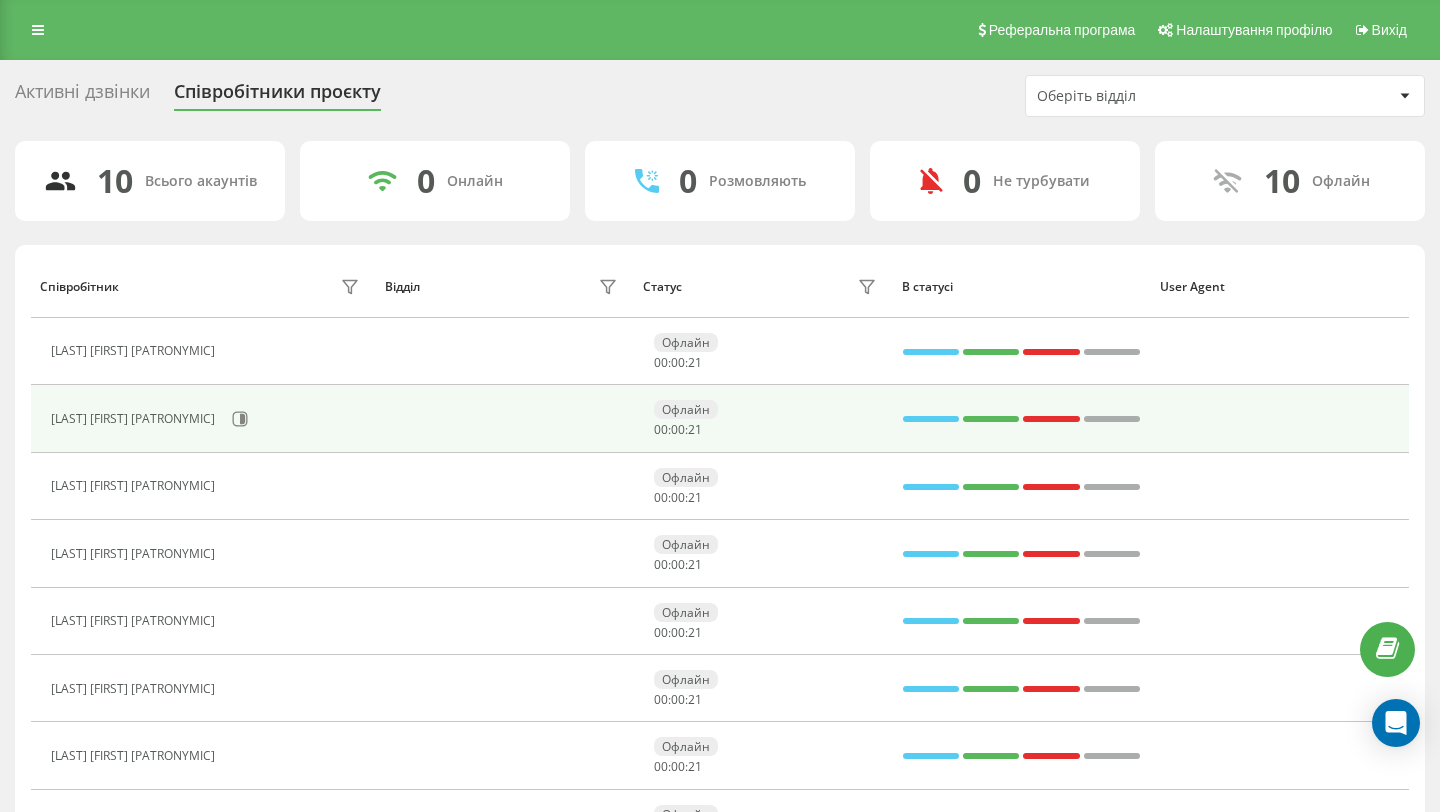 click on "[LAST] [FIRST] [PATRONYMIC]" at bounding box center (208, 419) 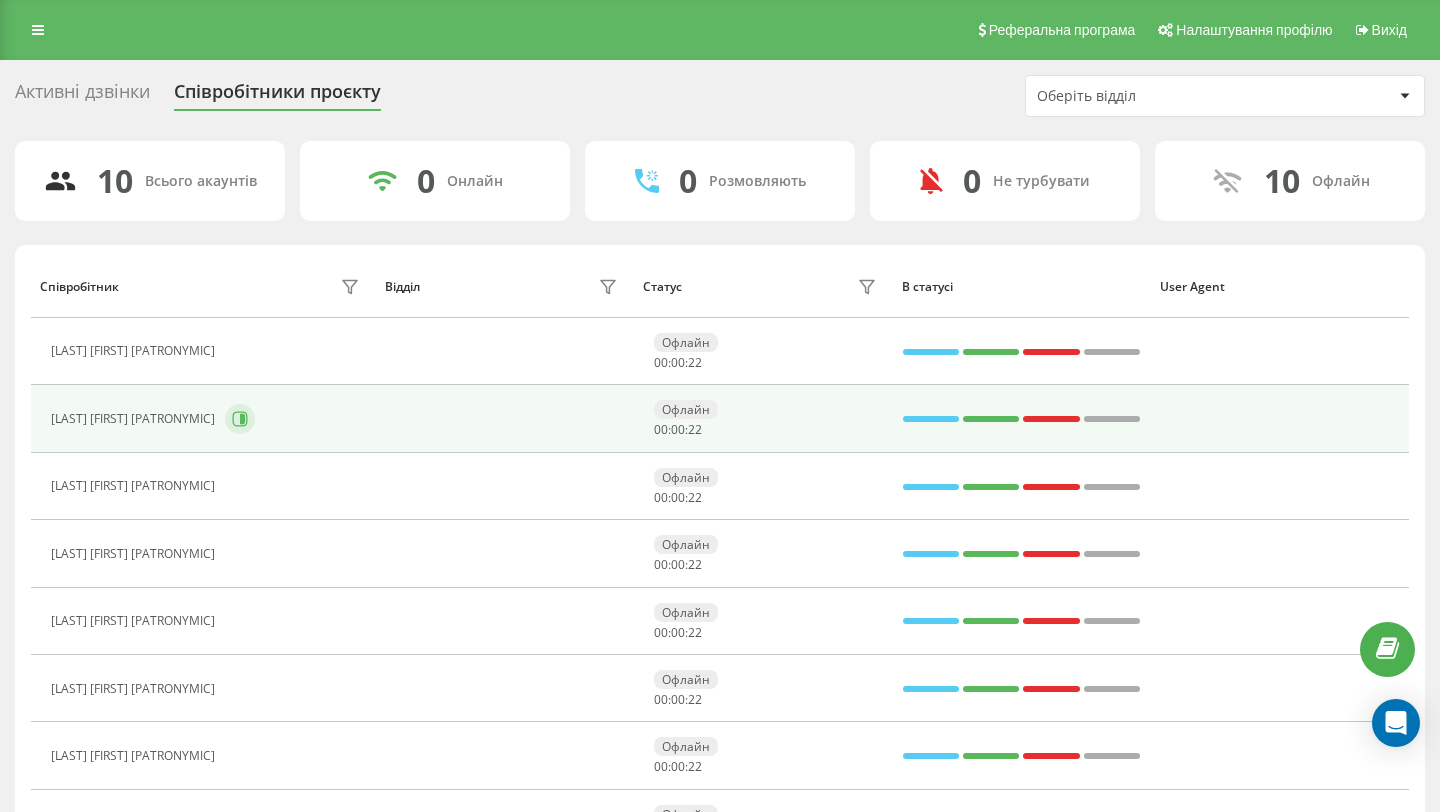 click 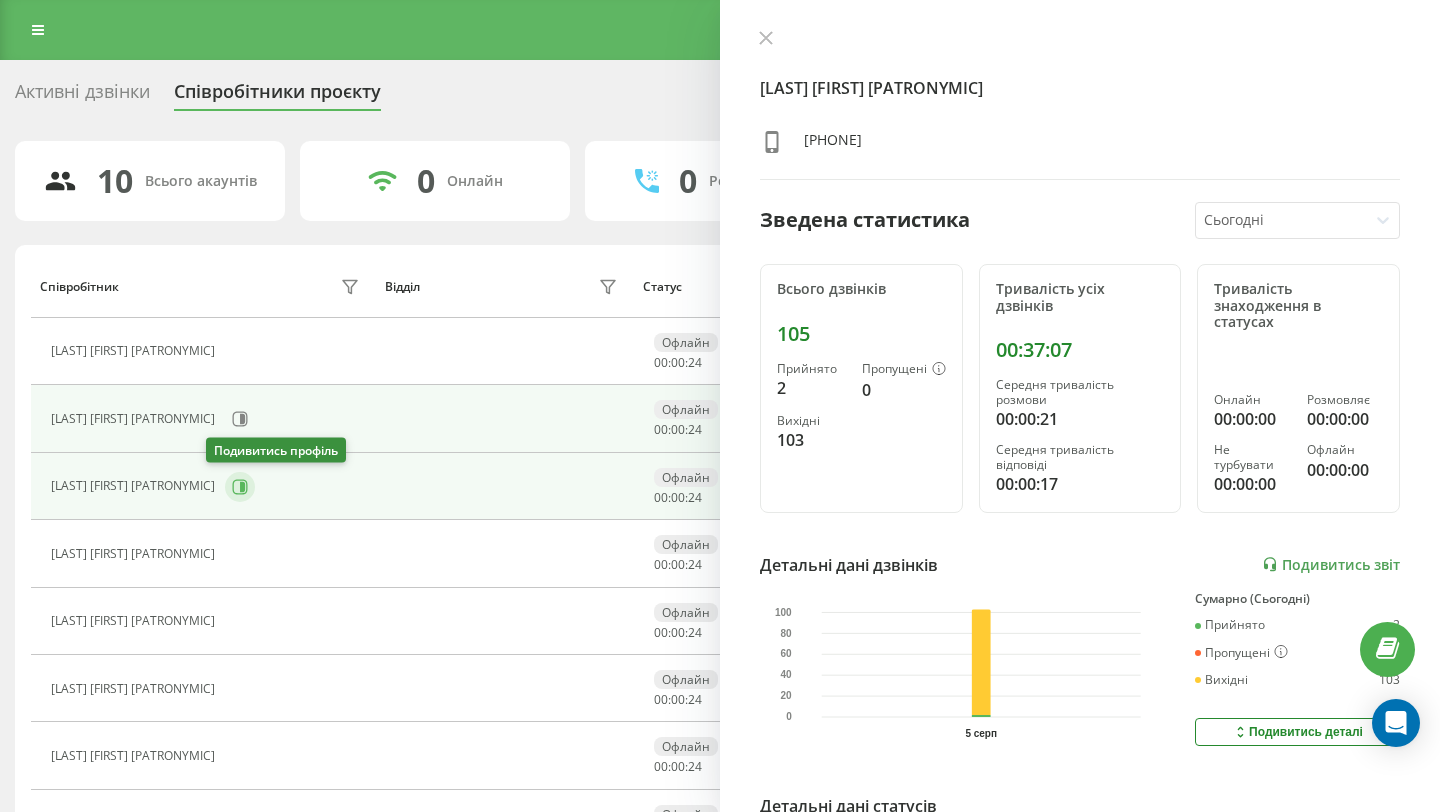 click 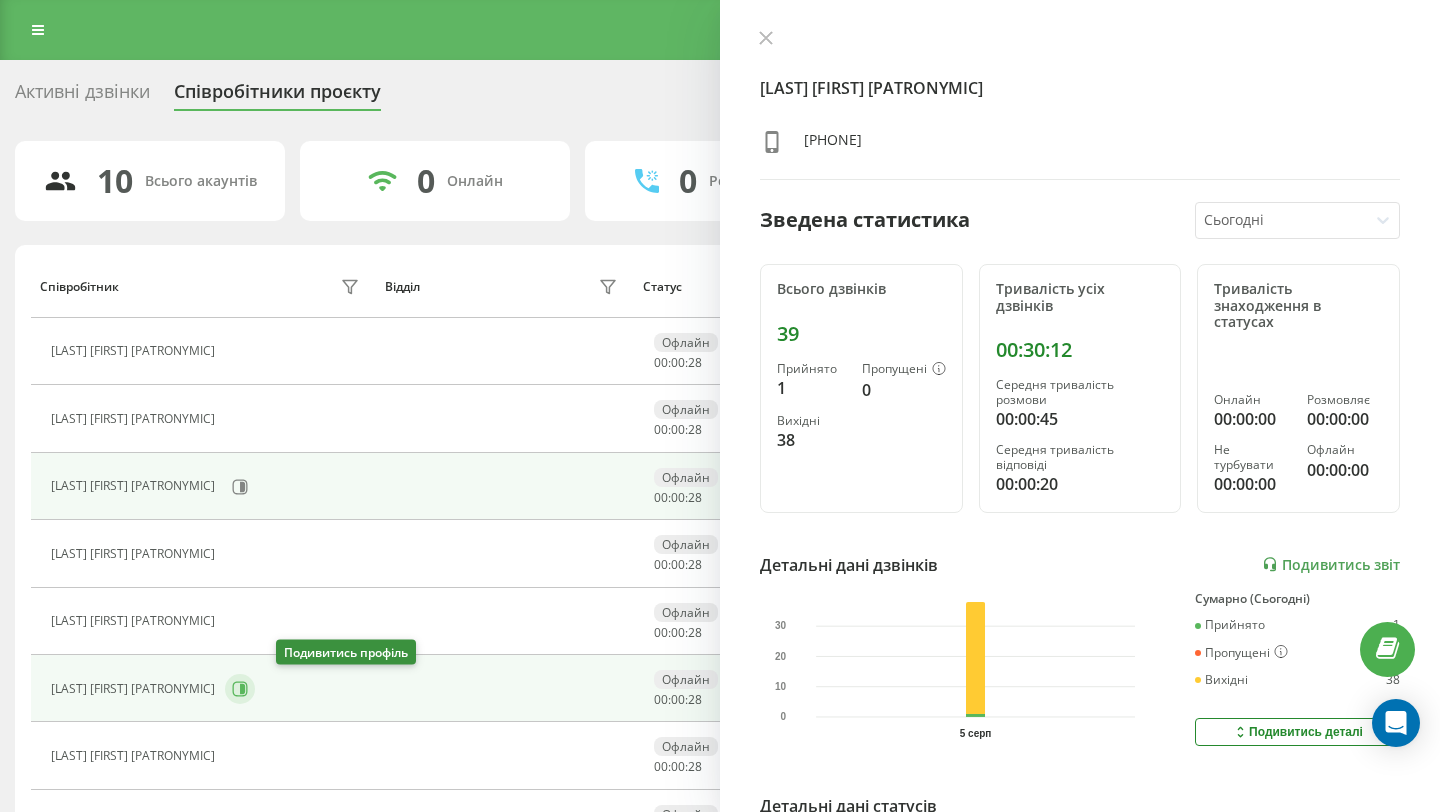 click 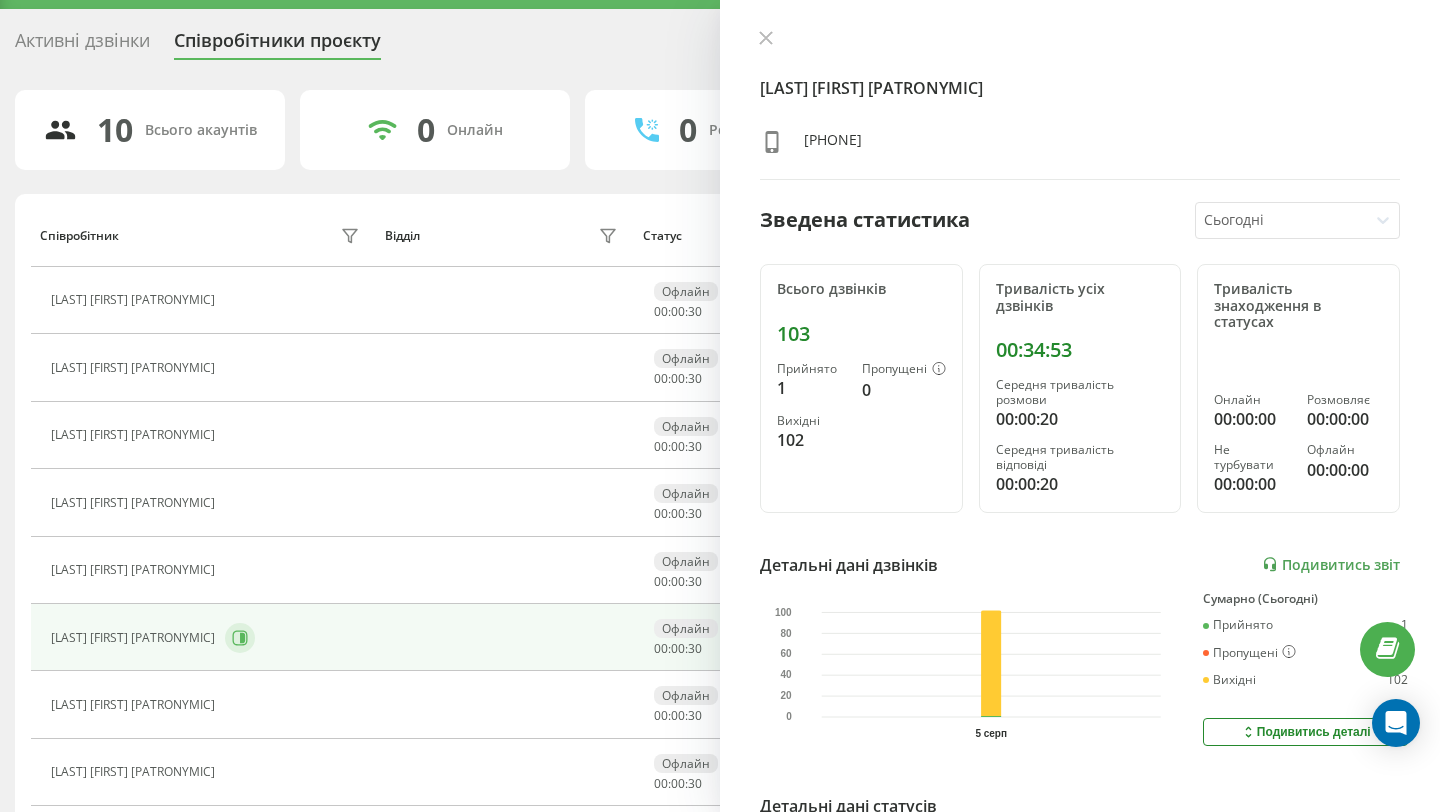 scroll, scrollTop: 55, scrollLeft: 0, axis: vertical 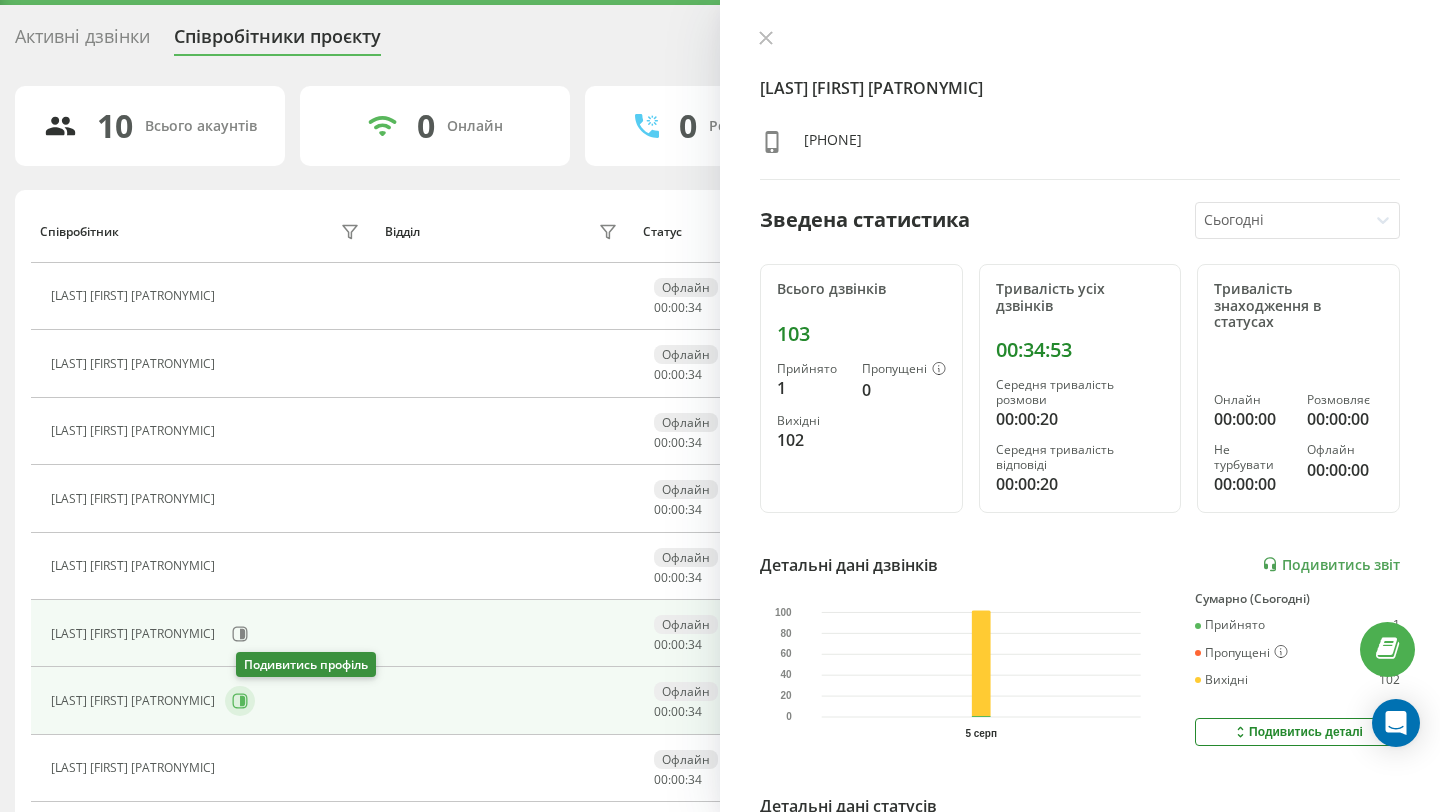 click 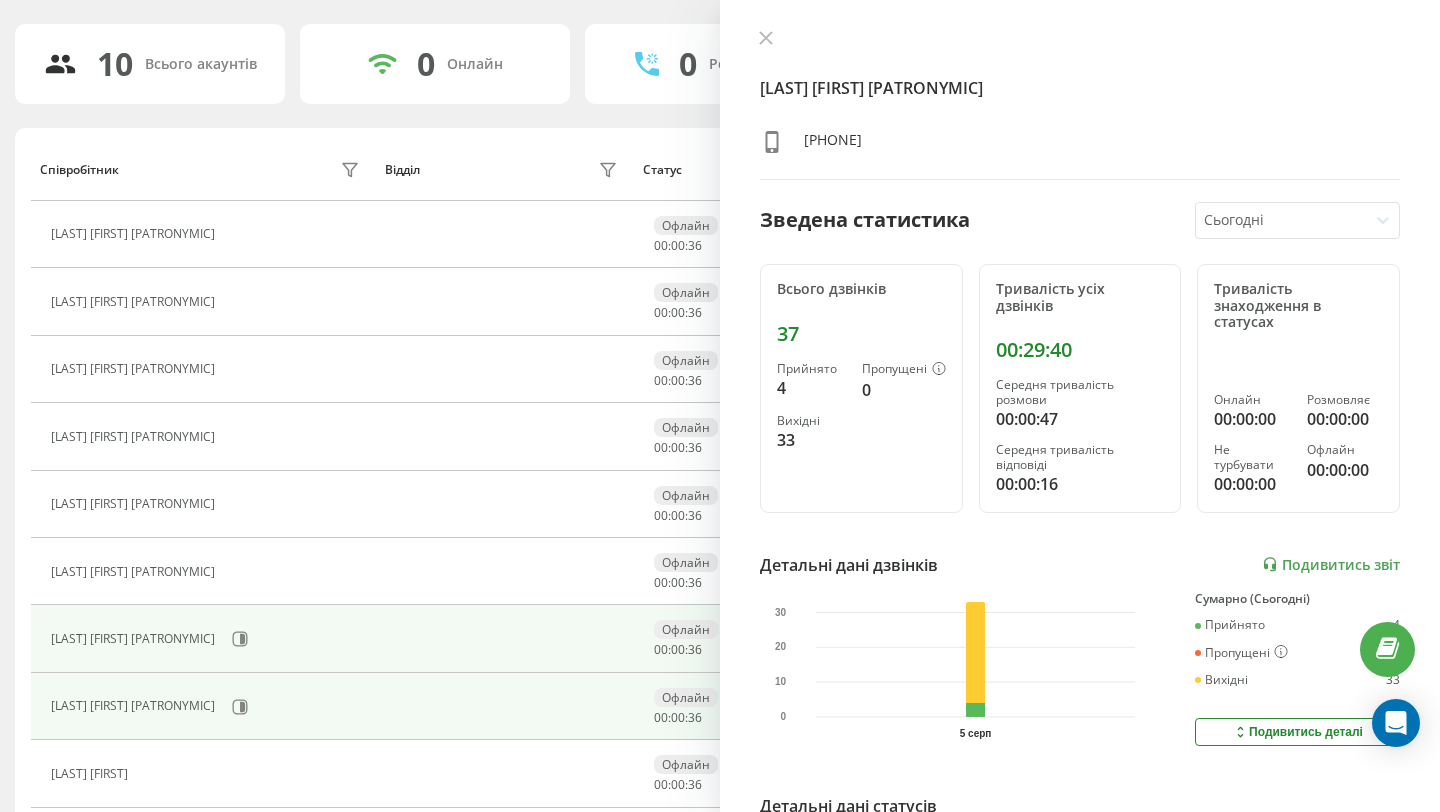 scroll, scrollTop: 172, scrollLeft: 0, axis: vertical 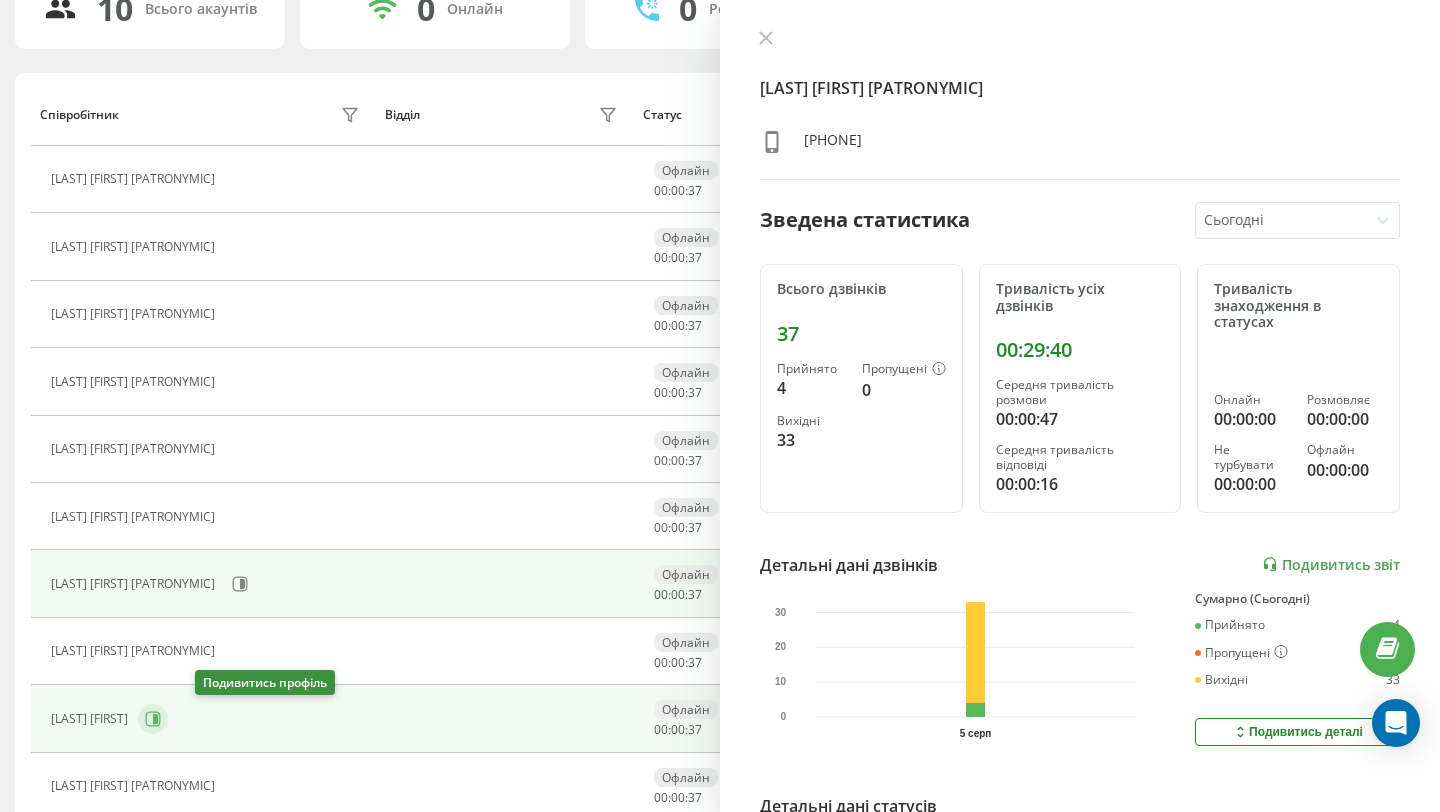 click 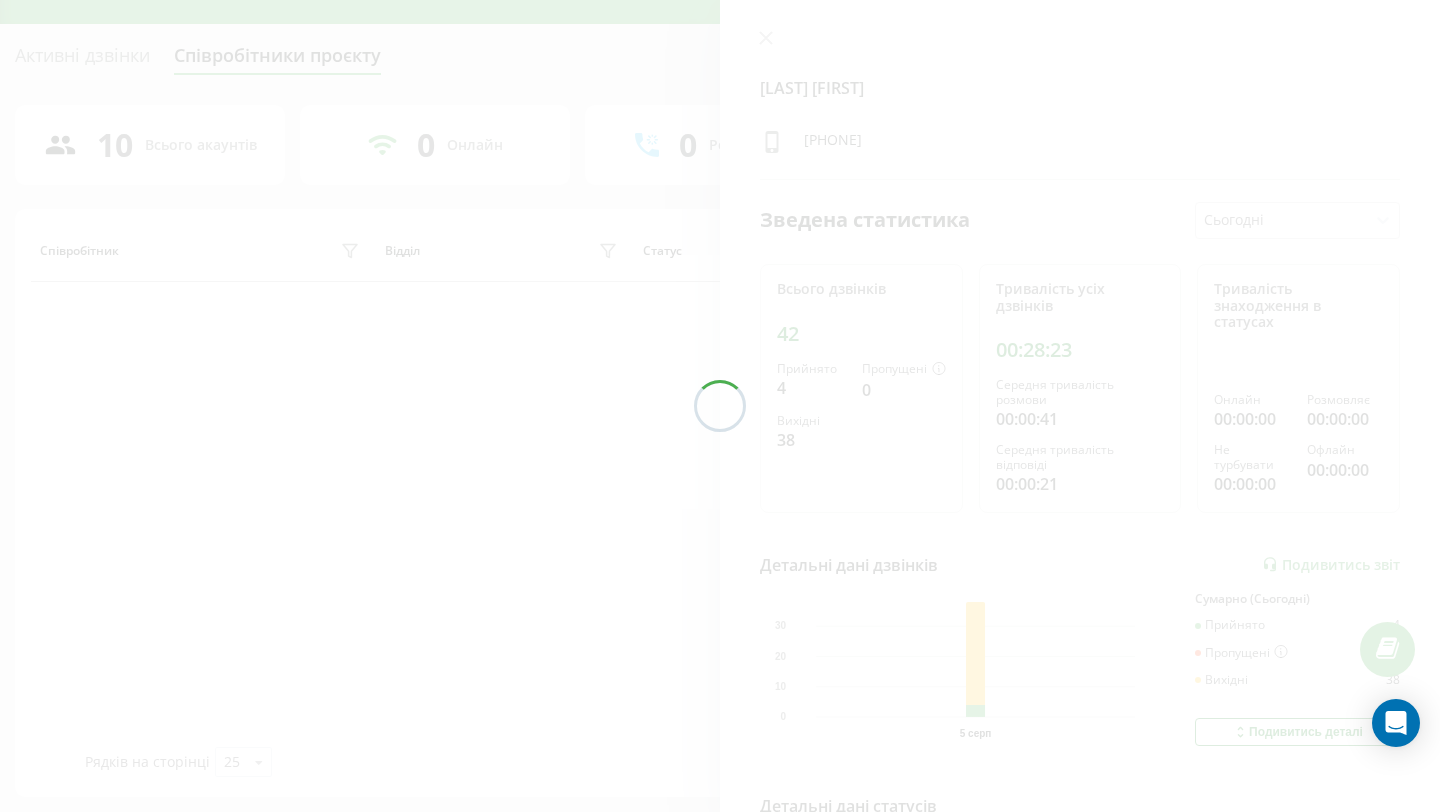 scroll, scrollTop: 172, scrollLeft: 0, axis: vertical 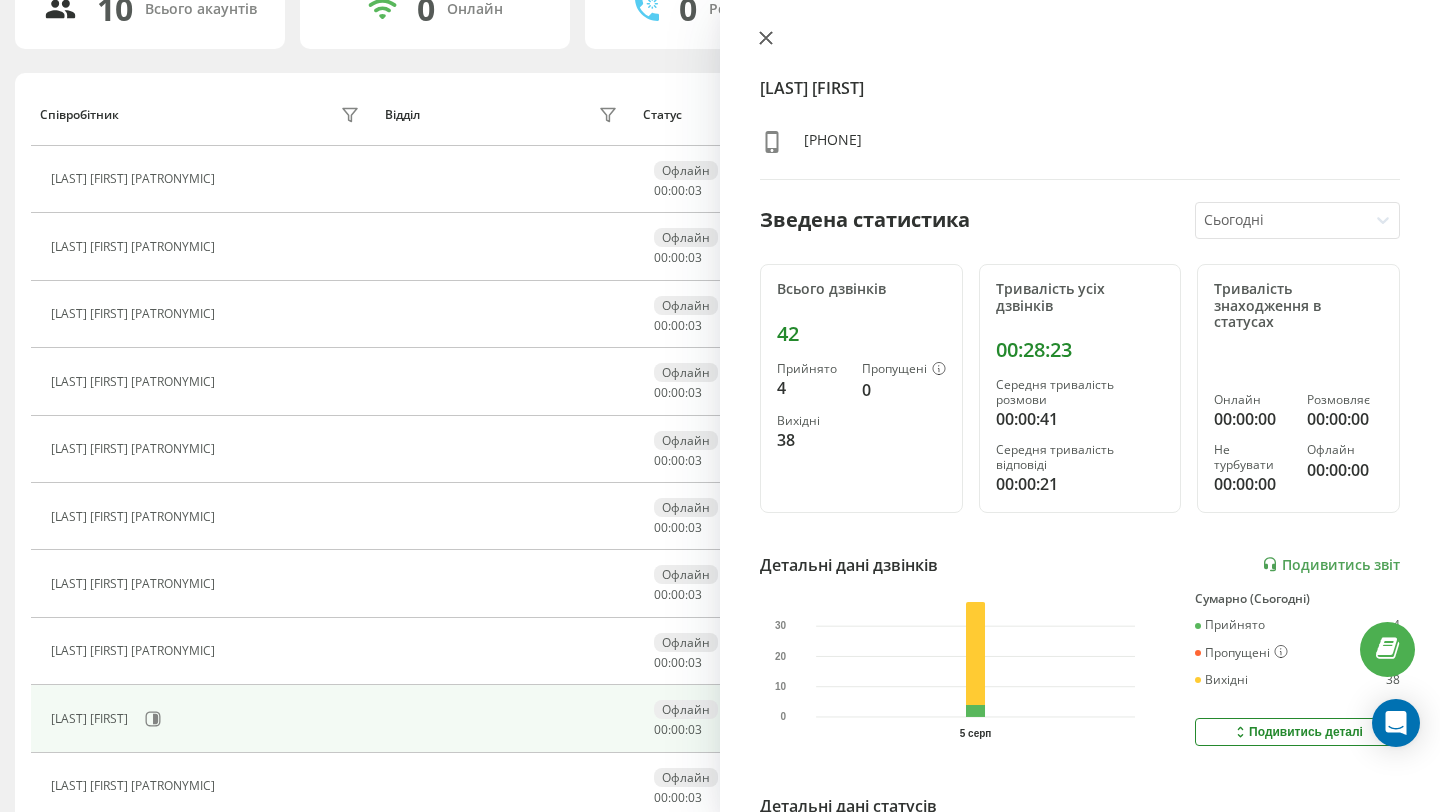 click 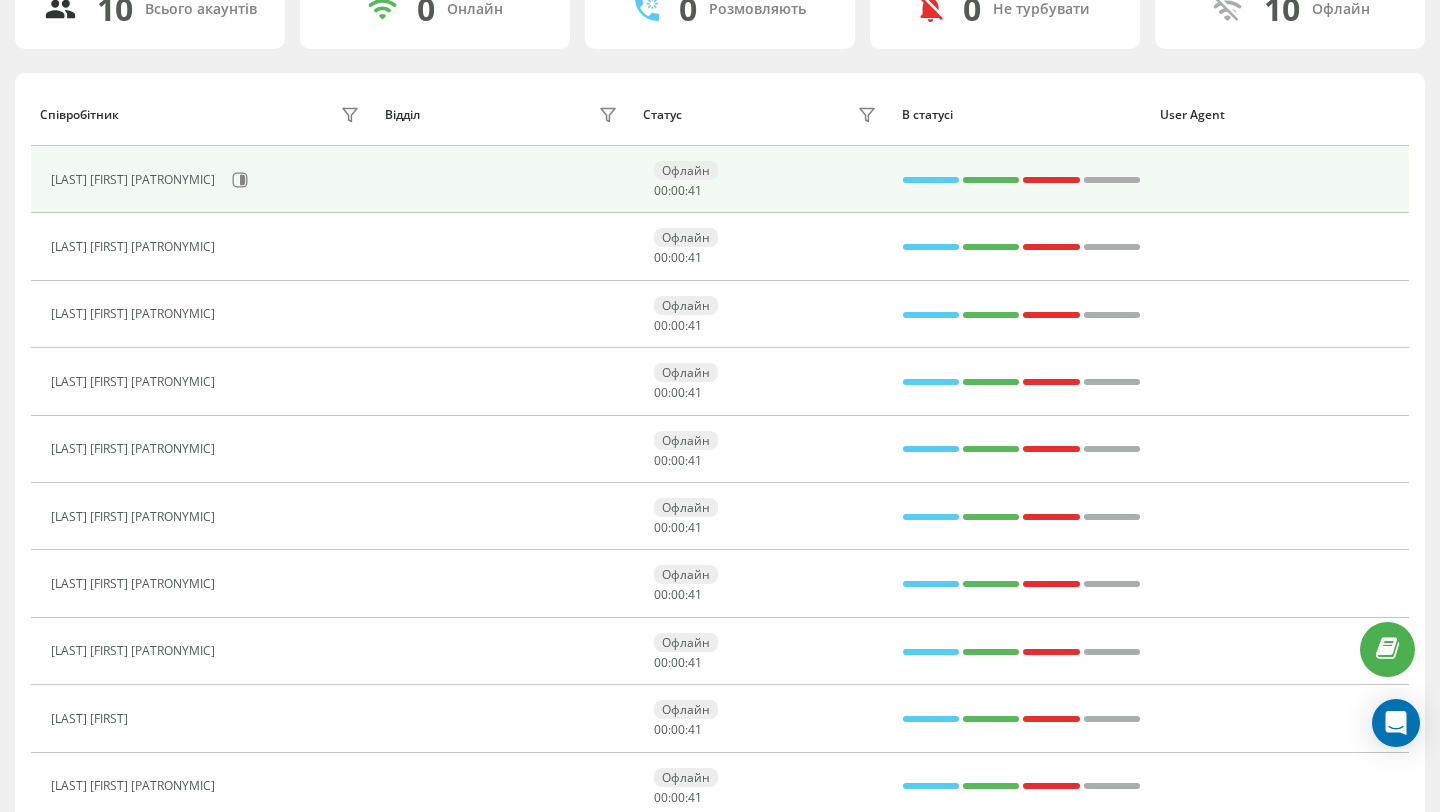 scroll, scrollTop: 0, scrollLeft: 0, axis: both 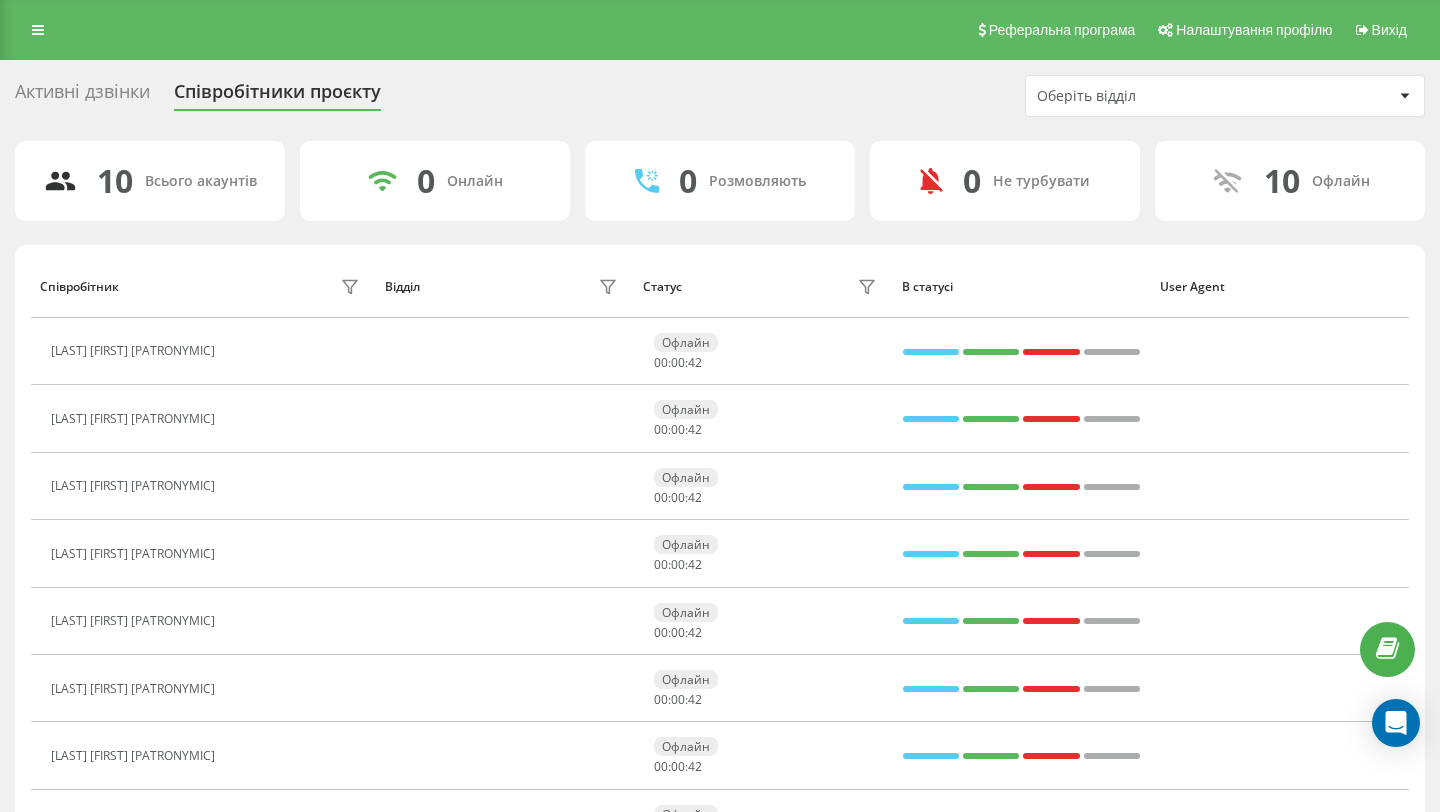 click on "Реферальна програма Налаштування профілю Вихід" at bounding box center (720, 30) 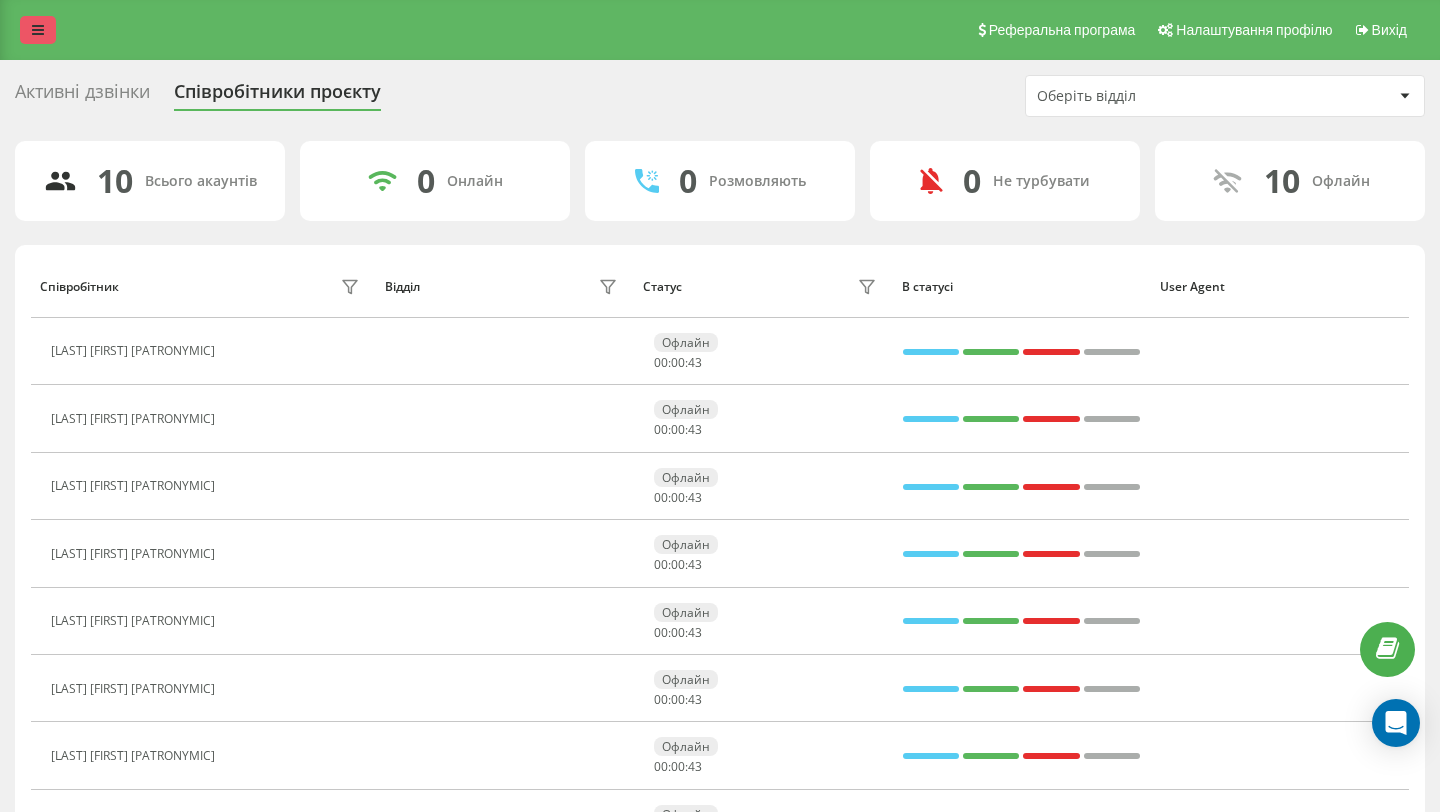 click at bounding box center [38, 30] 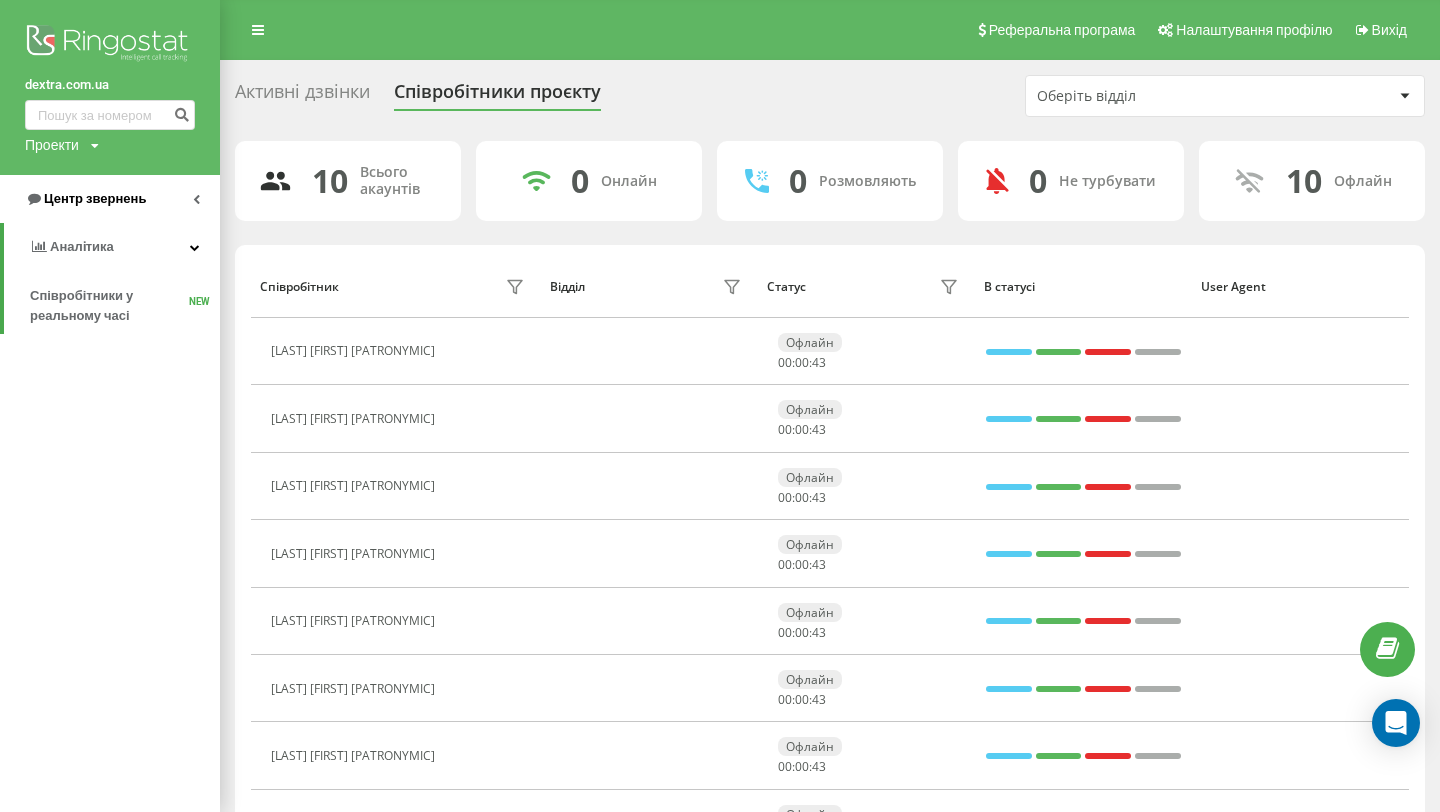 click on "Центр звернень" at bounding box center [110, 199] 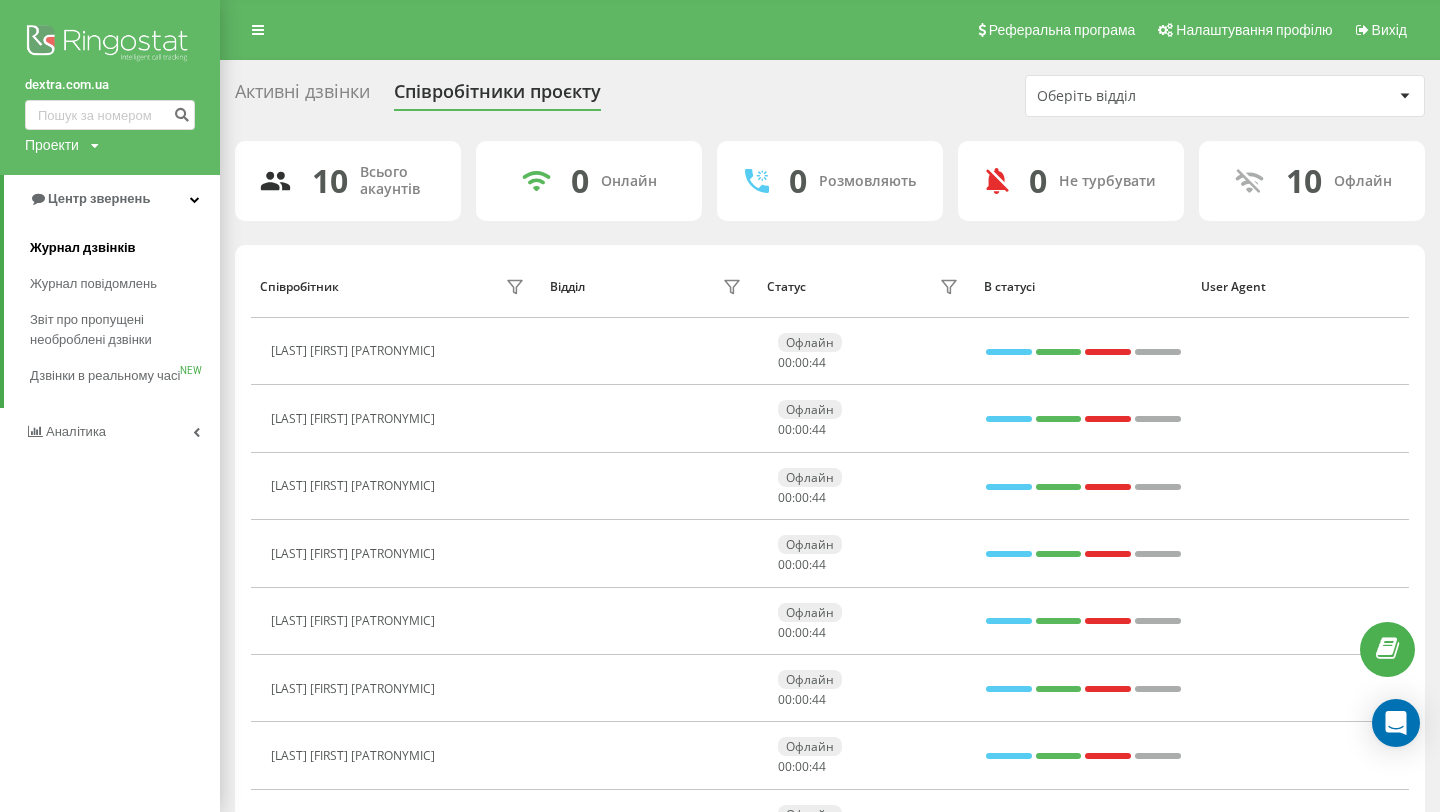 click on "Журнал дзвінків" at bounding box center (83, 248) 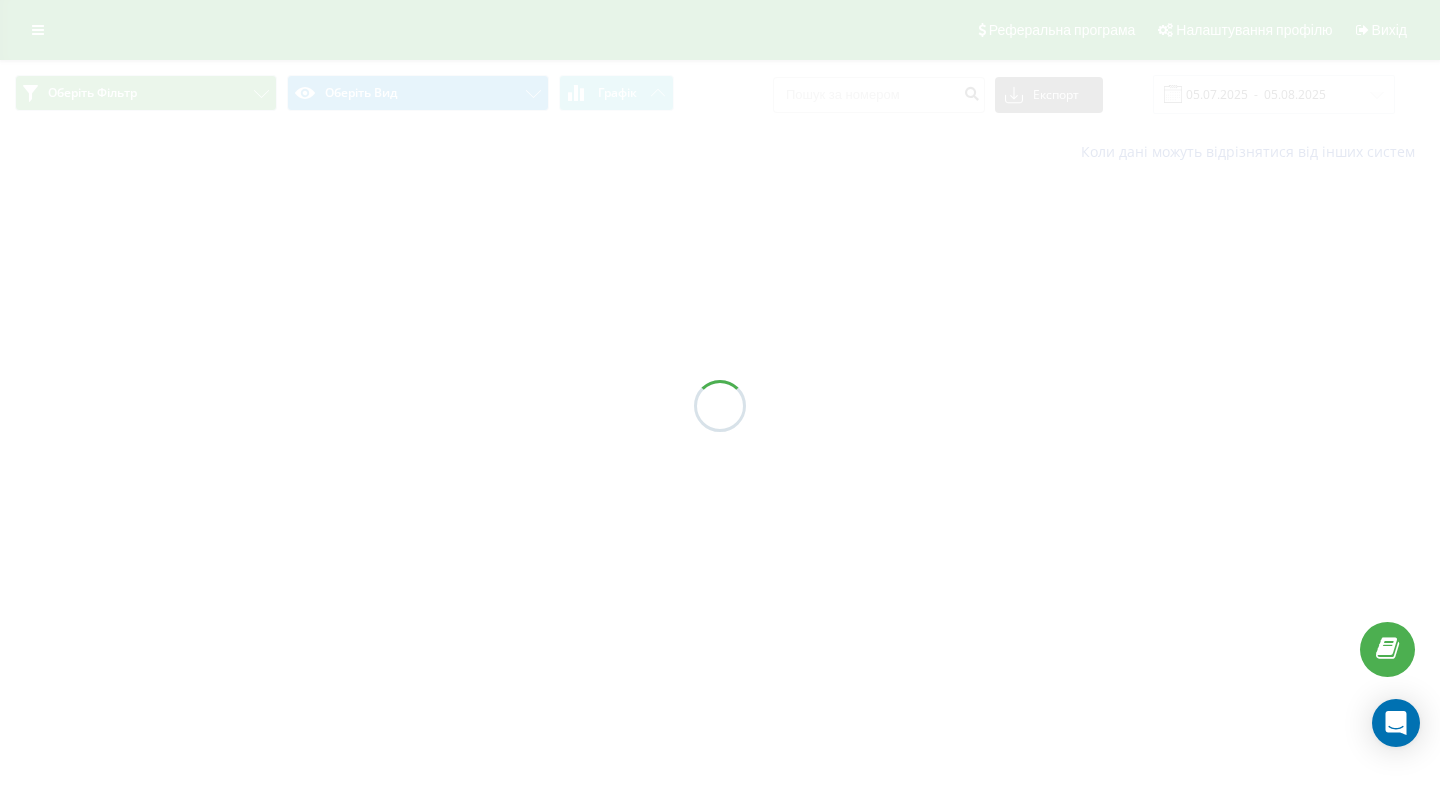 scroll, scrollTop: 0, scrollLeft: 0, axis: both 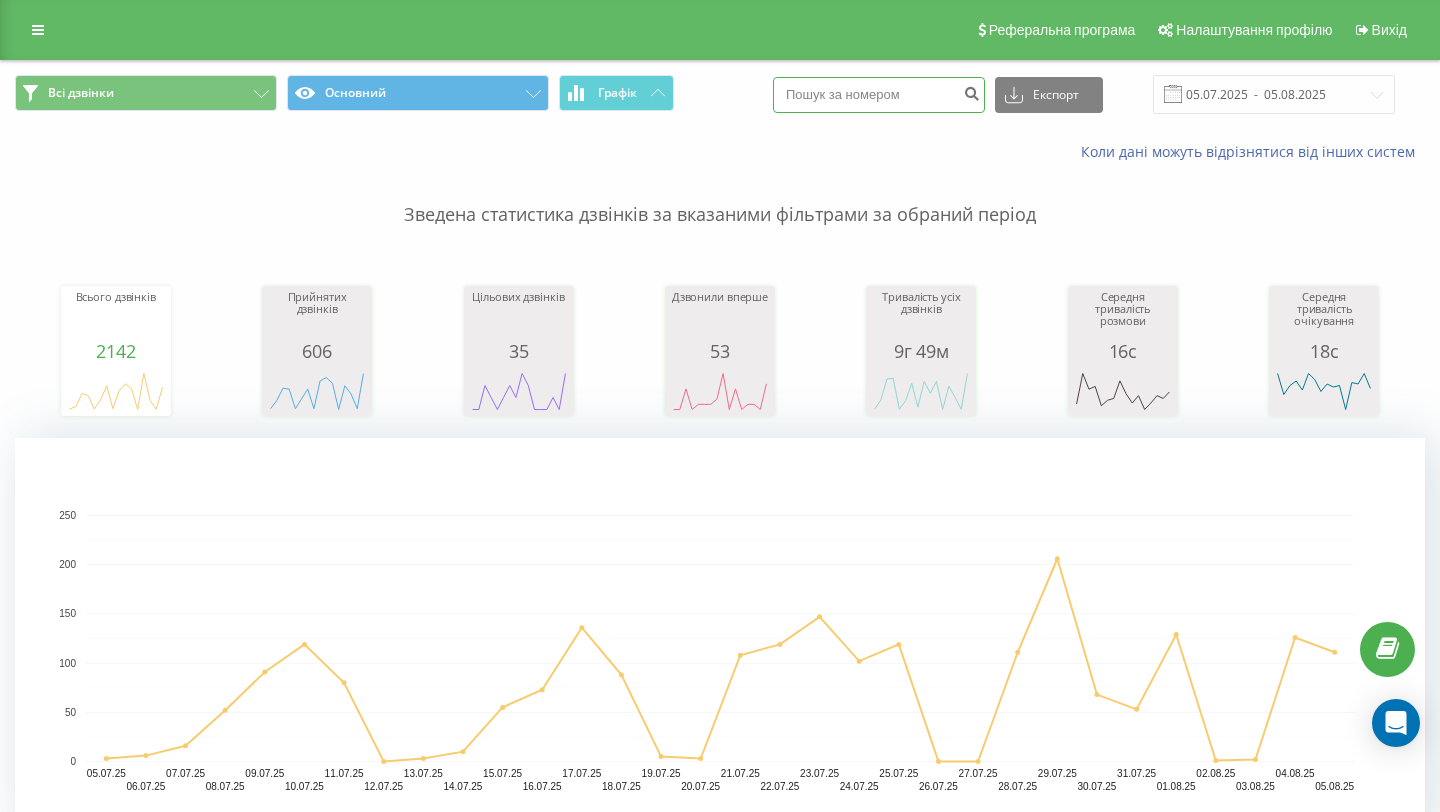click at bounding box center [879, 95] 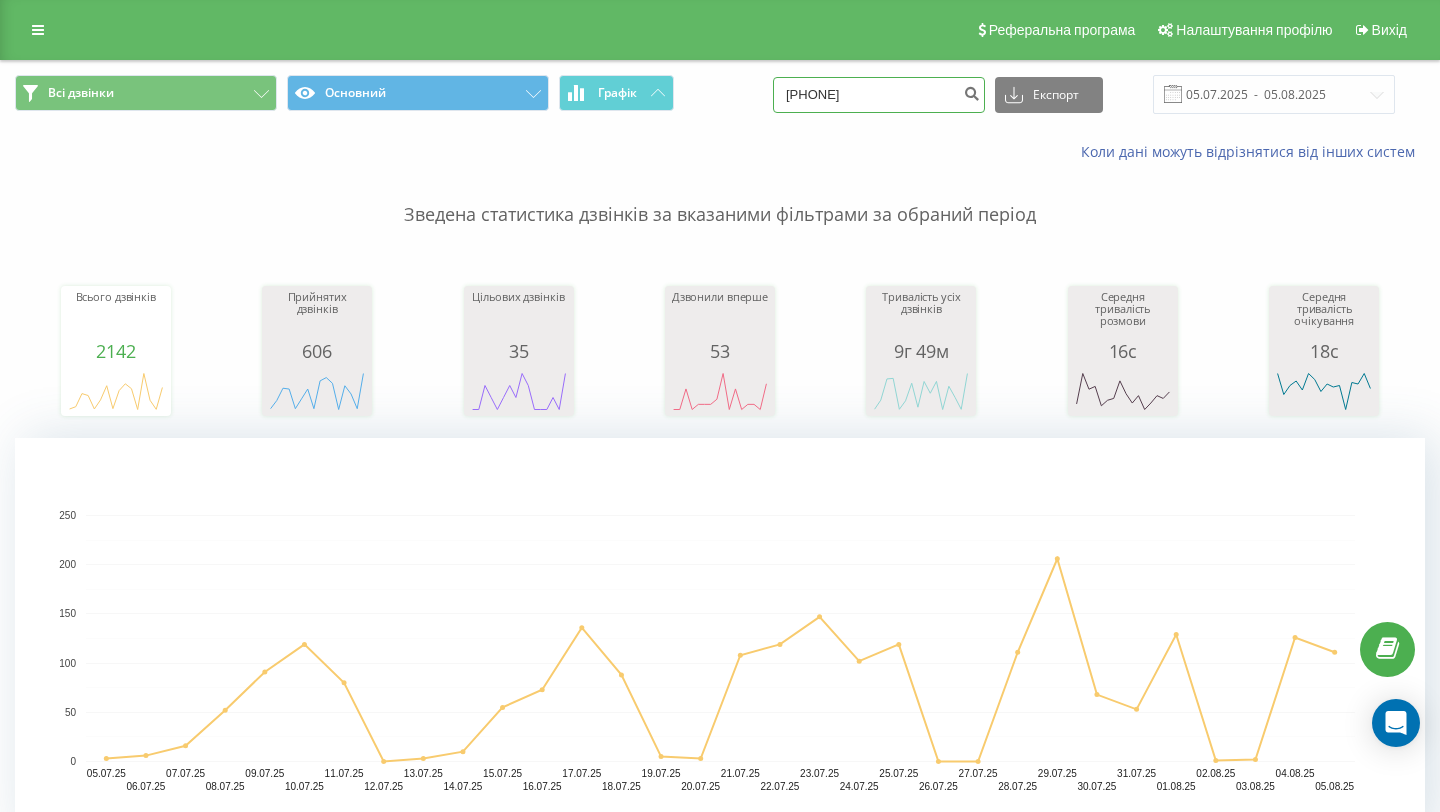 click on "+38 097 747 91 32" at bounding box center (879, 95) 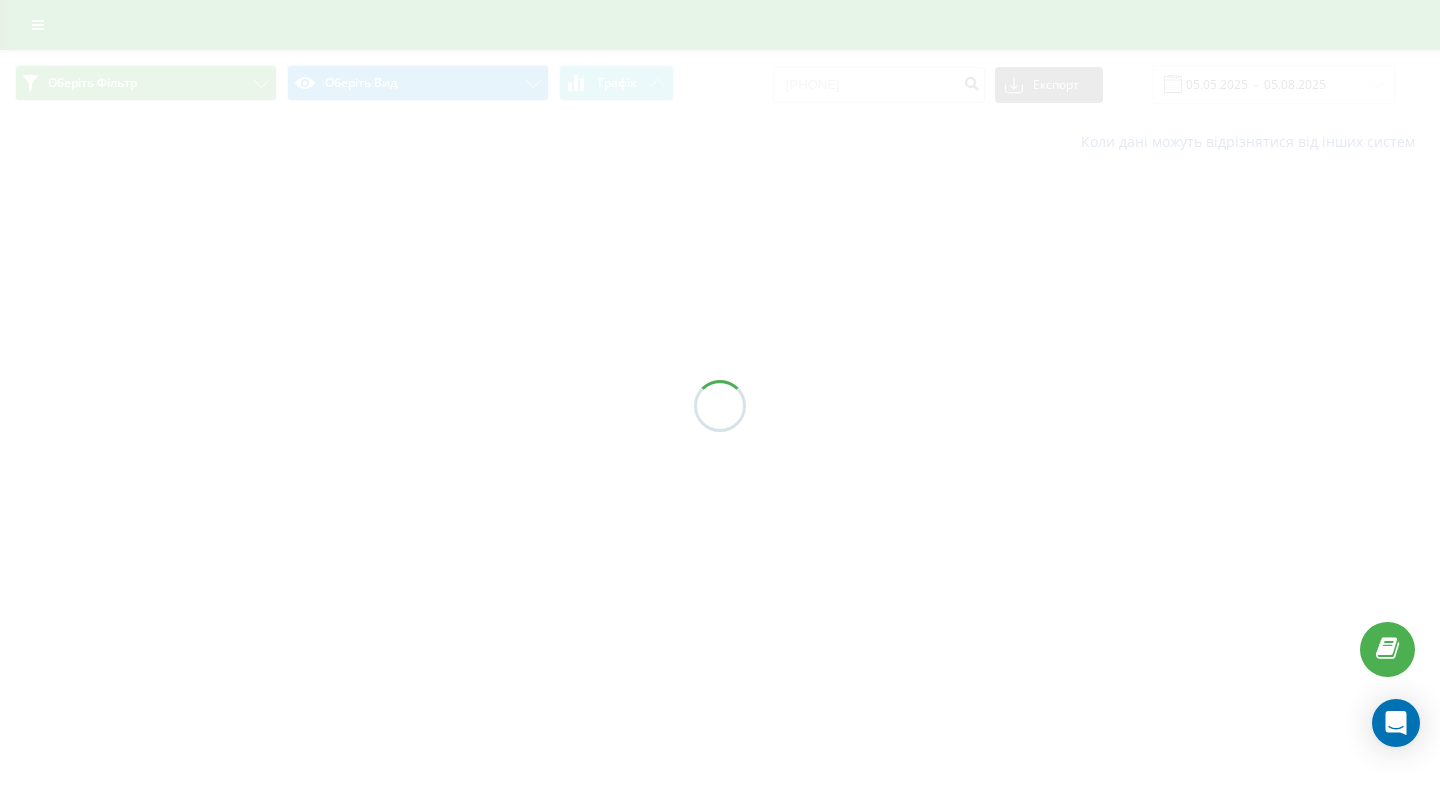 scroll, scrollTop: 0, scrollLeft: 0, axis: both 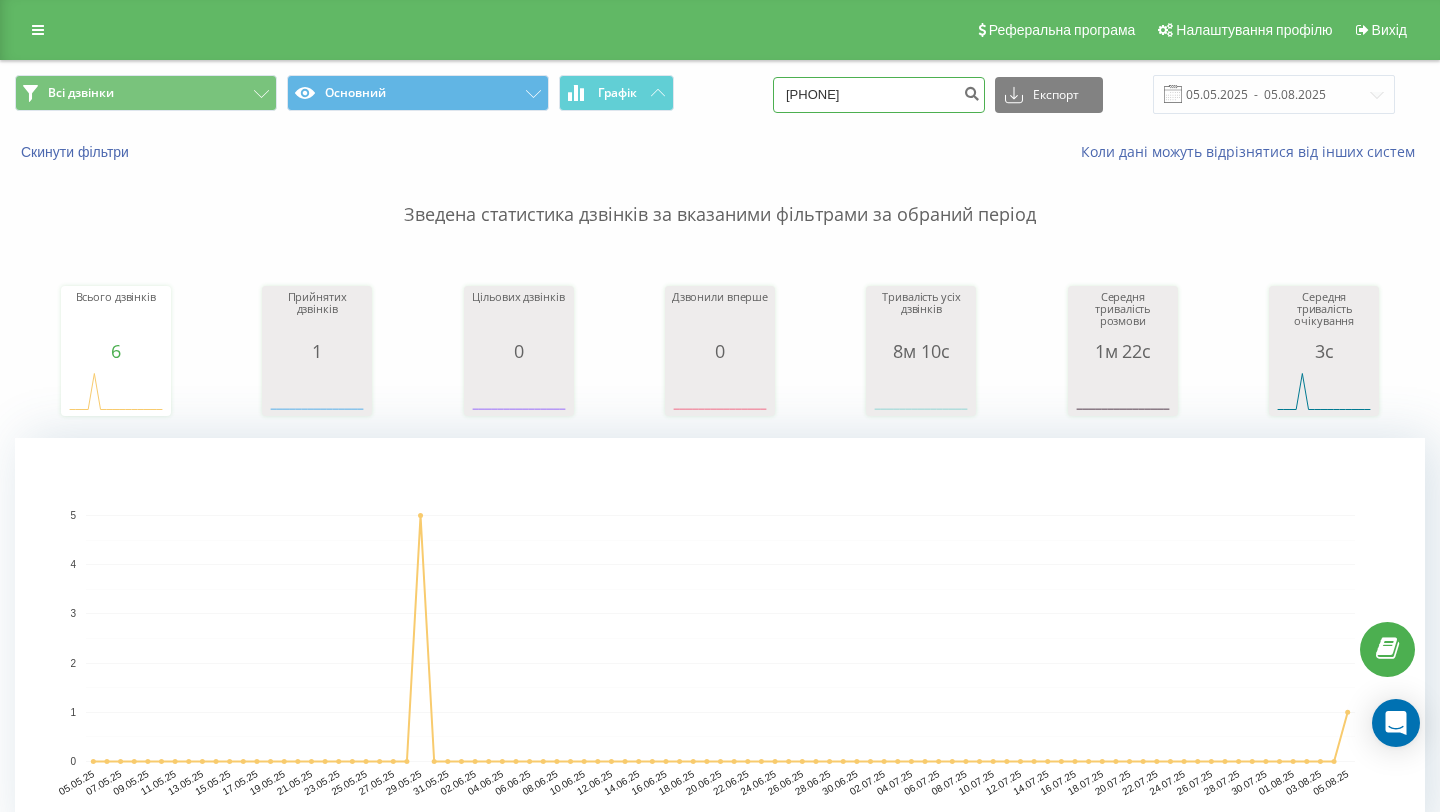 click on "[PHONE]" at bounding box center (879, 95) 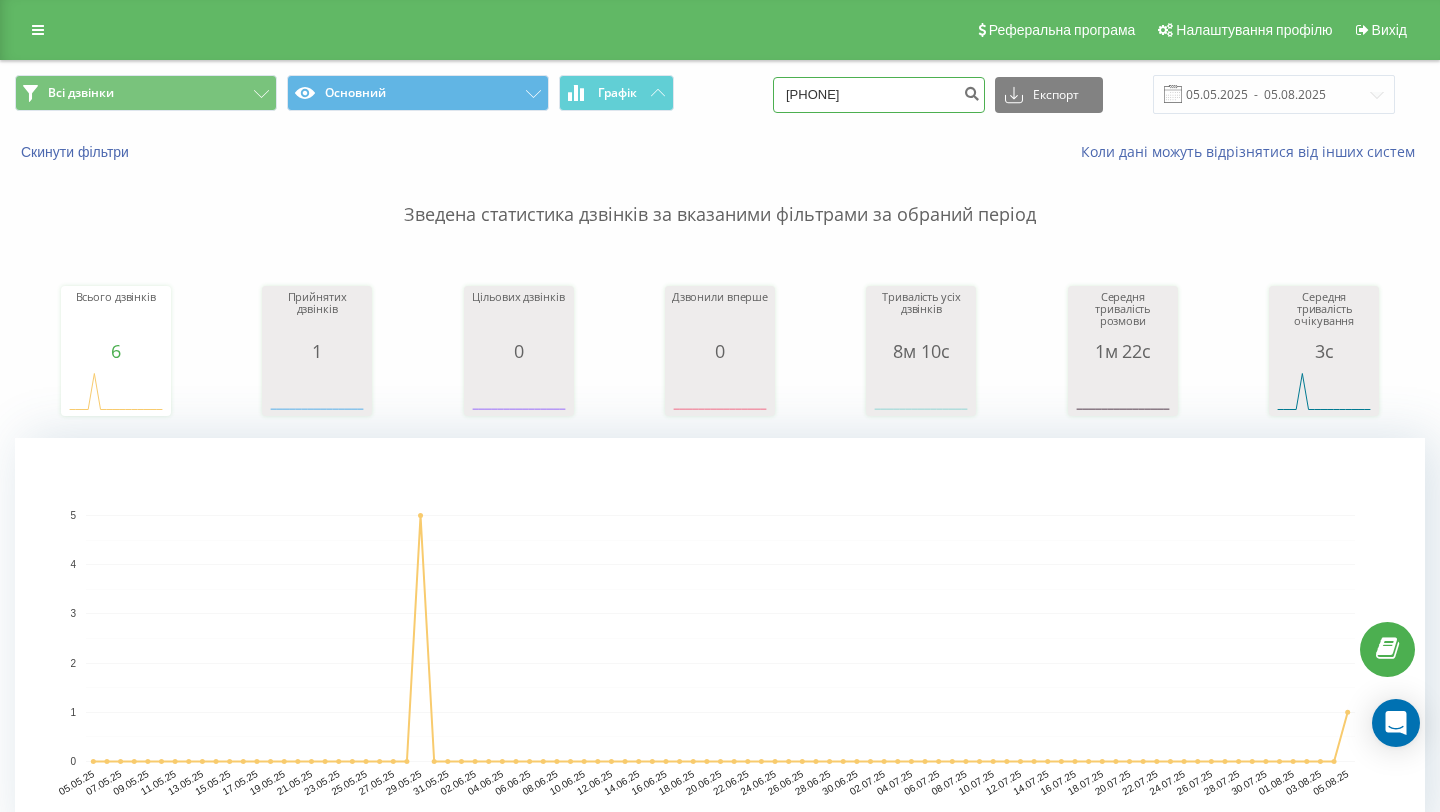 paste on "+38 097 235 04 66" 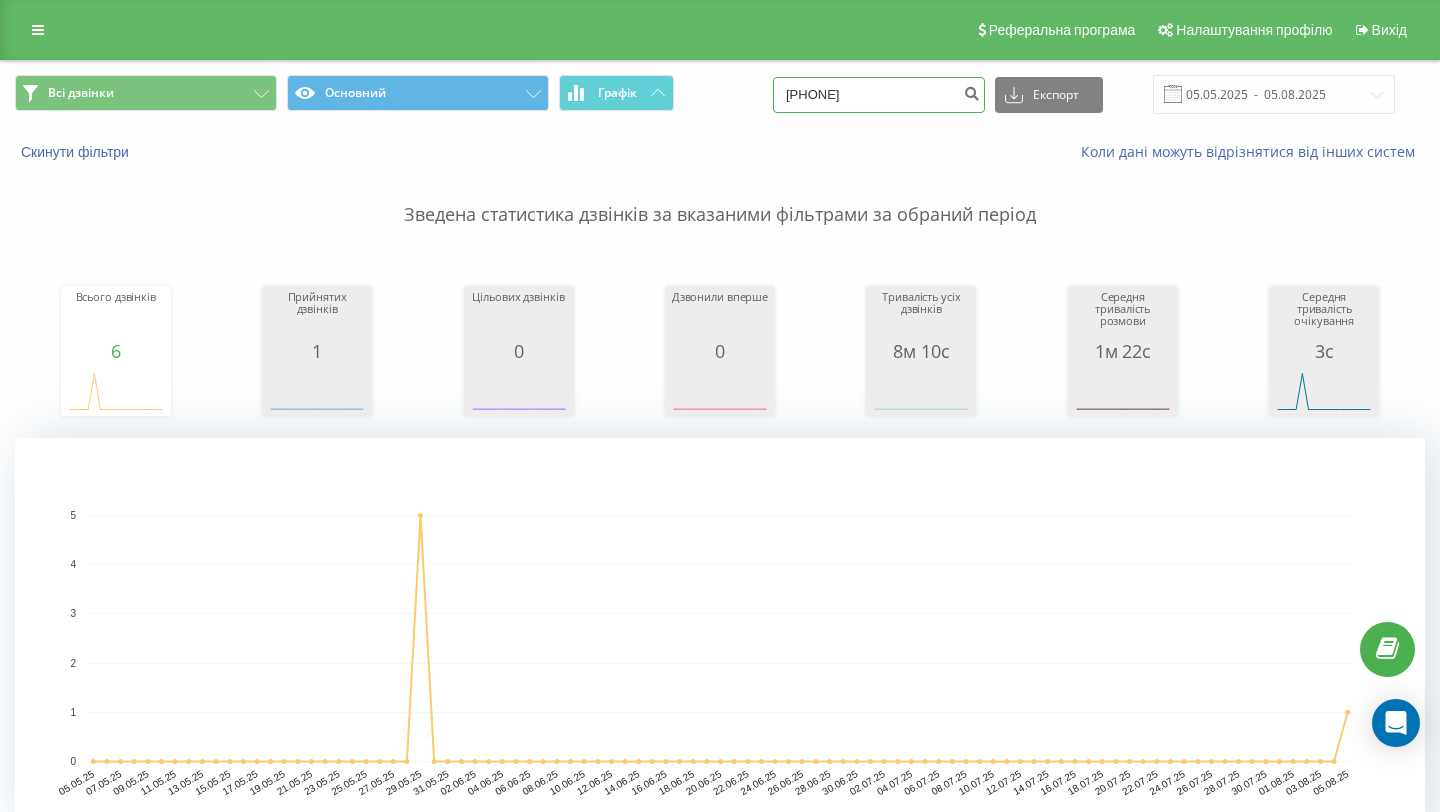 drag, startPoint x: 863, startPoint y: 92, endPoint x: 768, endPoint y: 86, distance: 95.189285 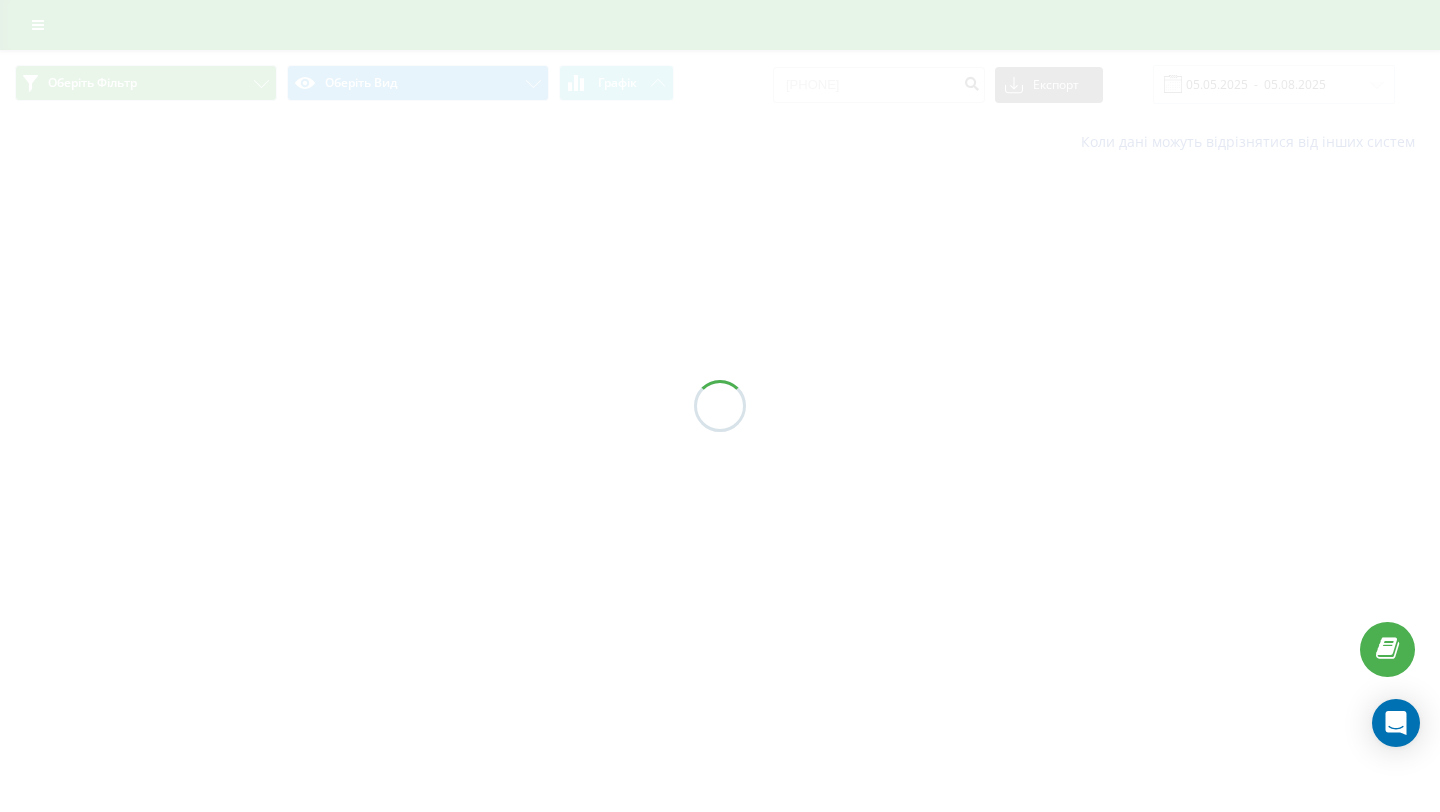scroll, scrollTop: 0, scrollLeft: 0, axis: both 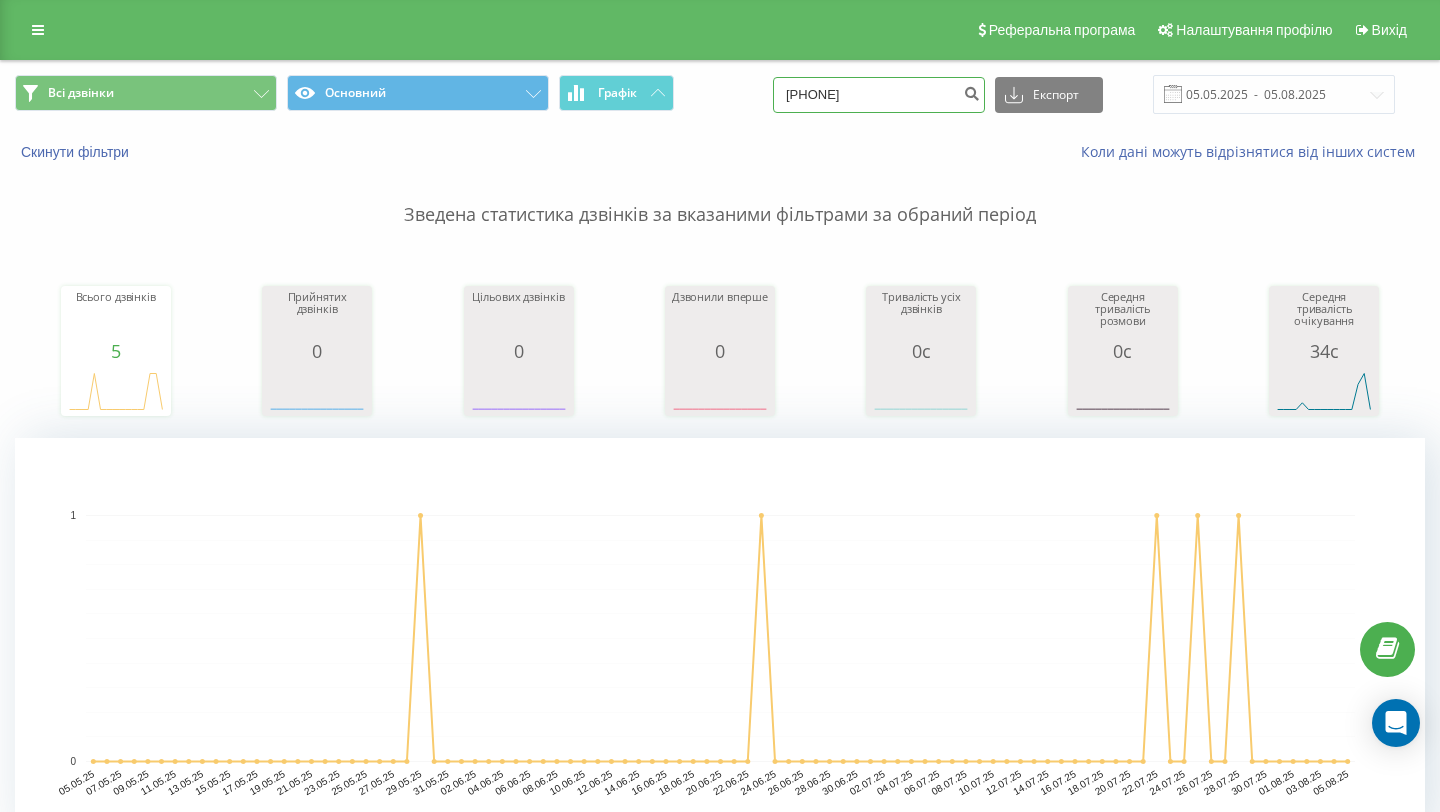 click on "0972350466" at bounding box center (879, 95) 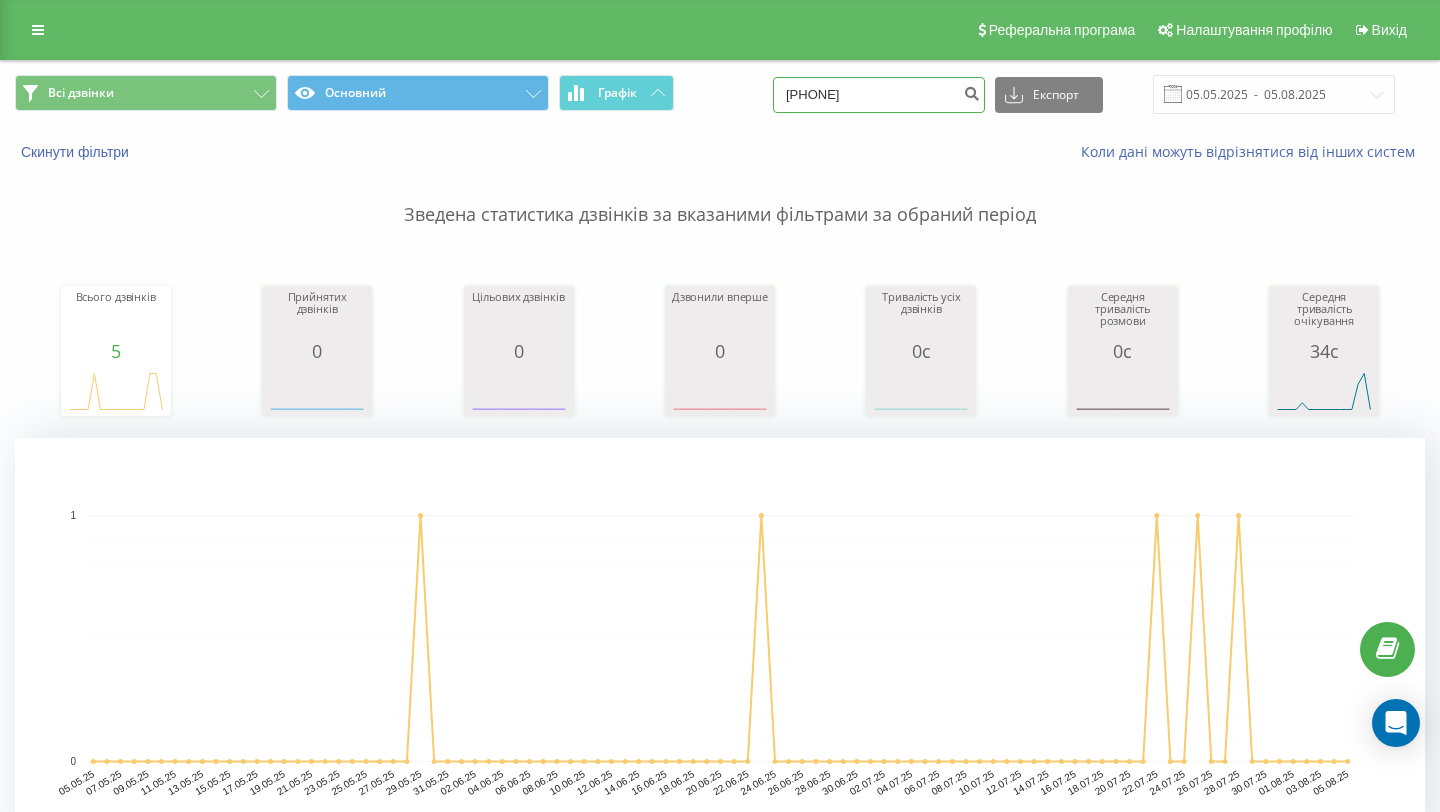 drag, startPoint x: 862, startPoint y: 93, endPoint x: 825, endPoint y: 93, distance: 37 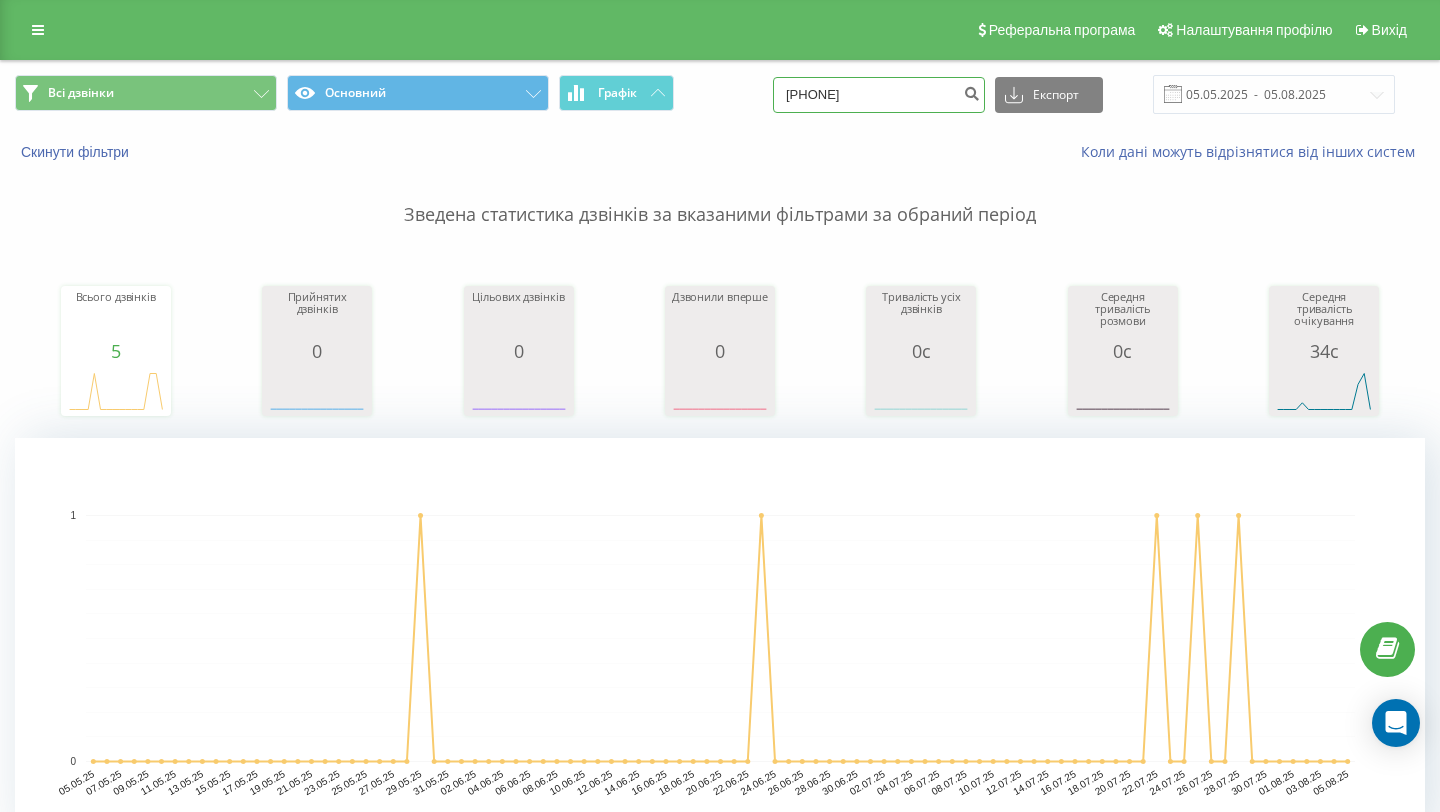 type on "097 633 43 44" 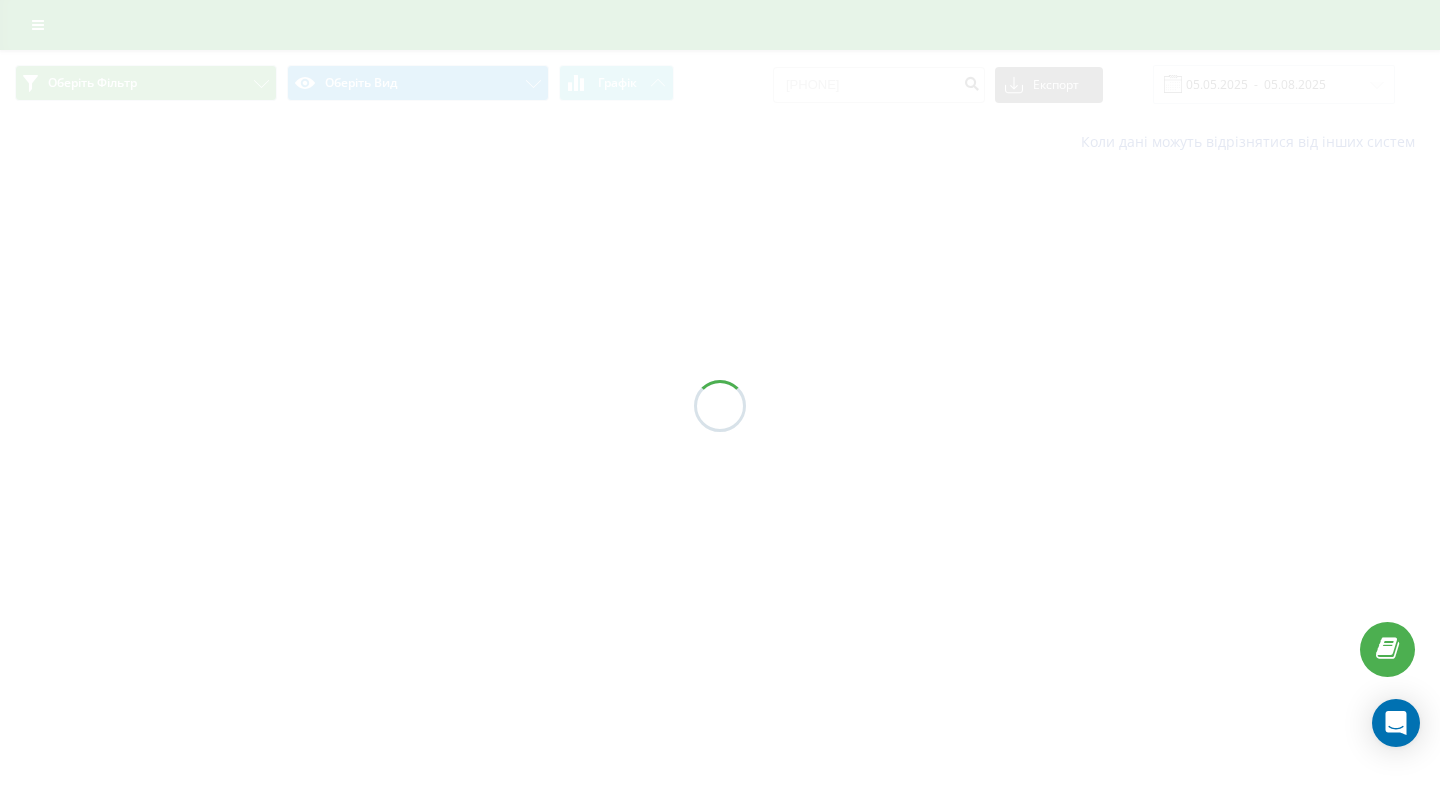 scroll, scrollTop: 0, scrollLeft: 0, axis: both 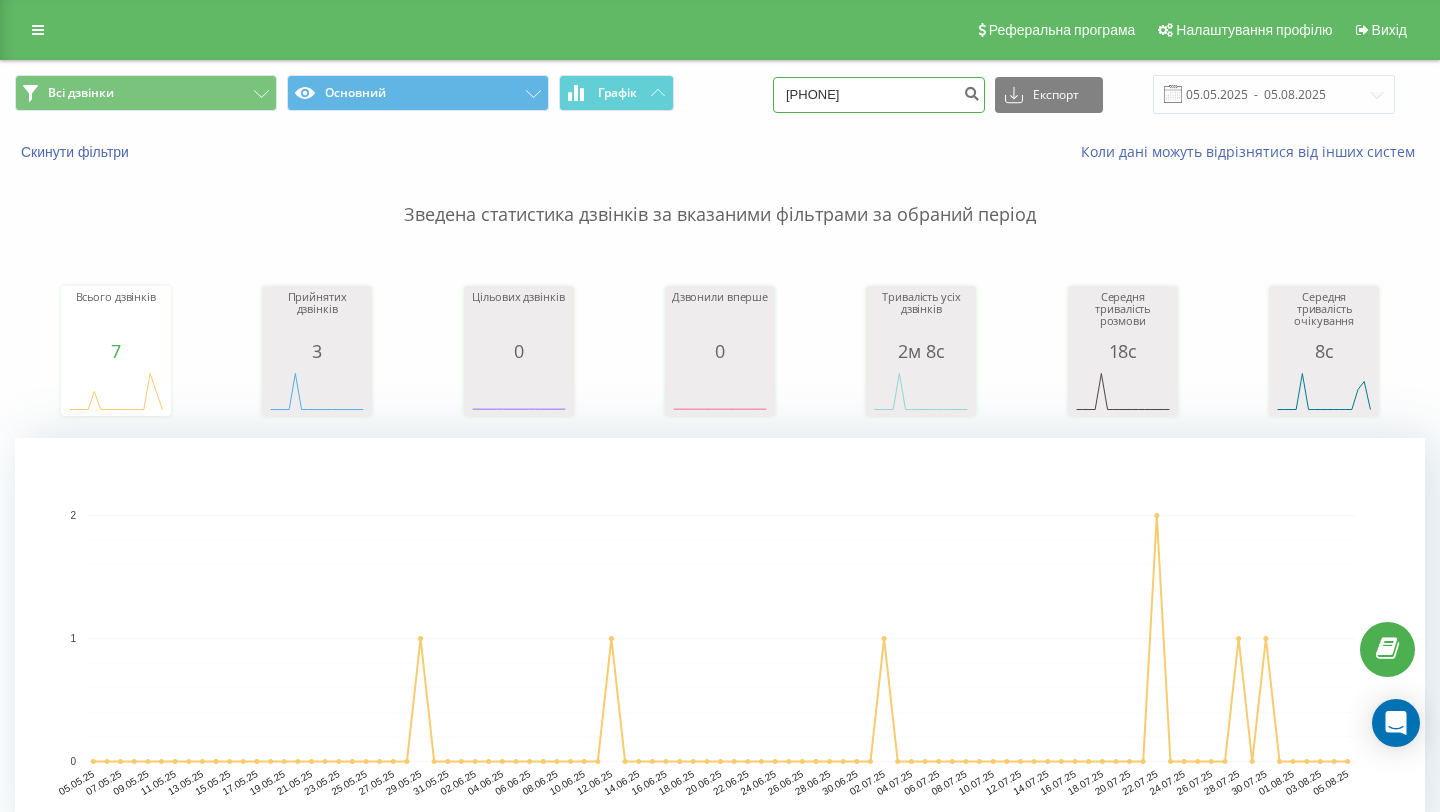 click on "[PHONE]" at bounding box center [879, 95] 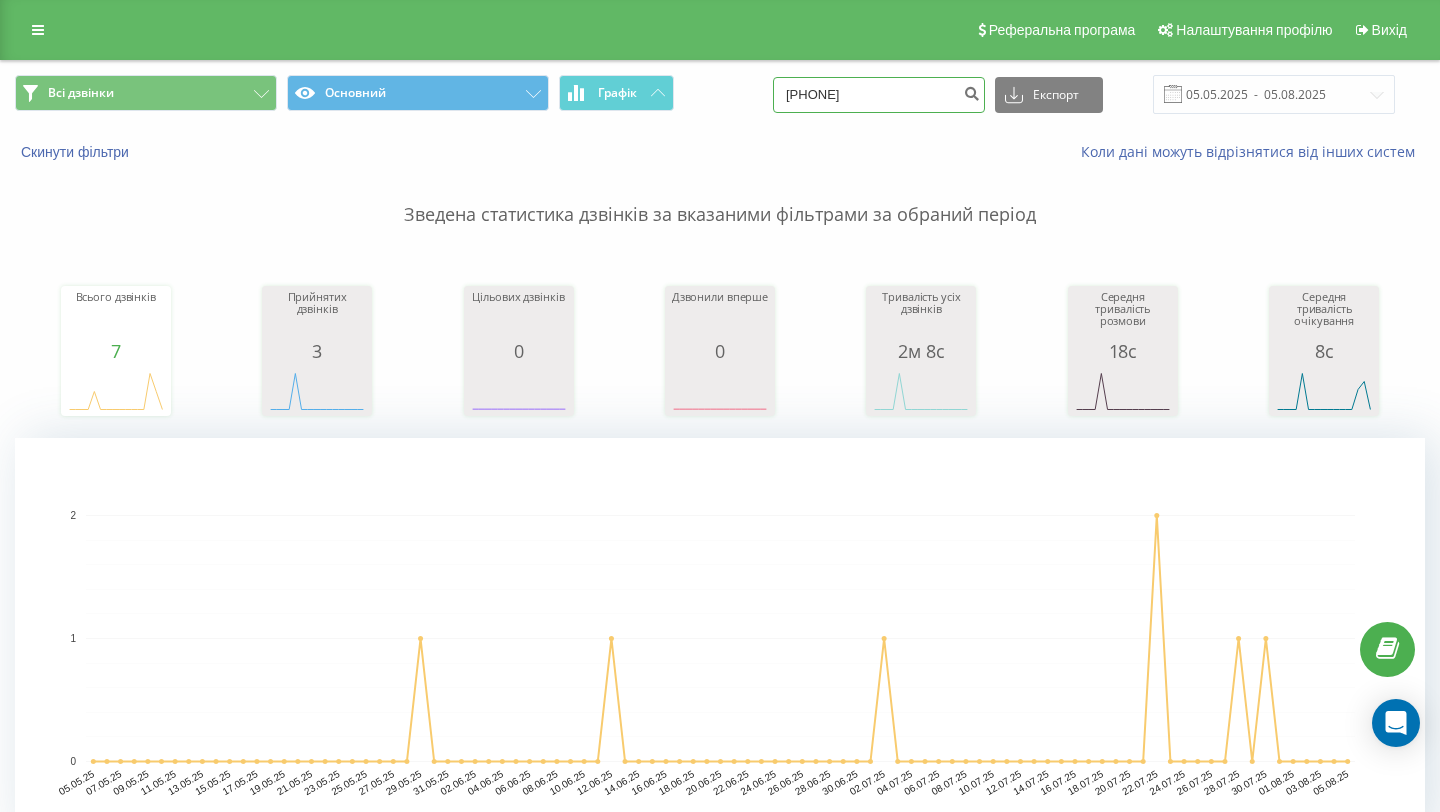 drag, startPoint x: 860, startPoint y: 93, endPoint x: 813, endPoint y: 93, distance: 47 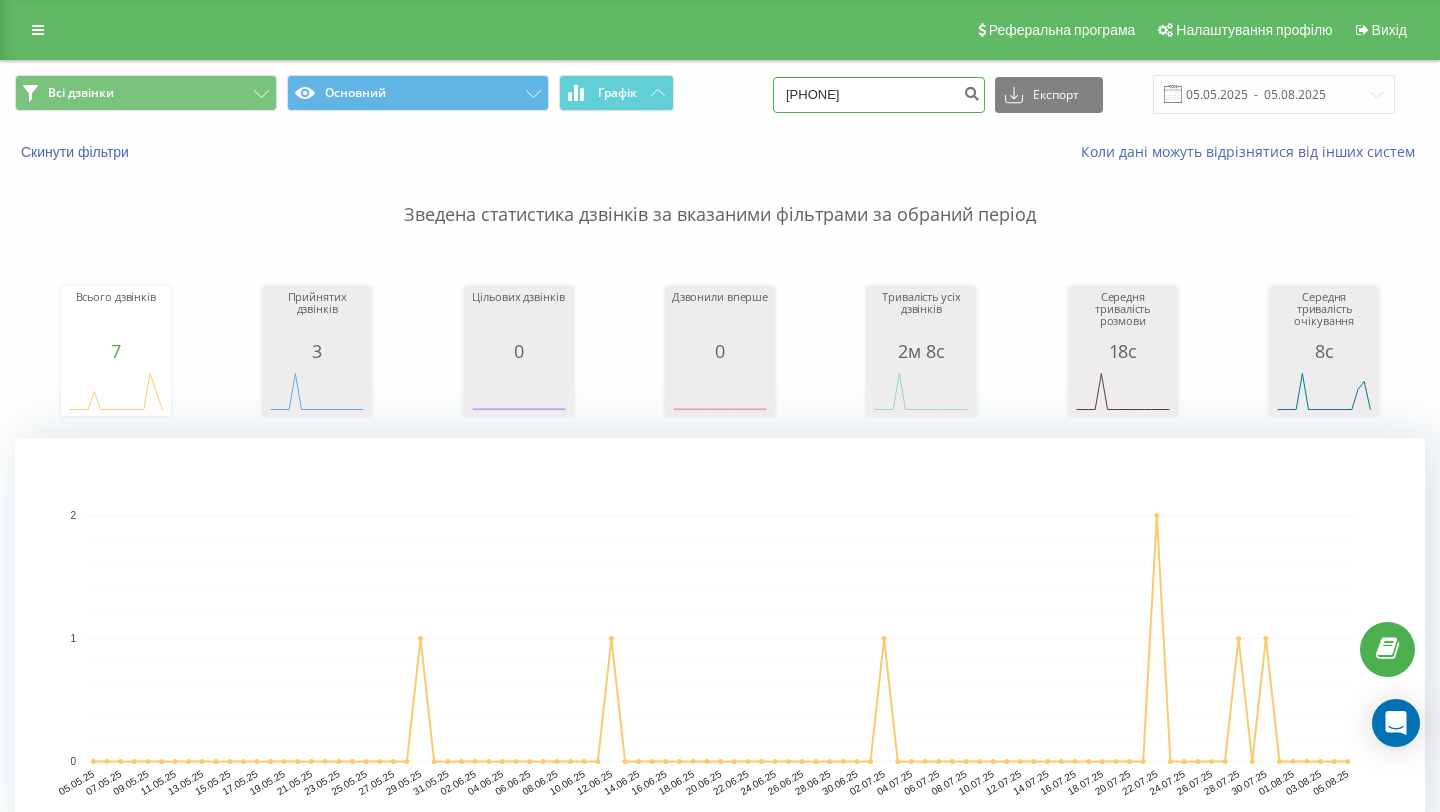 type on "[PHONE]" 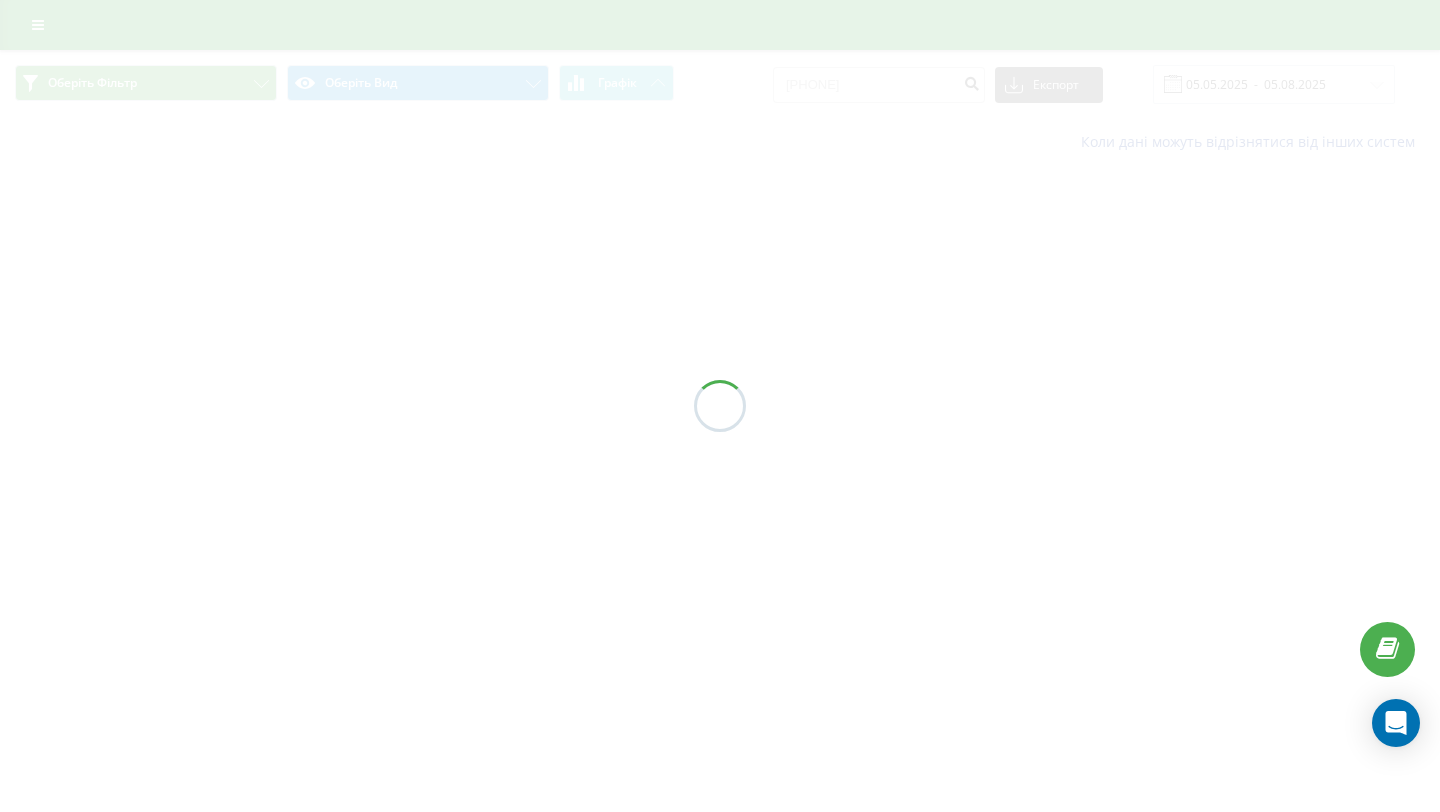 scroll, scrollTop: 0, scrollLeft: 0, axis: both 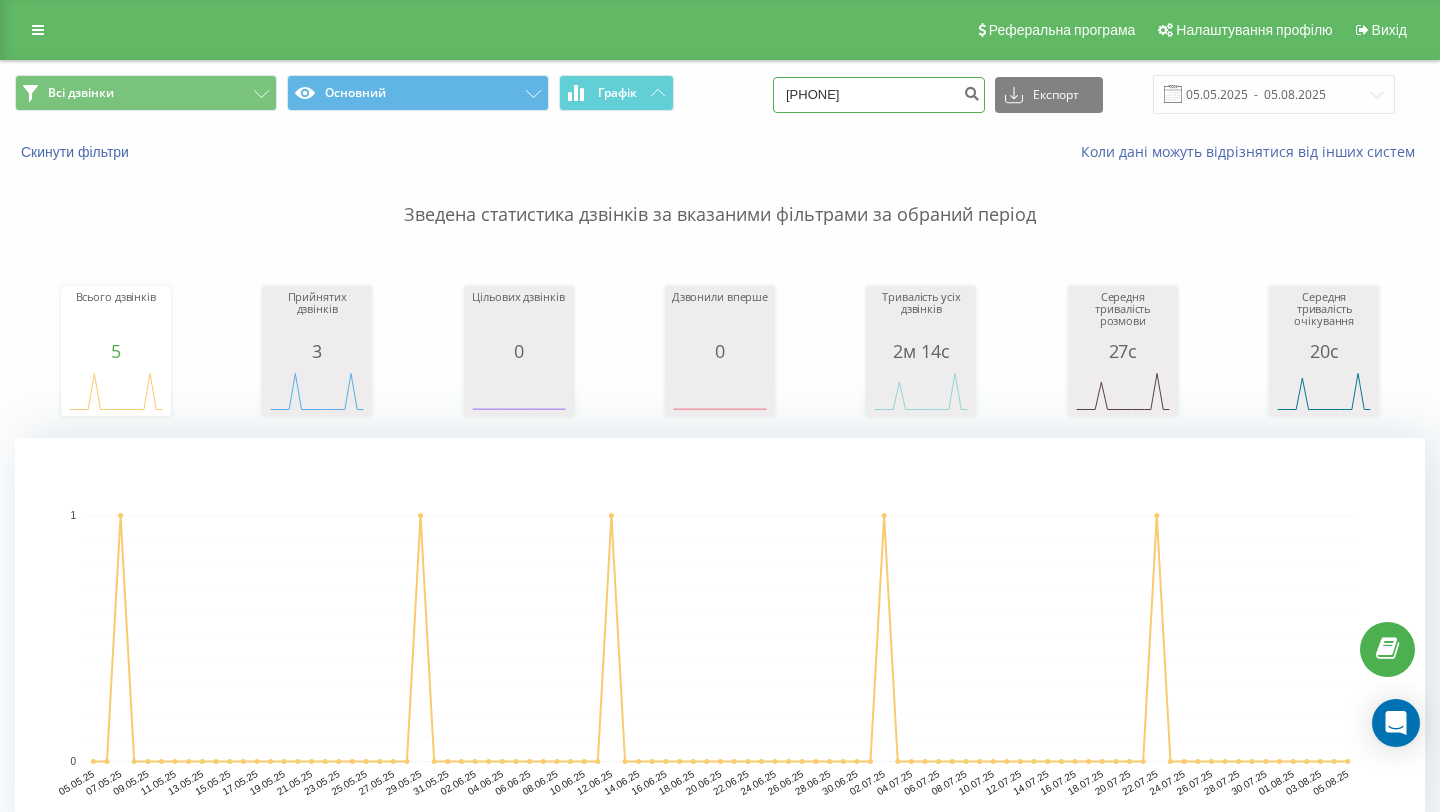 click on "0678408694" at bounding box center (879, 95) 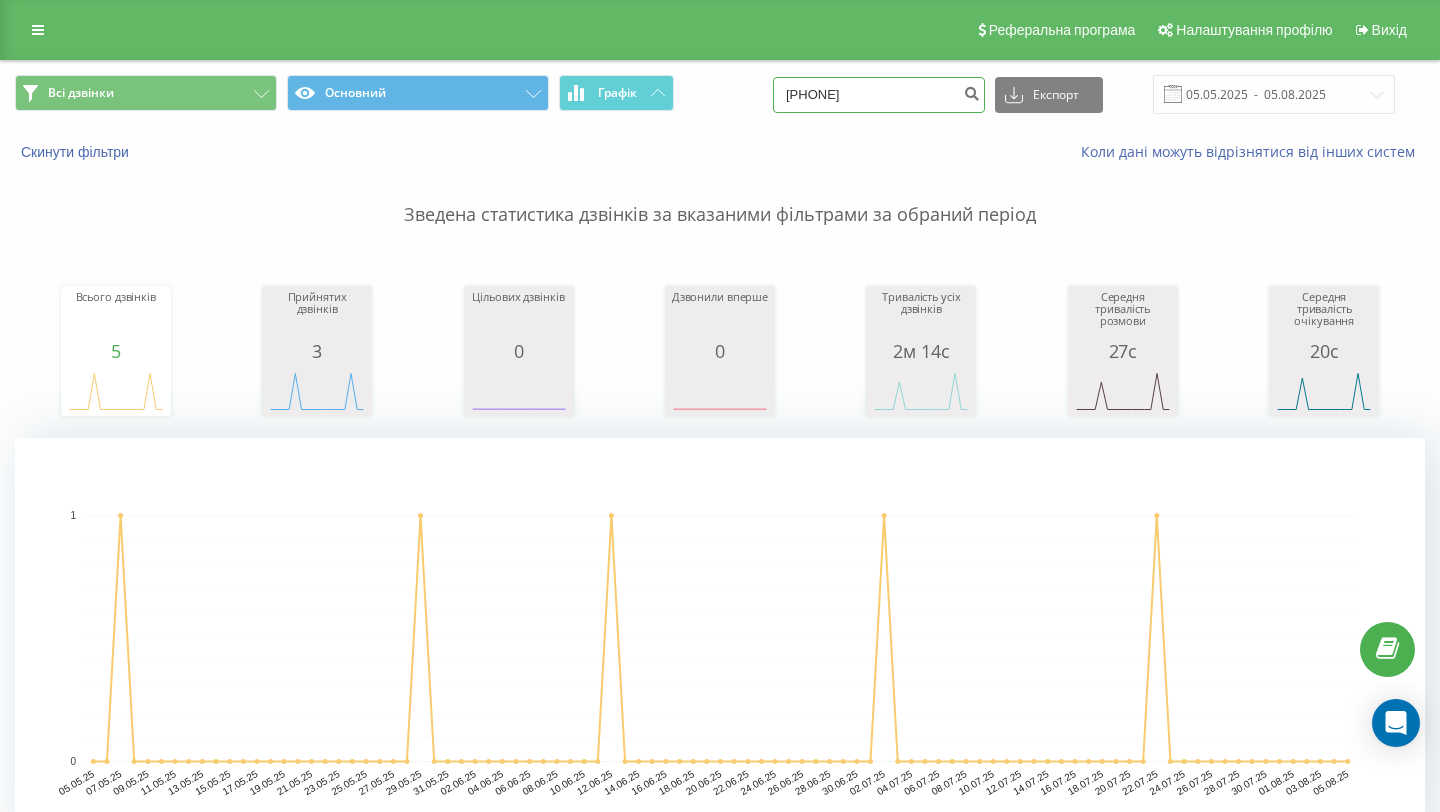 drag, startPoint x: 862, startPoint y: 95, endPoint x: 766, endPoint y: 95, distance: 96 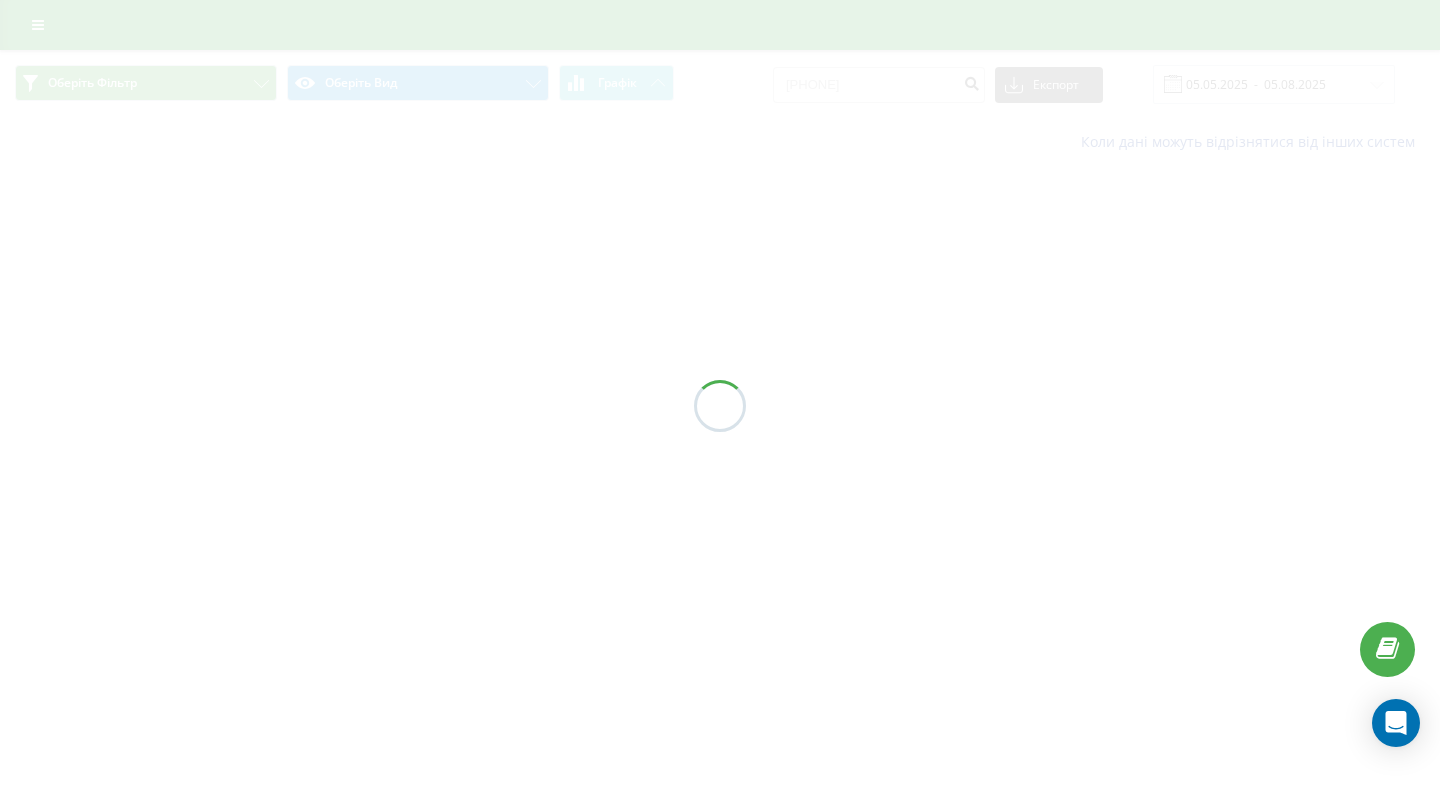 scroll, scrollTop: 0, scrollLeft: 0, axis: both 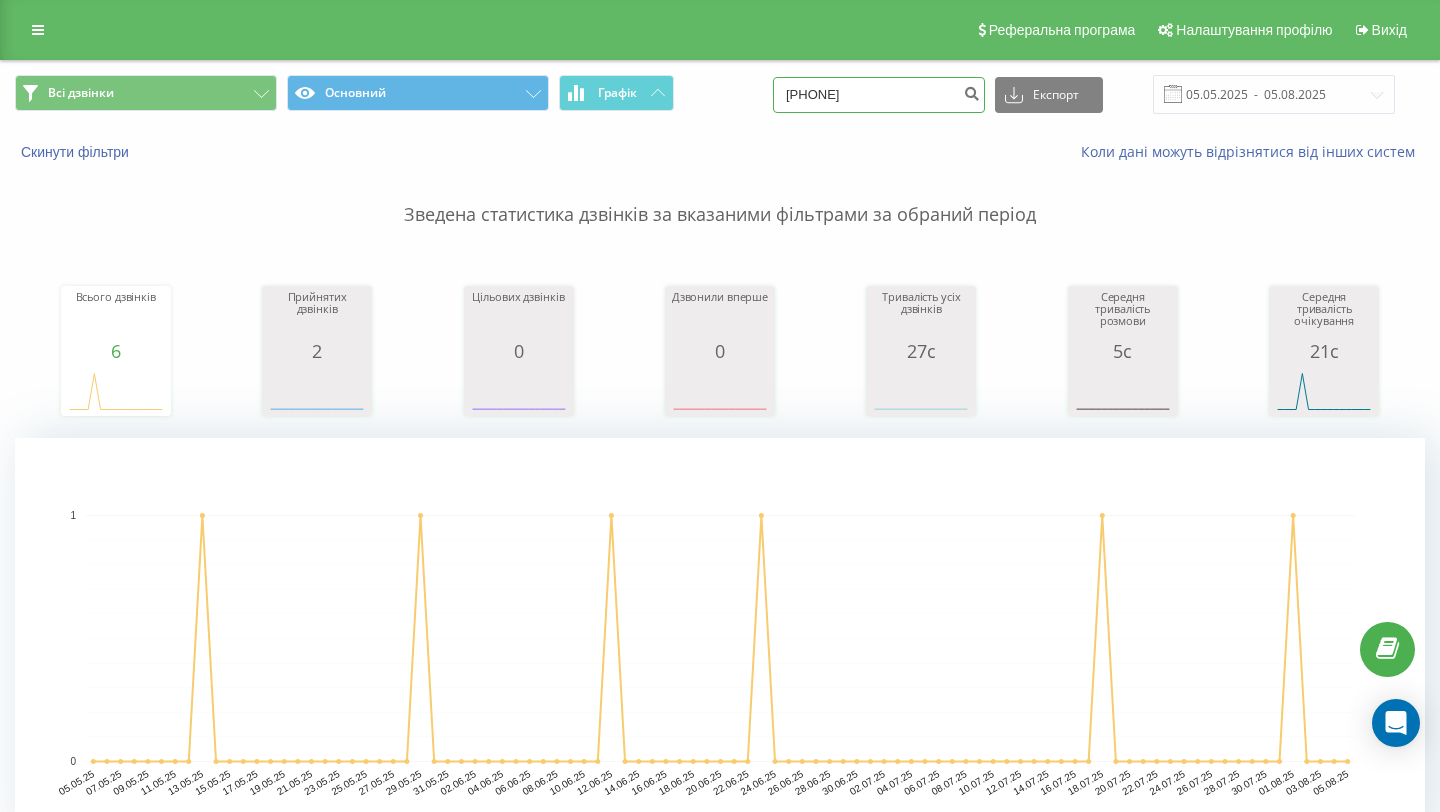 click on "0673420484" at bounding box center [879, 95] 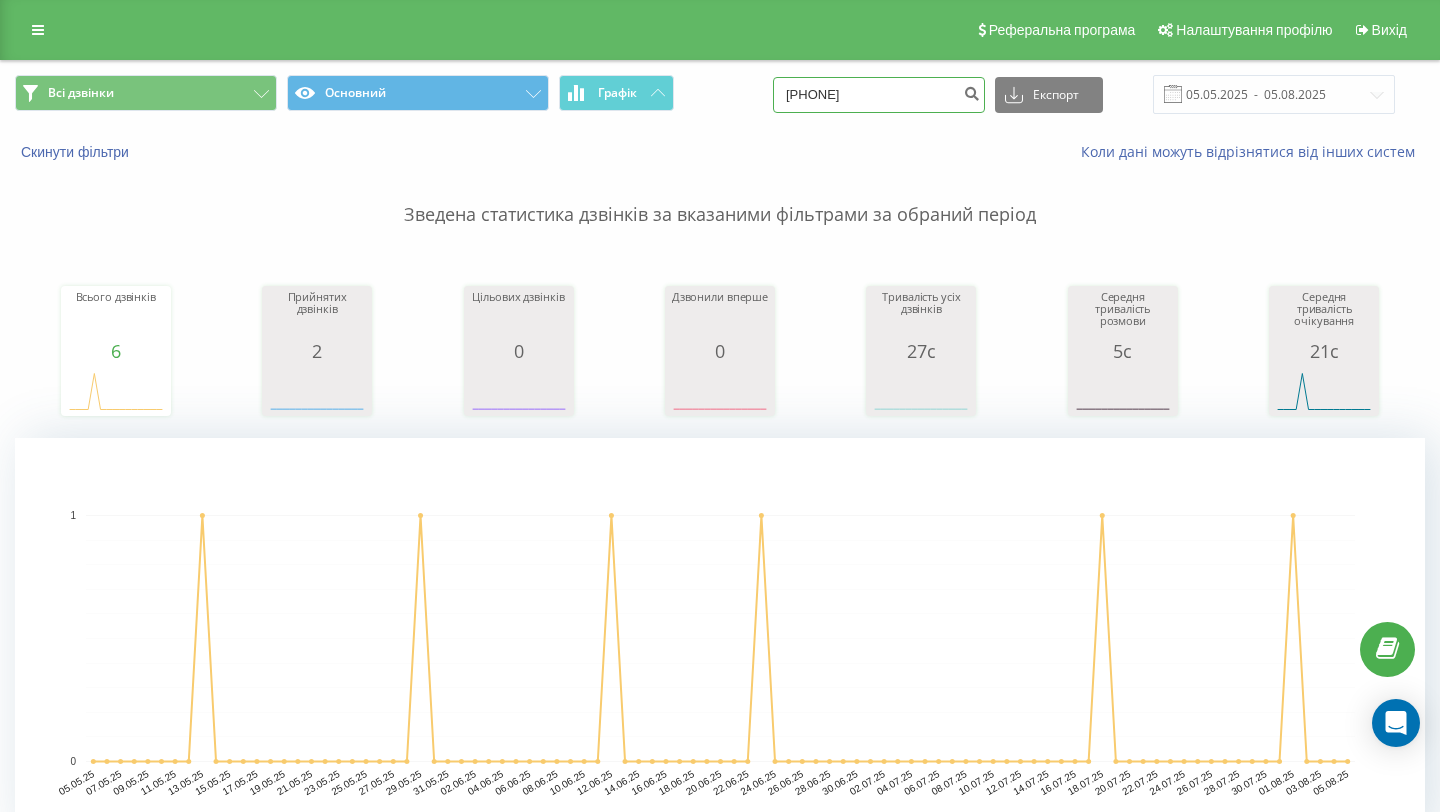 drag, startPoint x: 863, startPoint y: 93, endPoint x: 836, endPoint y: 93, distance: 27 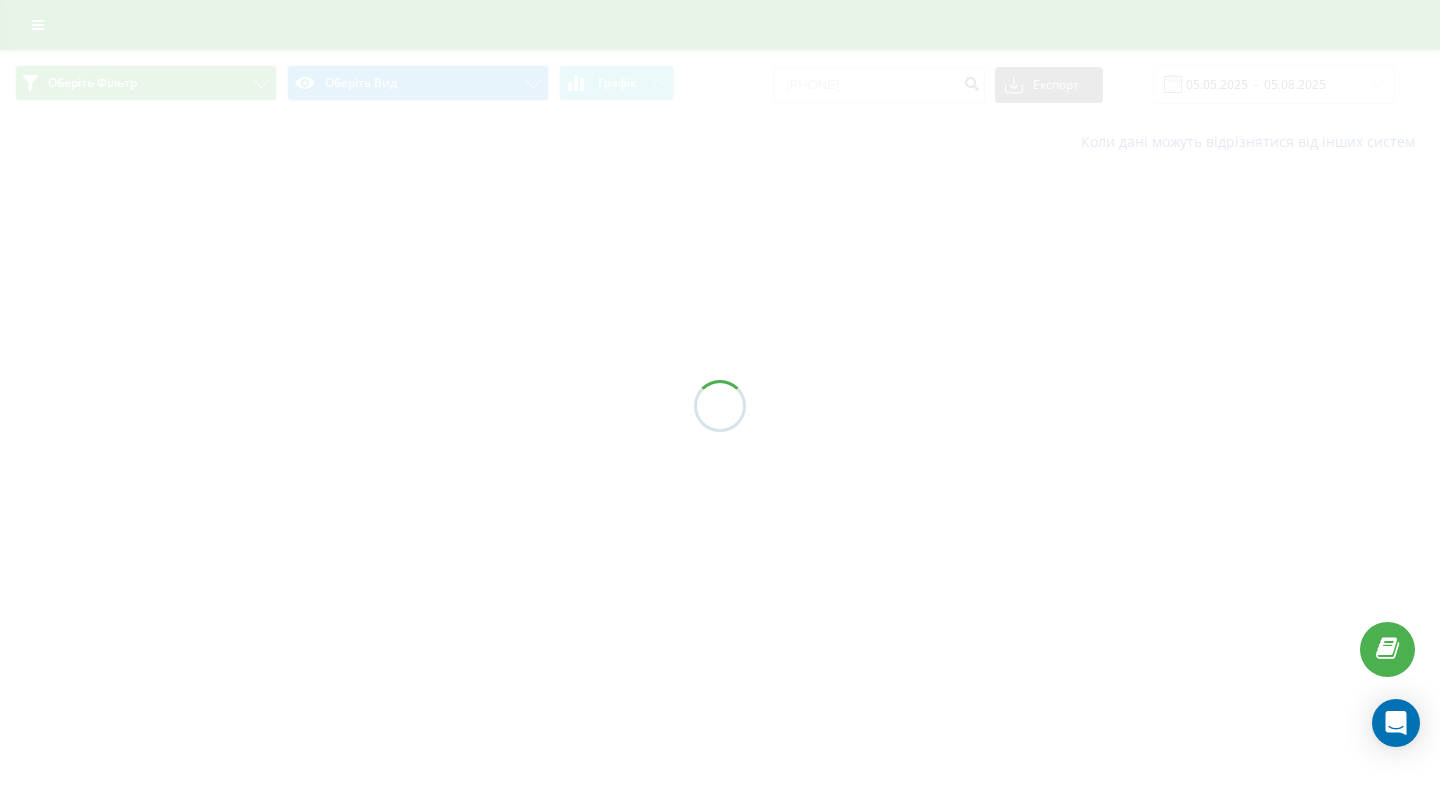 scroll, scrollTop: 0, scrollLeft: 0, axis: both 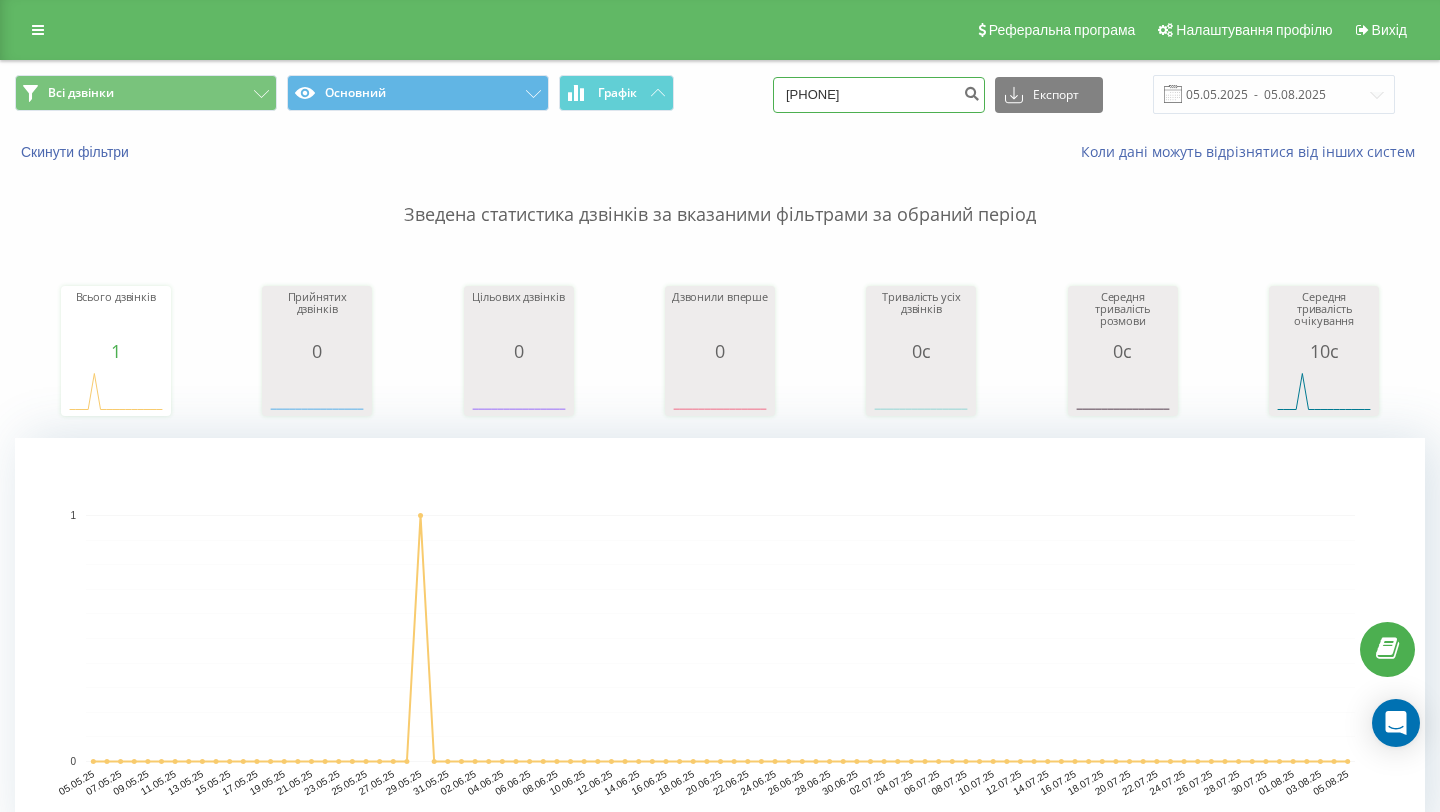 click on "0505393075" at bounding box center [879, 95] 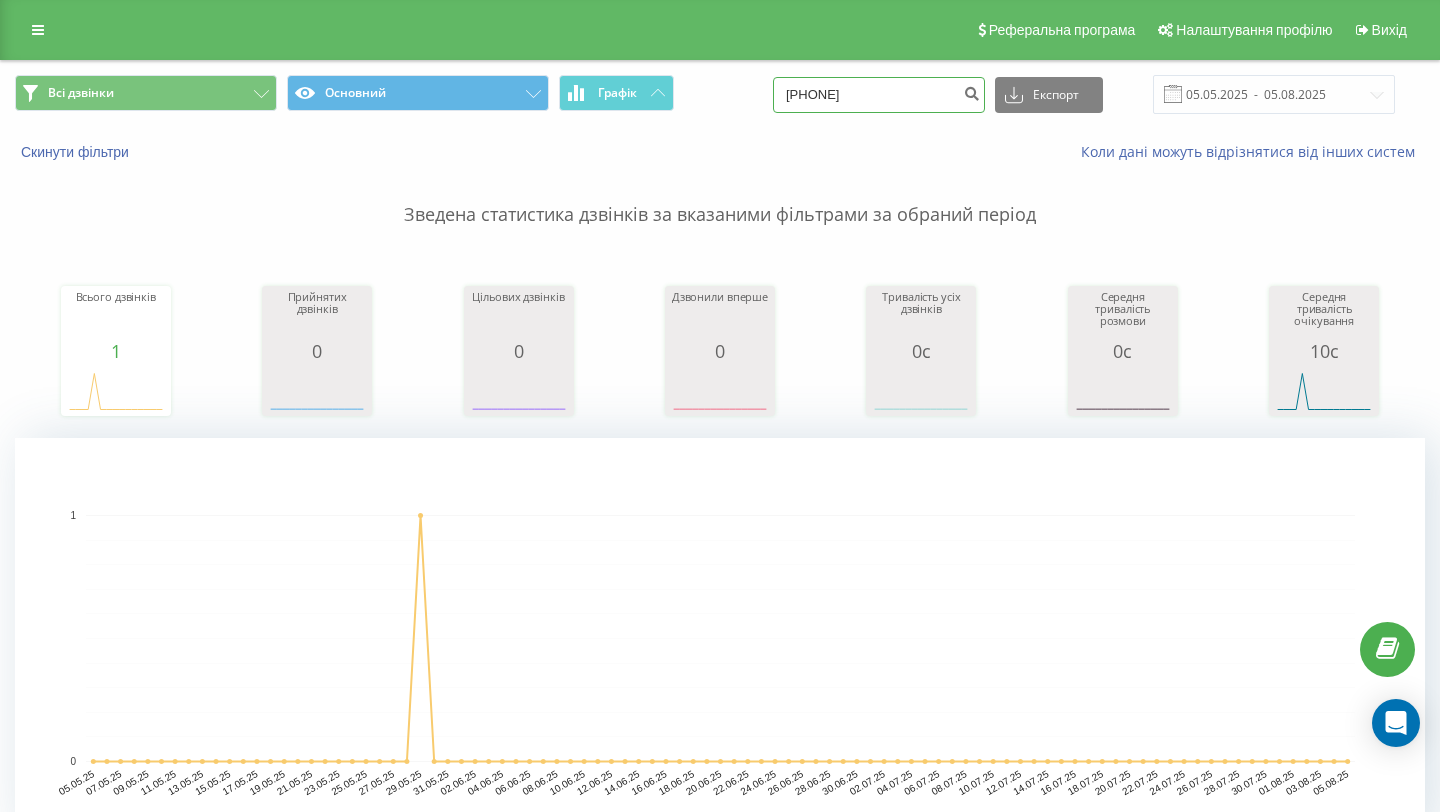 paste on "+38 067 681 61 57" 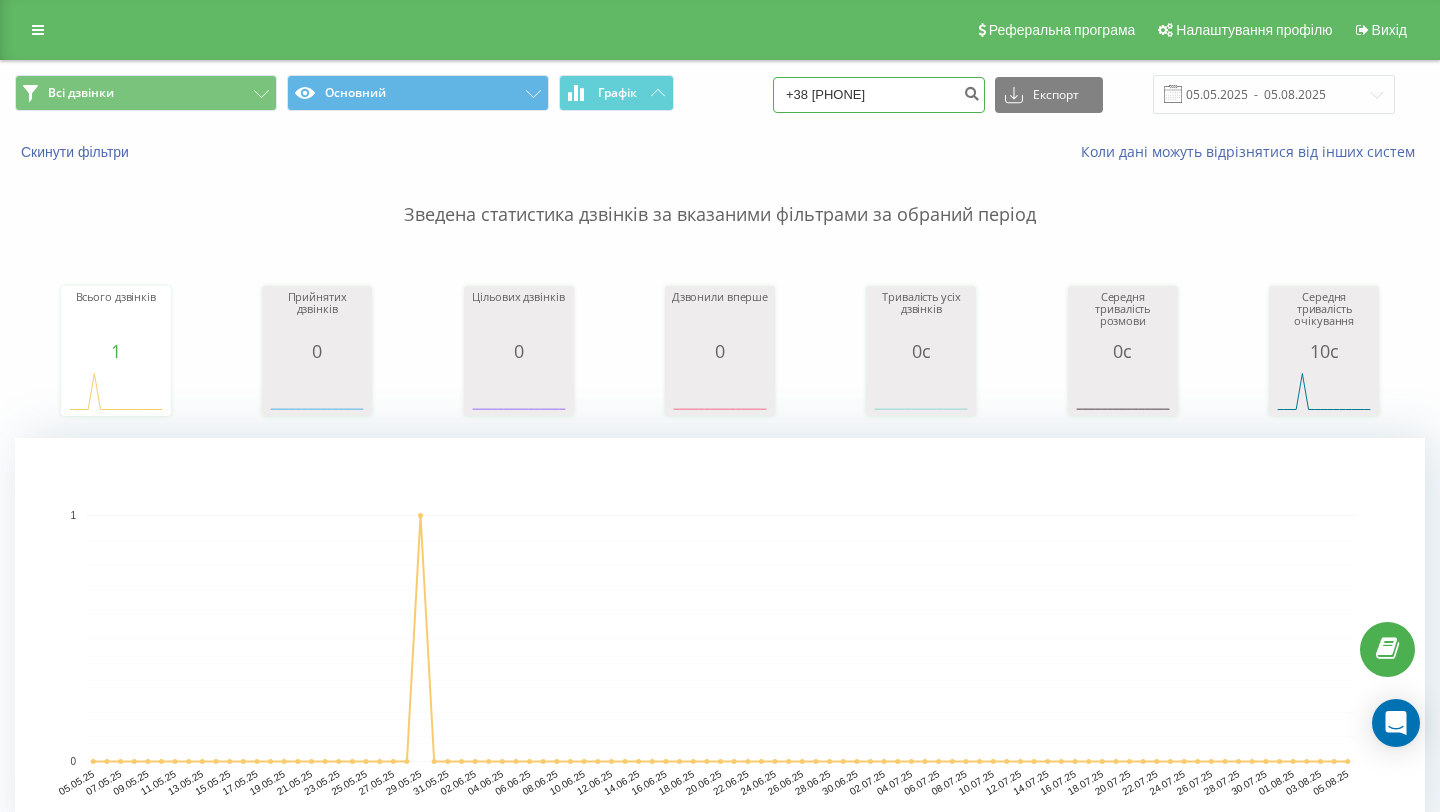 drag, startPoint x: 860, startPoint y: 94, endPoint x: 844, endPoint y: 94, distance: 16 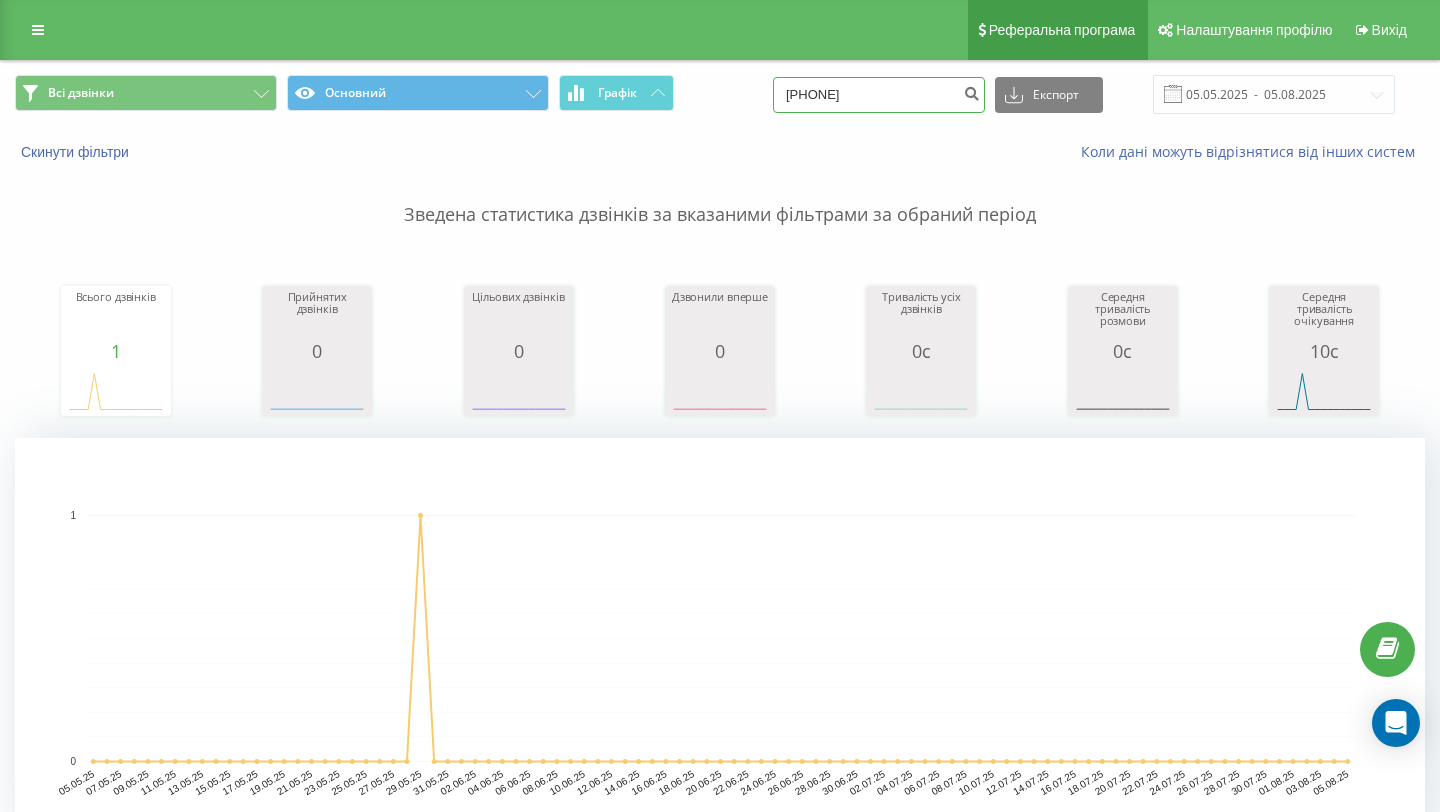 type on "067 681 61 57" 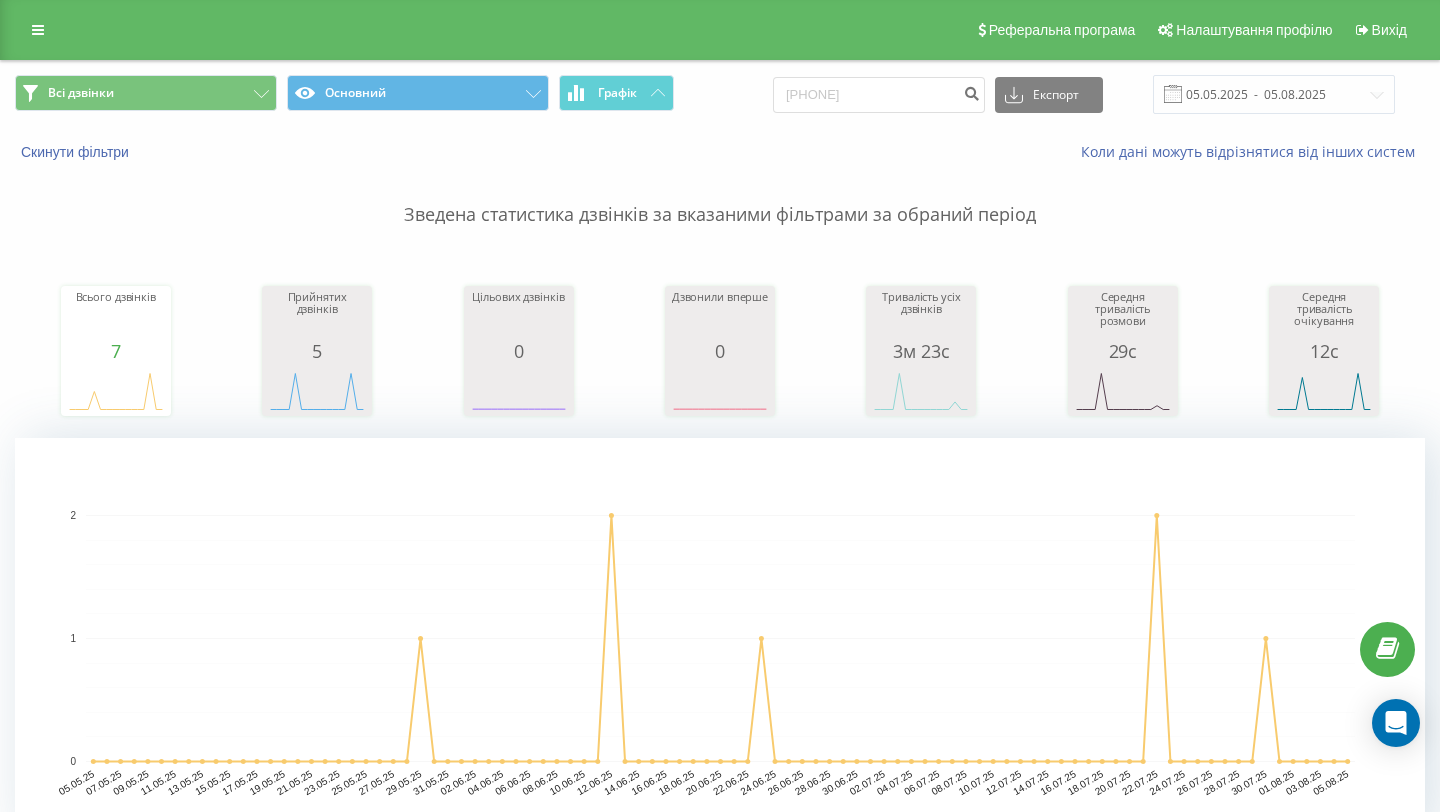 scroll, scrollTop: 0, scrollLeft: 0, axis: both 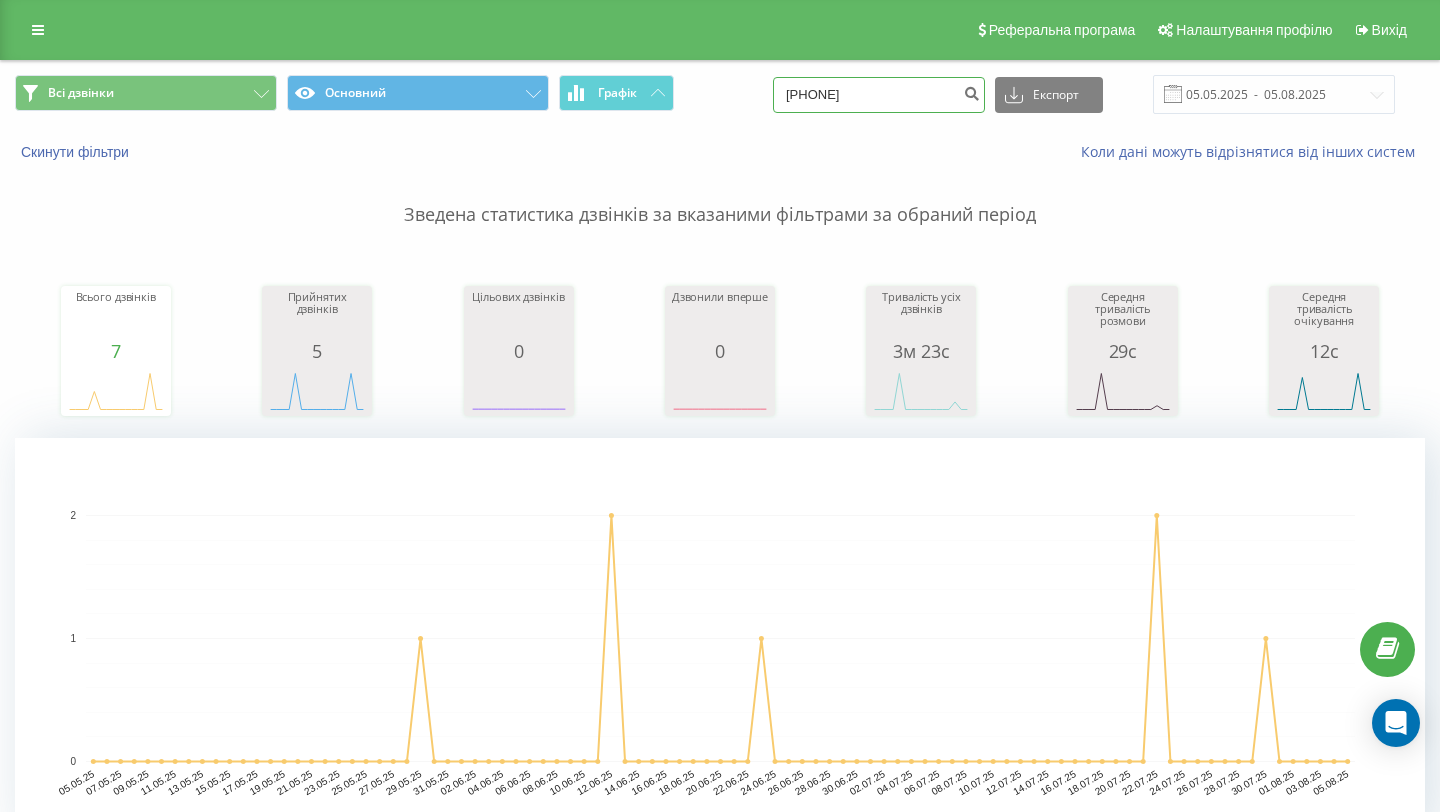 click on "0676816157" at bounding box center [879, 95] 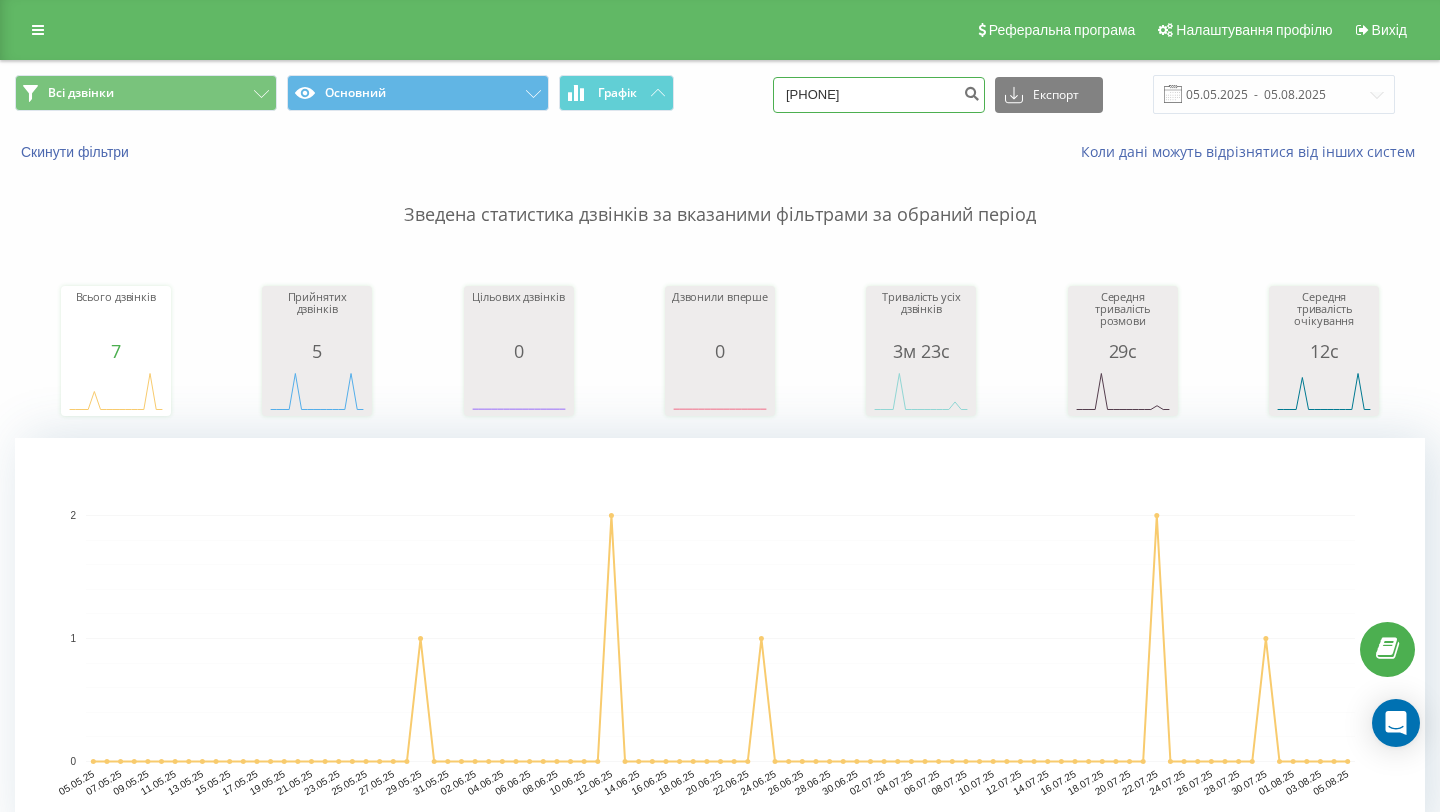 drag, startPoint x: 860, startPoint y: 95, endPoint x: 828, endPoint y: 95, distance: 32 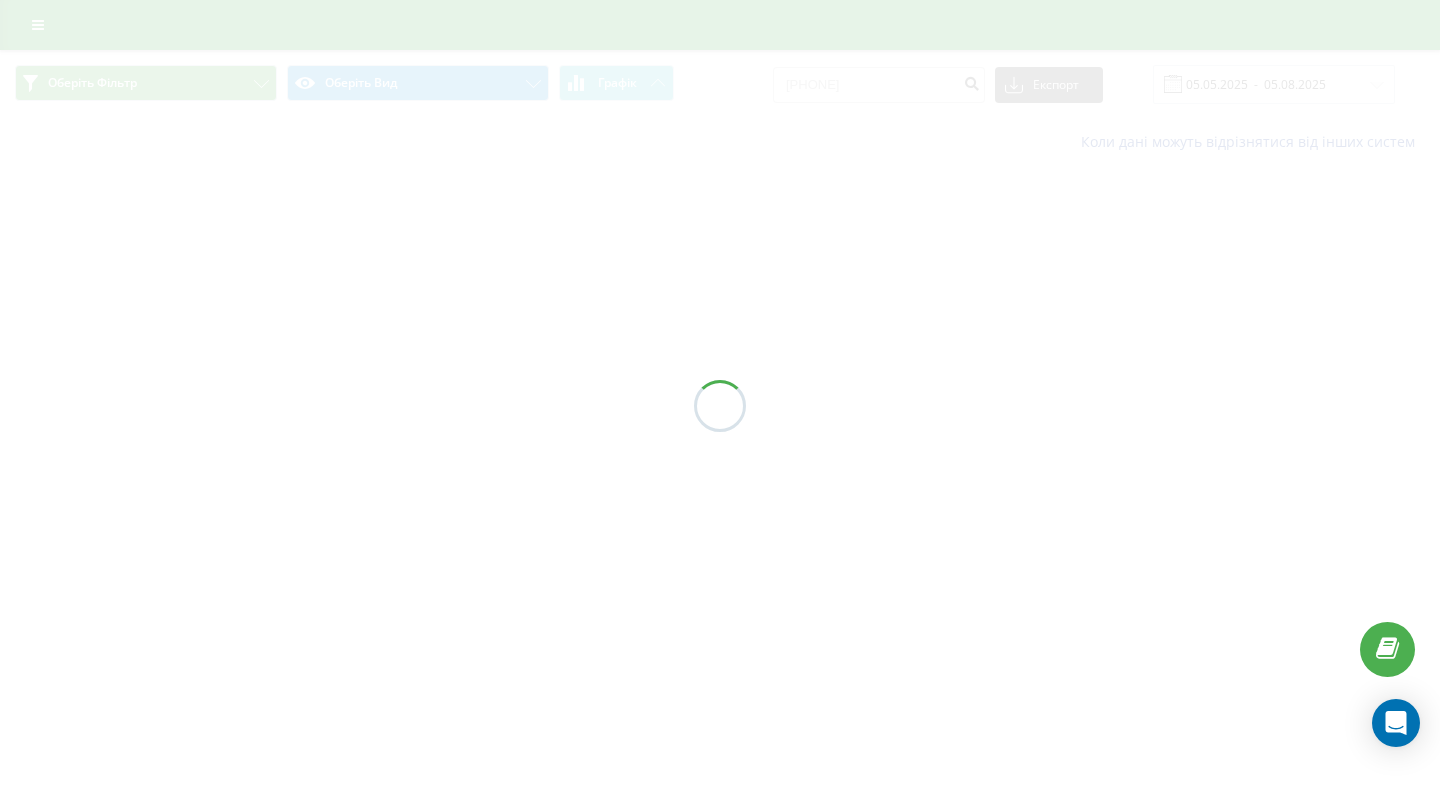 scroll, scrollTop: 0, scrollLeft: 0, axis: both 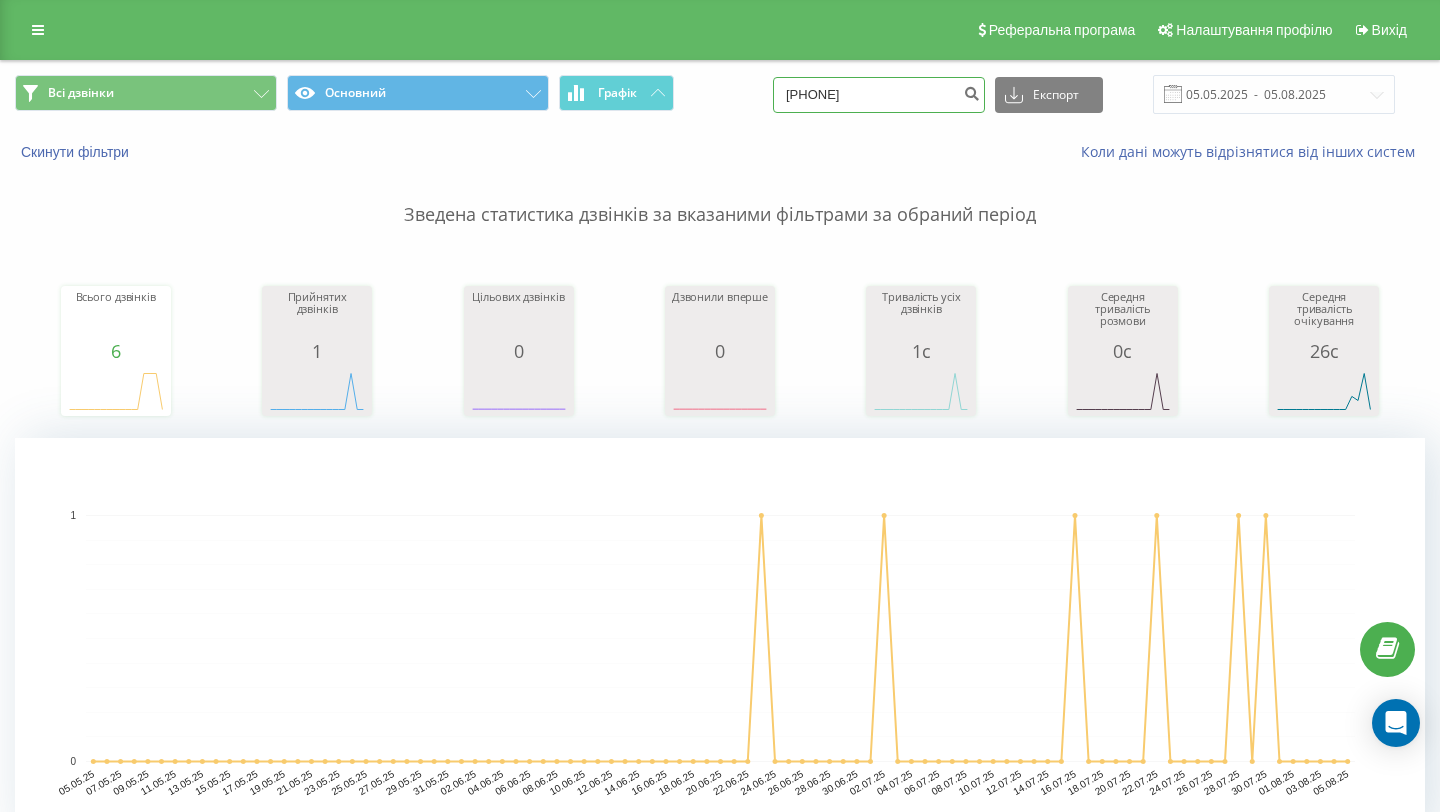 click on "[PHONE]" at bounding box center [879, 95] 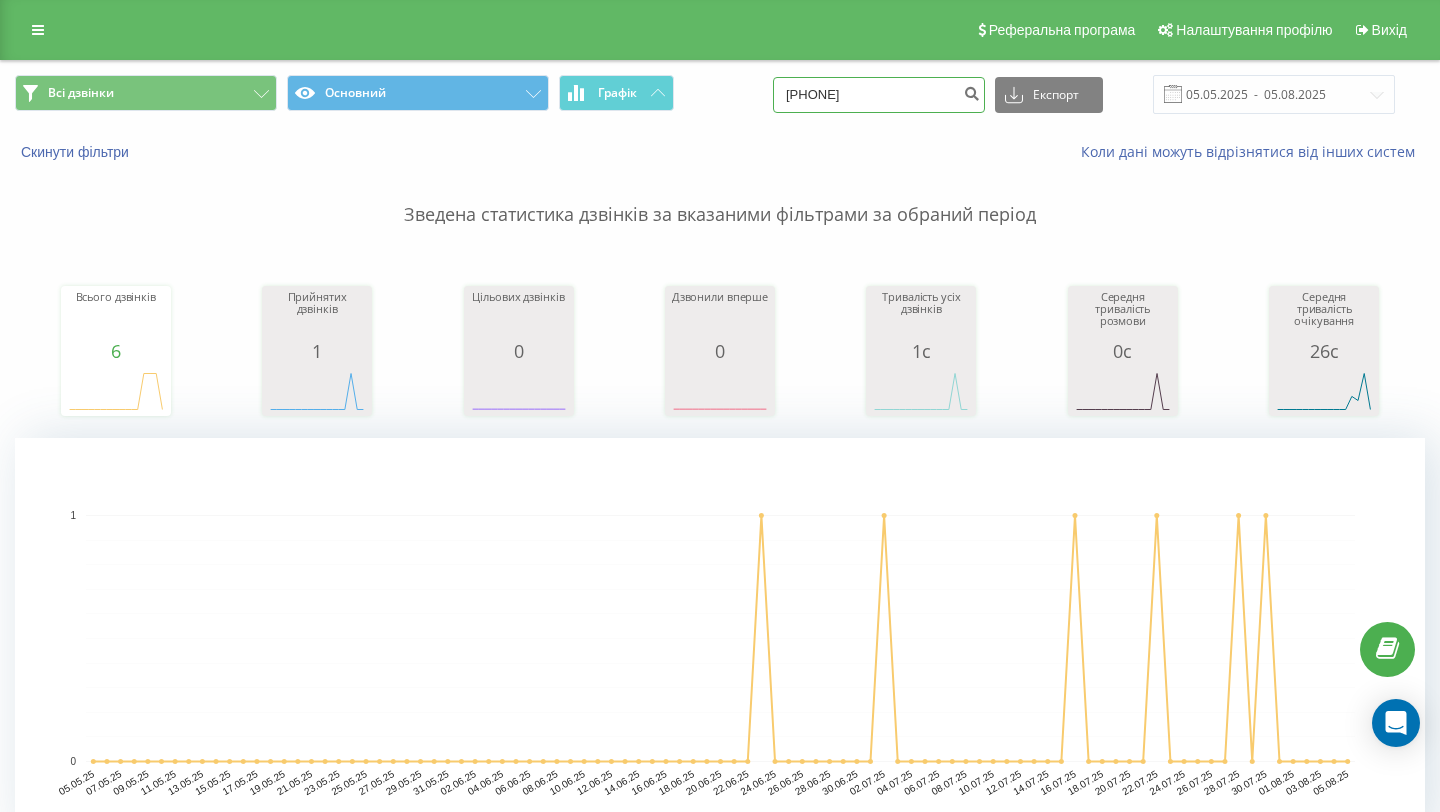type on "[PHONE]" 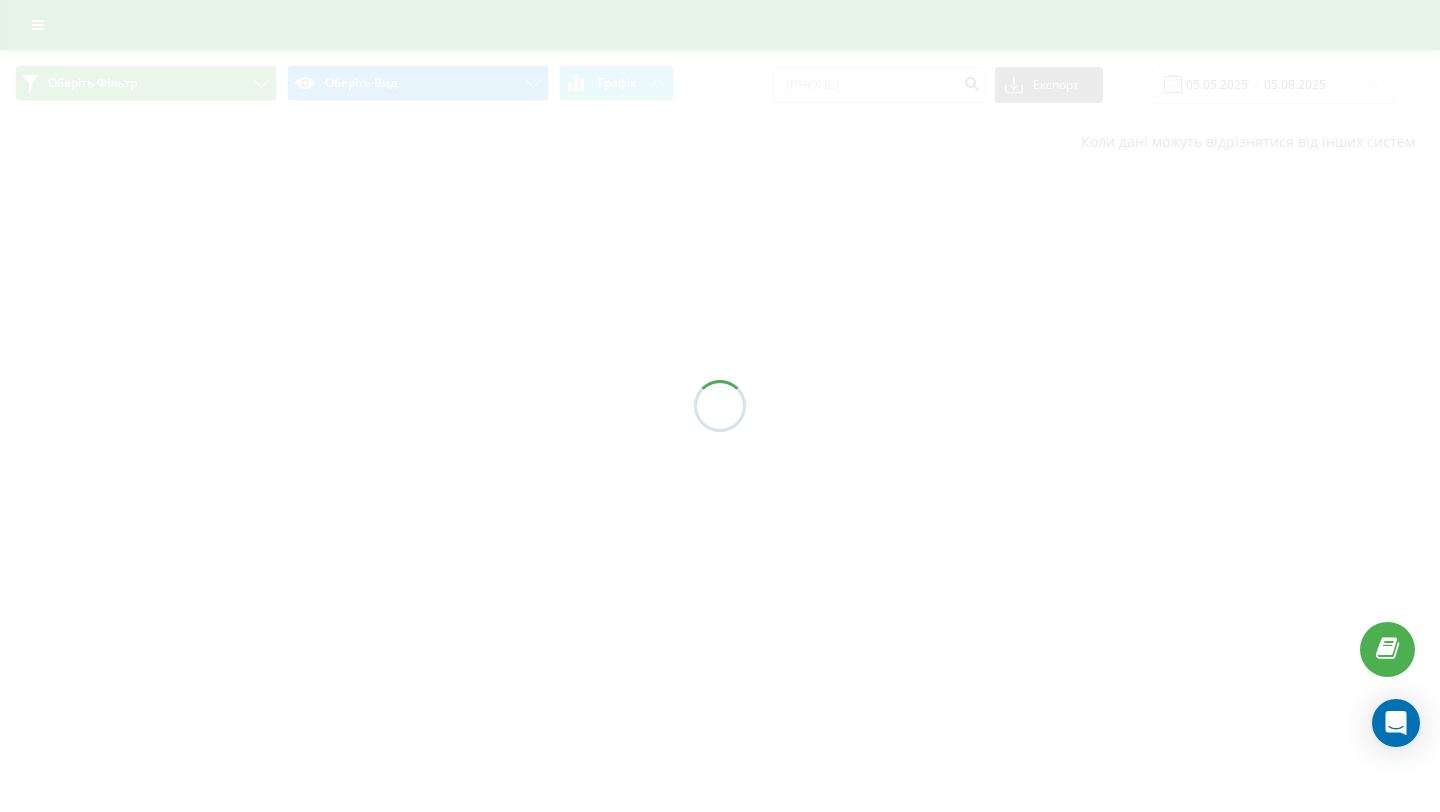 scroll, scrollTop: 0, scrollLeft: 0, axis: both 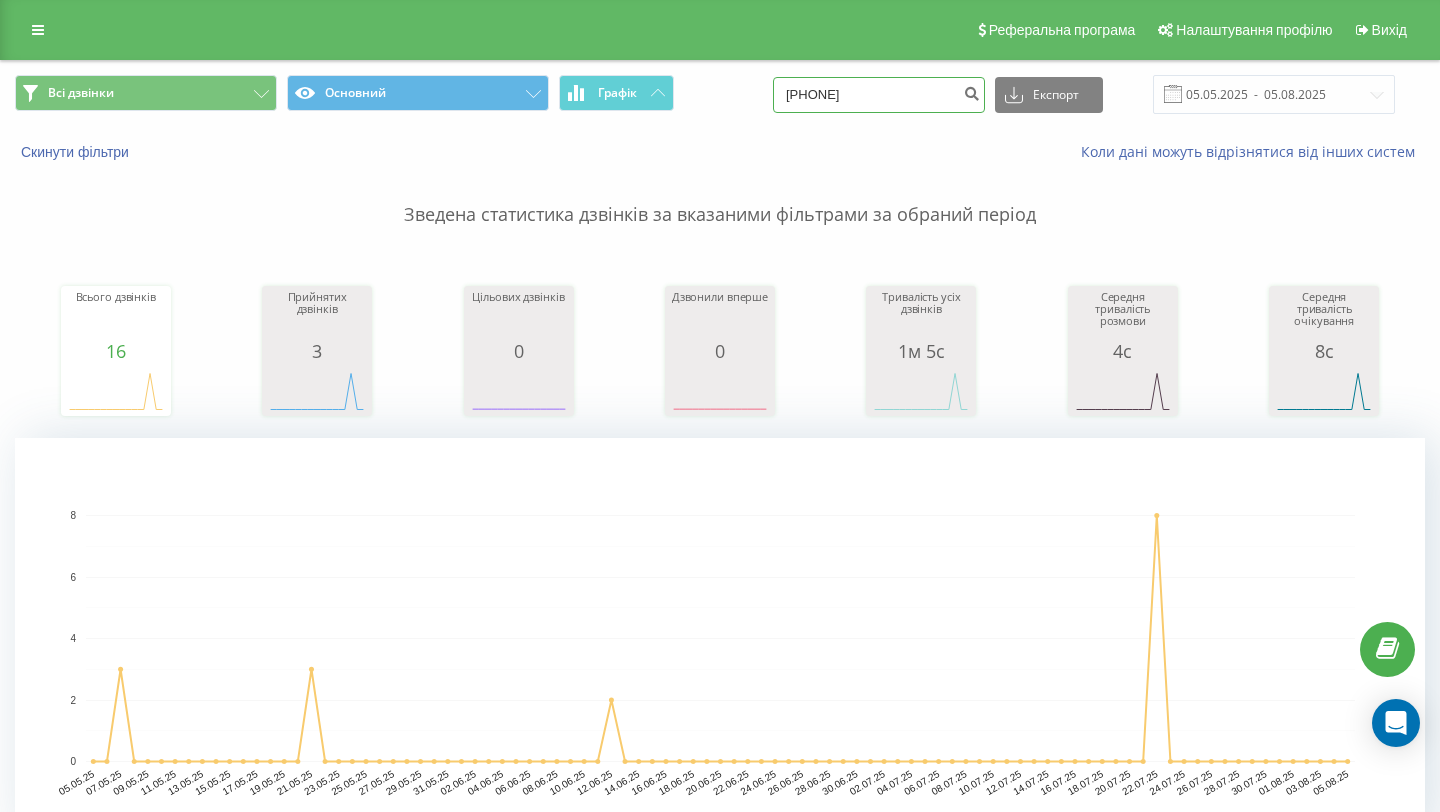 click on "0969396904" at bounding box center [879, 95] 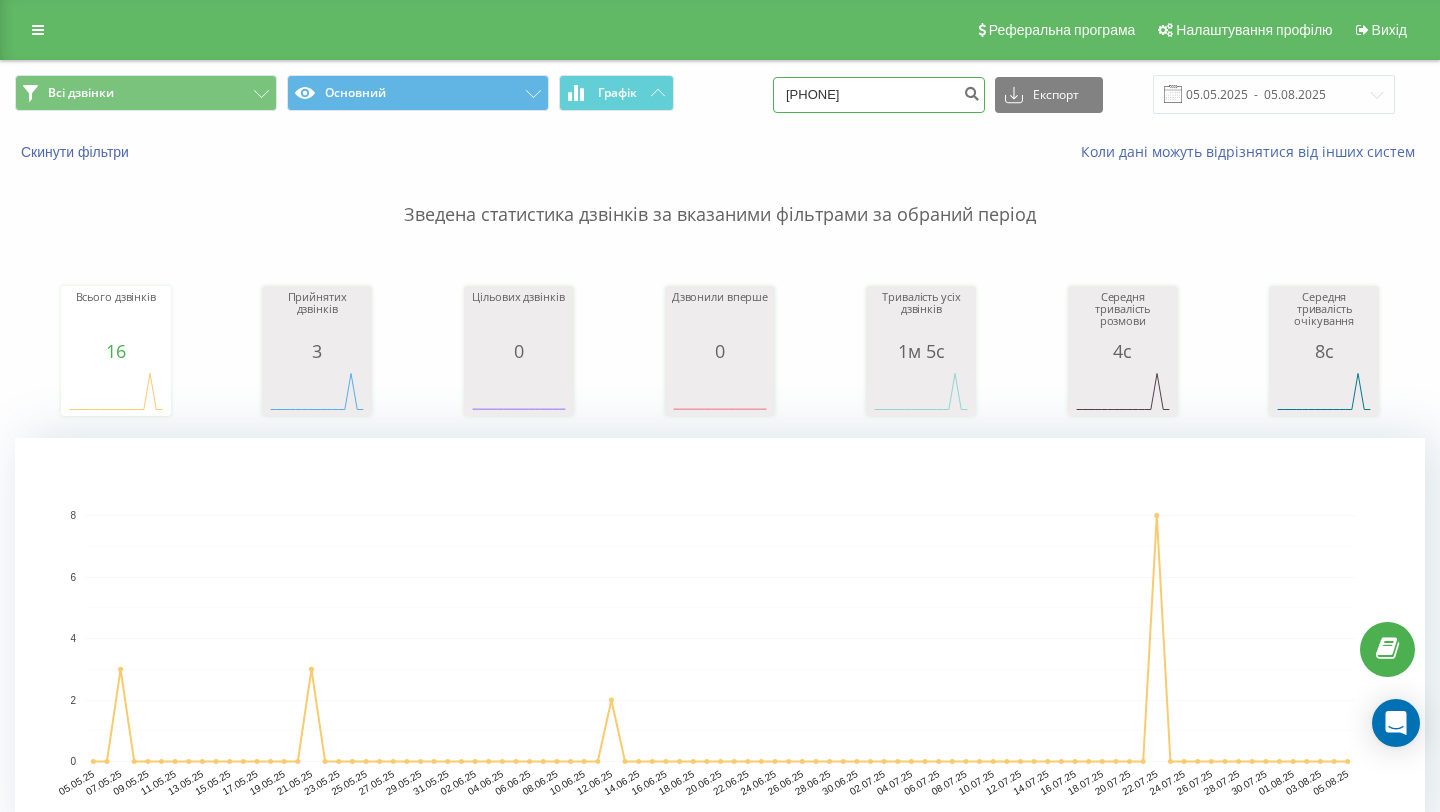 type on "067 342 99 11" 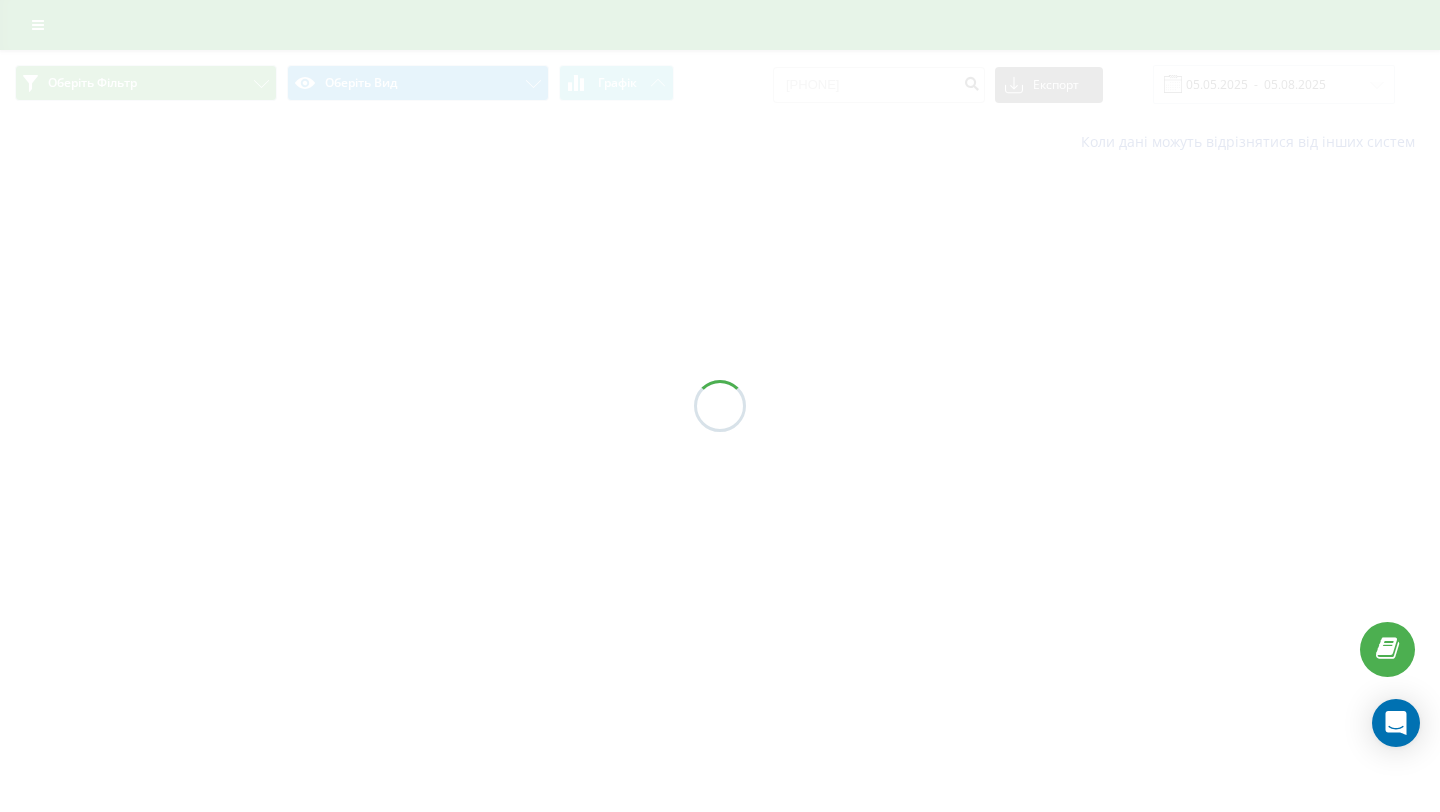 scroll, scrollTop: 0, scrollLeft: 0, axis: both 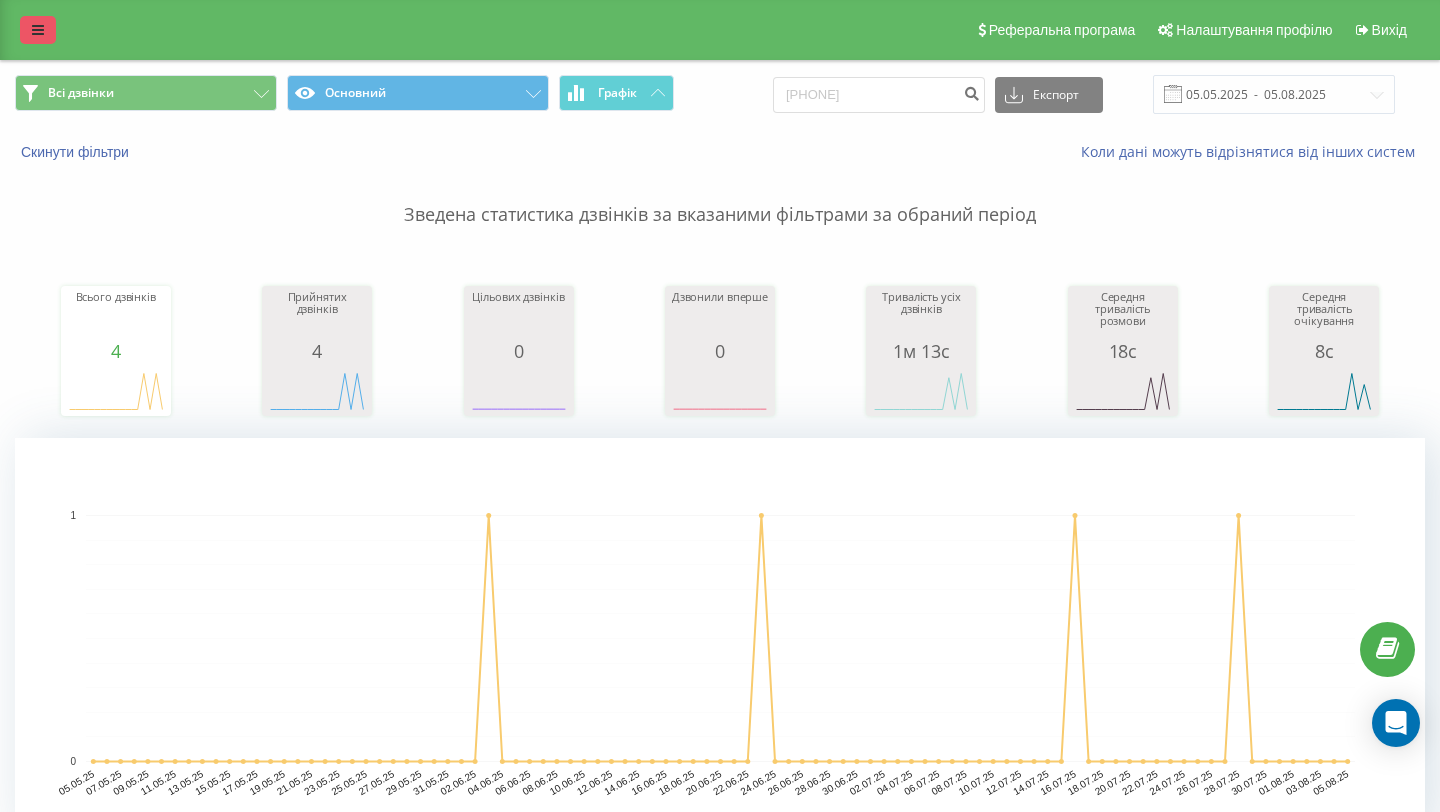 click at bounding box center (38, 30) 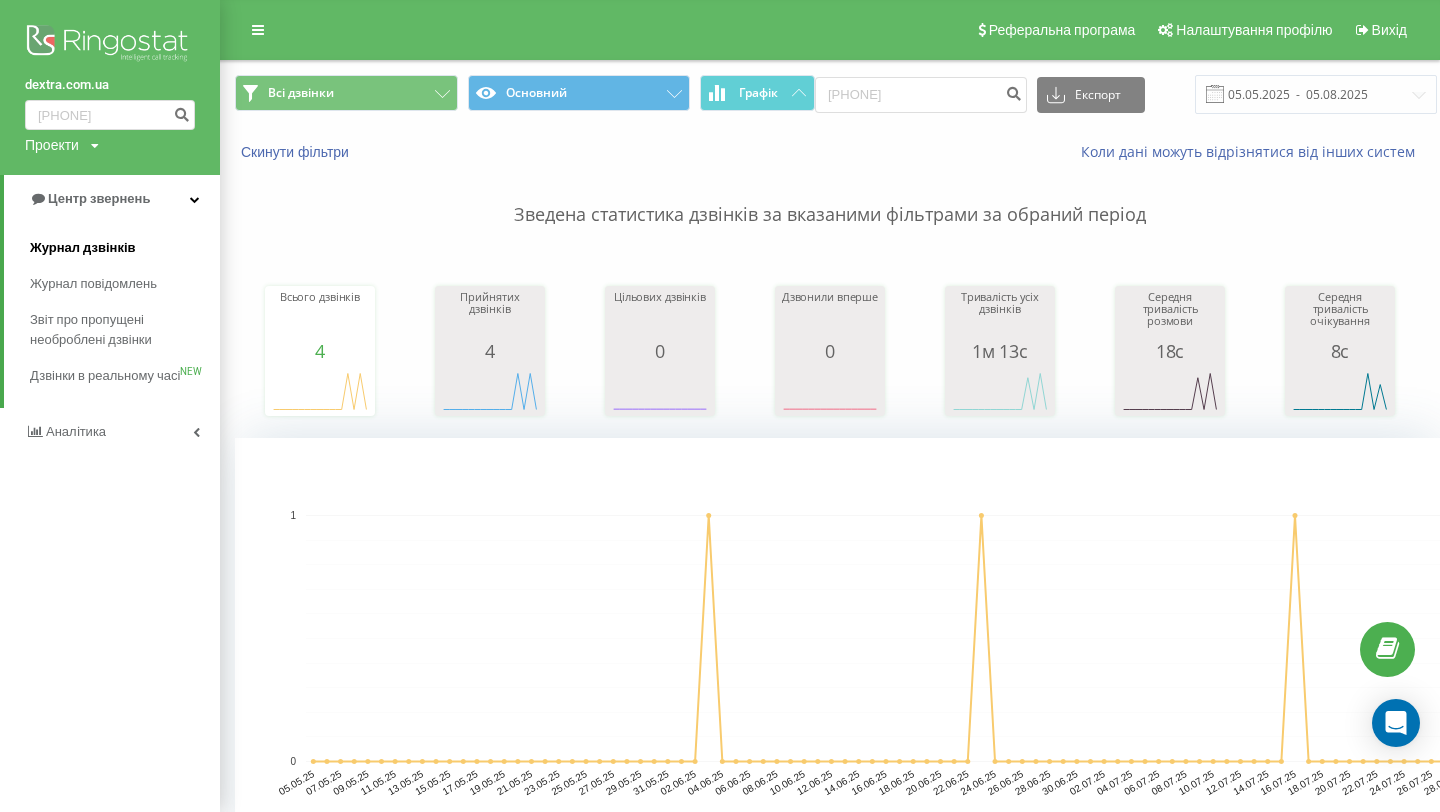 click on "Журнал дзвінків" at bounding box center (125, 248) 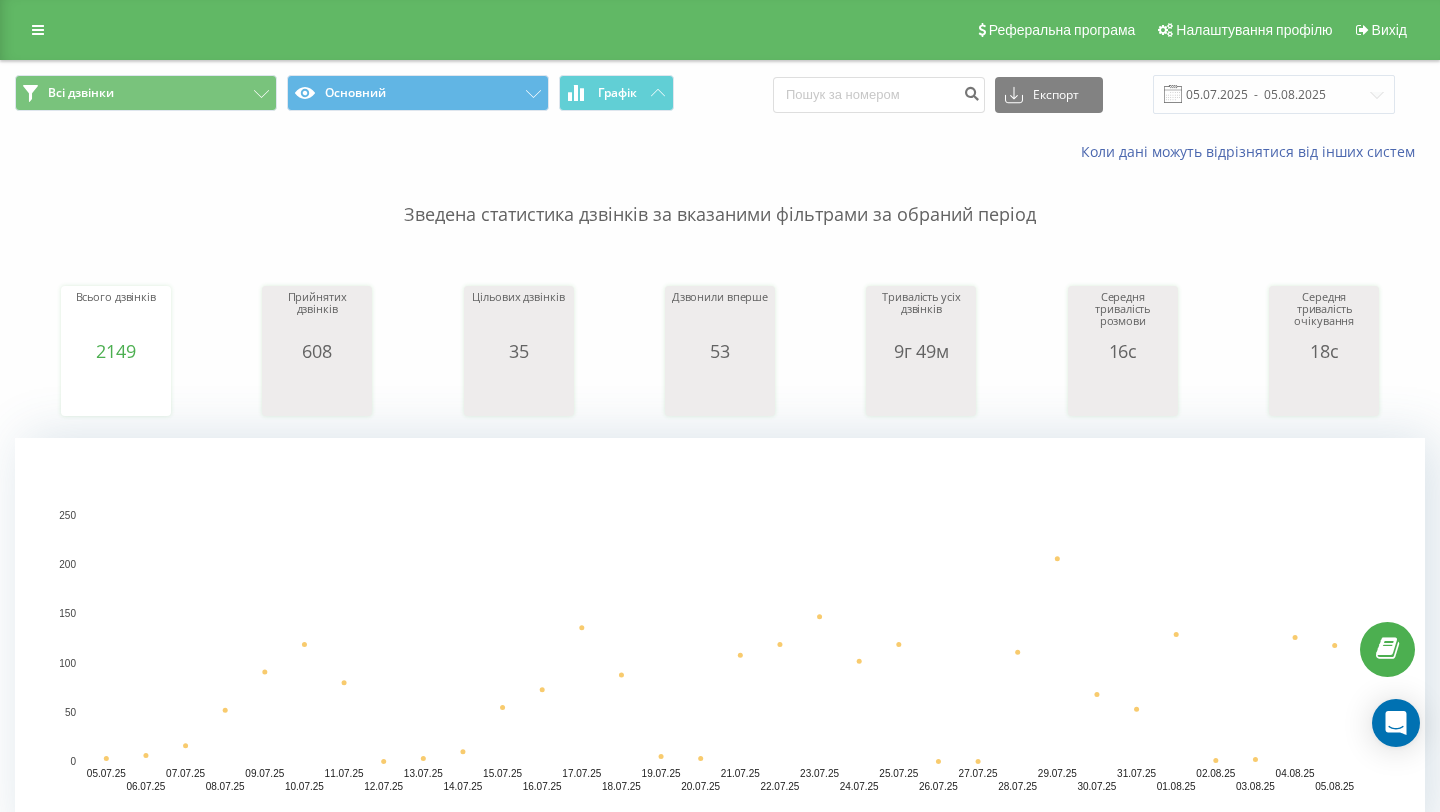 scroll, scrollTop: 0, scrollLeft: 0, axis: both 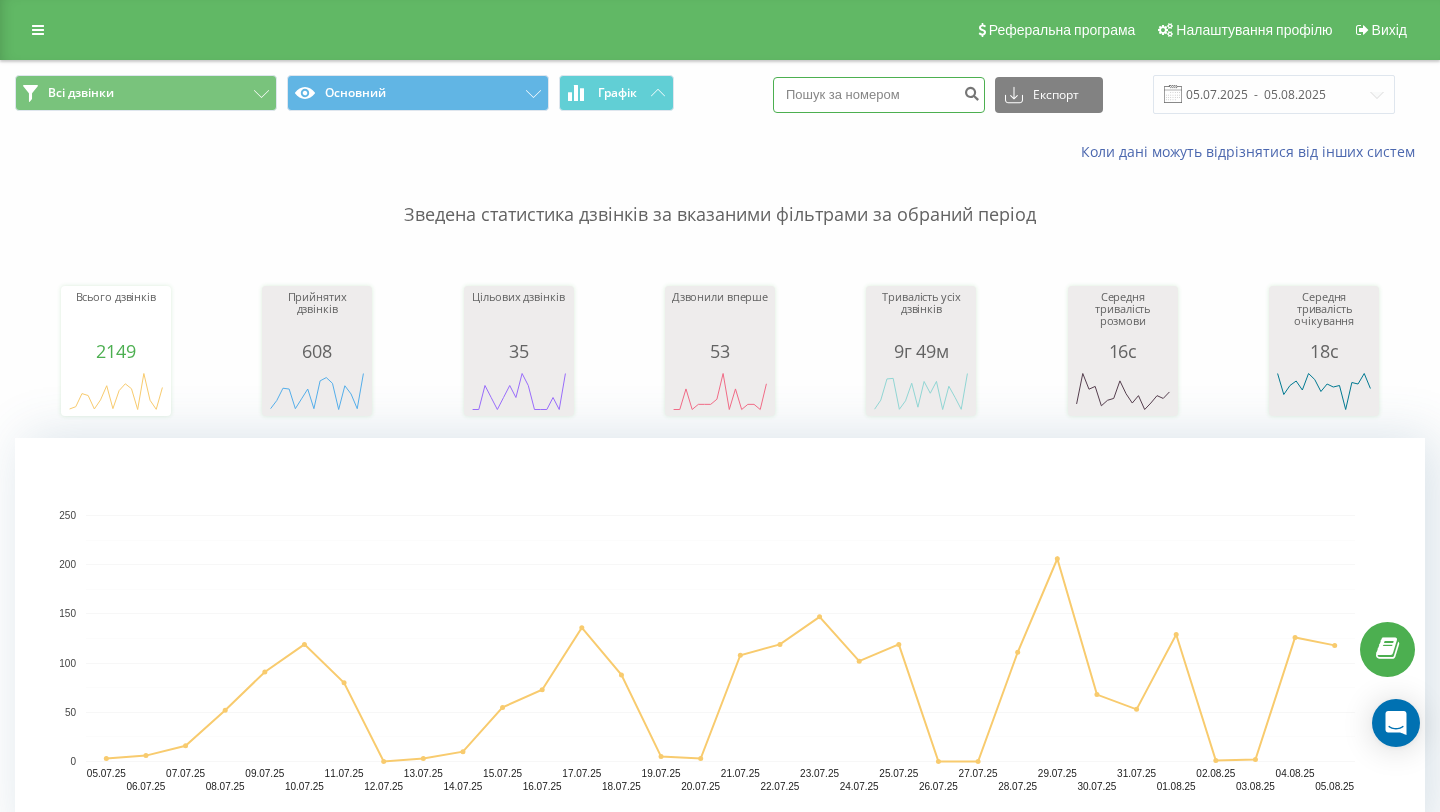 click at bounding box center (879, 95) 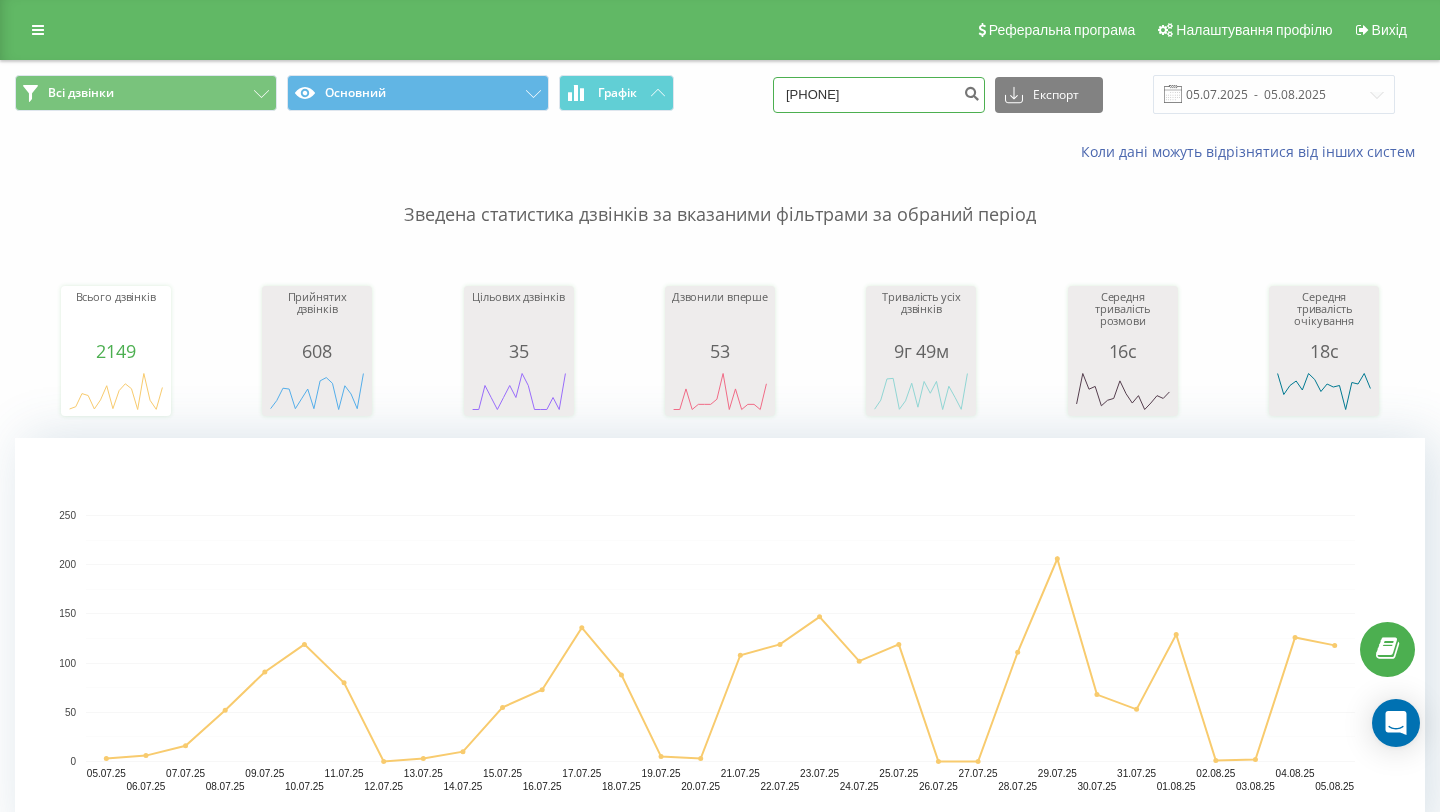 drag, startPoint x: 861, startPoint y: 94, endPoint x: 797, endPoint y: 94, distance: 64 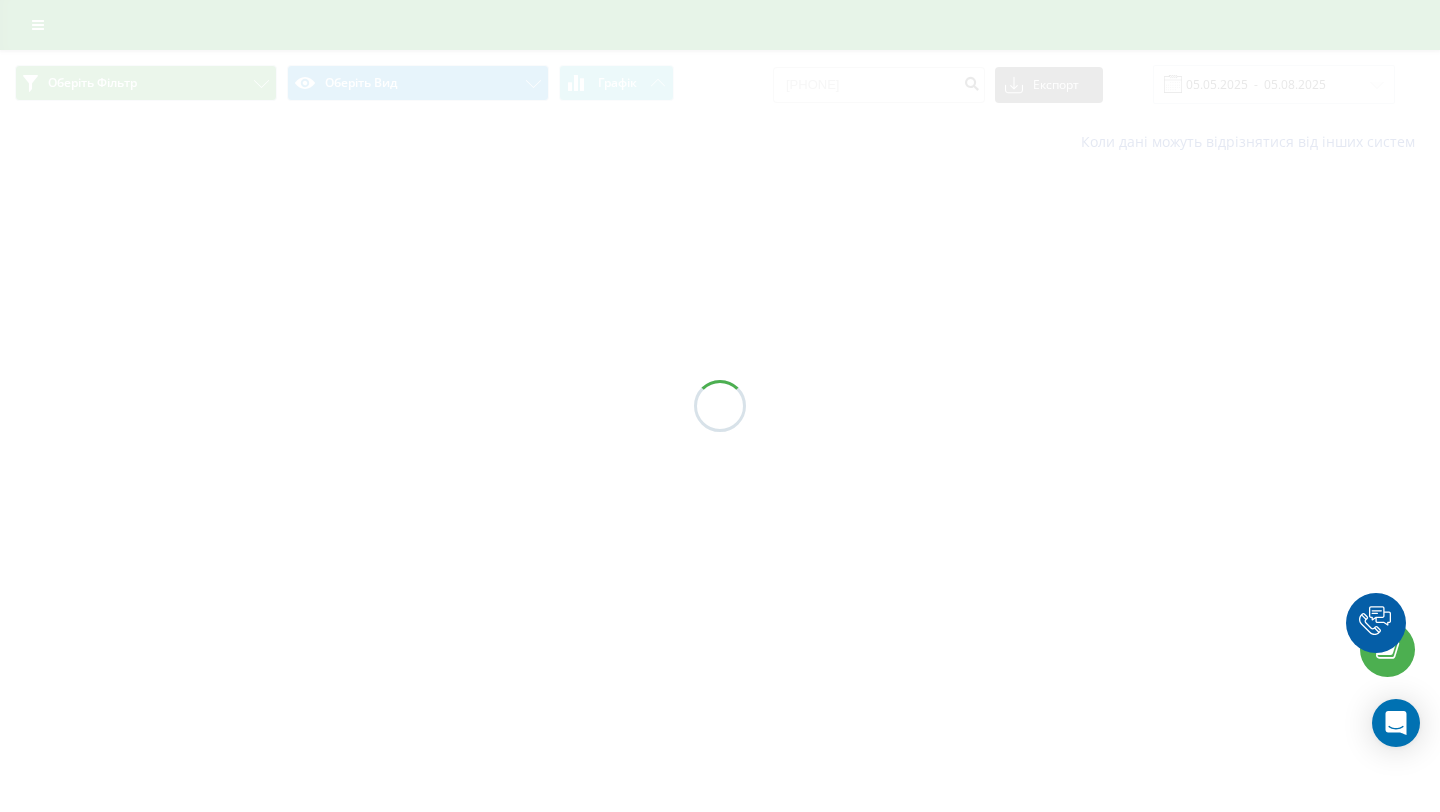 scroll, scrollTop: 0, scrollLeft: 0, axis: both 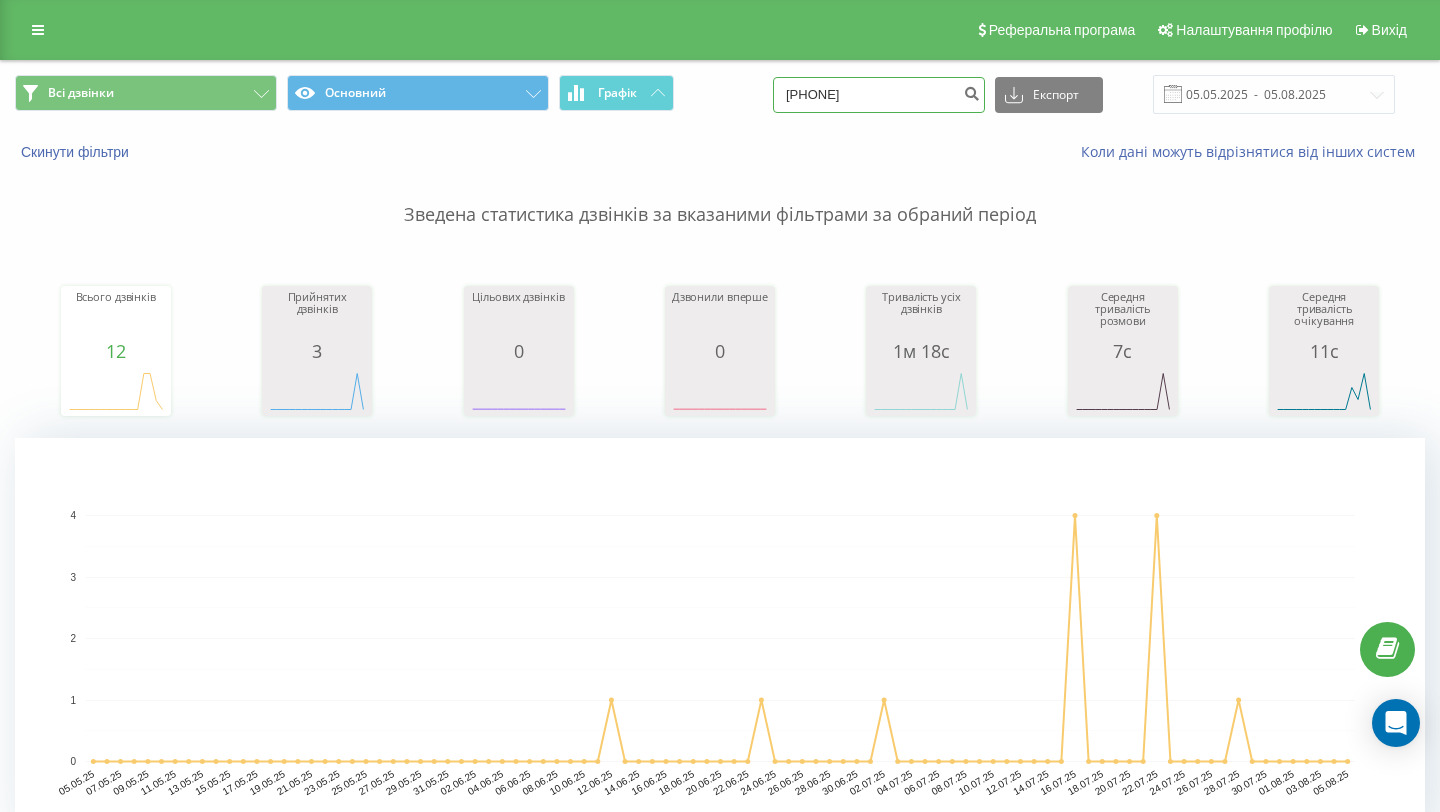 click on "0679080845" at bounding box center [879, 95] 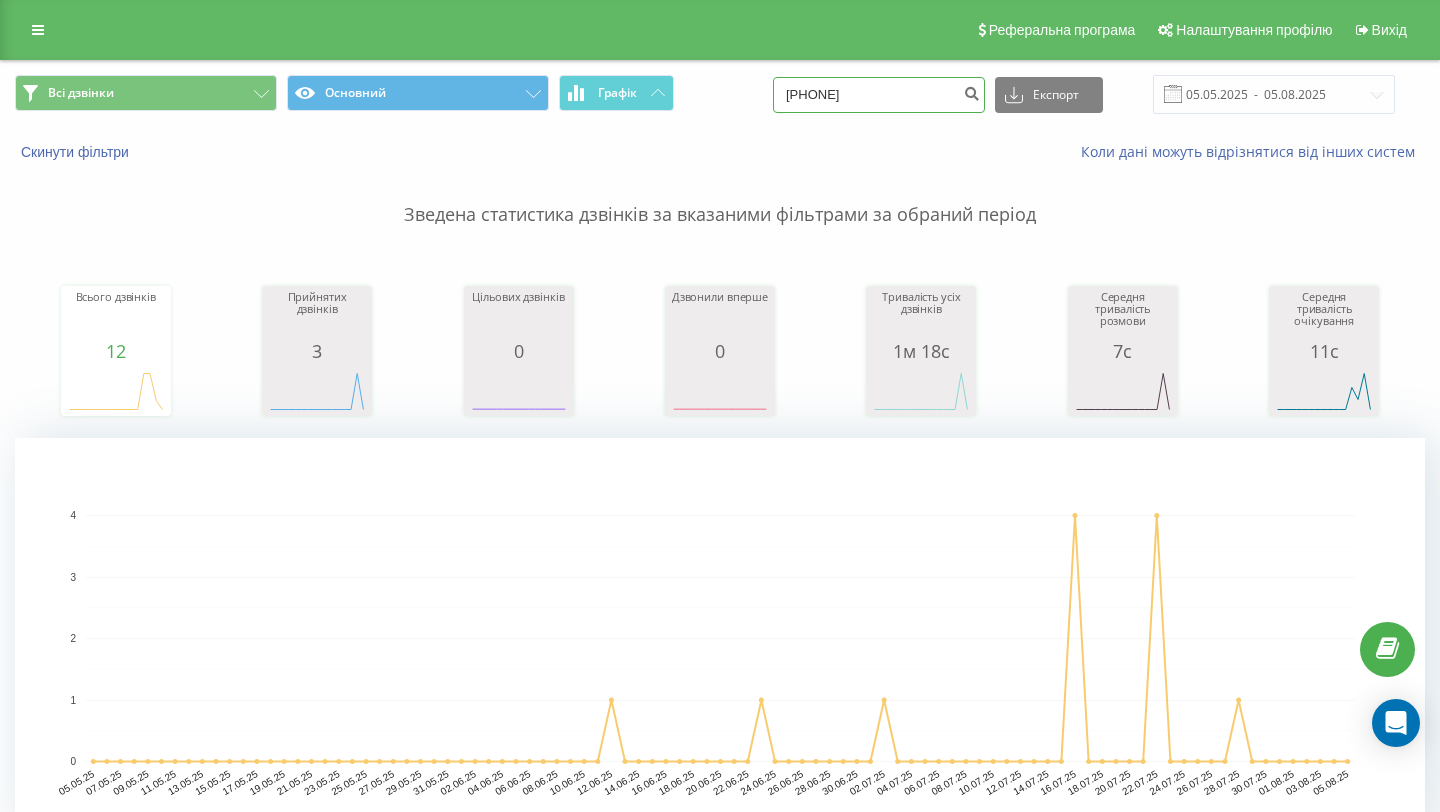 drag, startPoint x: 858, startPoint y: 94, endPoint x: 785, endPoint y: 94, distance: 73 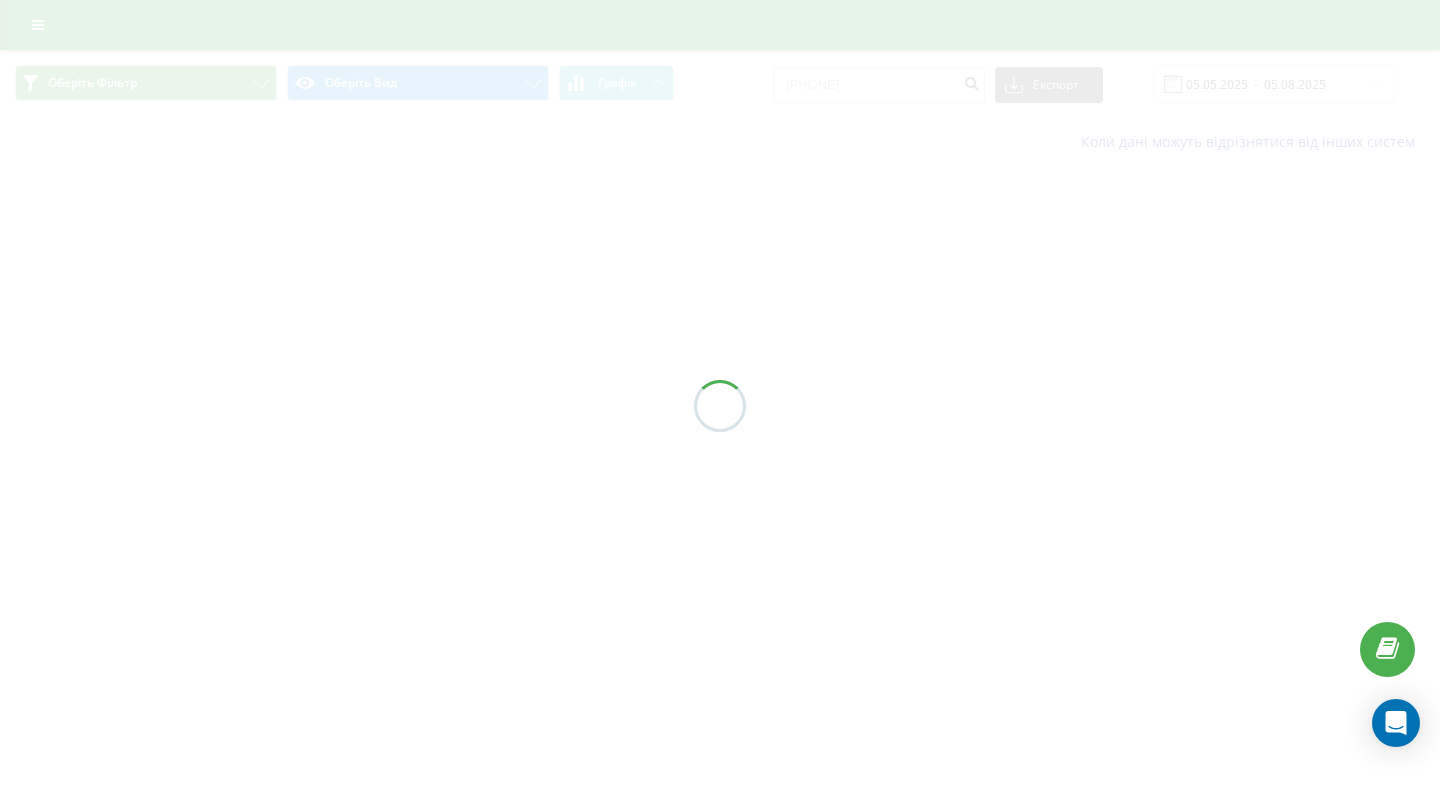 scroll, scrollTop: 0, scrollLeft: 0, axis: both 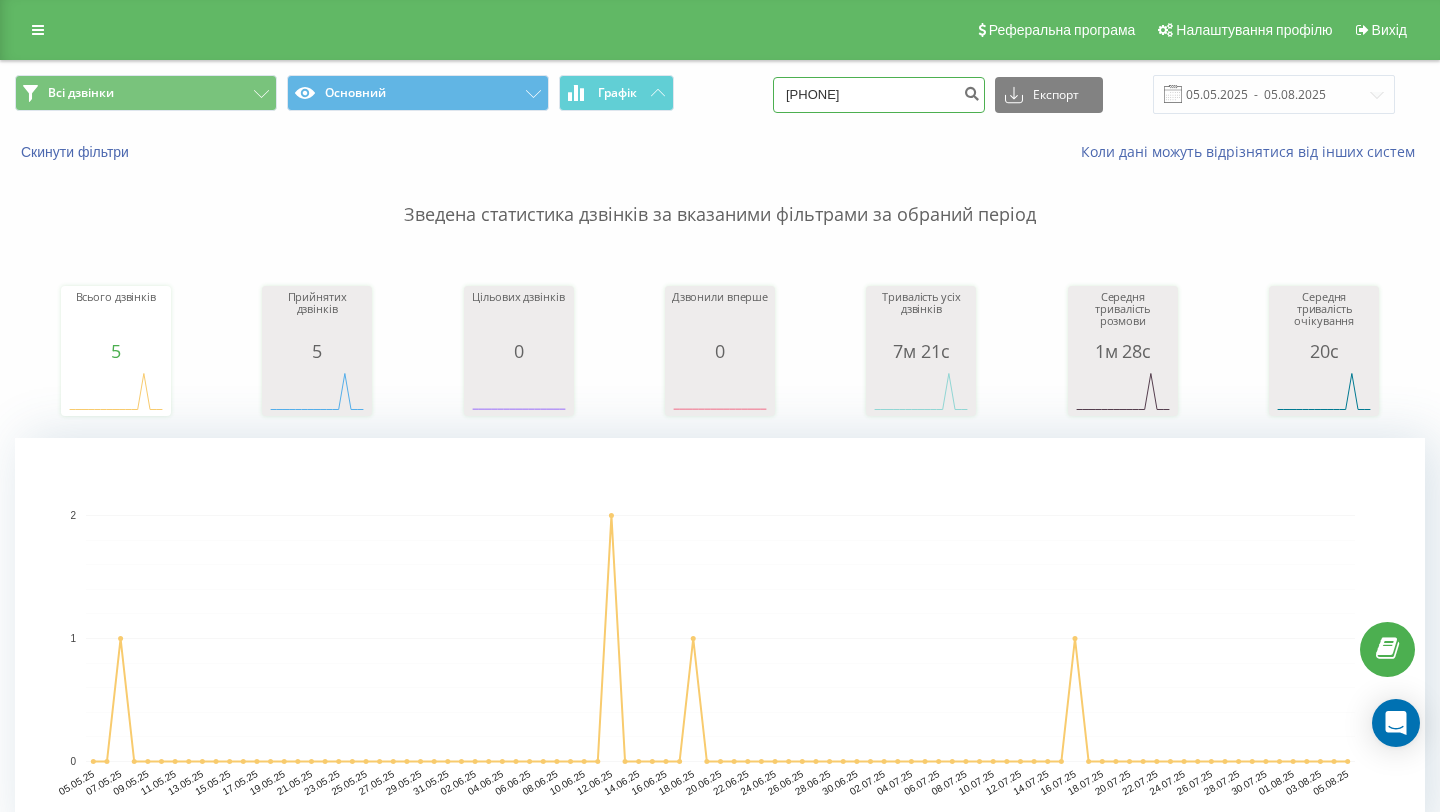 click on "[PHONE]" at bounding box center (879, 95) 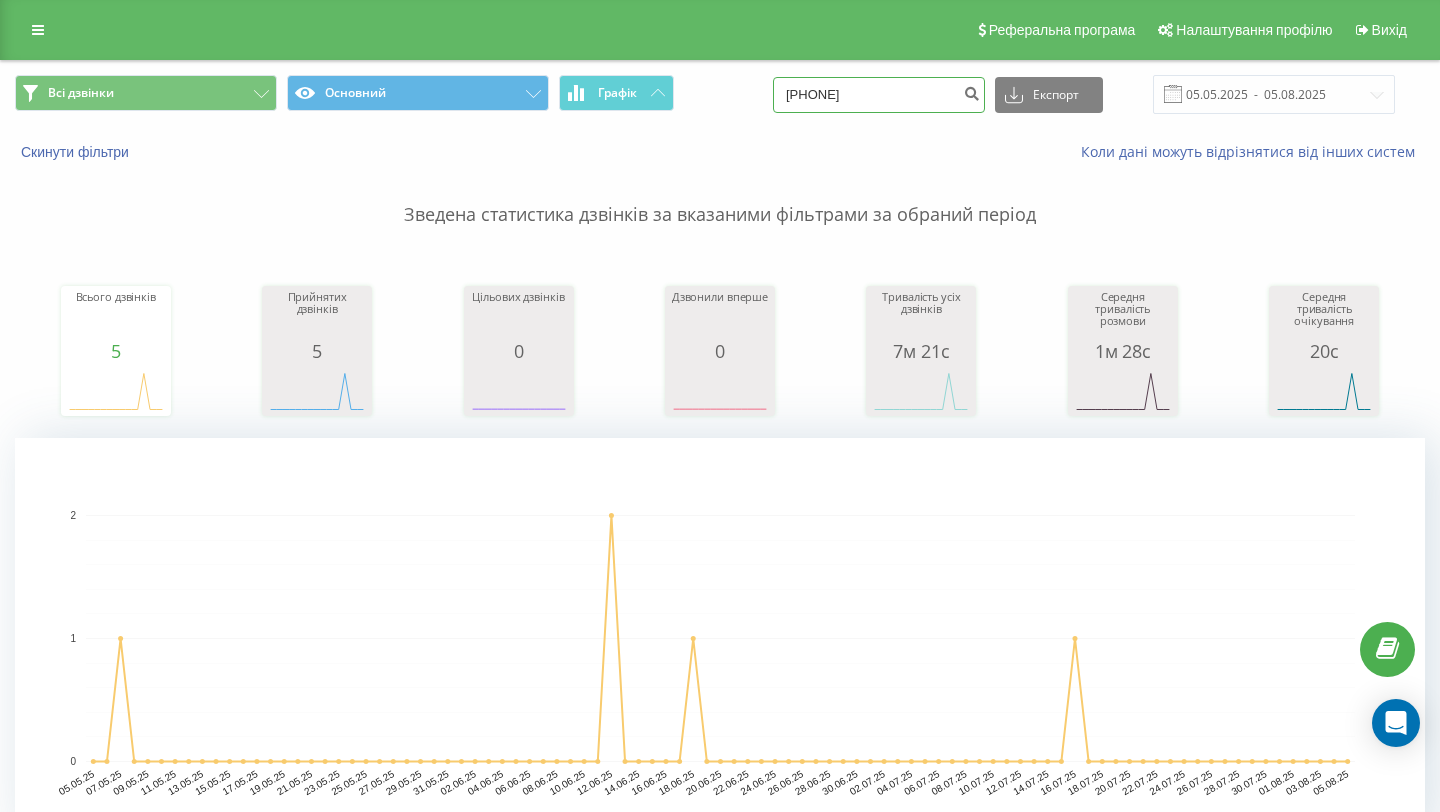 type on "050 433 10 22" 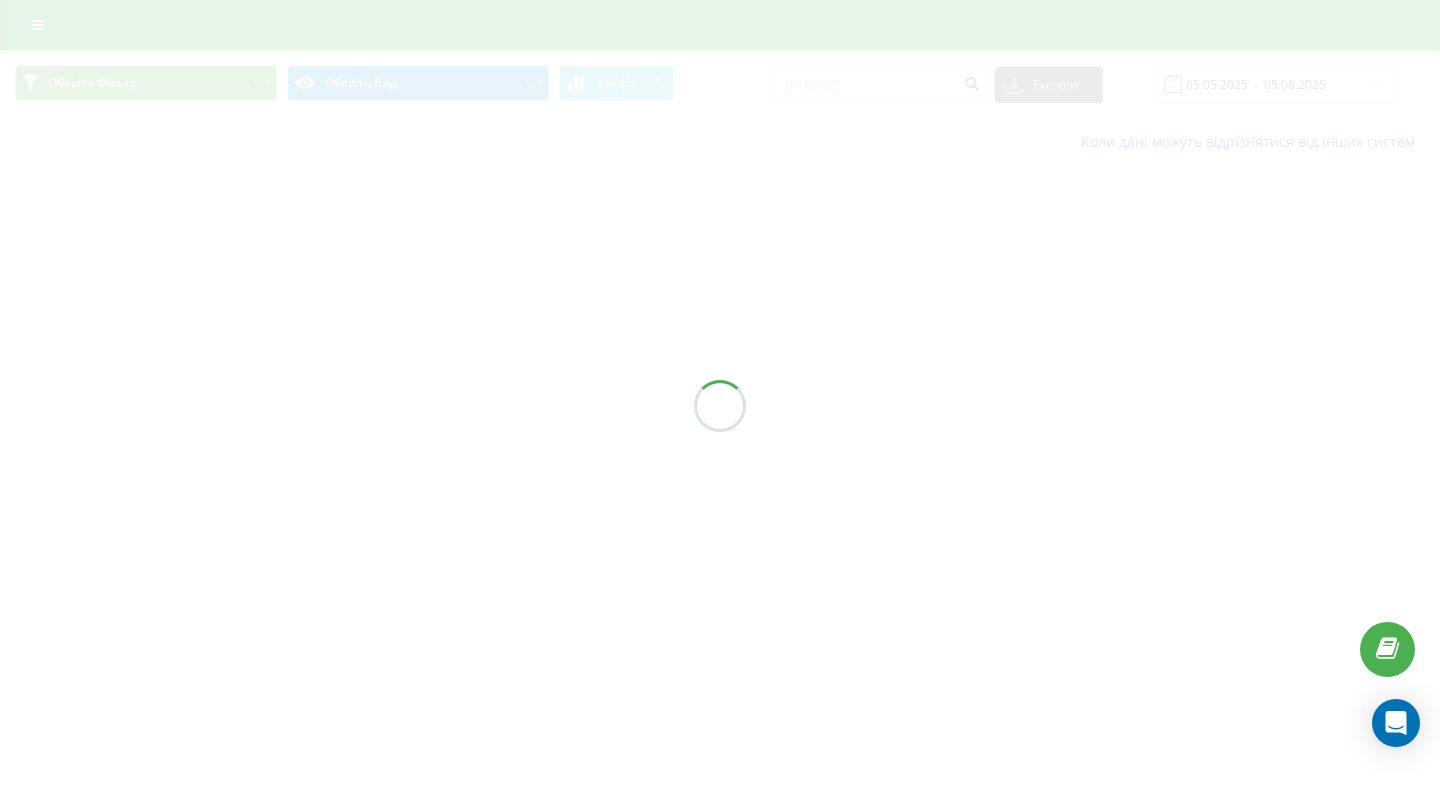 scroll, scrollTop: 0, scrollLeft: 0, axis: both 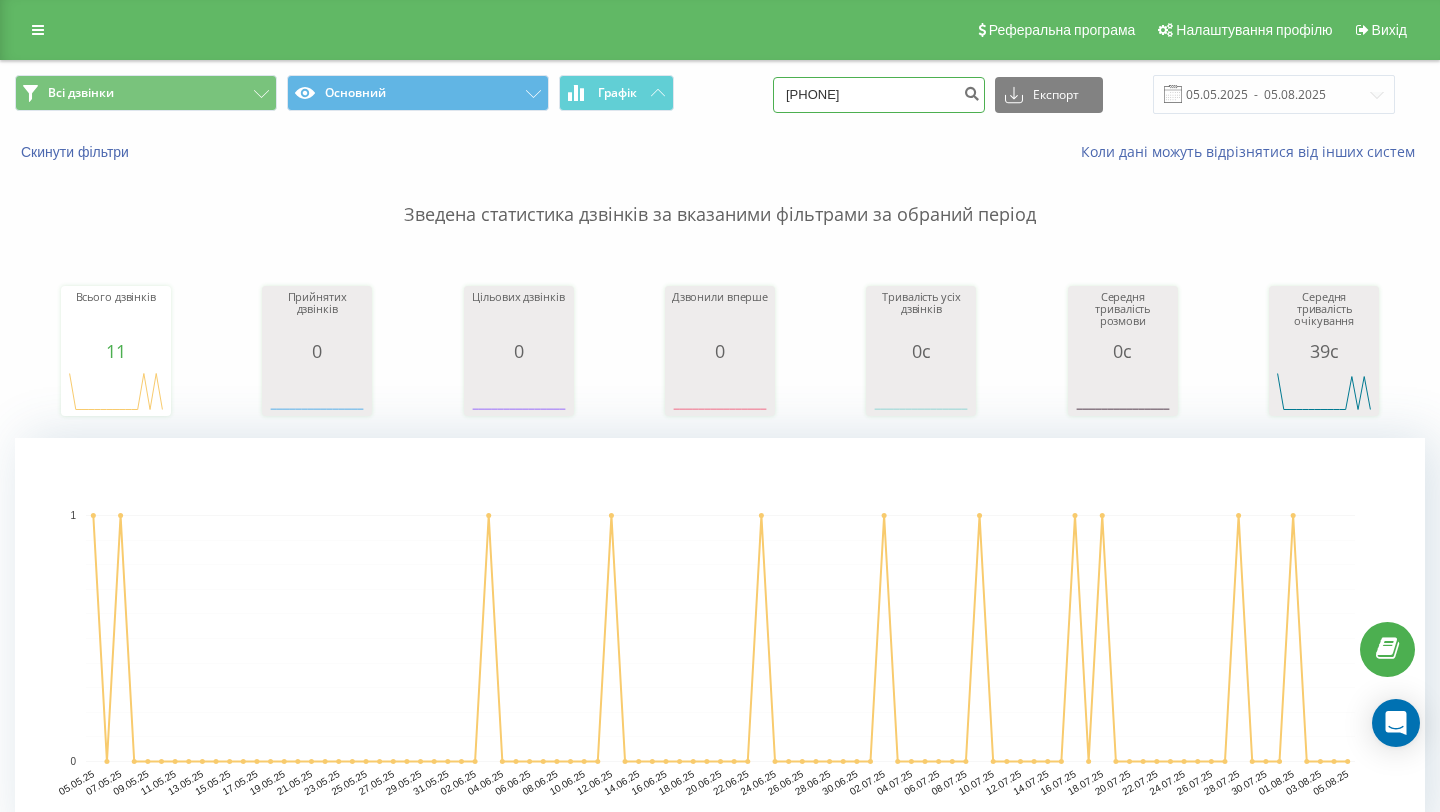 click on "[PHONE]" at bounding box center [879, 95] 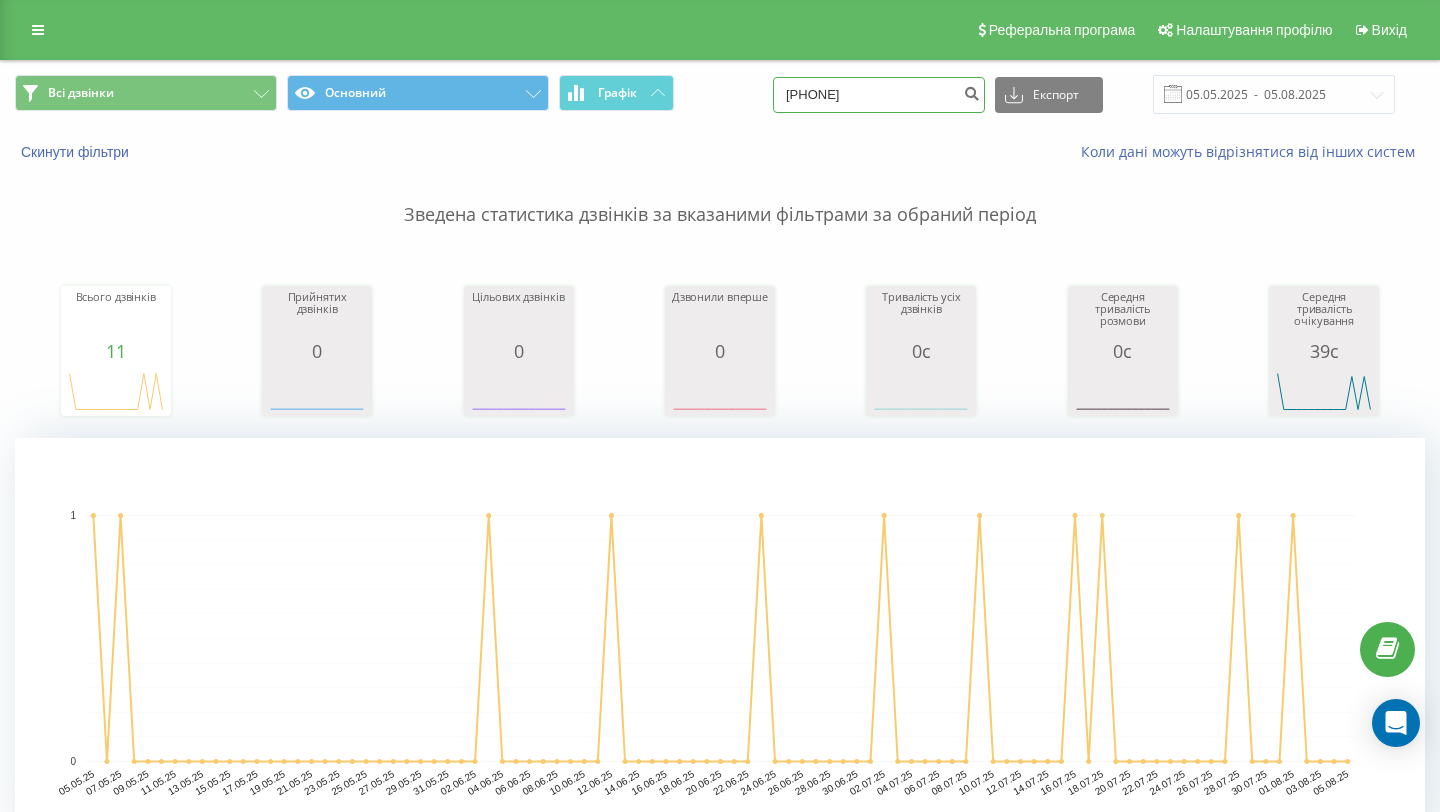 type on "[PHONE]" 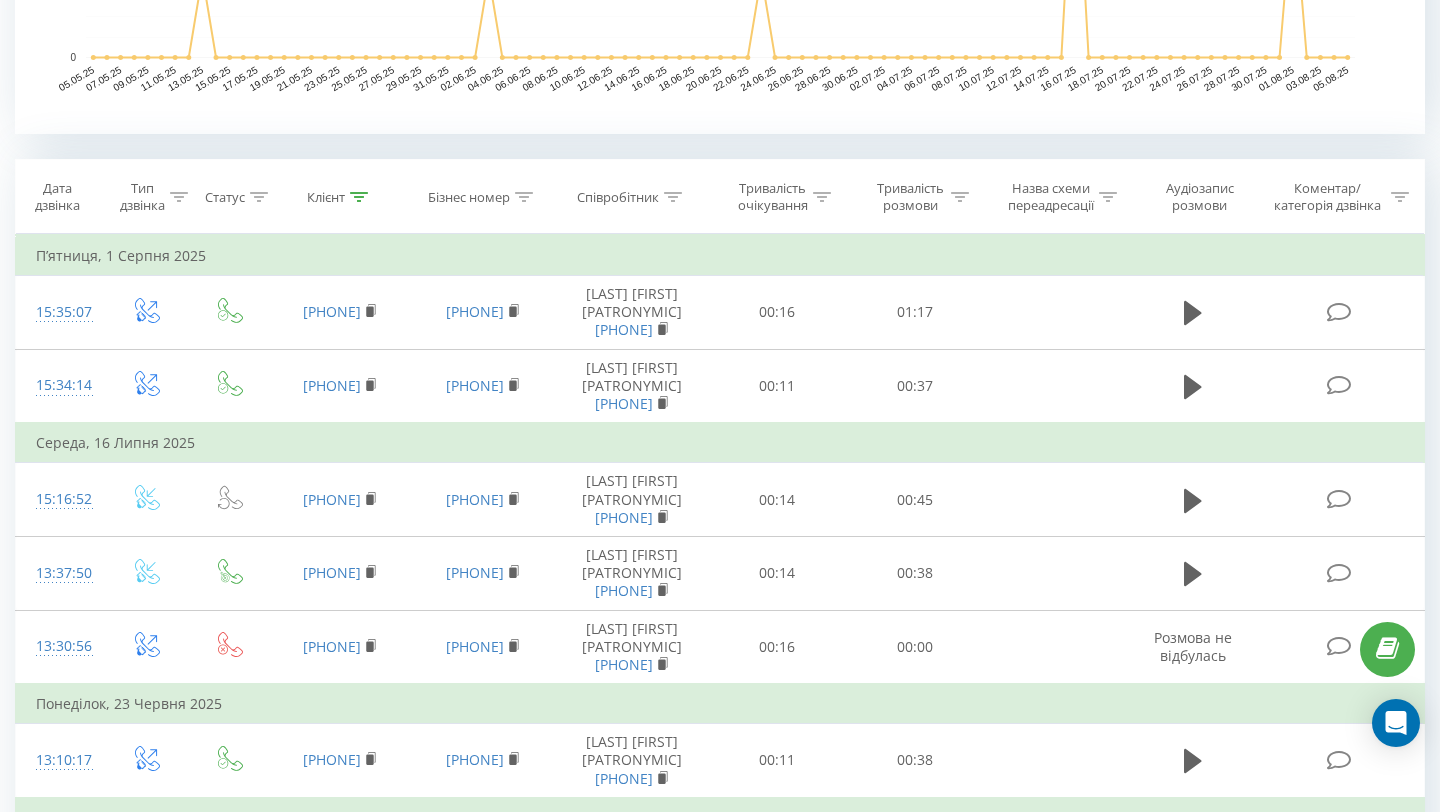 scroll, scrollTop: 0, scrollLeft: 0, axis: both 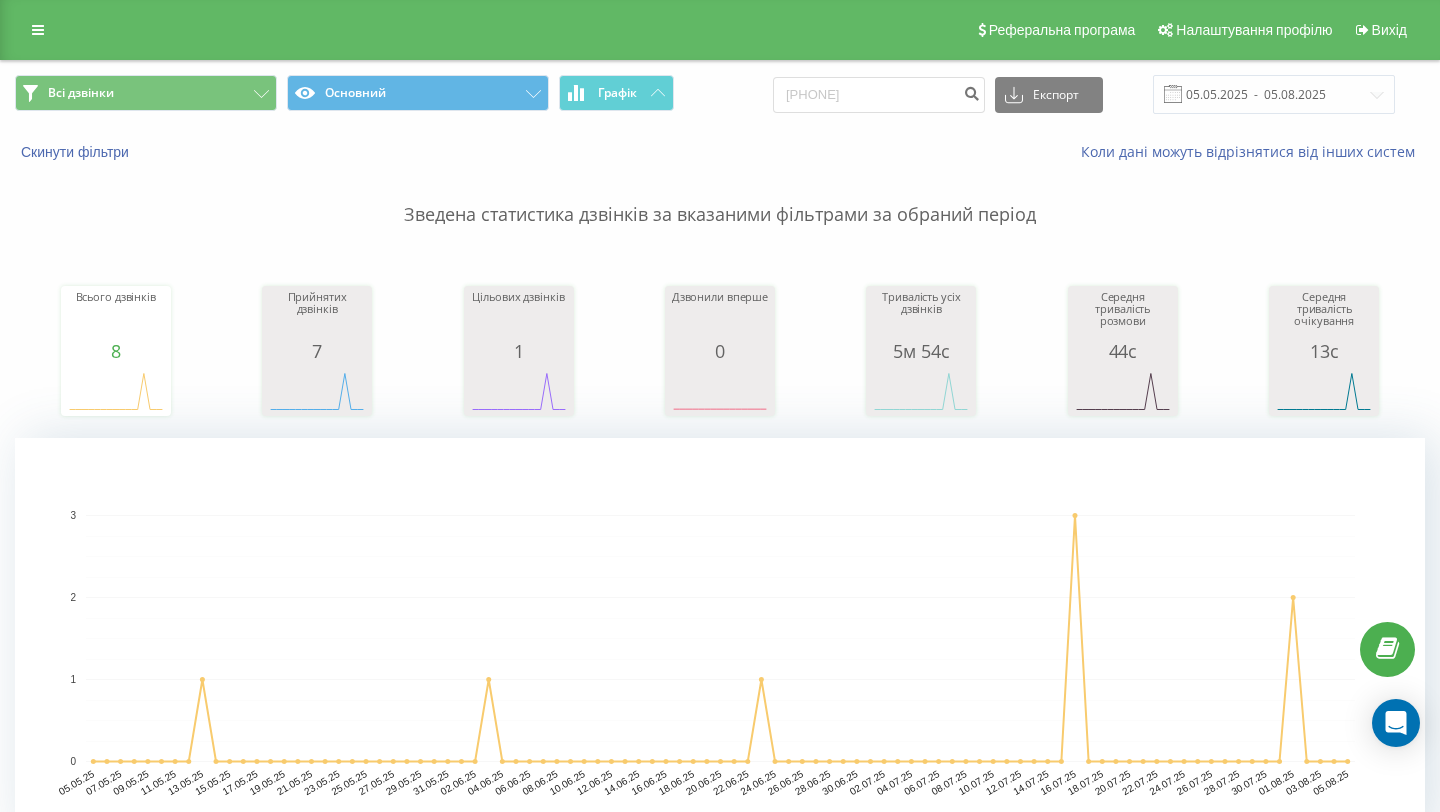 click on "[PHONE] [DATE] - [DATE]" at bounding box center (720, 94) 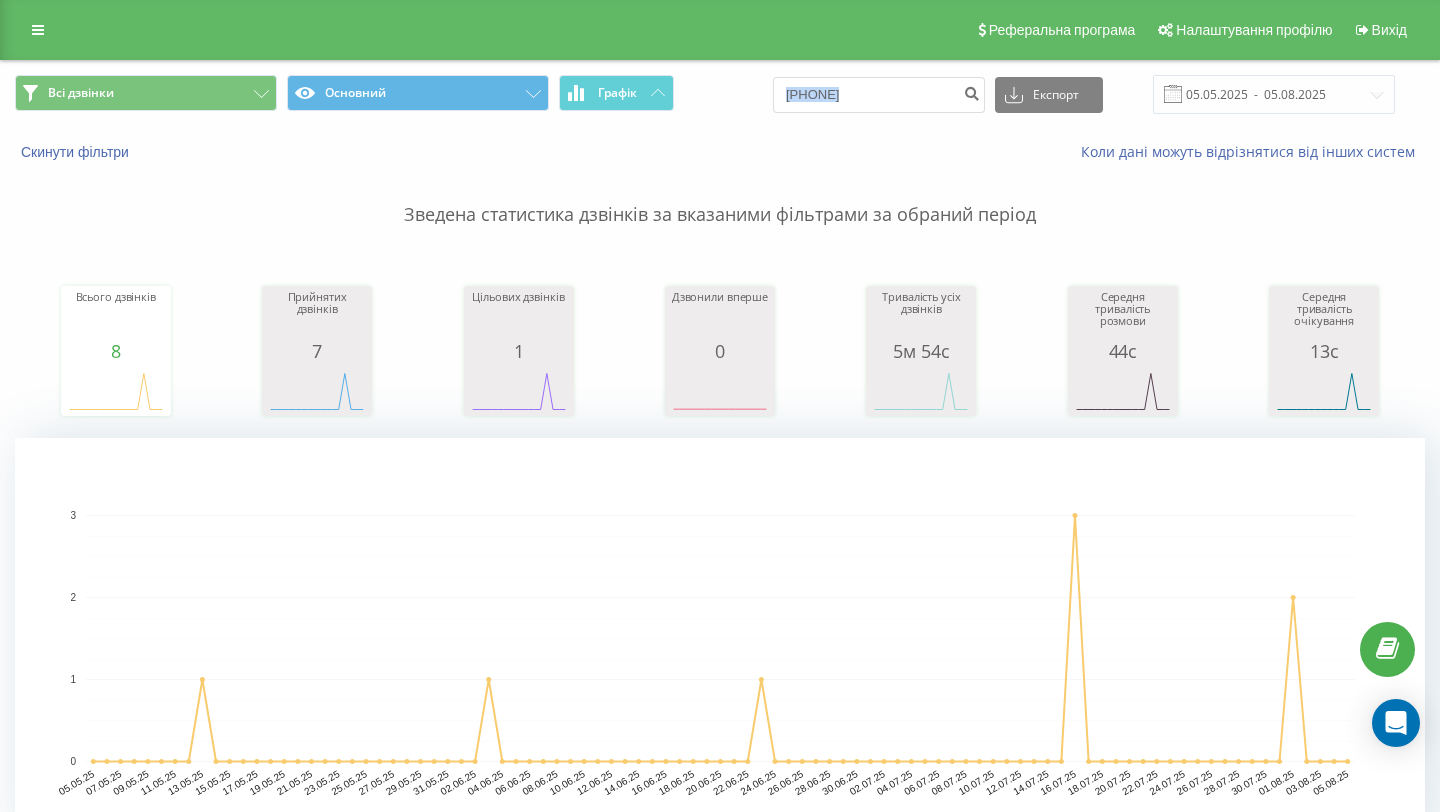 click on "0509204018 Експорт .csv .xls .xlsx 05.05.2025  -  05.08.2025" at bounding box center (1084, 94) 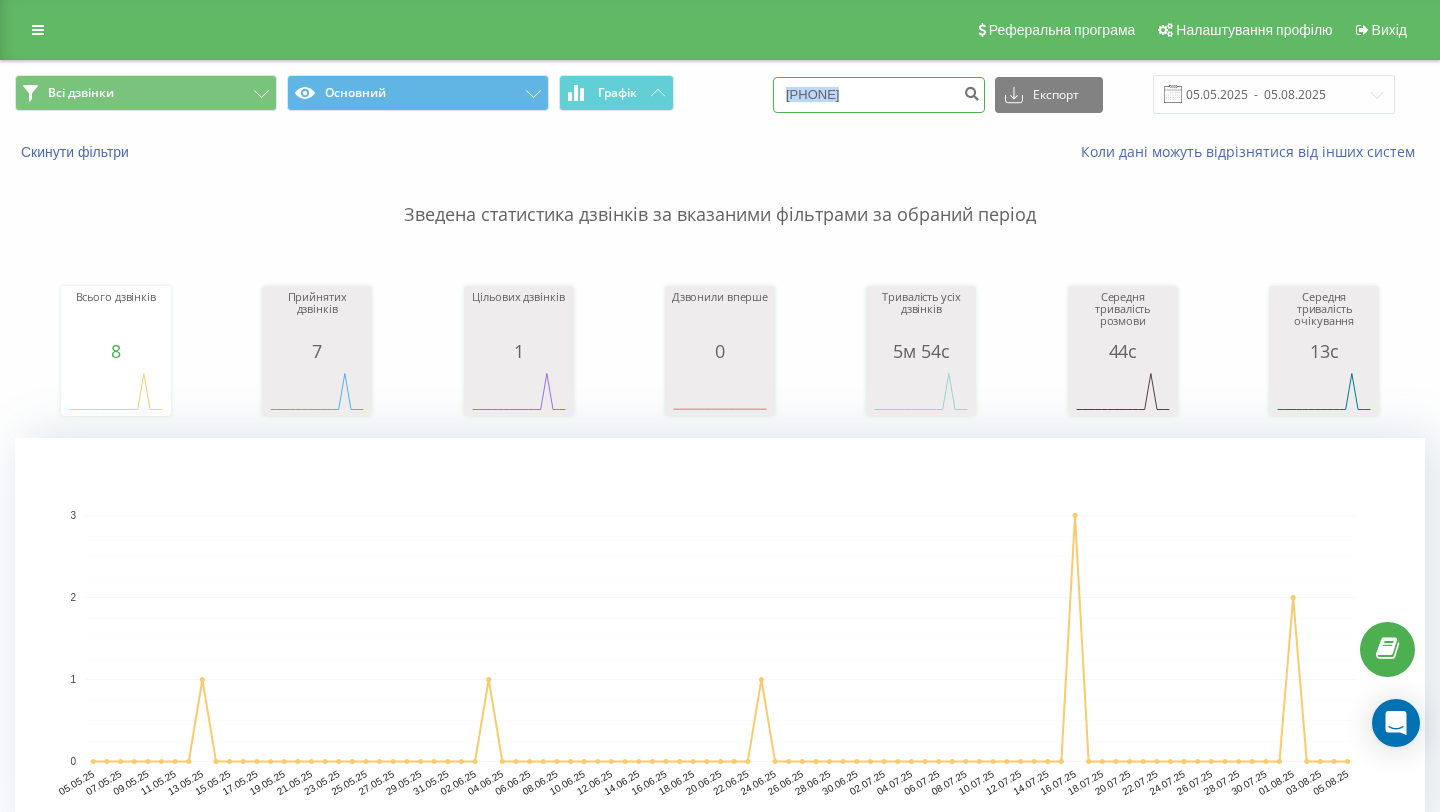 click on "0509204018" at bounding box center (879, 95) 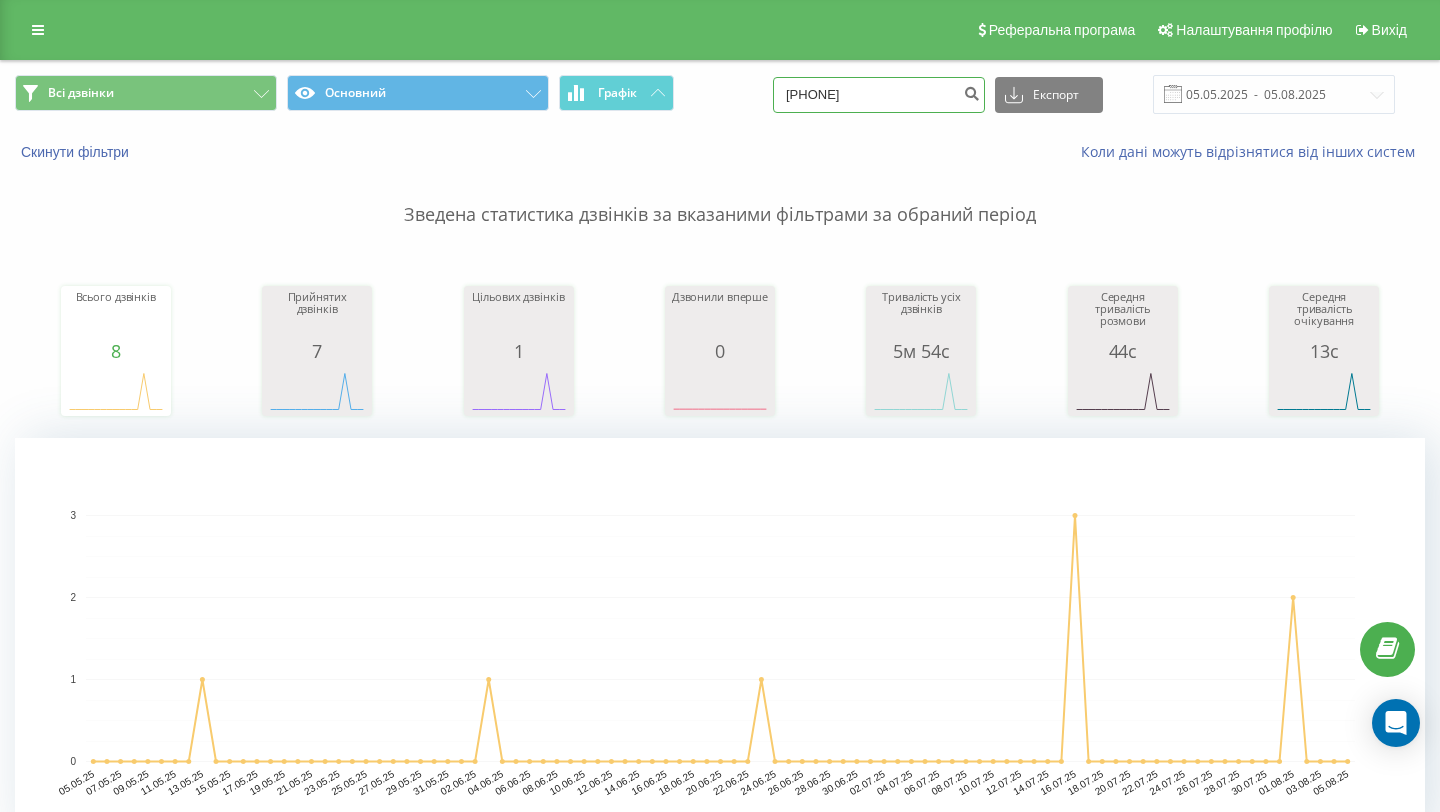 click on "0509204018" at bounding box center [879, 95] 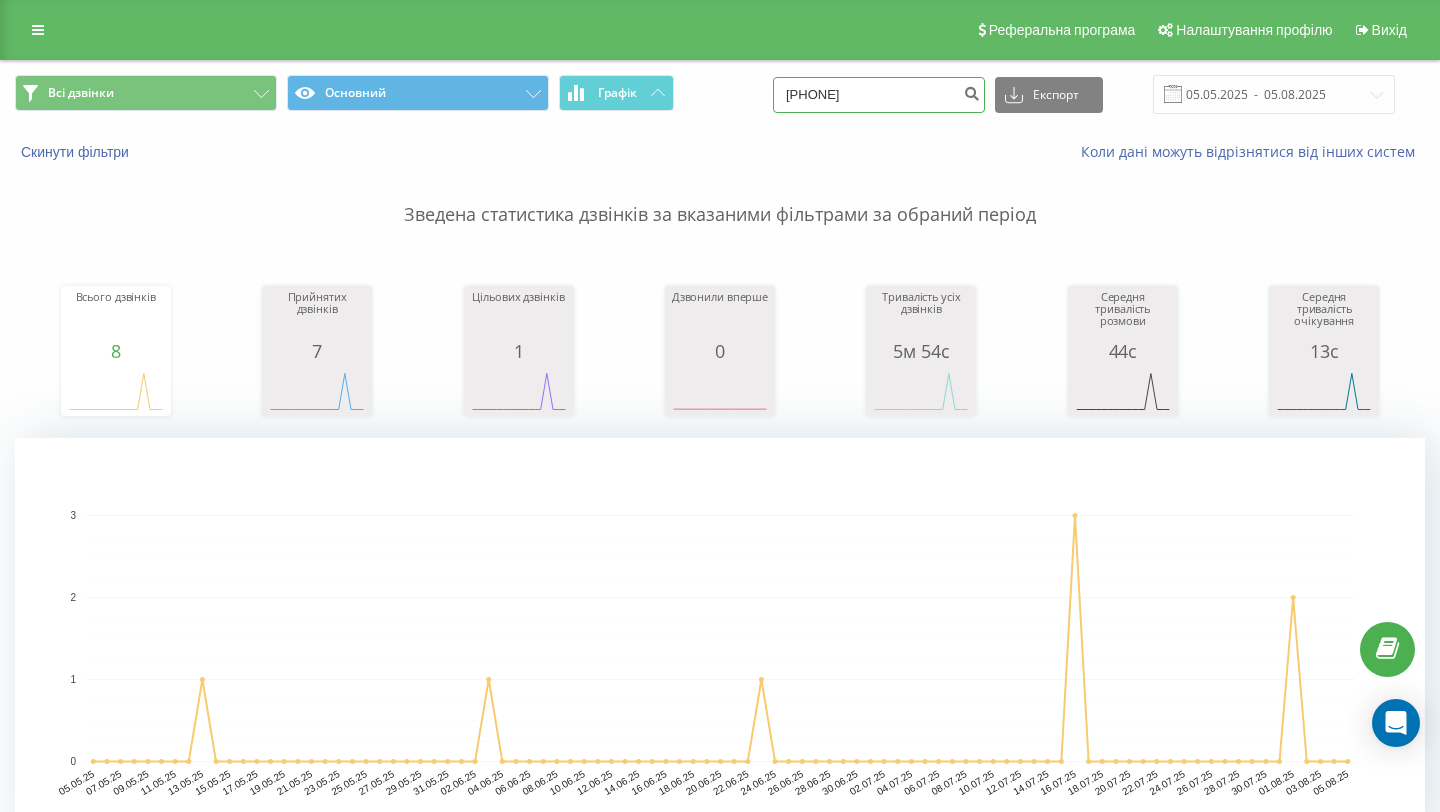drag, startPoint x: 857, startPoint y: 92, endPoint x: 834, endPoint y: 92, distance: 23 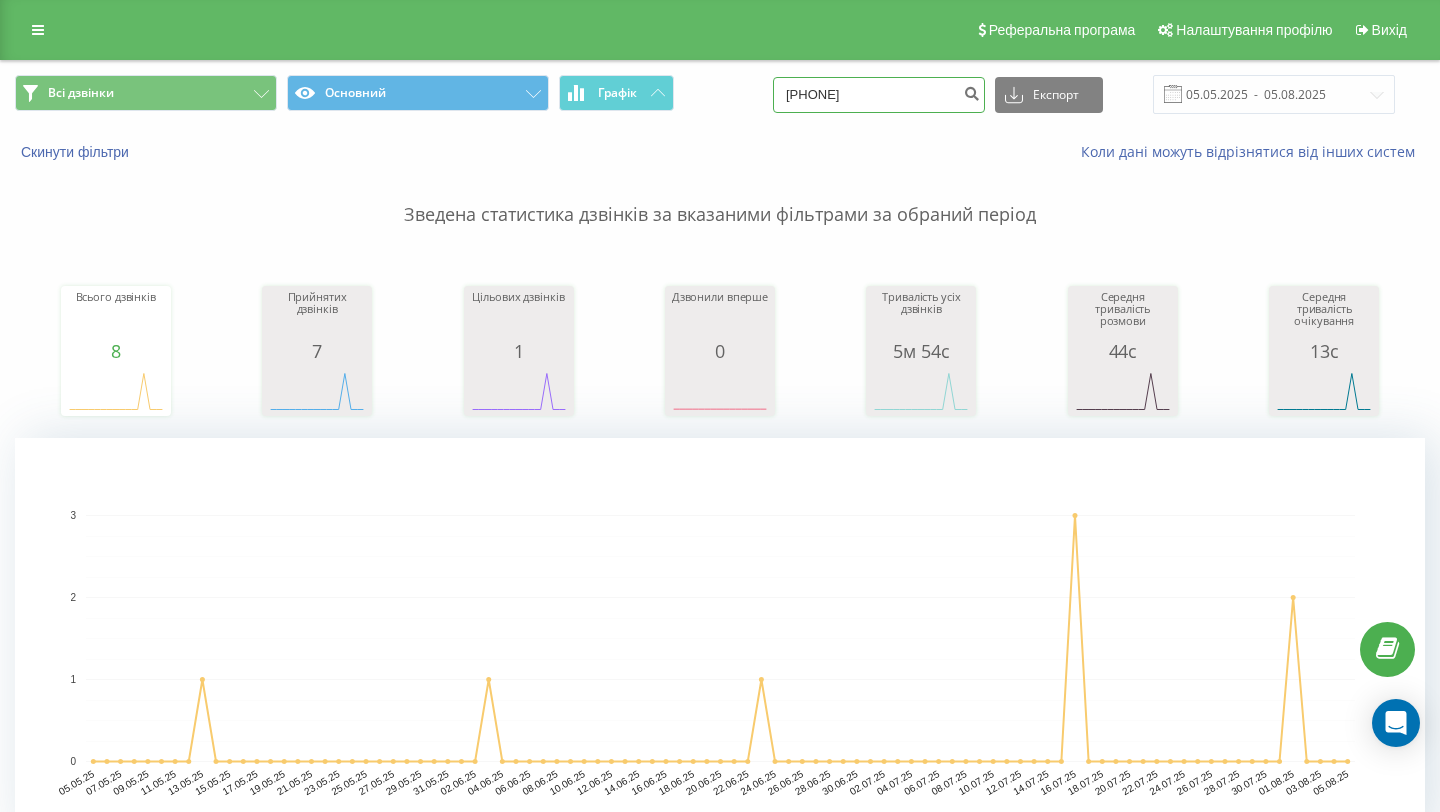 type on "096 004 92 24" 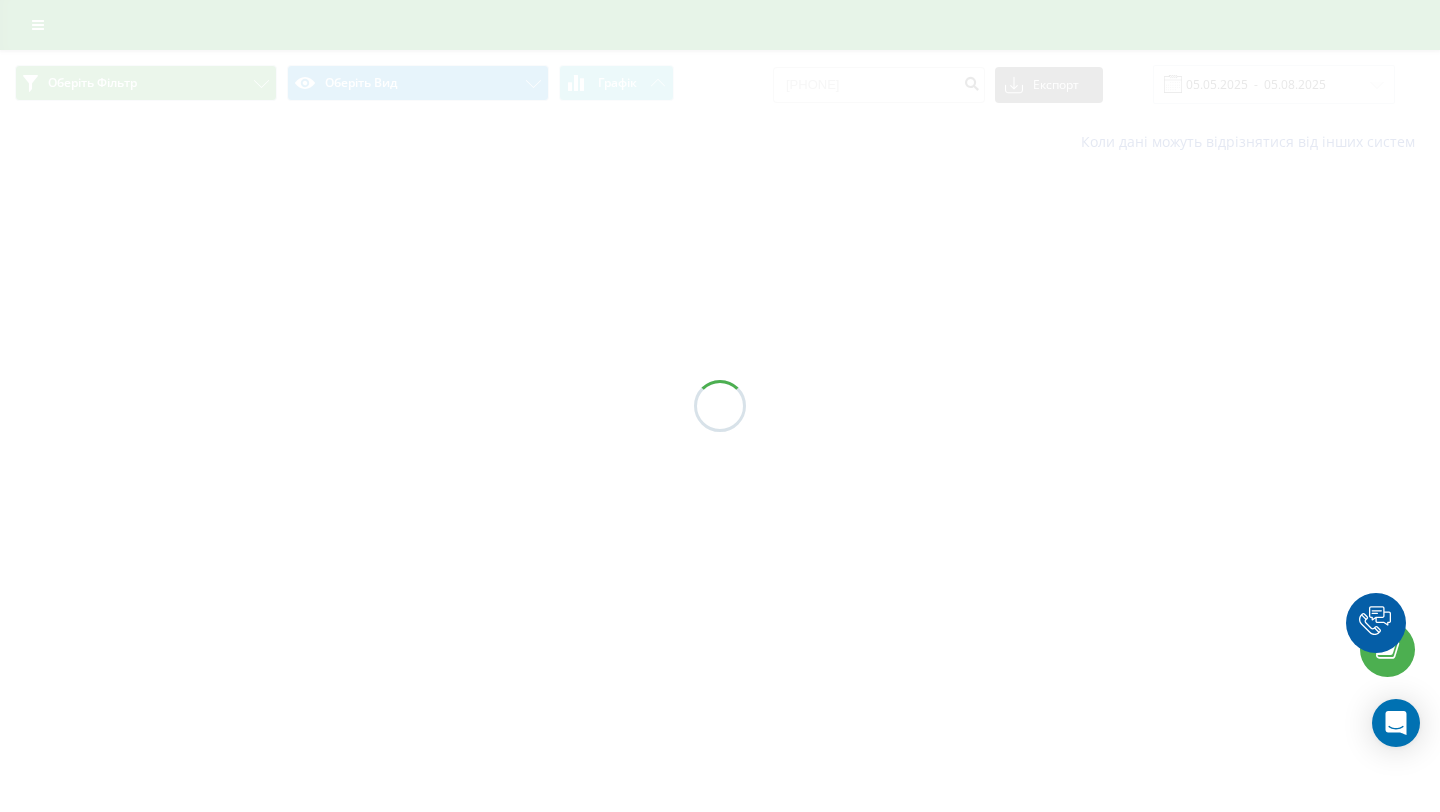 scroll, scrollTop: 0, scrollLeft: 0, axis: both 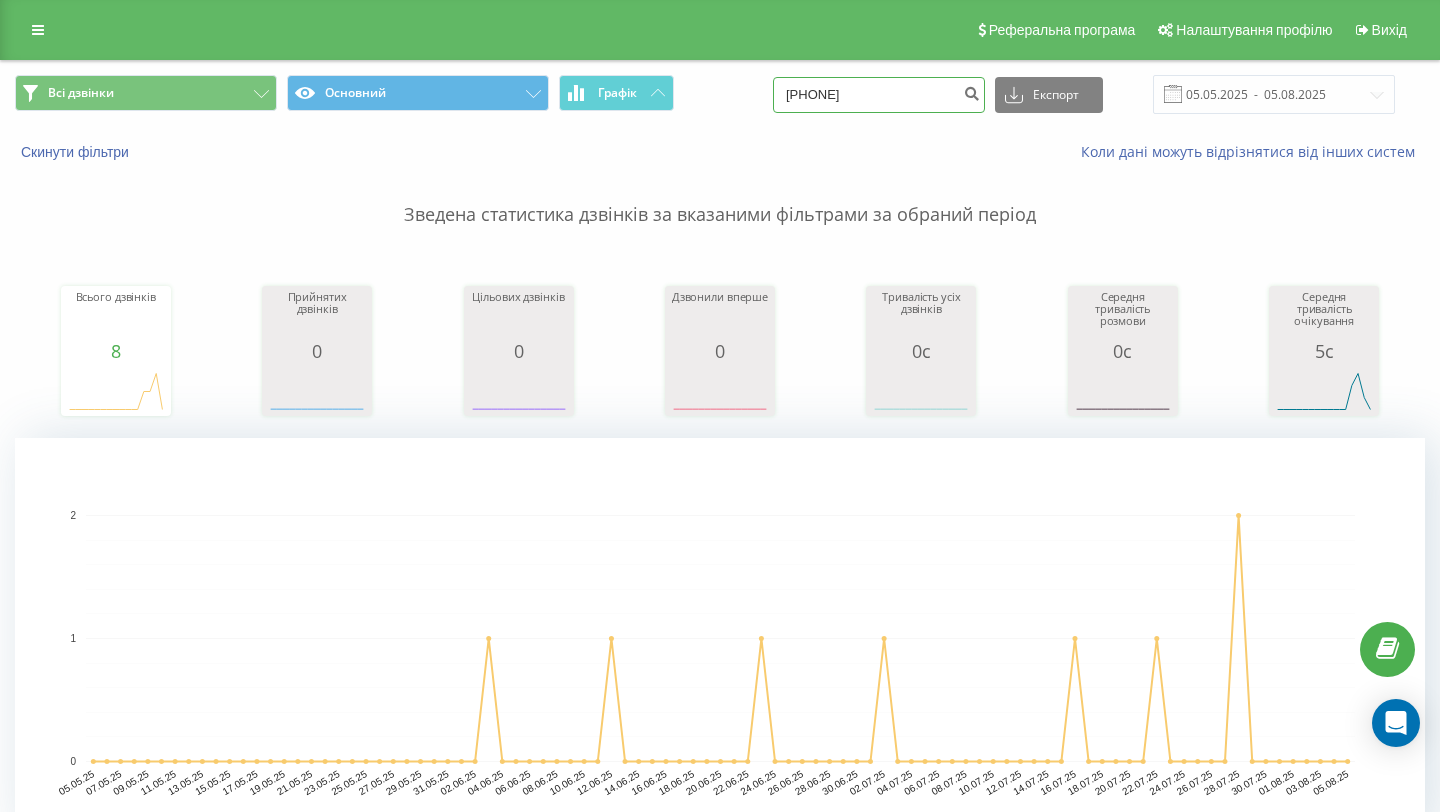 click on "[PHONE]" at bounding box center (879, 95) 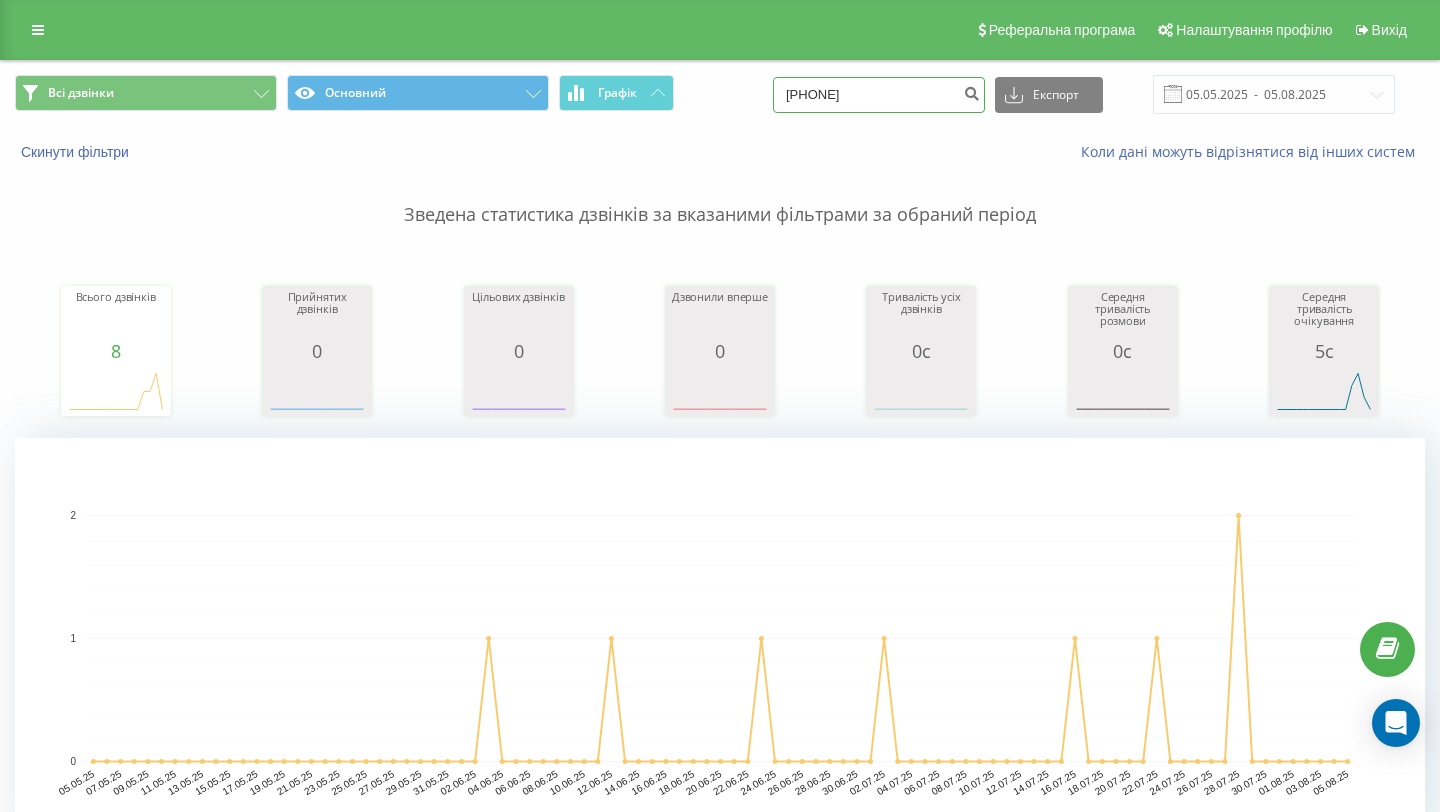 drag, startPoint x: 865, startPoint y: 90, endPoint x: 820, endPoint y: 90, distance: 45 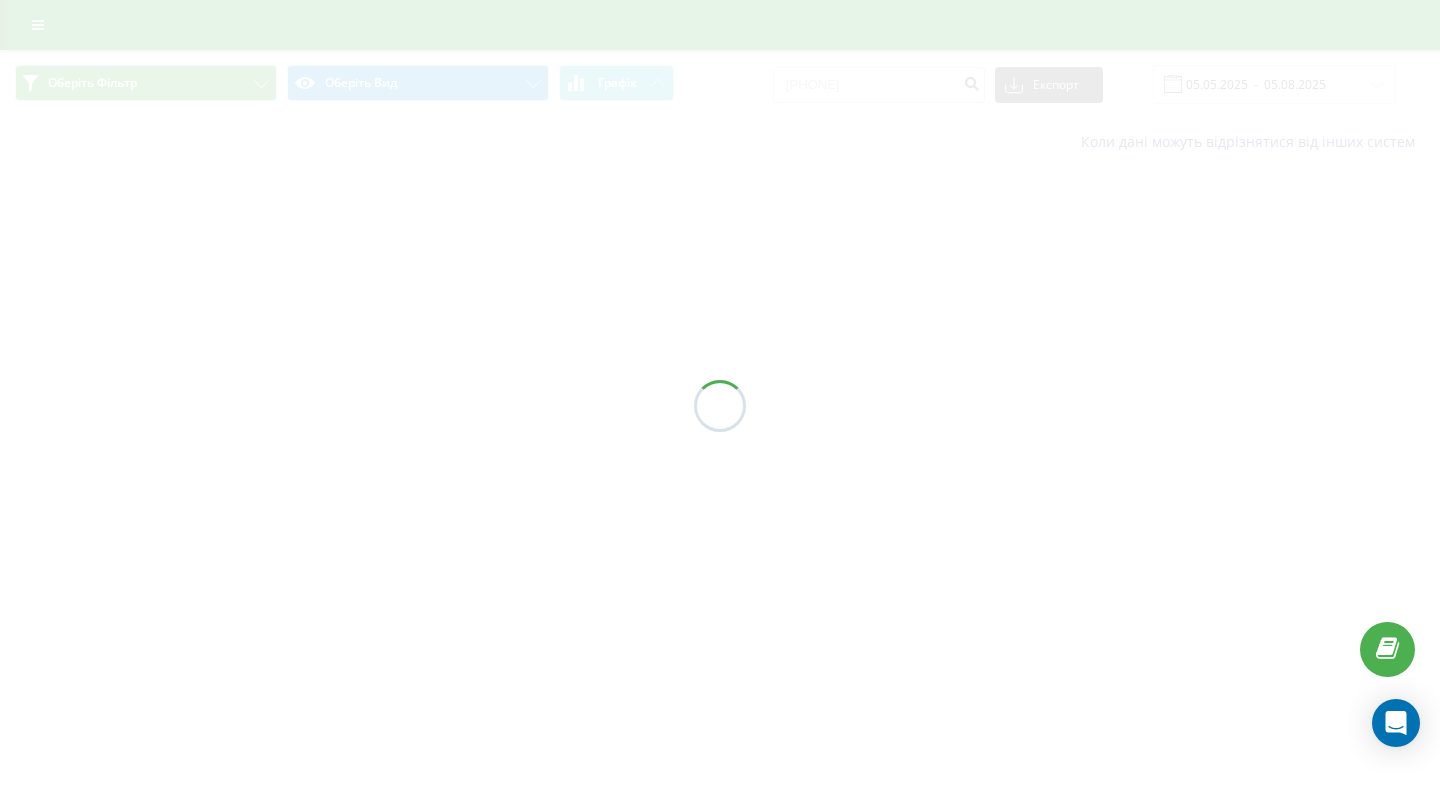 scroll, scrollTop: 0, scrollLeft: 0, axis: both 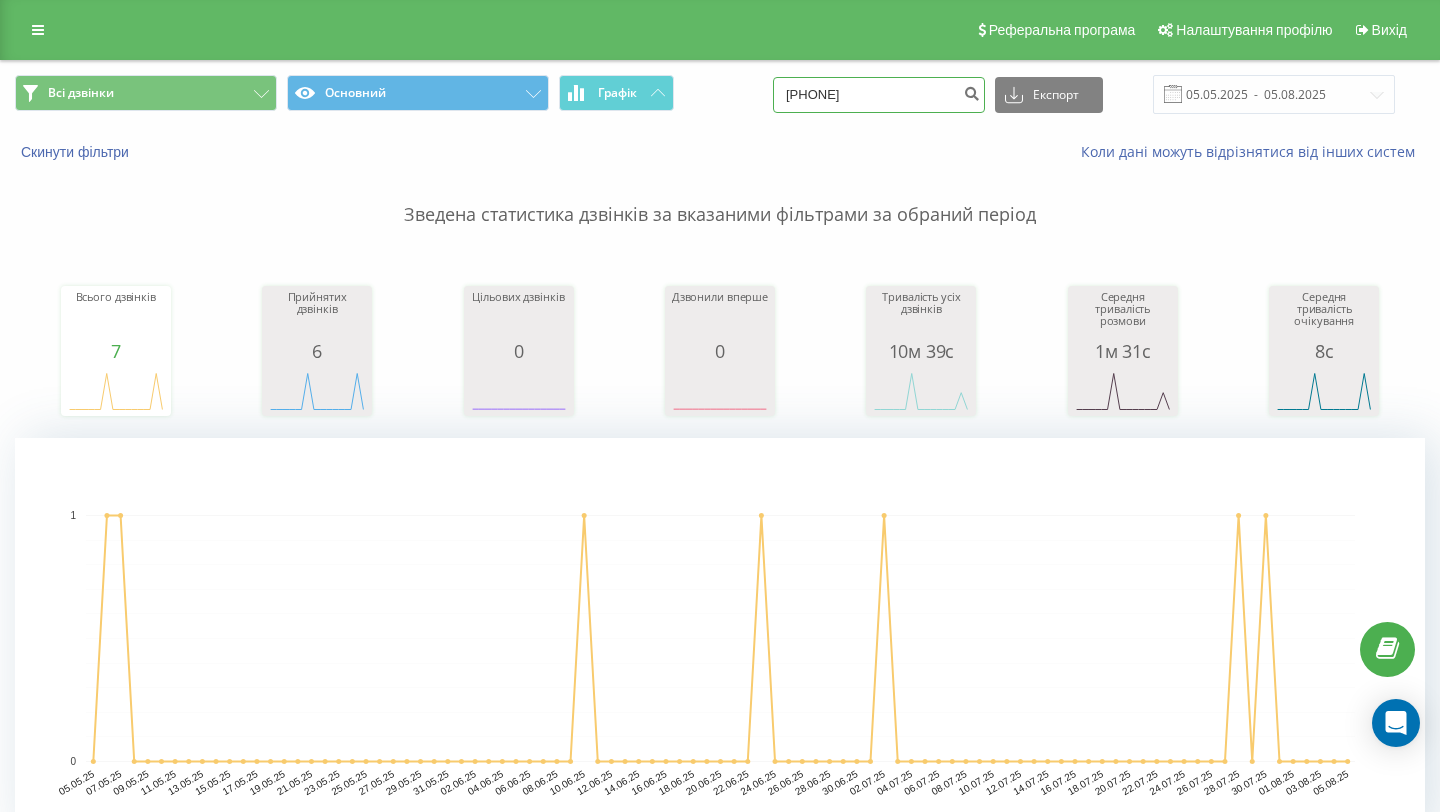 click on "0961066355" at bounding box center [879, 95] 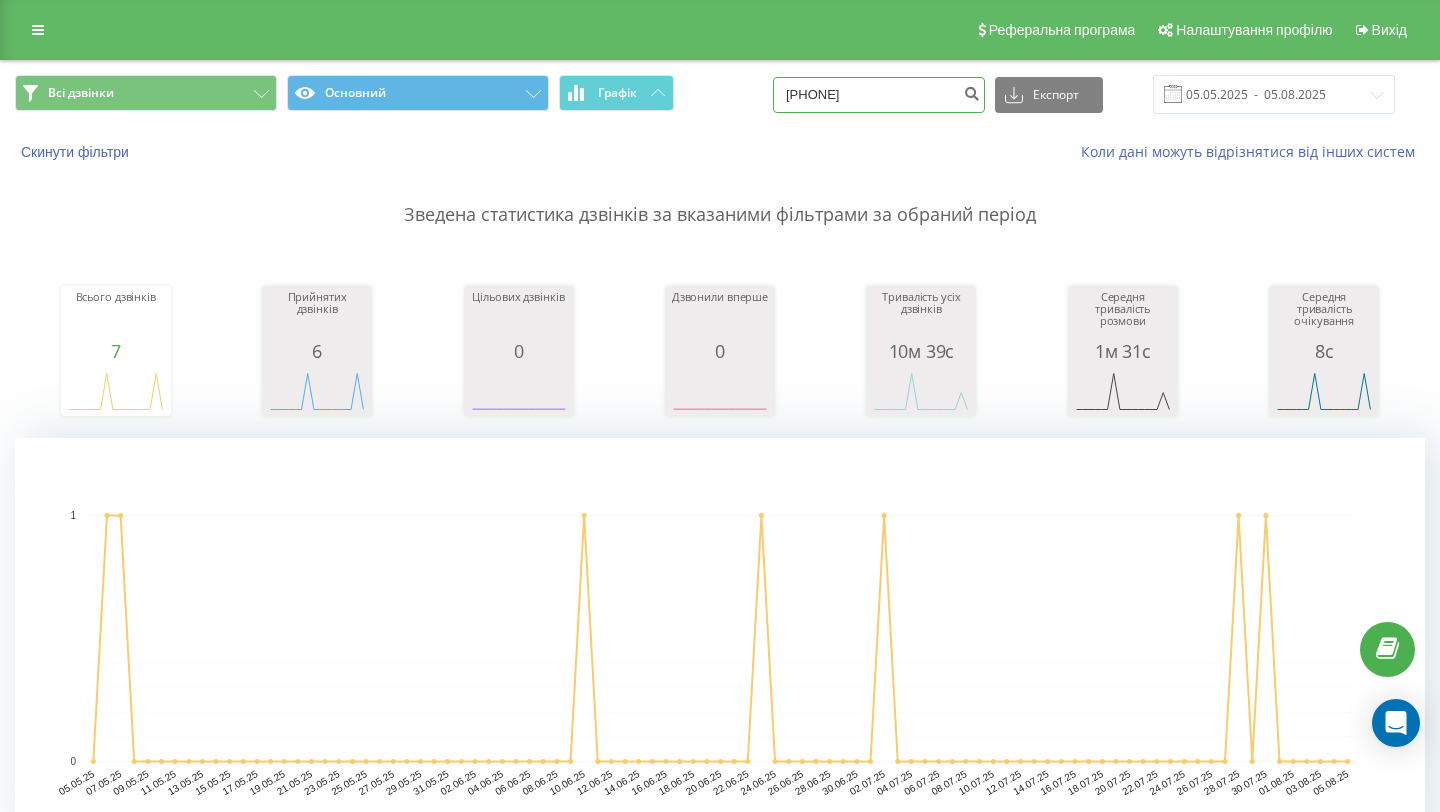 paste on "+38 067 344 25 31" 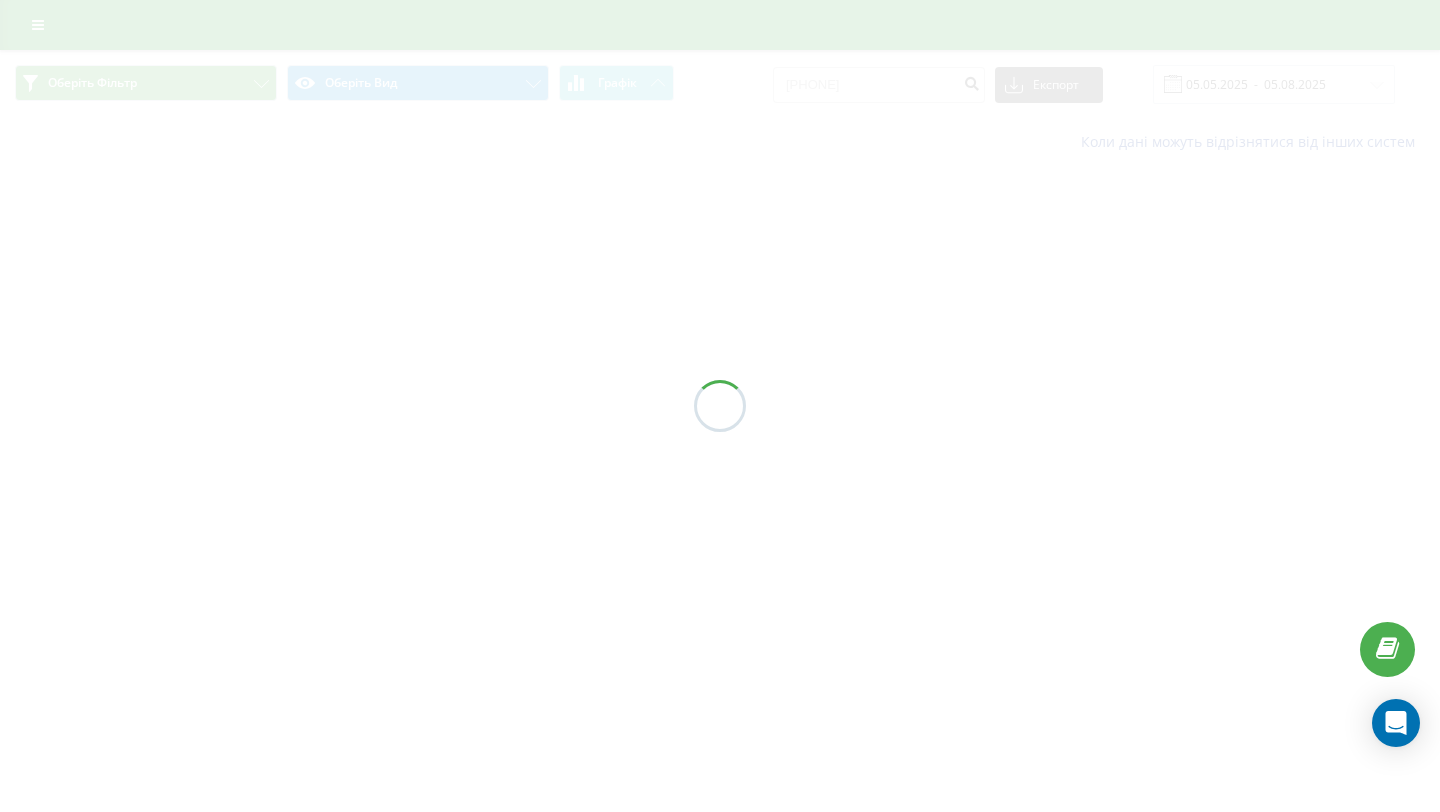 scroll, scrollTop: 0, scrollLeft: 0, axis: both 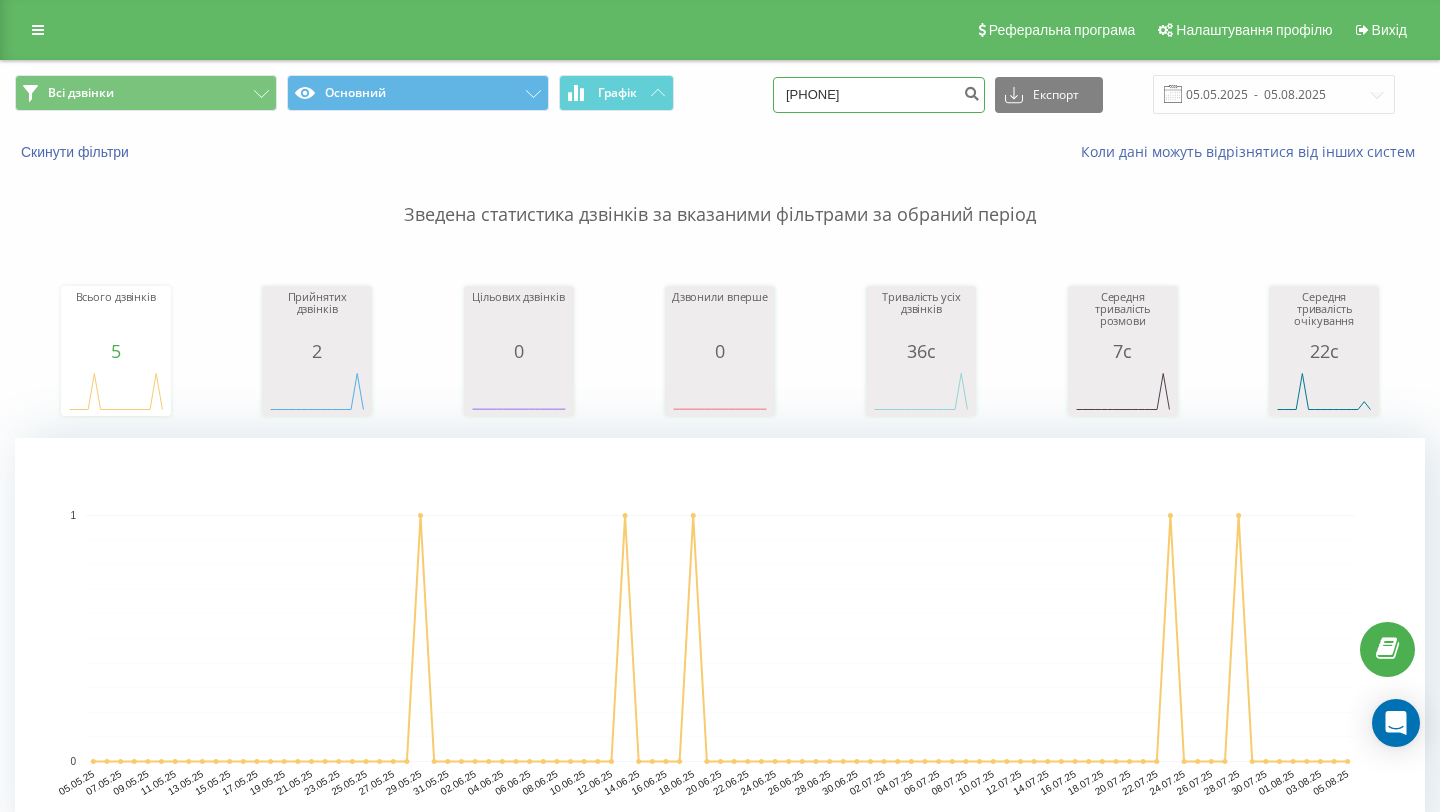 click on "[PHONE]" at bounding box center (879, 95) 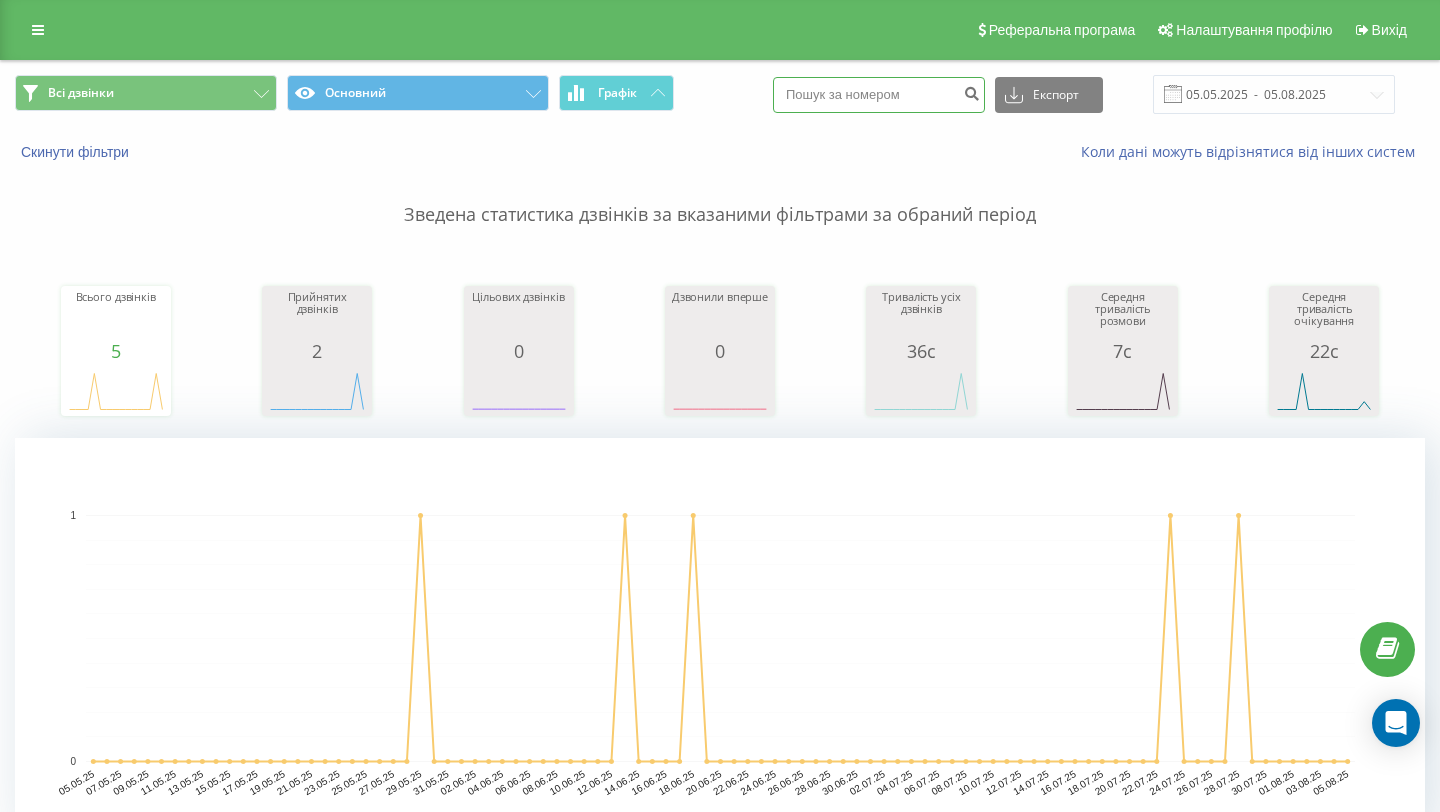 paste on "[PHONE]" 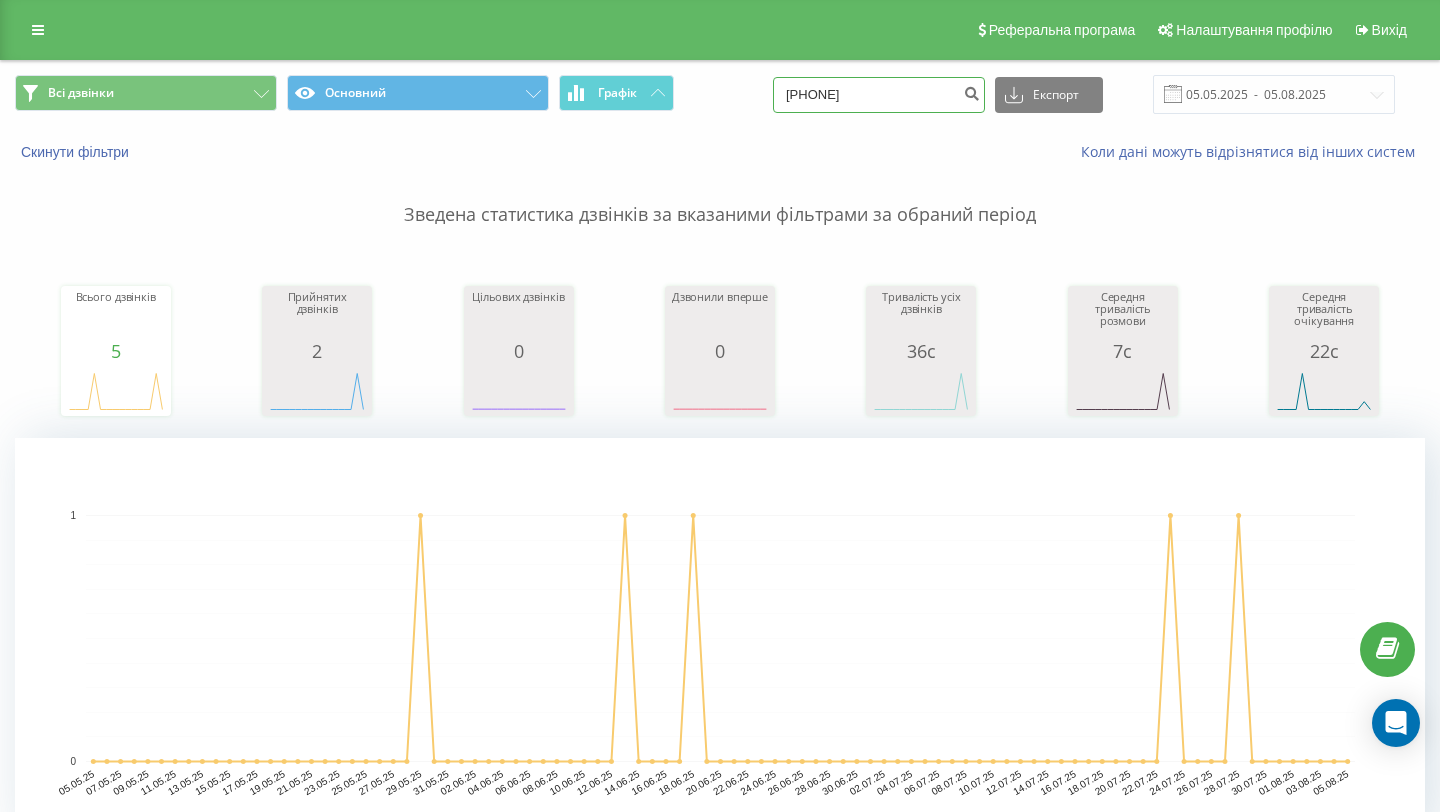 click on "[PHONE]" at bounding box center (879, 95) 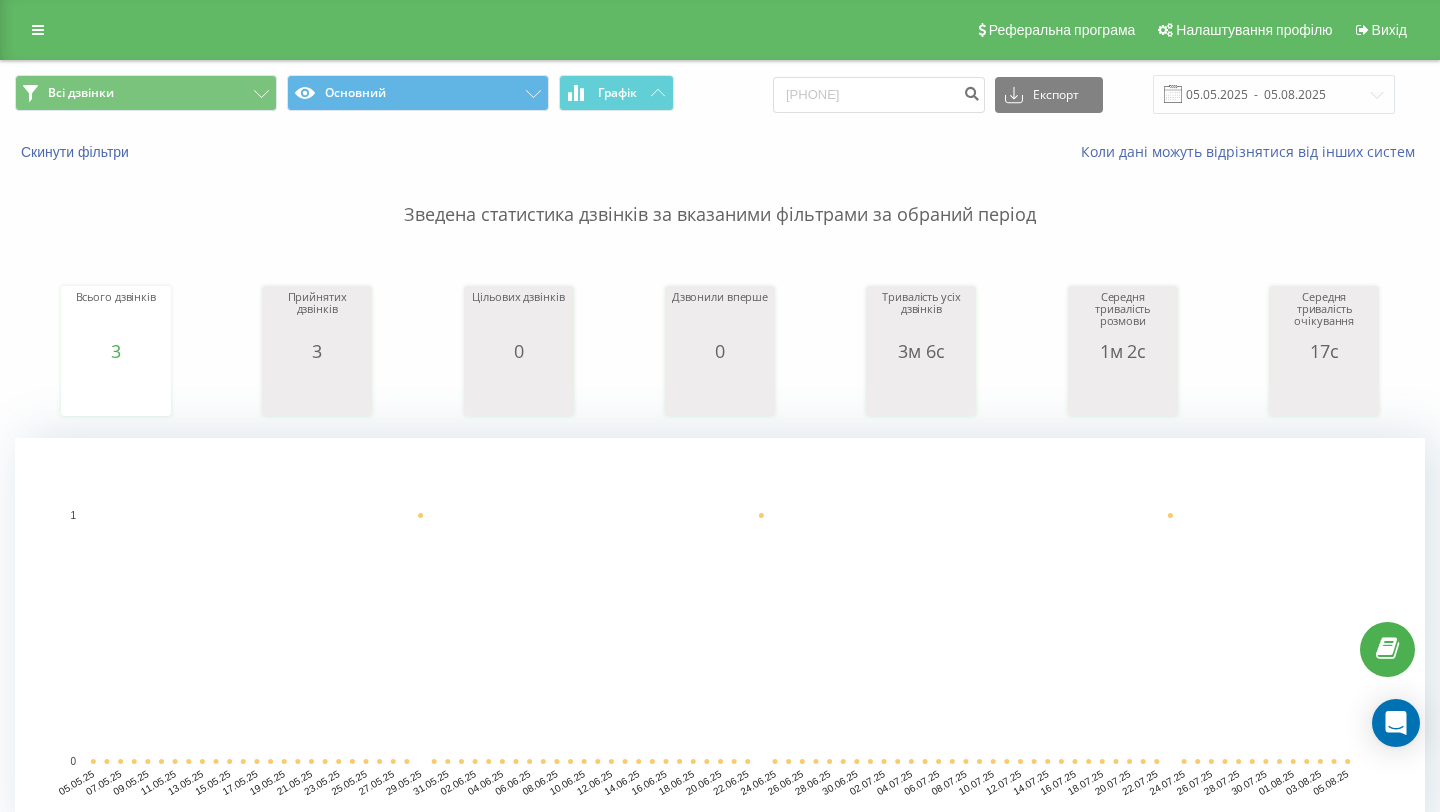 scroll, scrollTop: 0, scrollLeft: 0, axis: both 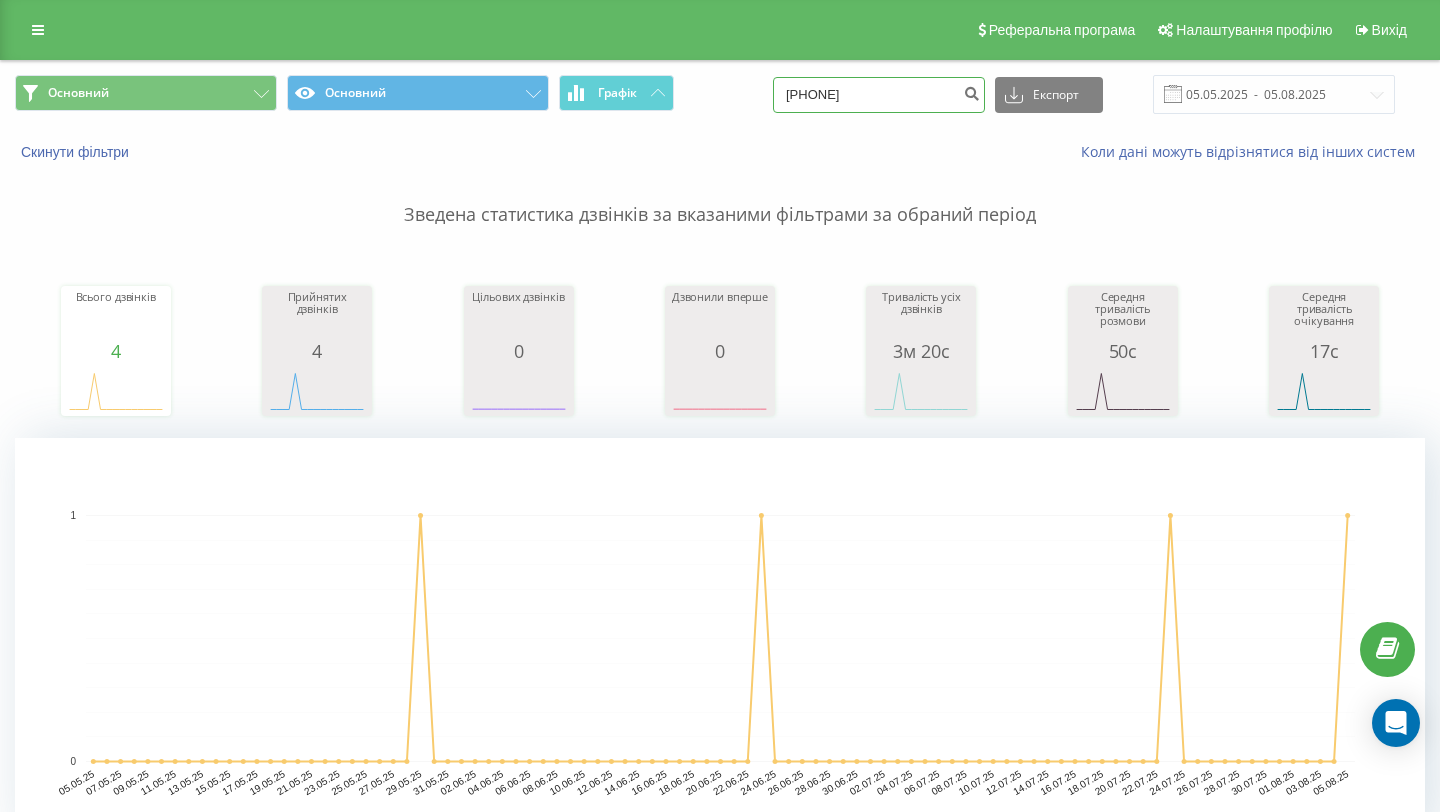 click on "[PHONE]" at bounding box center (879, 95) 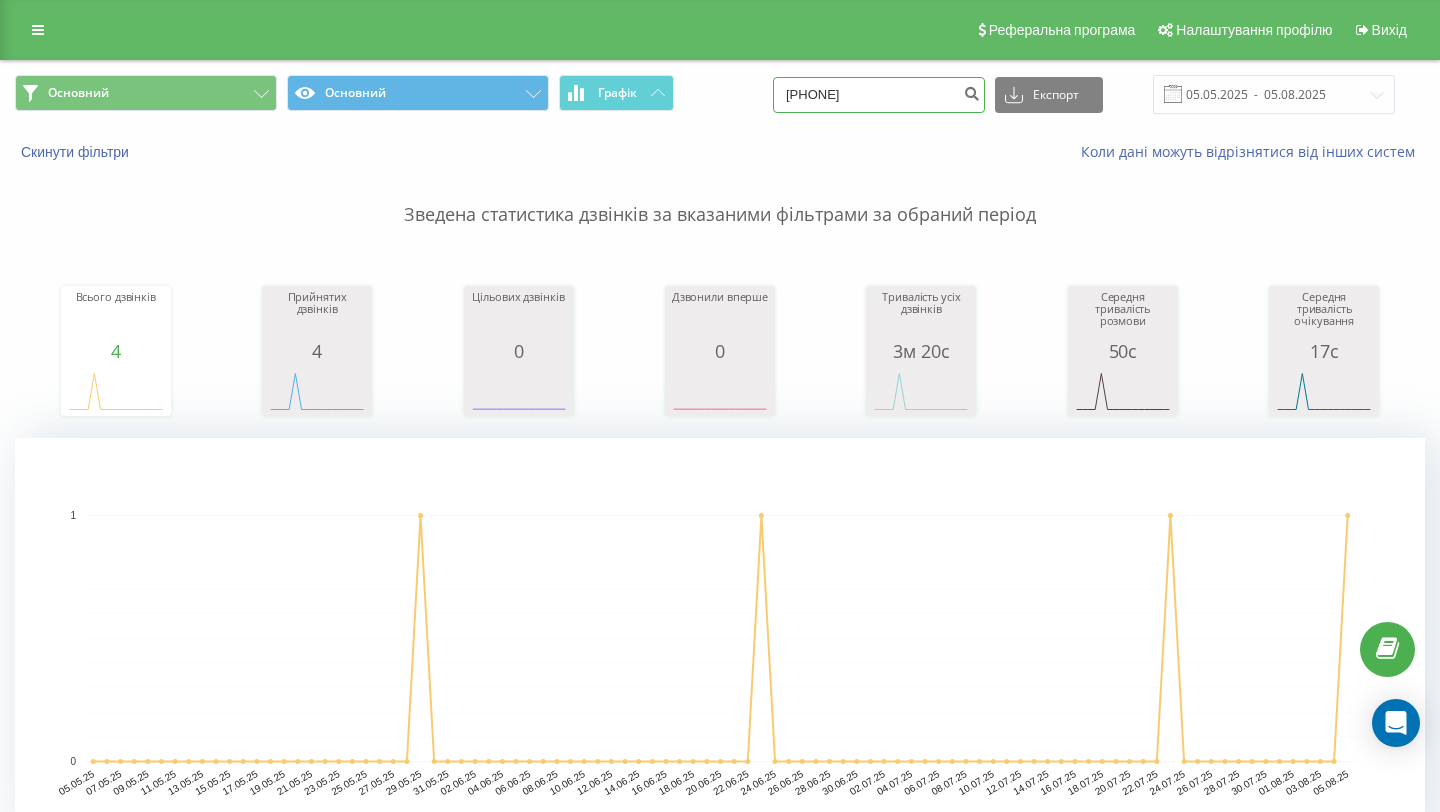 type on "067 987 61 64" 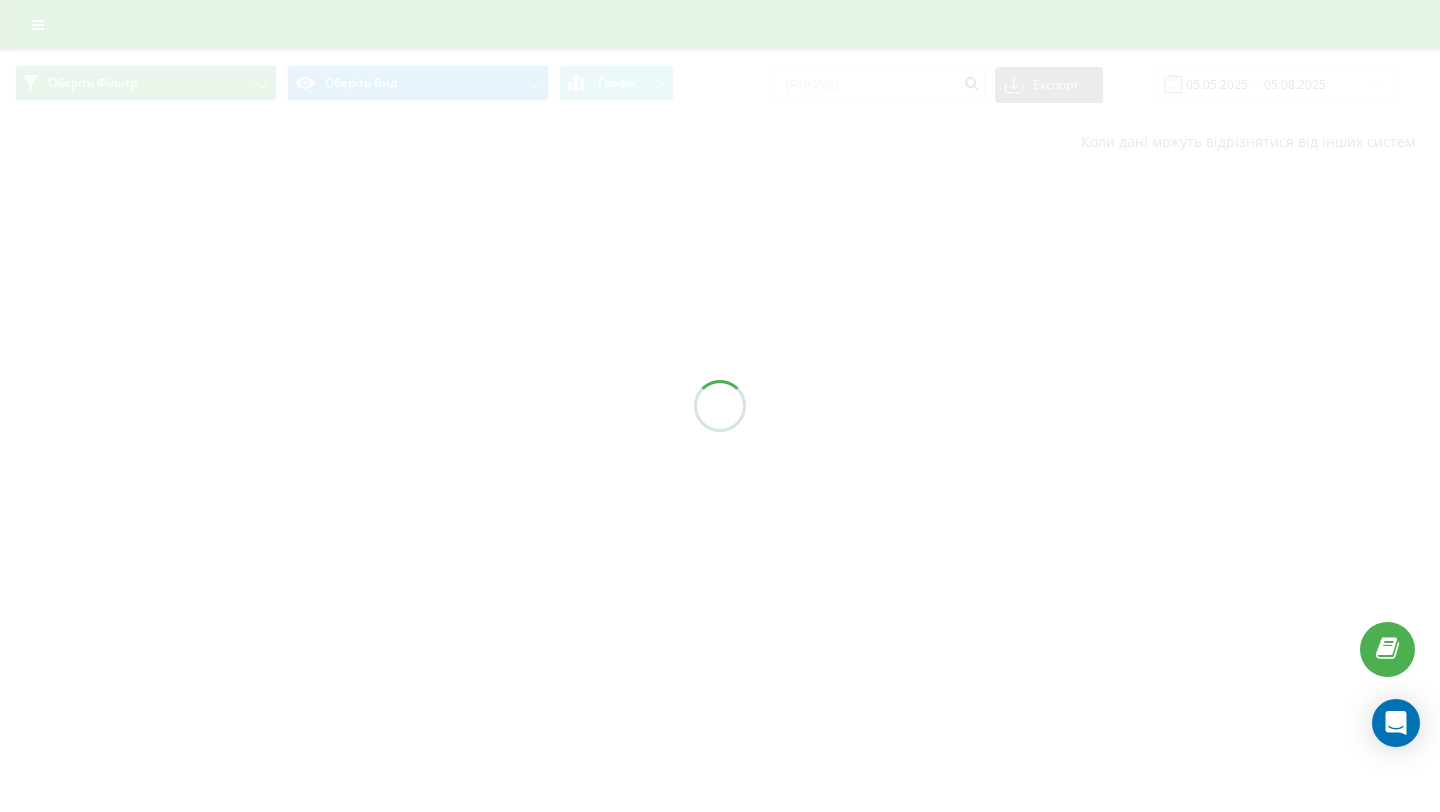 scroll, scrollTop: 0, scrollLeft: 0, axis: both 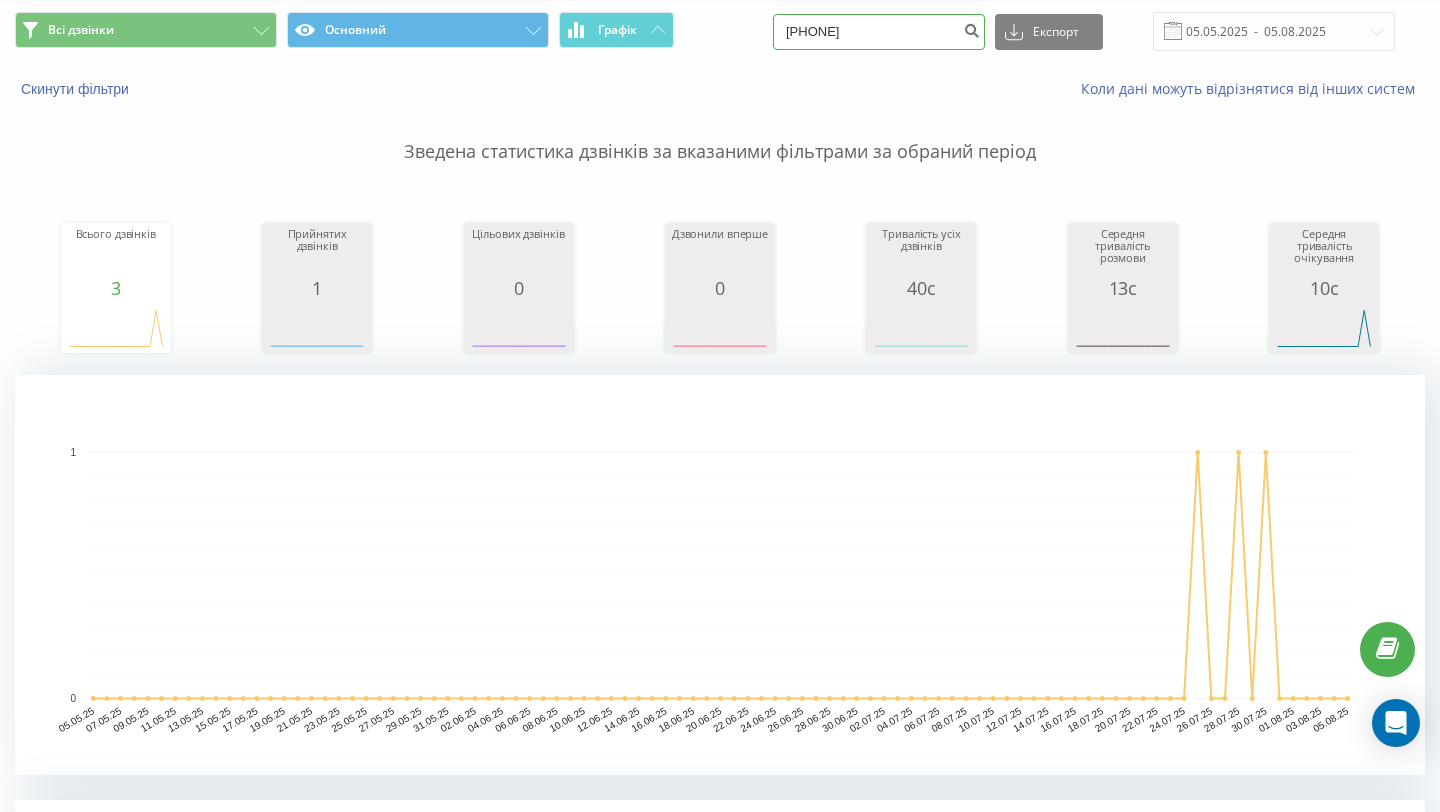 click on "0679876164" at bounding box center [879, 32] 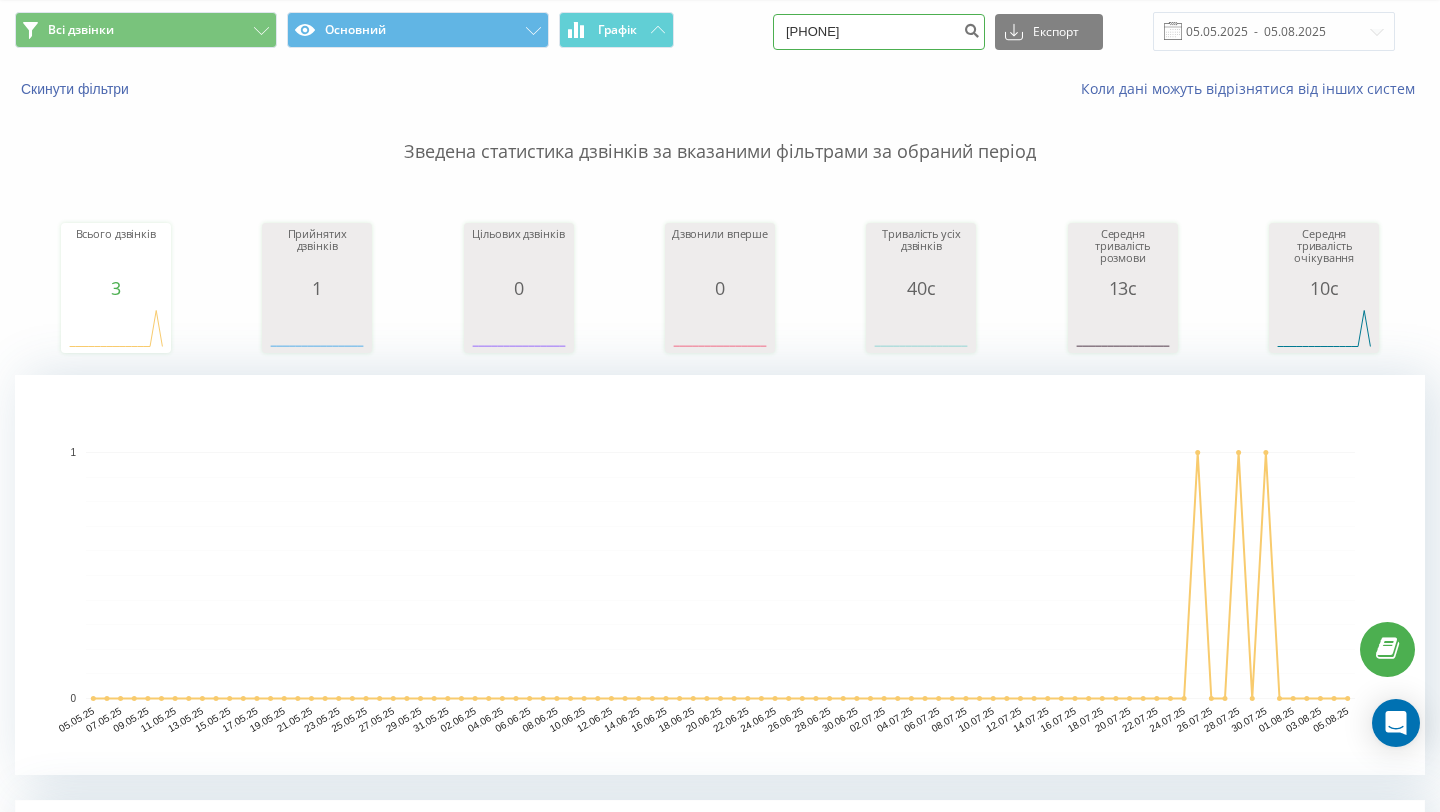 type on "067 756 12 84" 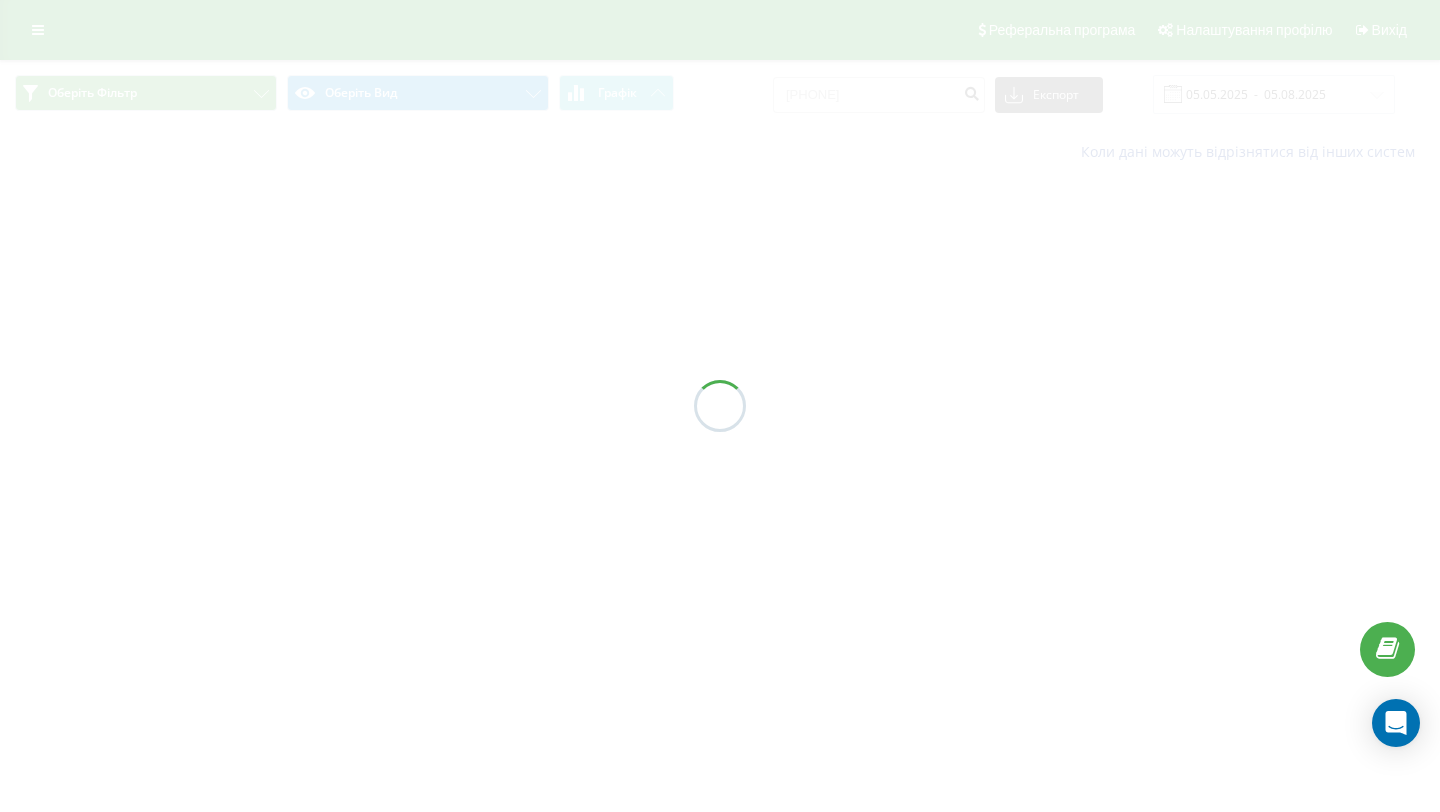 scroll, scrollTop: 0, scrollLeft: 0, axis: both 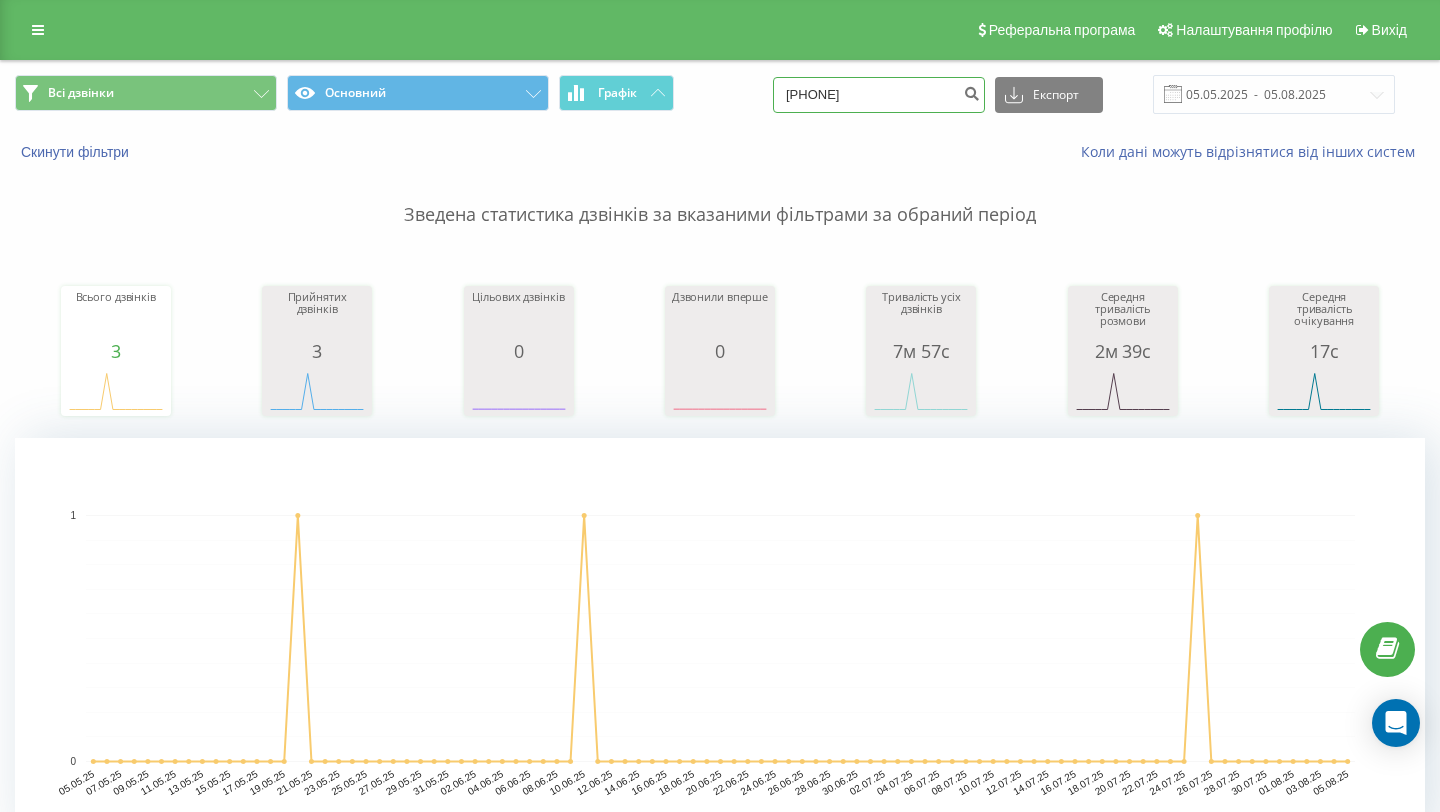 click on "0677561284" at bounding box center [879, 95] 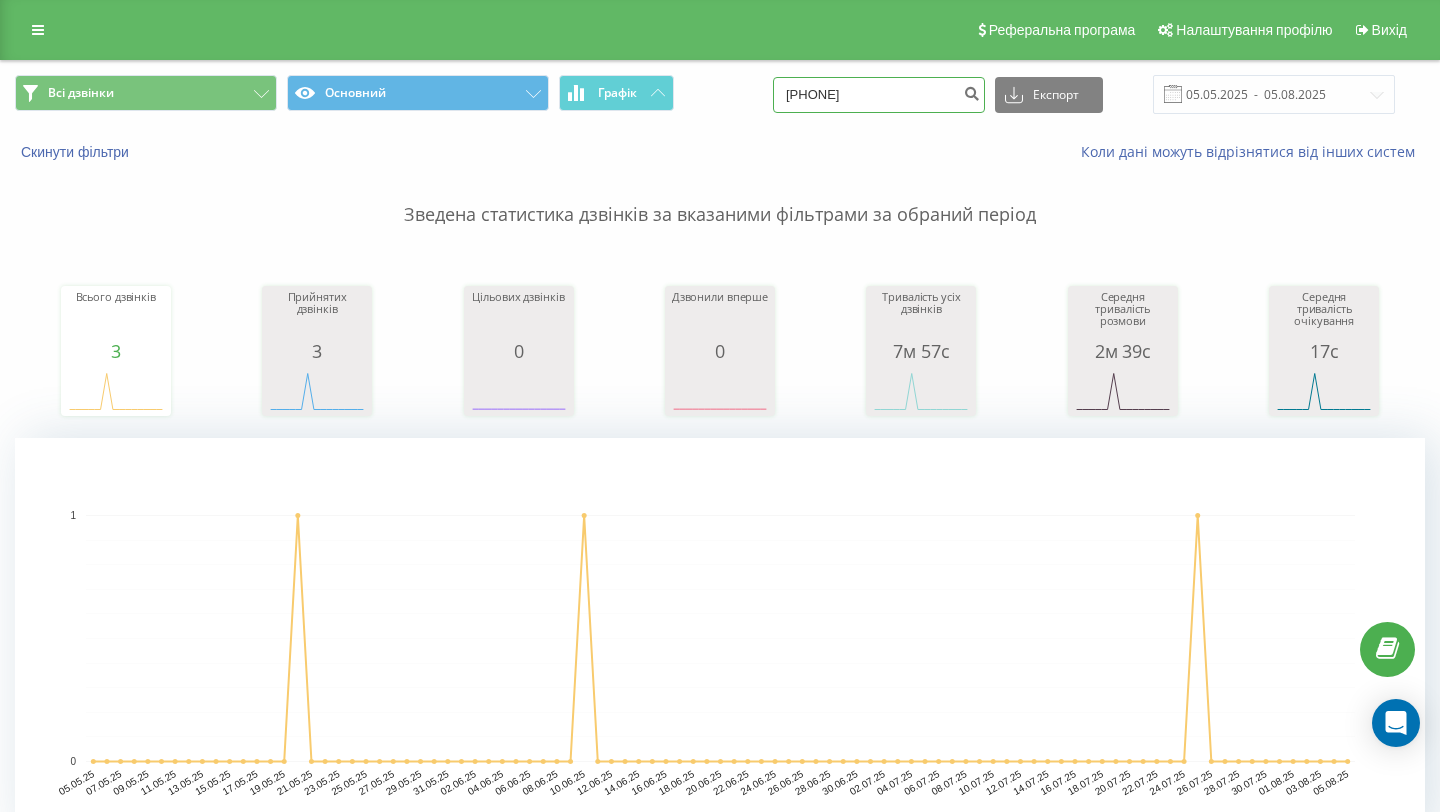 drag, startPoint x: 861, startPoint y: 92, endPoint x: 800, endPoint y: 91, distance: 61.008198 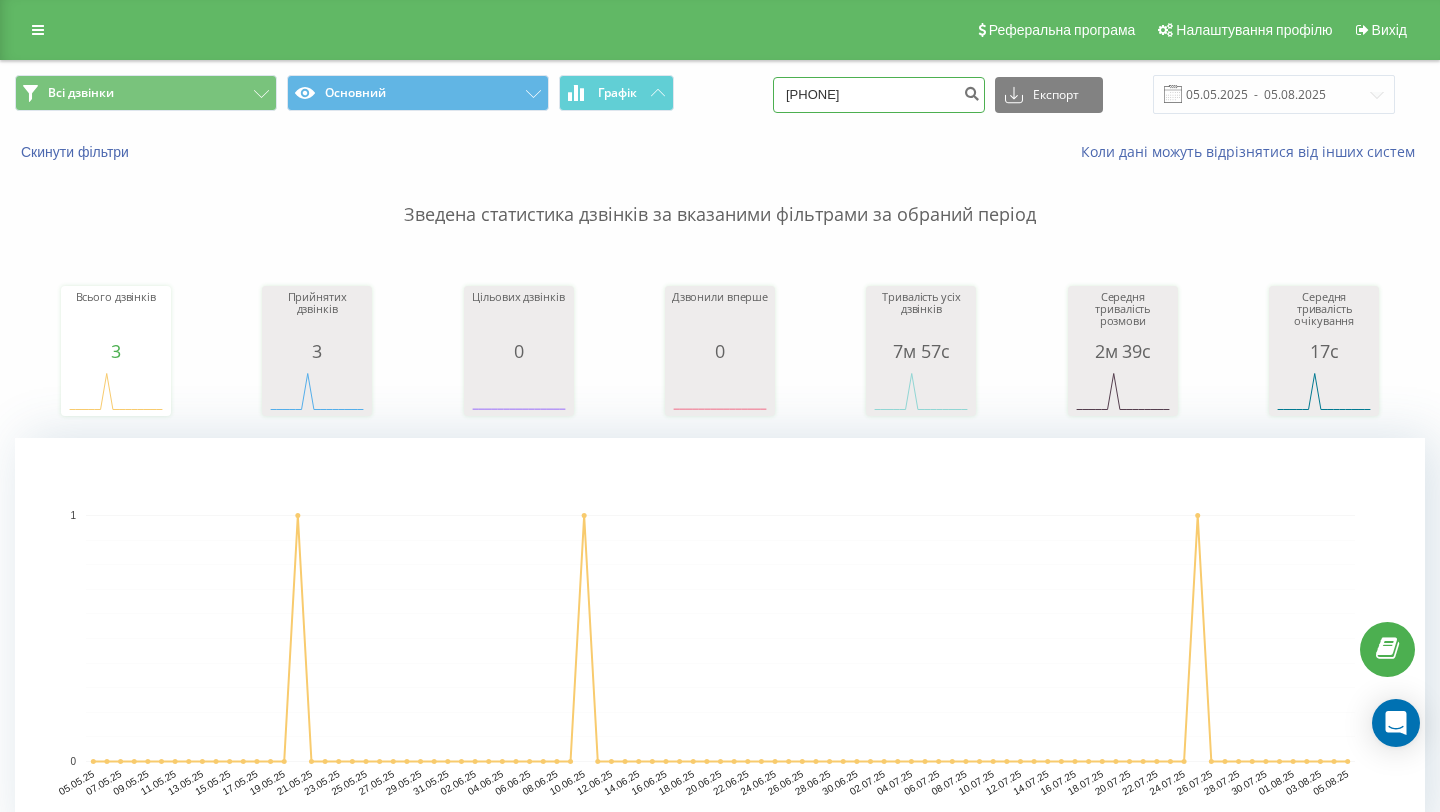 type on "067 970 60 50" 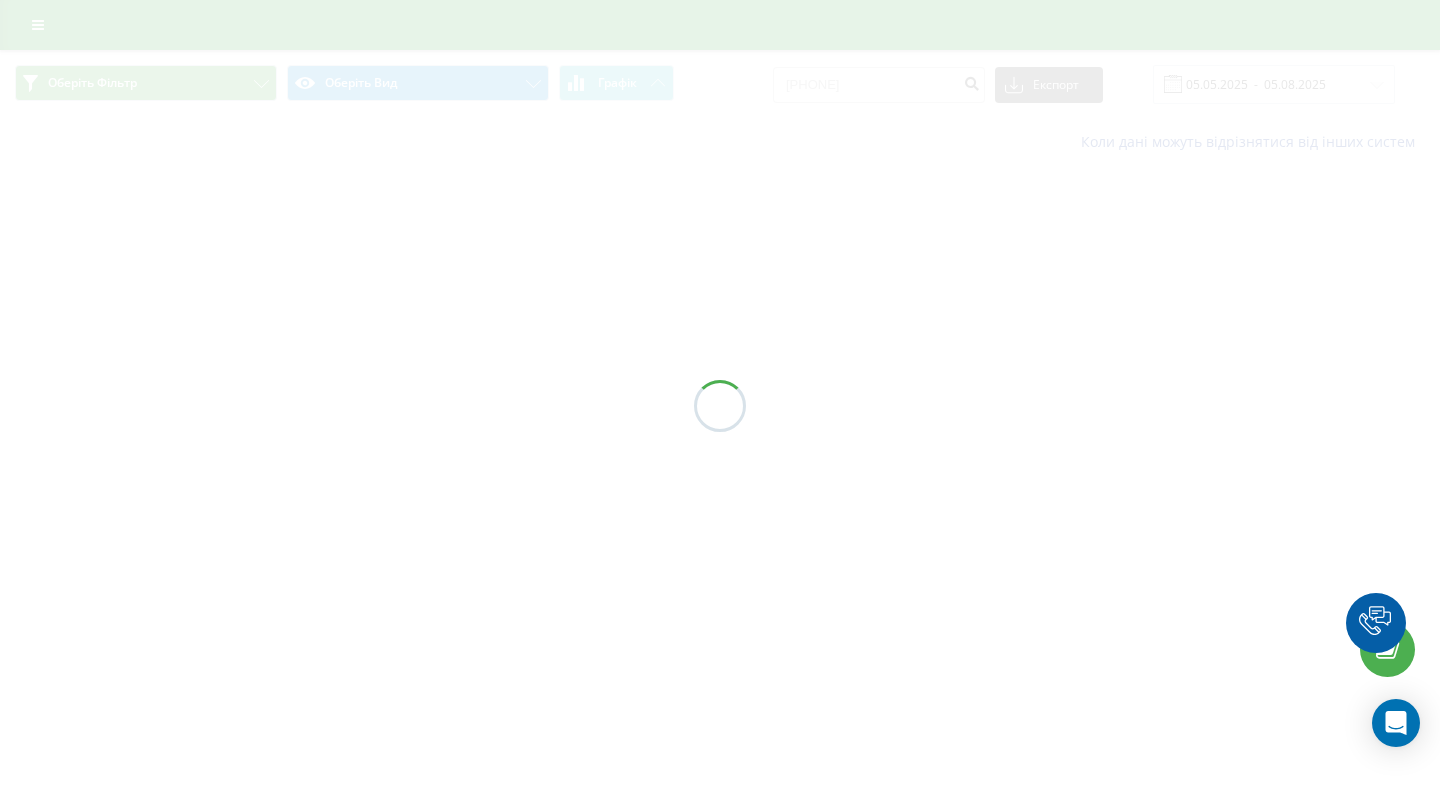 scroll, scrollTop: 0, scrollLeft: 0, axis: both 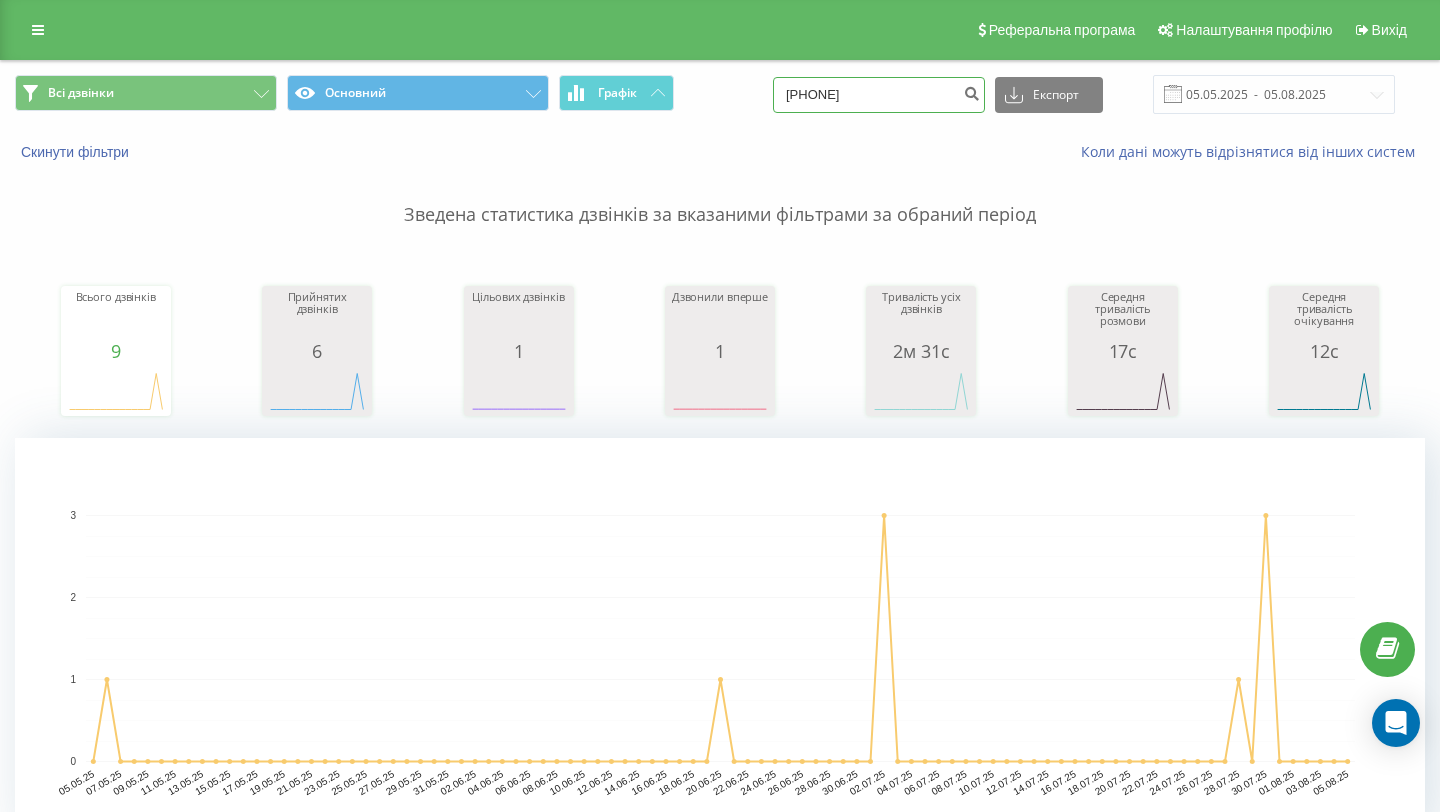 click on "[PHONE]" at bounding box center (879, 95) 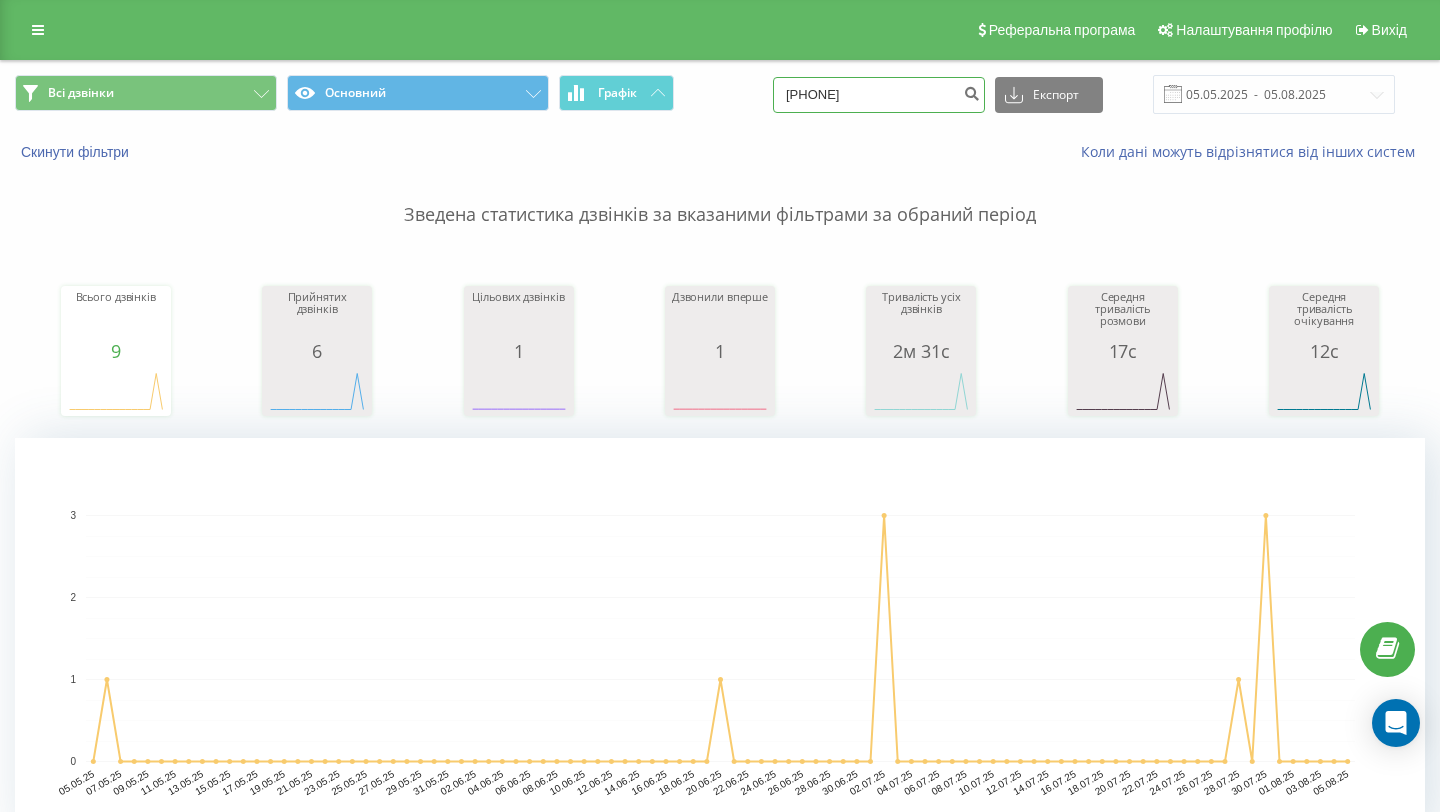 type on "067 342 26 32" 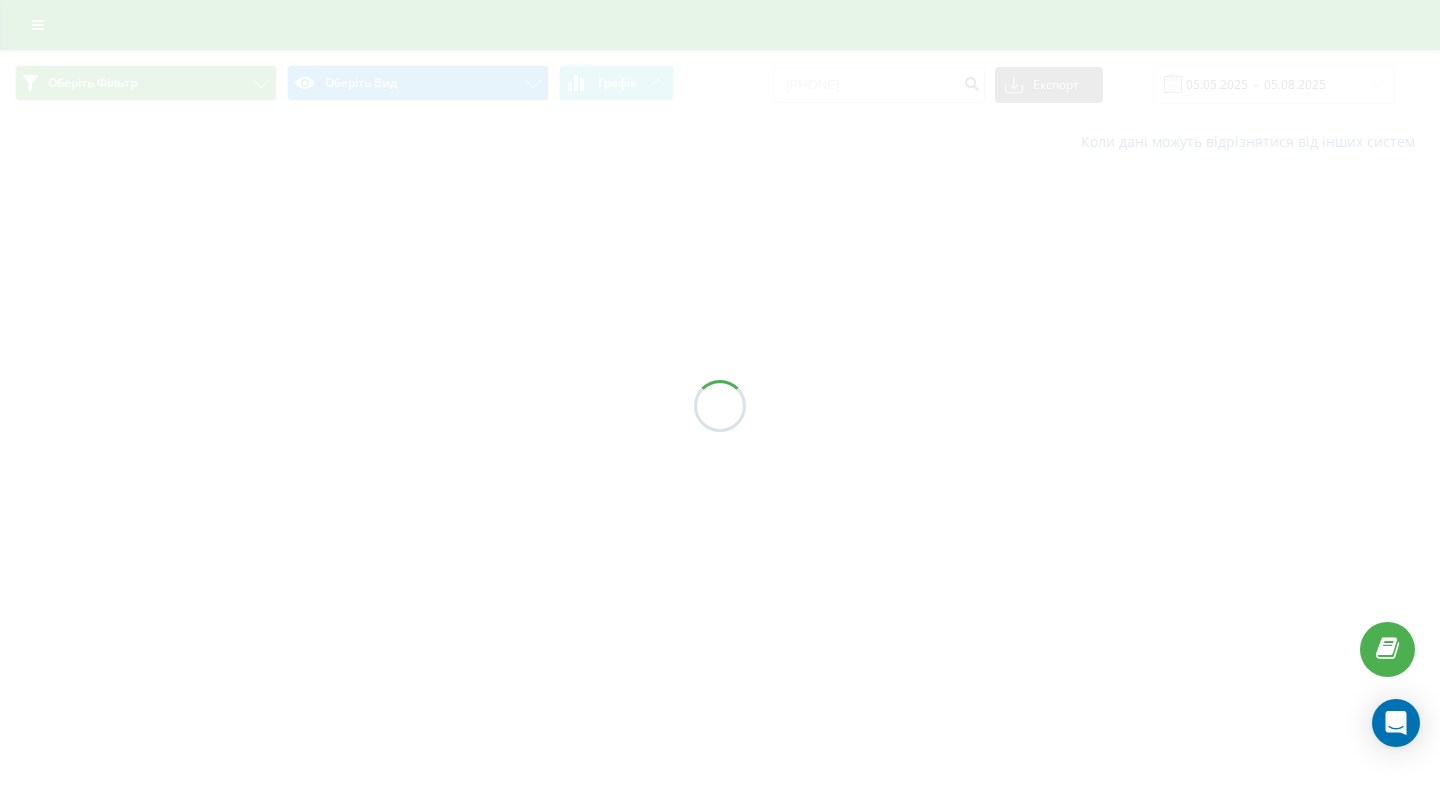 scroll, scrollTop: 0, scrollLeft: 0, axis: both 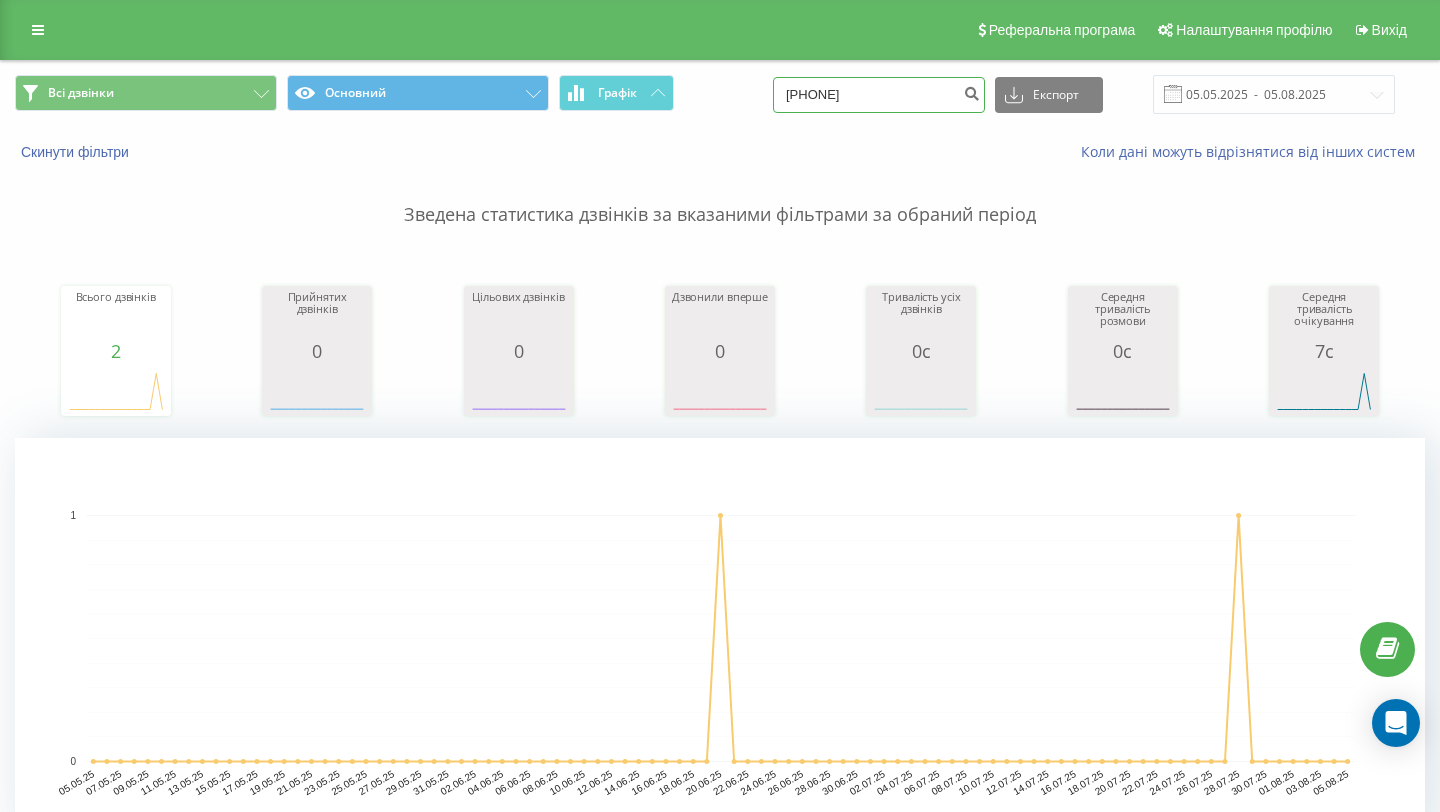 click on "0673422632" at bounding box center [879, 95] 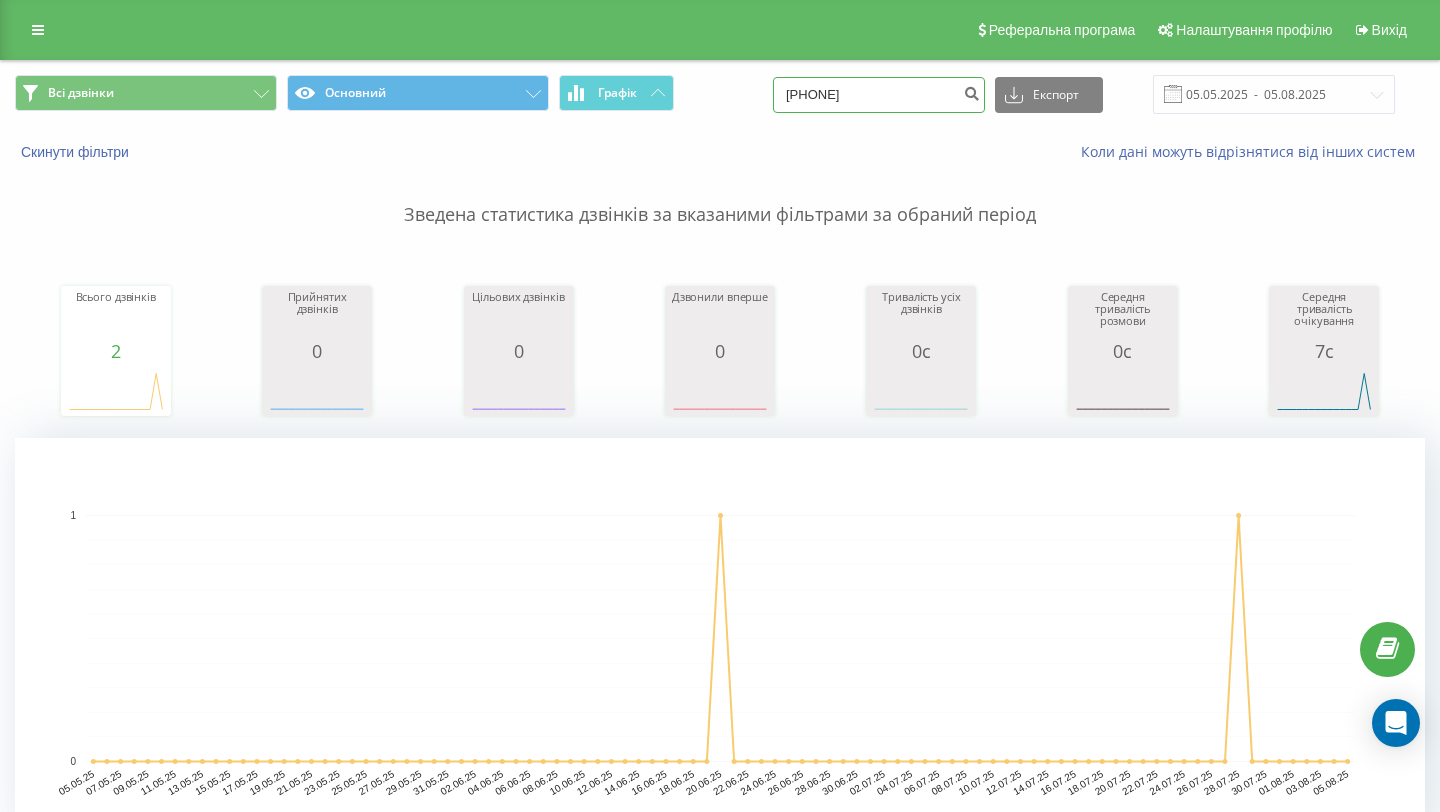 type on "098 231 03 93" 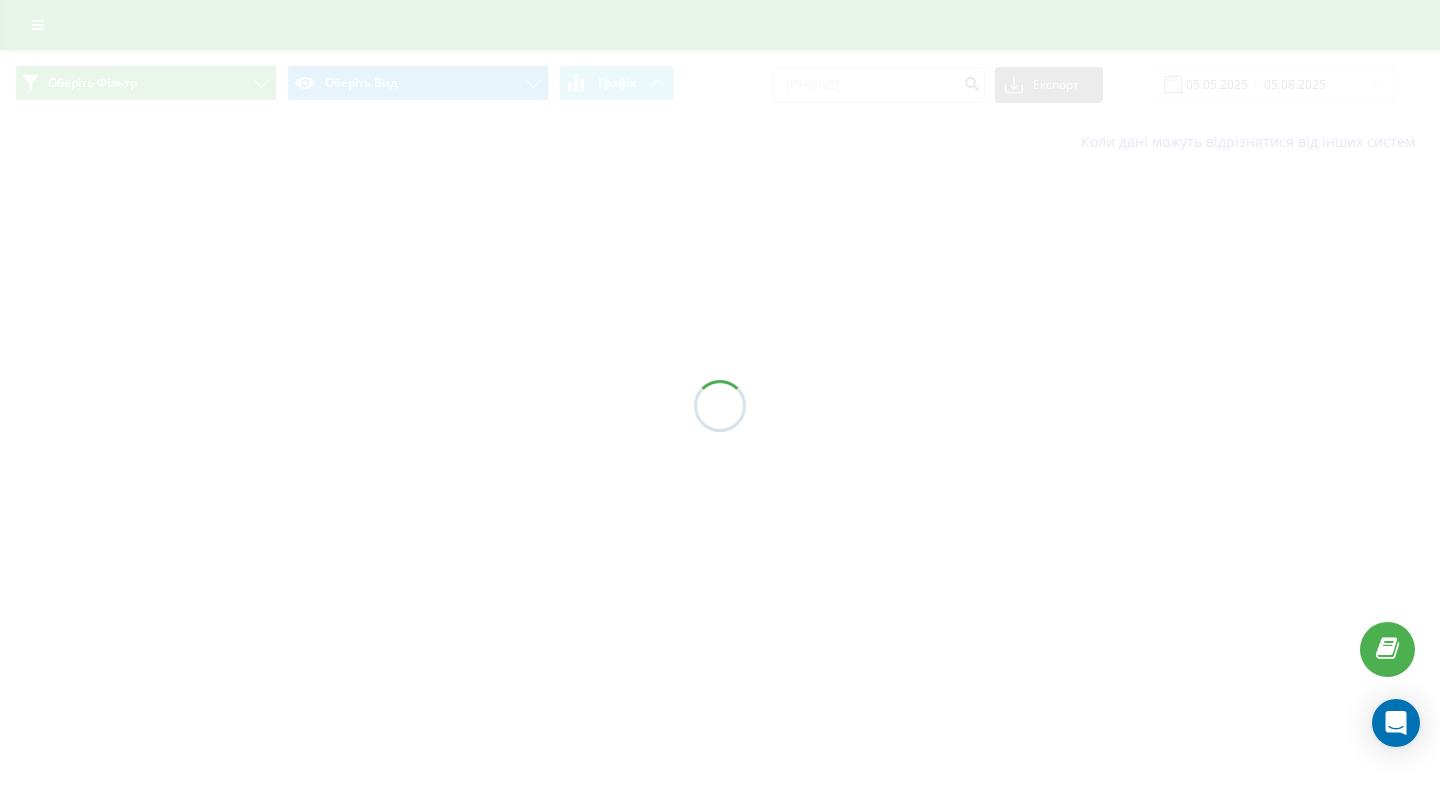 scroll, scrollTop: 0, scrollLeft: 0, axis: both 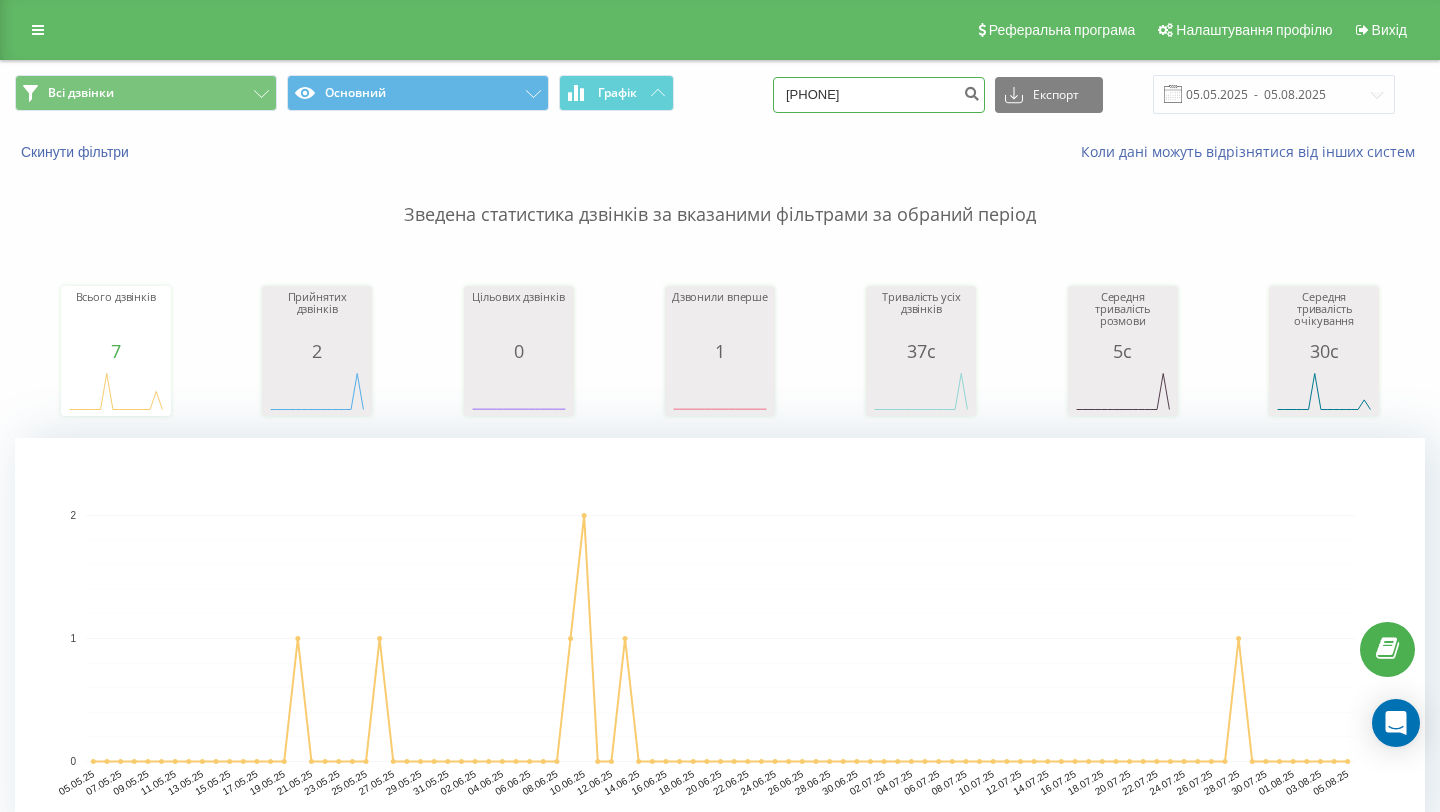 click on "0982310393" at bounding box center [879, 95] 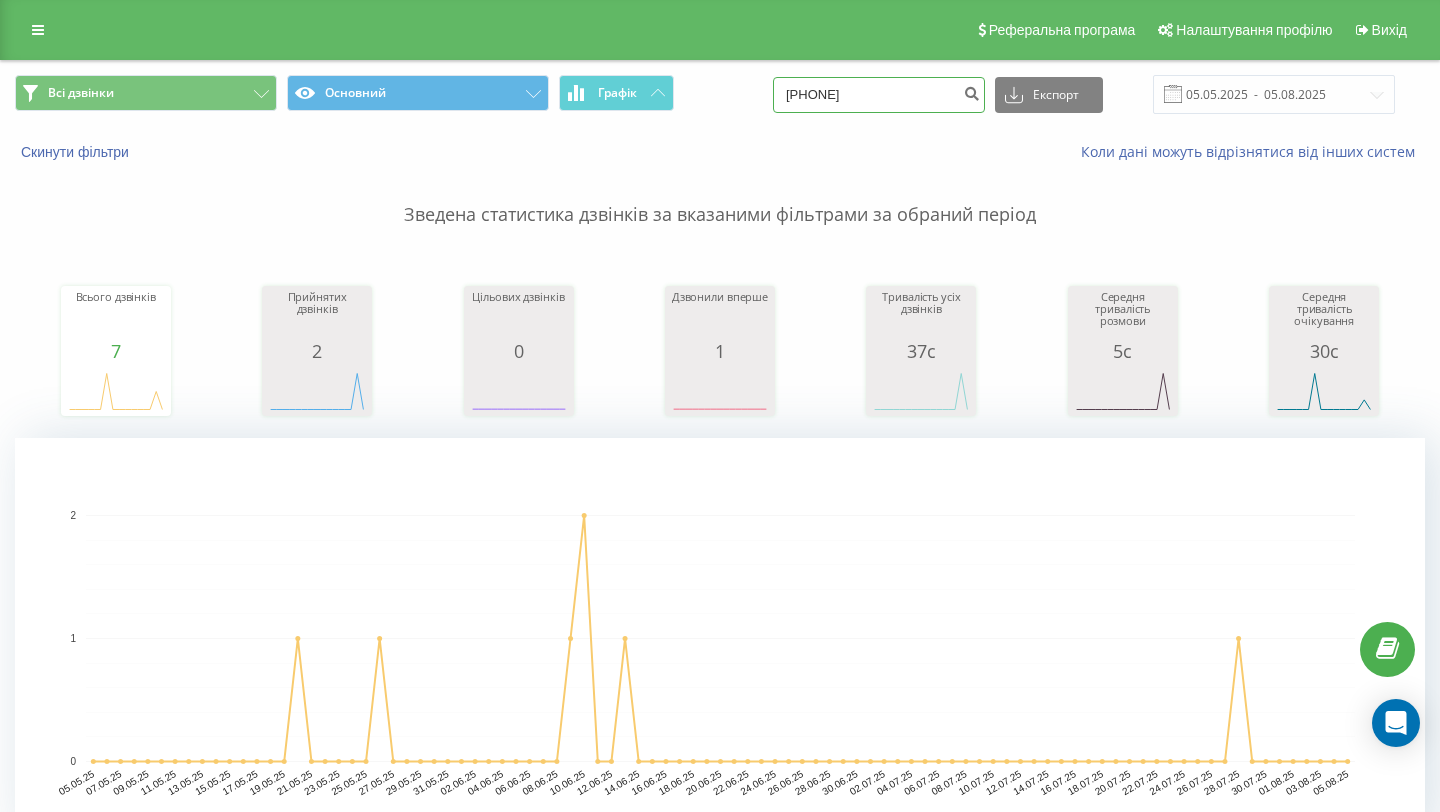 type on "050 152 02 39" 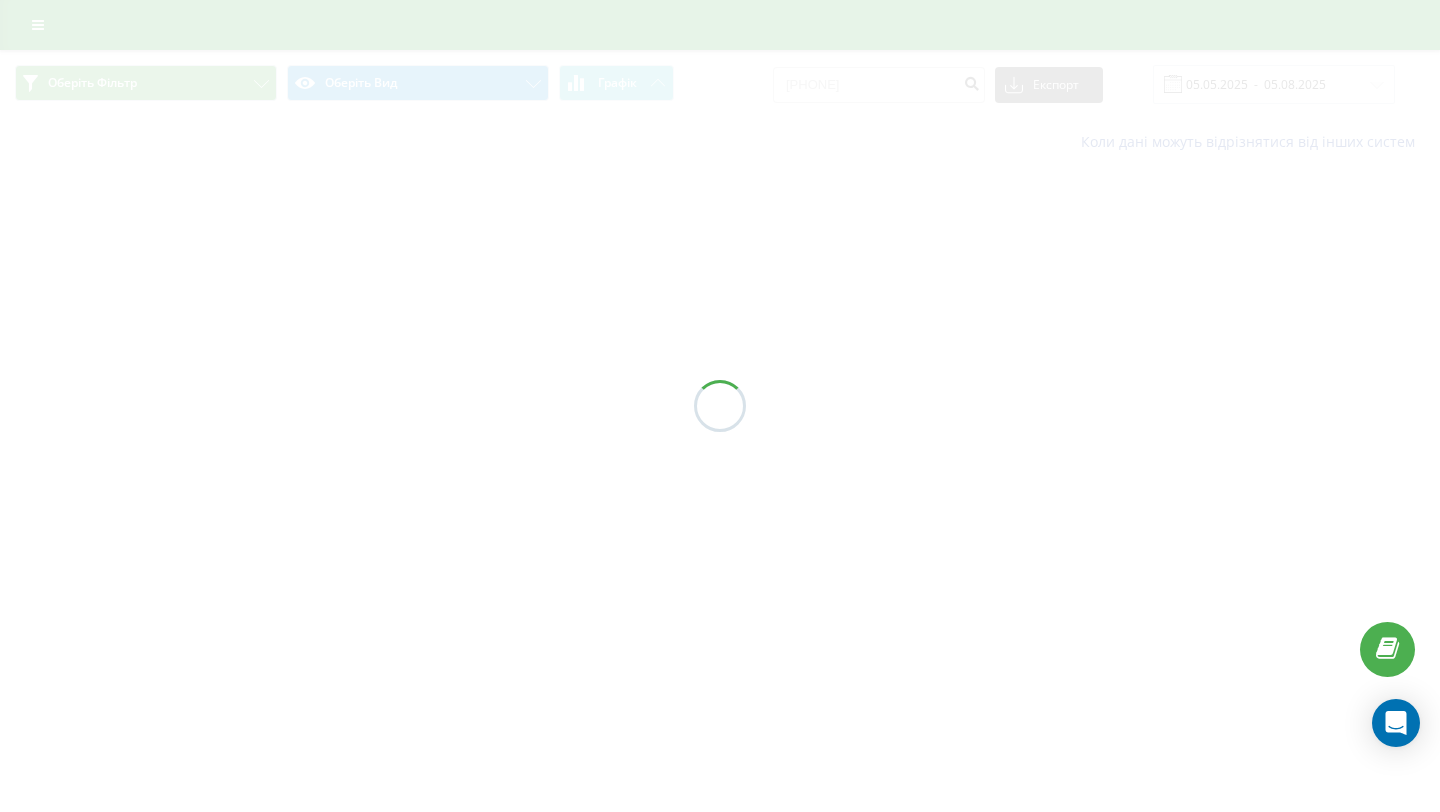 scroll, scrollTop: 0, scrollLeft: 0, axis: both 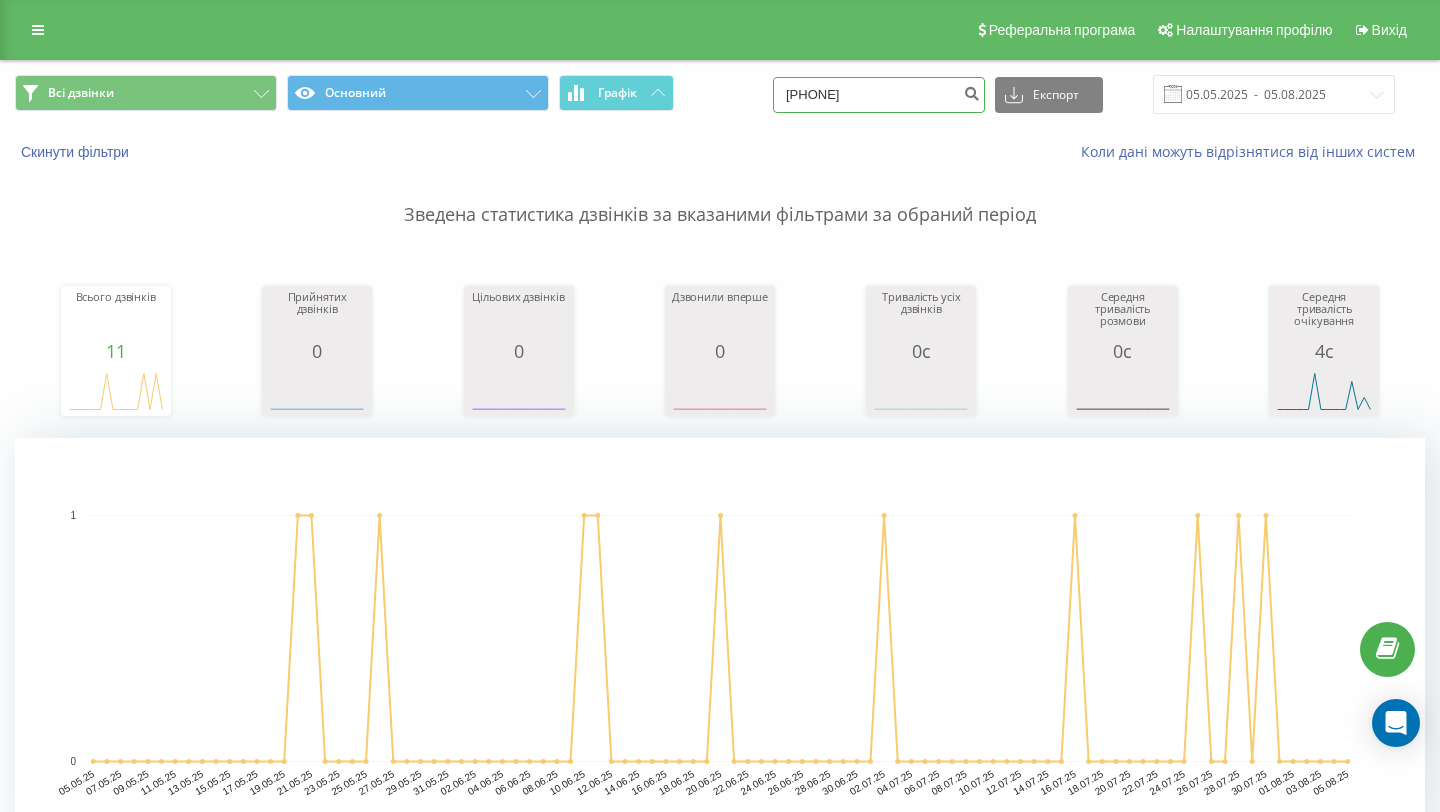 click on "[PHONE]" at bounding box center [879, 95] 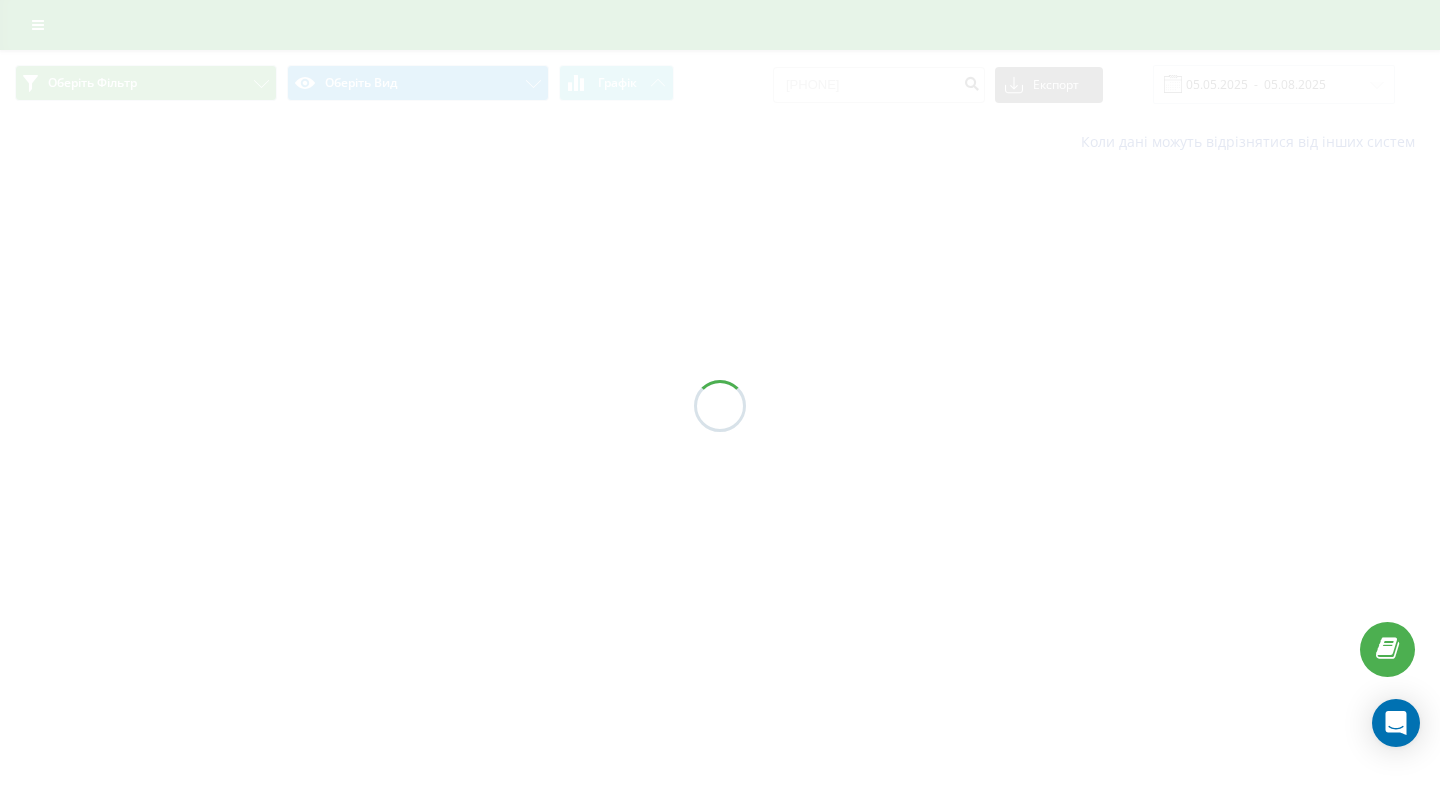 scroll, scrollTop: 0, scrollLeft: 0, axis: both 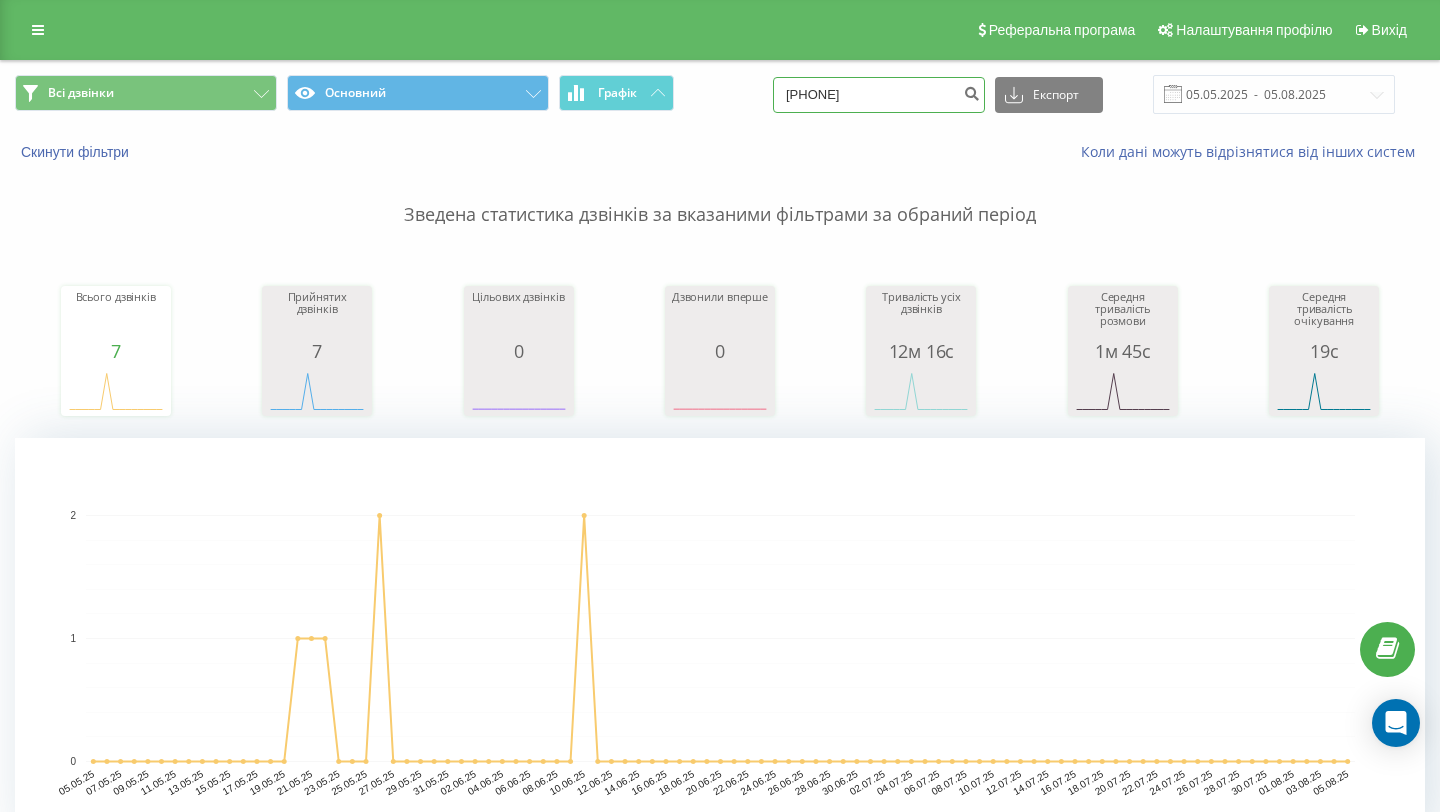 click on "0985844145" at bounding box center (879, 95) 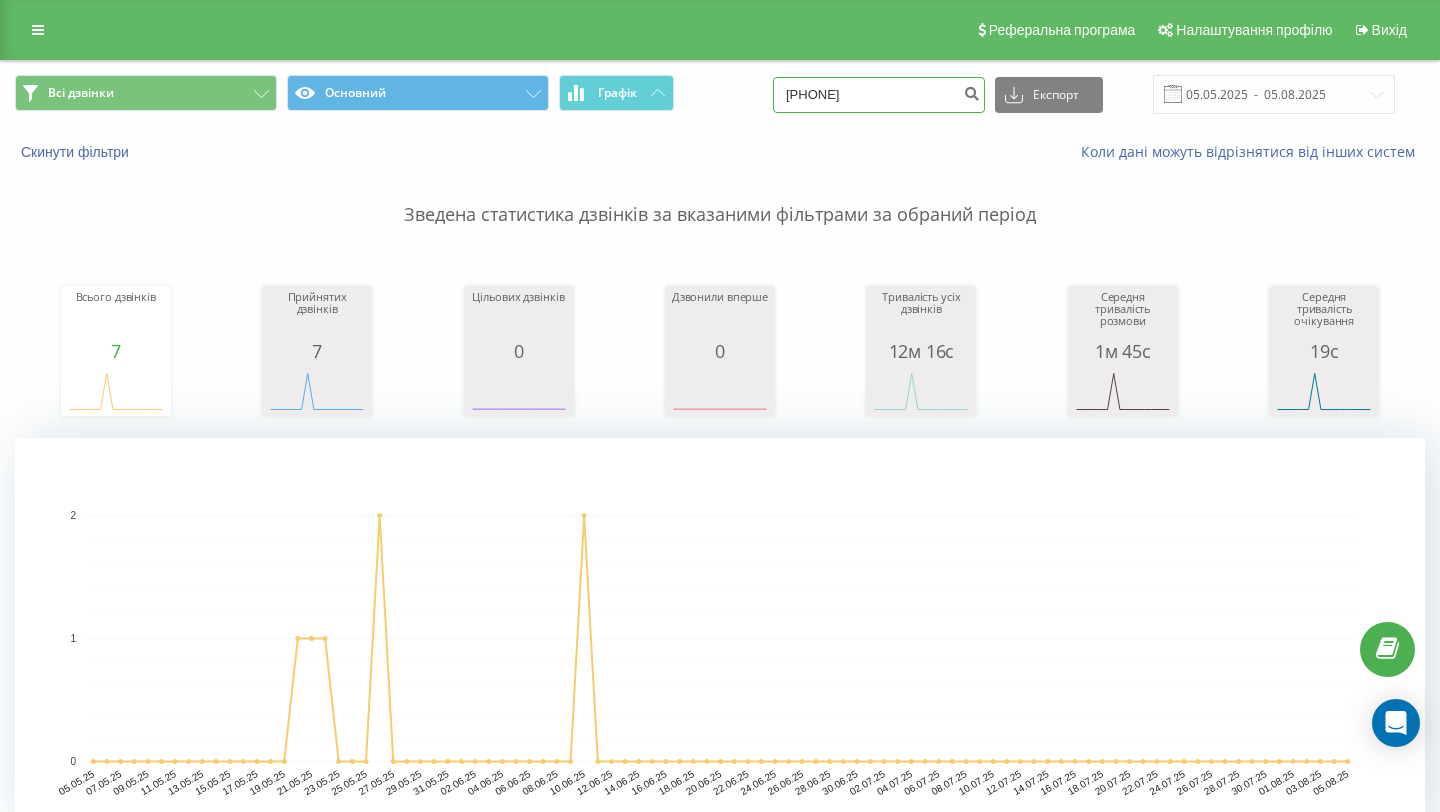 type on "050 338 61 50" 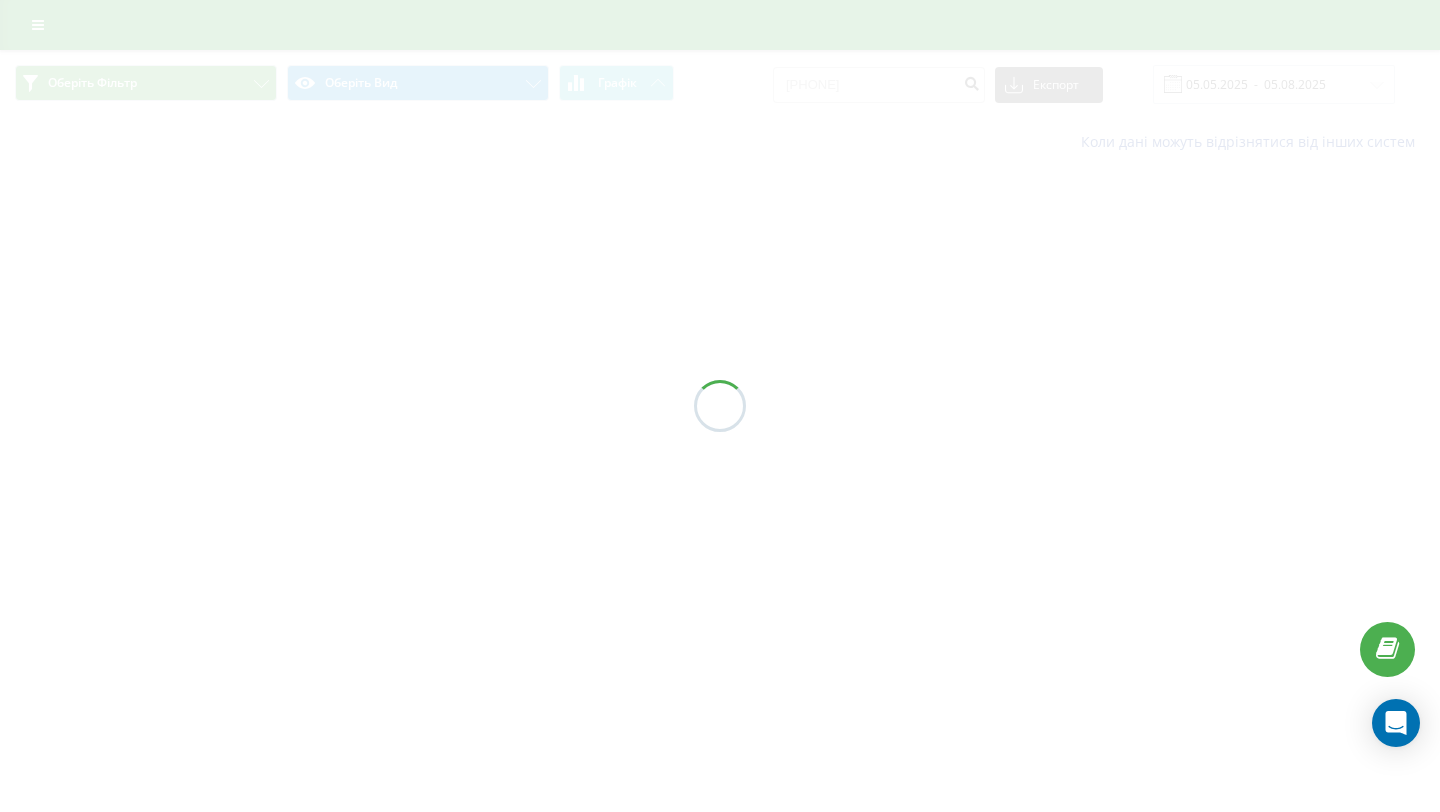 scroll, scrollTop: 0, scrollLeft: 0, axis: both 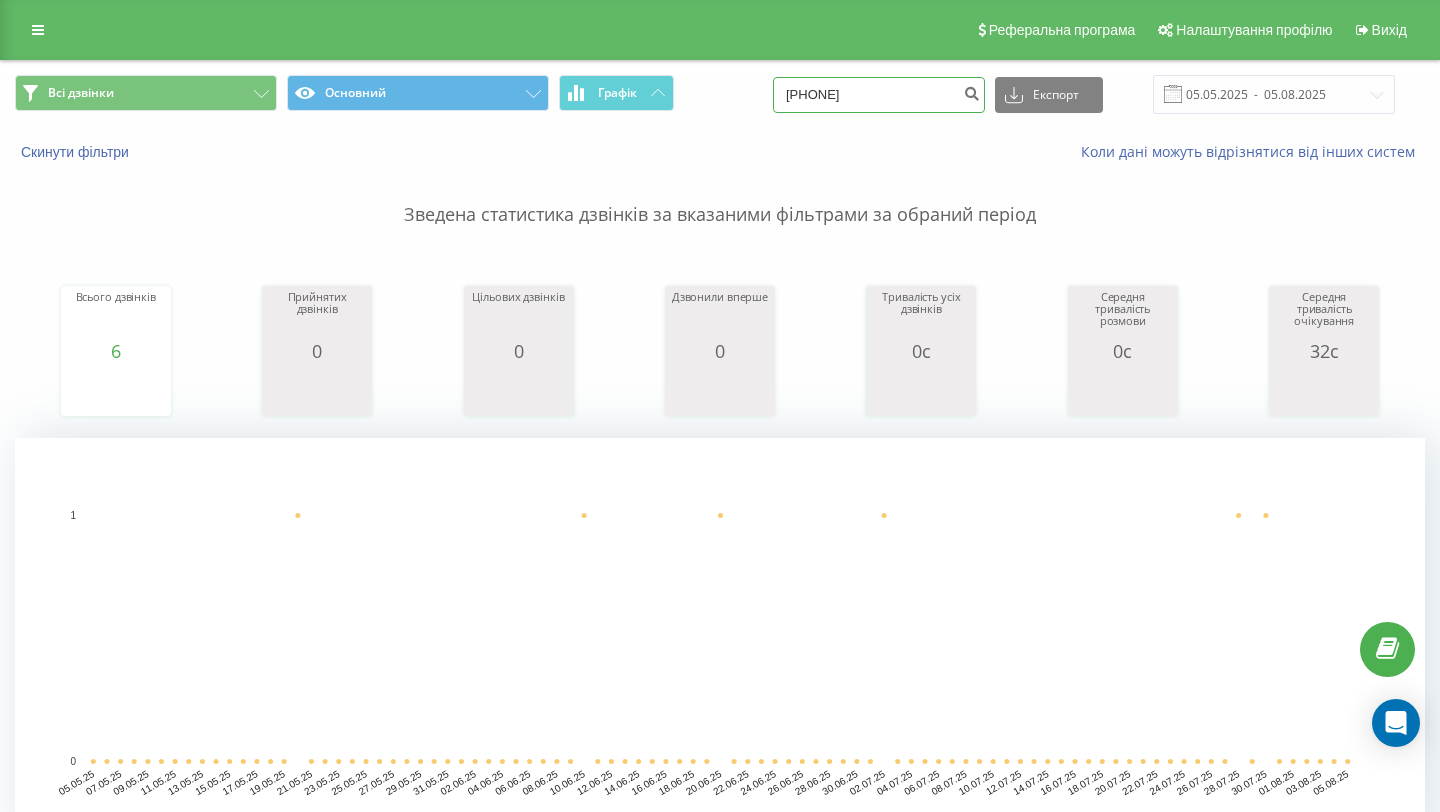 click on "[PHONE]" at bounding box center [879, 95] 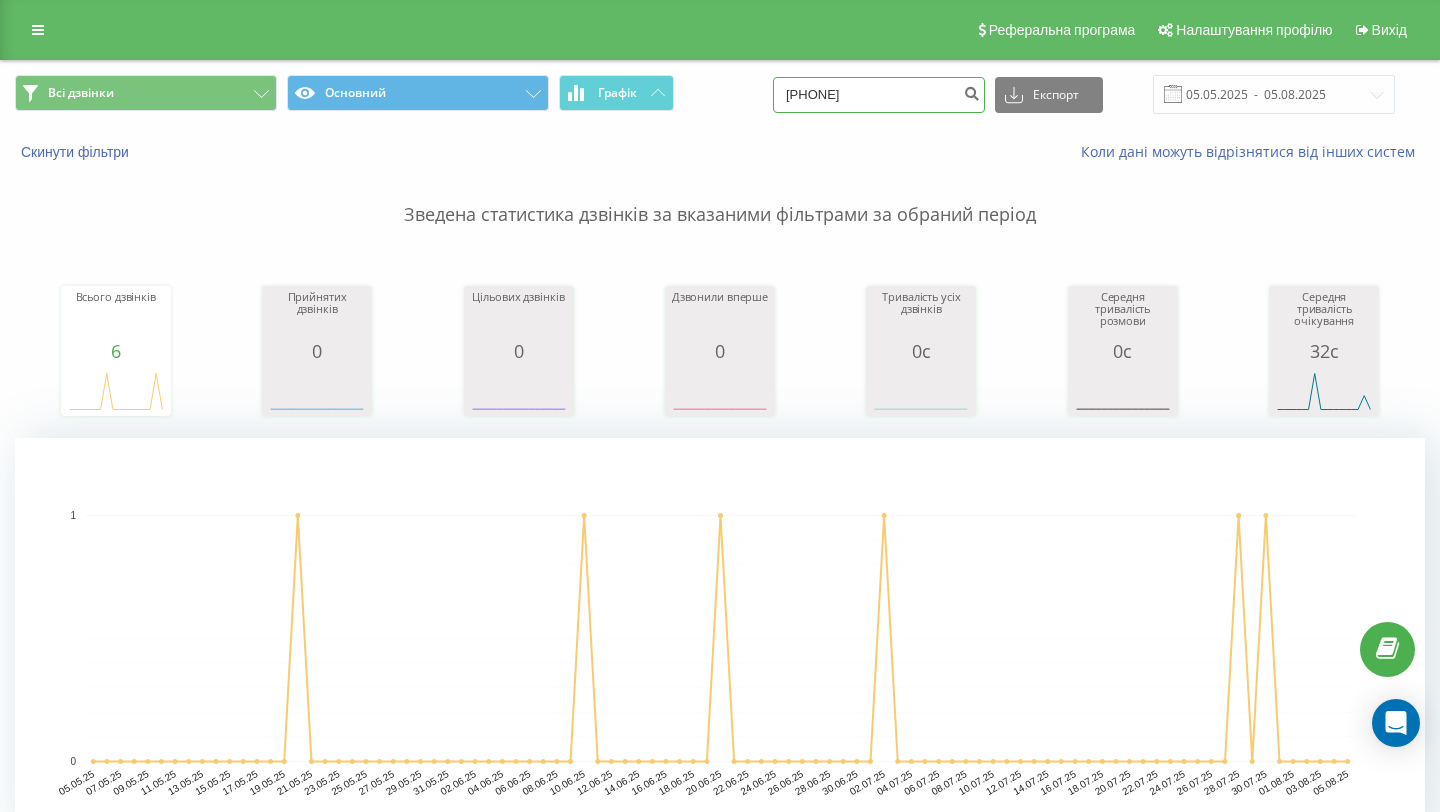 click on "0503386150" at bounding box center (879, 95) 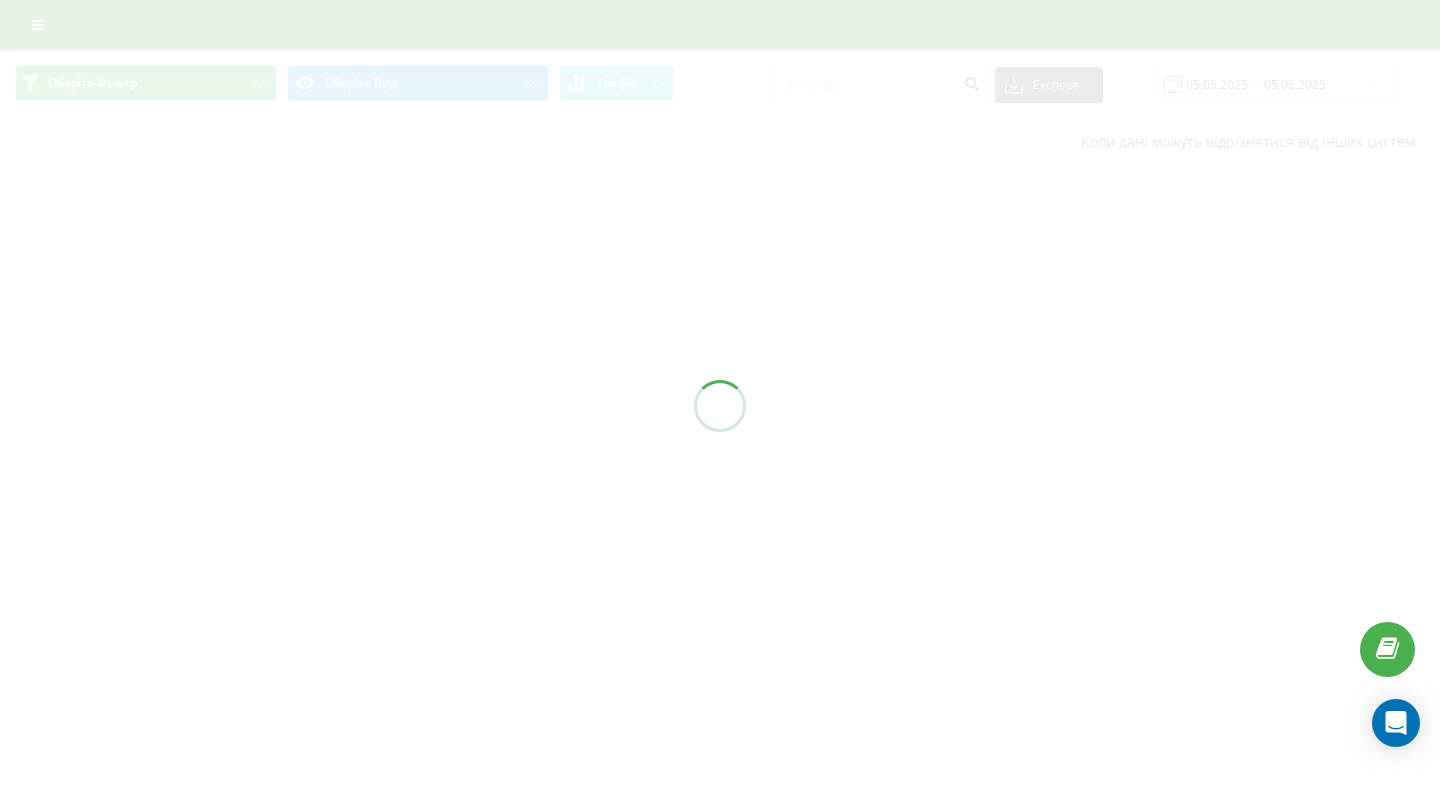 scroll, scrollTop: 0, scrollLeft: 0, axis: both 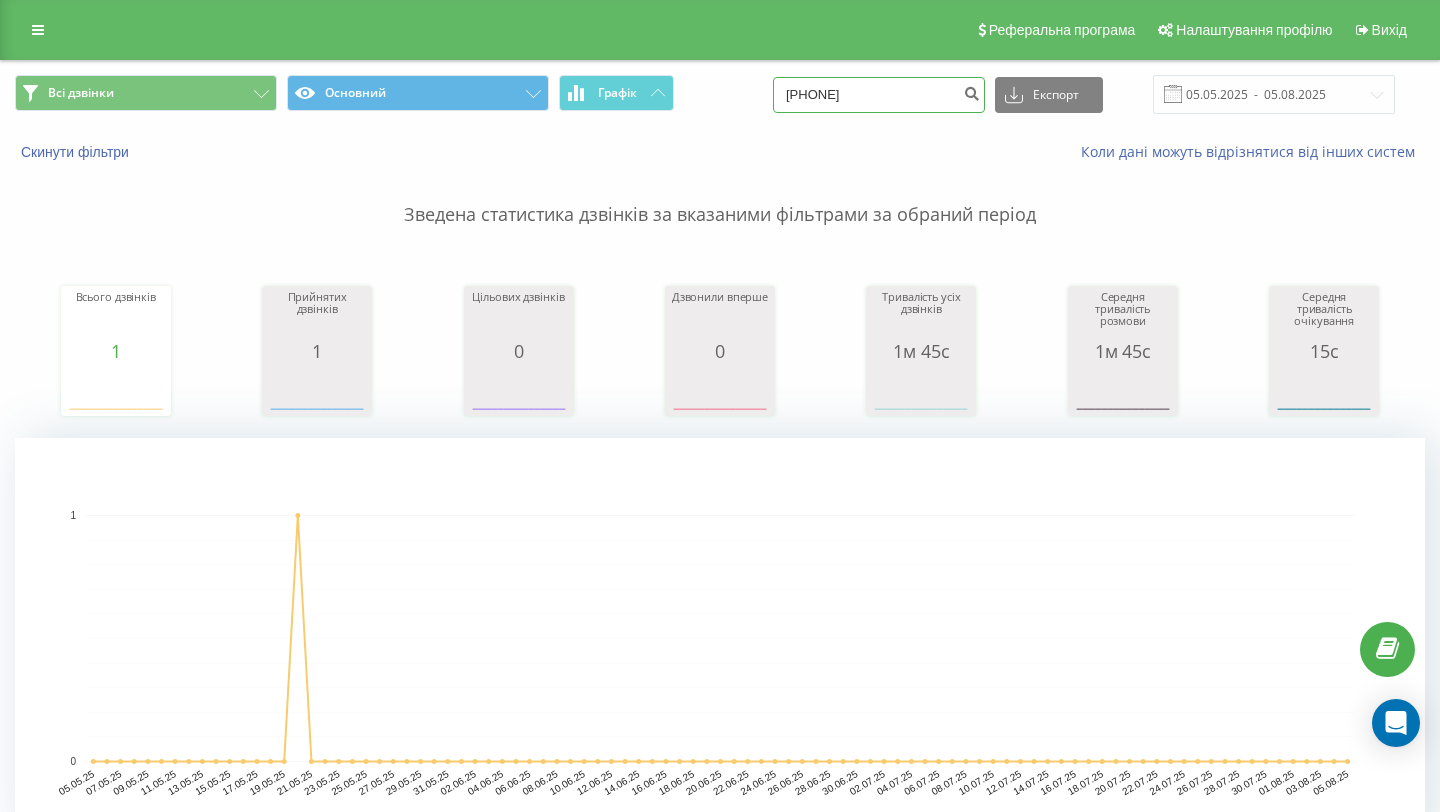 click on "[PHONE]" at bounding box center [879, 95] 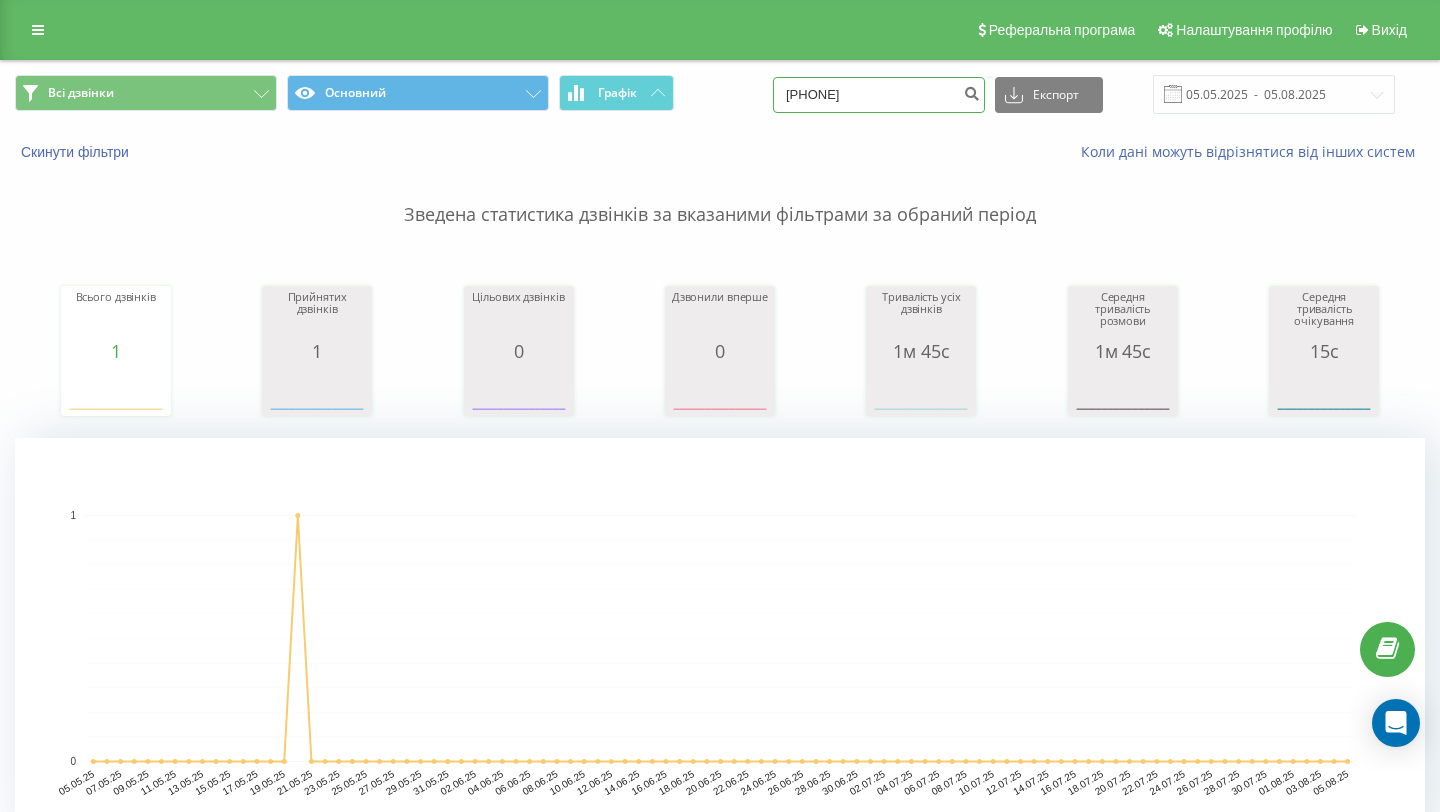 drag, startPoint x: 857, startPoint y: 89, endPoint x: 826, endPoint y: 91, distance: 31.06445 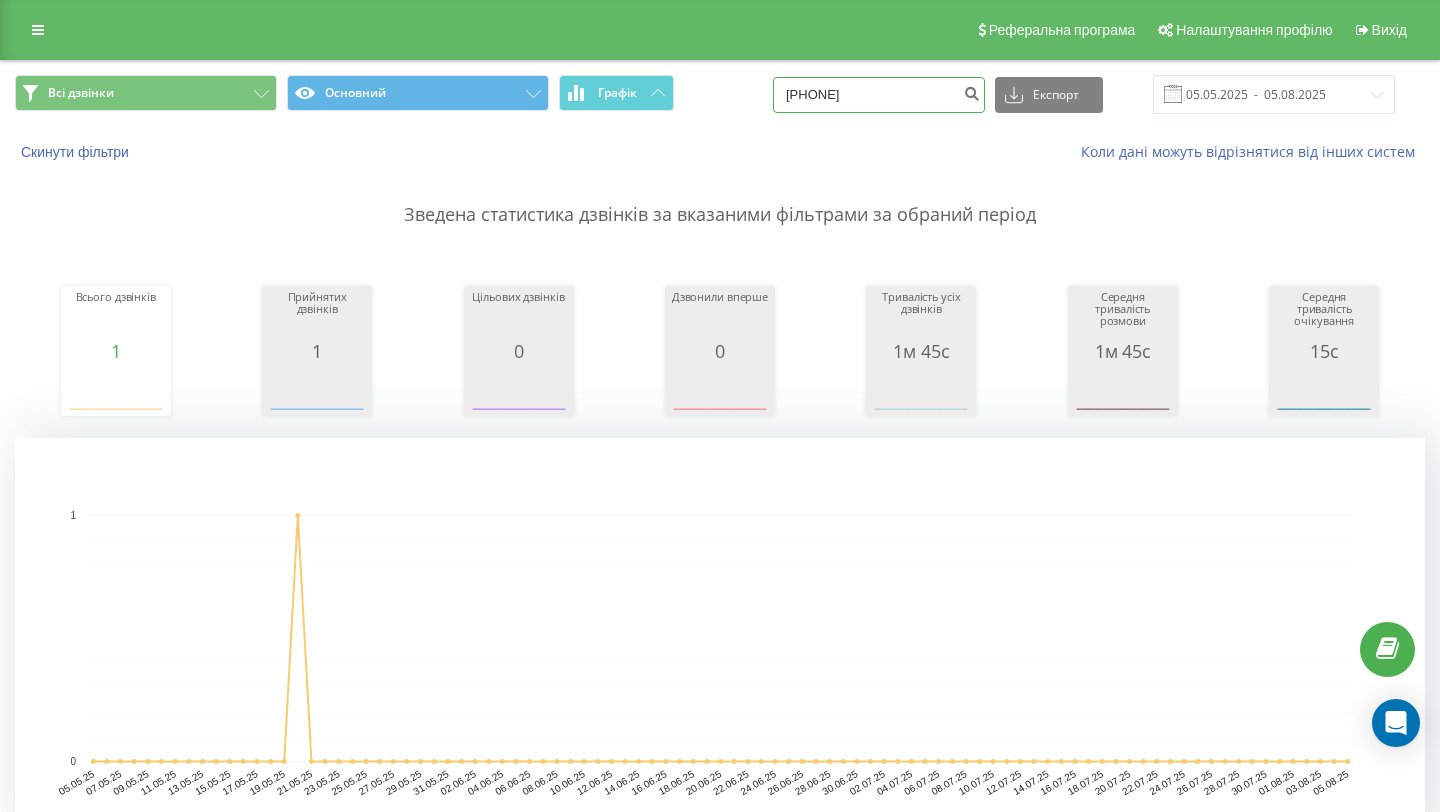 type on "[PHONE]" 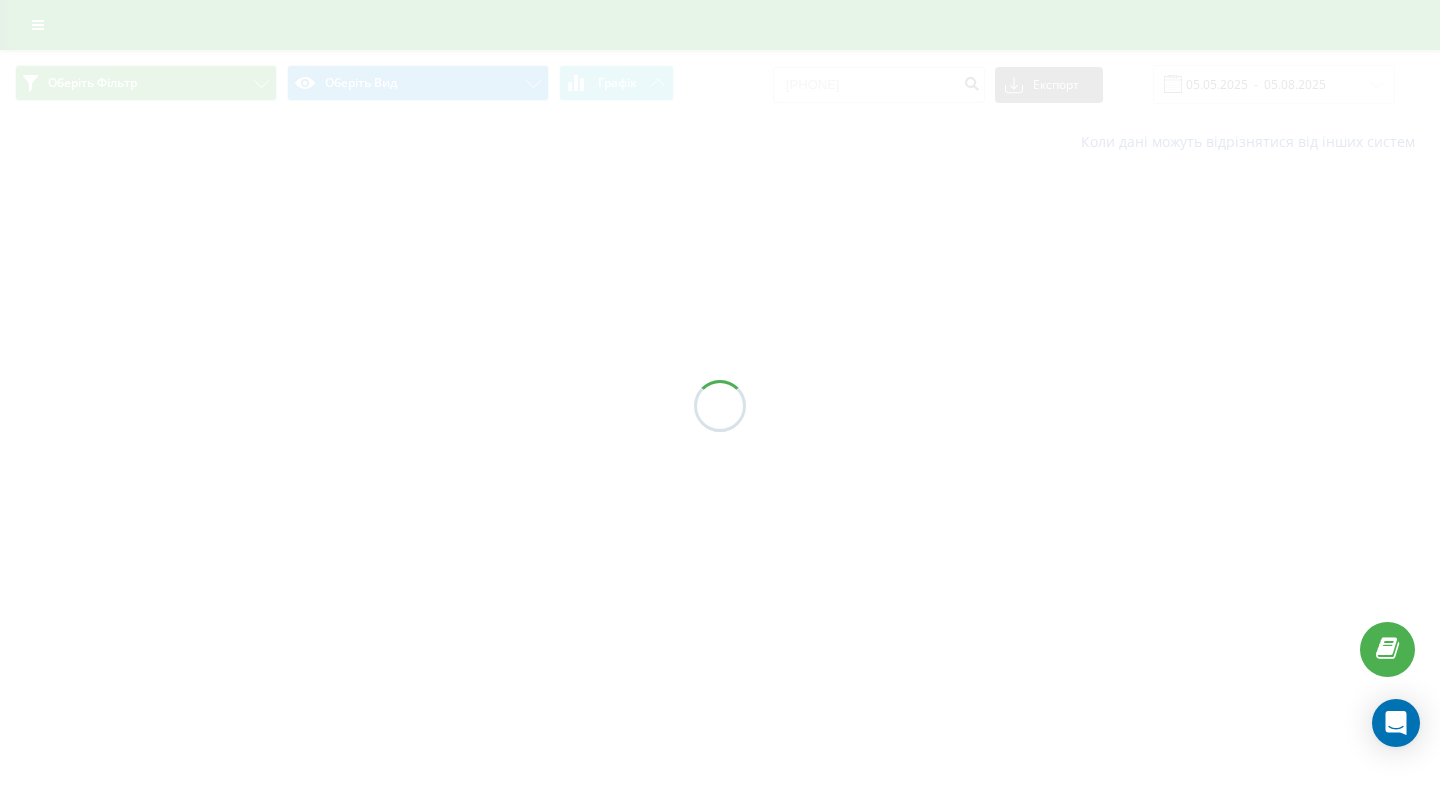scroll, scrollTop: 0, scrollLeft: 0, axis: both 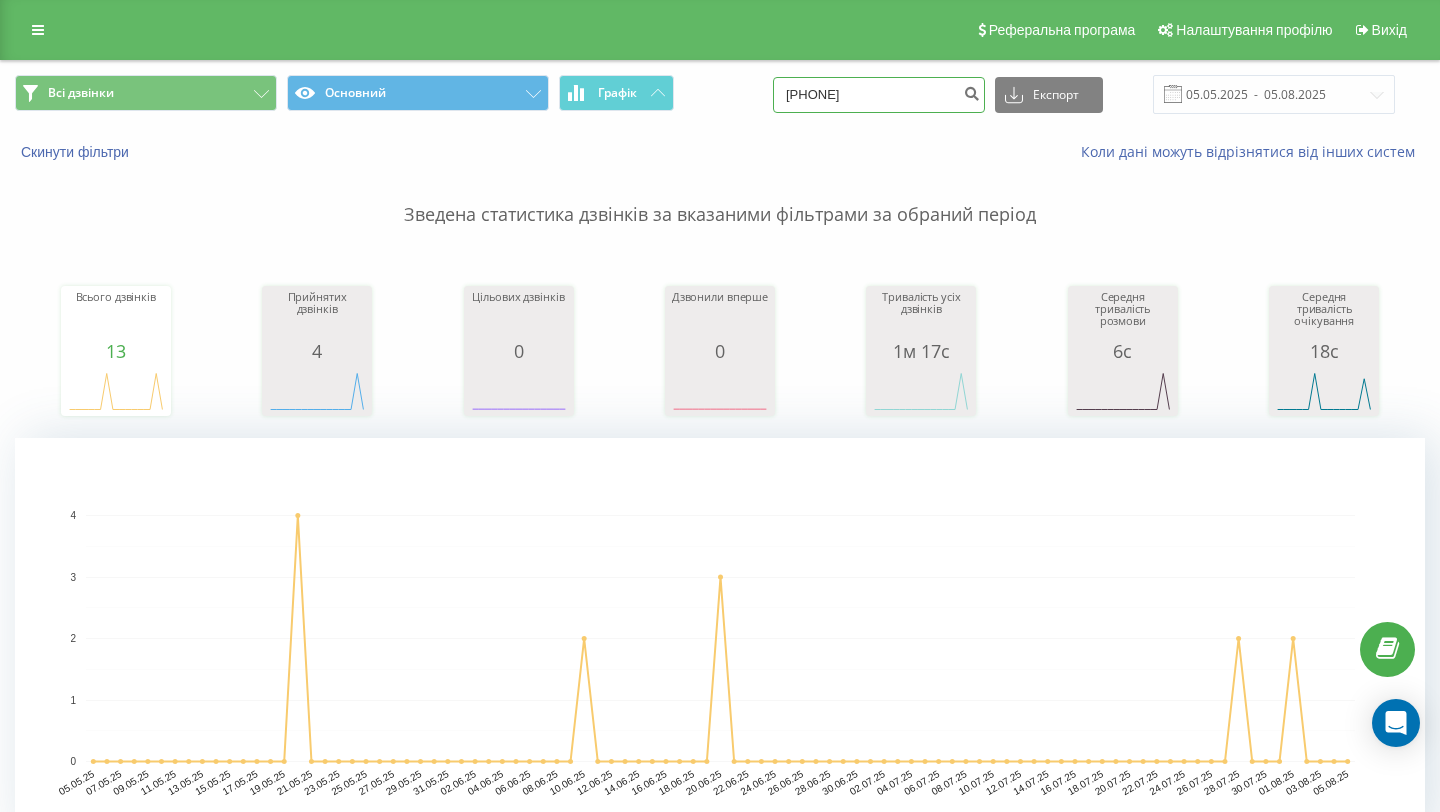 click on "0677044812" at bounding box center [879, 95] 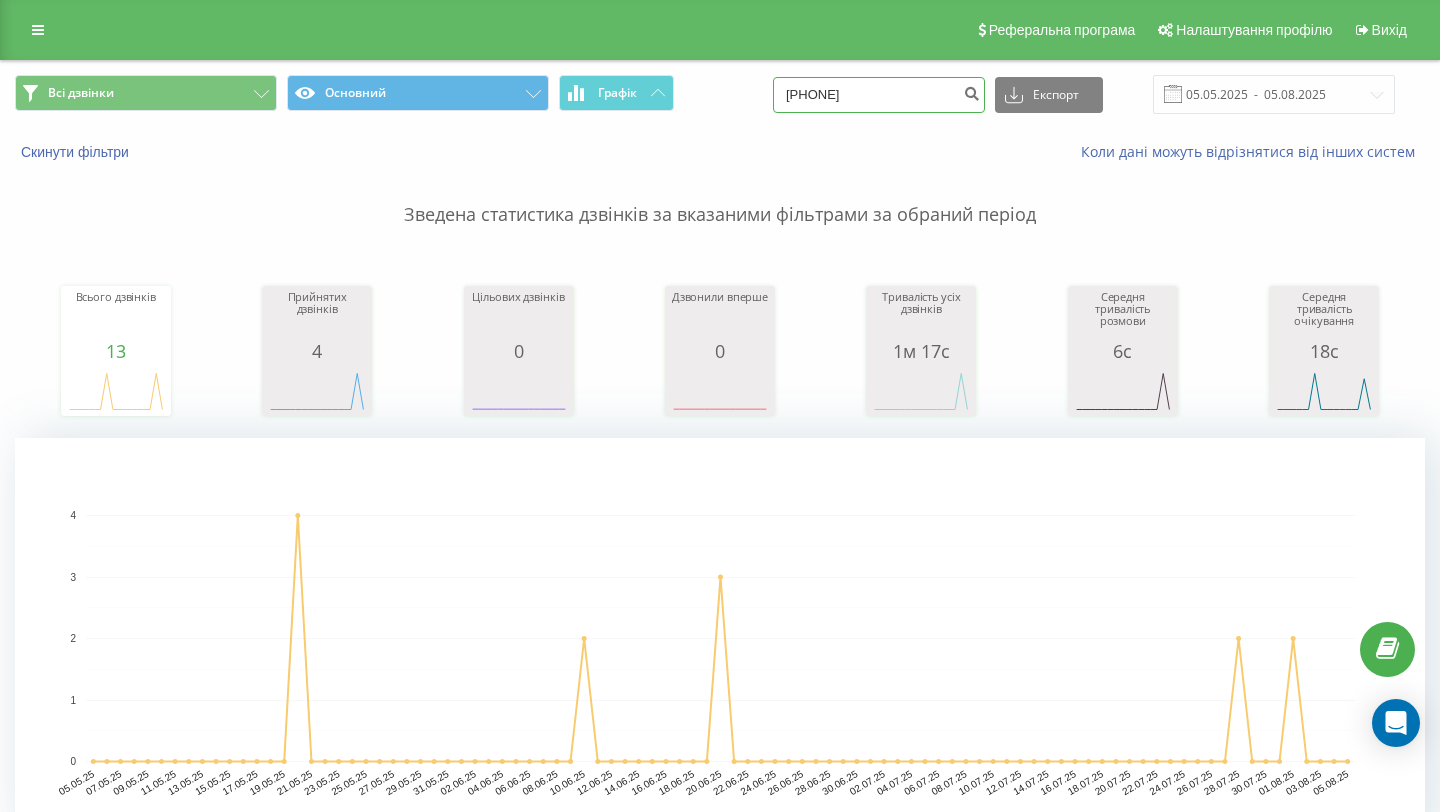 click on "0677044812" at bounding box center [879, 95] 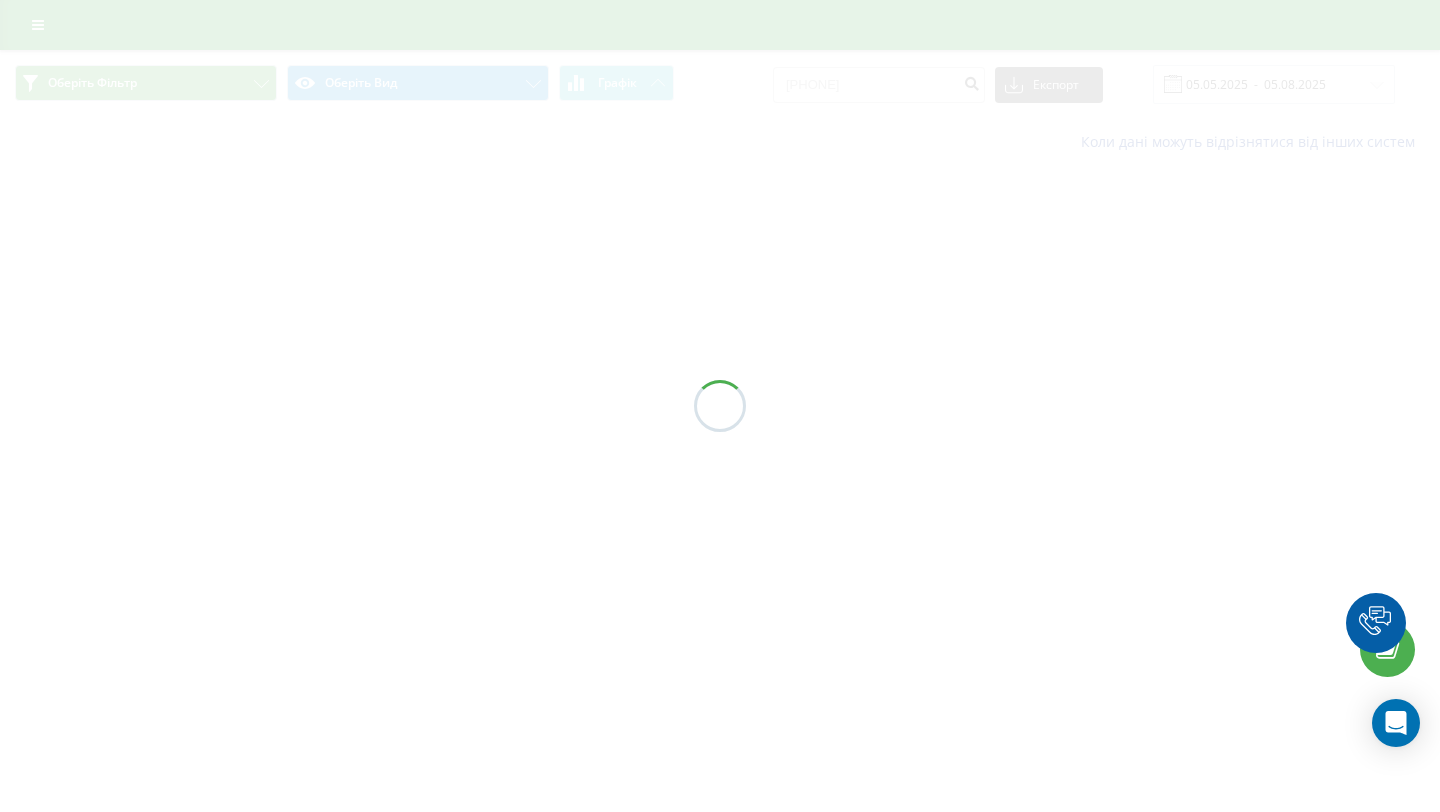 scroll, scrollTop: 0, scrollLeft: 0, axis: both 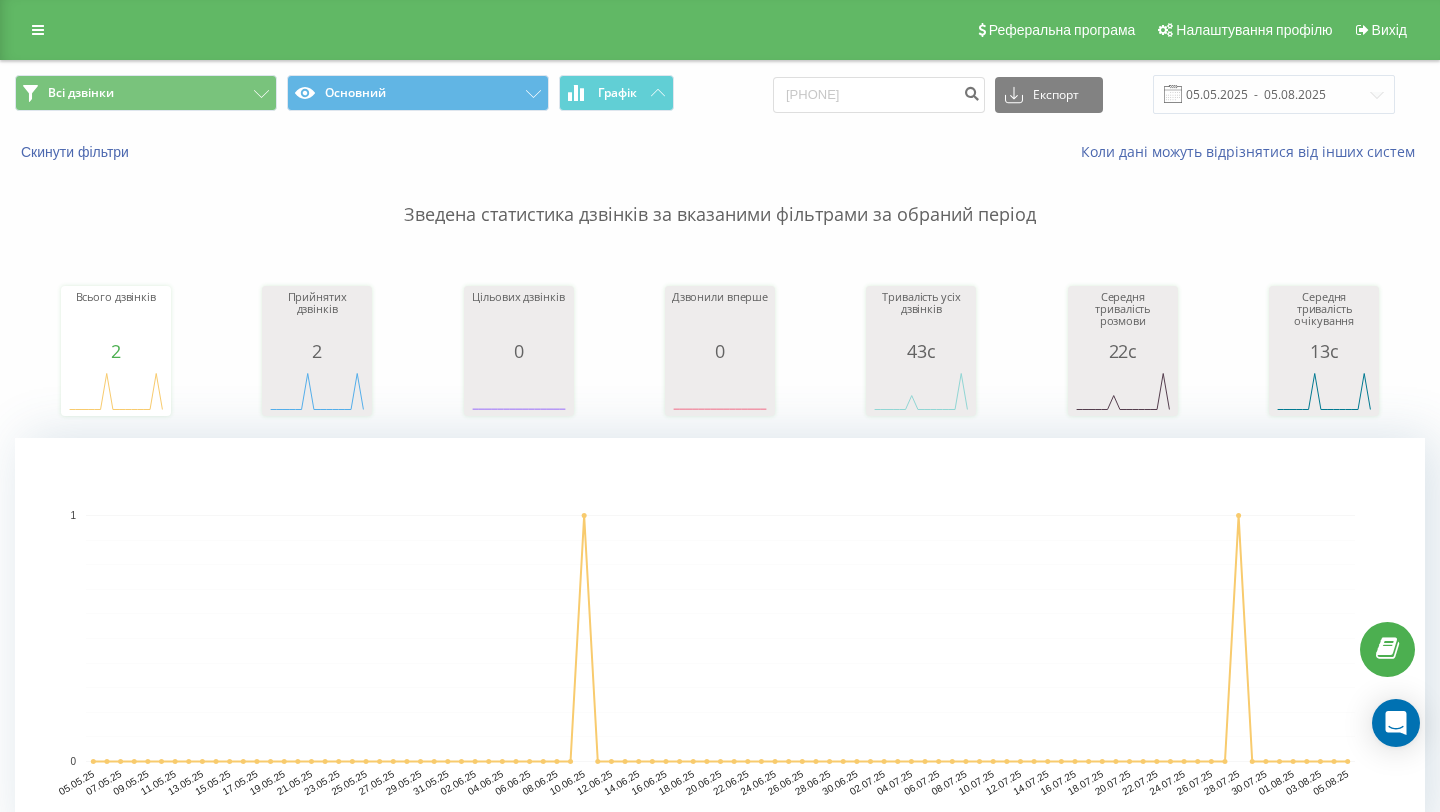 click on "Всі дзвінки Основний Графік 0673742040 Експорт .csv .xls .xlsx 05.05.2025  -  05.08.2025" at bounding box center (720, 94) 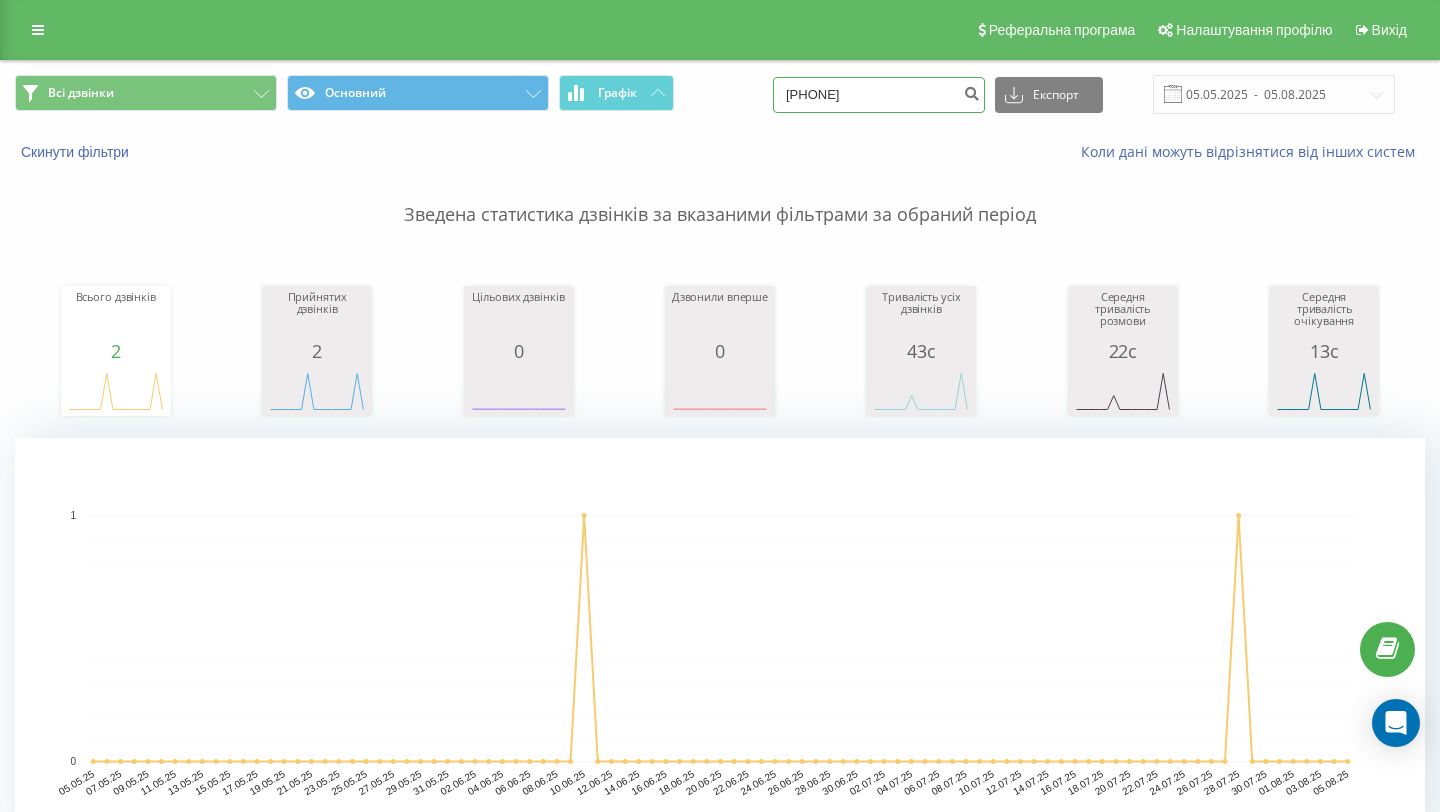 click on "0673742040" at bounding box center (879, 95) 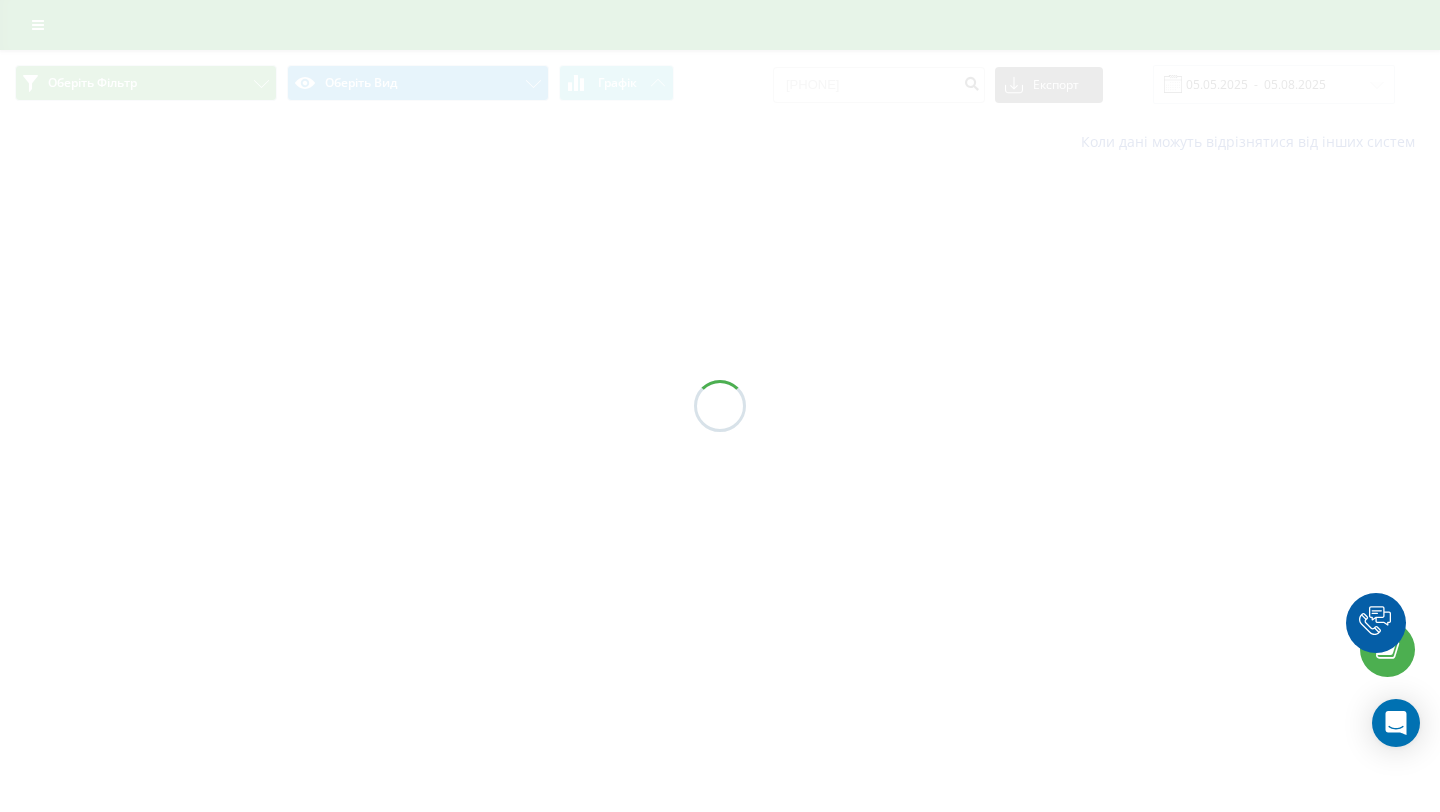 scroll, scrollTop: 0, scrollLeft: 0, axis: both 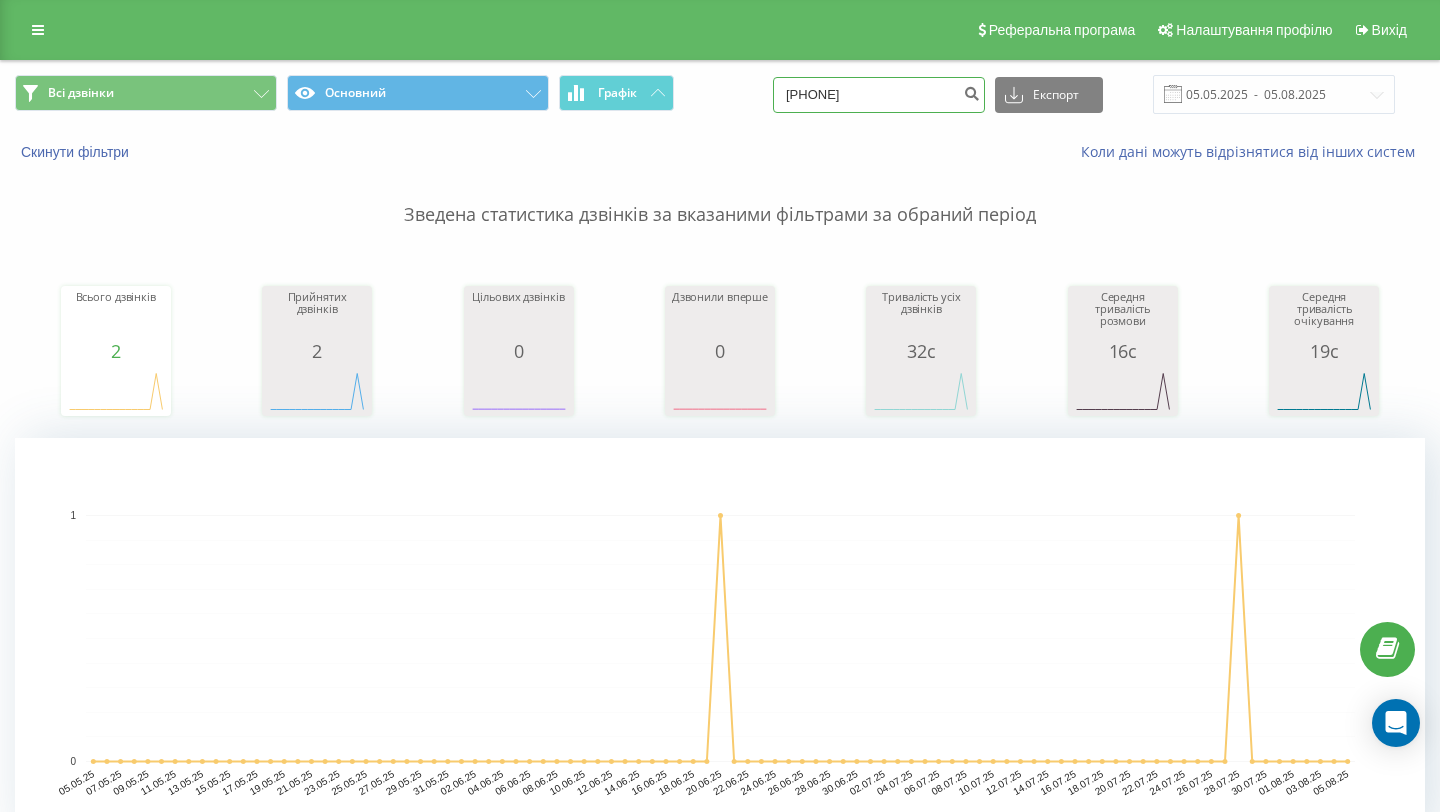click on "0964791079" at bounding box center [879, 95] 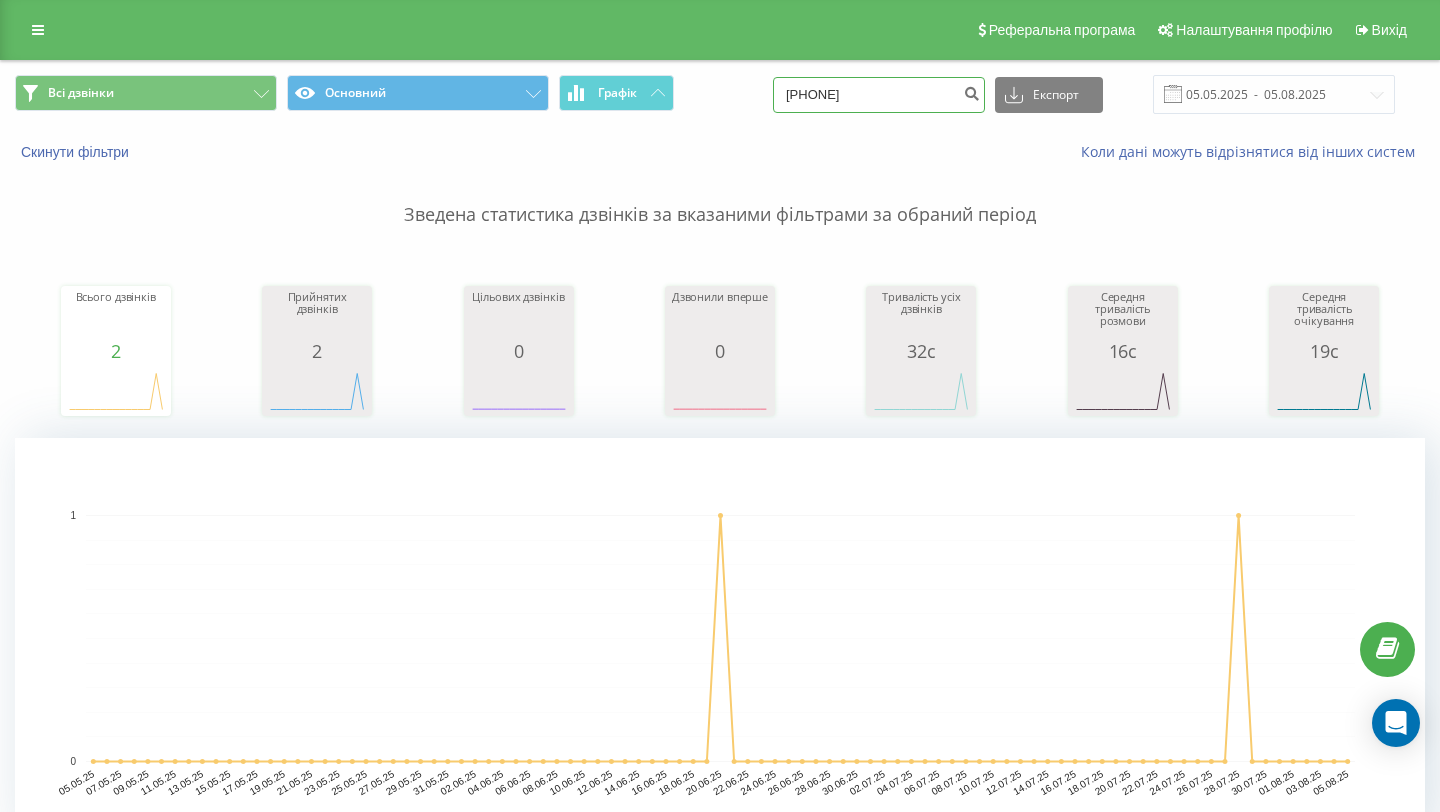 type on "067 580 03 19" 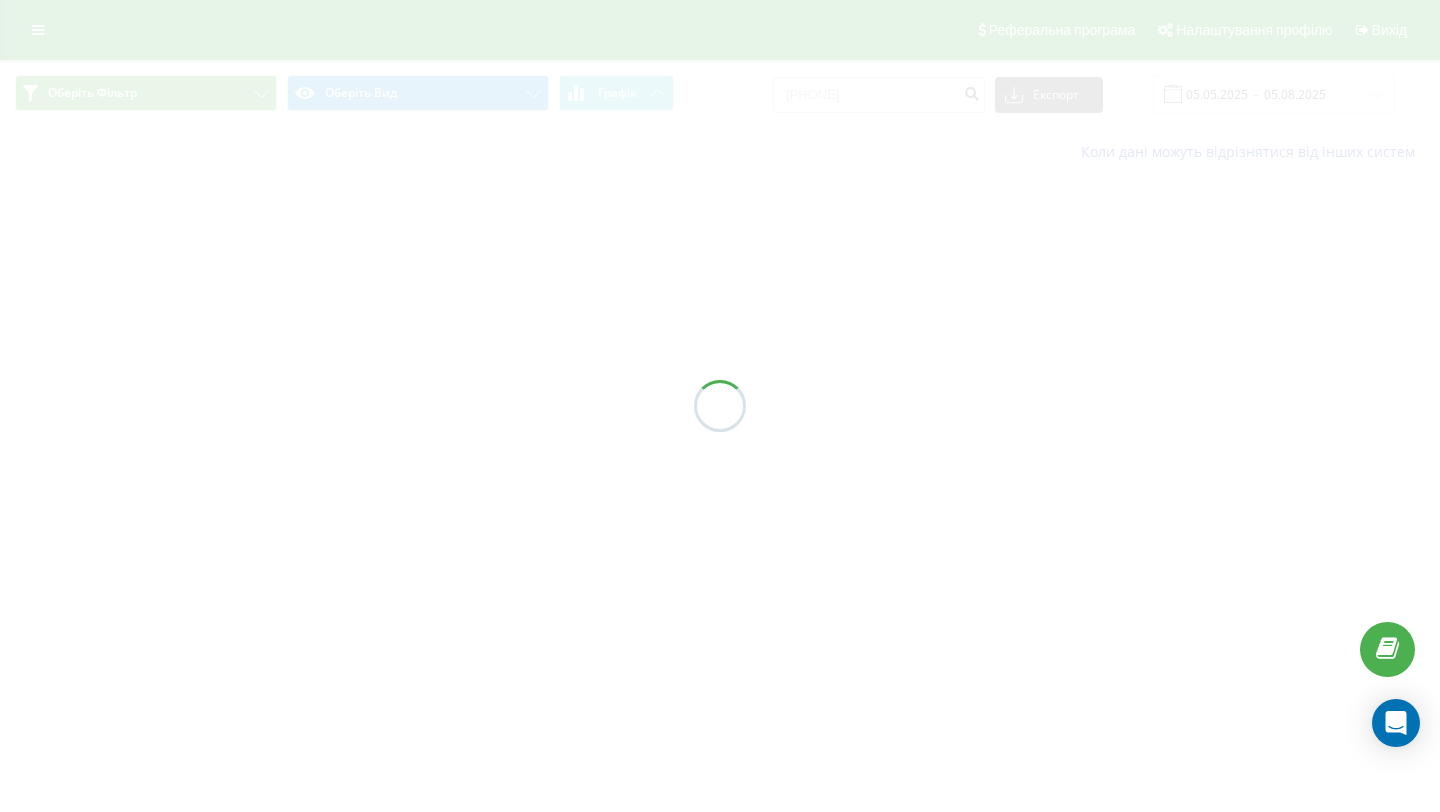 scroll, scrollTop: 0, scrollLeft: 0, axis: both 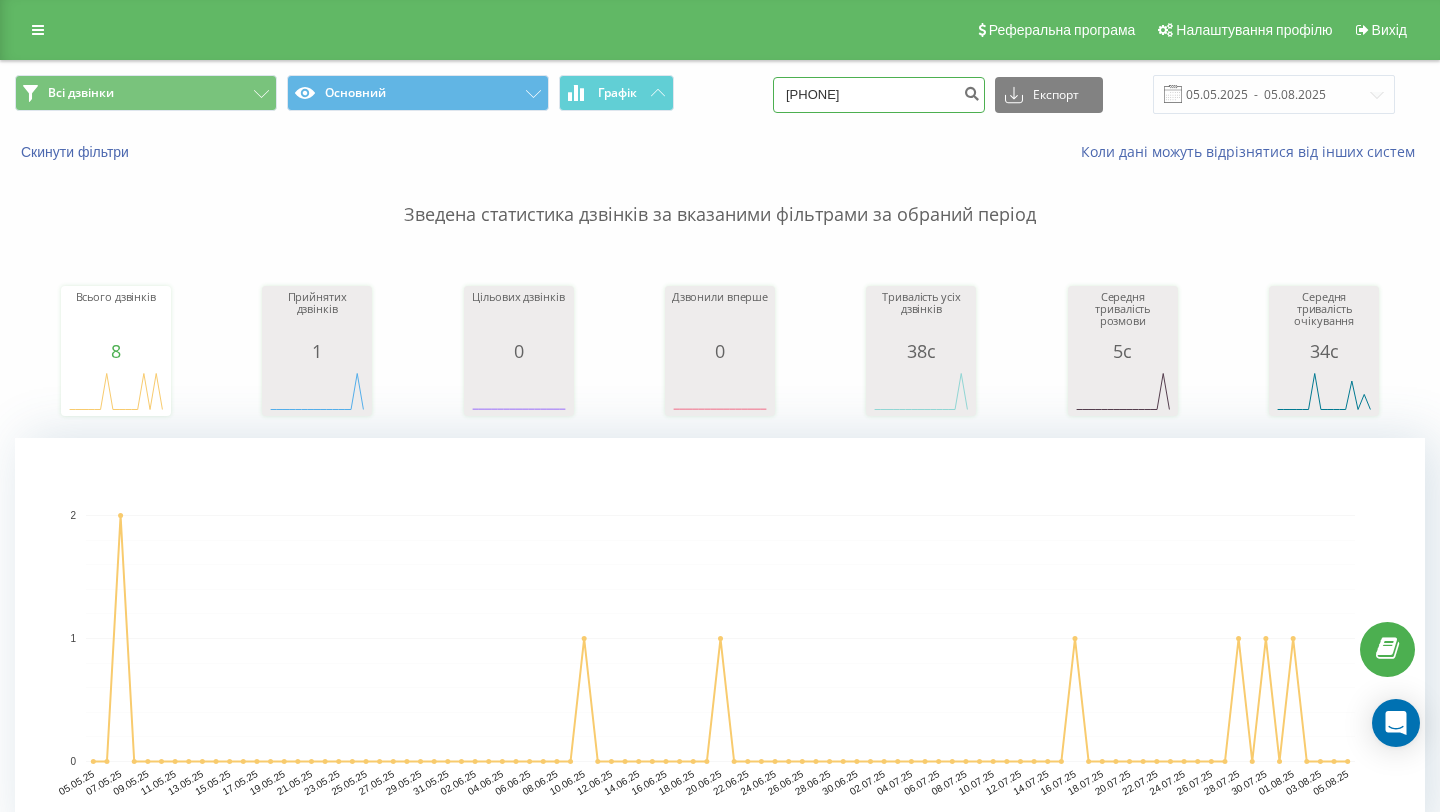 click on "0675800319" at bounding box center [879, 95] 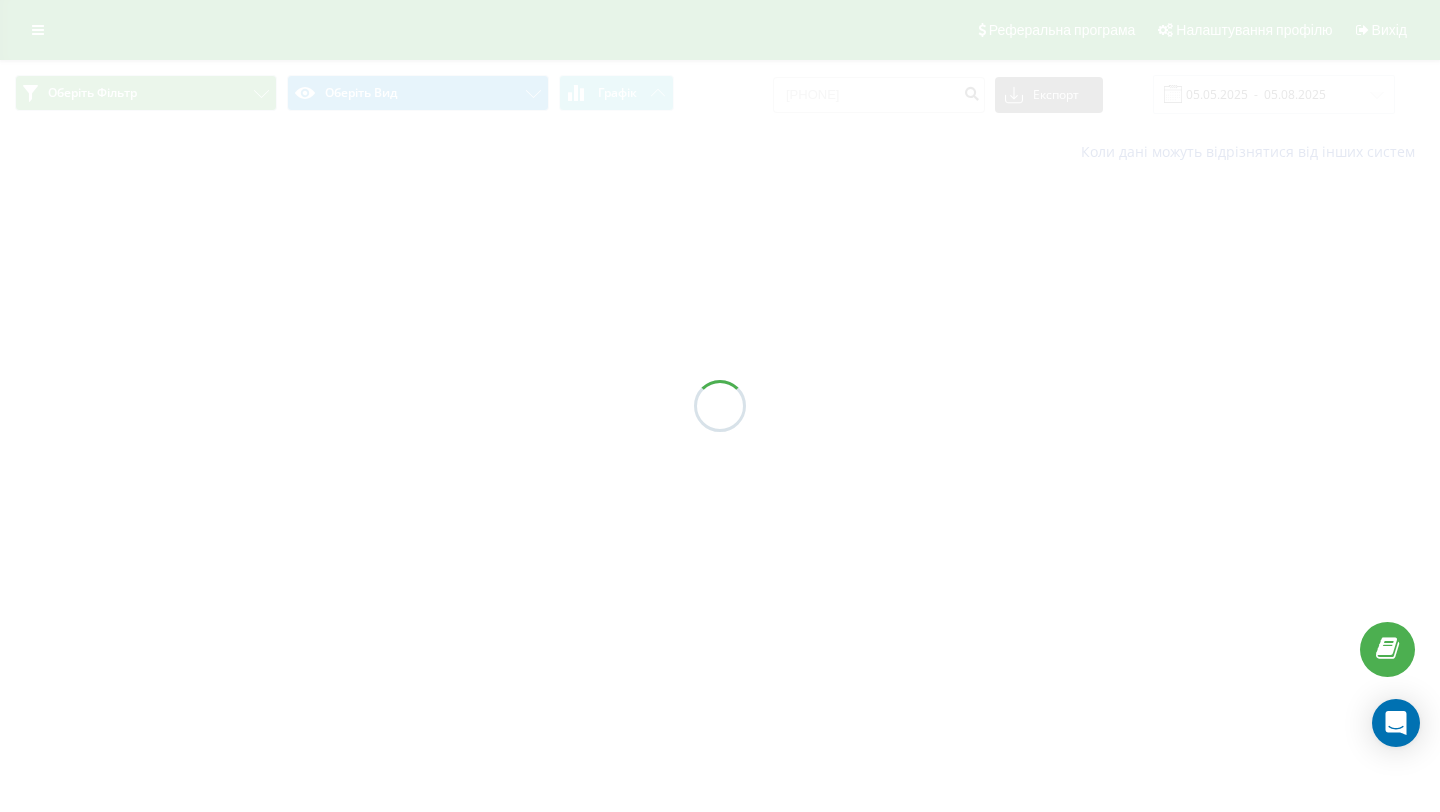 scroll, scrollTop: 0, scrollLeft: 0, axis: both 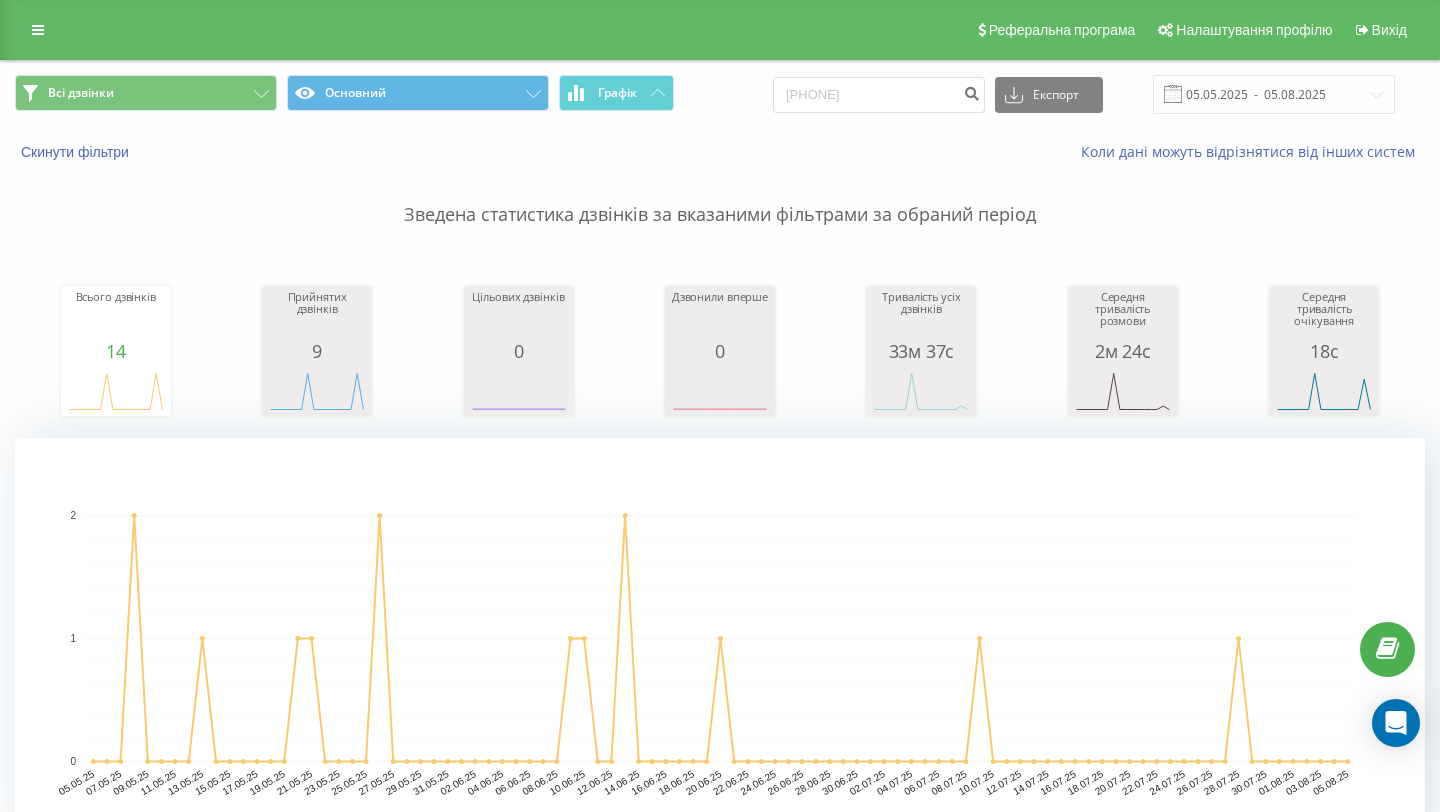 click on "[PHONE] Експорт .csv .xls .xlsx [DATE]  -  [DATE]" at bounding box center (1084, 94) 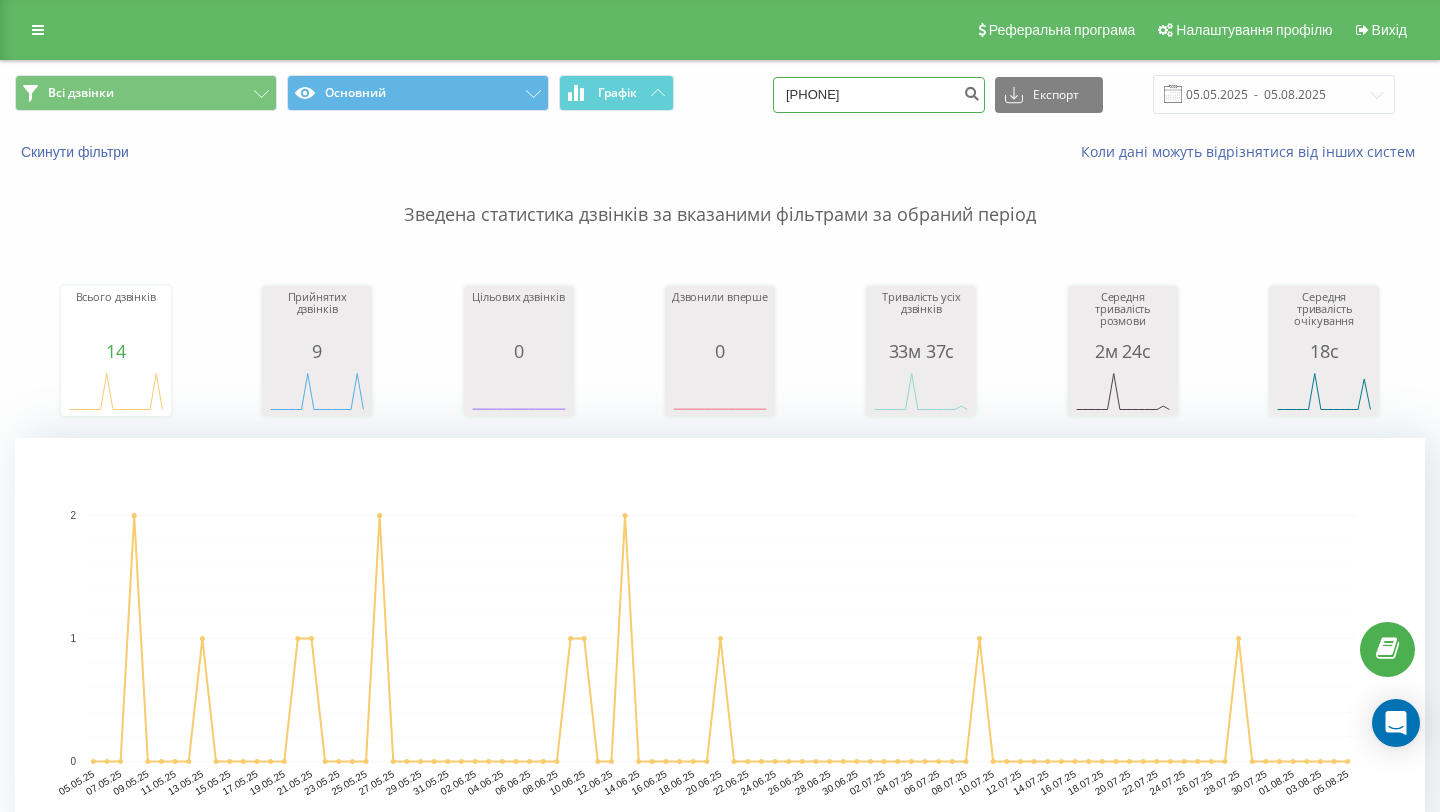 click on "[PHONE]" at bounding box center (879, 95) 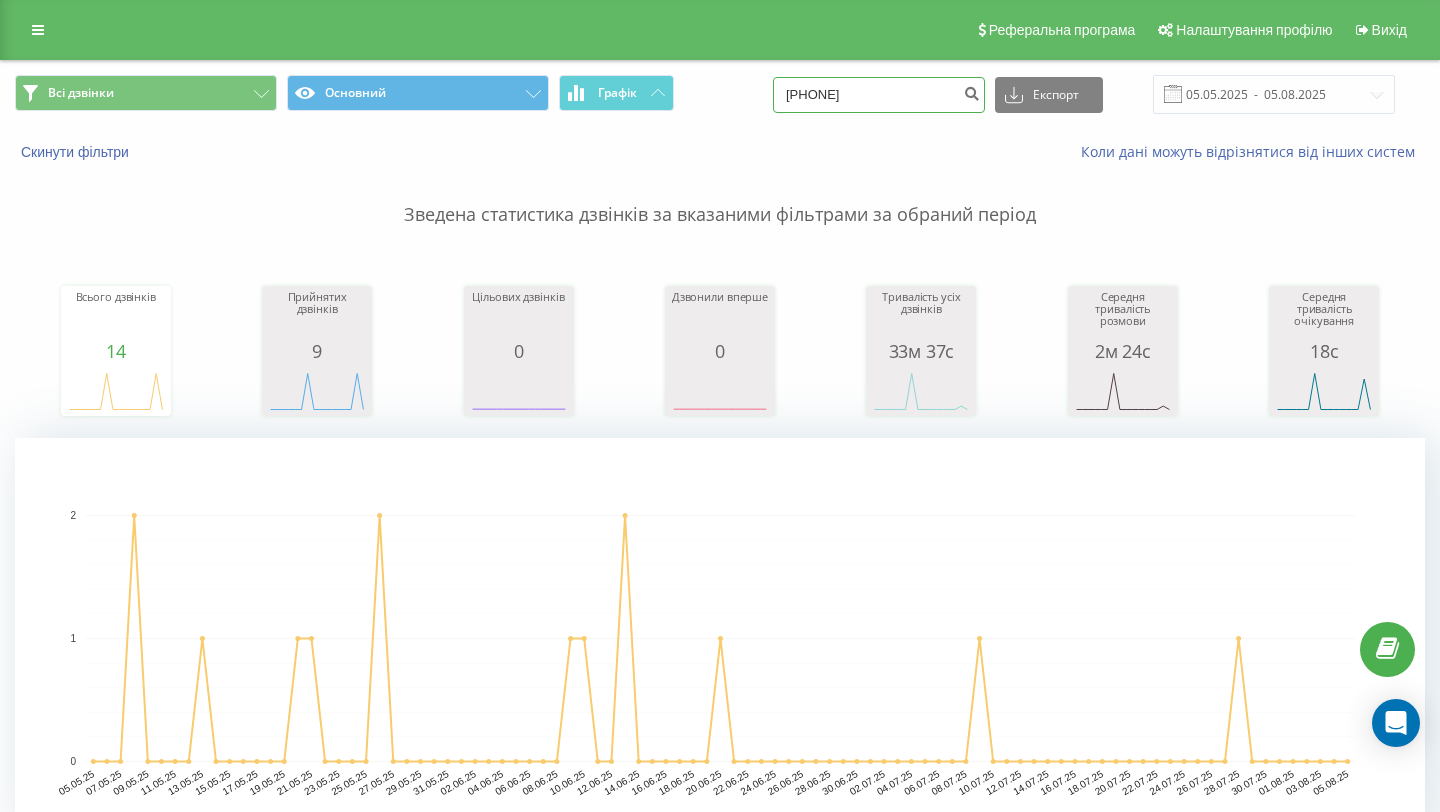 type on "[PHONE]" 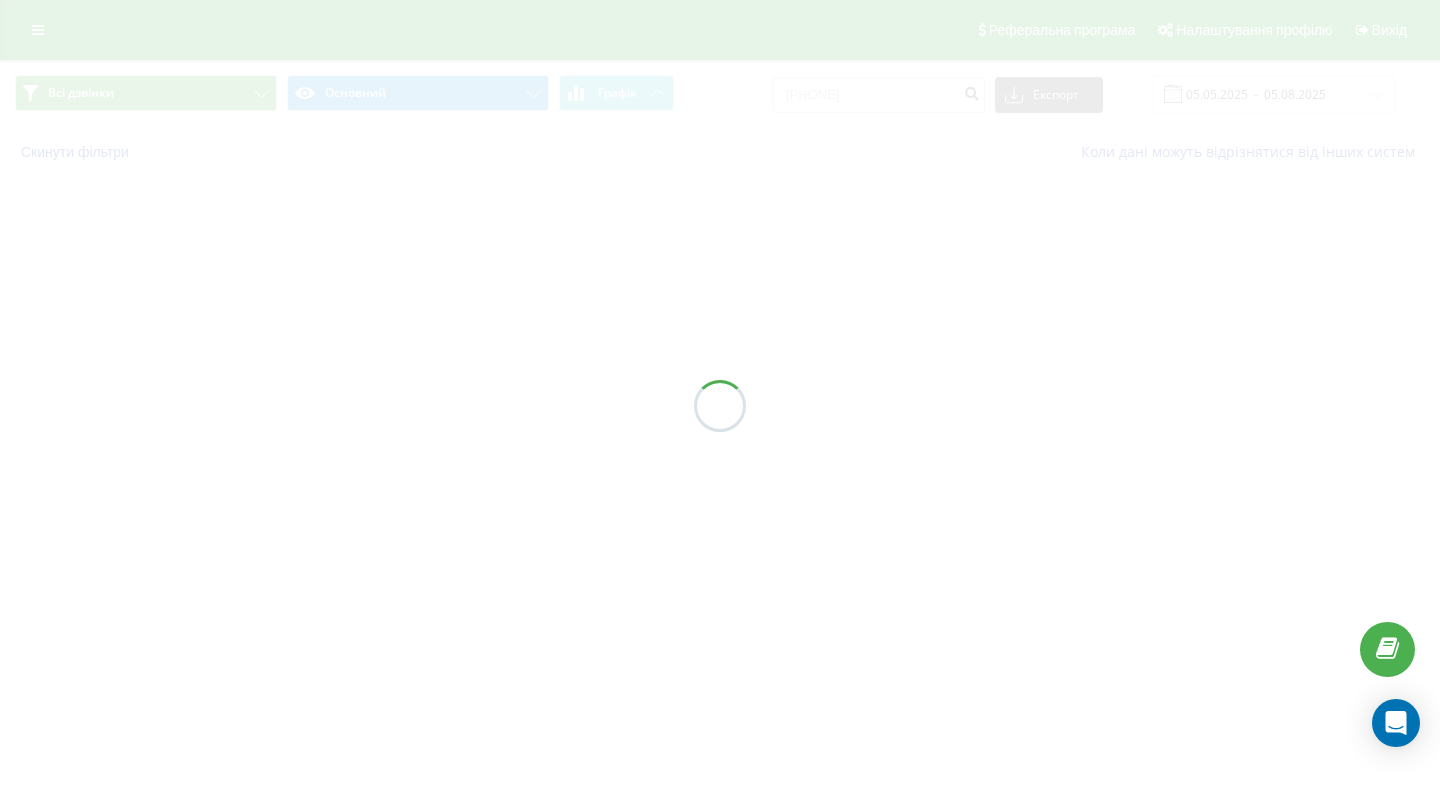scroll, scrollTop: 0, scrollLeft: 0, axis: both 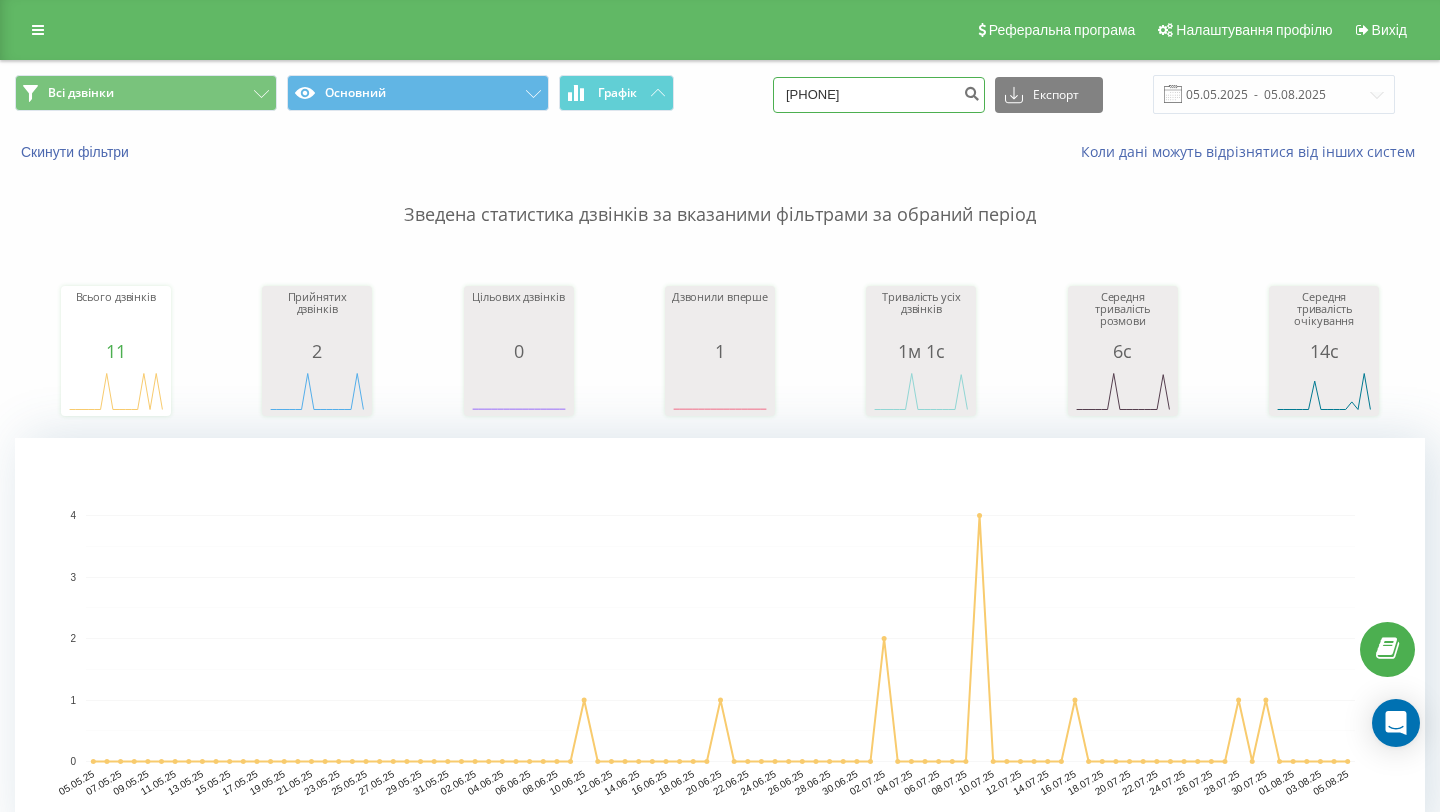click on "[PHONE]" at bounding box center (879, 95) 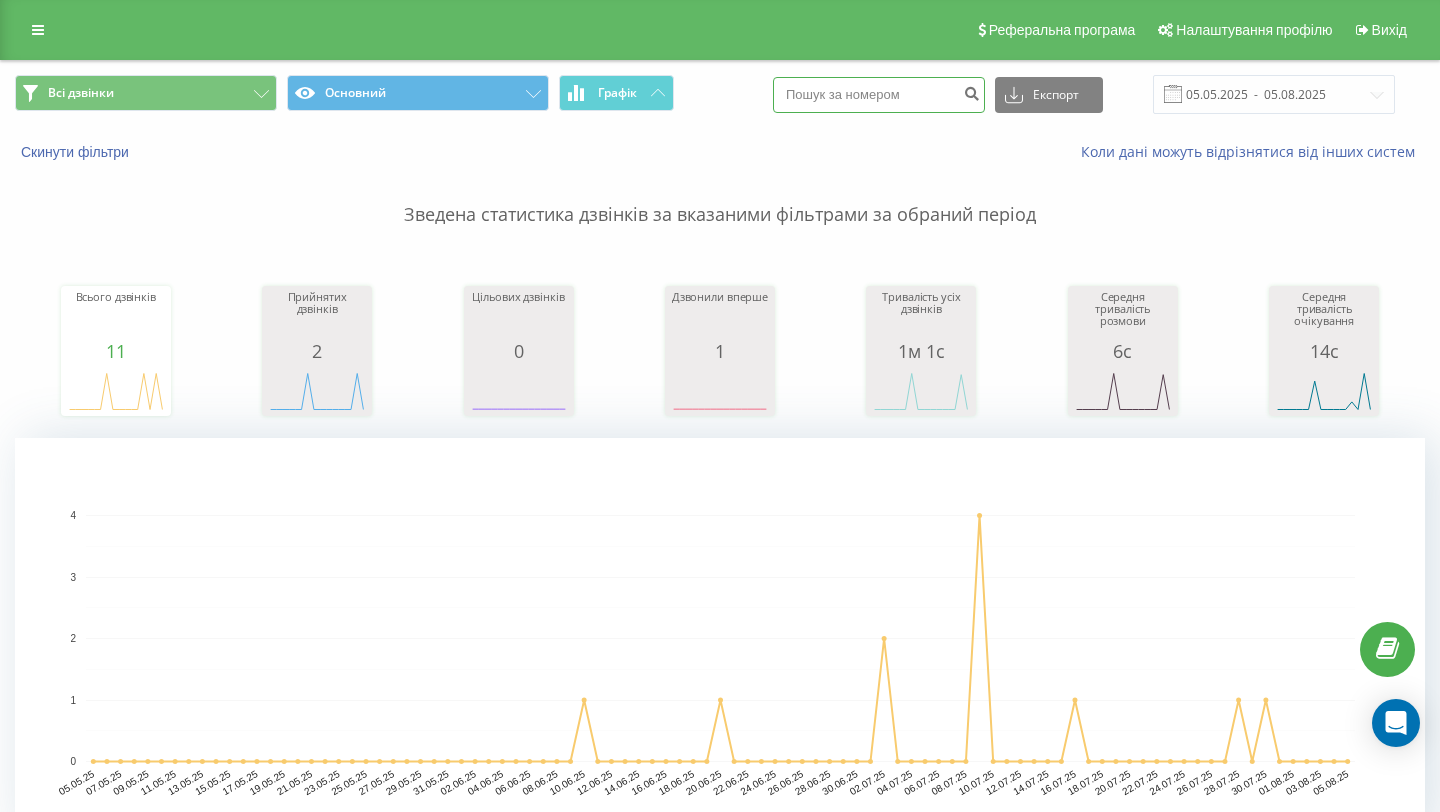 paste on "+38 067 351 41 40" 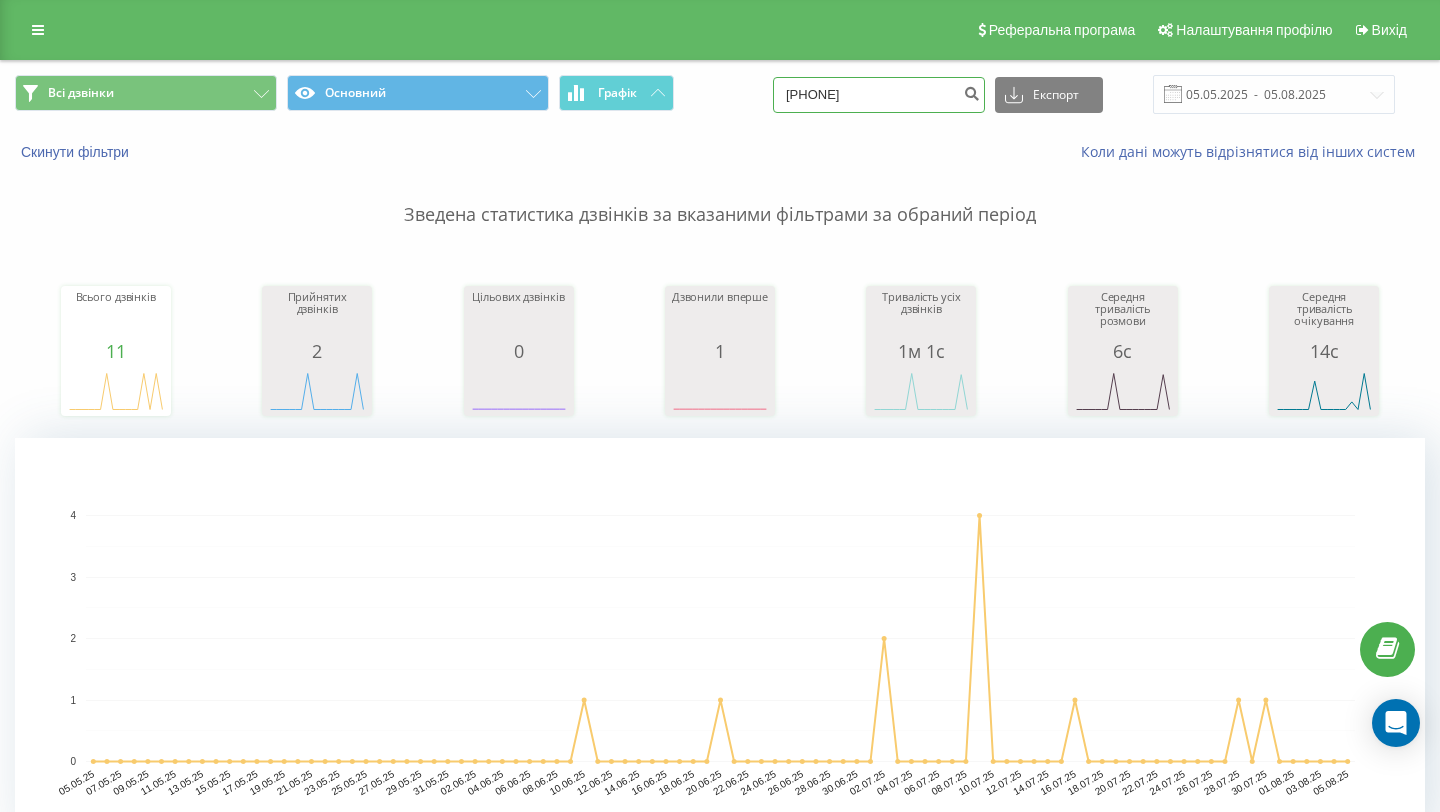 drag, startPoint x: 862, startPoint y: 93, endPoint x: 775, endPoint y: 93, distance: 87 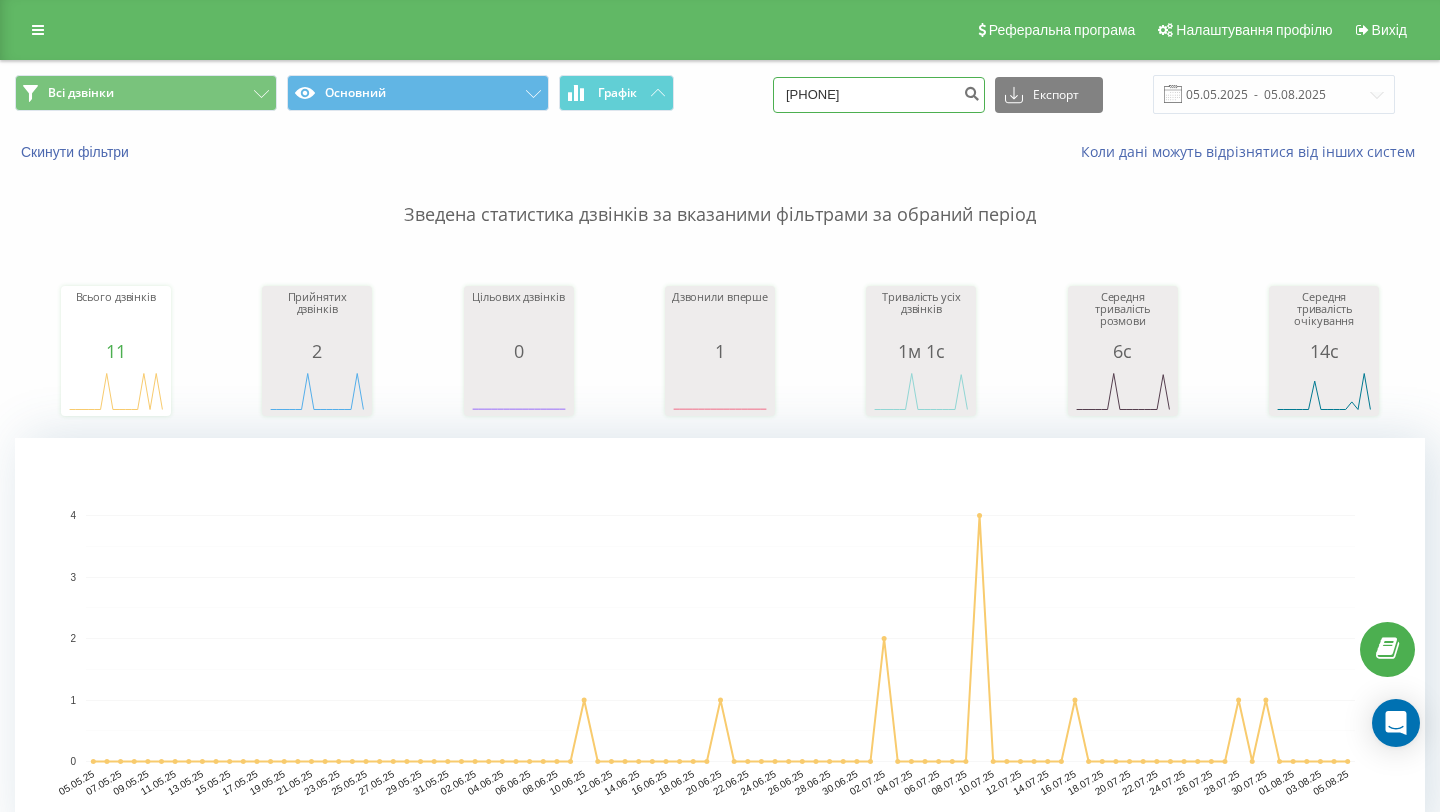 type on "067 351 41 40" 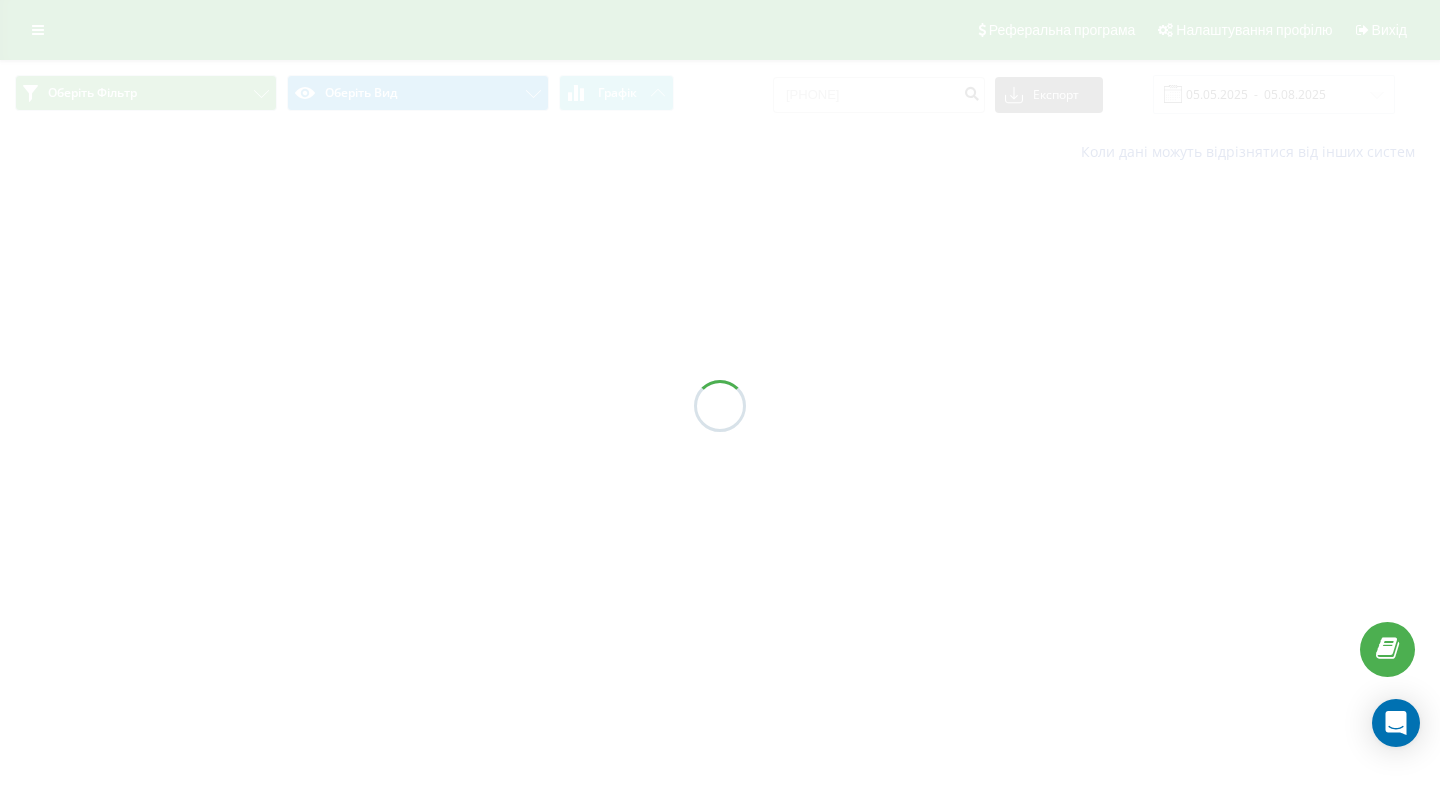 scroll, scrollTop: 0, scrollLeft: 0, axis: both 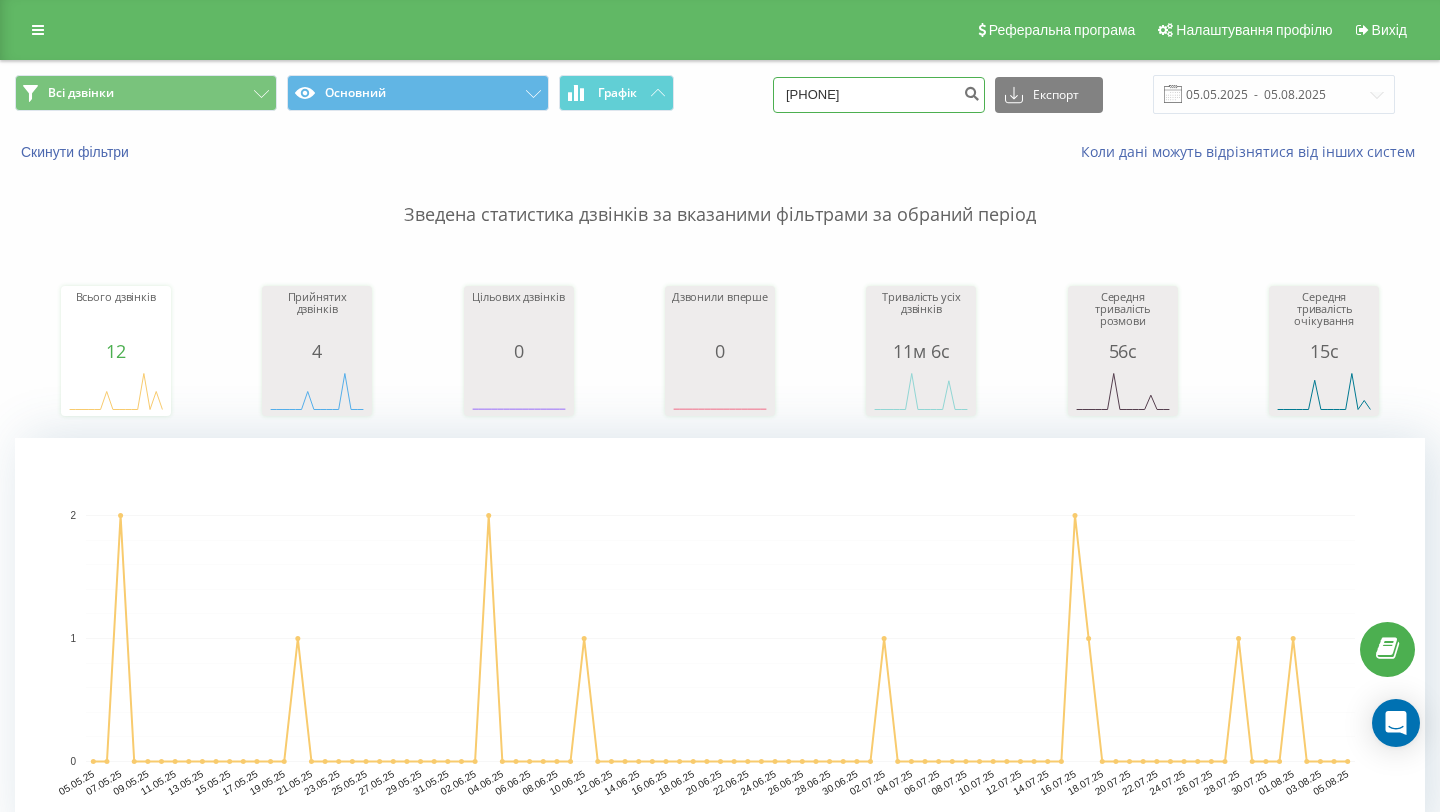click on "[PHONE]" at bounding box center [879, 95] 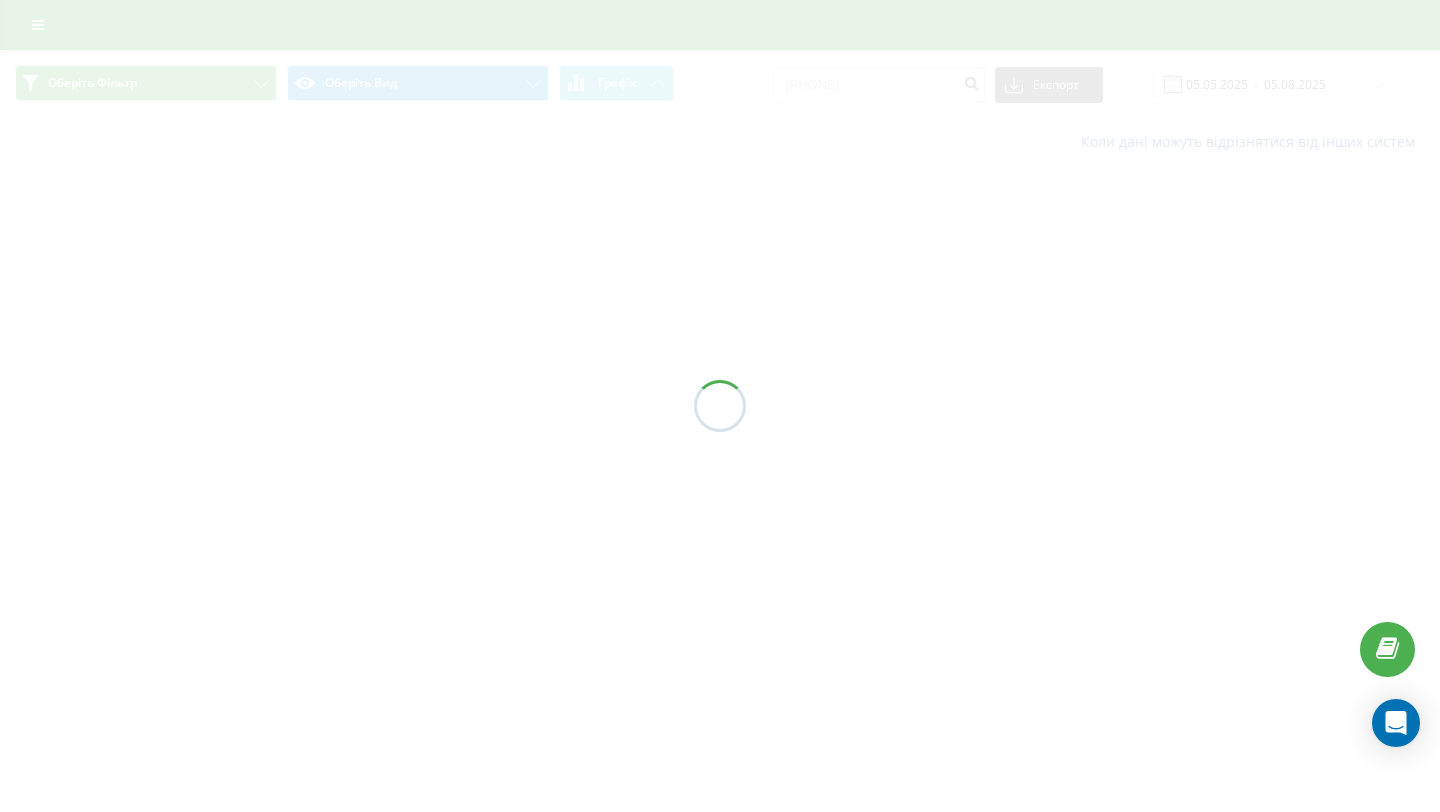 scroll, scrollTop: 0, scrollLeft: 0, axis: both 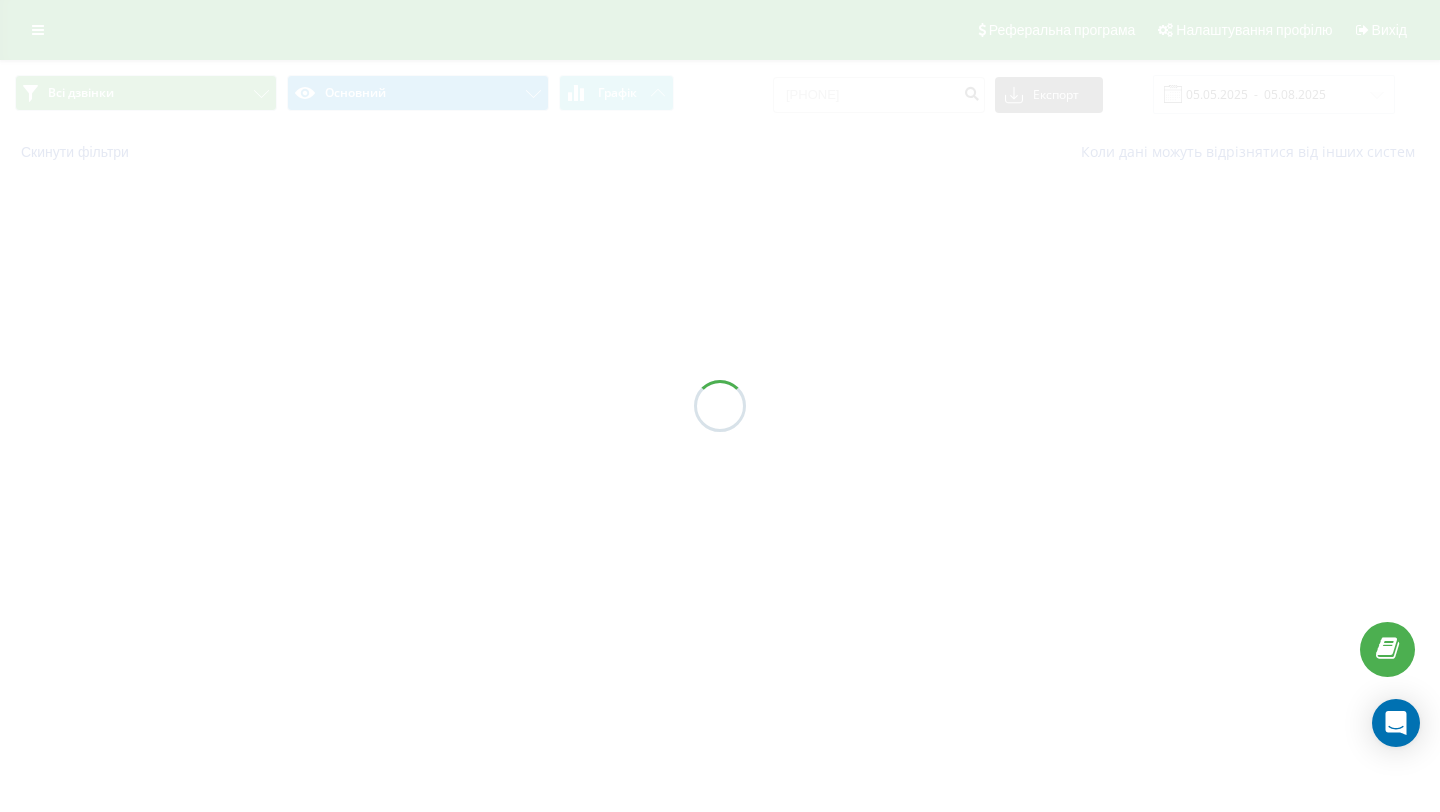 click at bounding box center [720, 406] 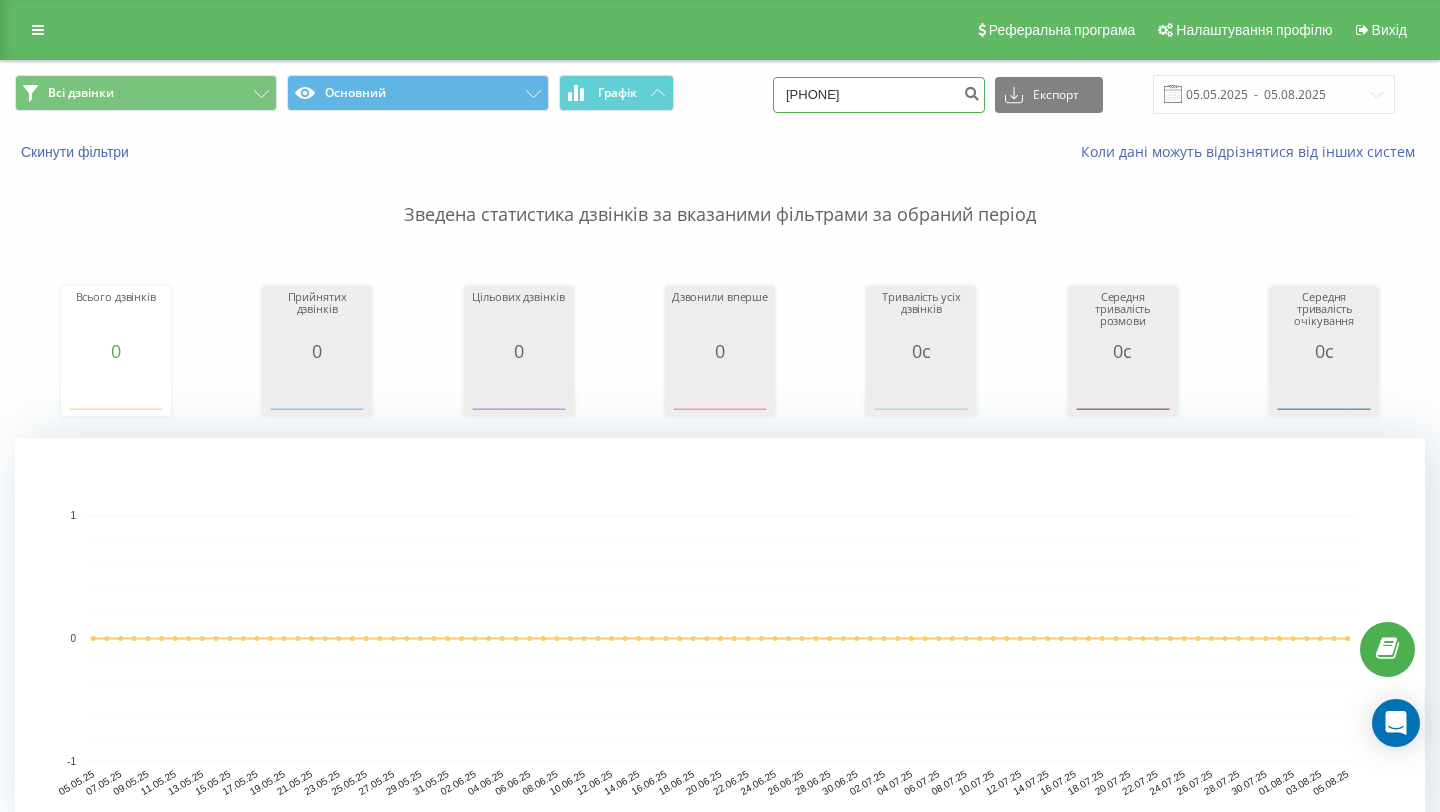 click on "+380677560929" at bounding box center [879, 95] 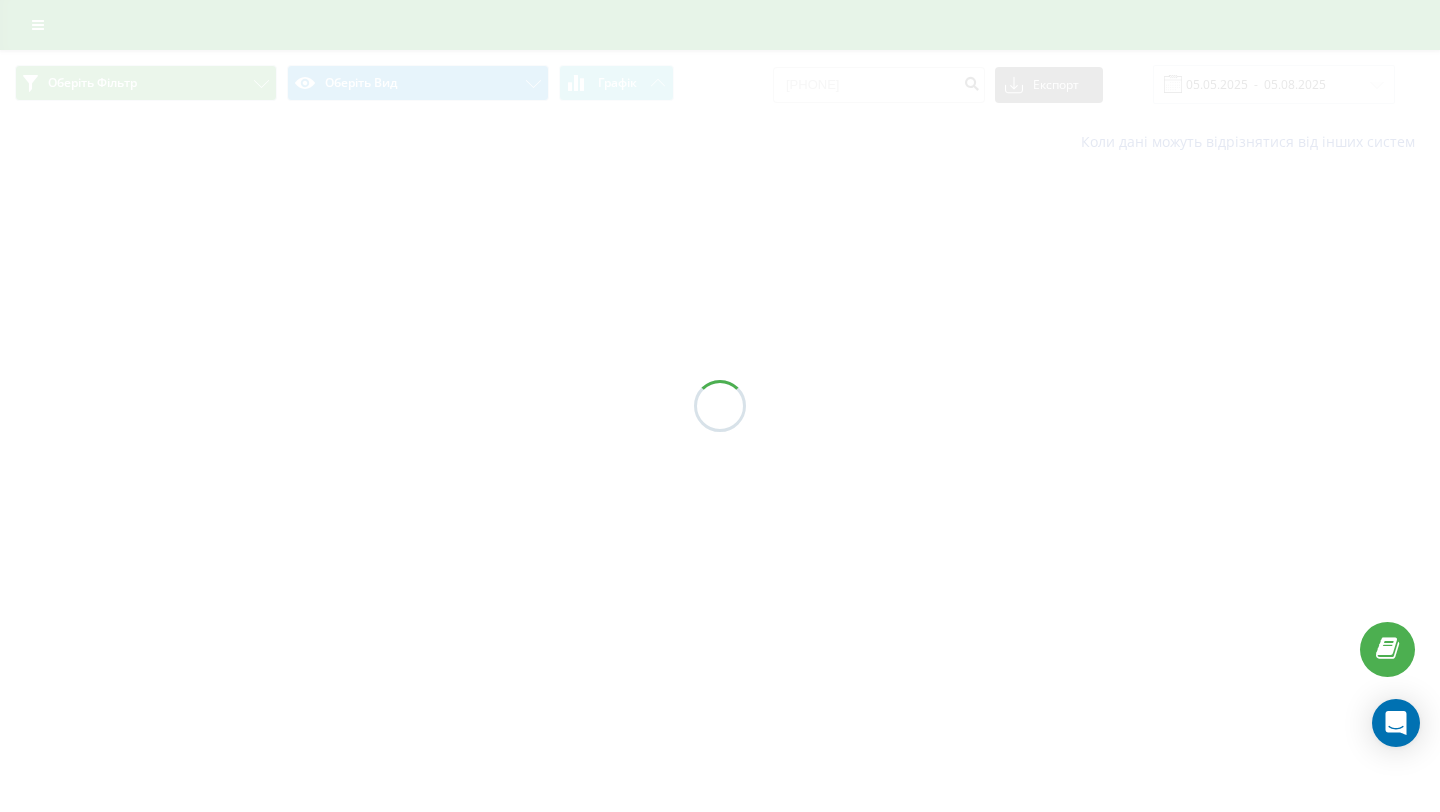 scroll, scrollTop: 0, scrollLeft: 0, axis: both 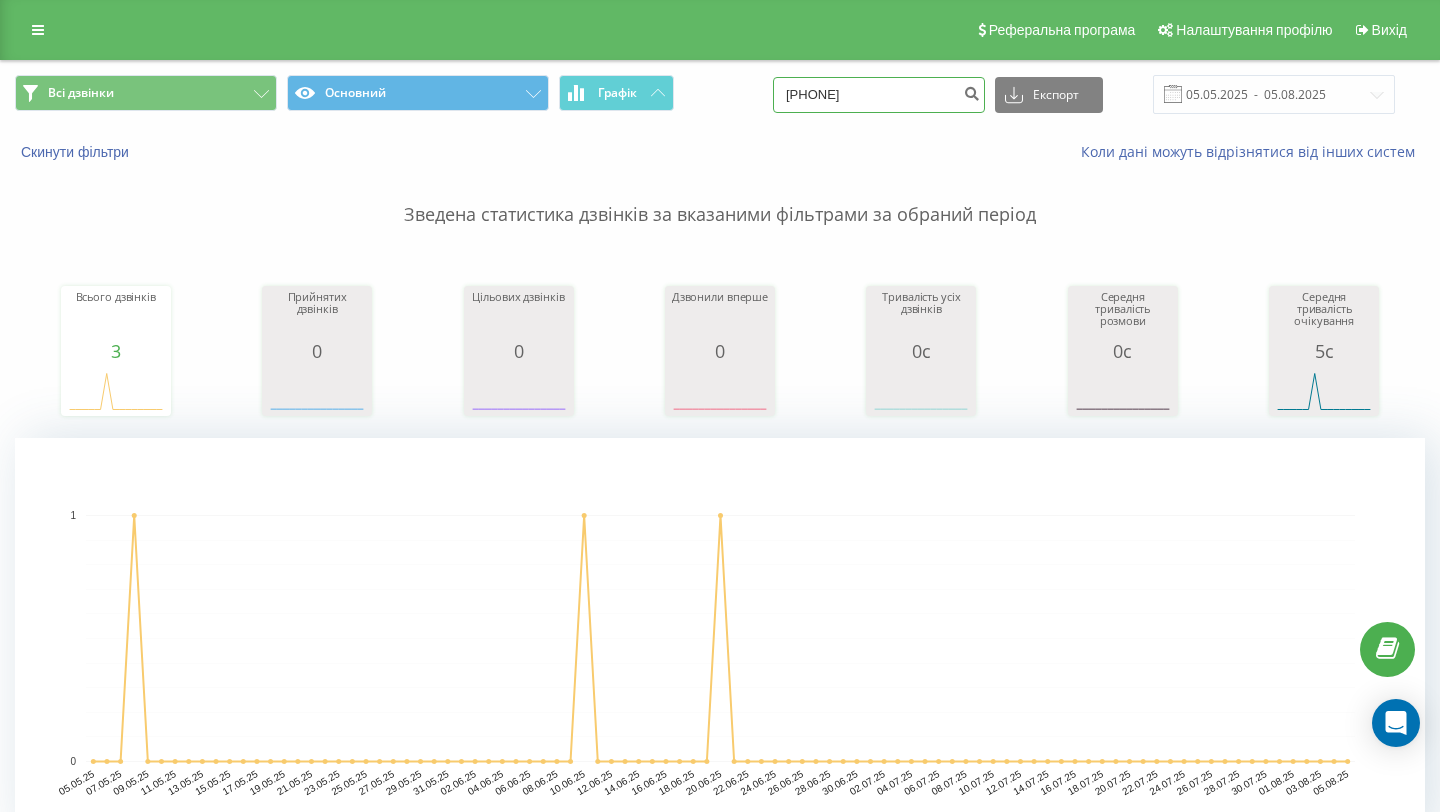 click on "0677560929" at bounding box center (879, 95) 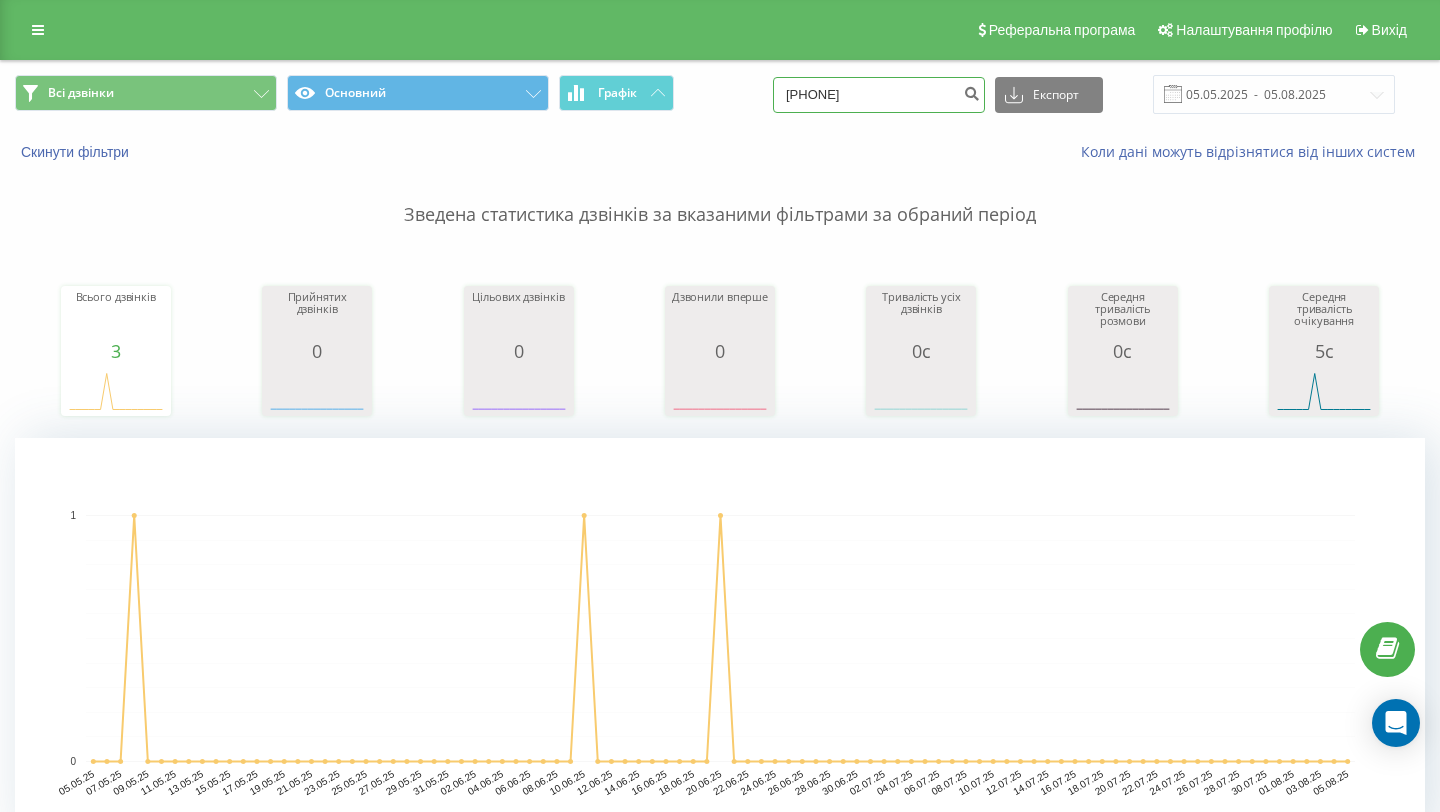 type on "097 386 16 80" 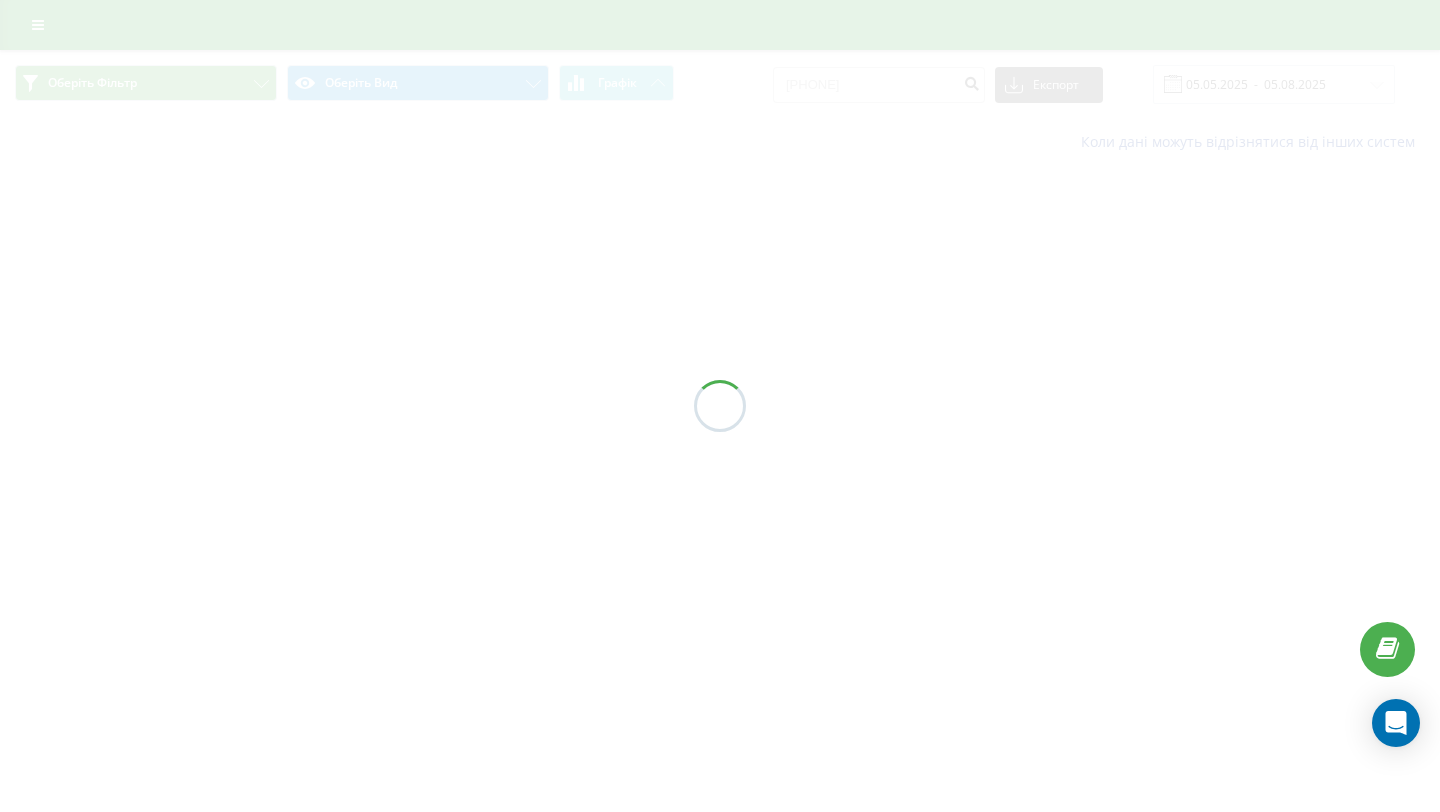 scroll, scrollTop: 0, scrollLeft: 0, axis: both 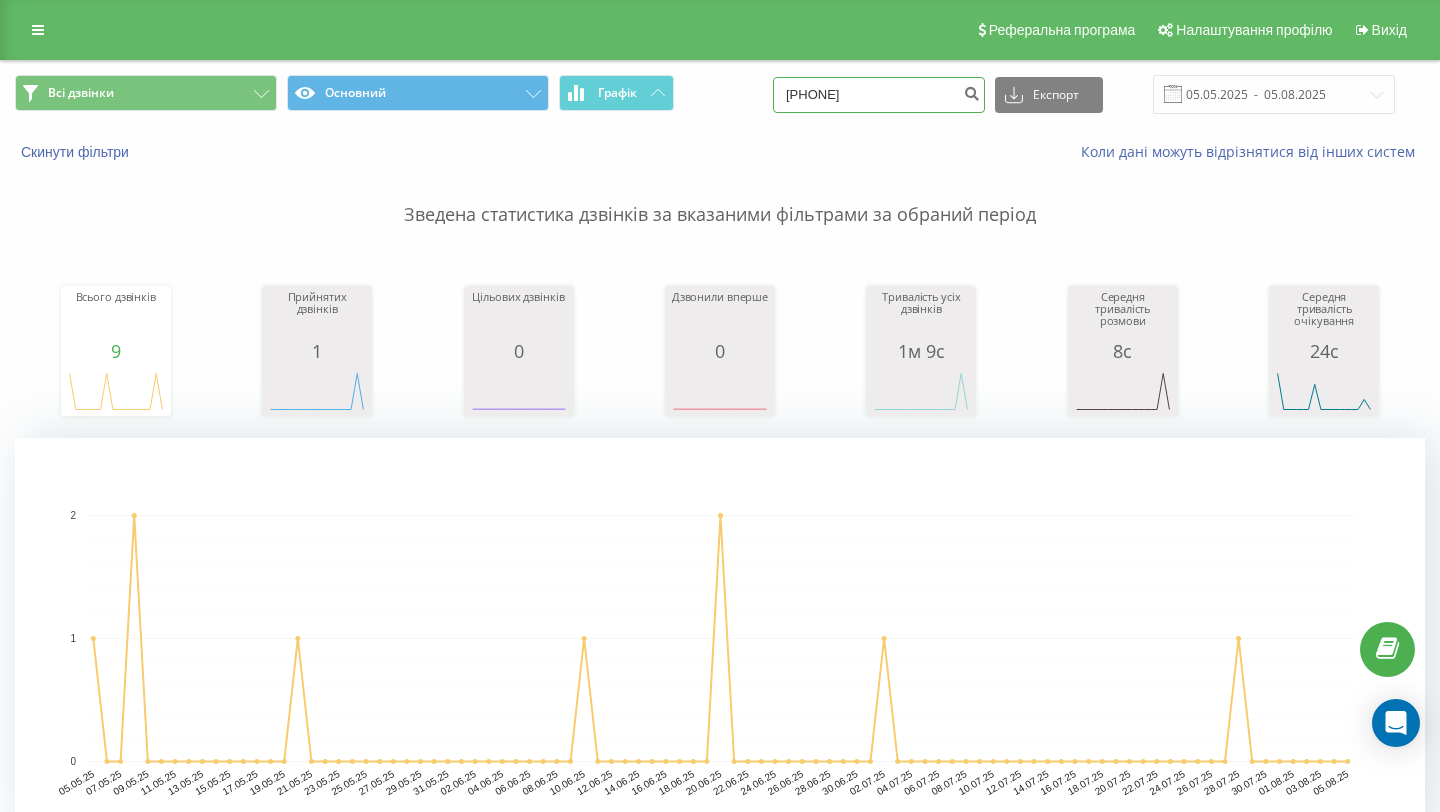 click on "[PHONE]" at bounding box center (879, 95) 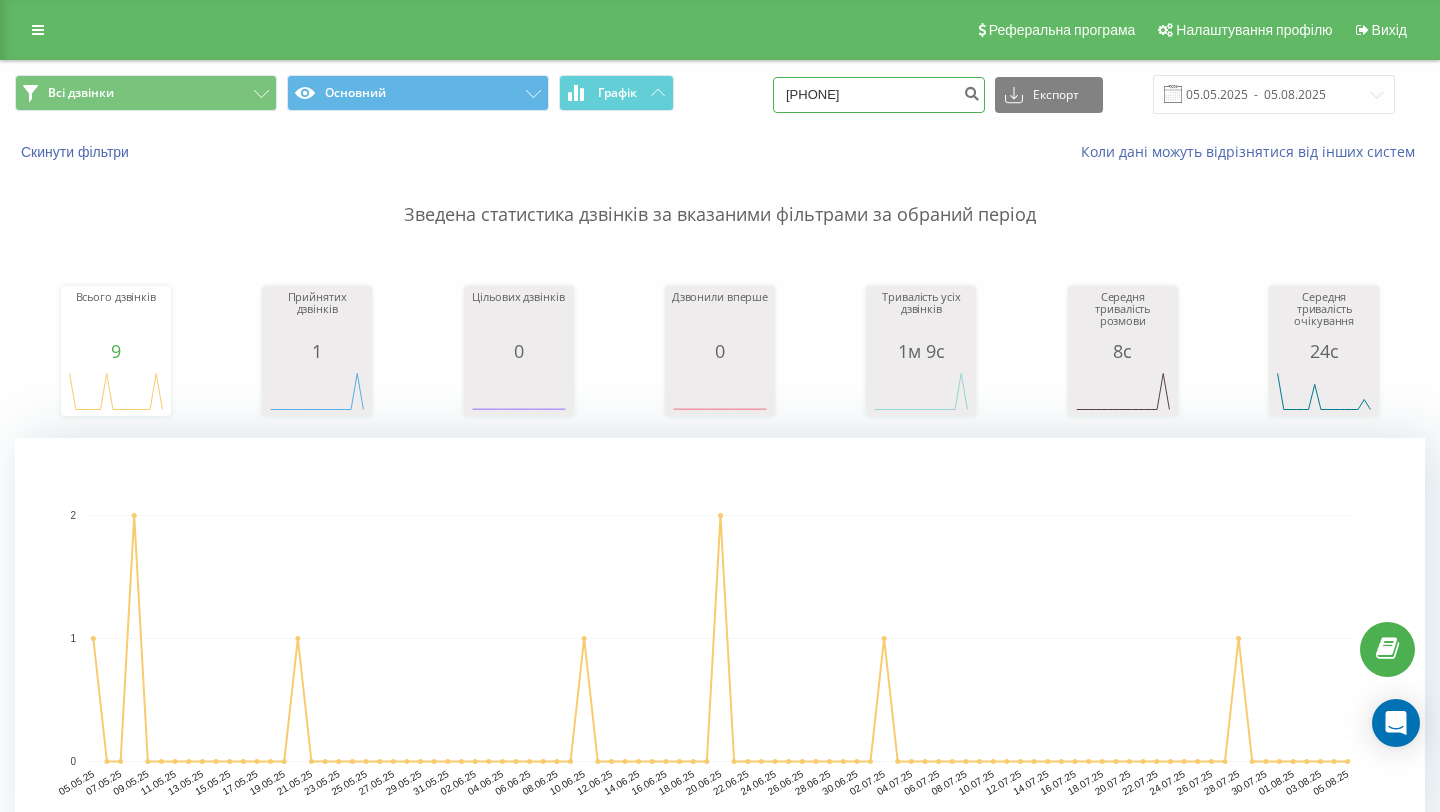 type on "099 336 40 03" 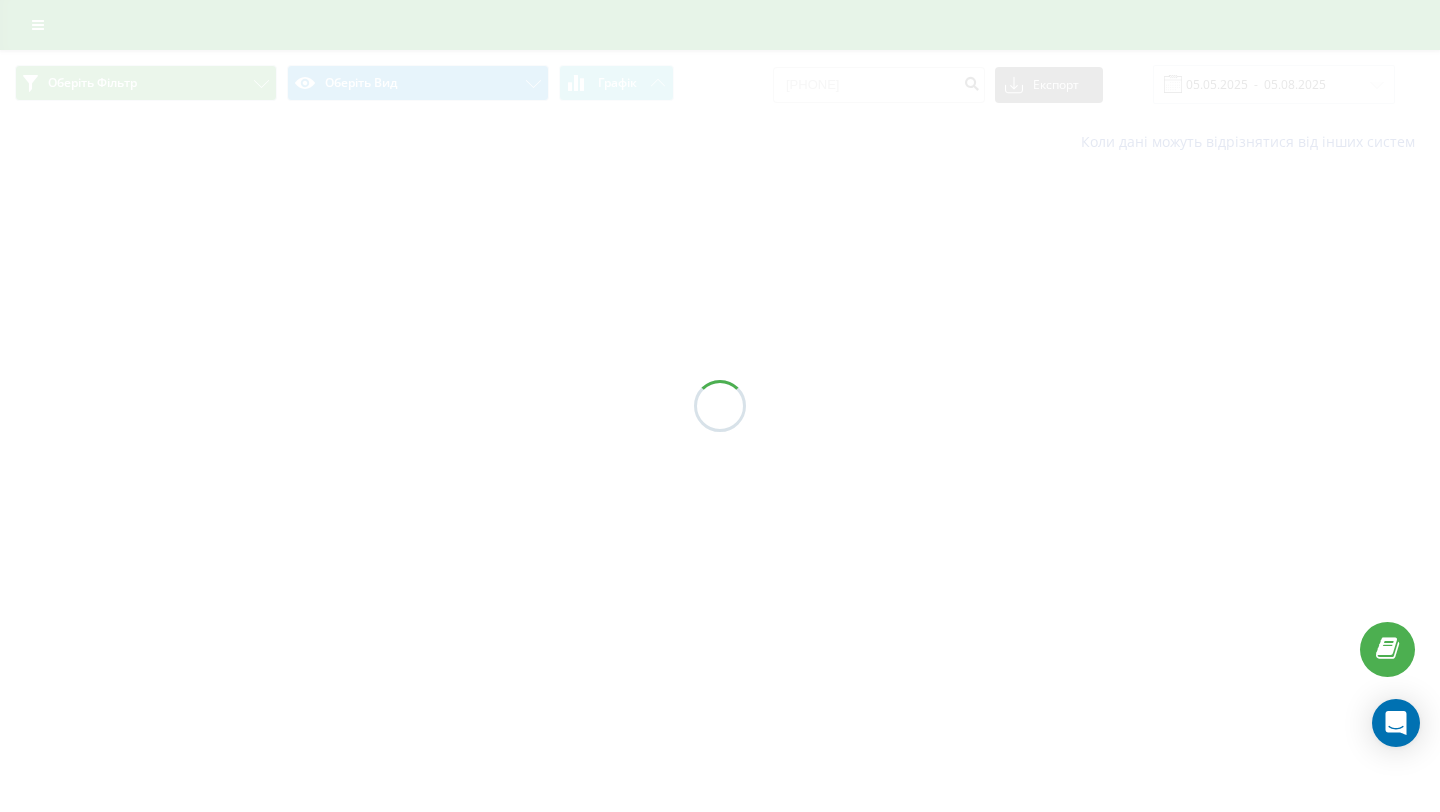scroll, scrollTop: 0, scrollLeft: 0, axis: both 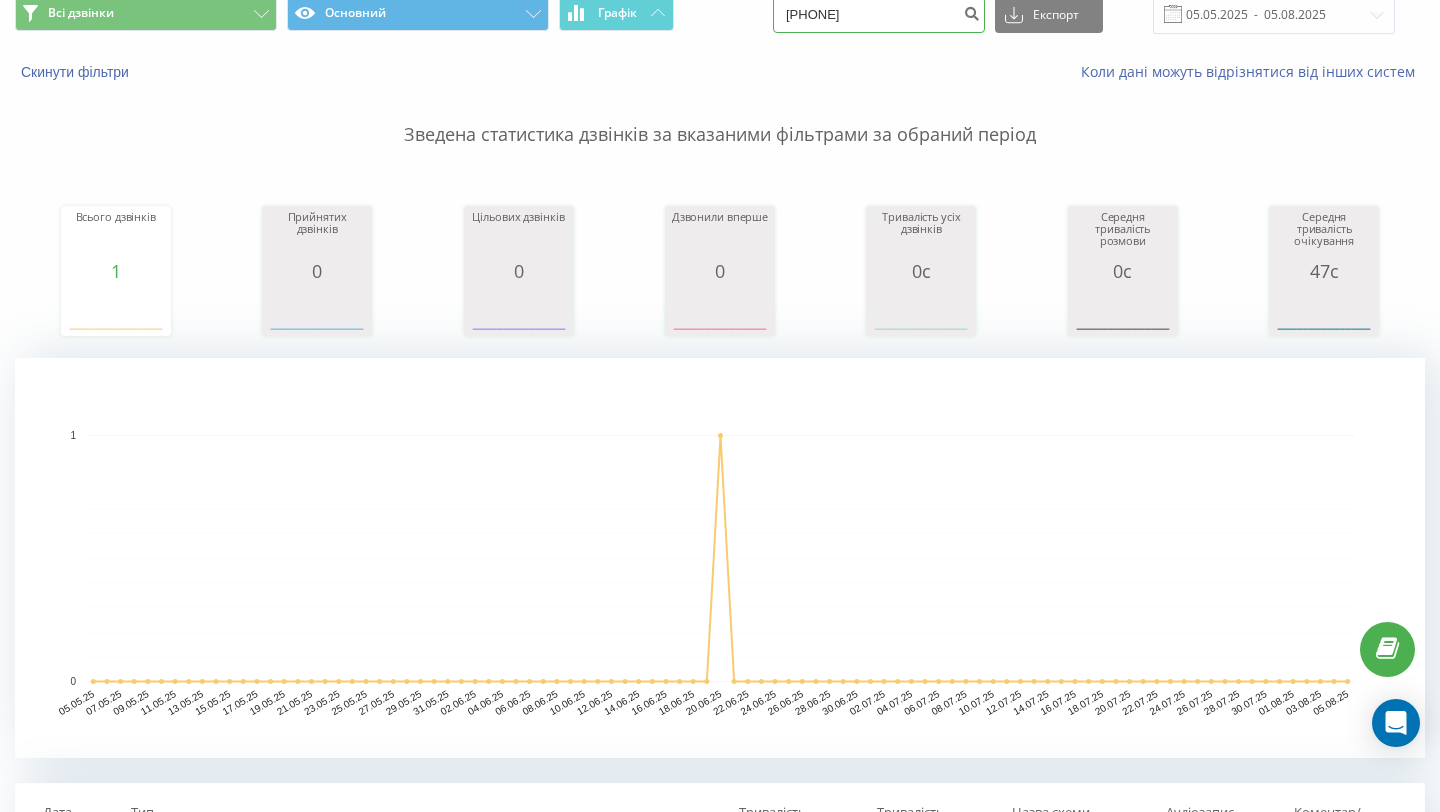 click on "0993364003" at bounding box center (879, 15) 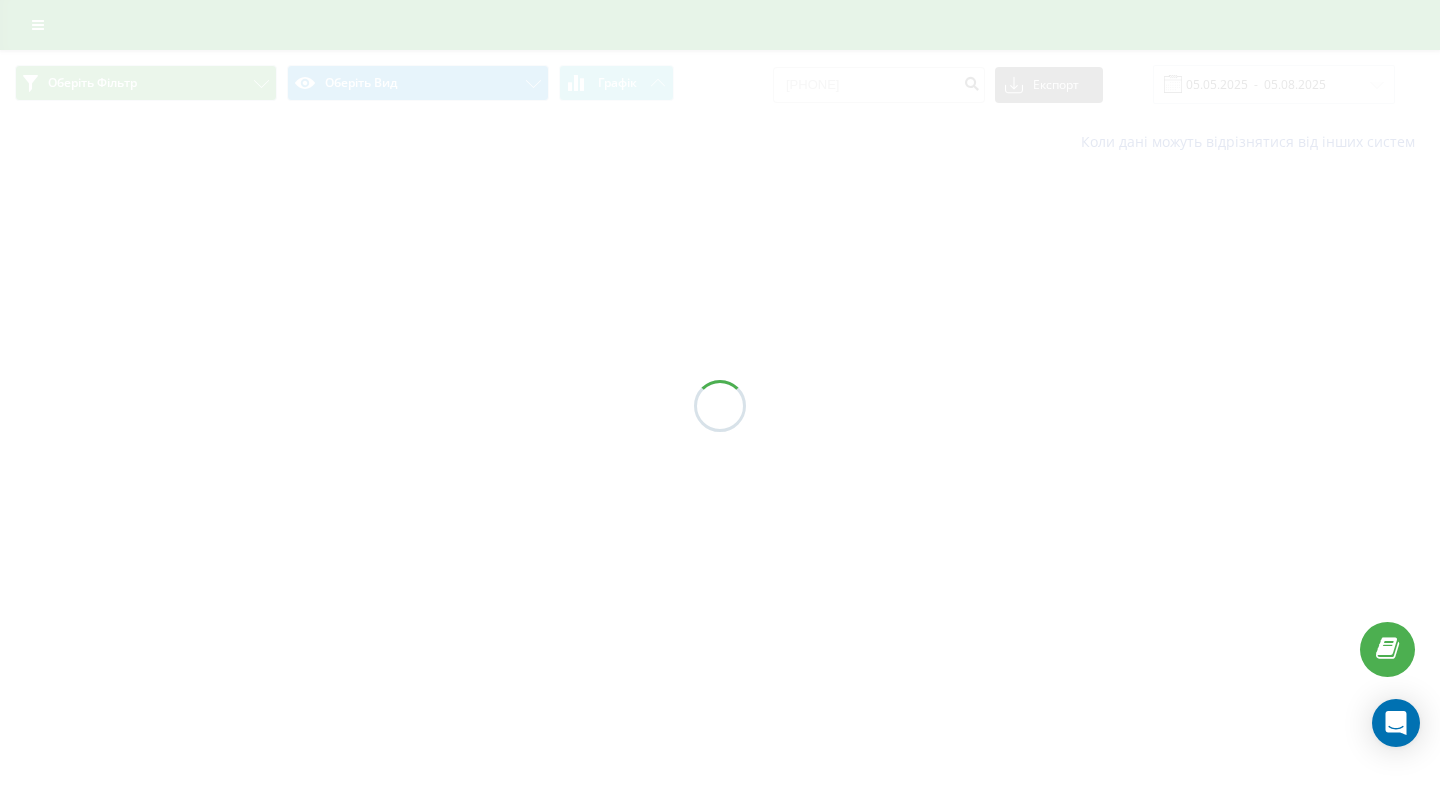 scroll, scrollTop: 0, scrollLeft: 0, axis: both 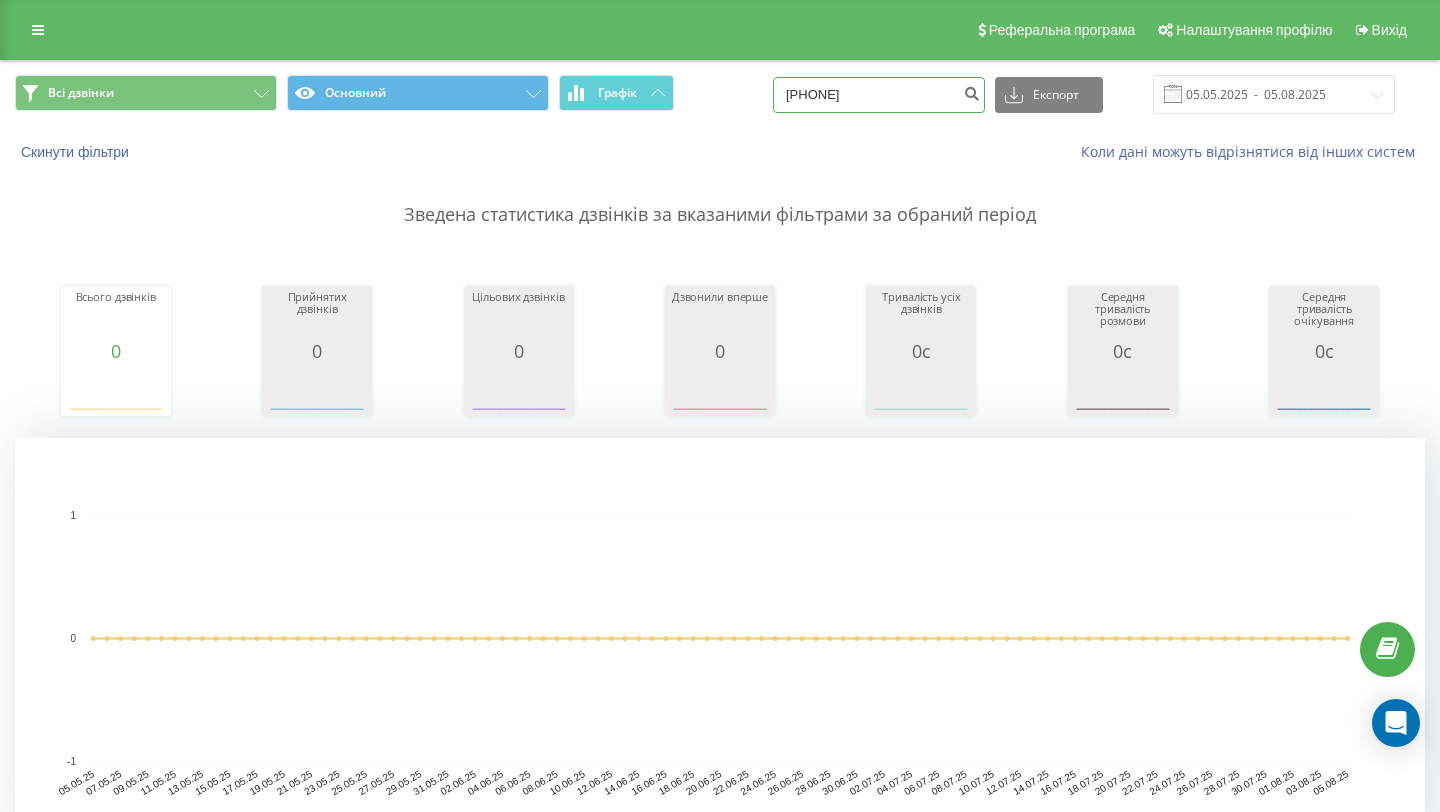 click on "0978557297" at bounding box center [879, 95] 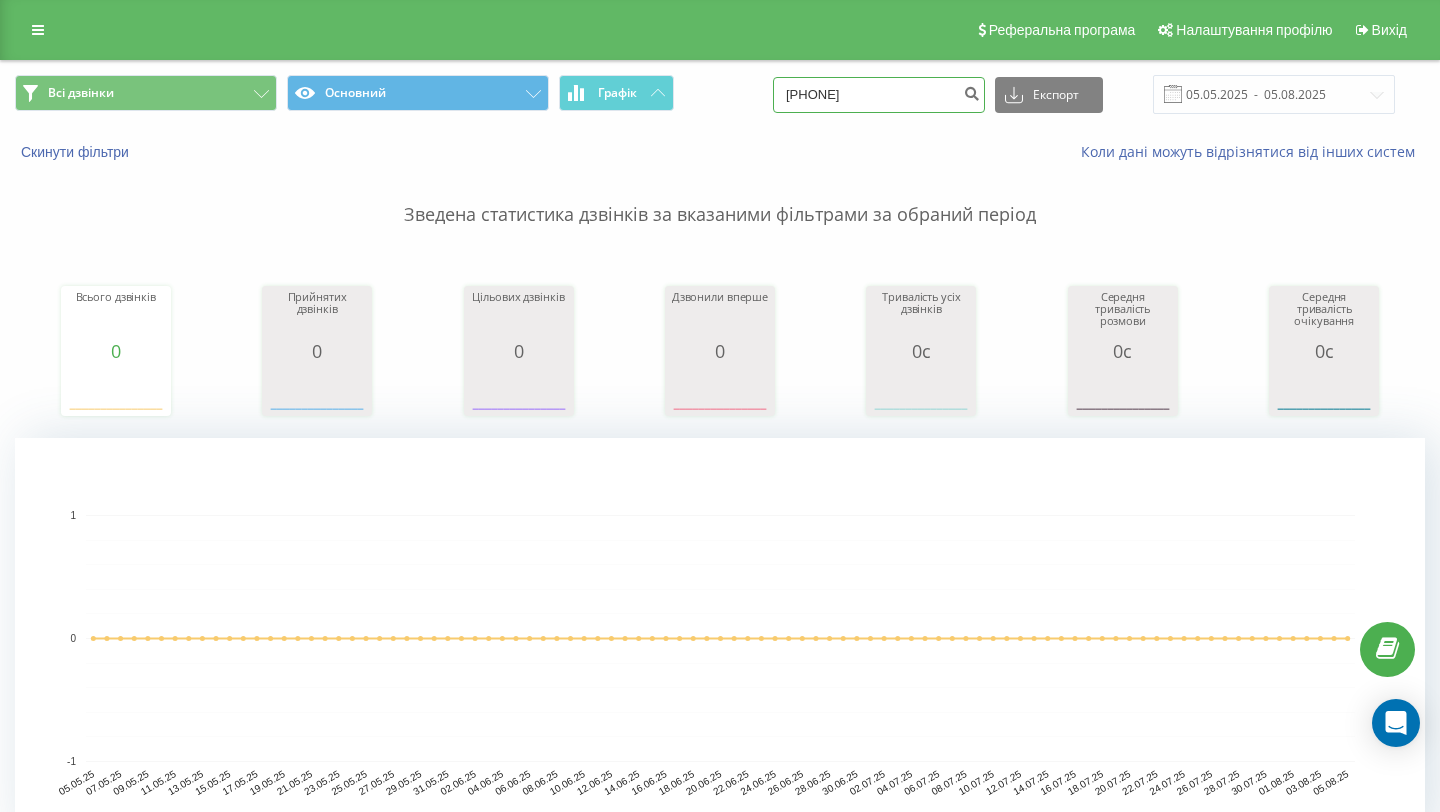 type on "096 413 92 60" 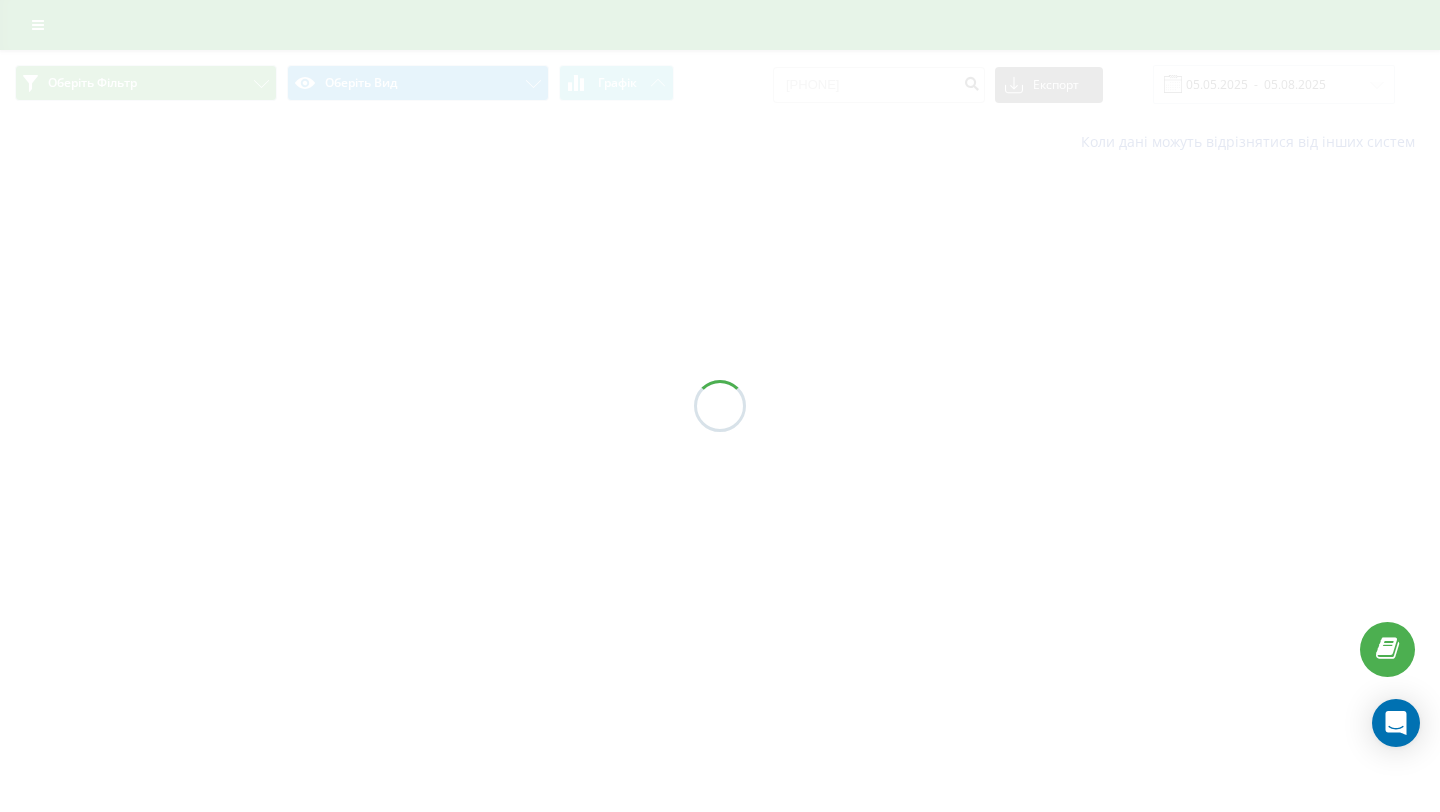 scroll, scrollTop: 0, scrollLeft: 0, axis: both 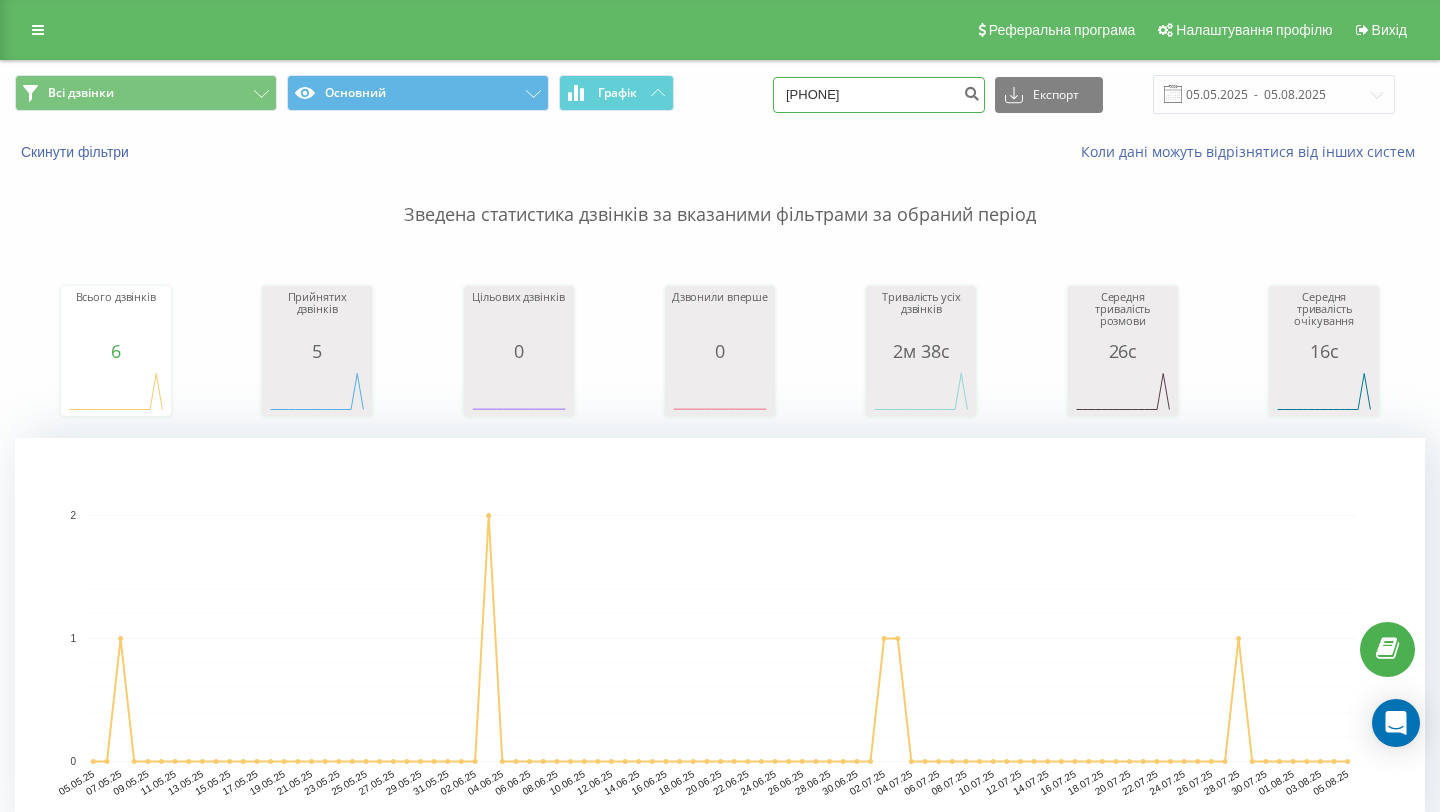 click on "[PHONE]" at bounding box center (879, 95) 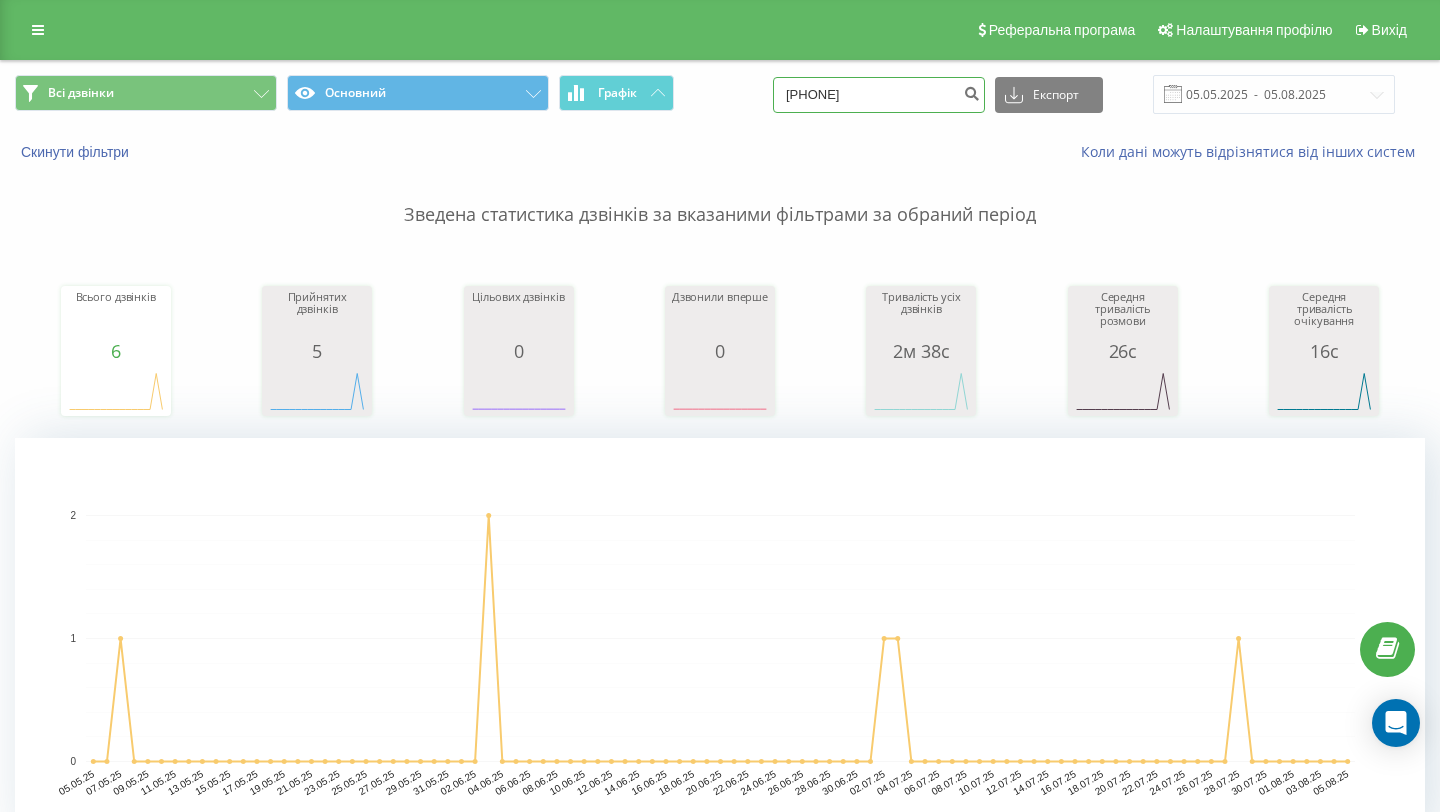 type on "[PHONE]" 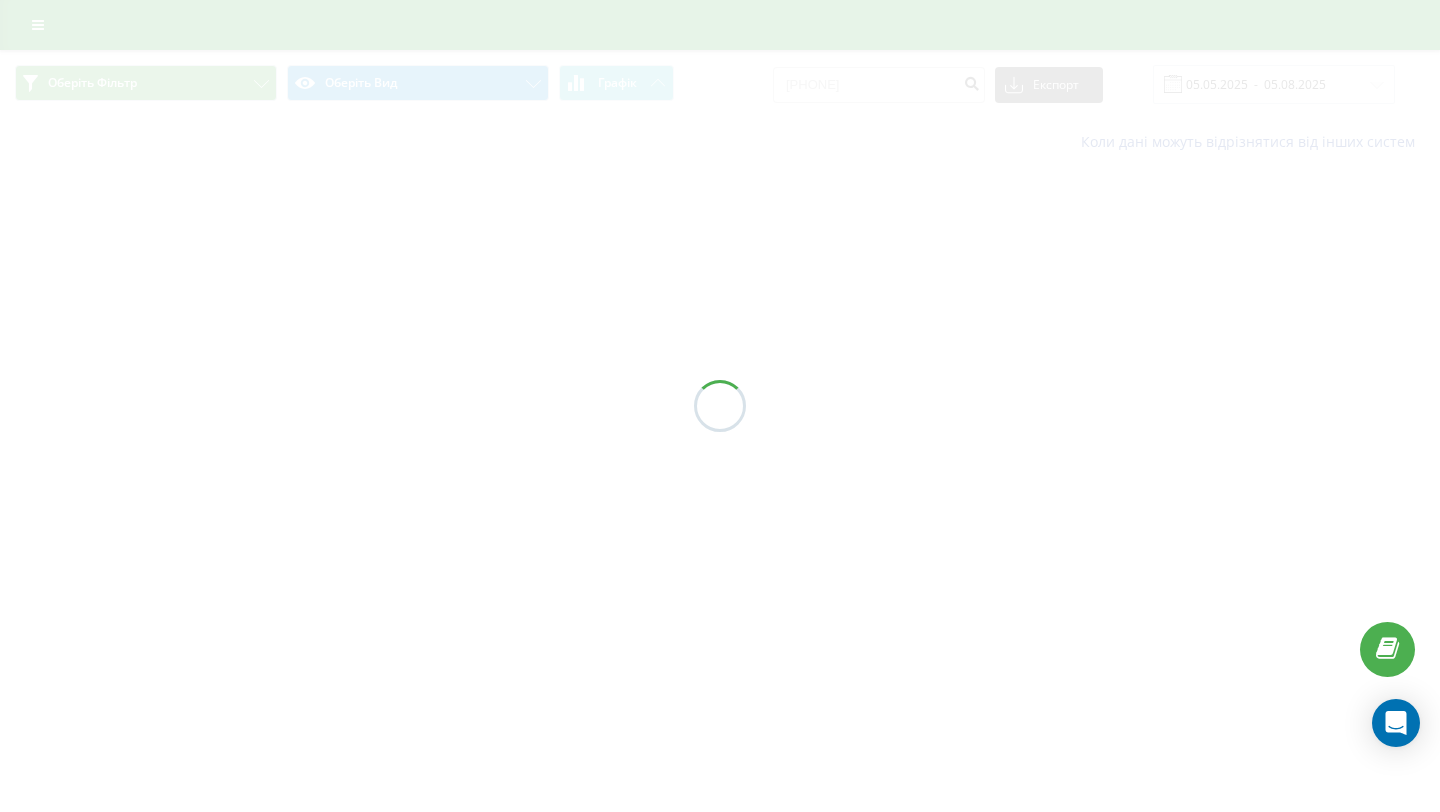 scroll, scrollTop: 0, scrollLeft: 0, axis: both 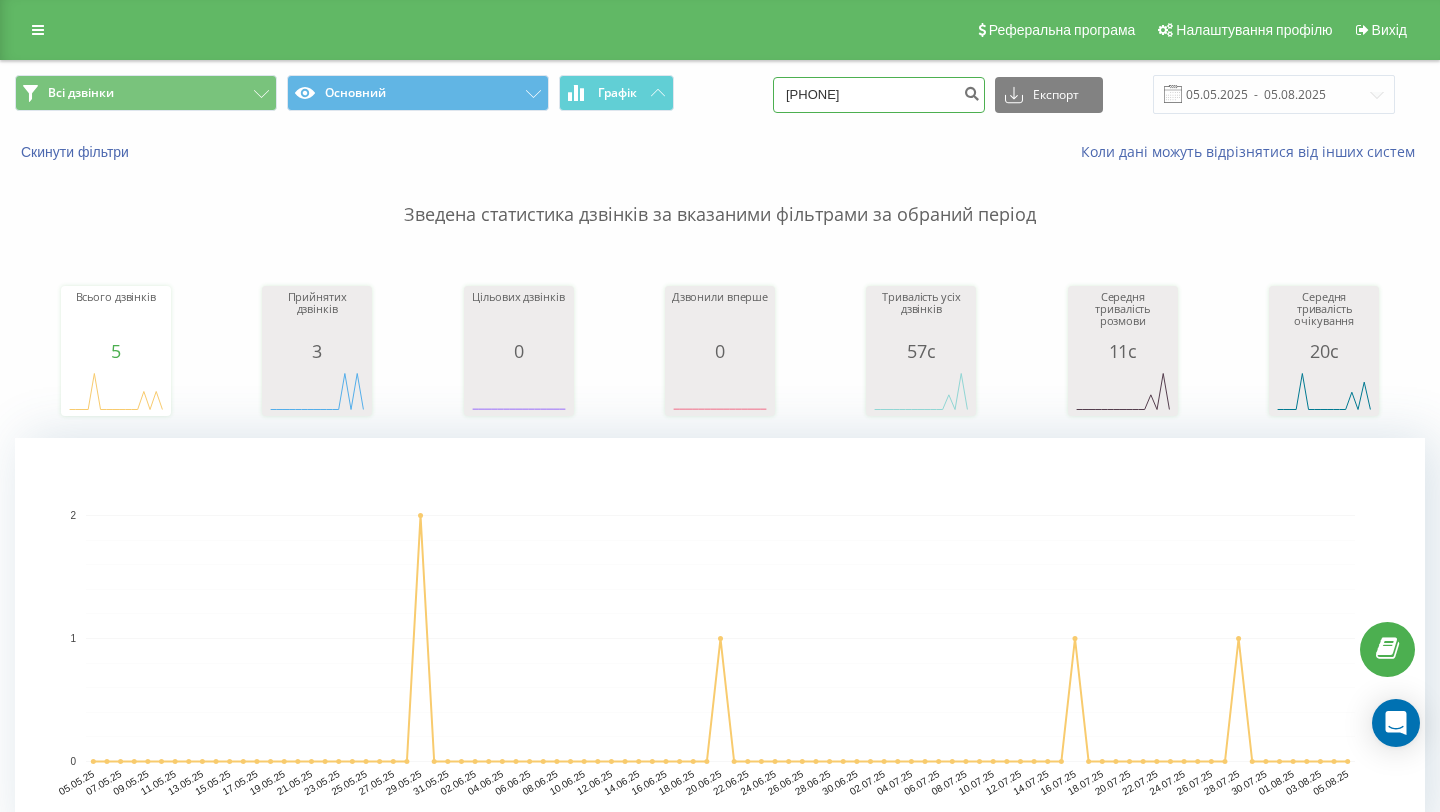 click on "0958651816" at bounding box center (879, 95) 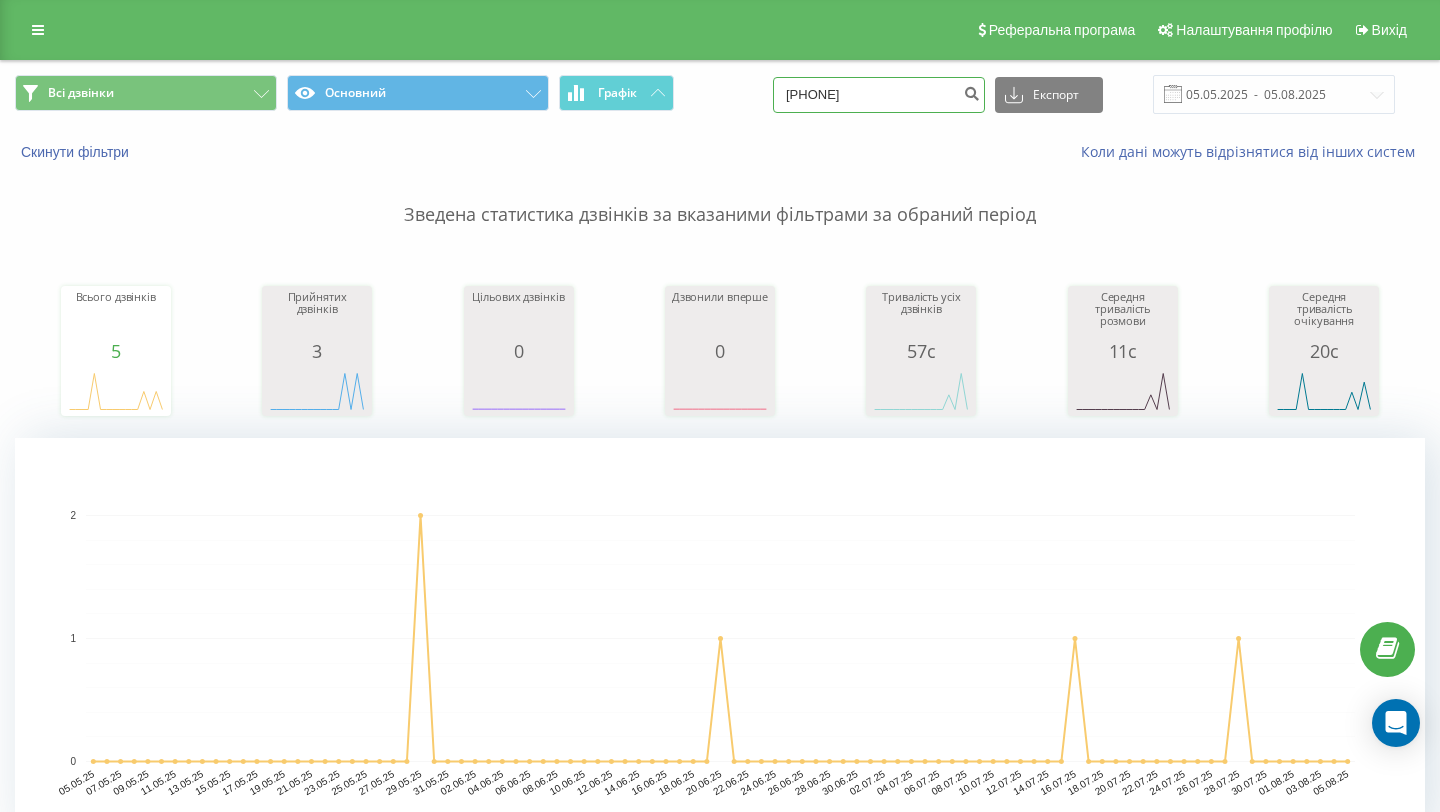 type on "068 037 47 64" 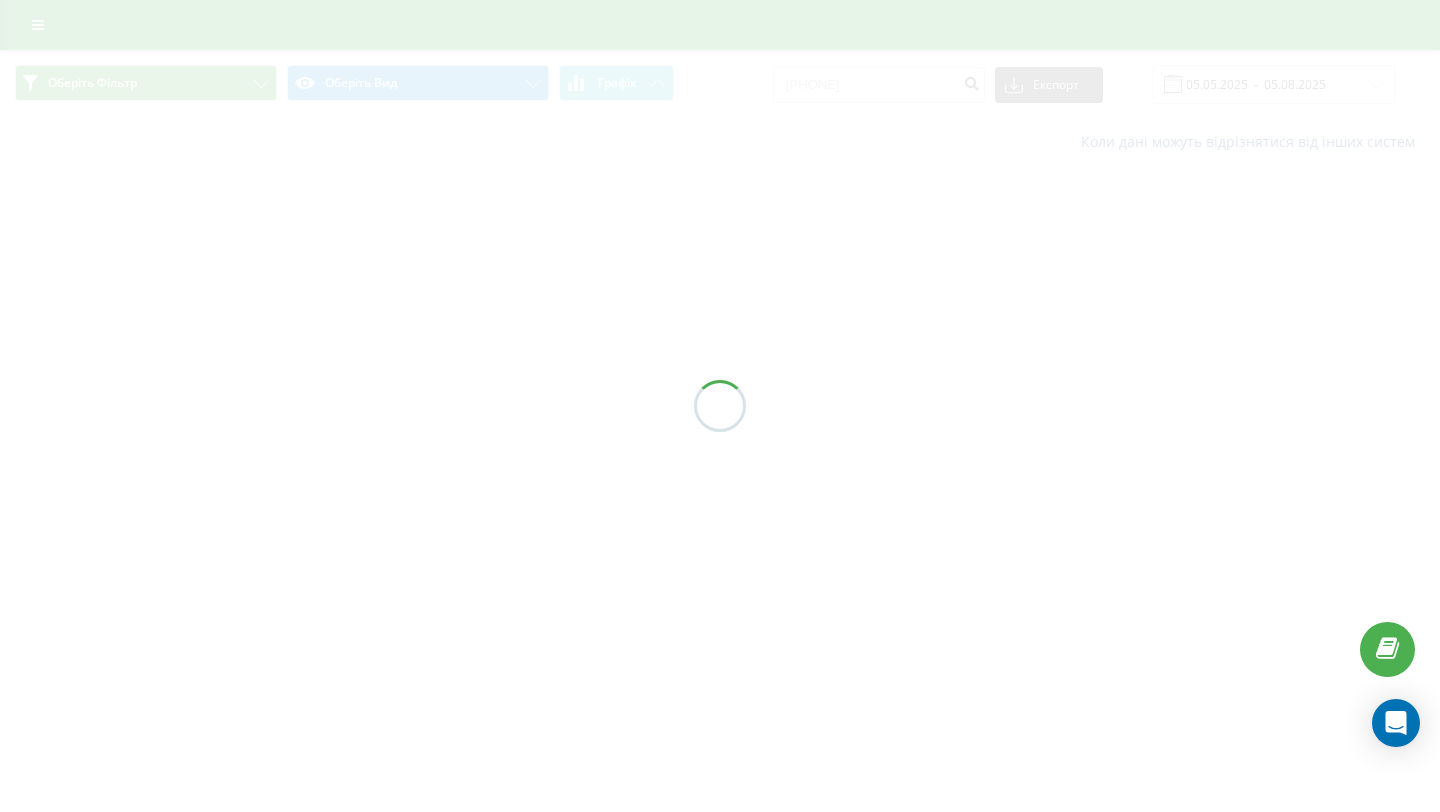 scroll, scrollTop: 0, scrollLeft: 0, axis: both 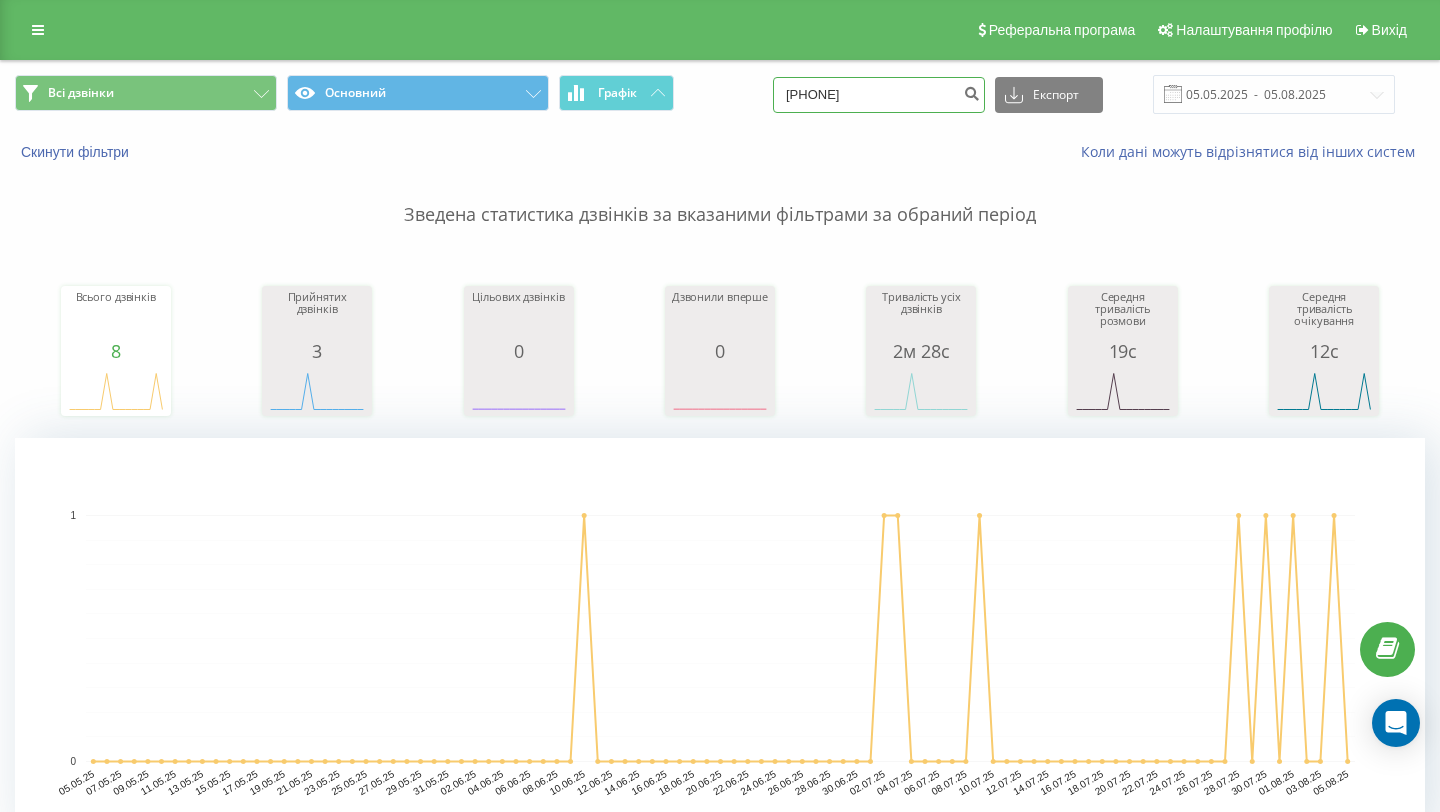 click on "0680374764" at bounding box center (879, 95) 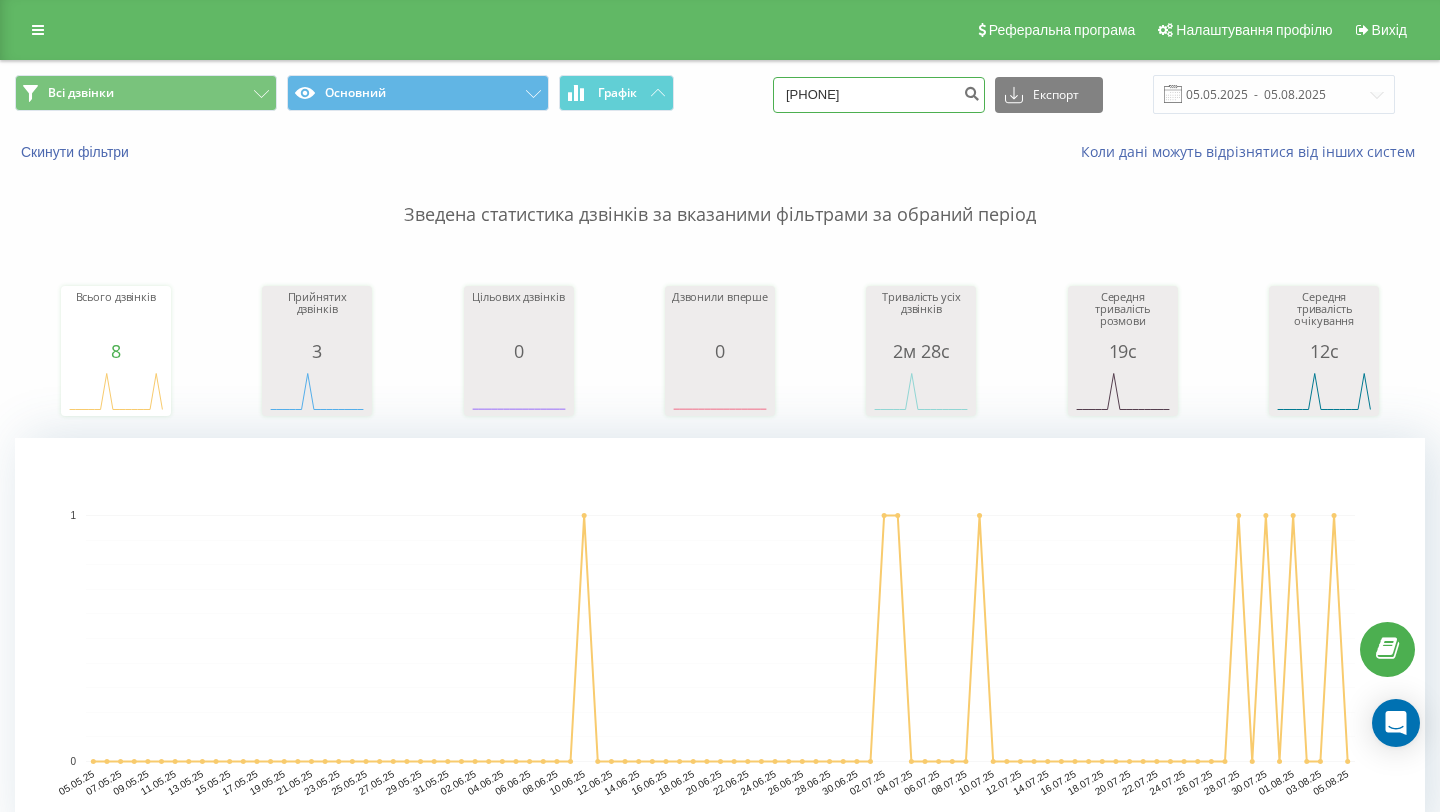 drag, startPoint x: 859, startPoint y: 93, endPoint x: 734, endPoint y: 92, distance: 125.004 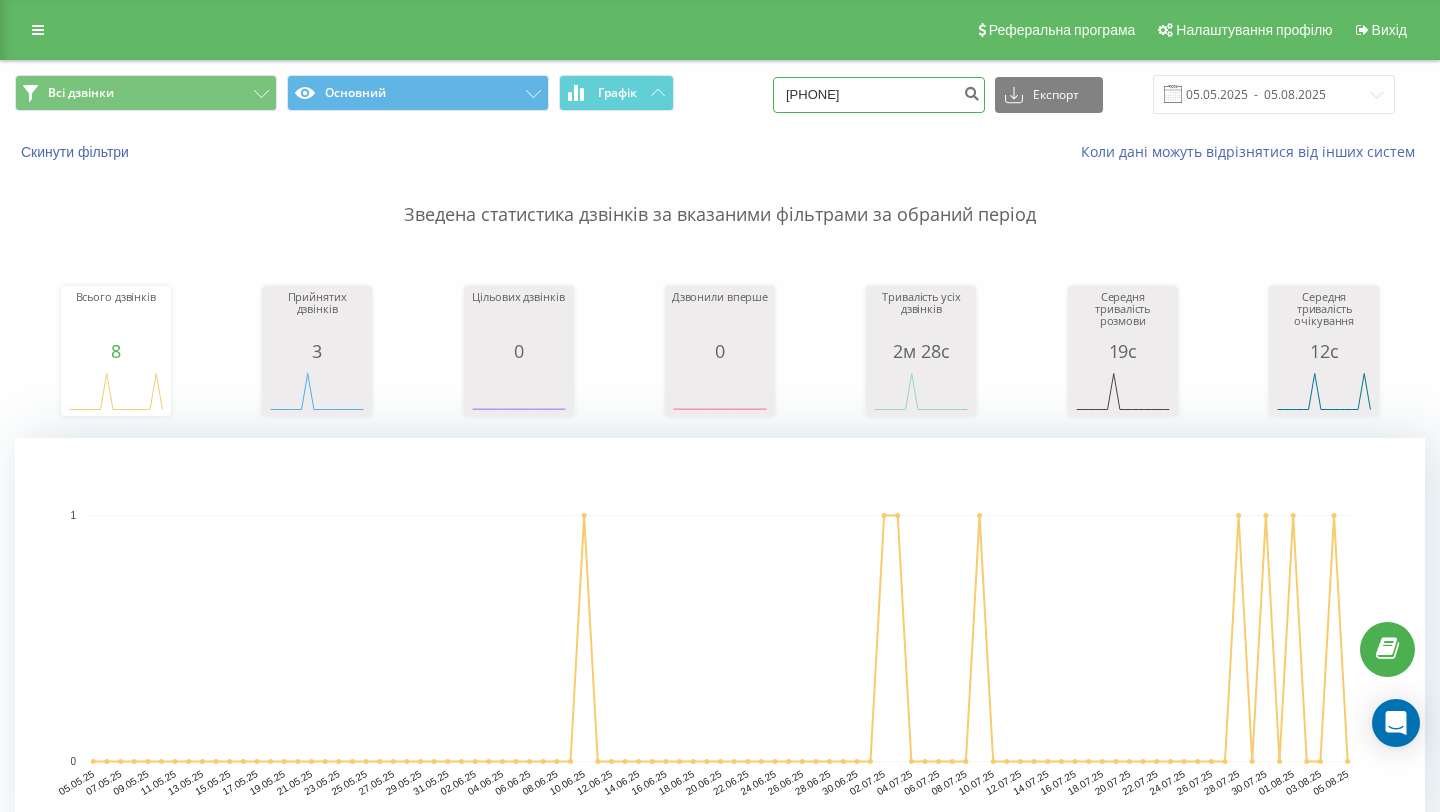 type on "096 775 84 66" 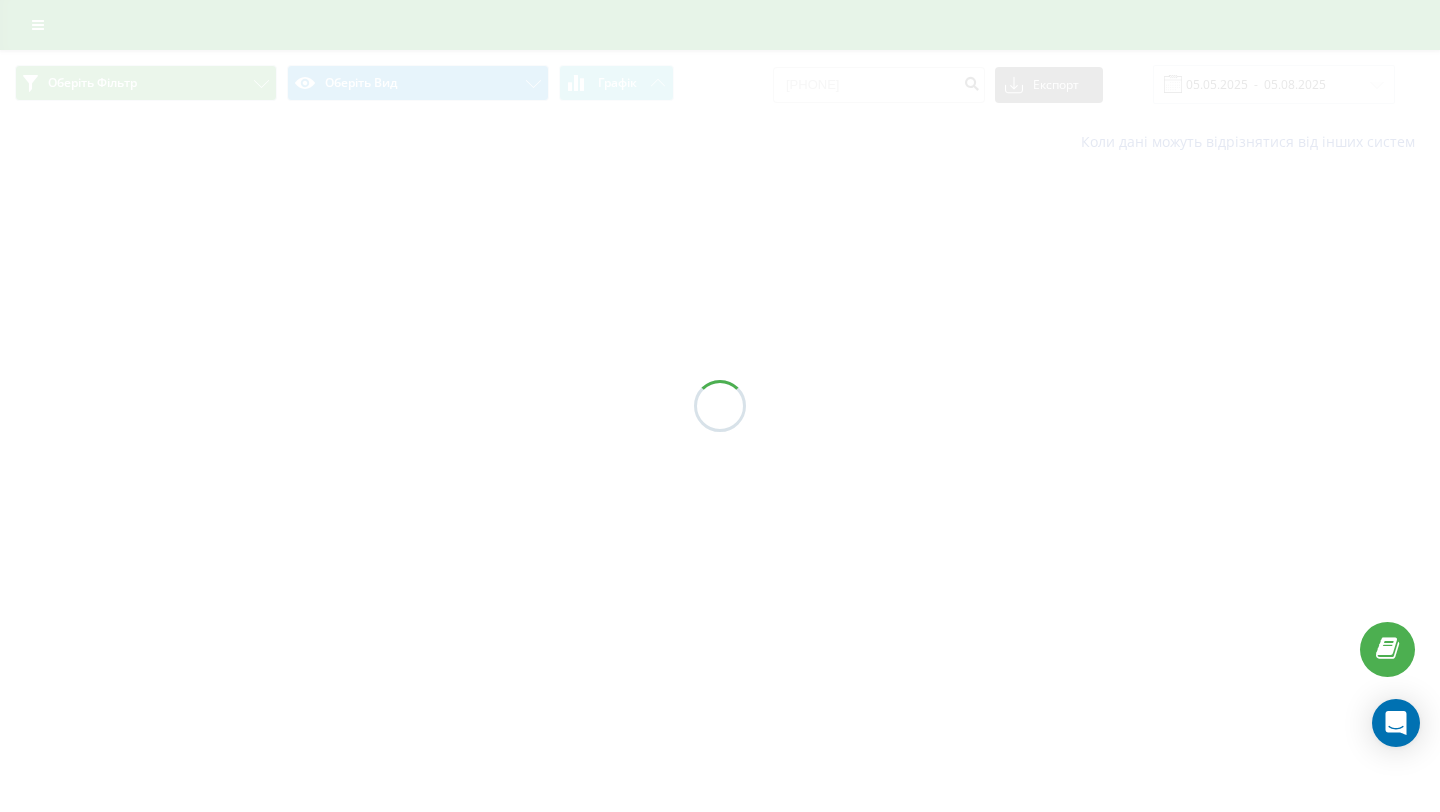 scroll, scrollTop: 0, scrollLeft: 0, axis: both 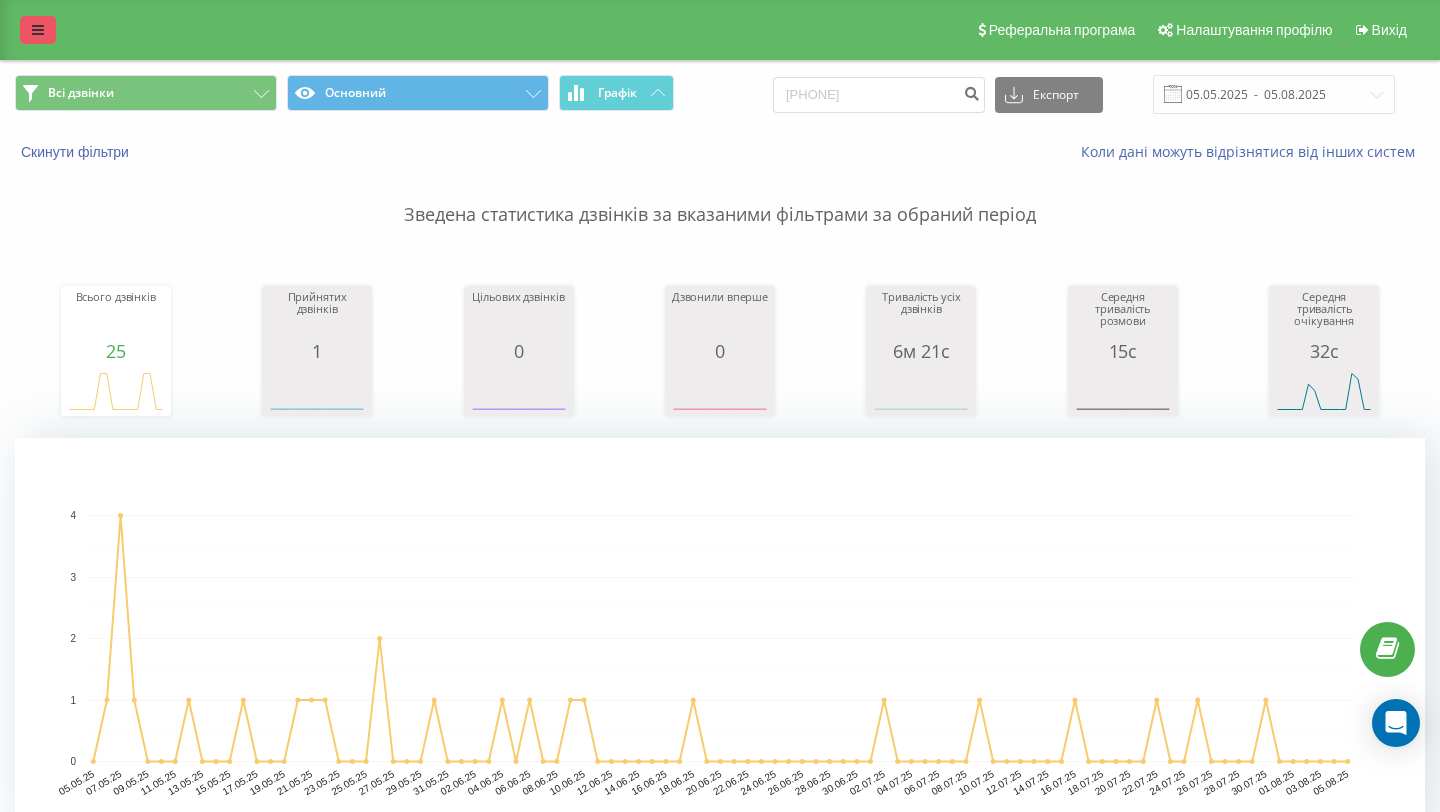 click at bounding box center [38, 30] 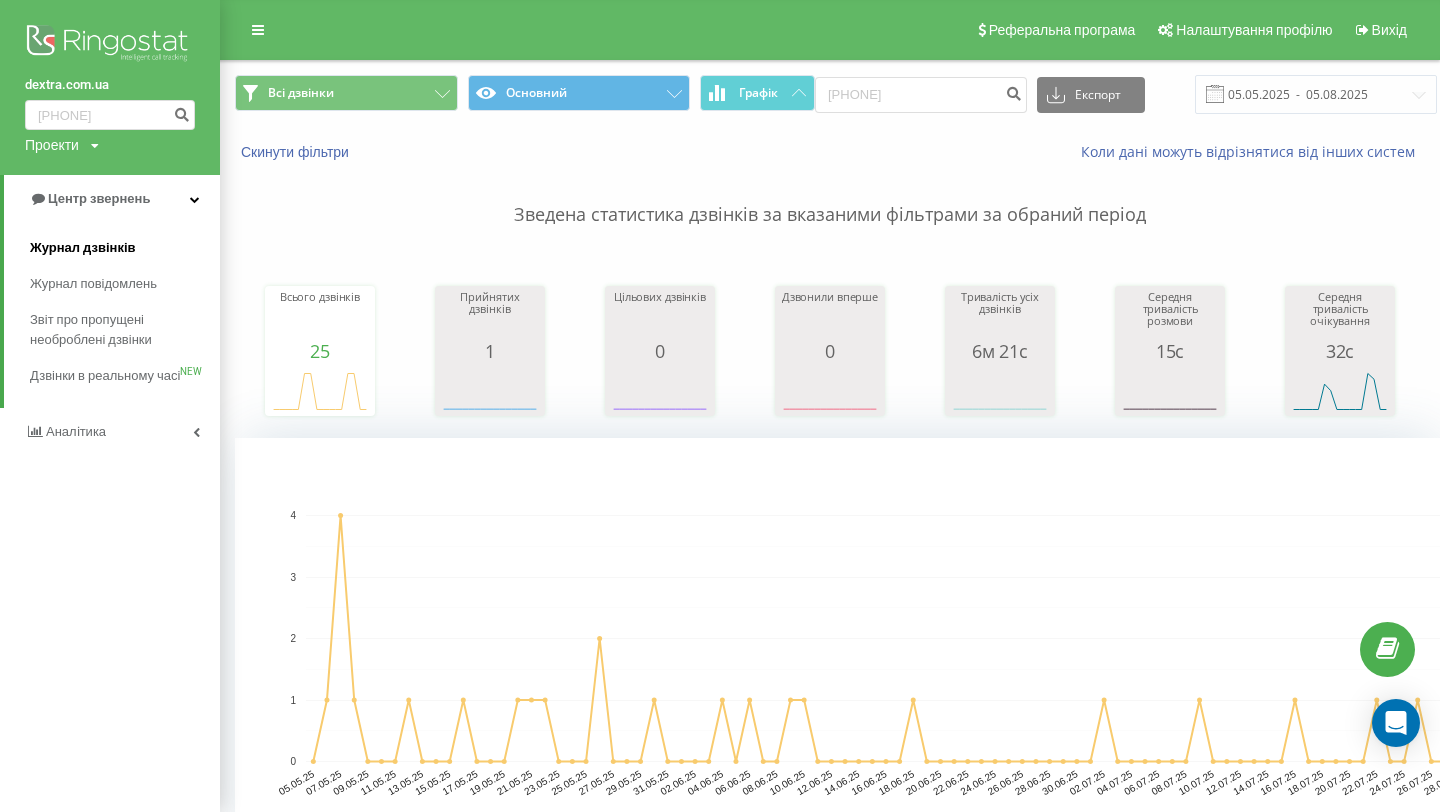 click on "Журнал дзвінків" at bounding box center (83, 248) 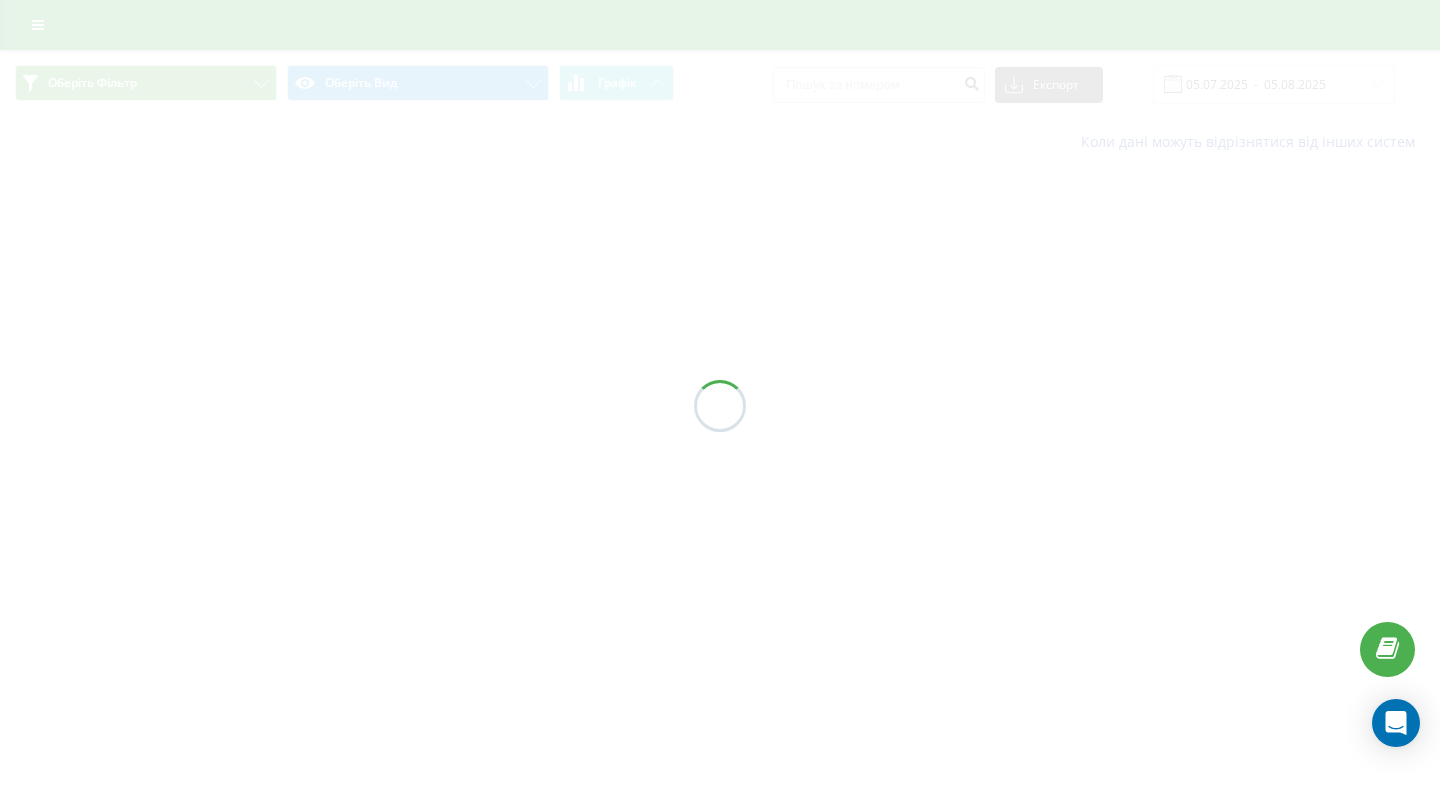 scroll, scrollTop: 0, scrollLeft: 0, axis: both 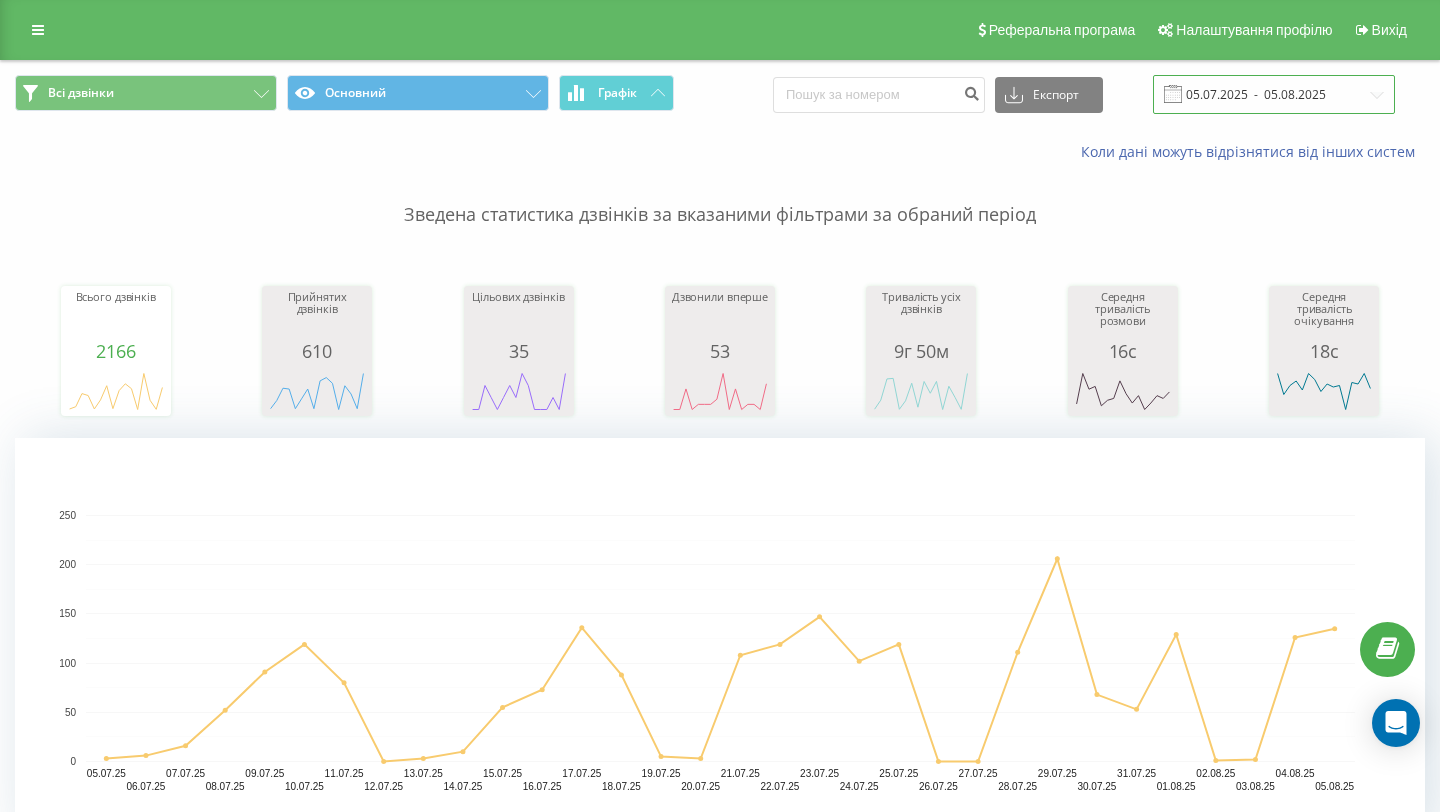 click on "05.07.2025  -  05.08.2025" at bounding box center [1274, 94] 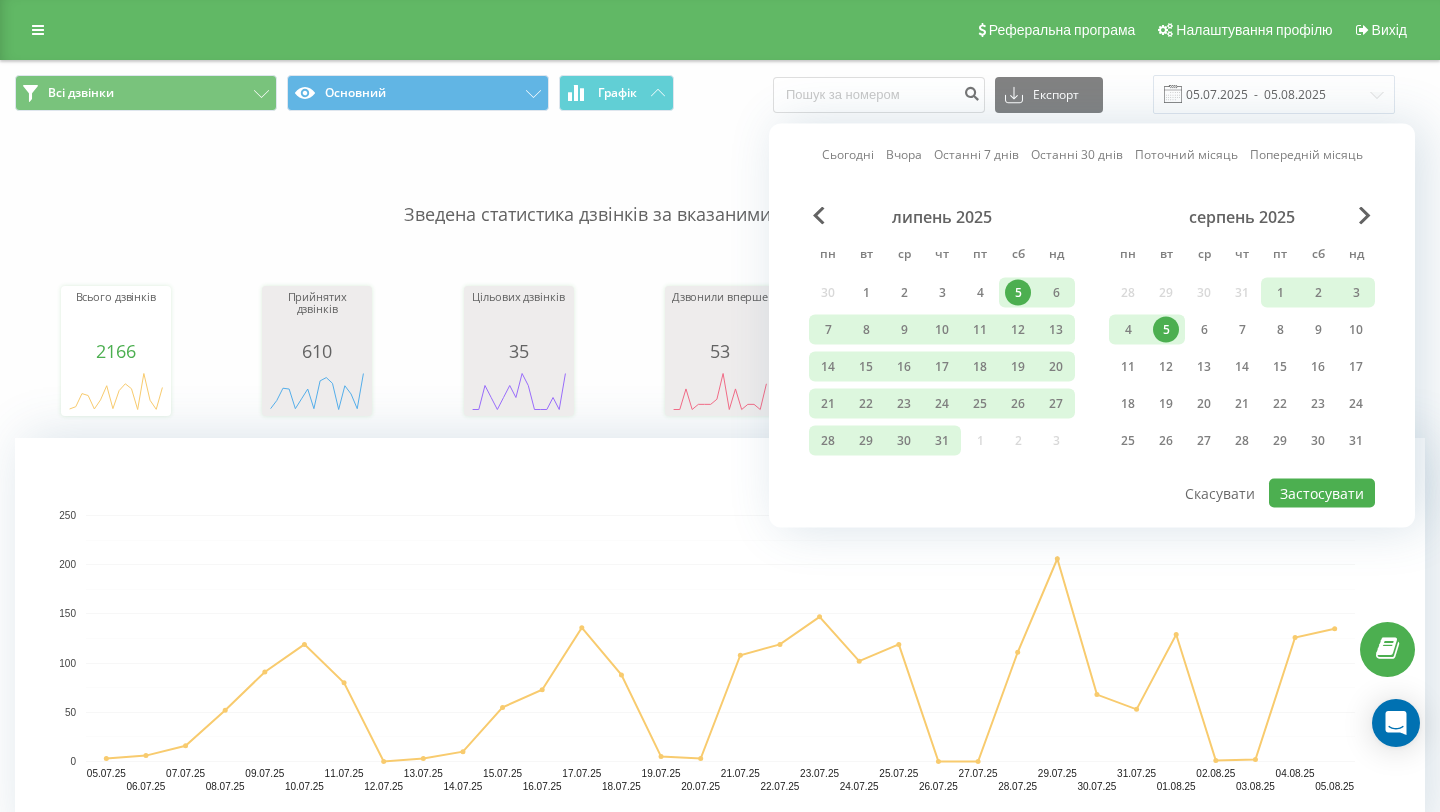 click on "5" at bounding box center [1166, 330] 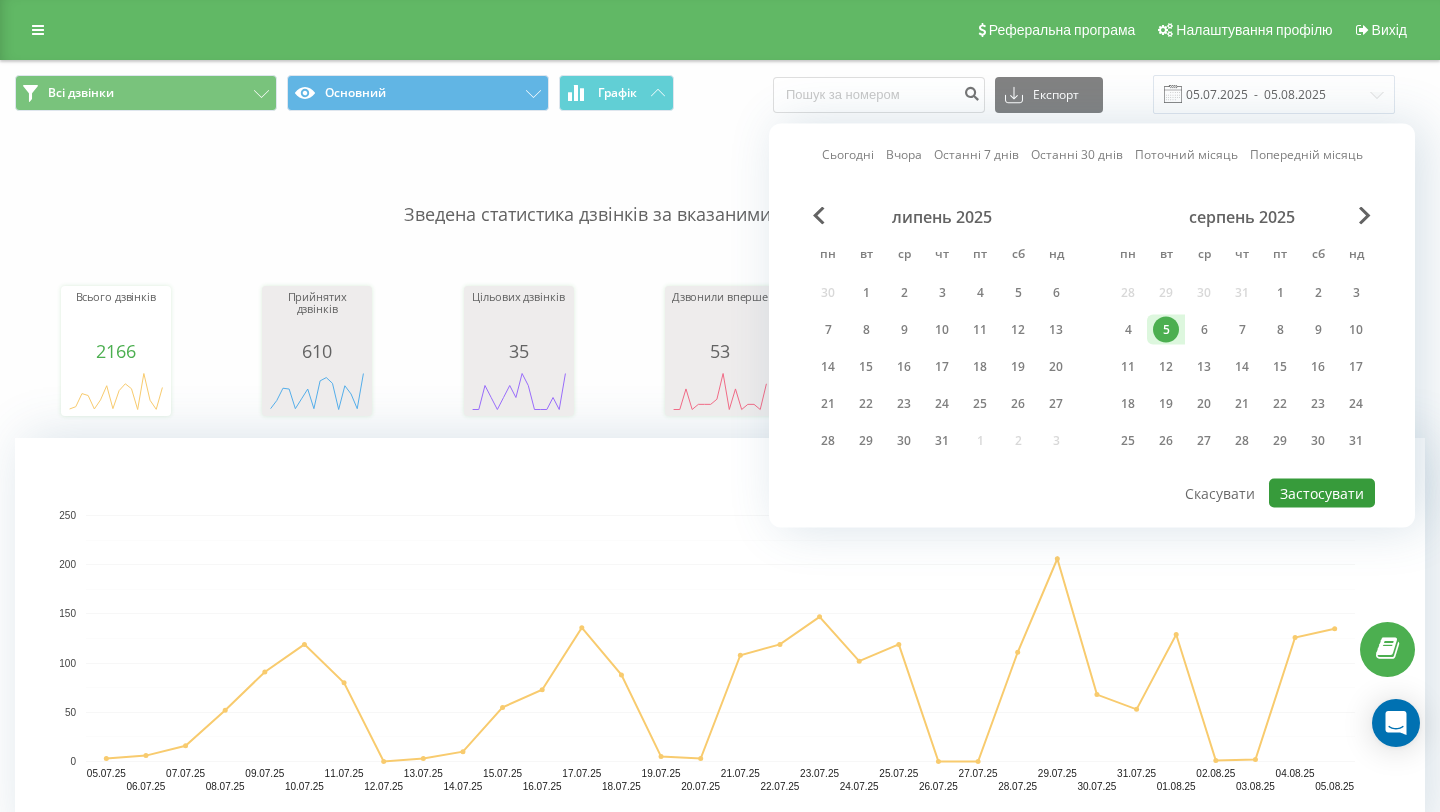 click on "Застосувати" at bounding box center (1322, 493) 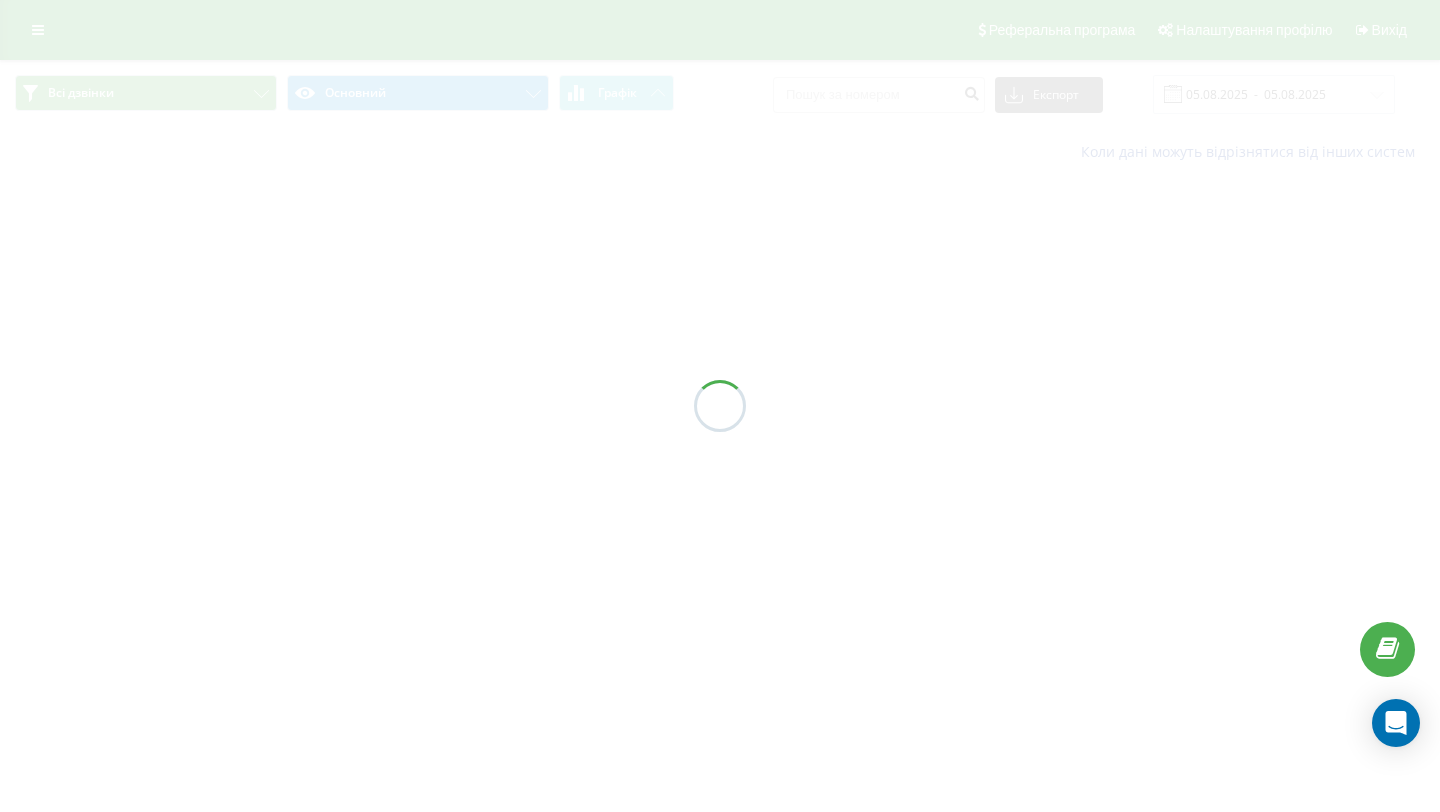 type on "05.08.2025  -  05.08.2025" 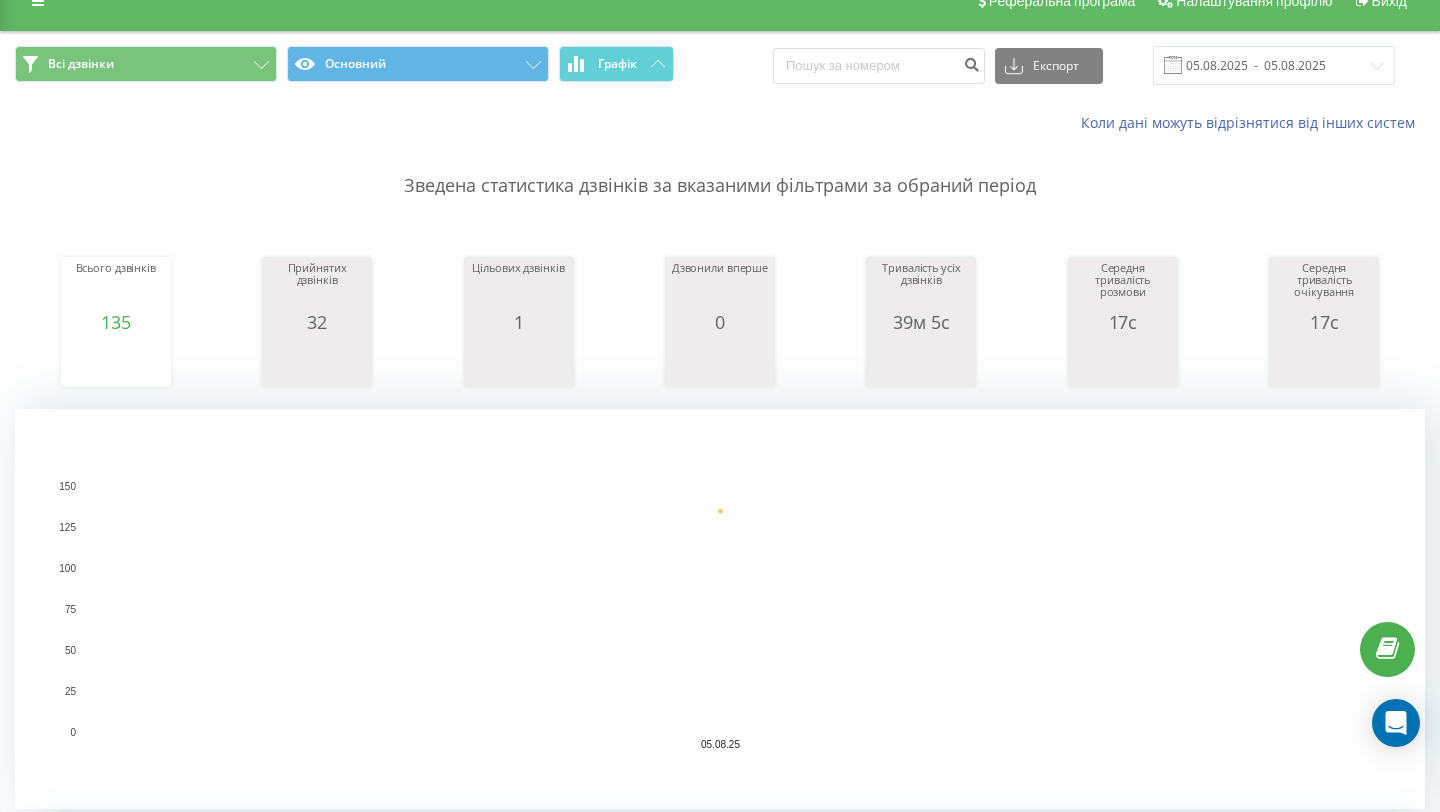 scroll, scrollTop: 0, scrollLeft: 0, axis: both 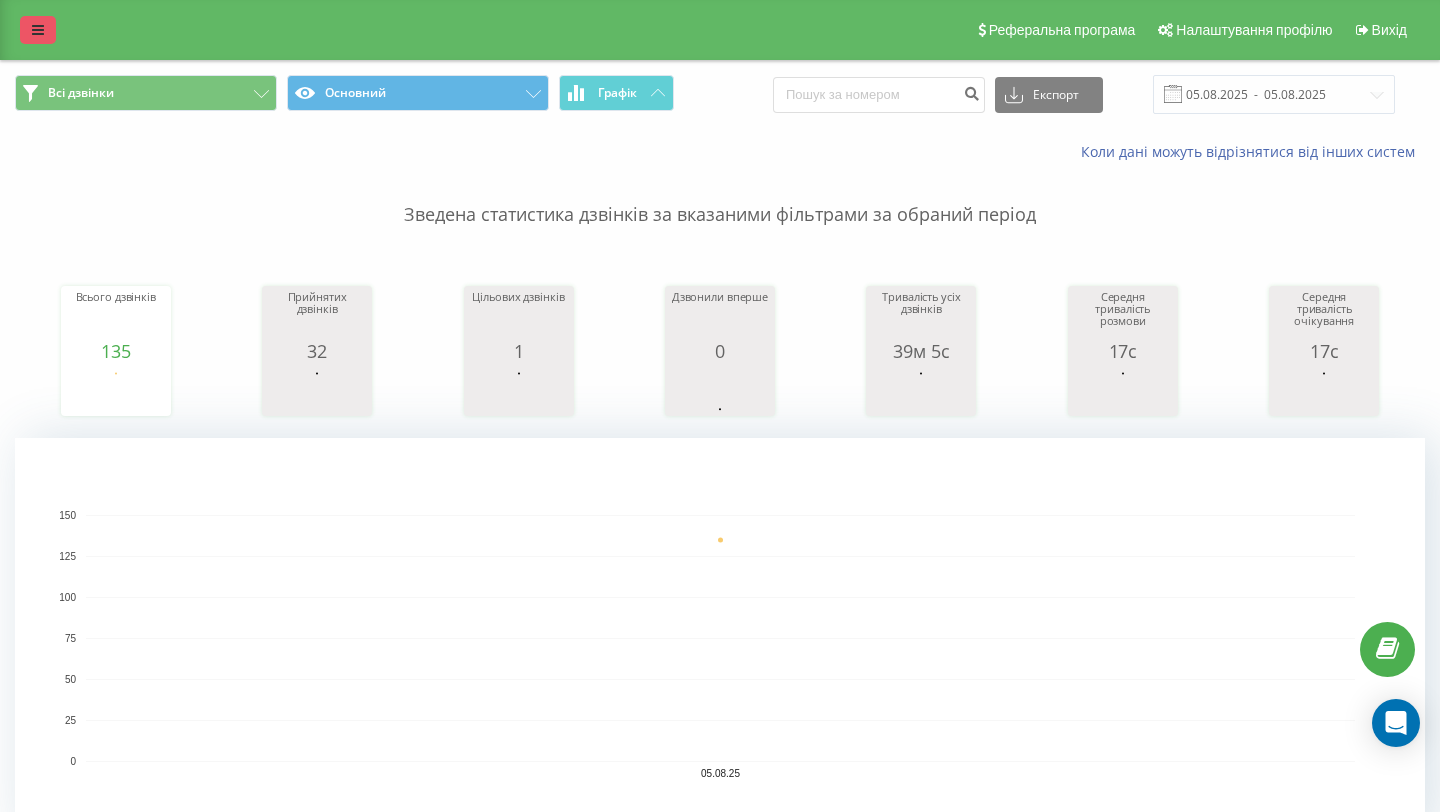 click at bounding box center (38, 30) 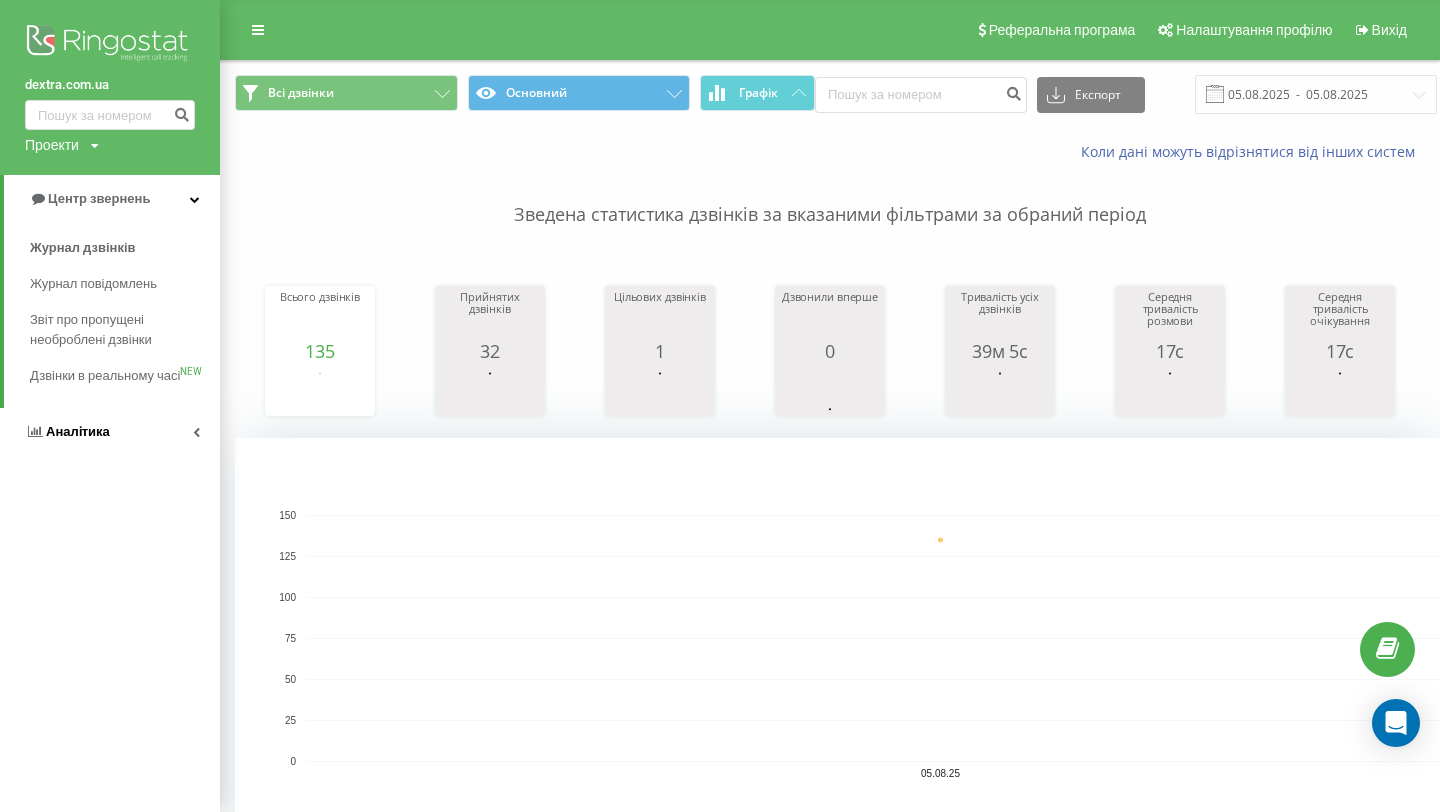 click on "Аналiтика" at bounding box center [78, 431] 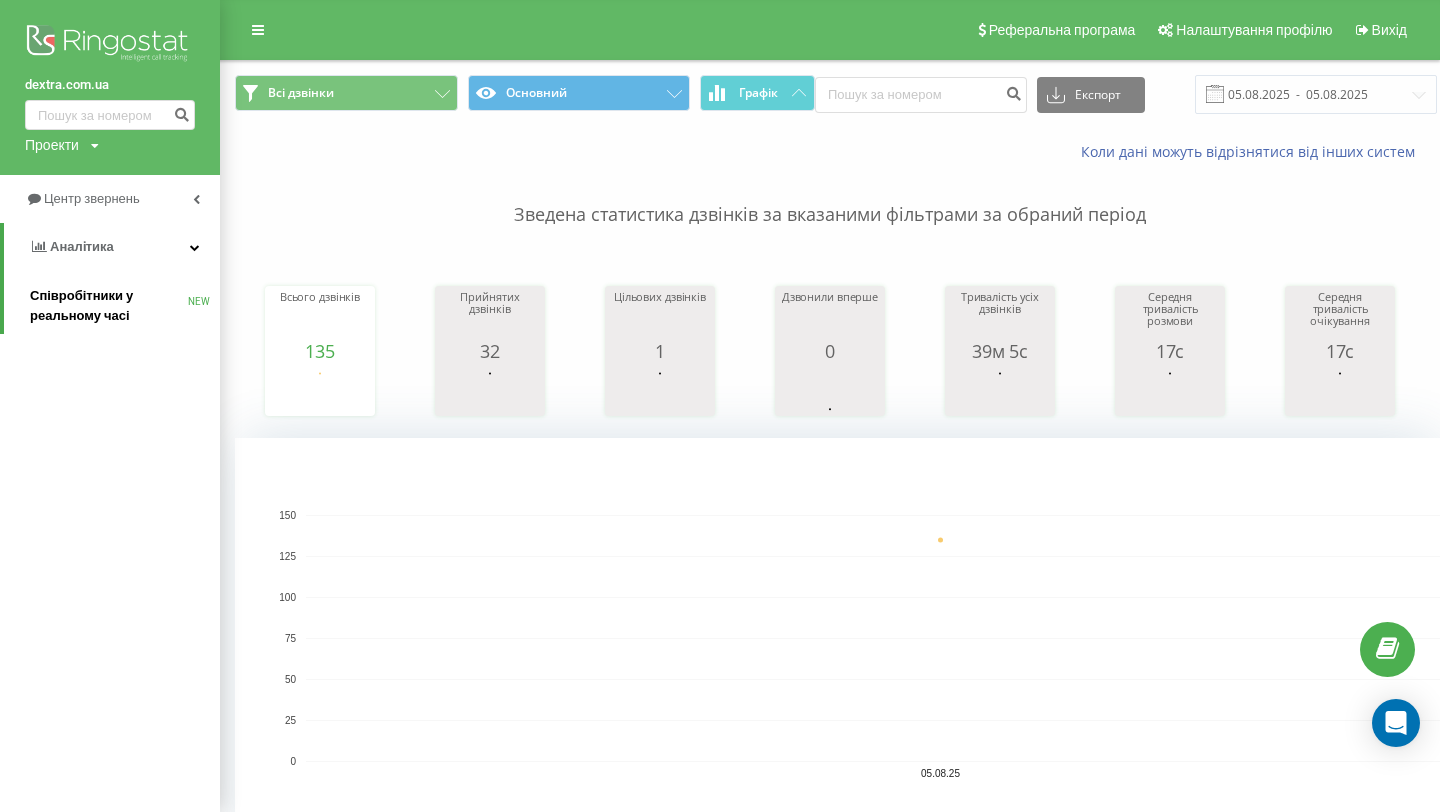 click on "Співробітники у реальному часі" at bounding box center [109, 306] 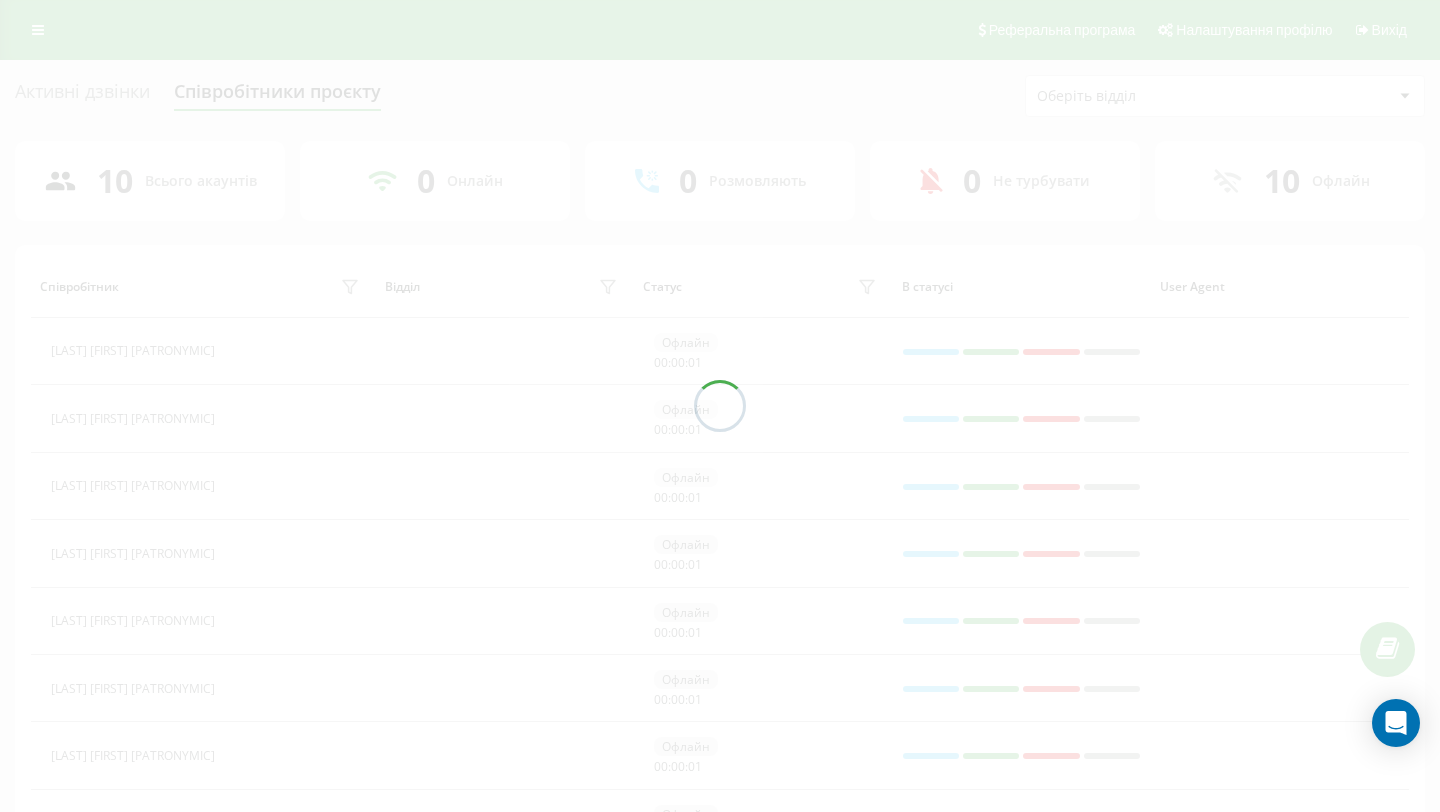 scroll, scrollTop: 0, scrollLeft: 0, axis: both 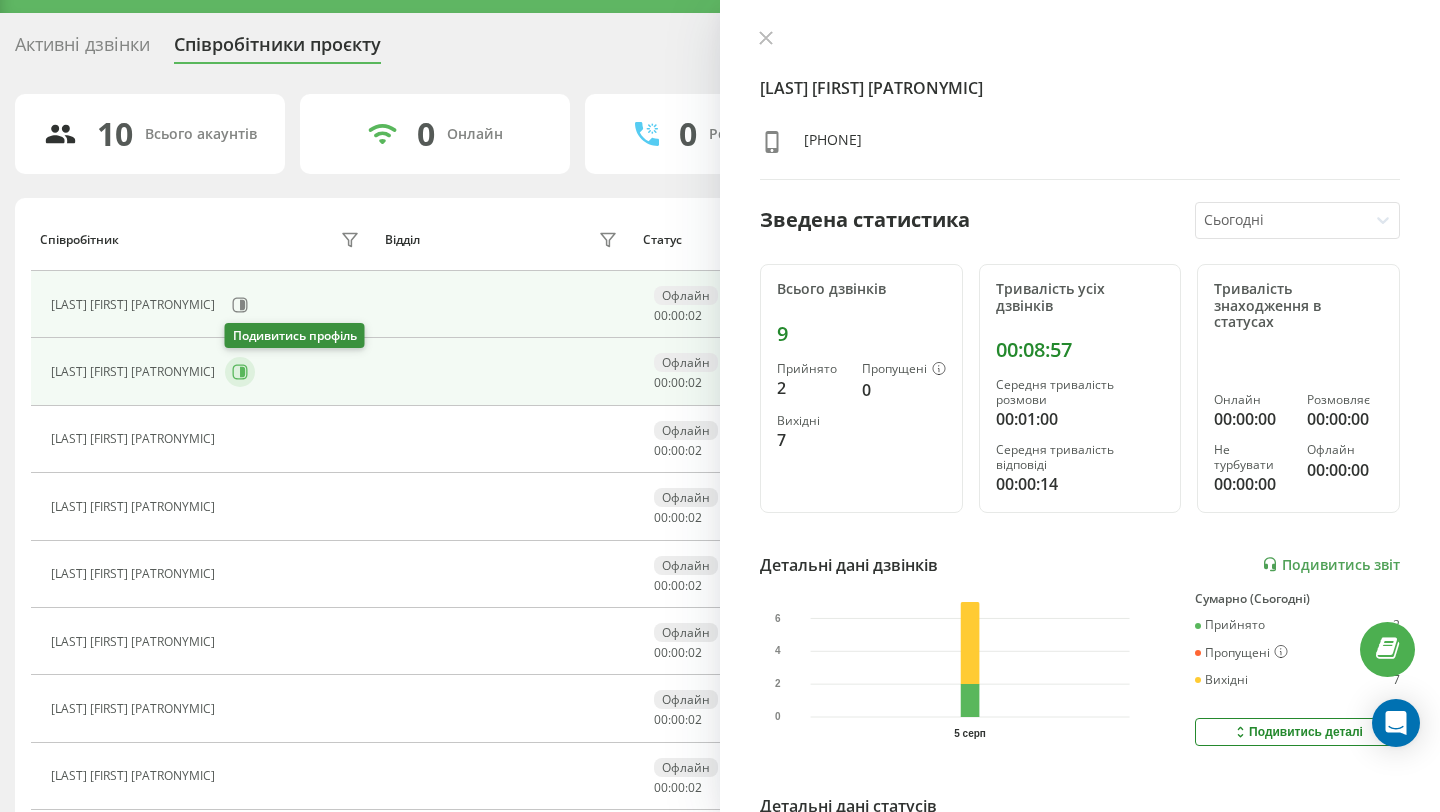 click 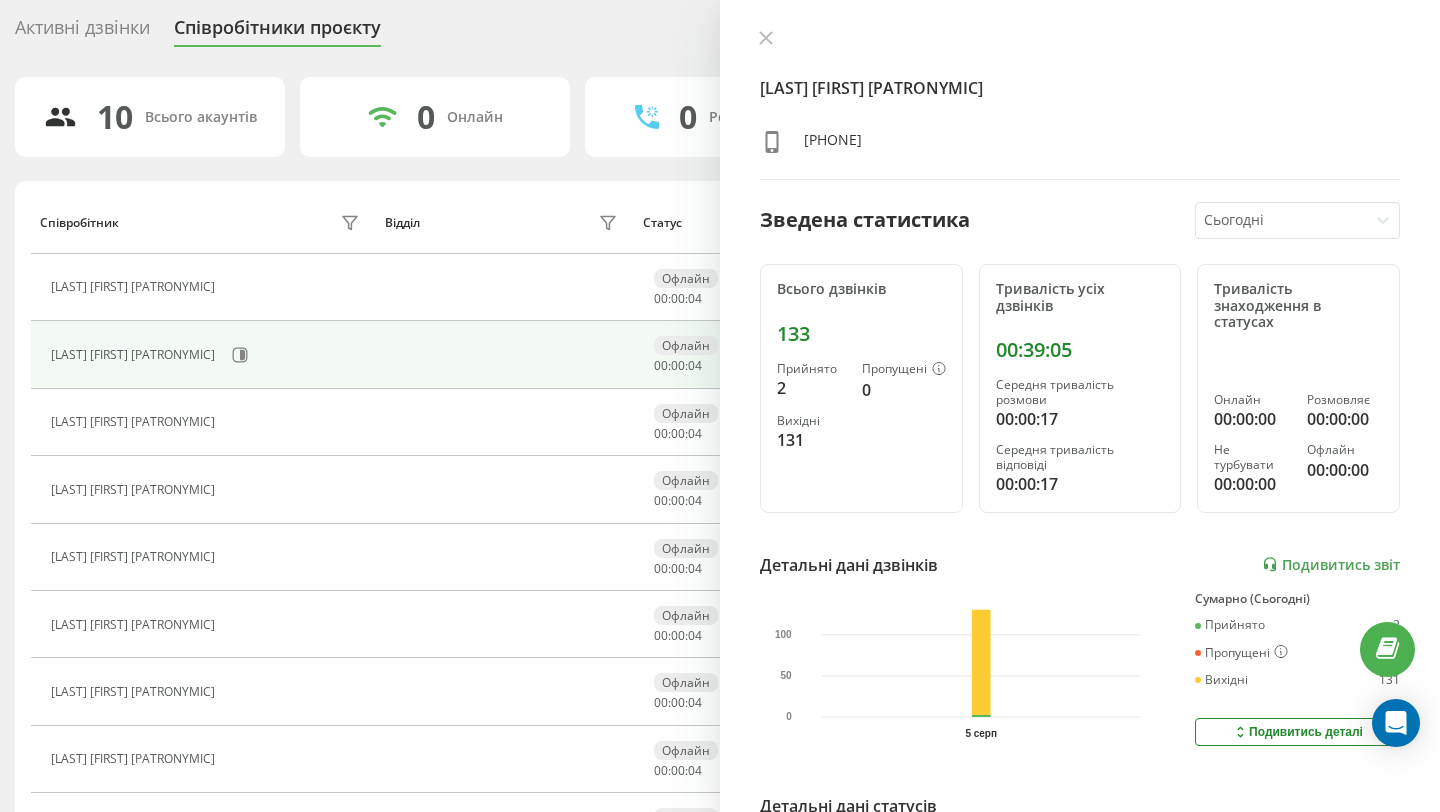 scroll, scrollTop: 68, scrollLeft: 0, axis: vertical 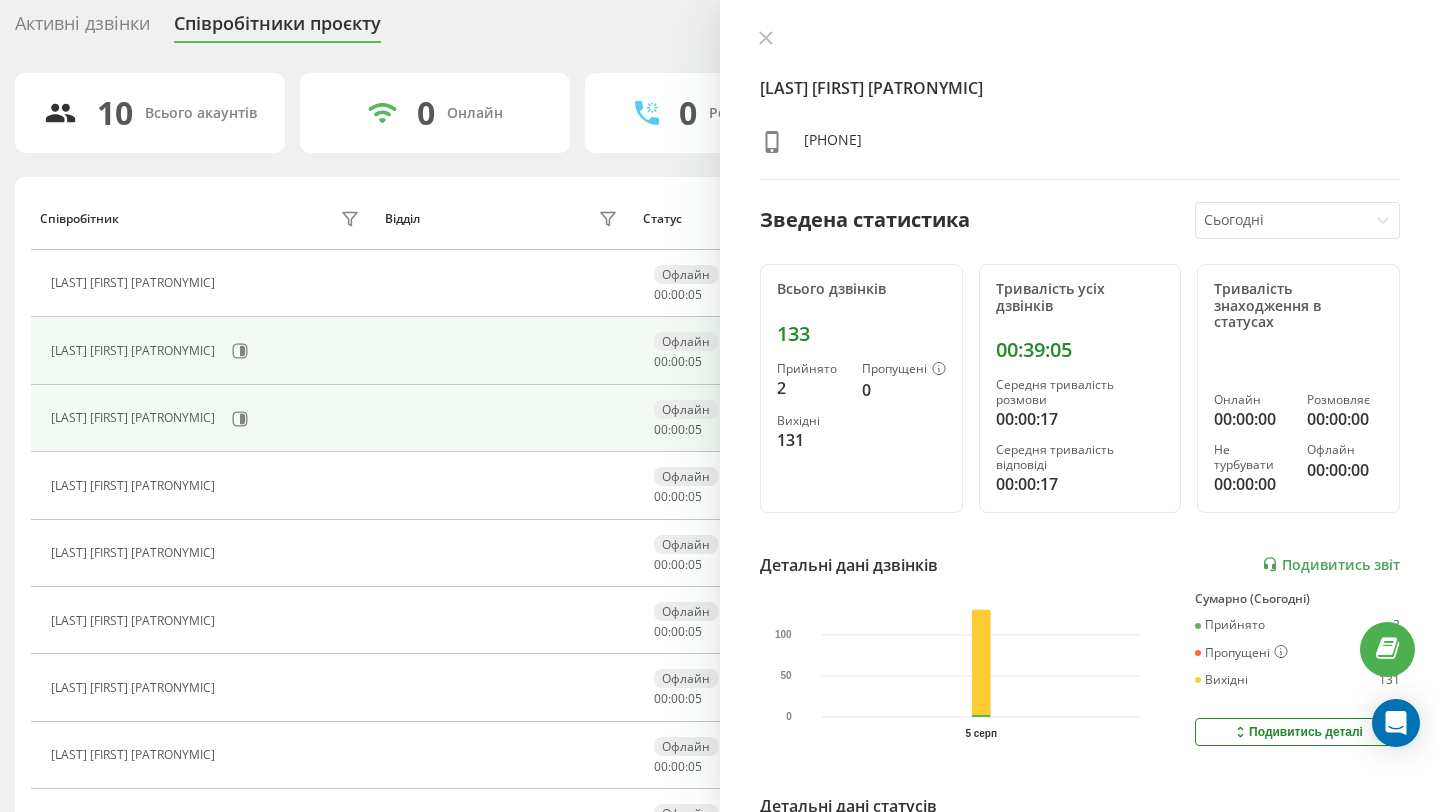 click on "[LAST] [FIRST] [PATRONYMIC]" at bounding box center (208, 419) 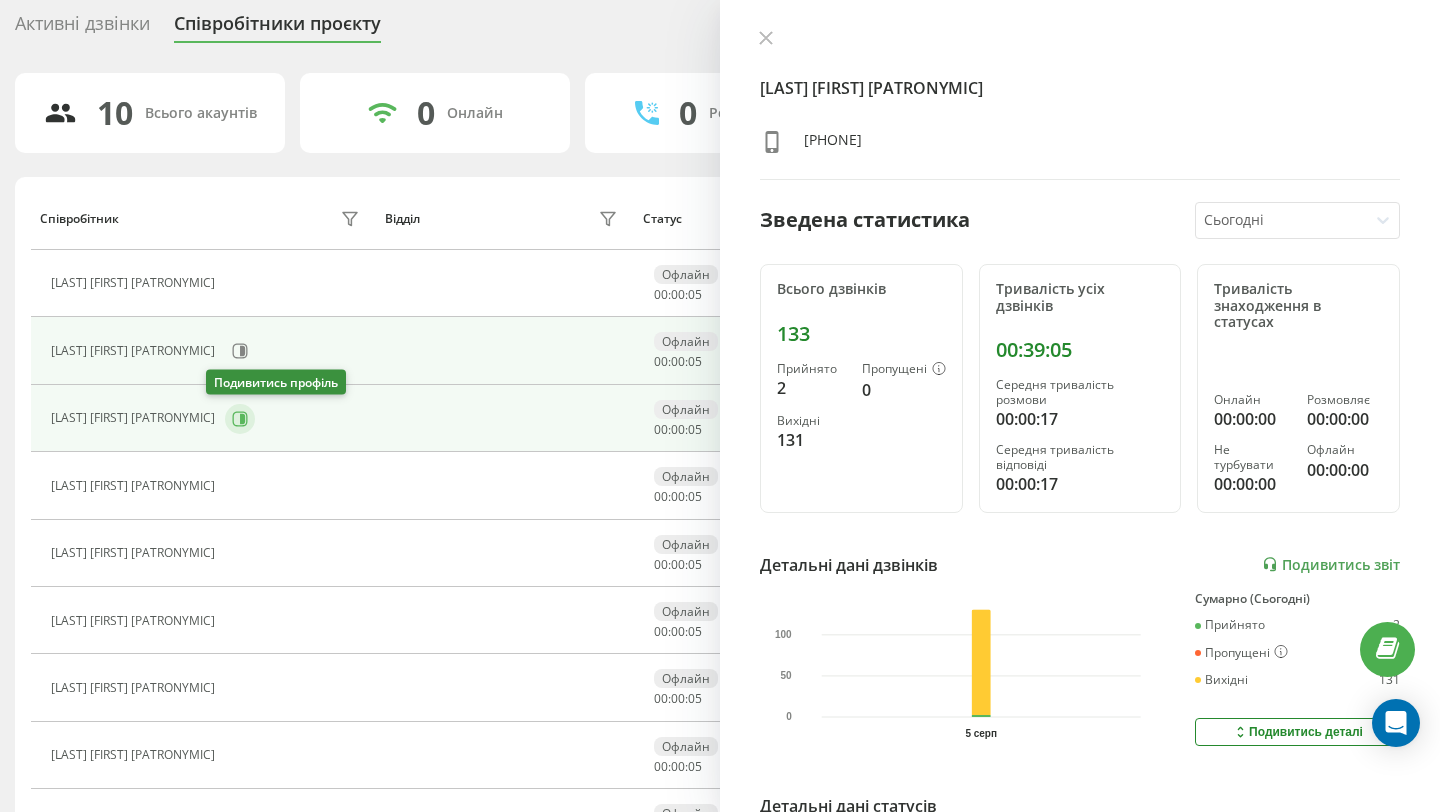 click at bounding box center [240, 419] 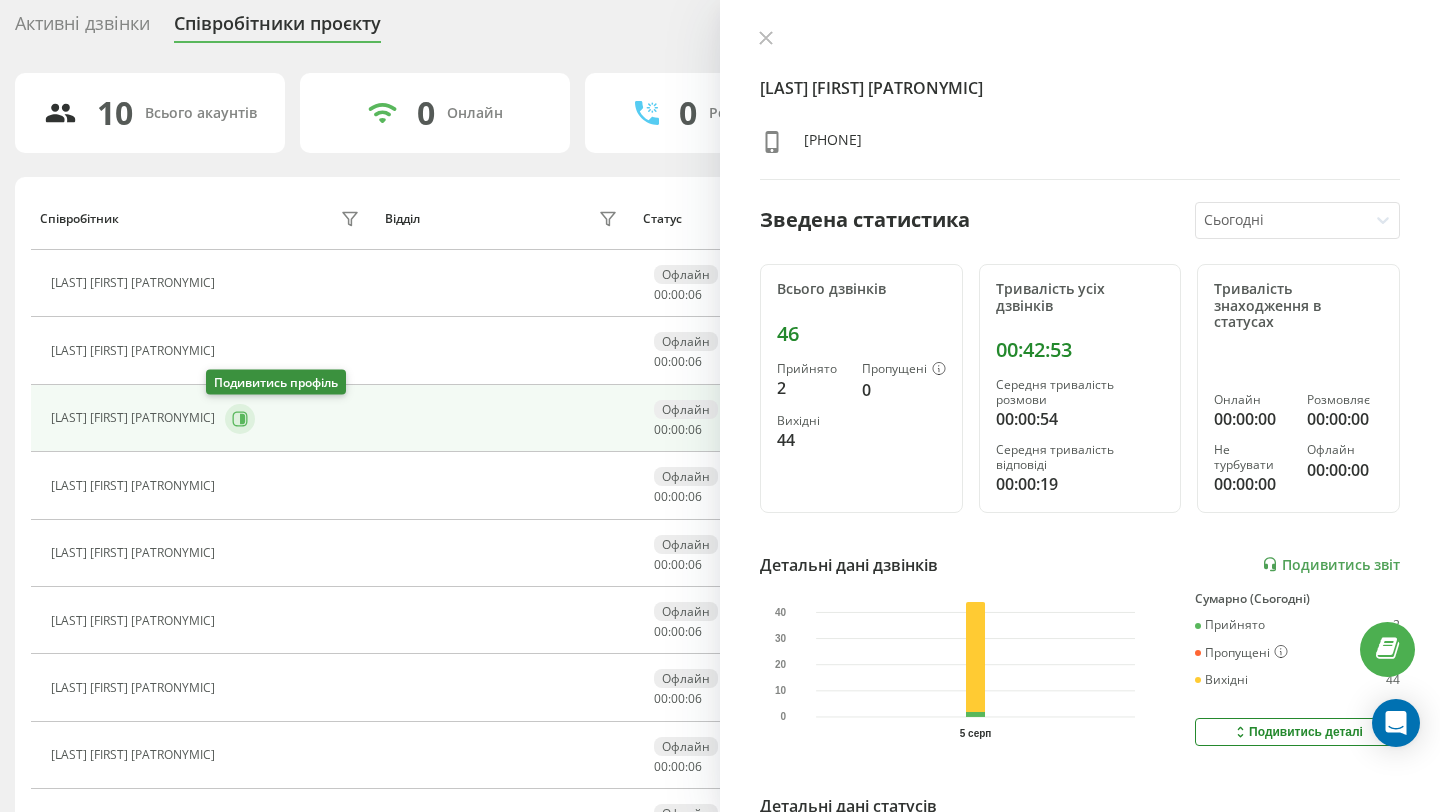 scroll, scrollTop: 116, scrollLeft: 0, axis: vertical 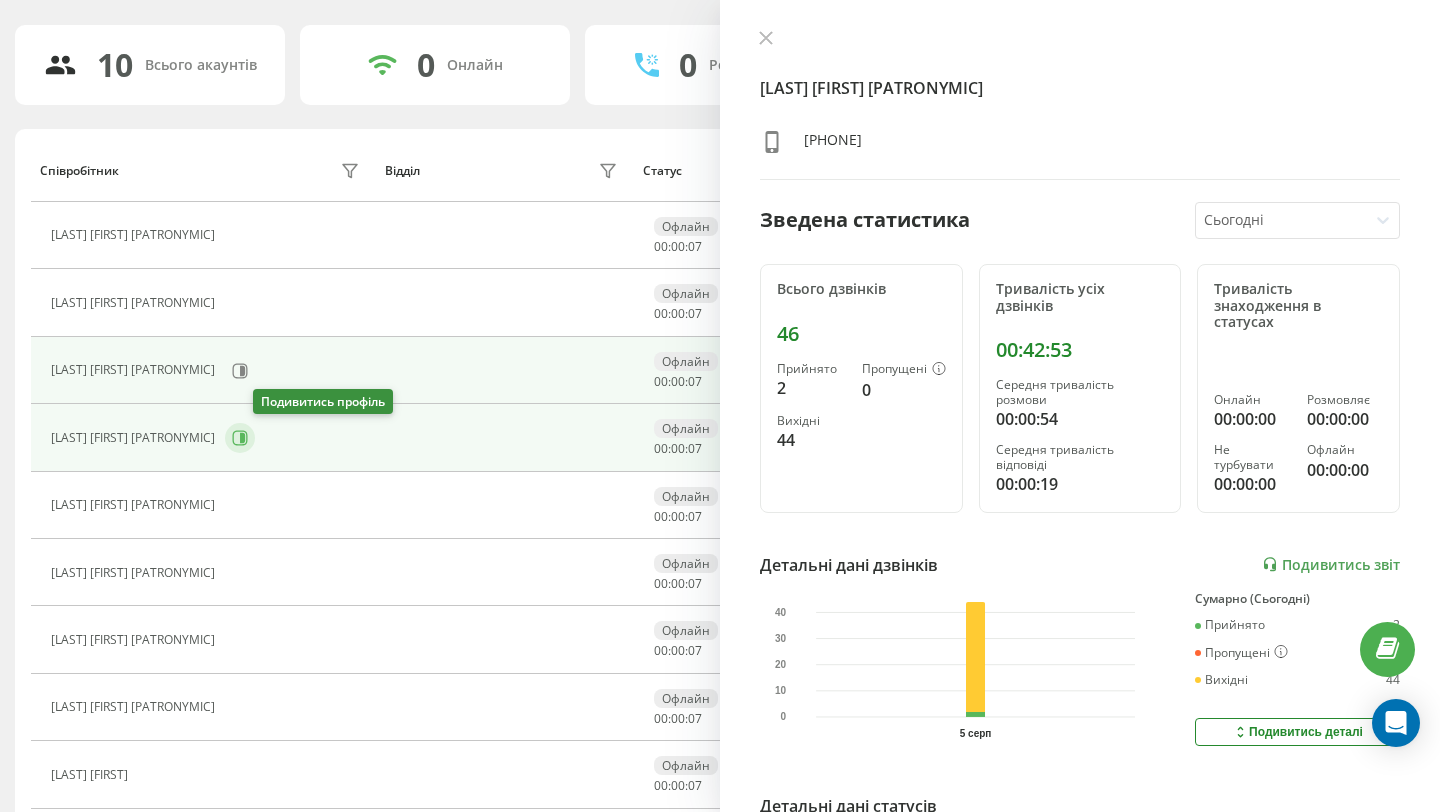 click 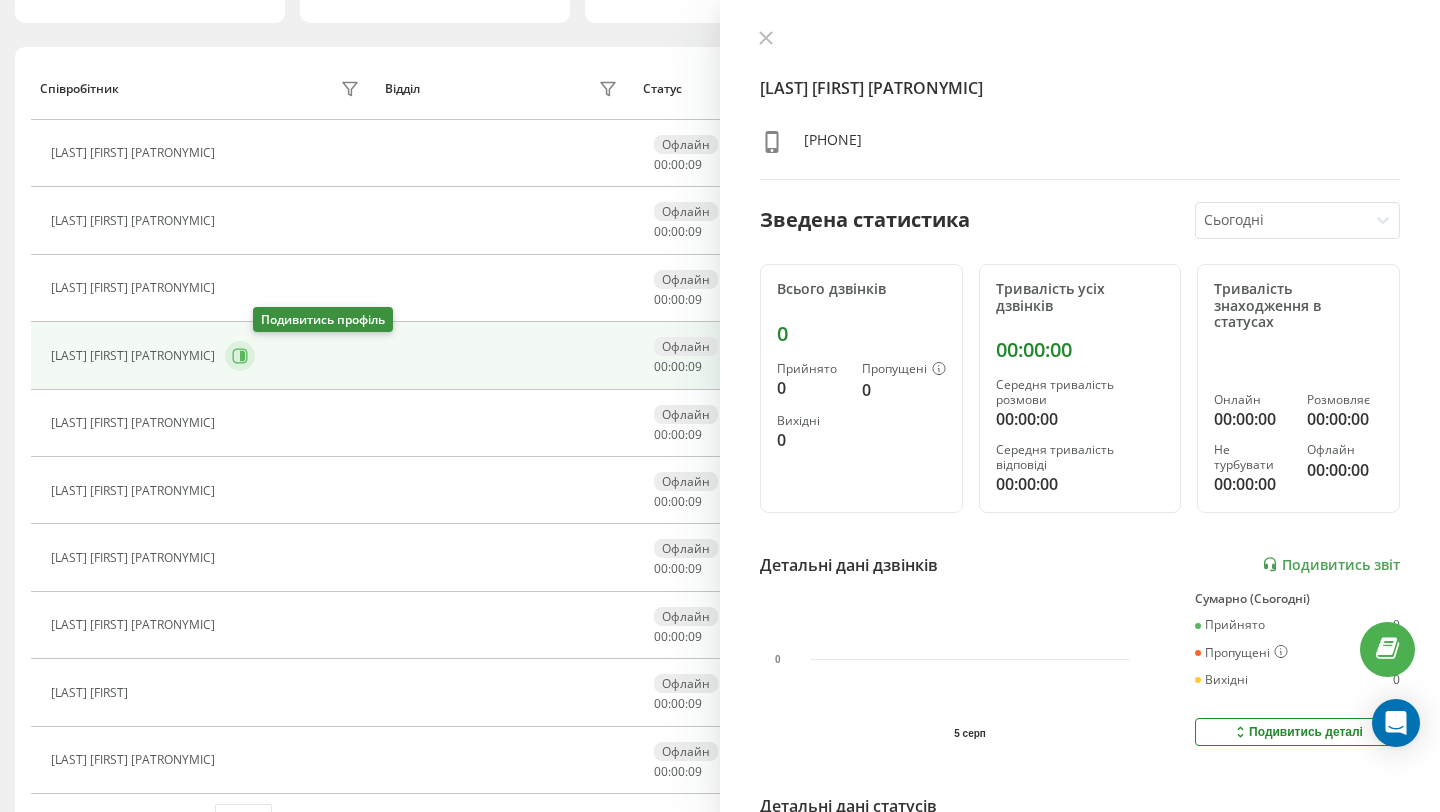 scroll, scrollTop: 255, scrollLeft: 0, axis: vertical 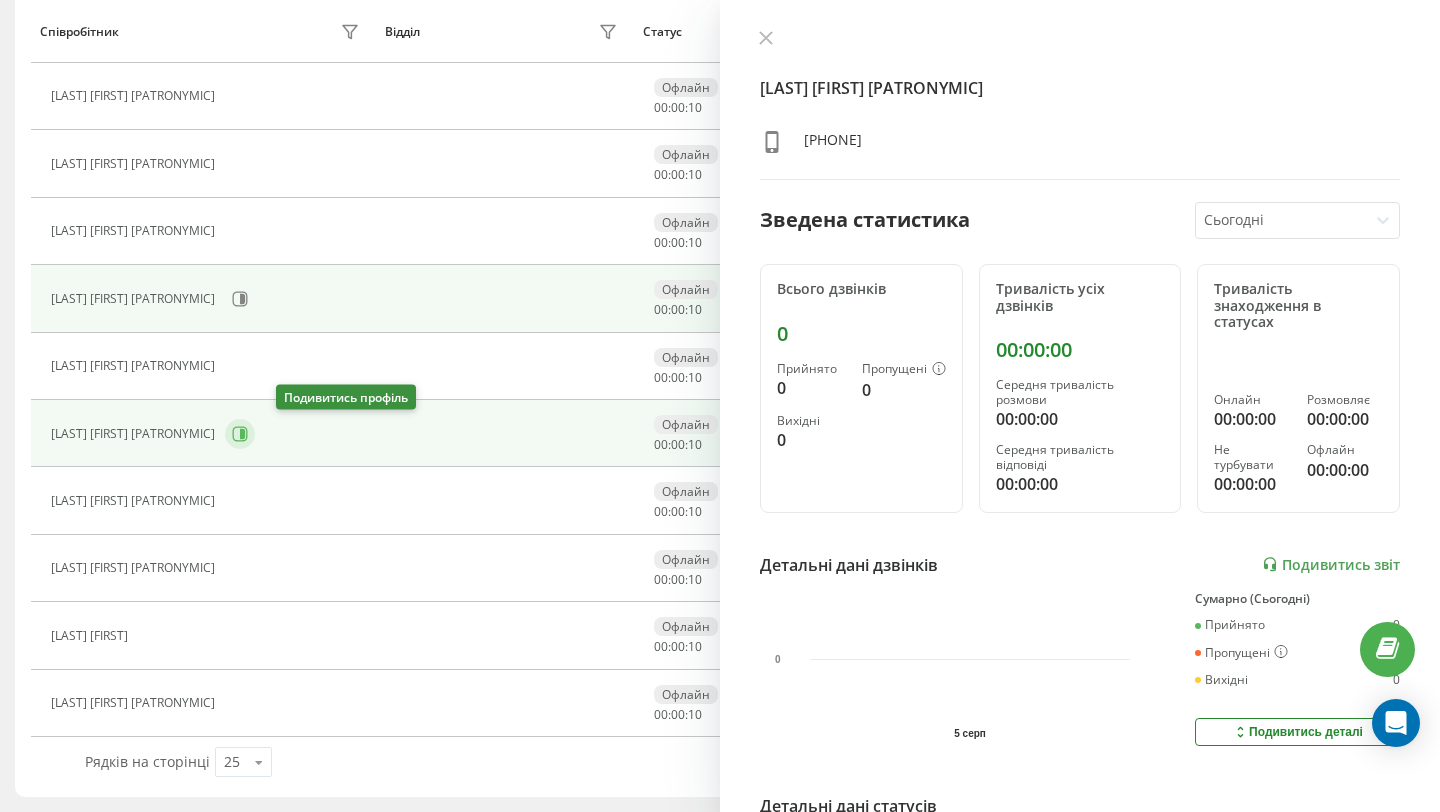 click 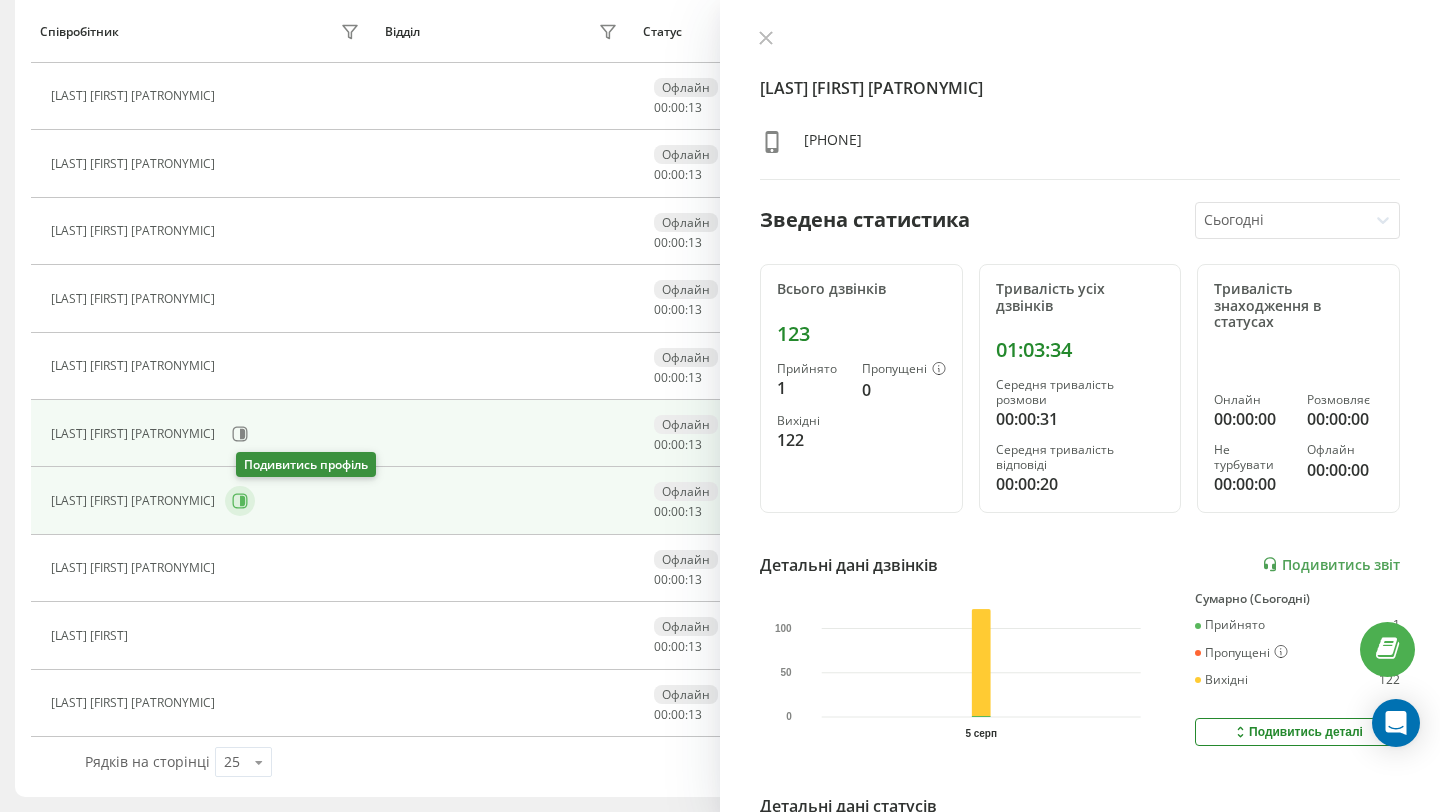 click 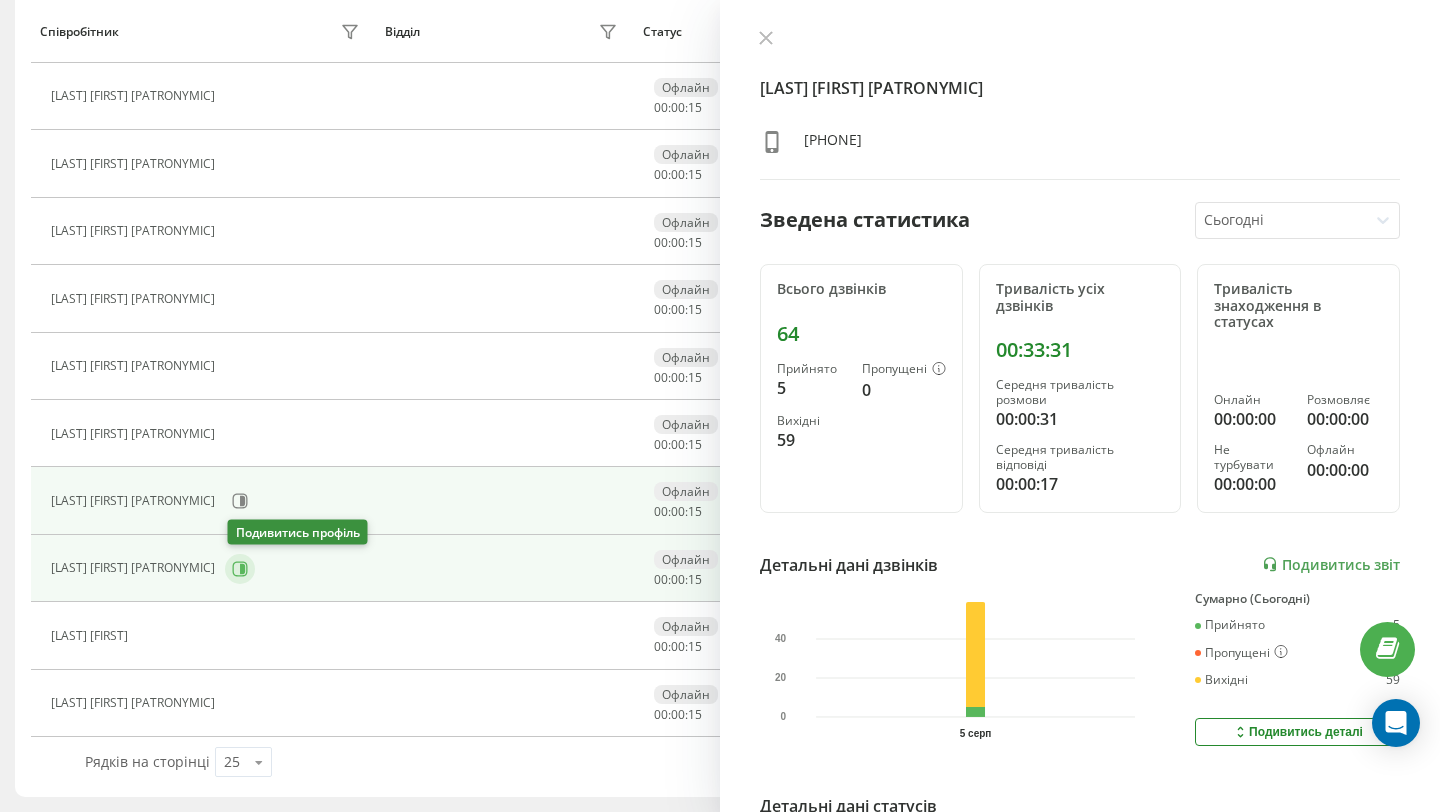 click at bounding box center (240, 569) 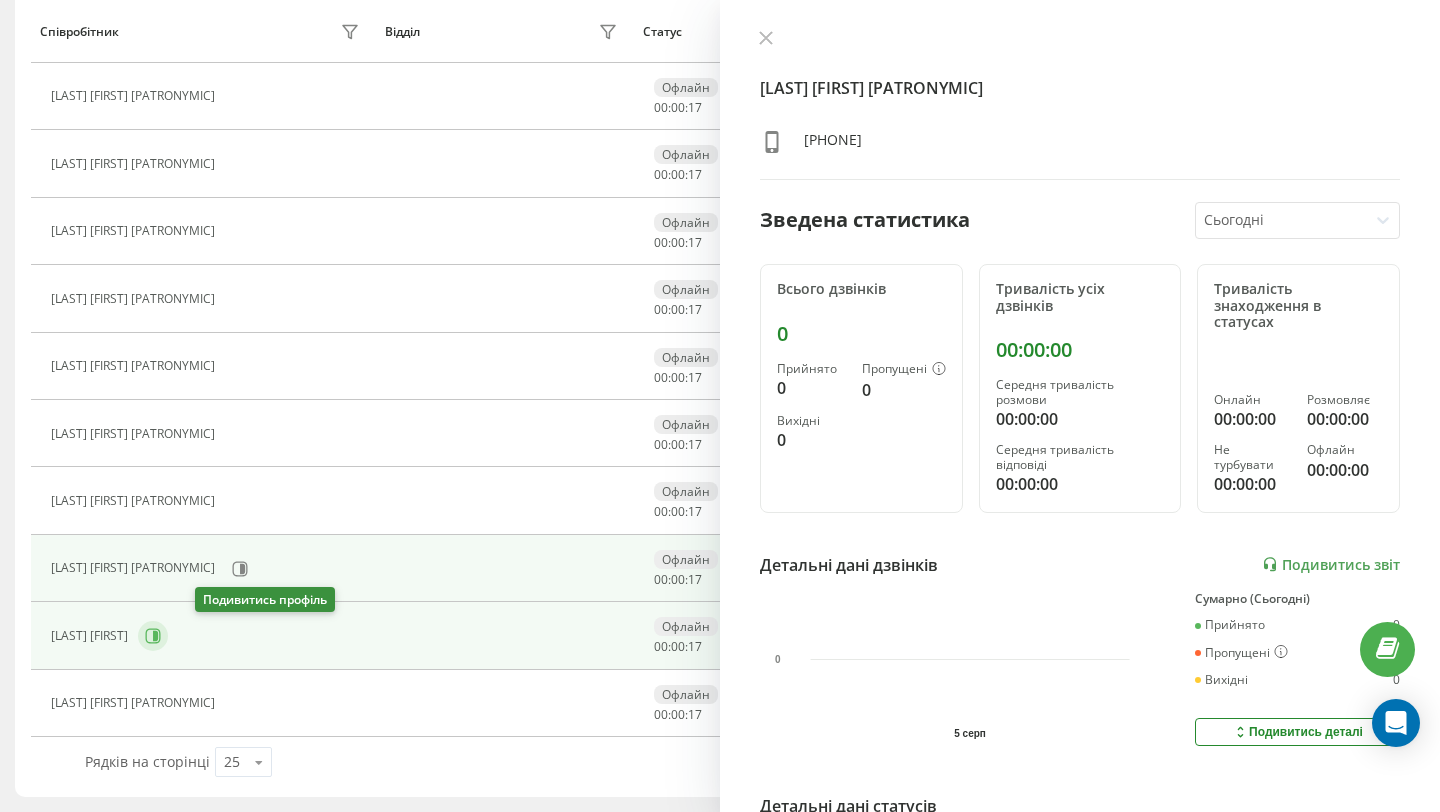 click 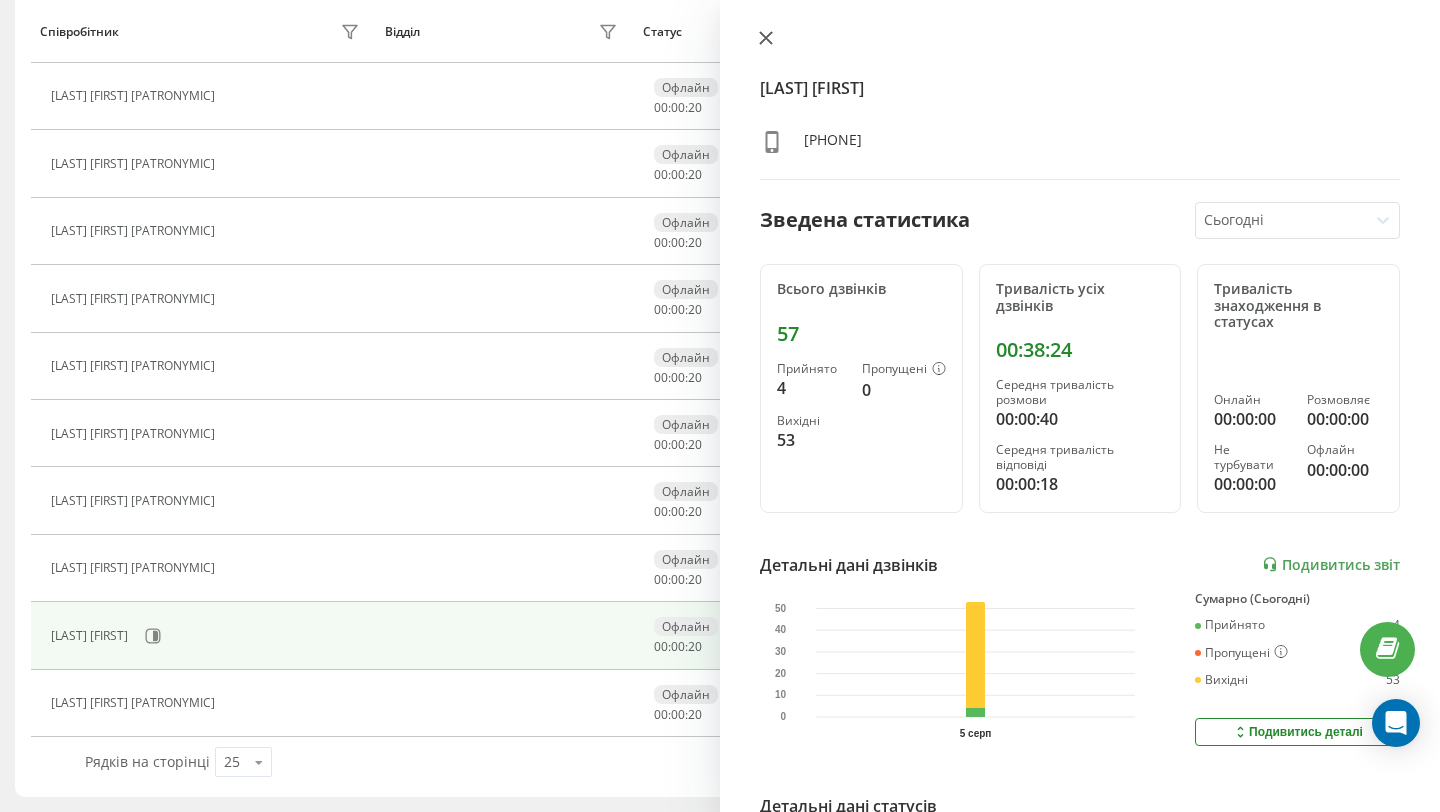 click 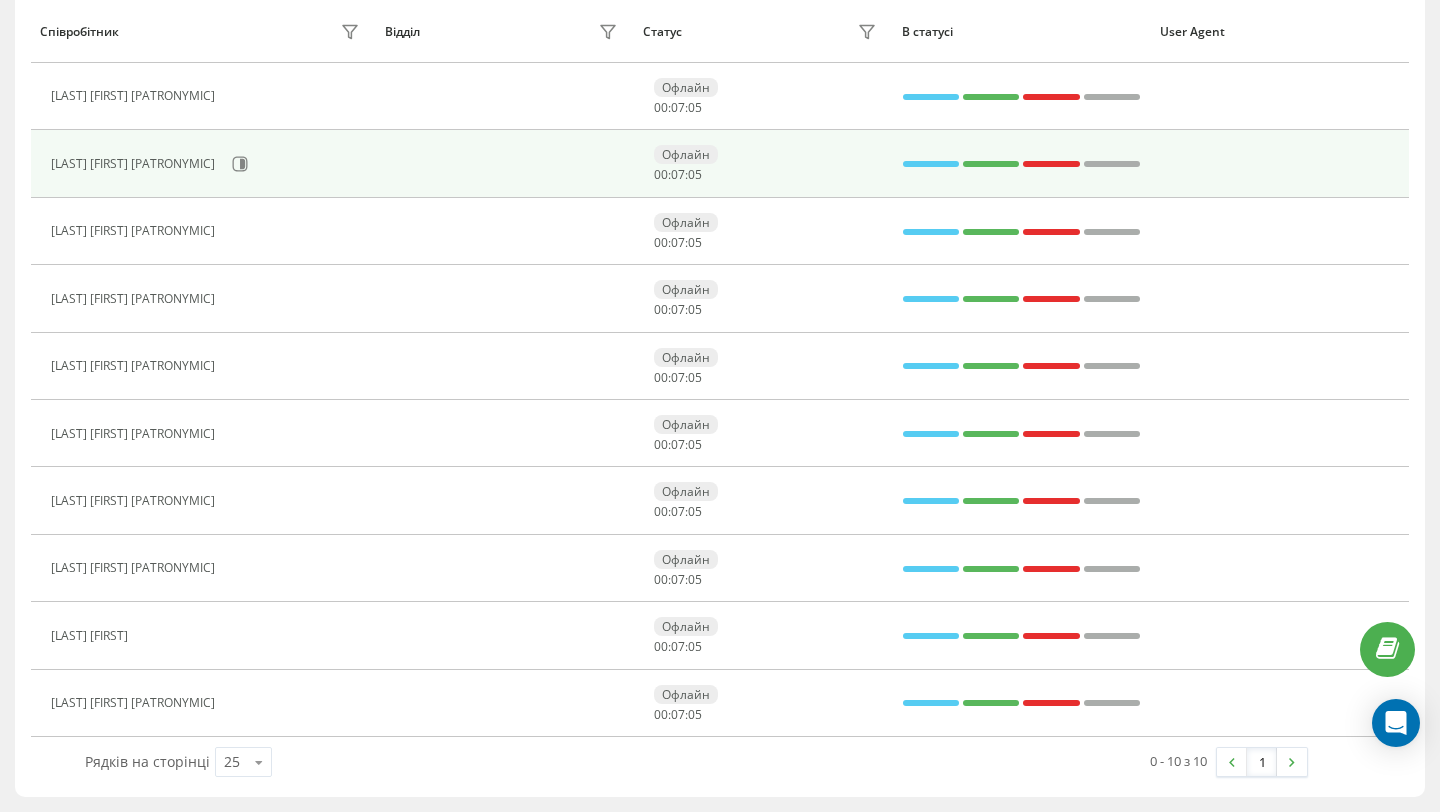 scroll, scrollTop: 0, scrollLeft: 0, axis: both 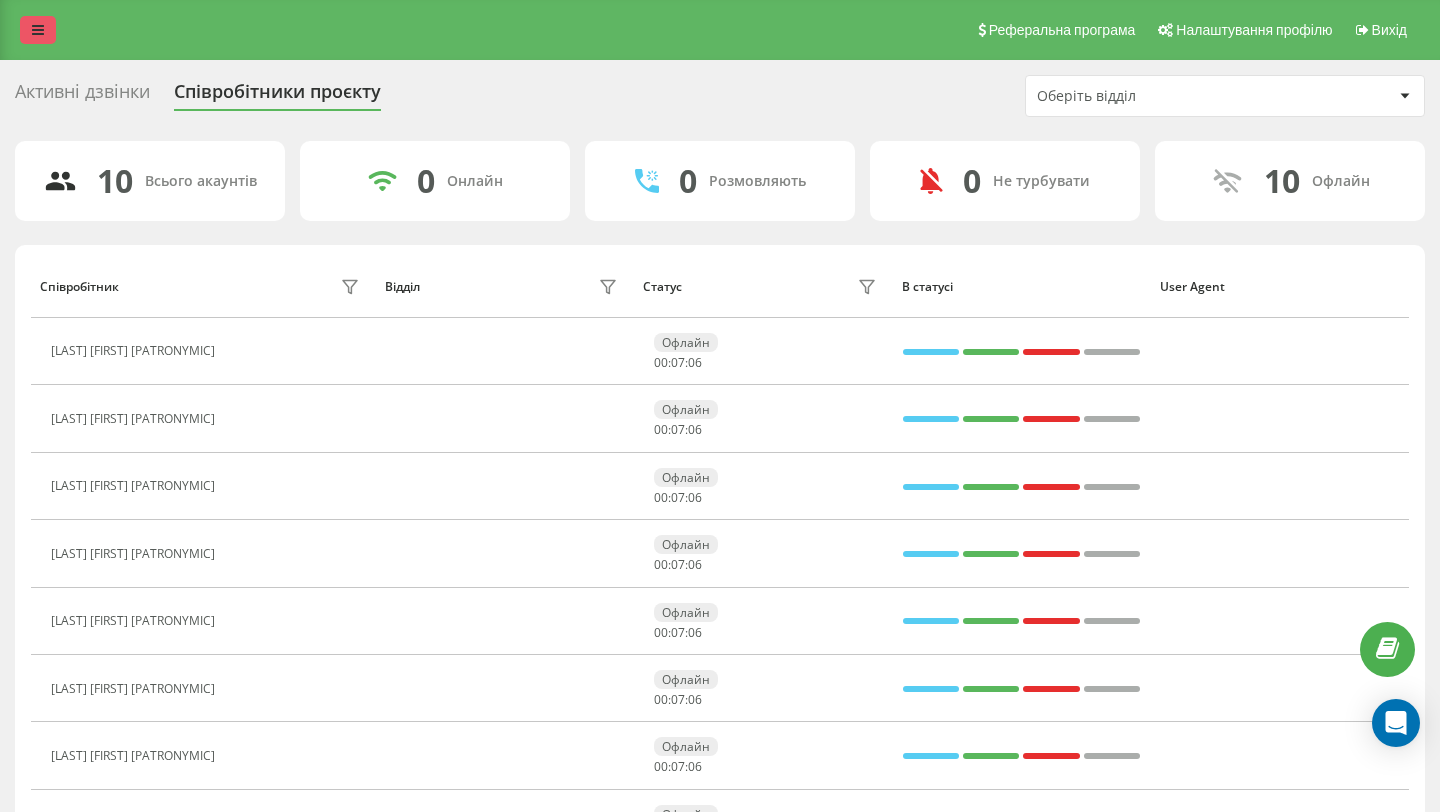 click at bounding box center (38, 30) 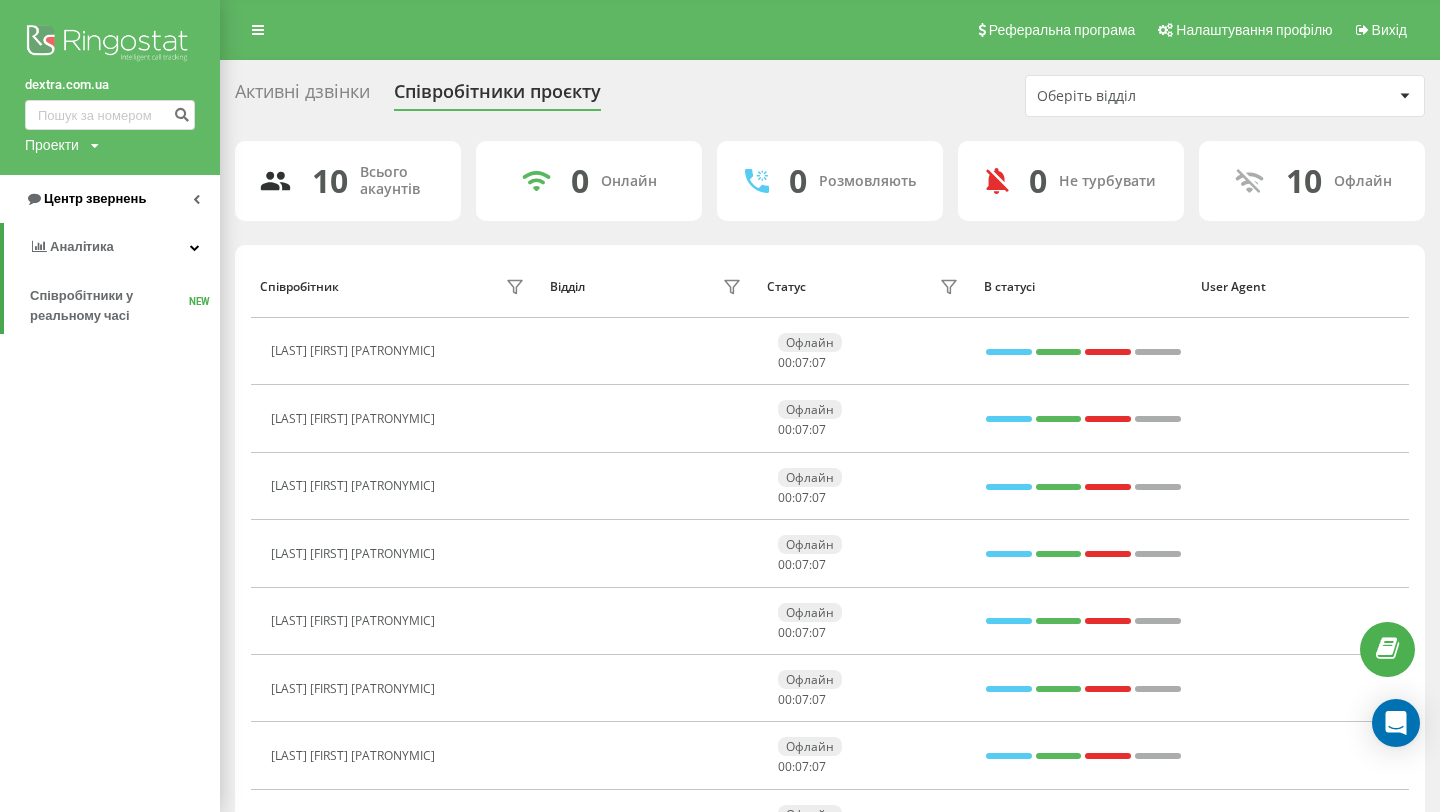 click on "Центр звернень" at bounding box center (110, 199) 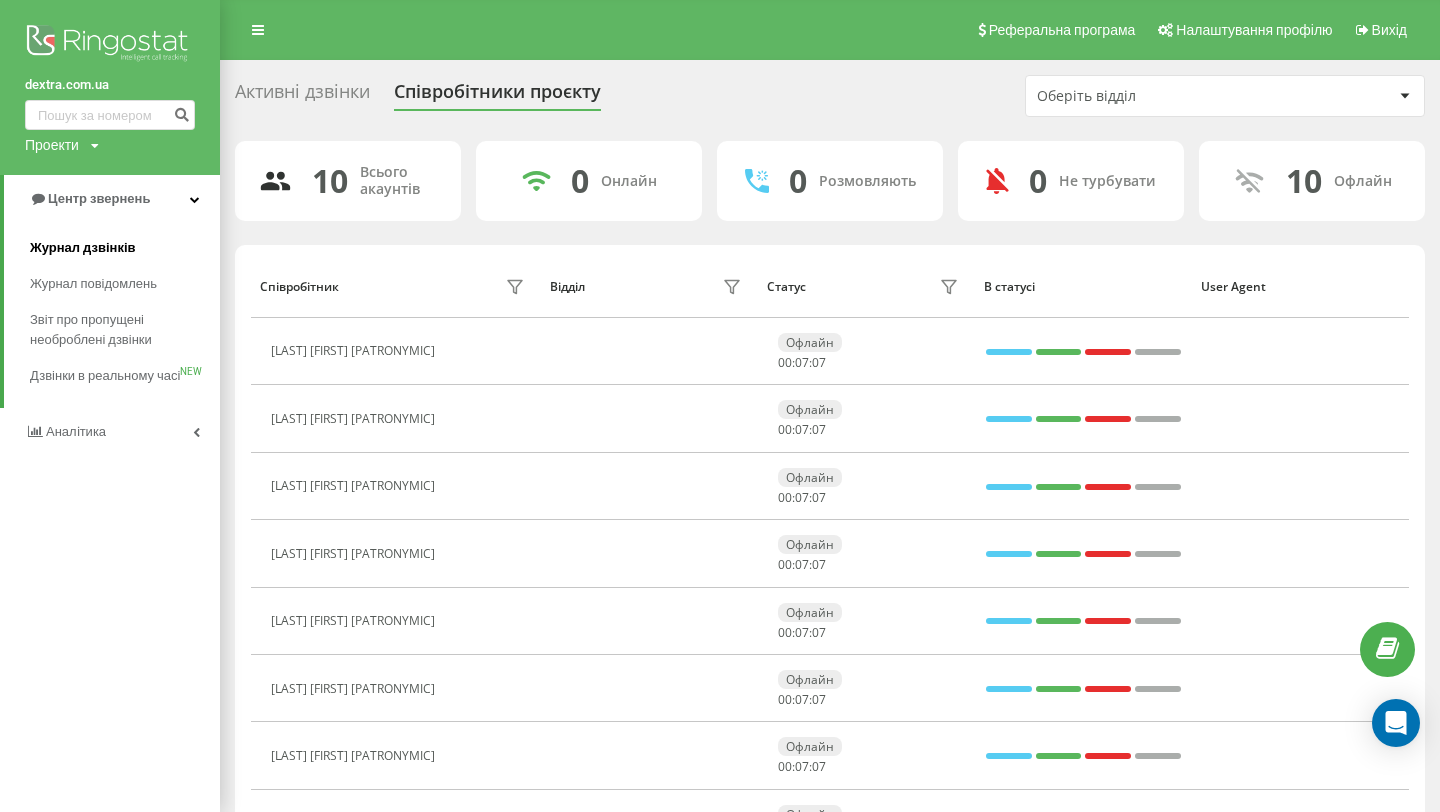 click on "Журнал дзвінків" at bounding box center [125, 248] 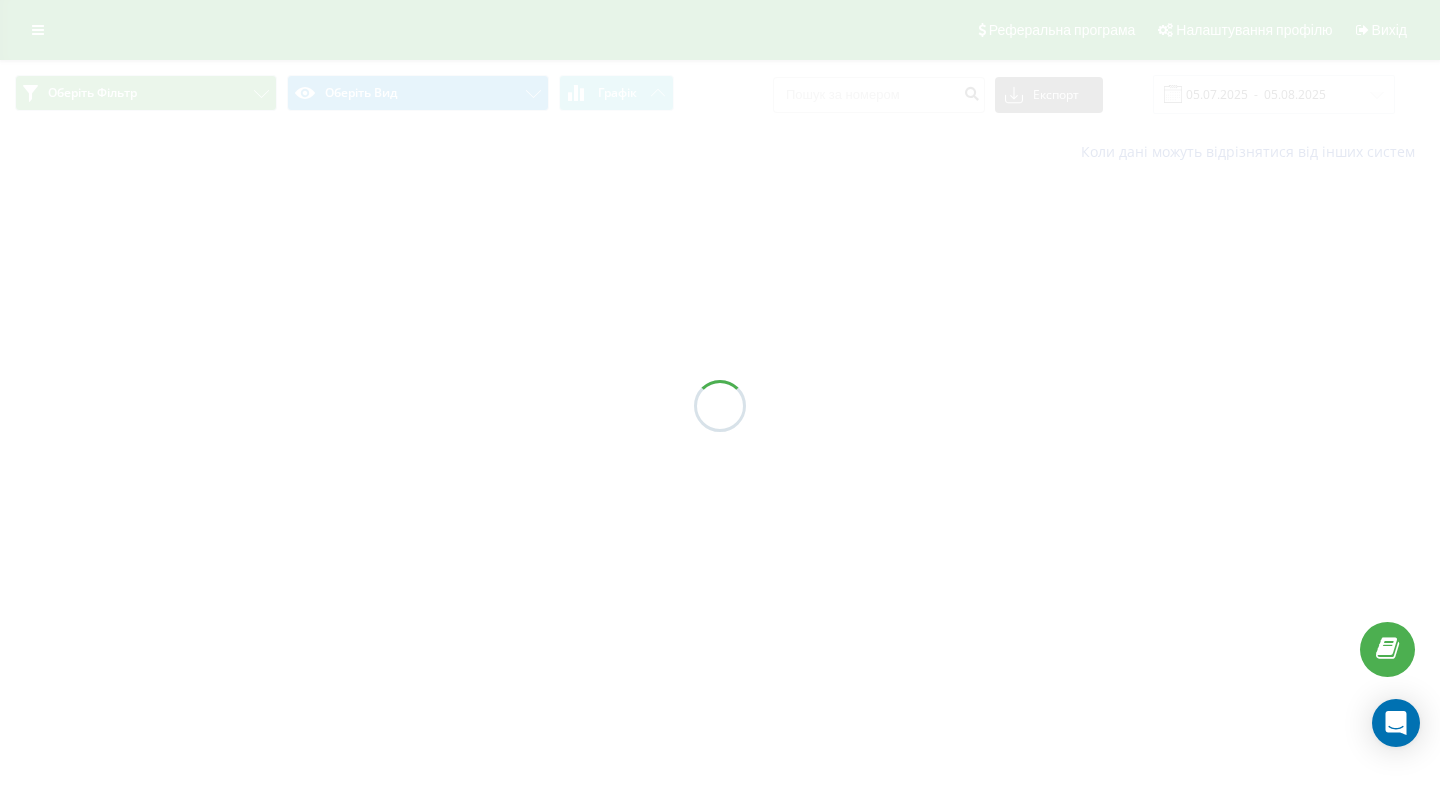 scroll, scrollTop: 0, scrollLeft: 0, axis: both 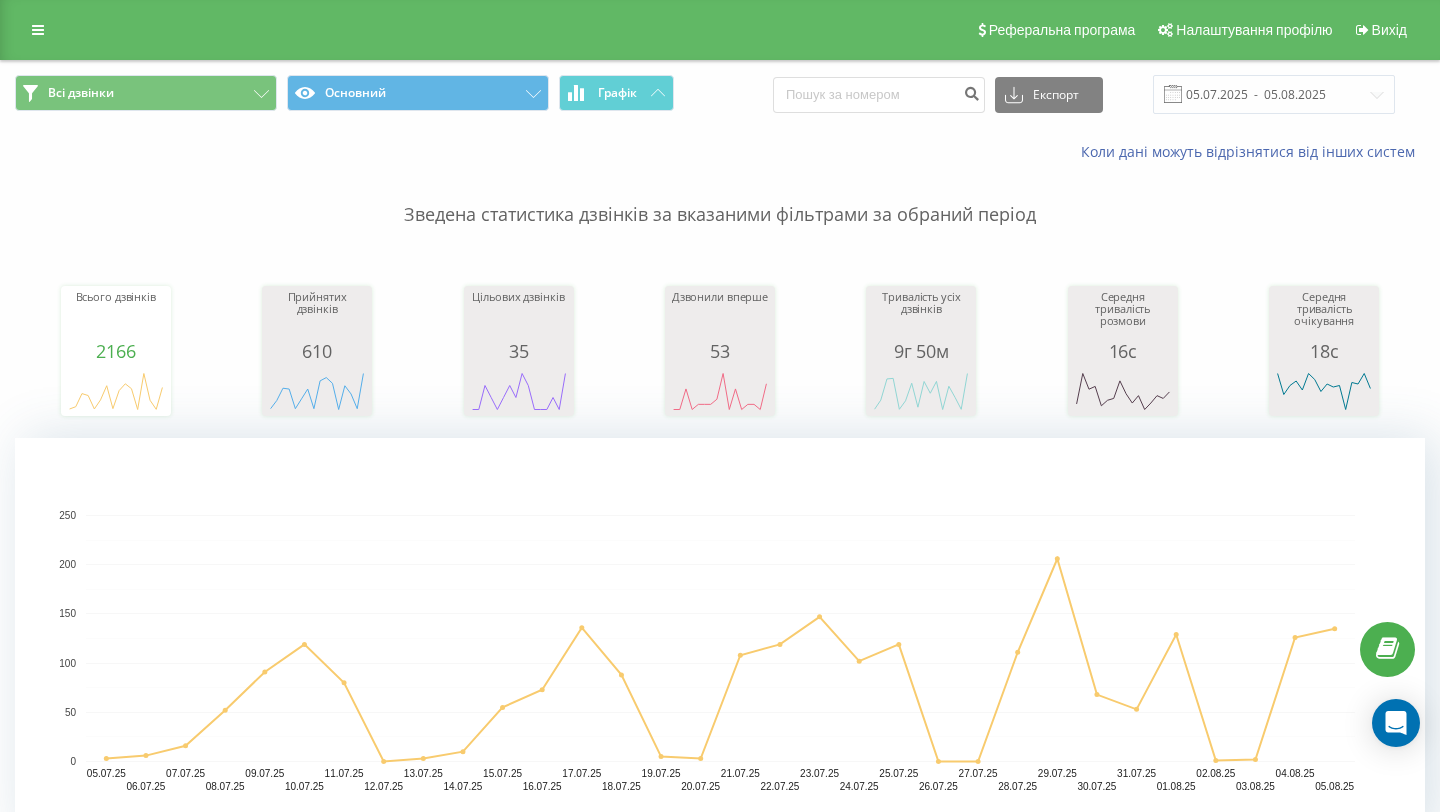 click on "Зведена статистика дзвінків за вказаними фільтрами за обраний період" at bounding box center [720, 195] 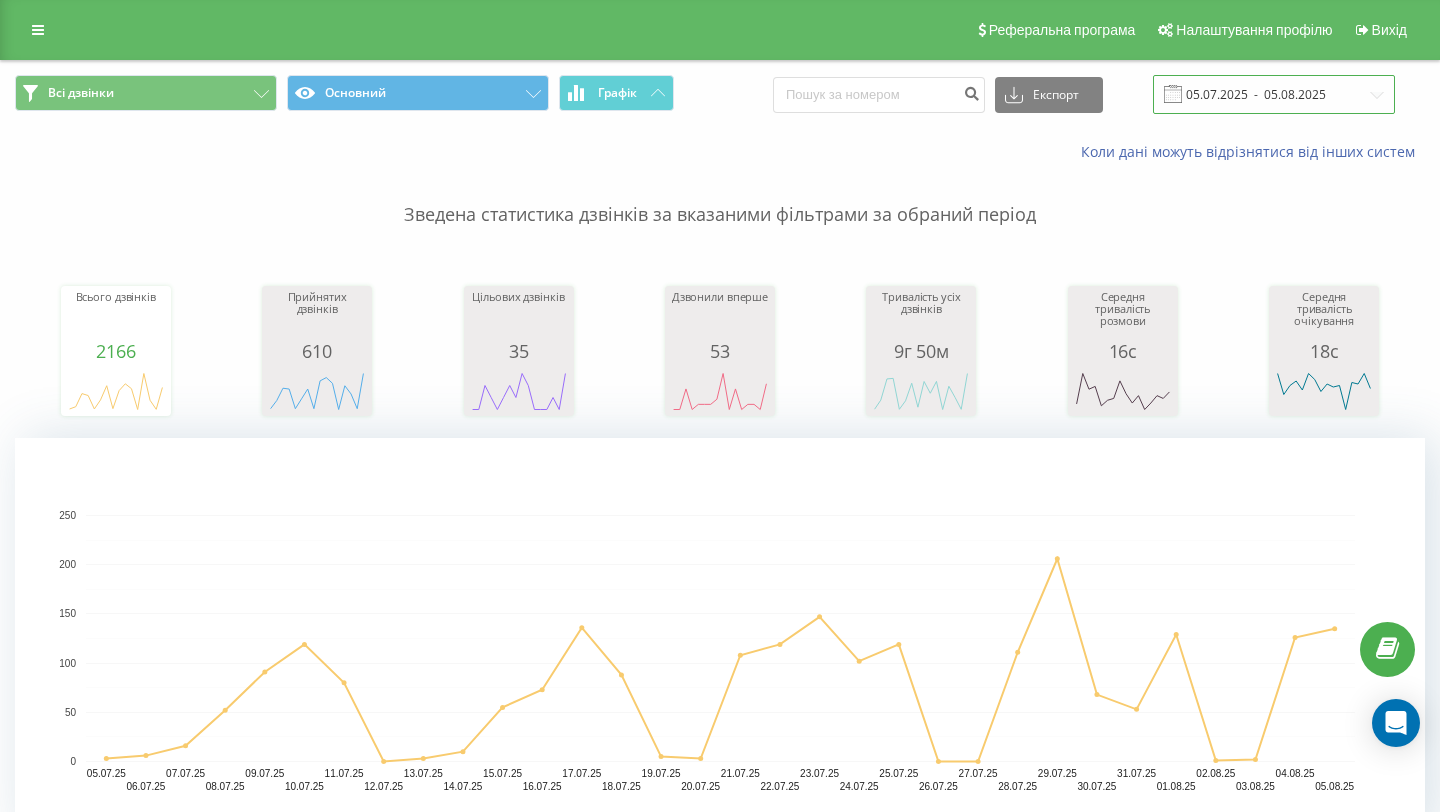 click on "05.07.2025  -  05.08.2025" at bounding box center [1274, 94] 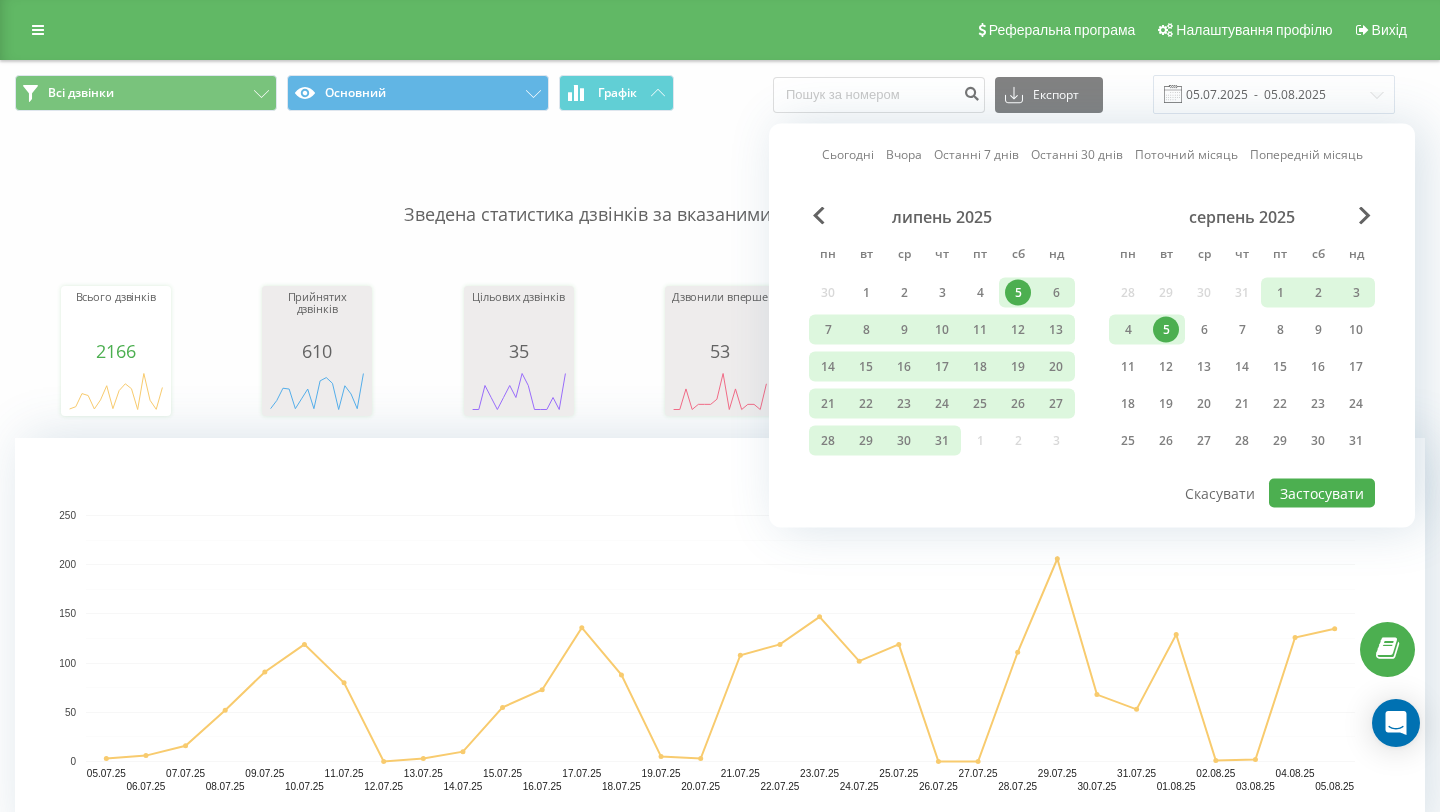 click on "5" at bounding box center (1166, 330) 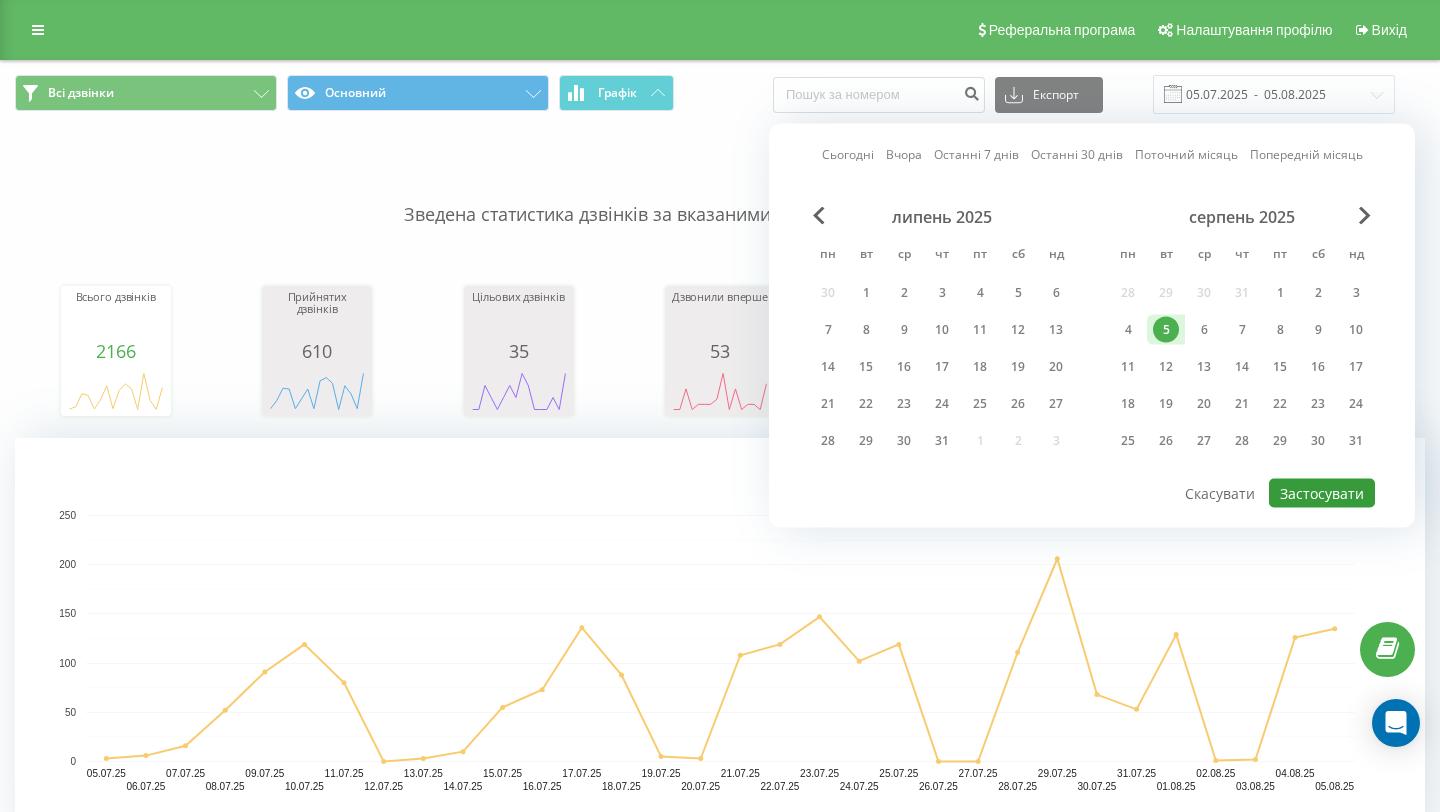 click on "Застосувати" at bounding box center [1322, 493] 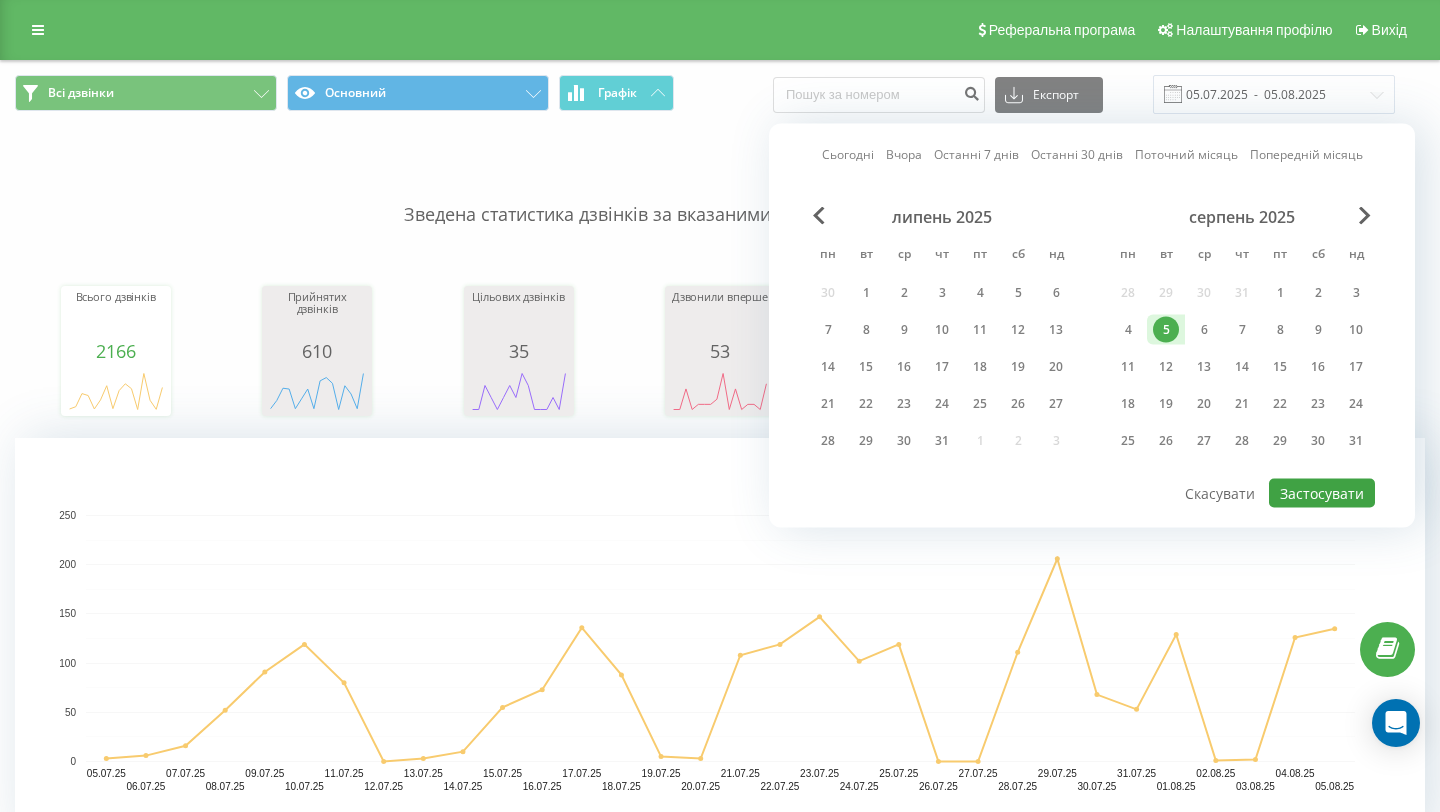 type on "05.08.2025  -  05.08.2025" 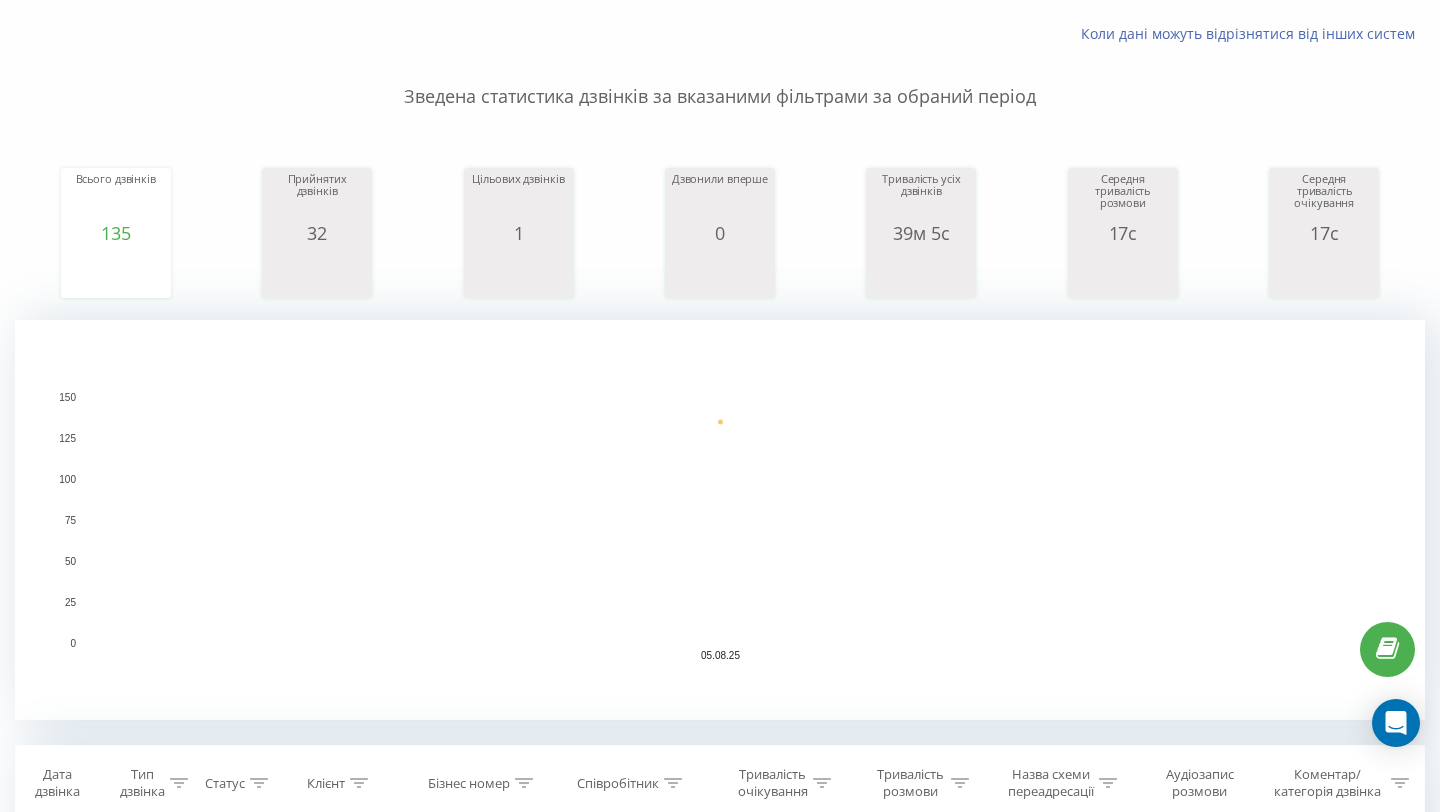 scroll, scrollTop: 0, scrollLeft: 0, axis: both 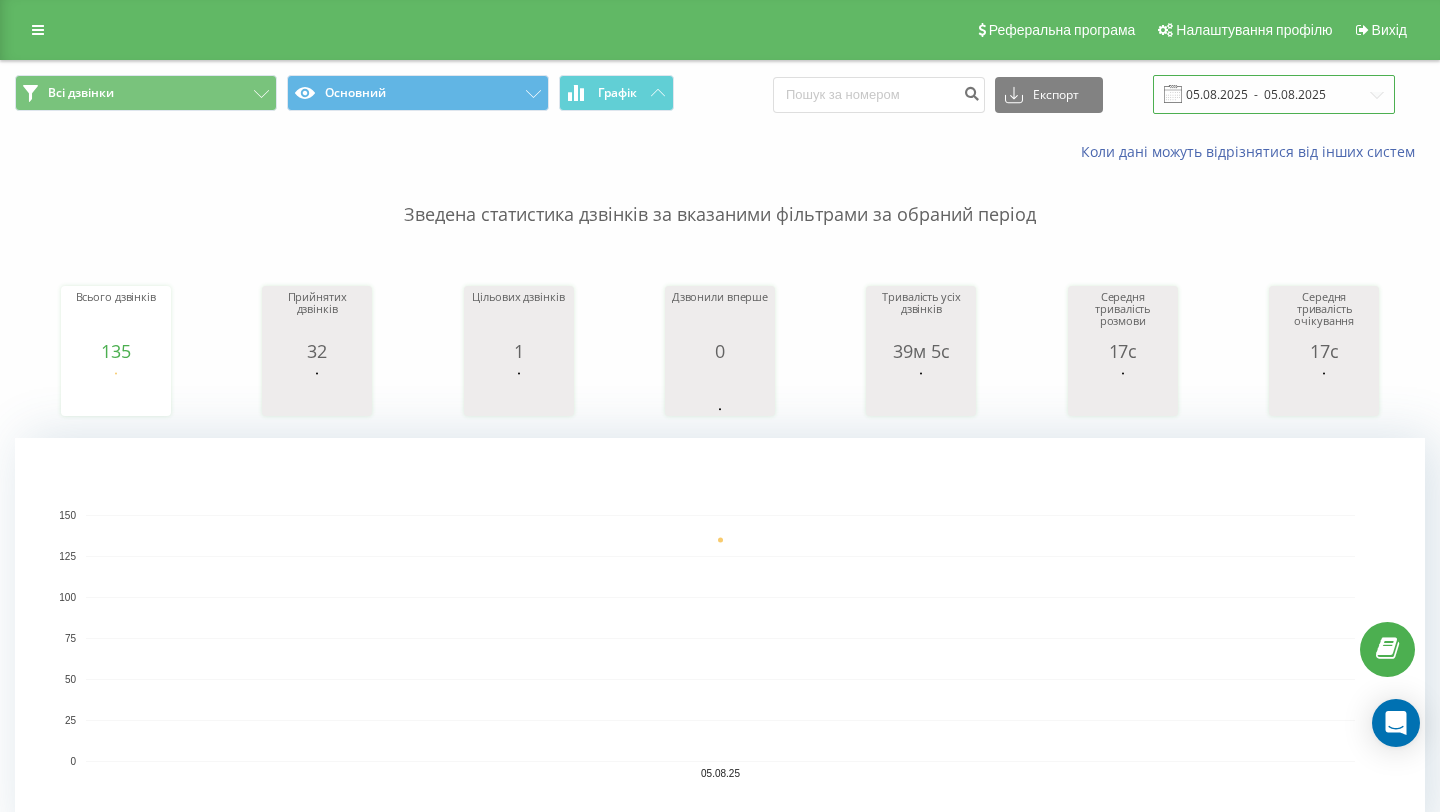 click on "05.08.2025  -  05.08.2025" at bounding box center [1274, 94] 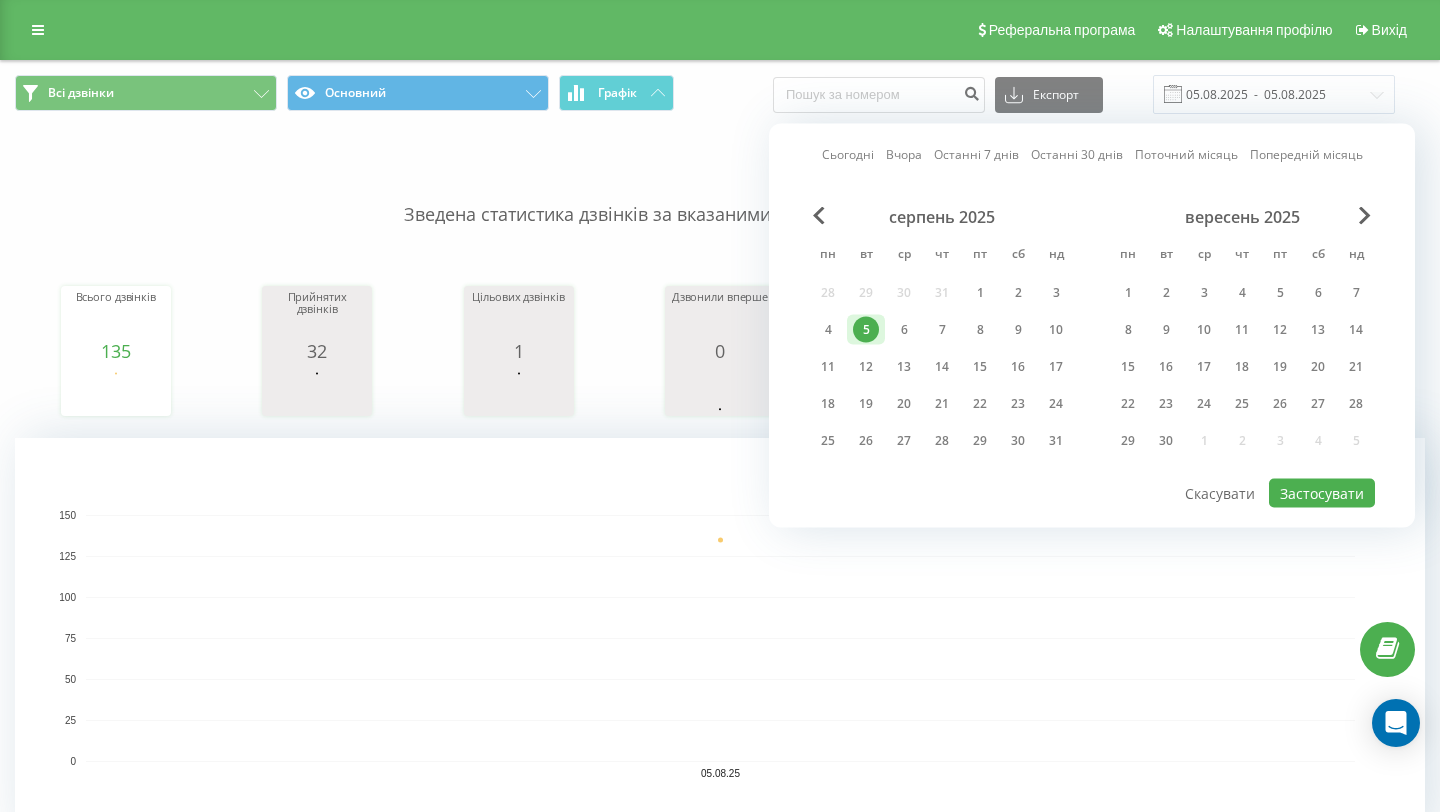 click on "5" at bounding box center [866, 330] 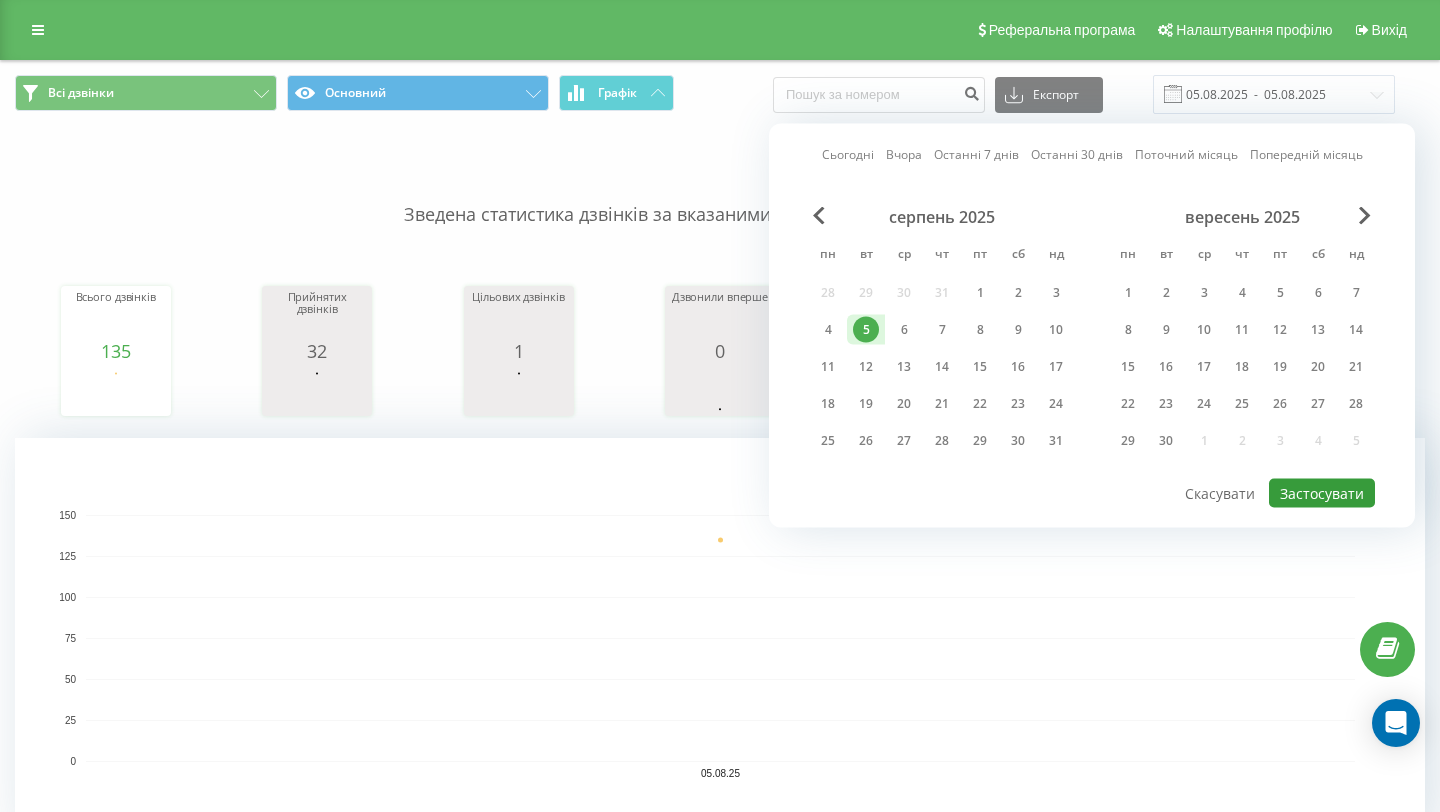 click on "Застосувати" at bounding box center (1322, 493) 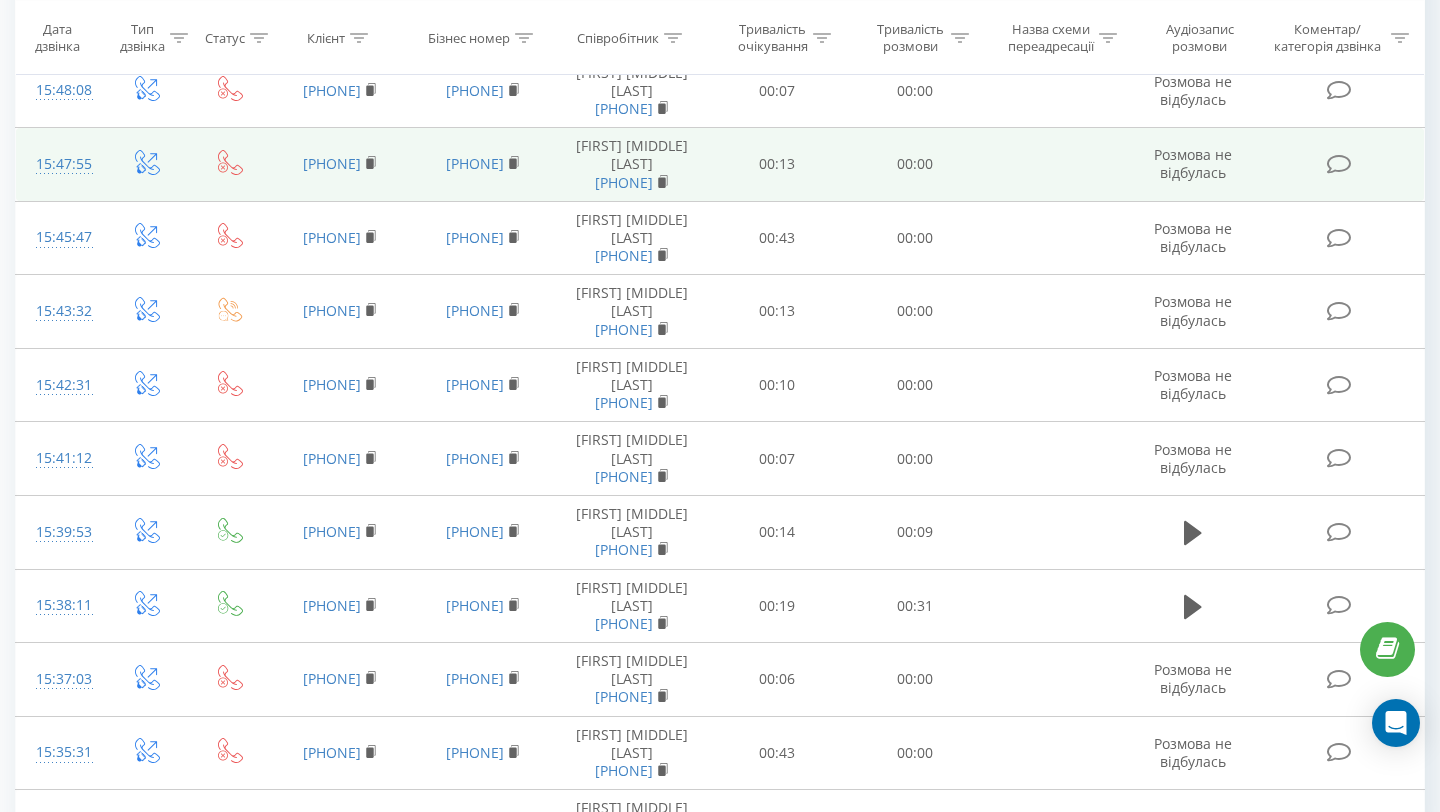 scroll, scrollTop: 2067, scrollLeft: 0, axis: vertical 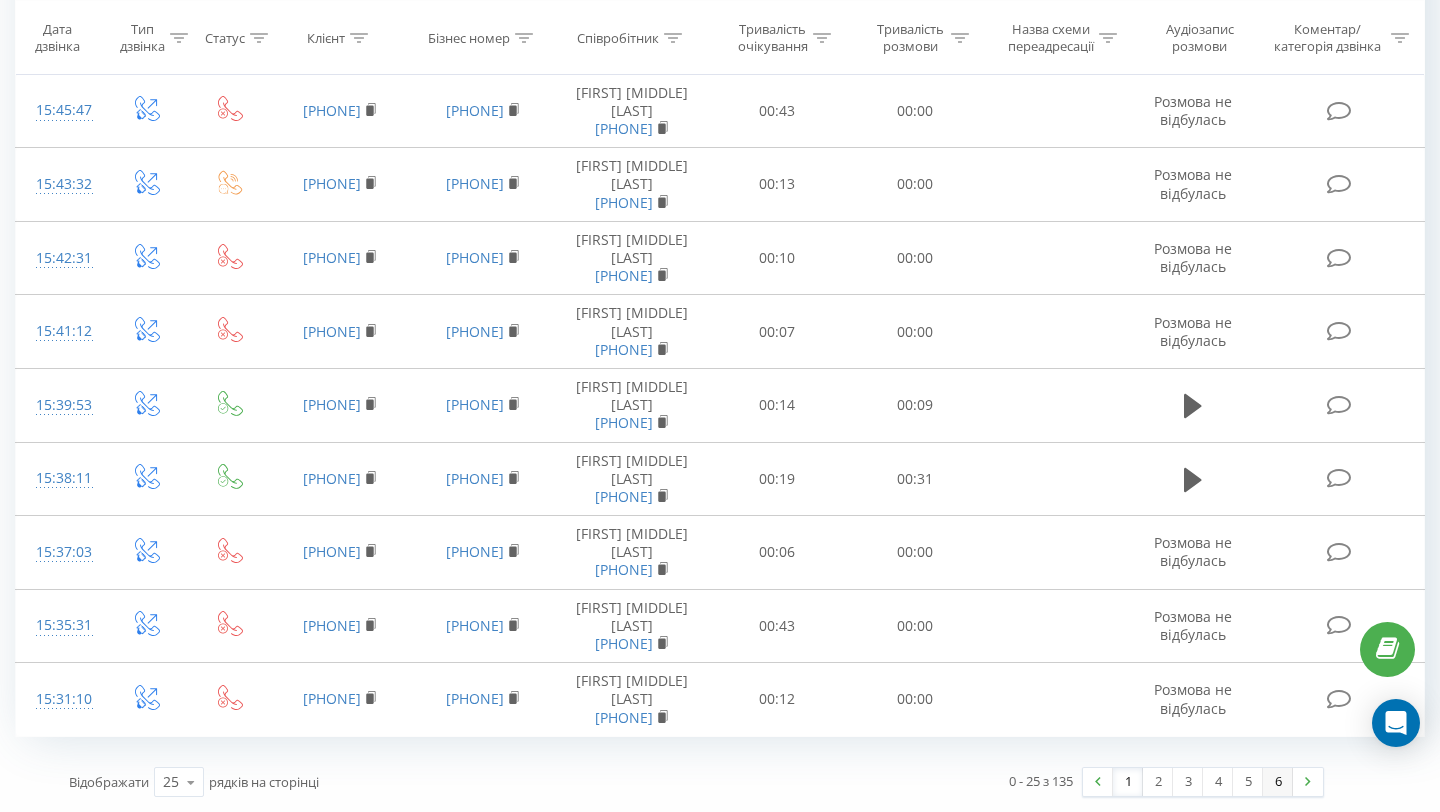 click on "6" at bounding box center (1278, 782) 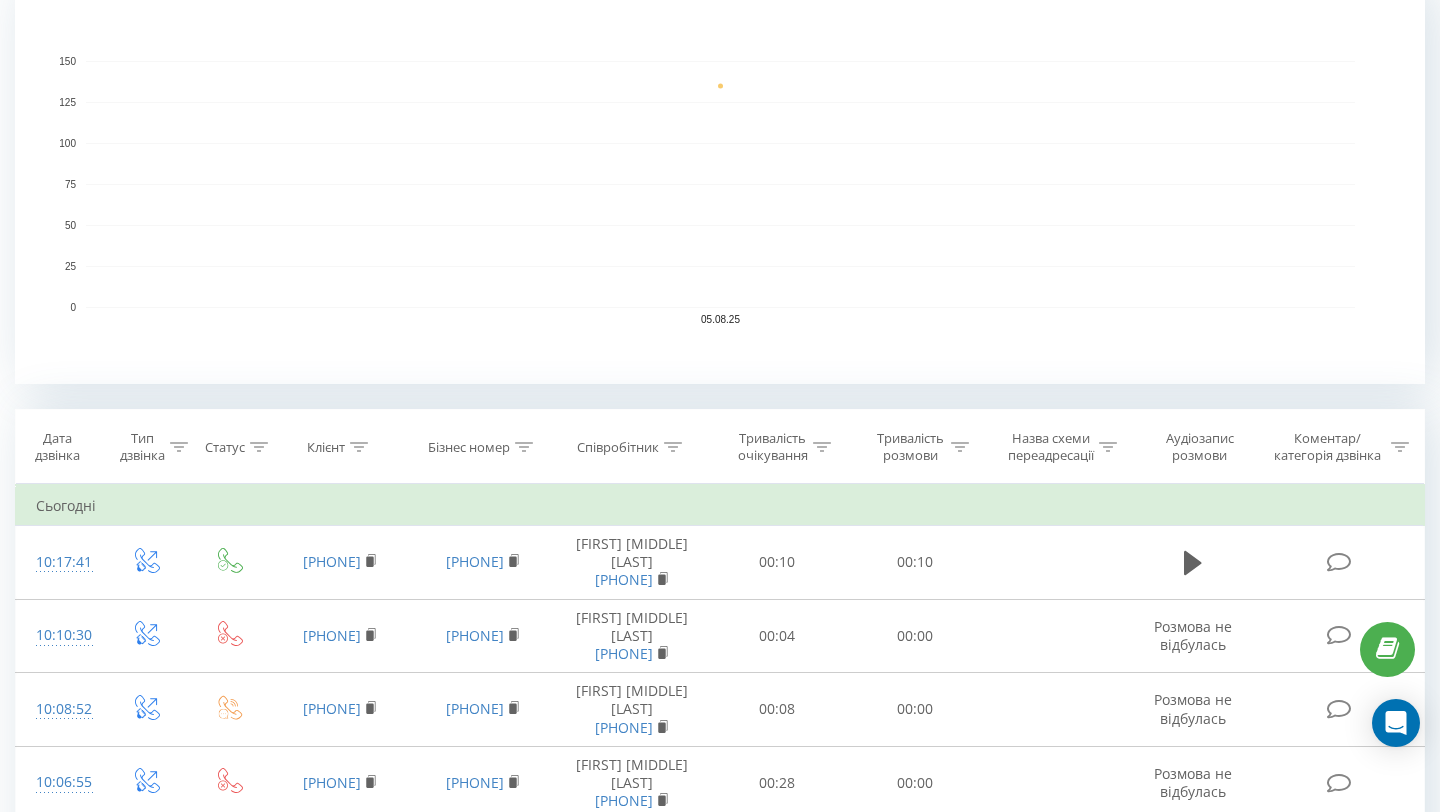 scroll, scrollTop: 979, scrollLeft: 0, axis: vertical 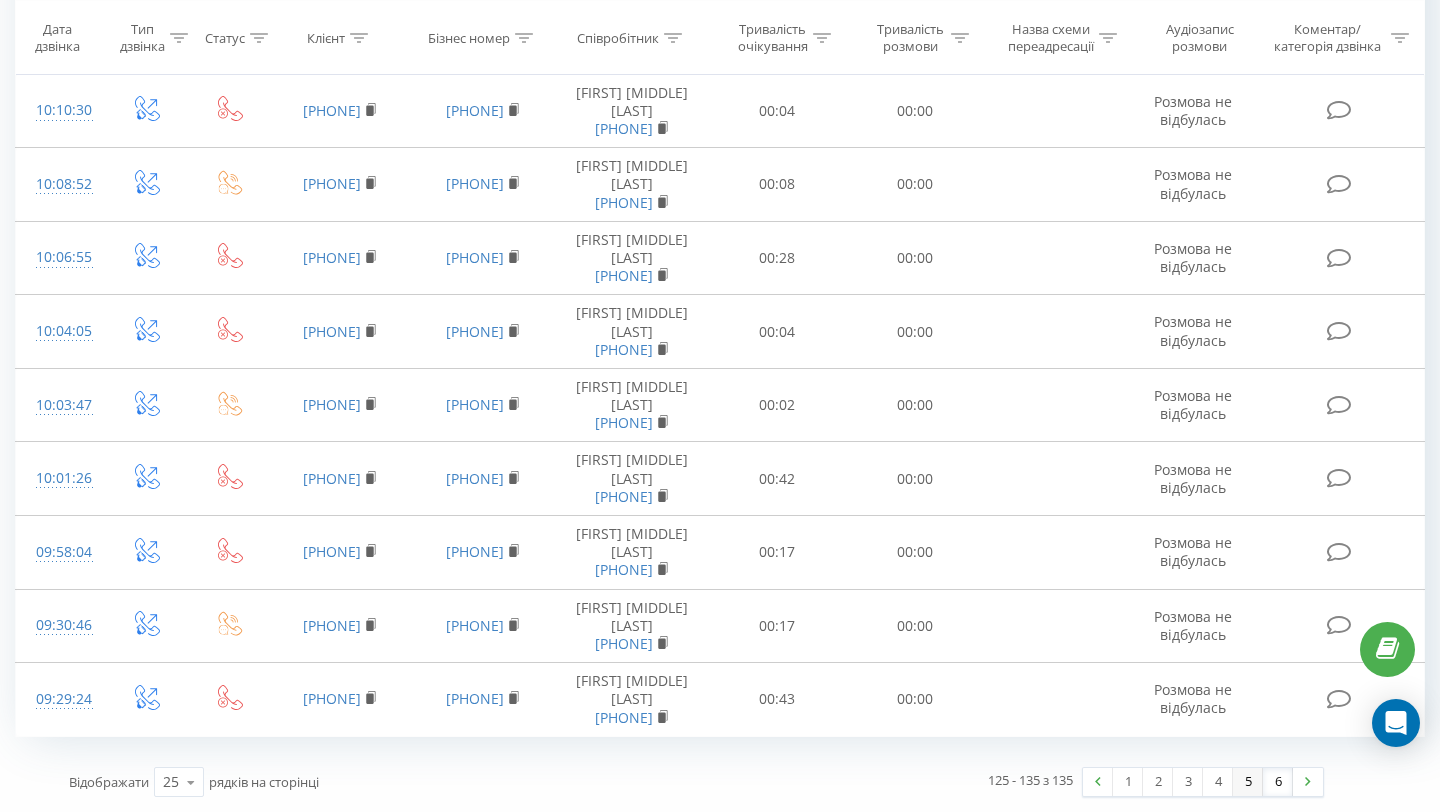 click on "5" at bounding box center (1248, 782) 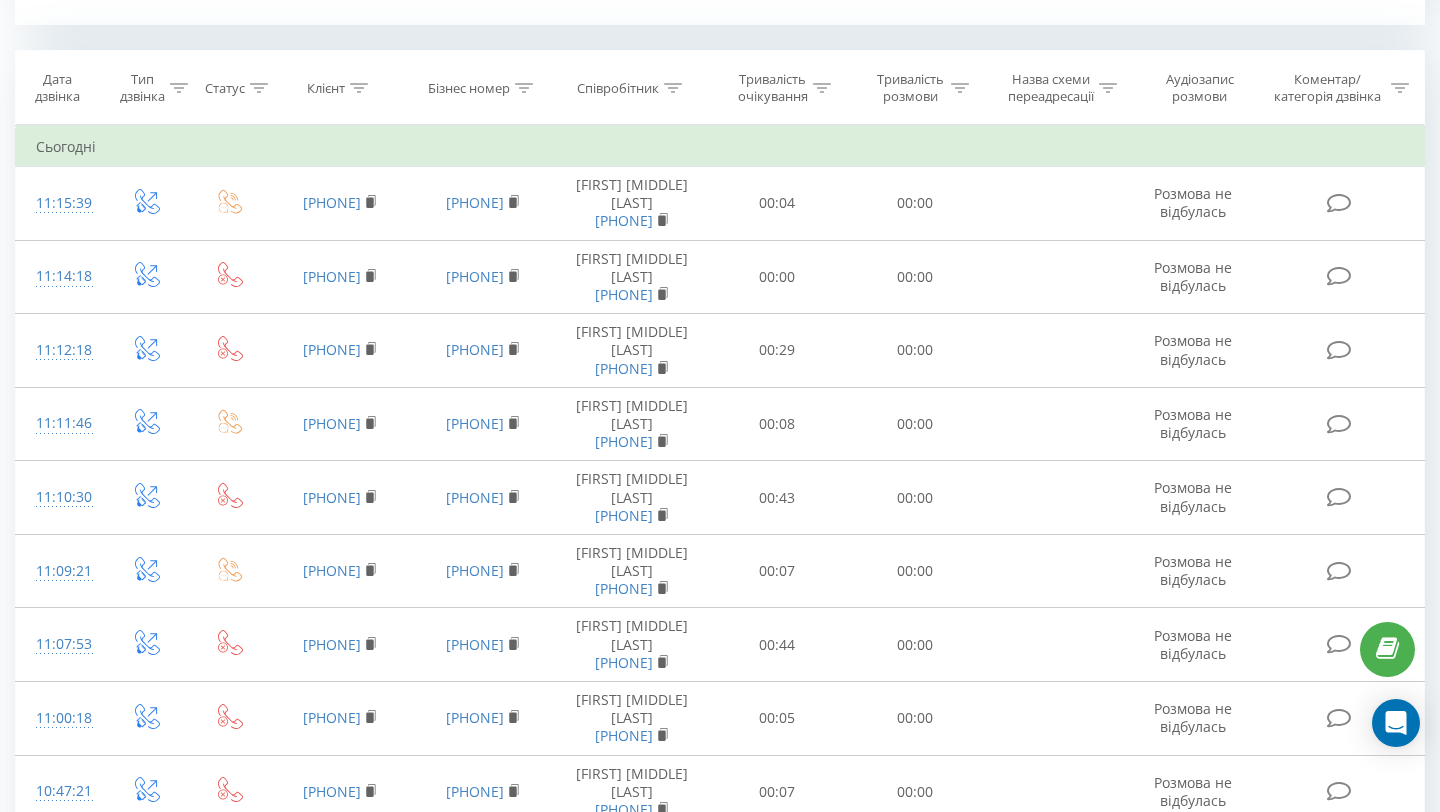 scroll, scrollTop: 2083, scrollLeft: 0, axis: vertical 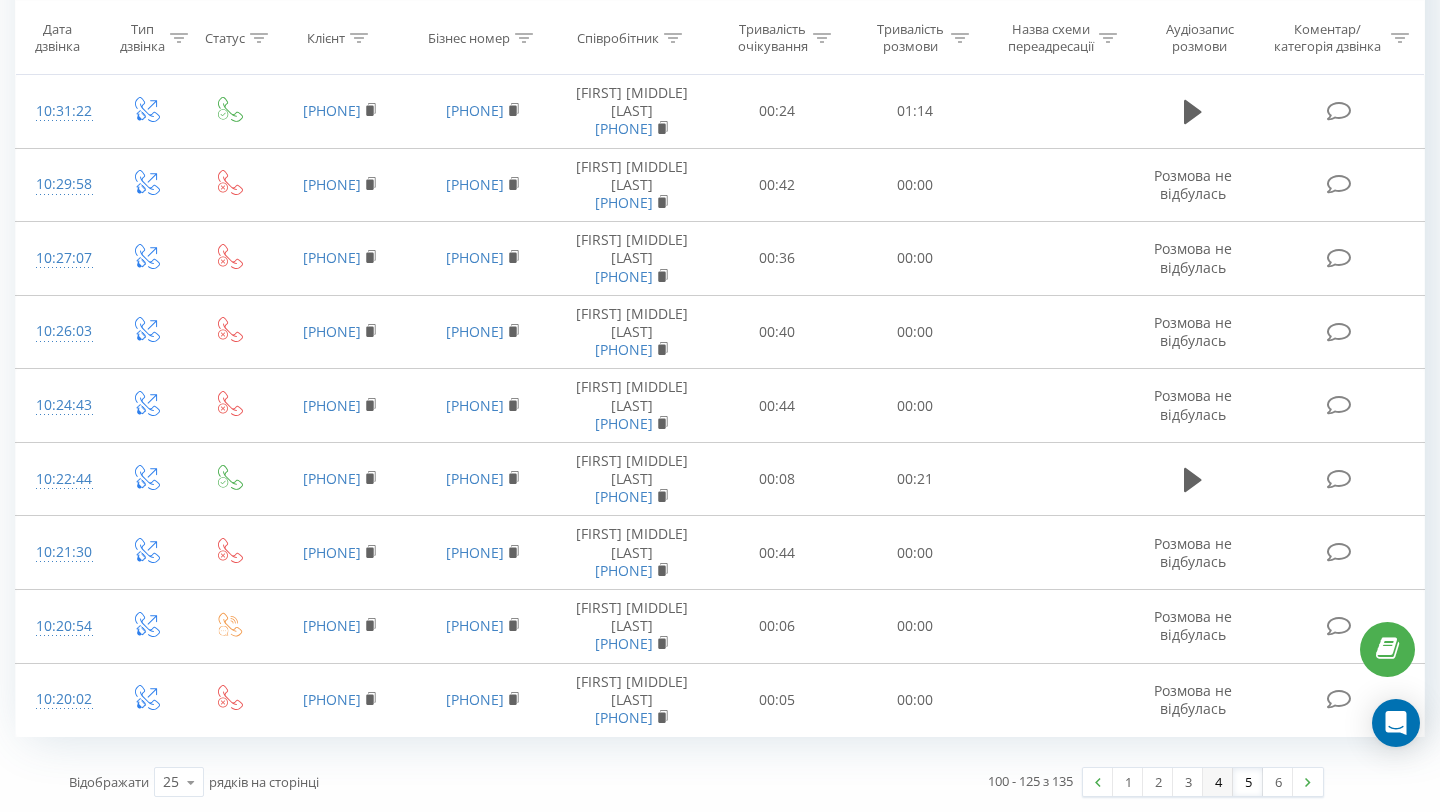 click on "4" at bounding box center [1218, 782] 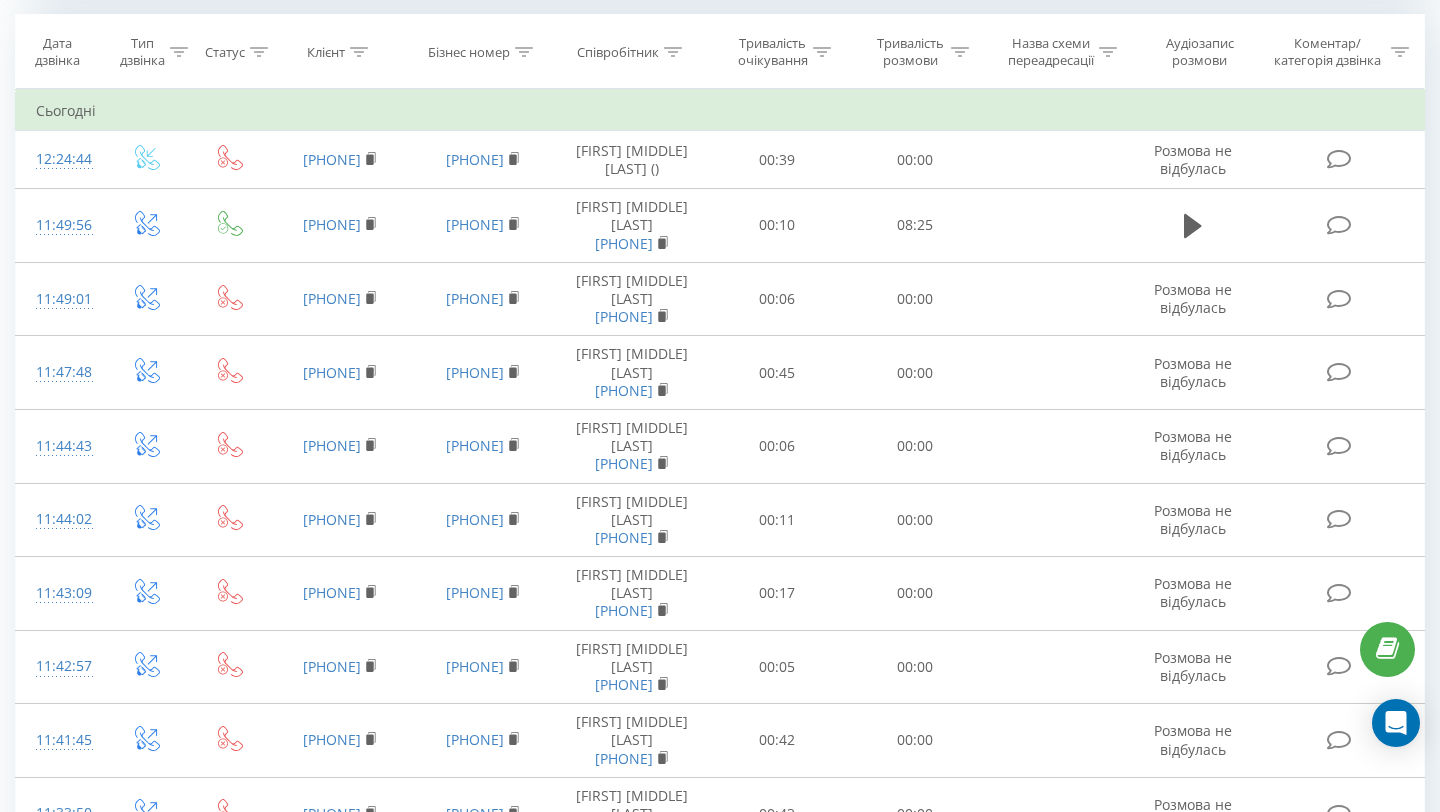 scroll, scrollTop: 856, scrollLeft: 0, axis: vertical 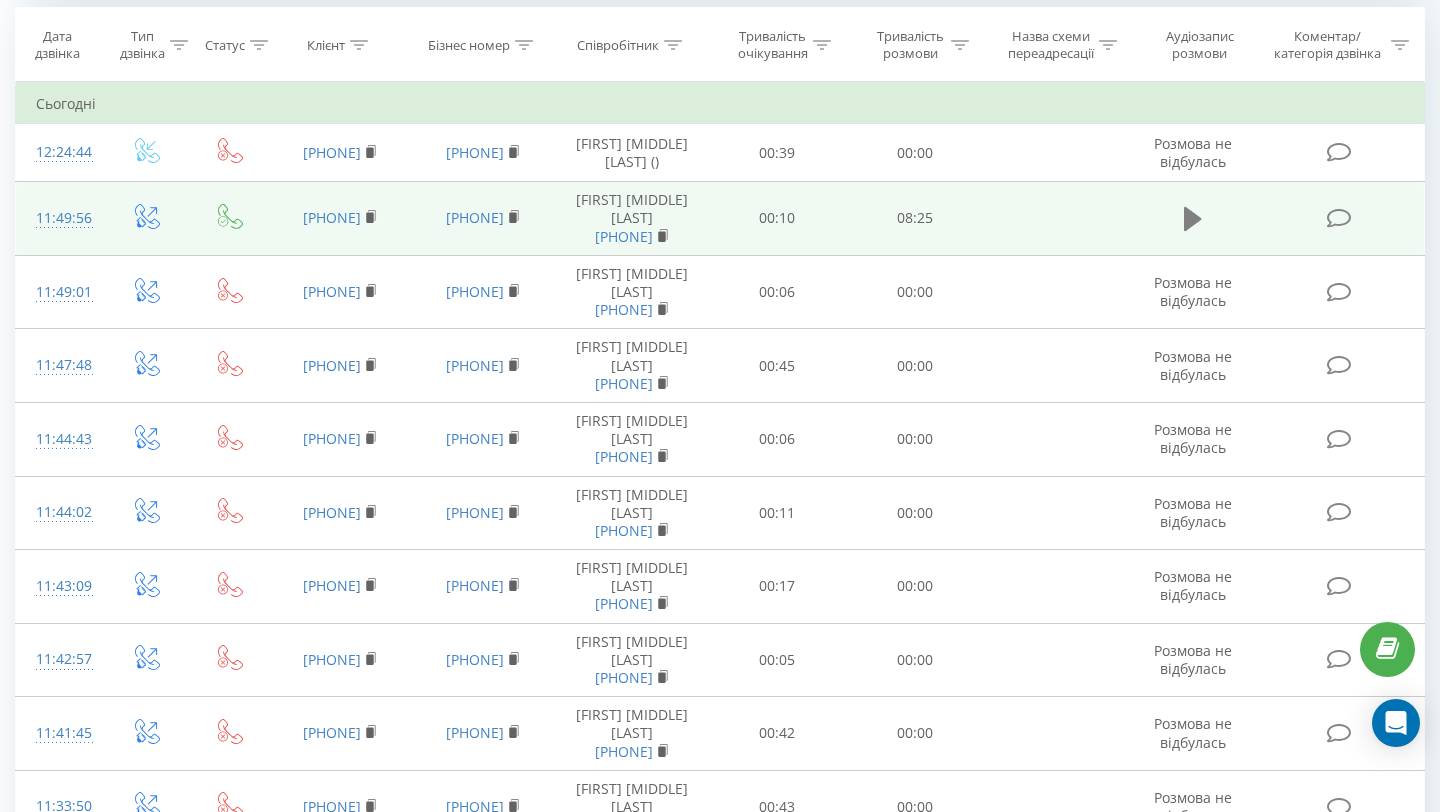 click 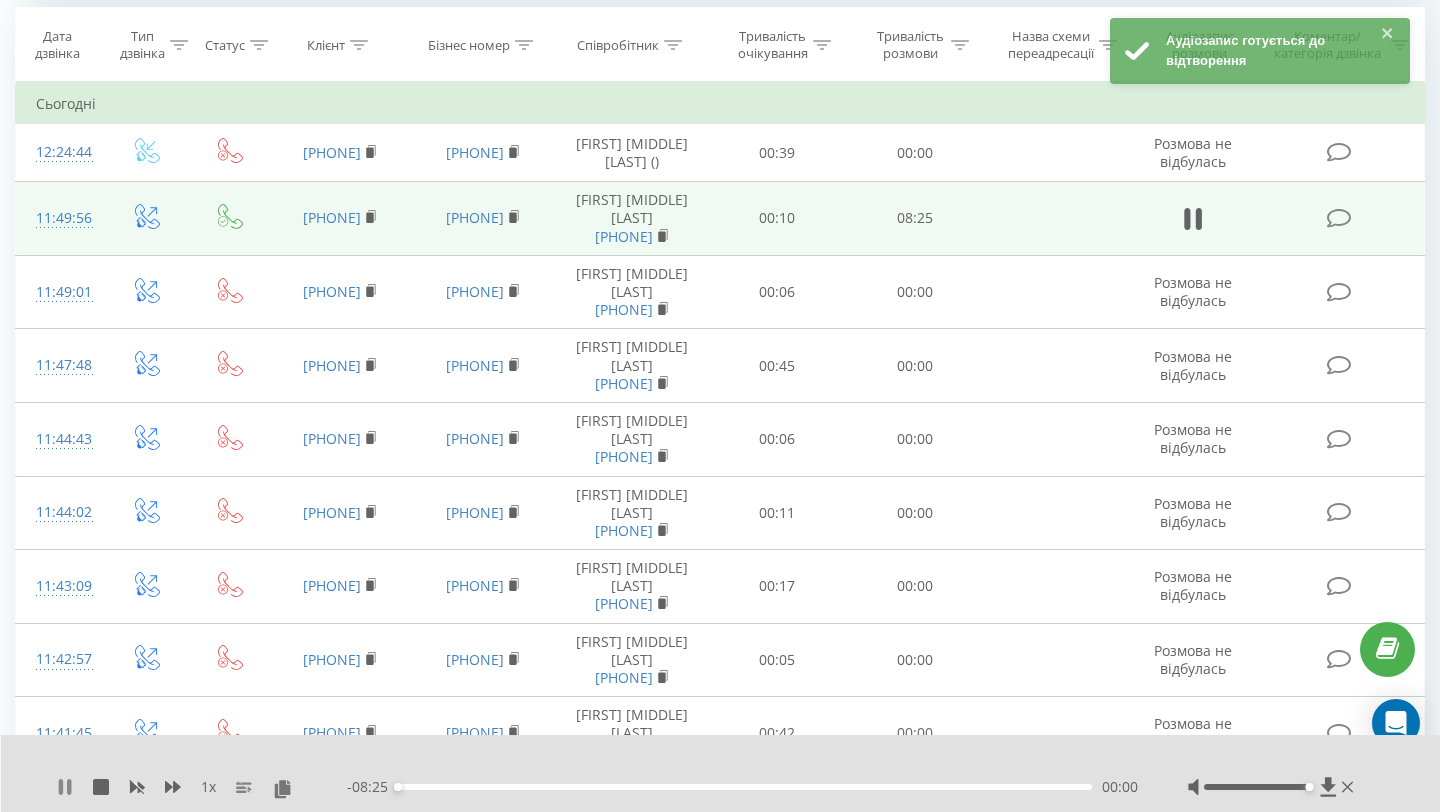 click 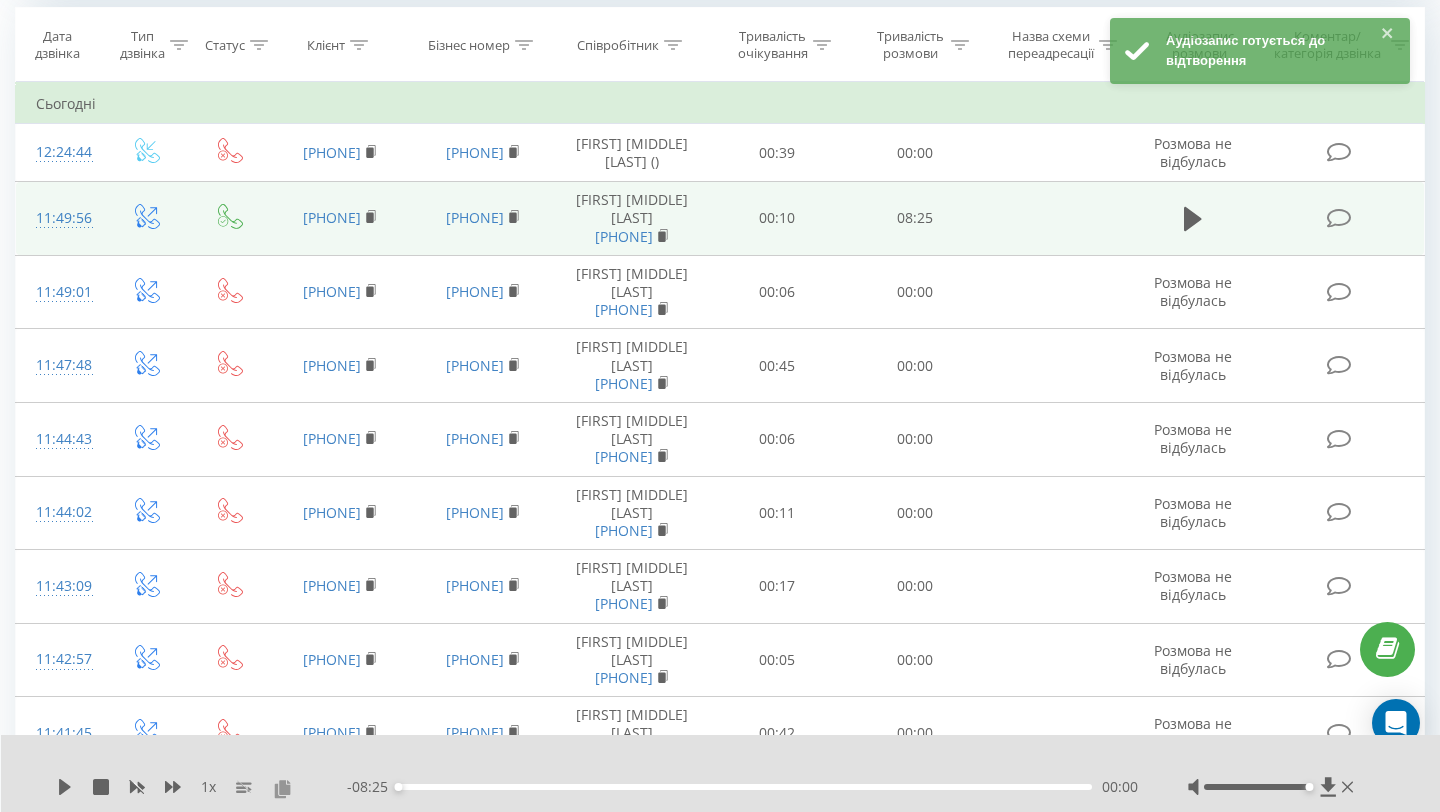 click at bounding box center [282, 788] 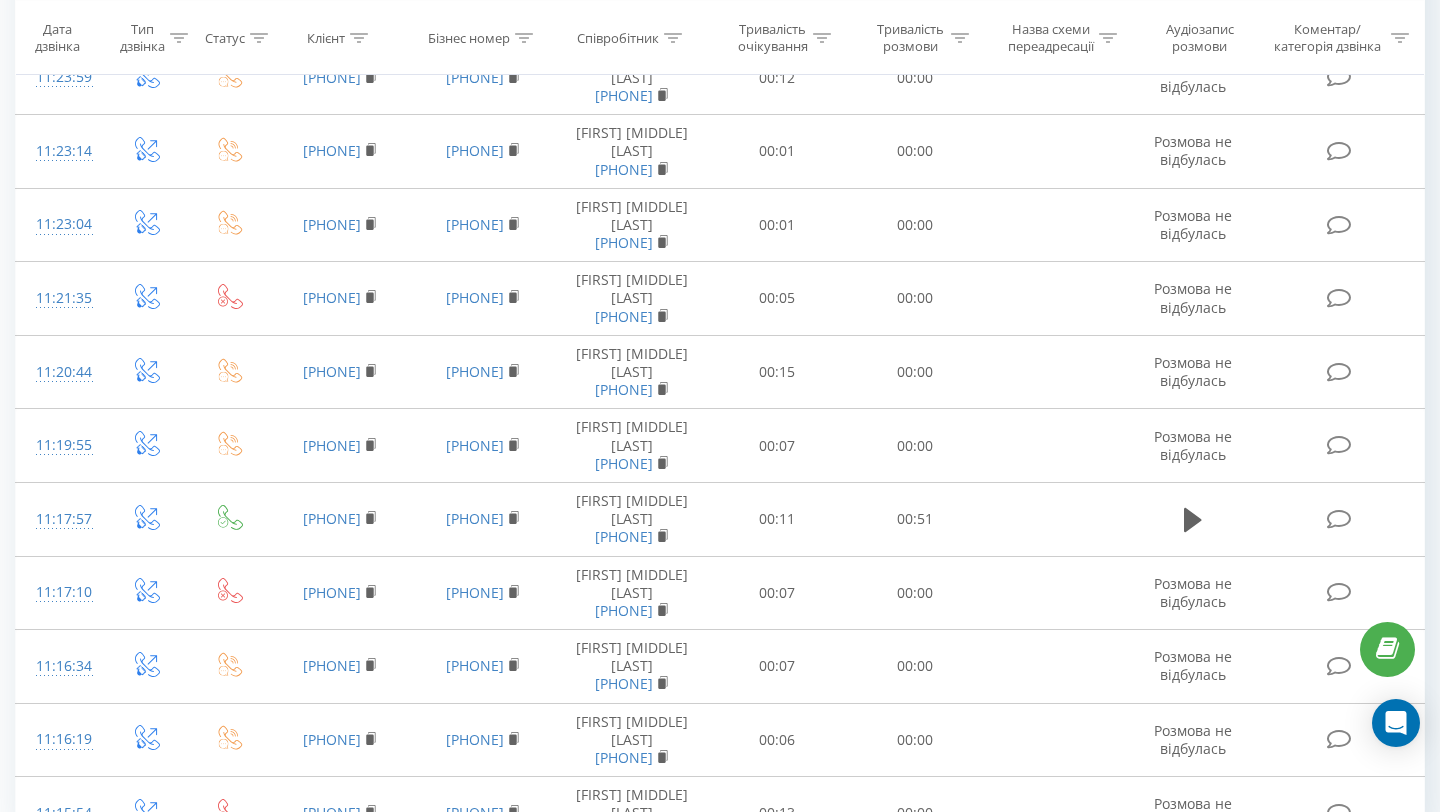 scroll, scrollTop: 2144, scrollLeft: 0, axis: vertical 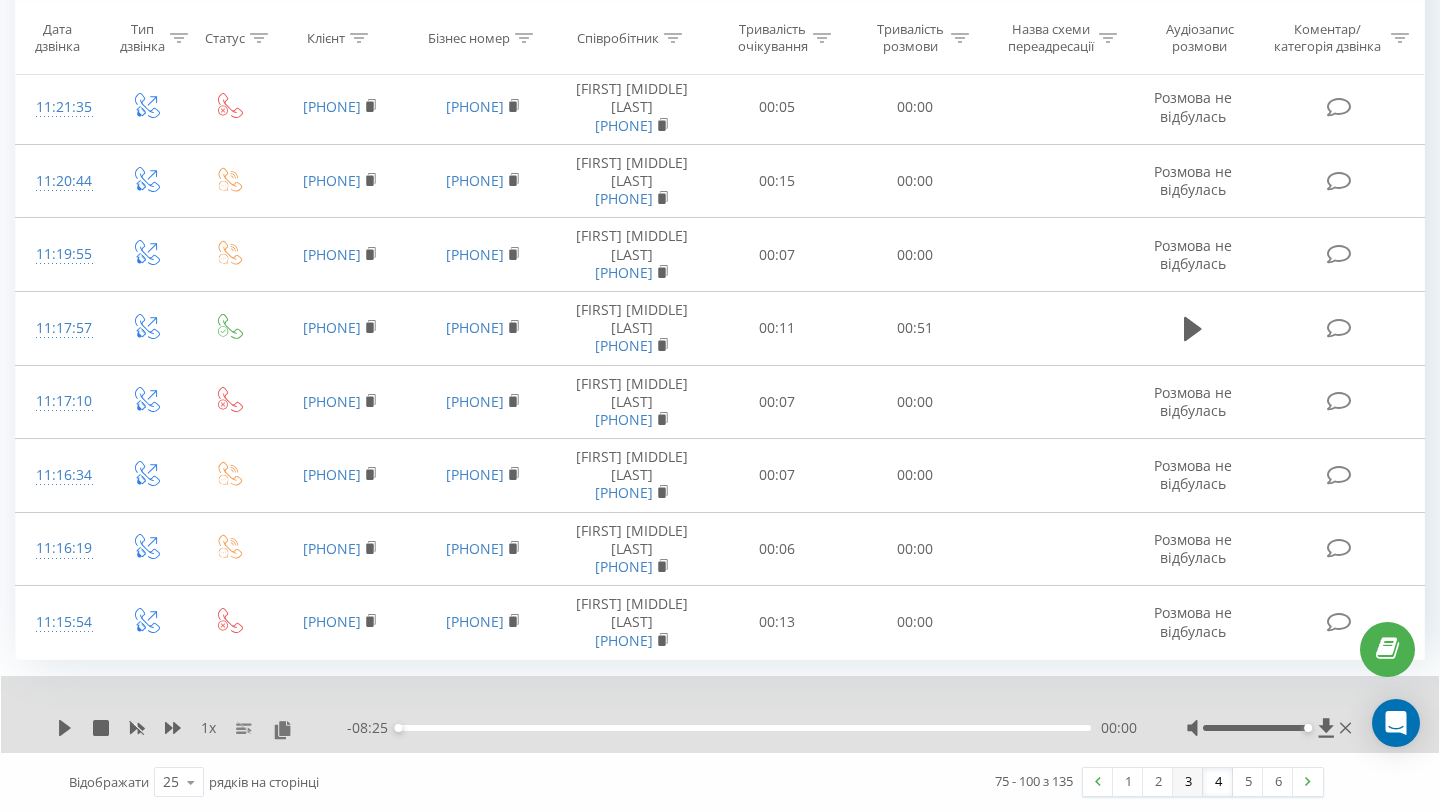 click on "3" at bounding box center (1188, 782) 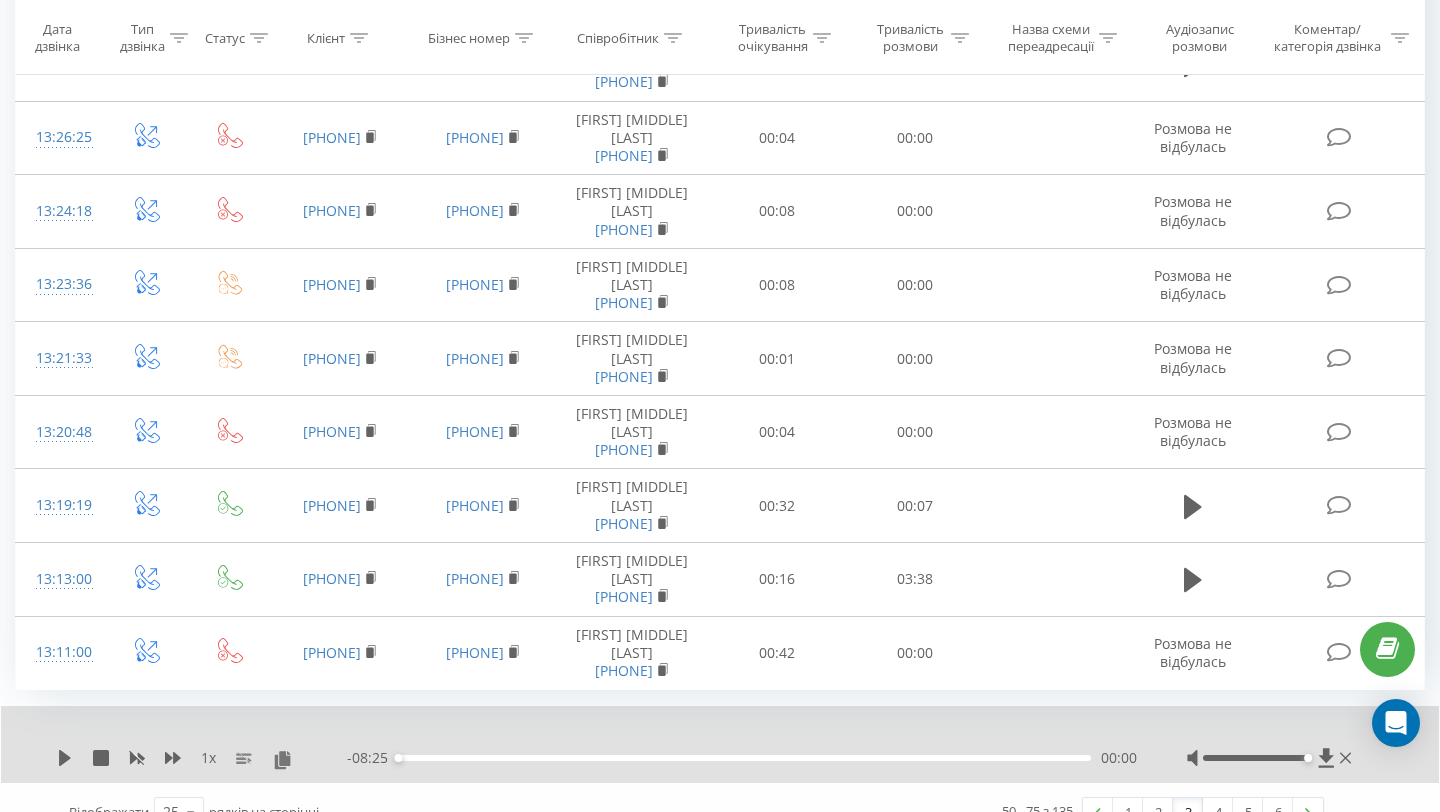 scroll, scrollTop: 2160, scrollLeft: 0, axis: vertical 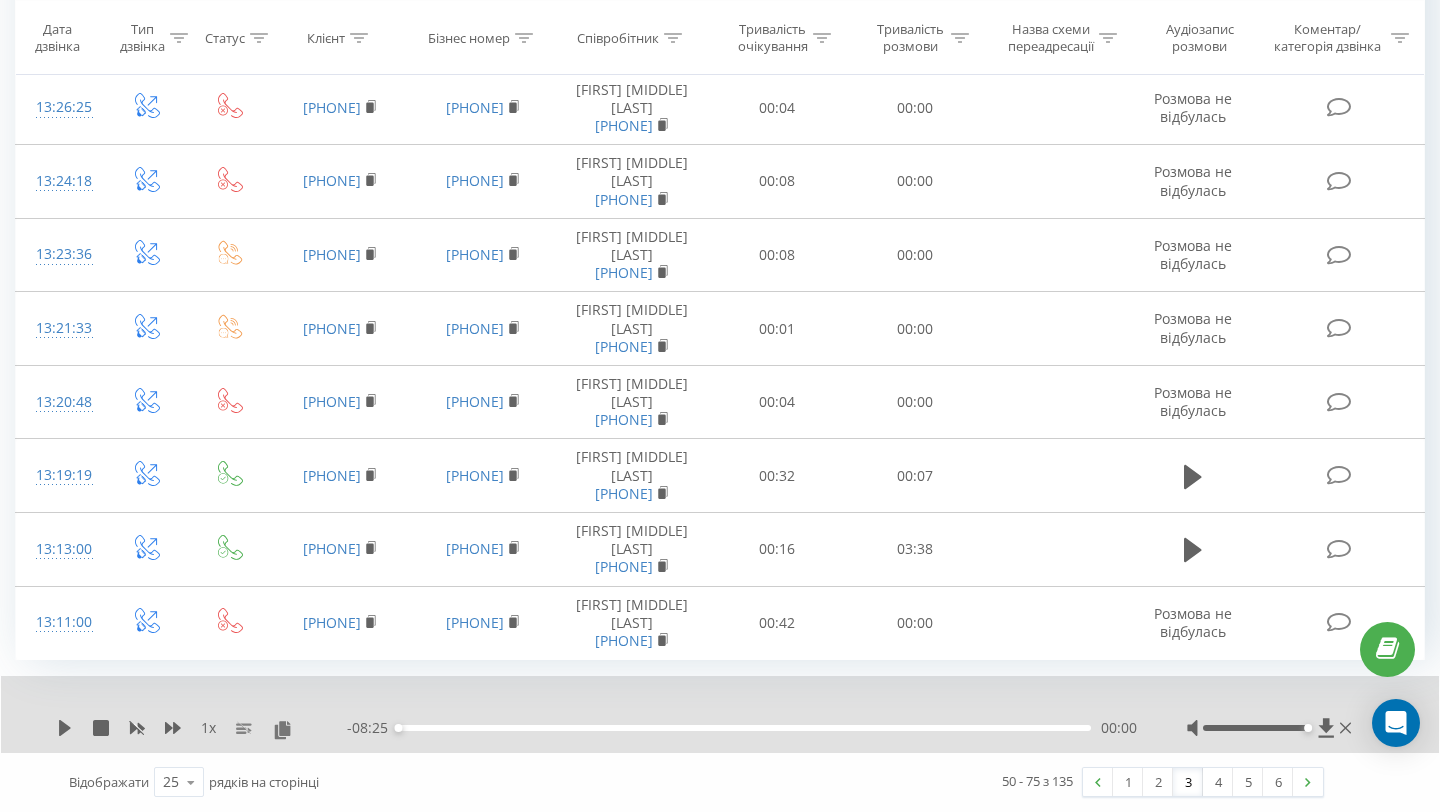 click on "1 2 3 4 5 6" at bounding box center (1203, 782) 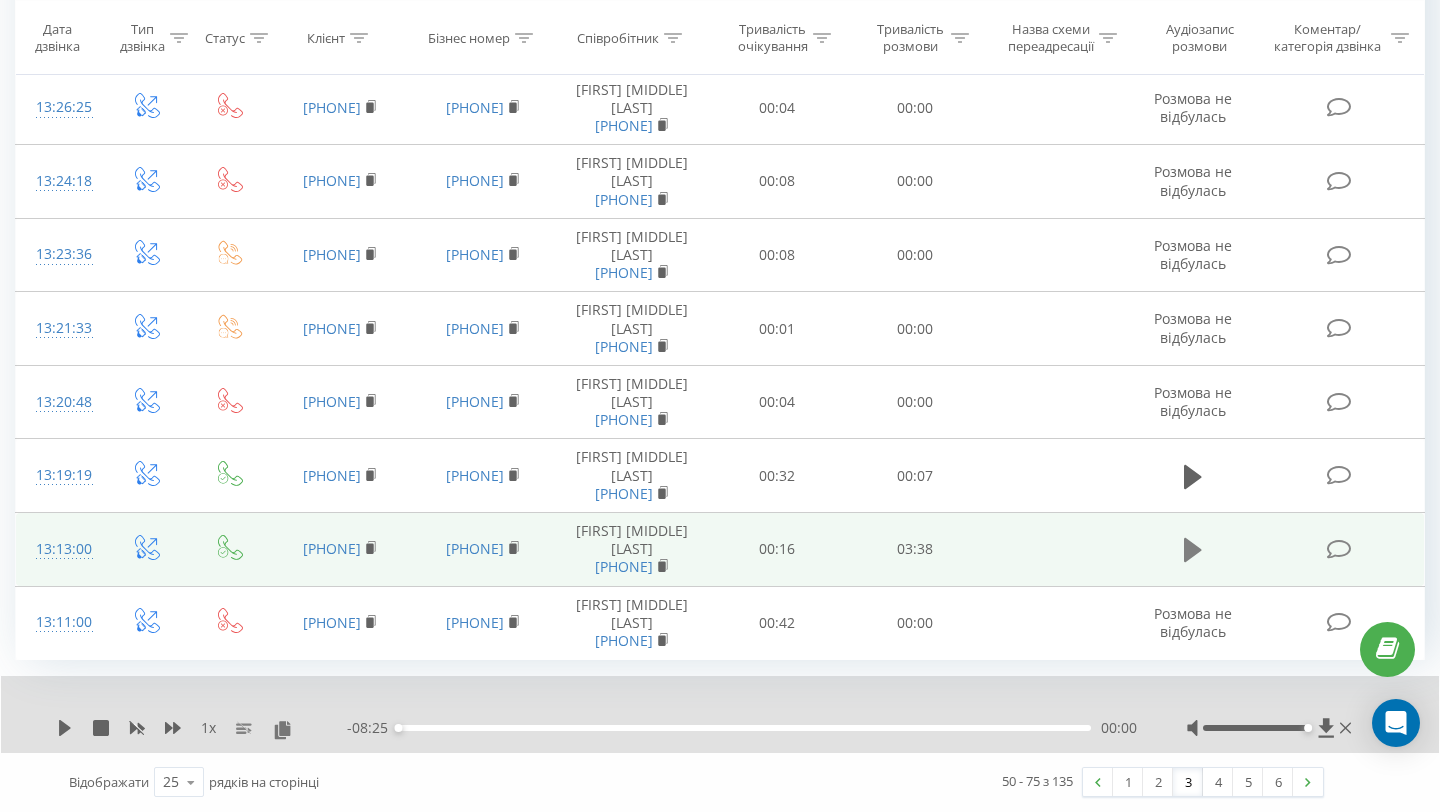 click 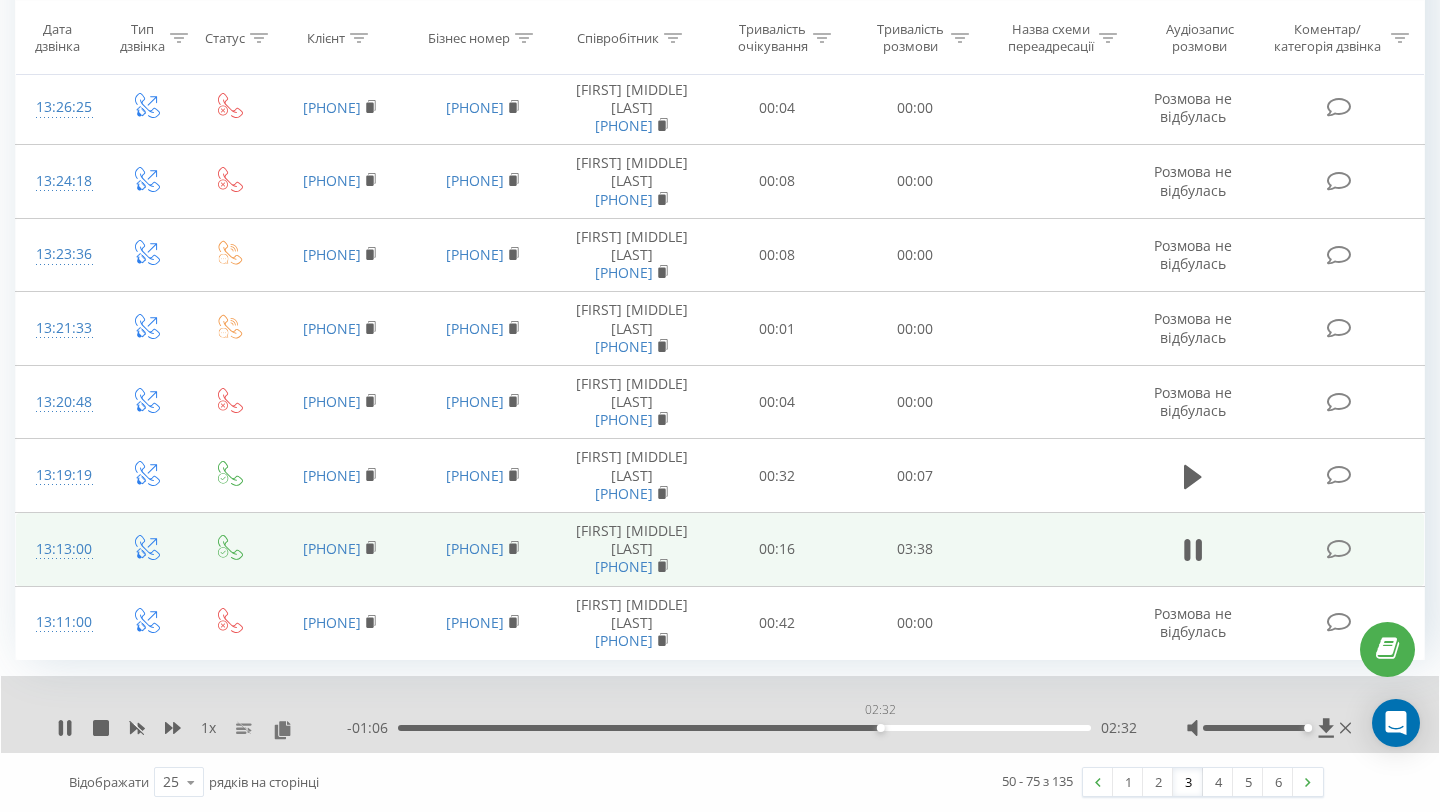 click on "02:32" at bounding box center (744, 728) 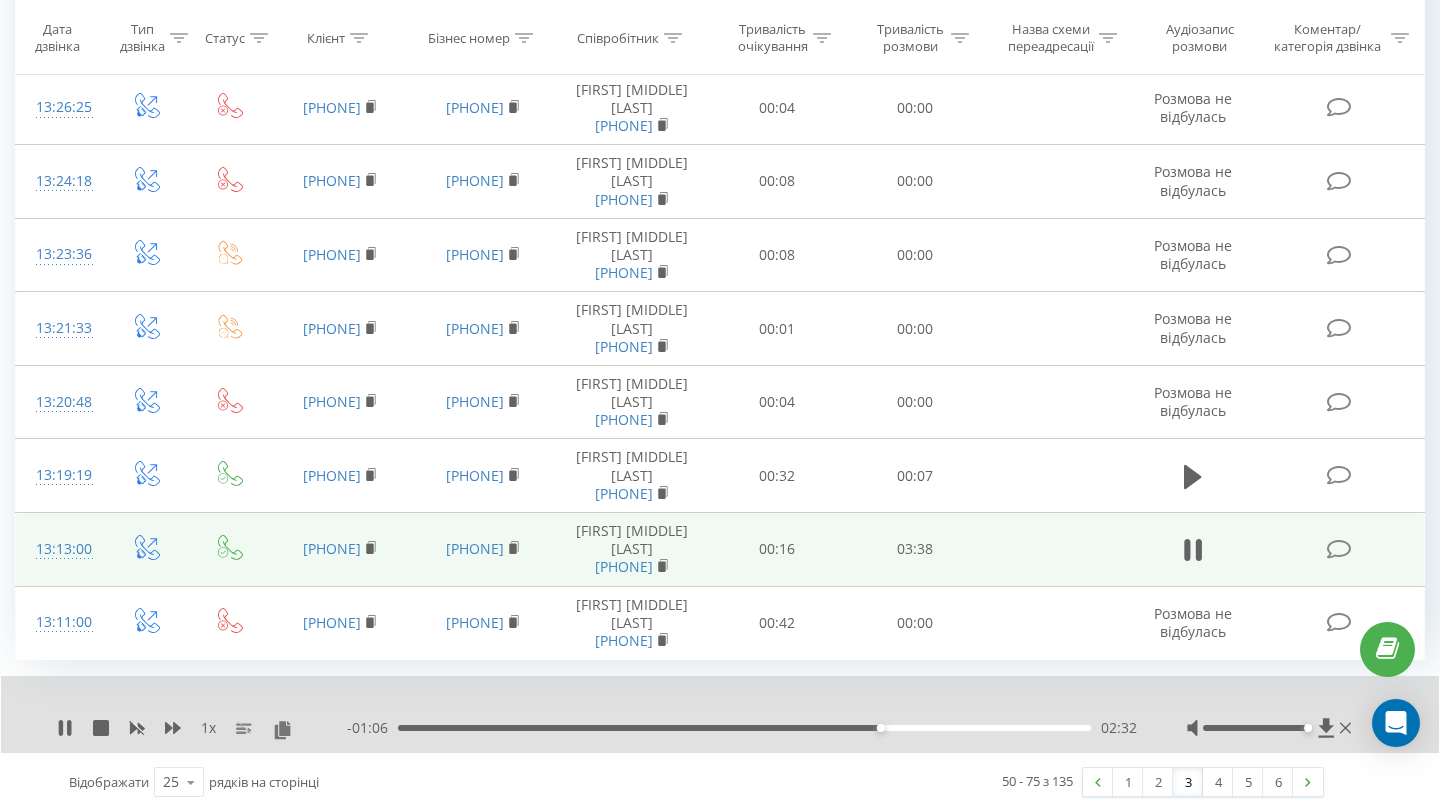 click on "02:32" at bounding box center [744, 728] 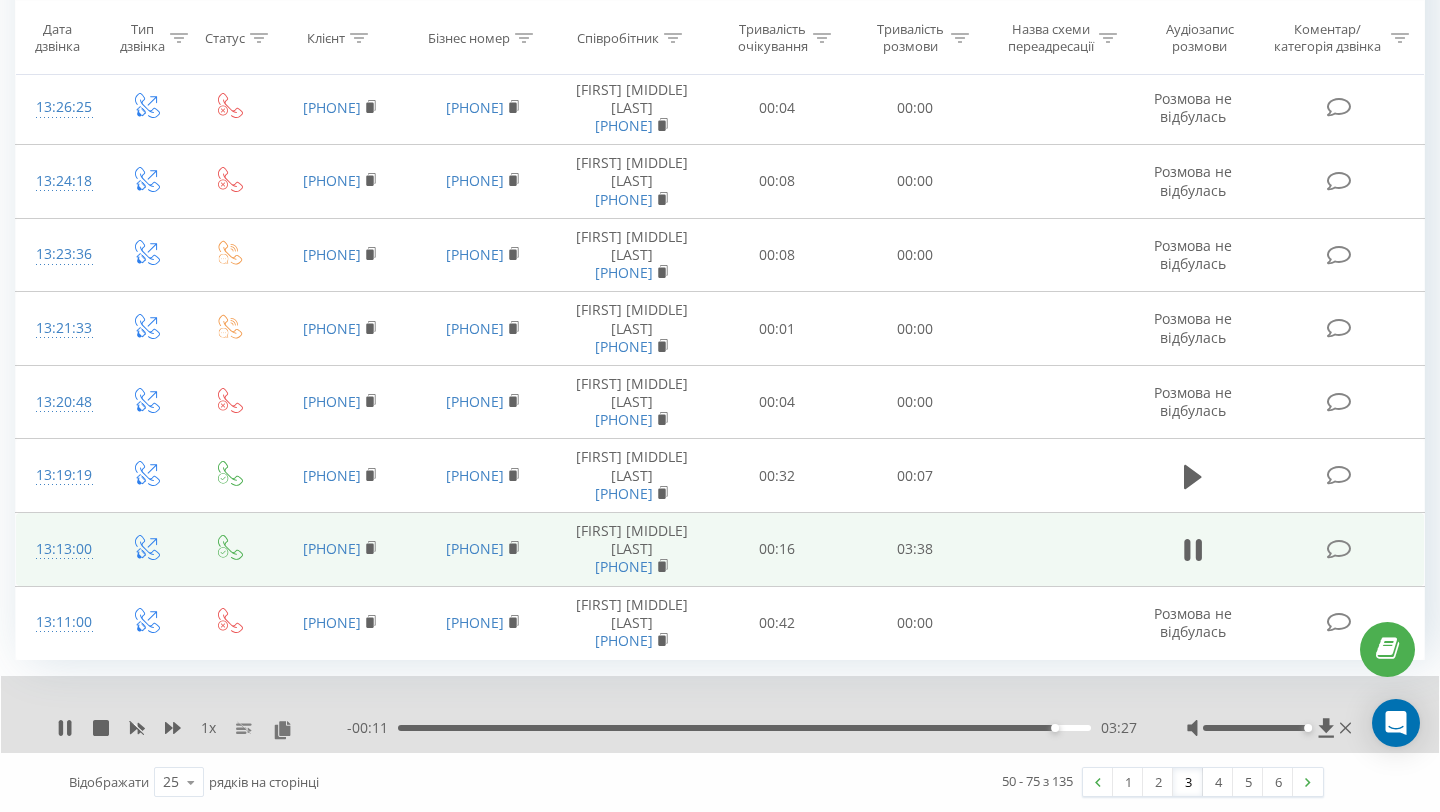 click on "03:27" at bounding box center [744, 728] 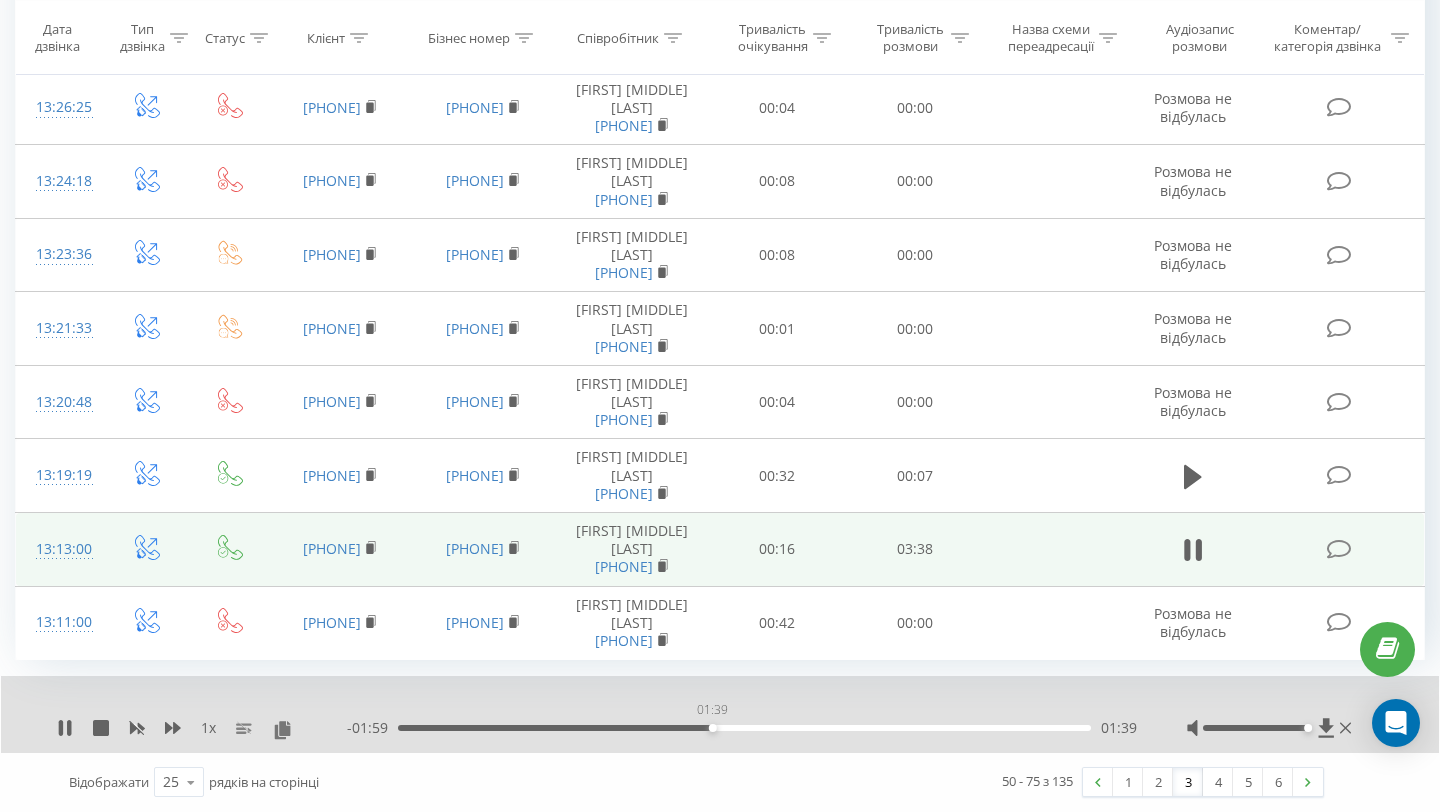 click on "01:39" at bounding box center (744, 728) 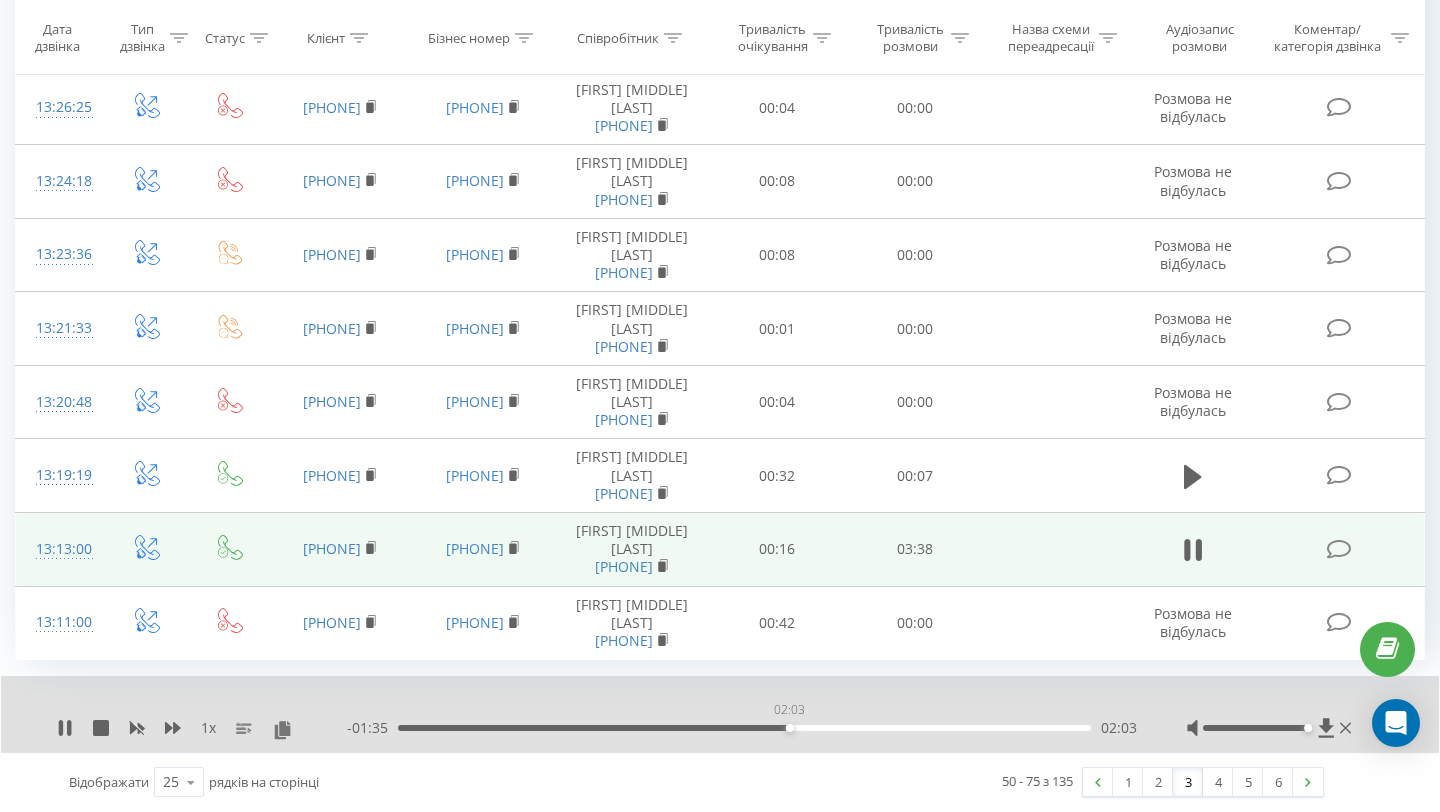 click on "02:03" at bounding box center [744, 728] 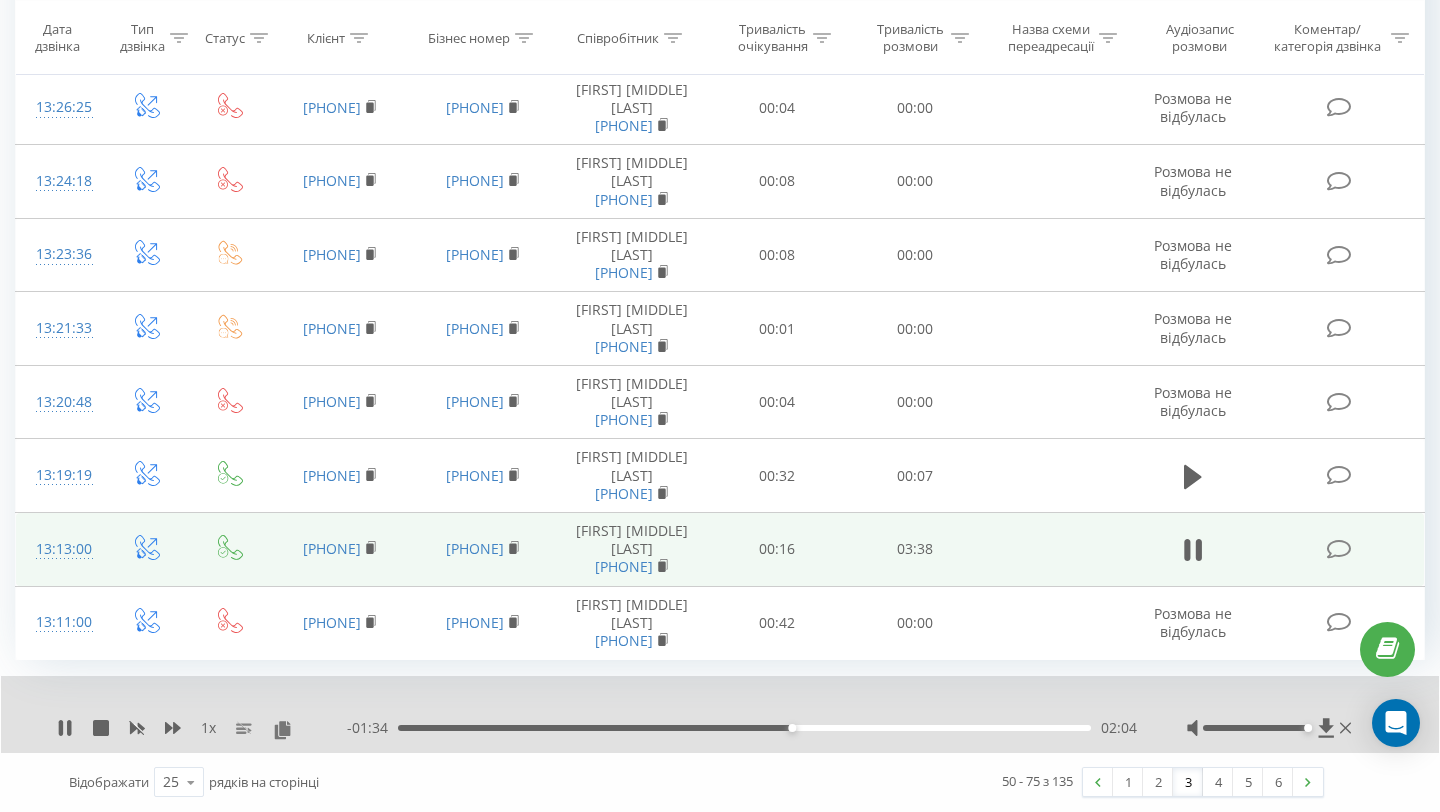 click on "1 x  - 01:34 02:04   02:04" at bounding box center [720, 714] 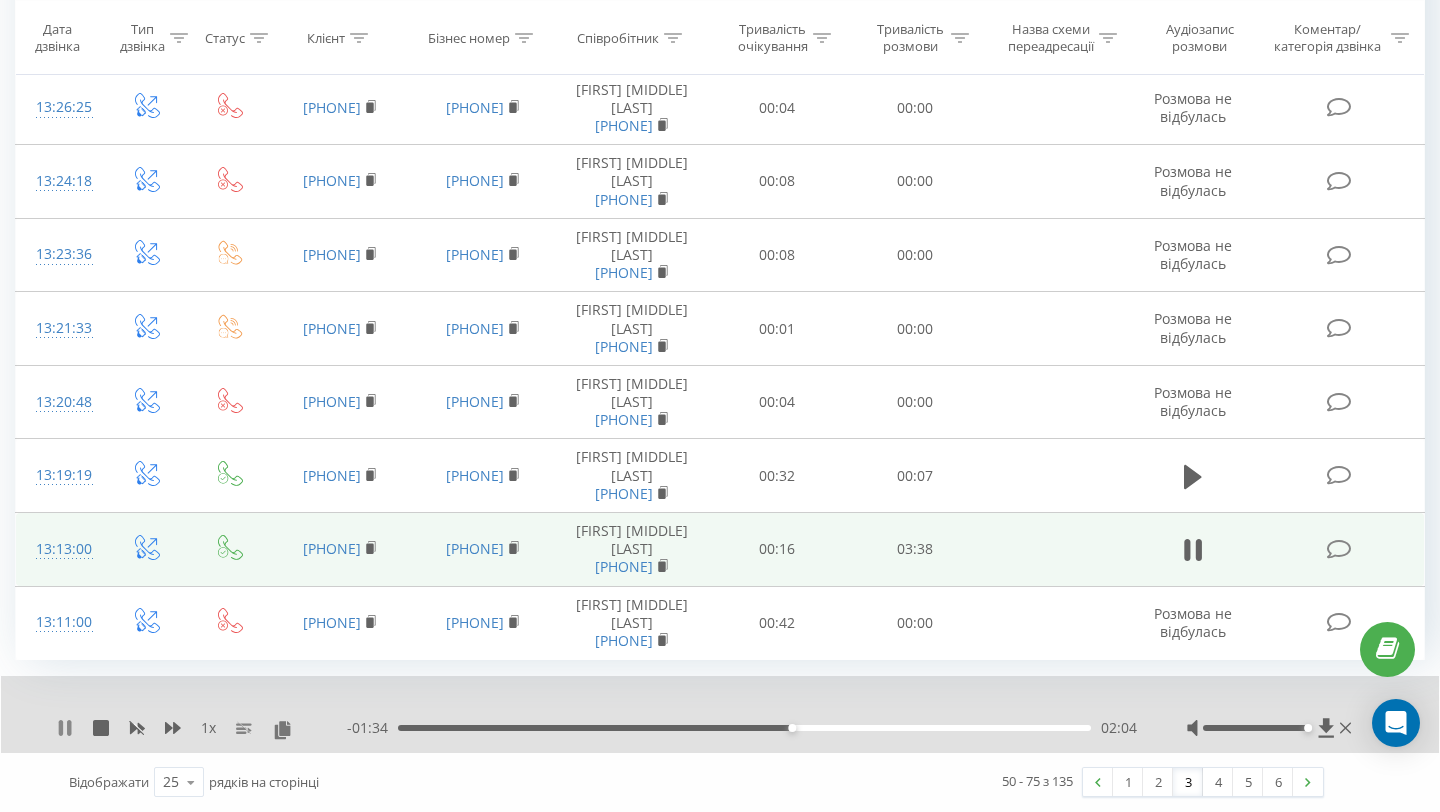 click 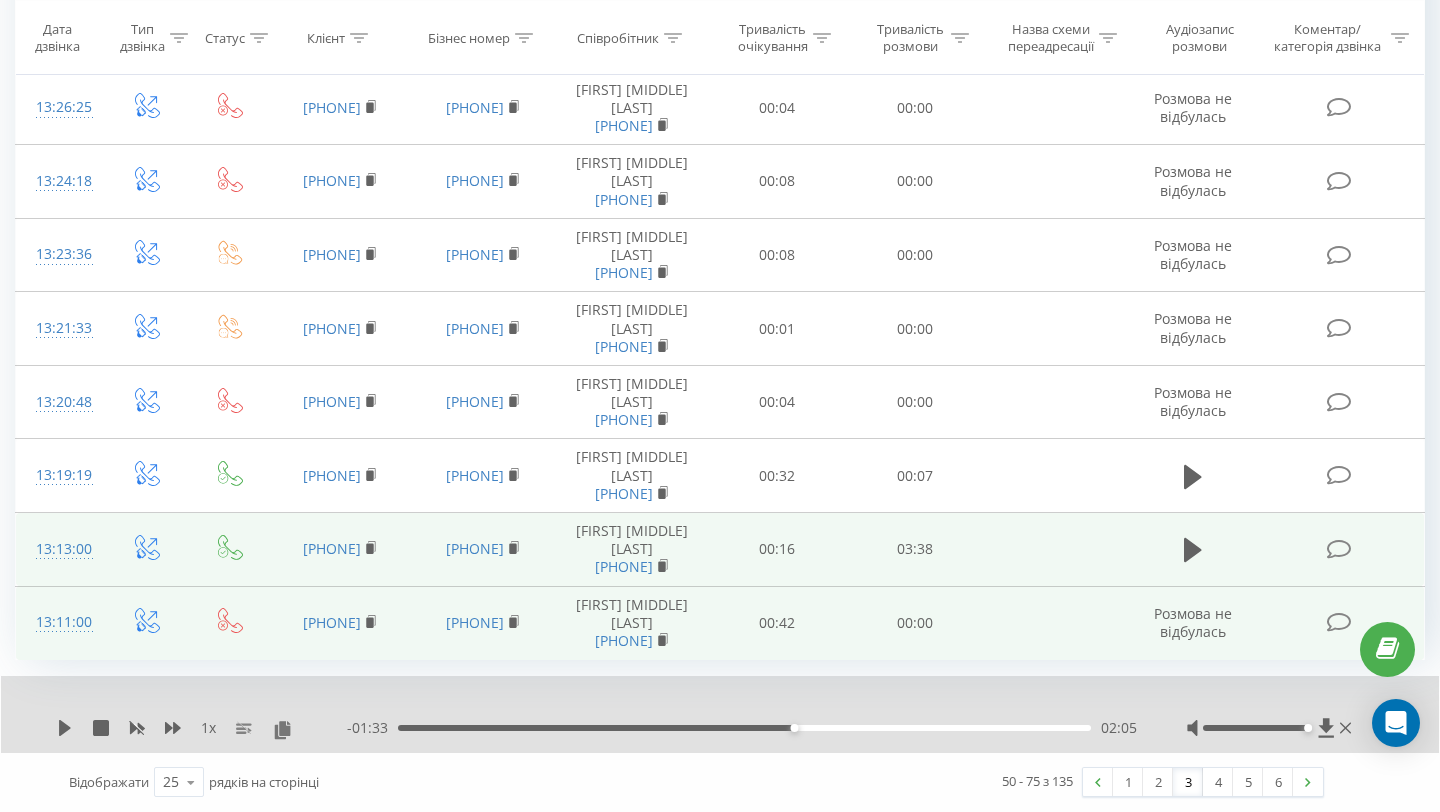 scroll, scrollTop: 2159, scrollLeft: 0, axis: vertical 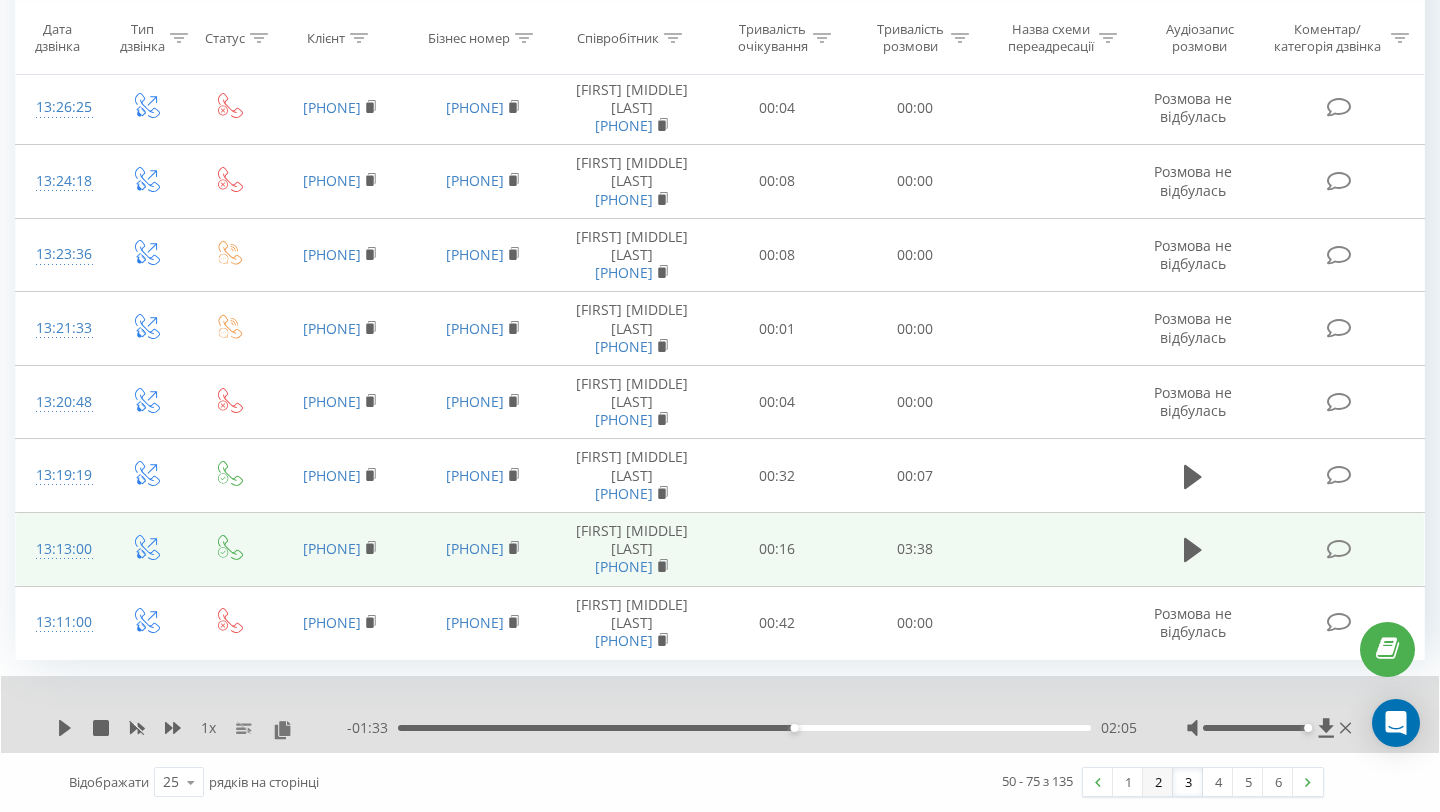 click on "2" at bounding box center [1158, 782] 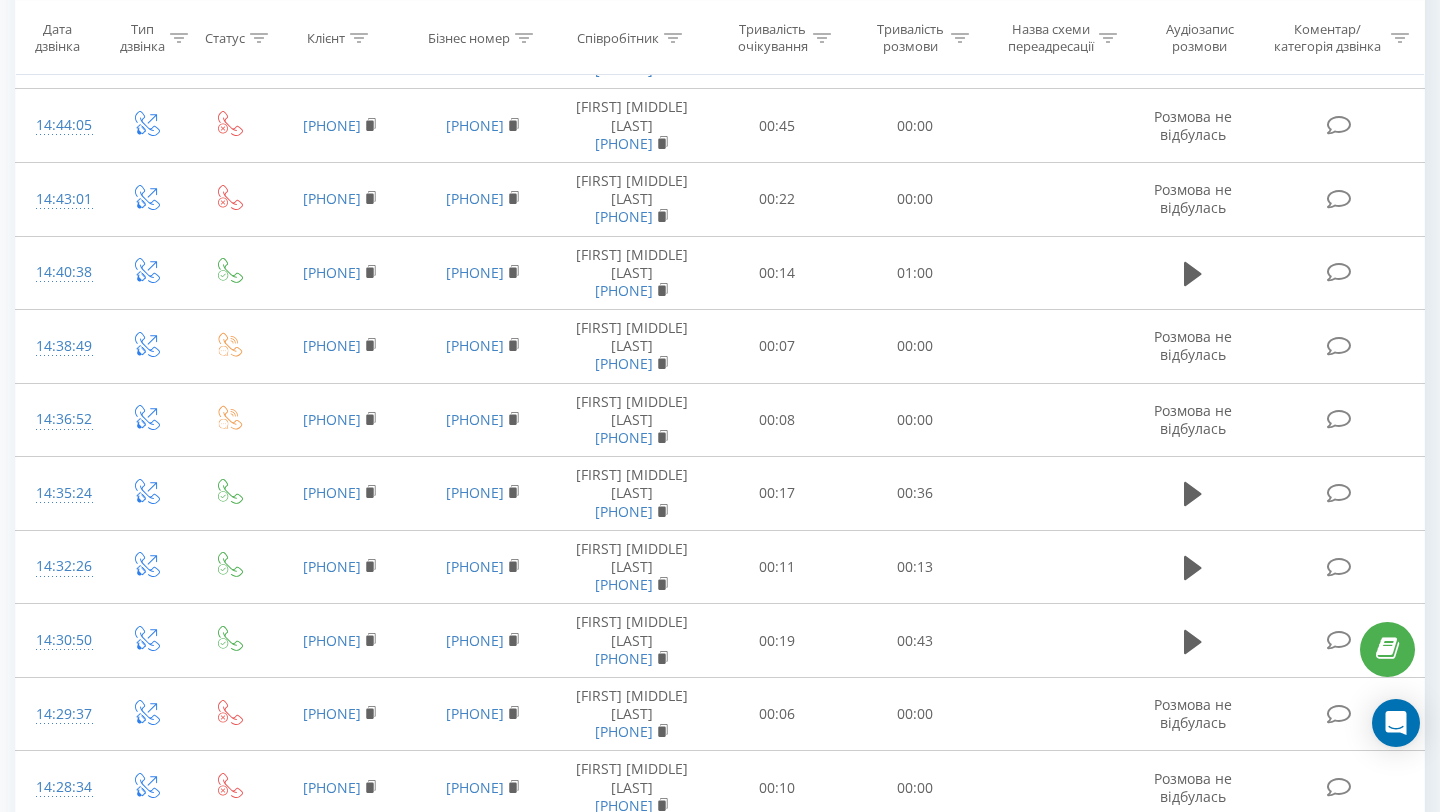 scroll, scrollTop: 2160, scrollLeft: 0, axis: vertical 